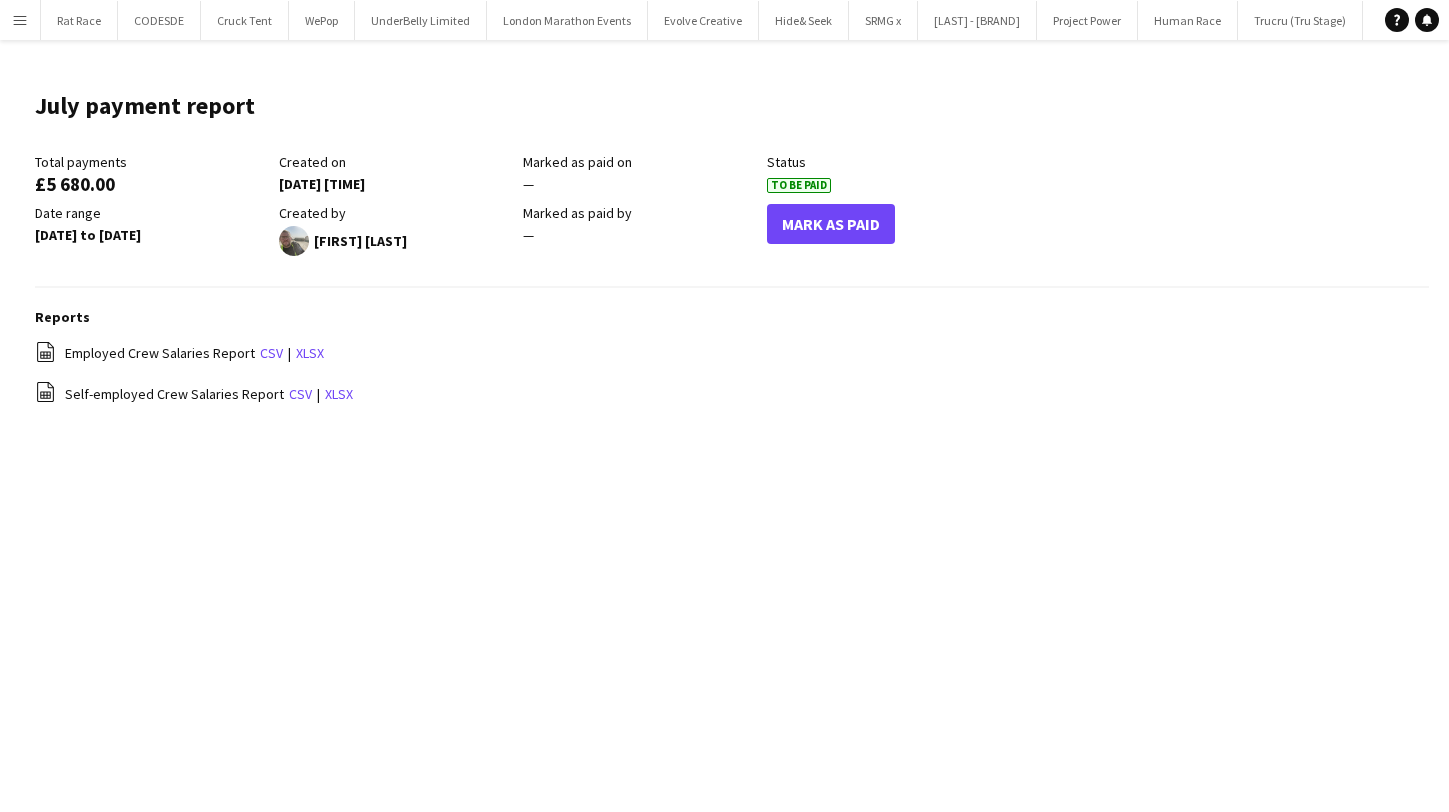 scroll, scrollTop: 0, scrollLeft: 0, axis: both 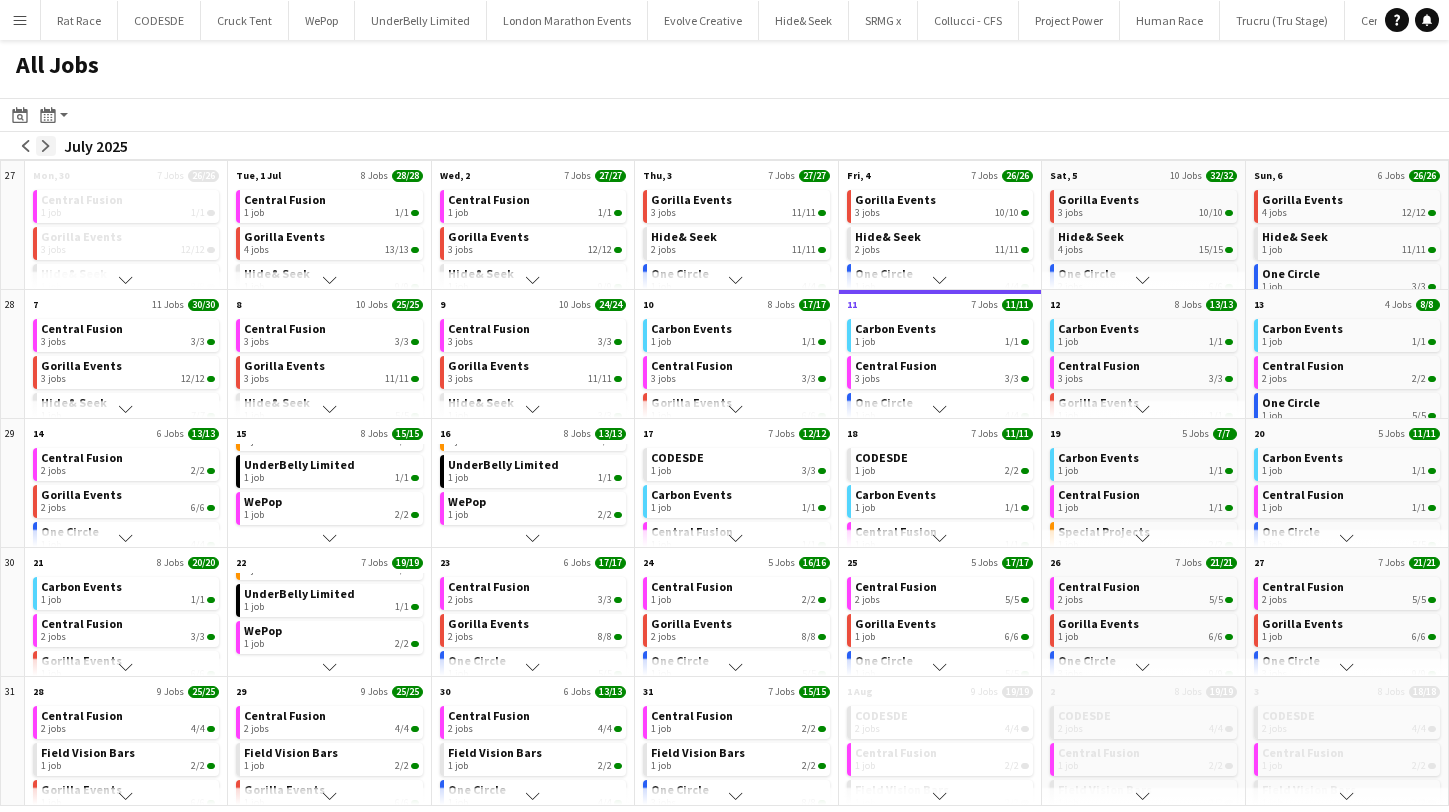 click on "arrow-right" 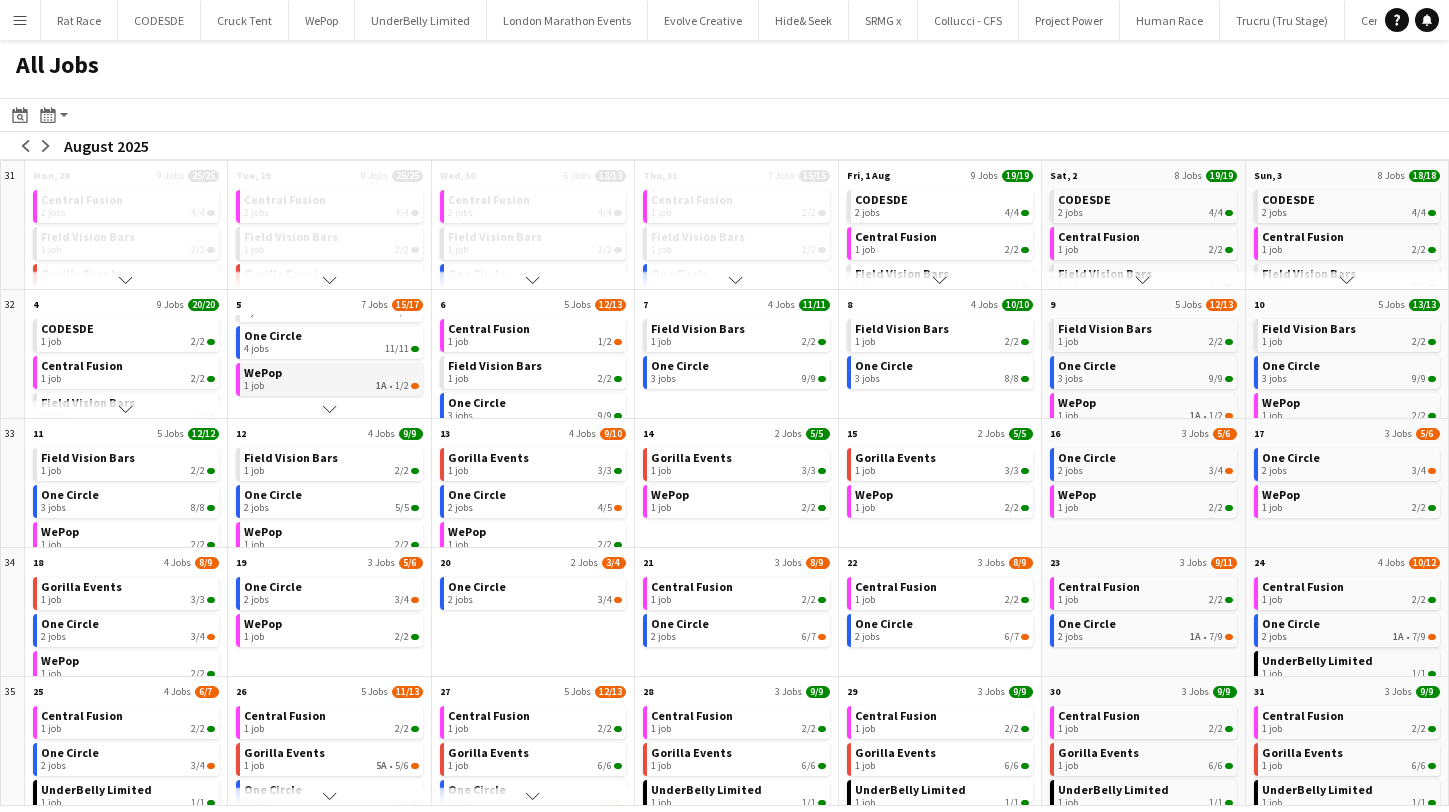scroll, scrollTop: 0, scrollLeft: 0, axis: both 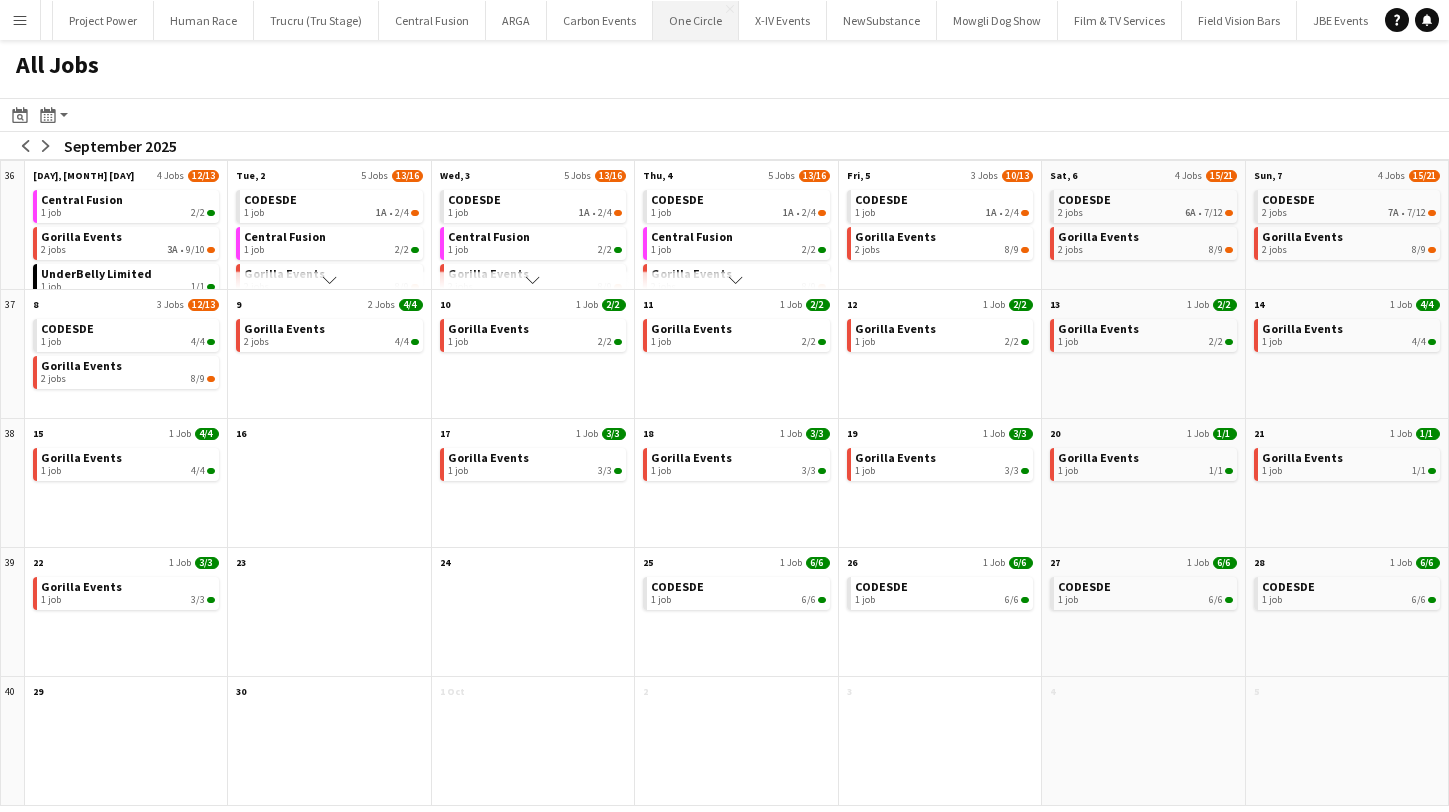 click on "One Circle
Close" at bounding box center [696, 20] 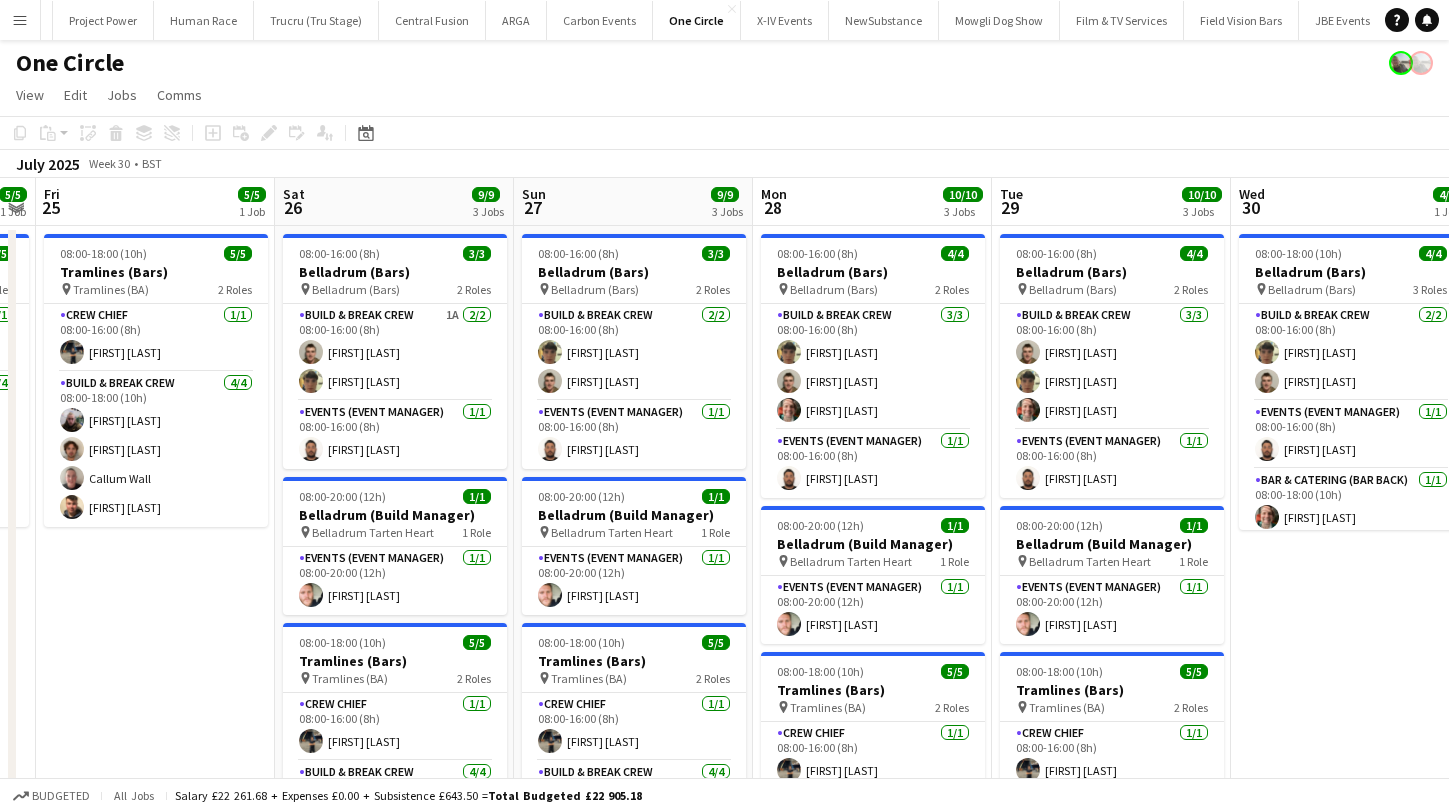 scroll, scrollTop: 0, scrollLeft: 696, axis: horizontal 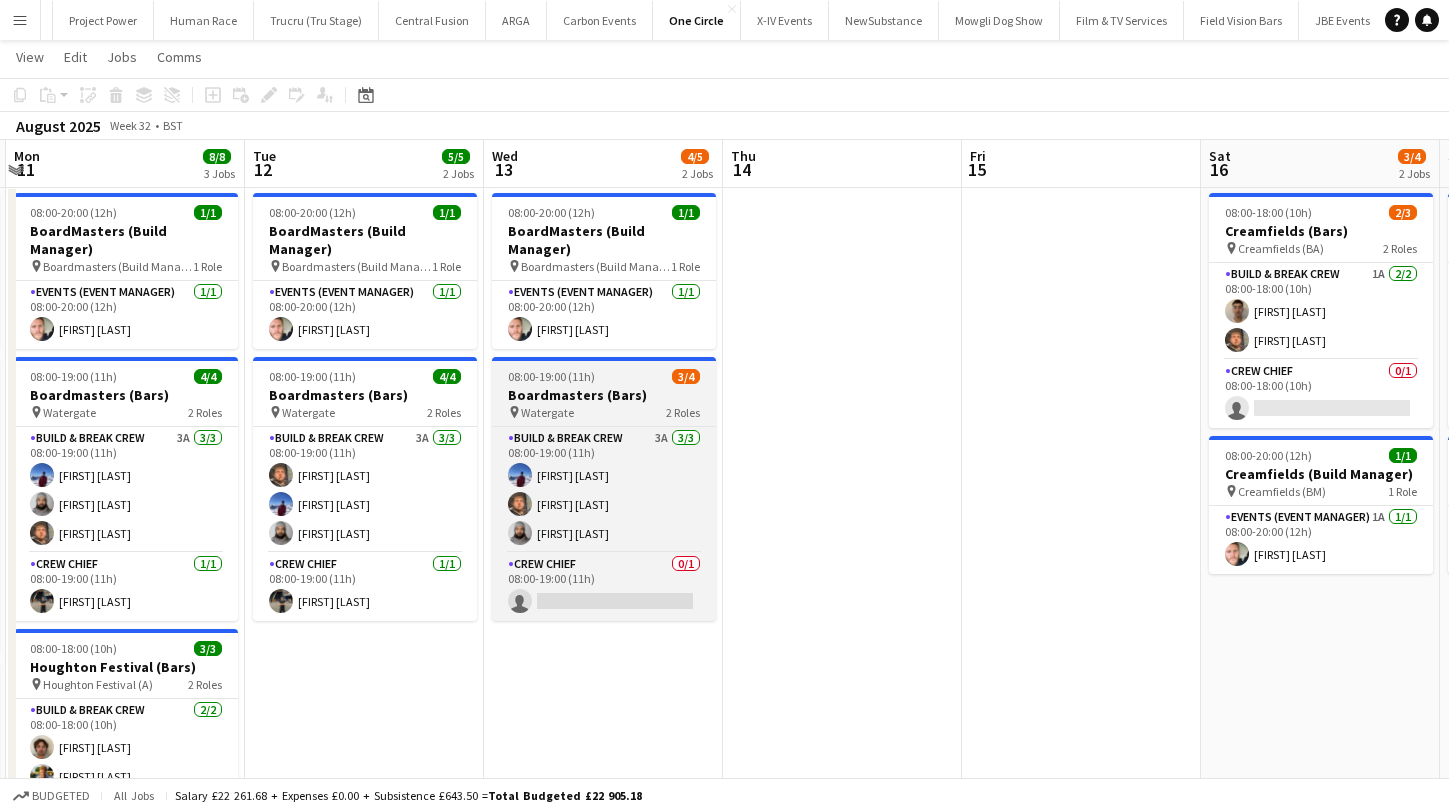 click on "08:00-19:00 (11h)" at bounding box center (551, 376) 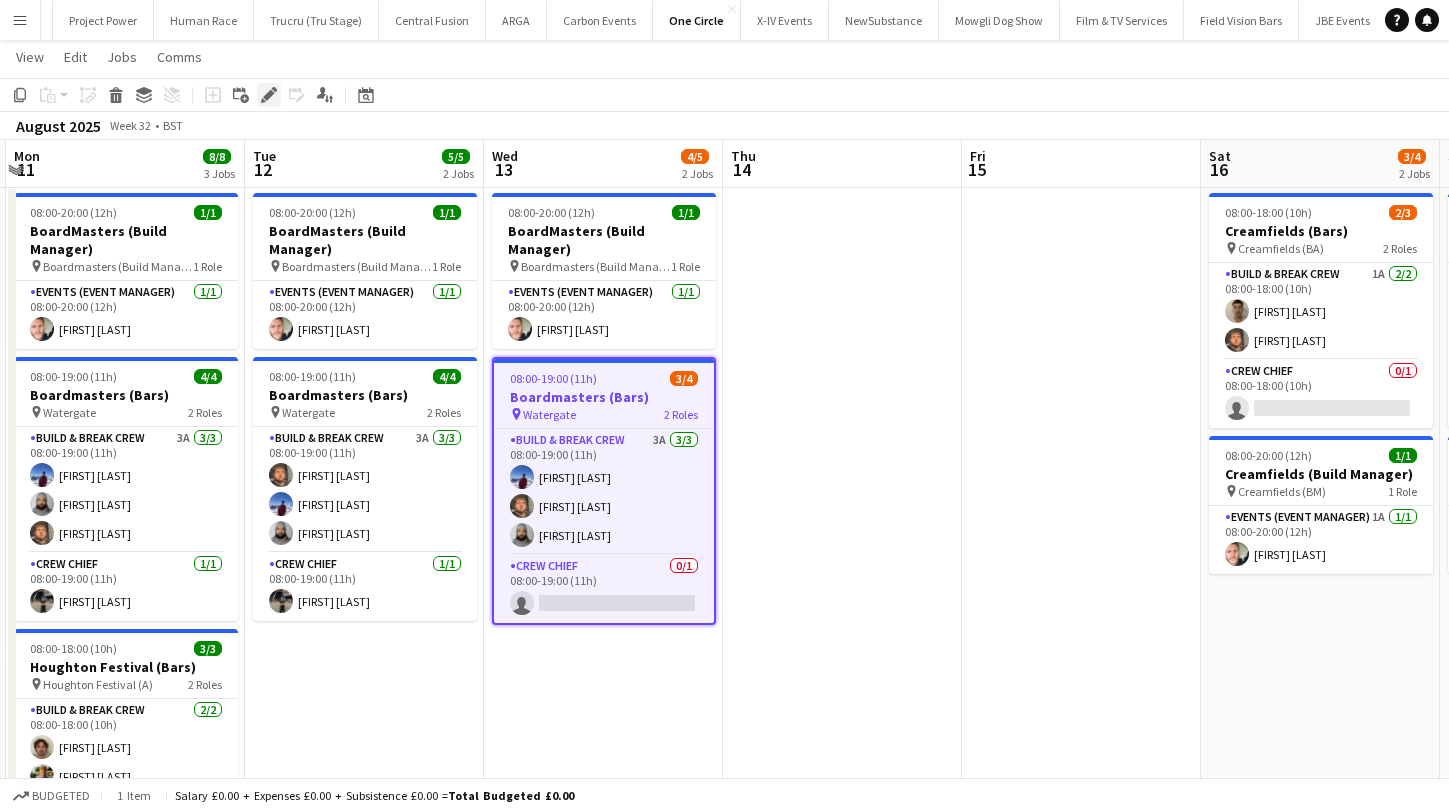 click on "Edit" 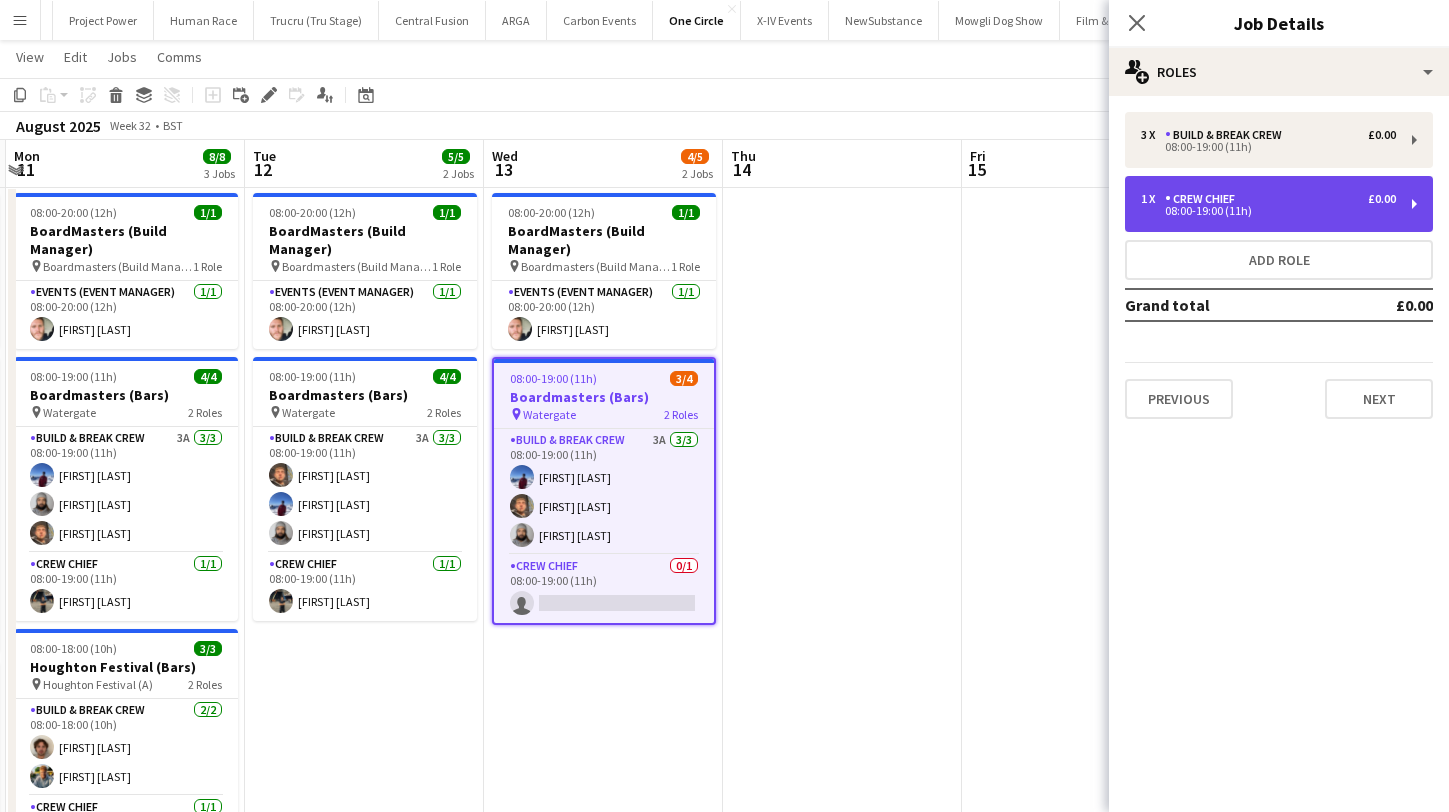 click on "08:00-19:00 (11h)" at bounding box center (1268, 211) 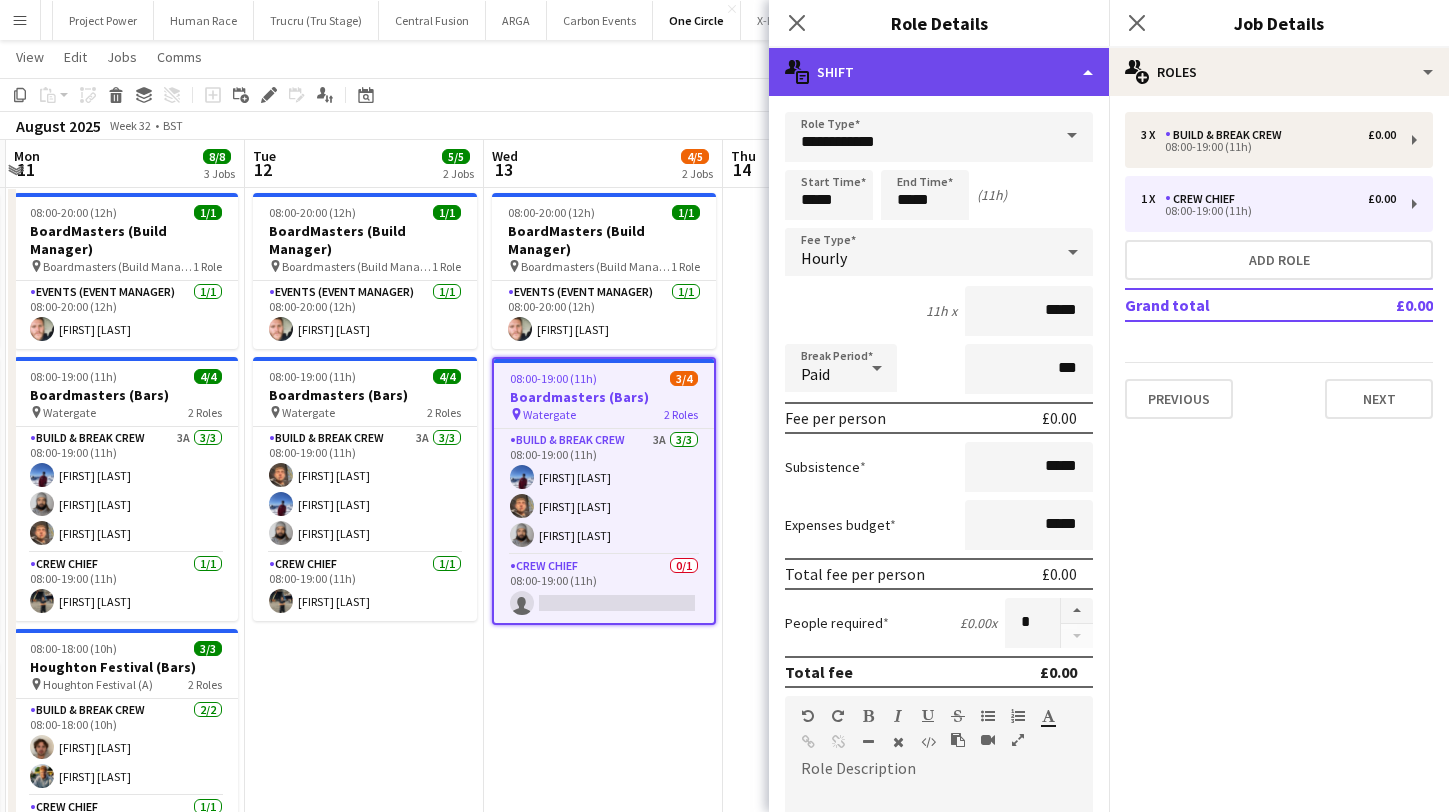 click on "multiple-actions-text
Shift" 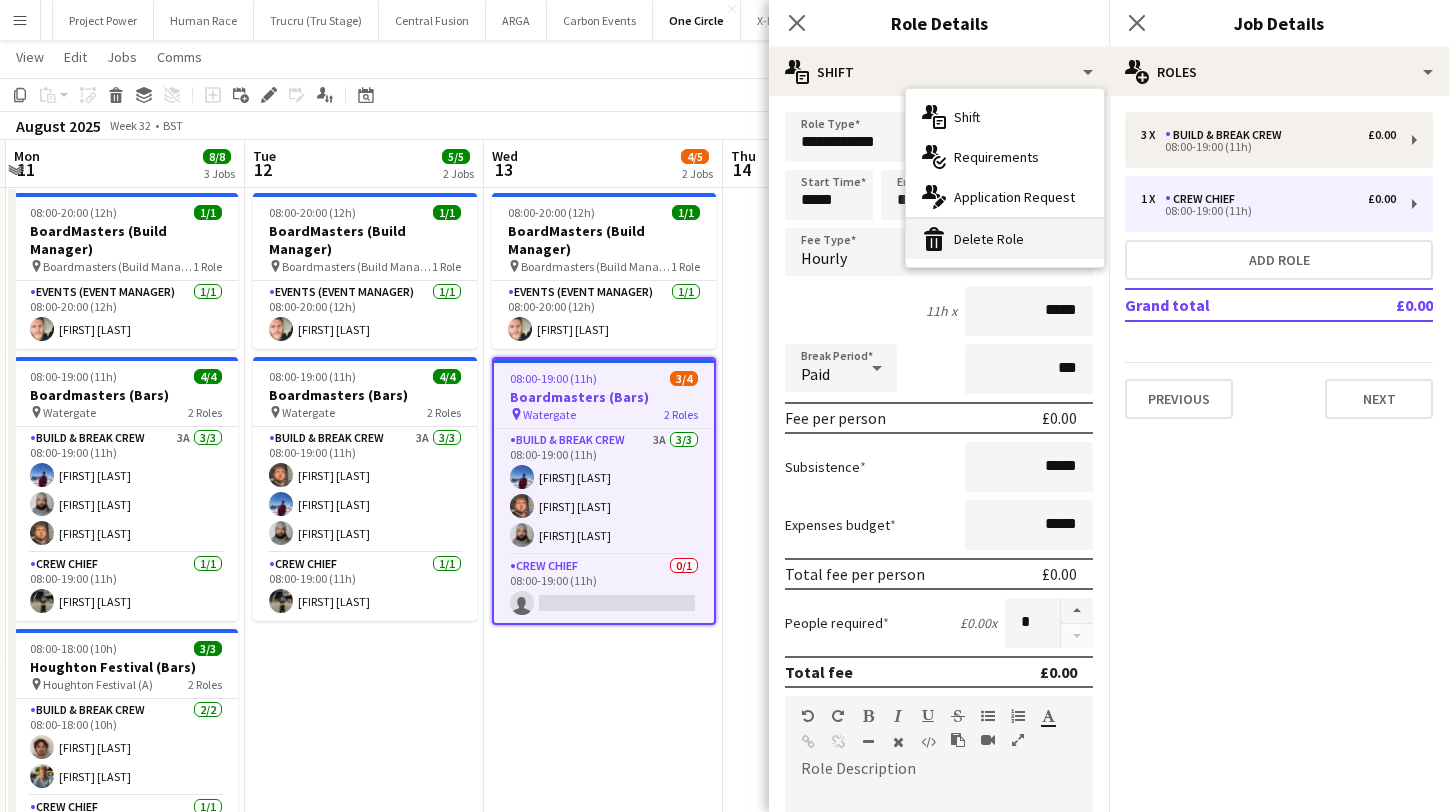 click on "bin-2
Delete Role" at bounding box center [1005, 239] 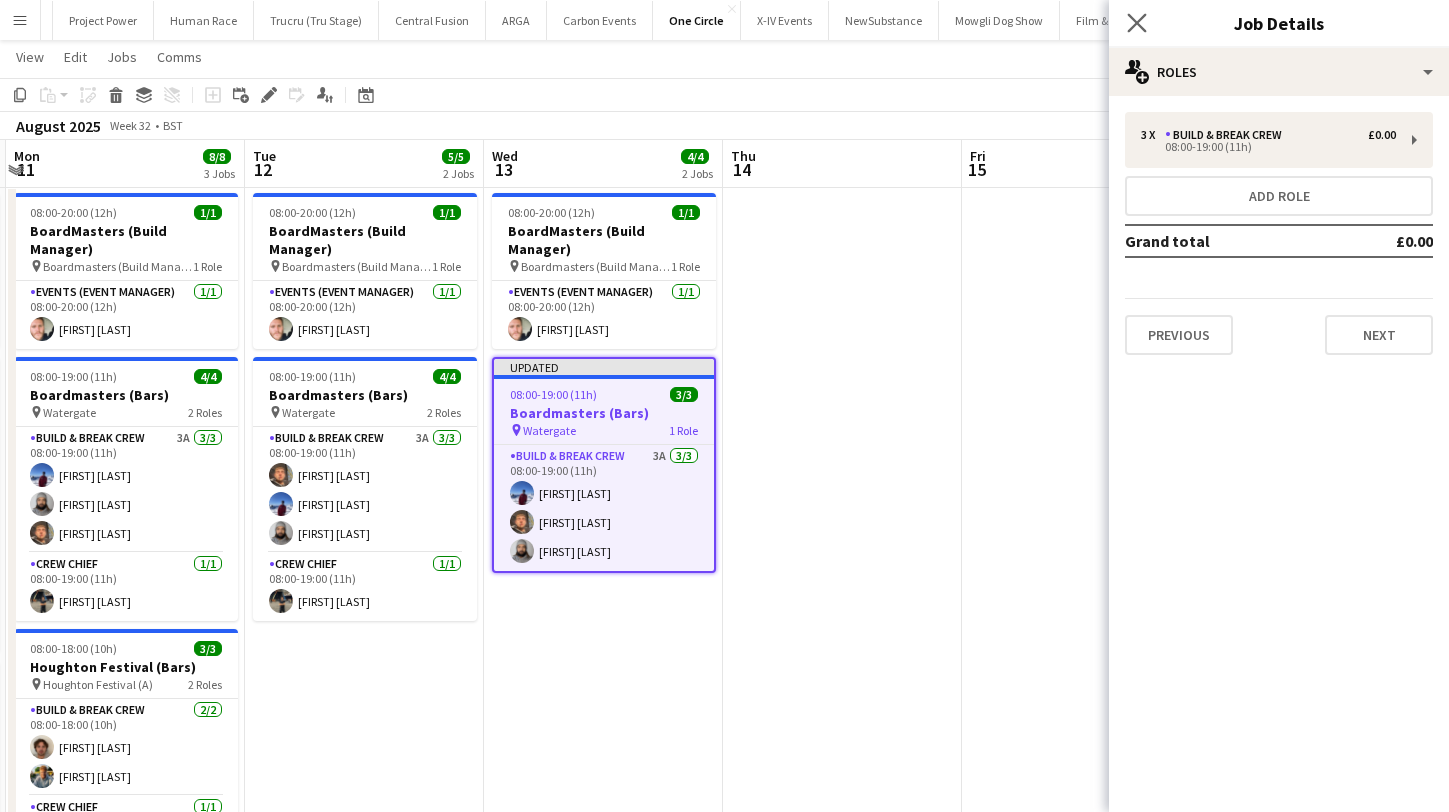 click on "Close pop-in" 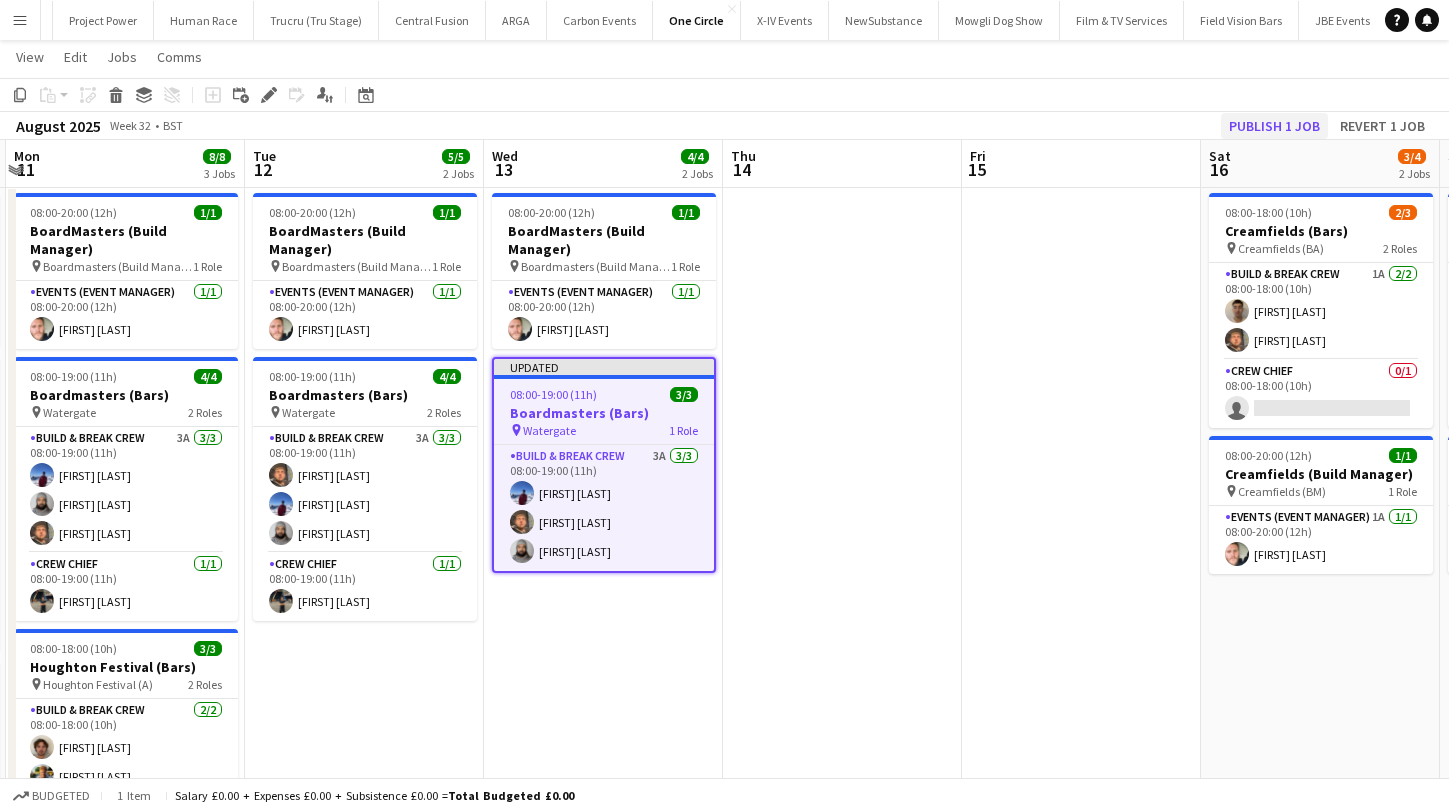 click on "Publish 1 job" 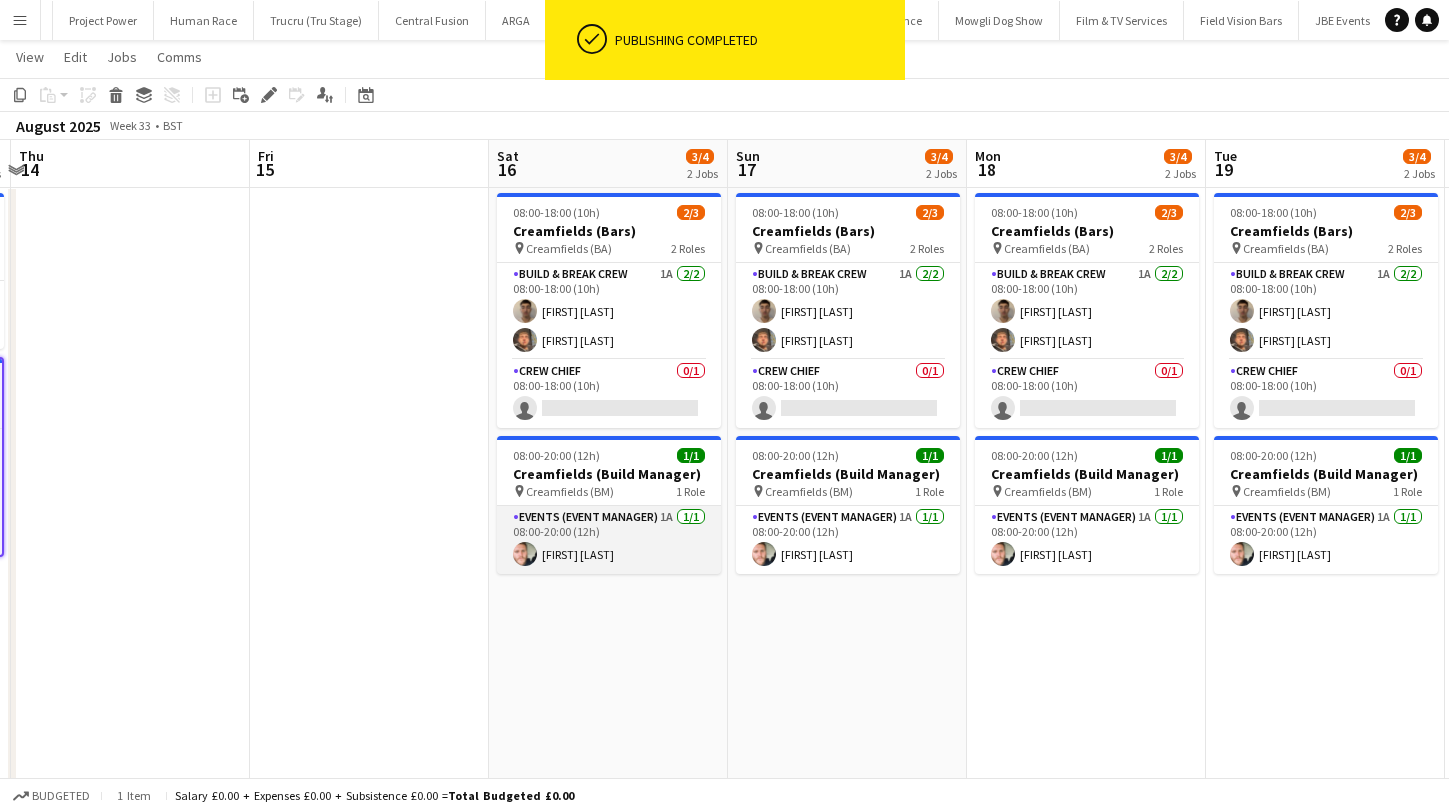 scroll, scrollTop: 0, scrollLeft: 794, axis: horizontal 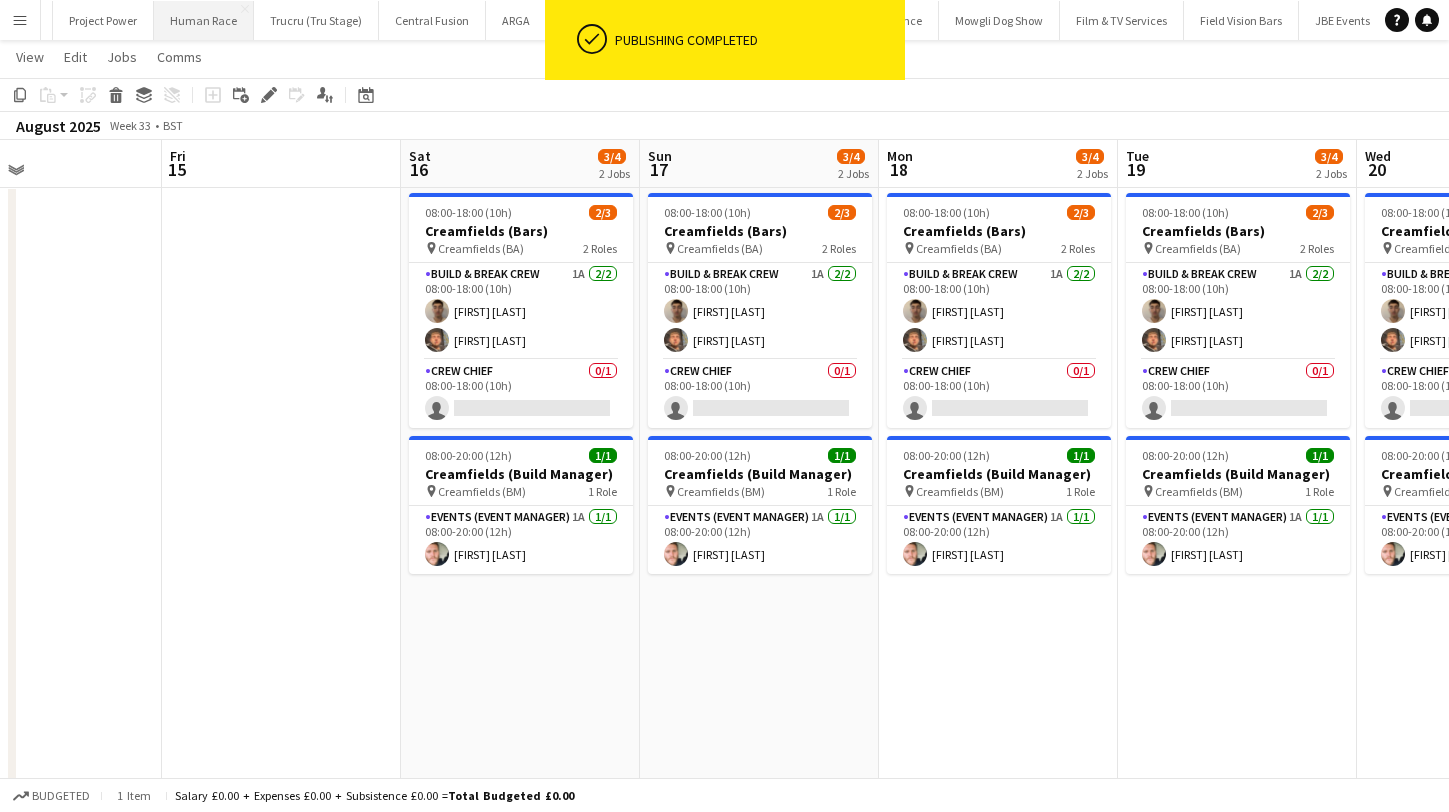 click on "Human Race
Close" at bounding box center [204, 20] 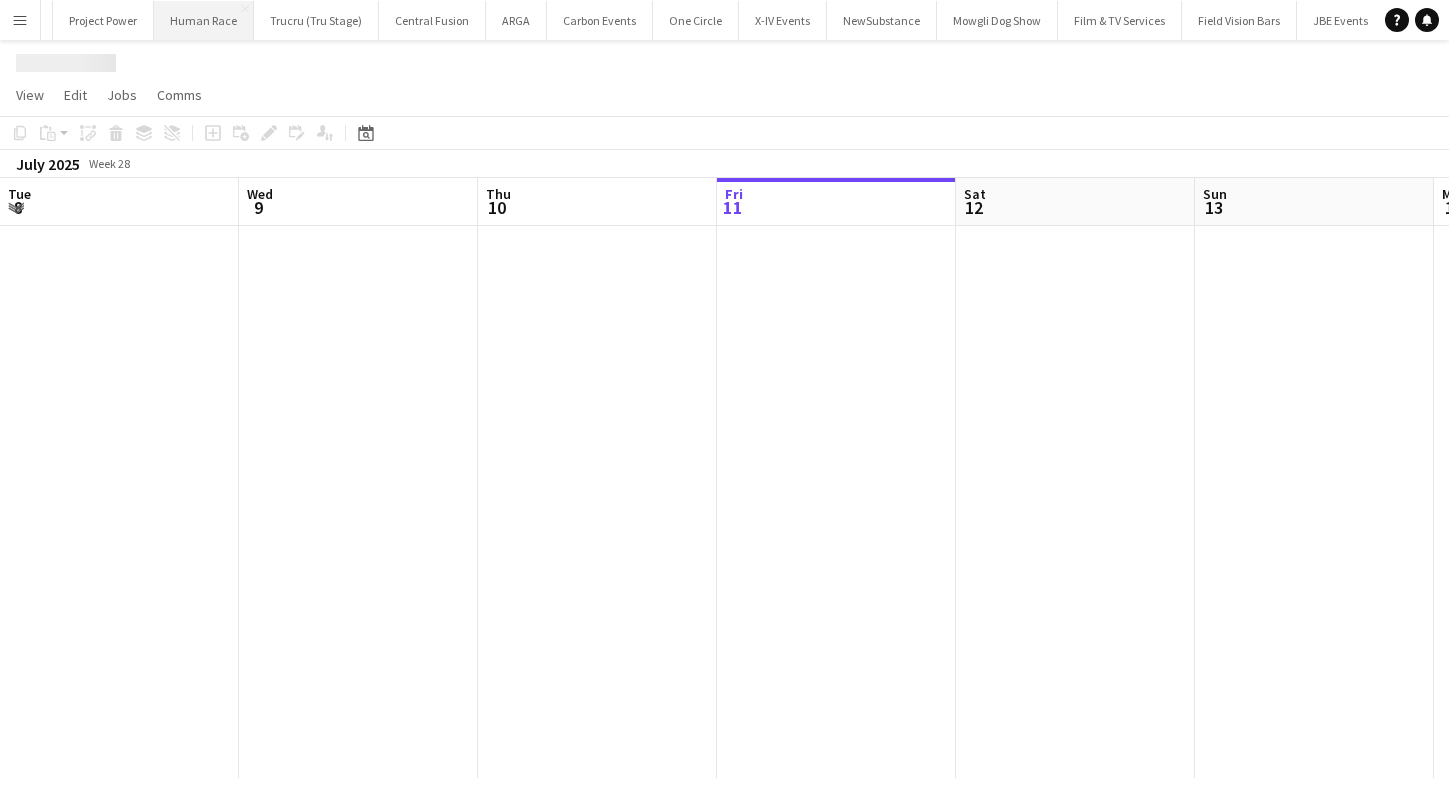 scroll, scrollTop: 0, scrollLeft: 0, axis: both 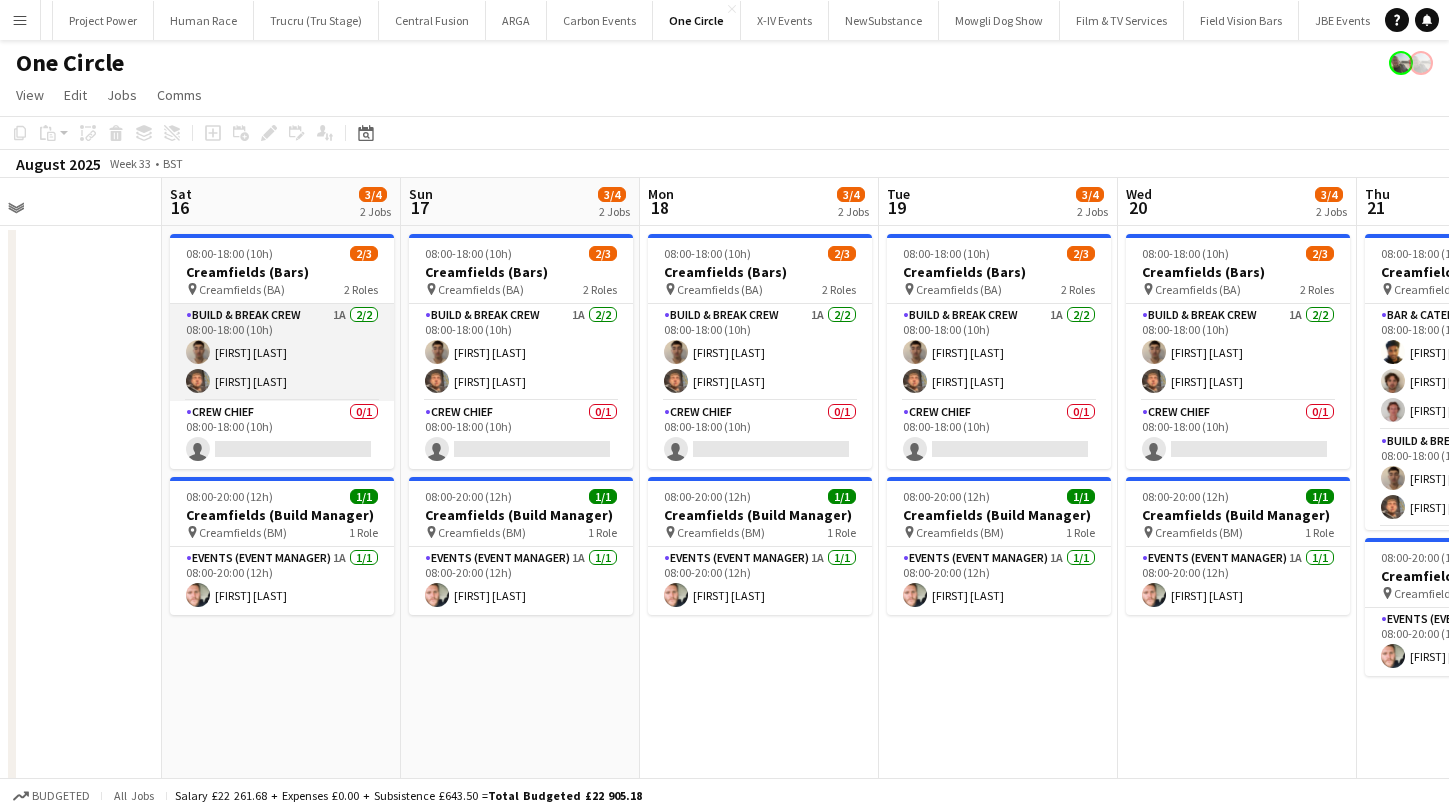 click on "Build & Break Crew   1A   2/2   08:00-18:00 (10h)
[FIRST] [LAST] [FIRST] [LAST]" at bounding box center [282, 352] 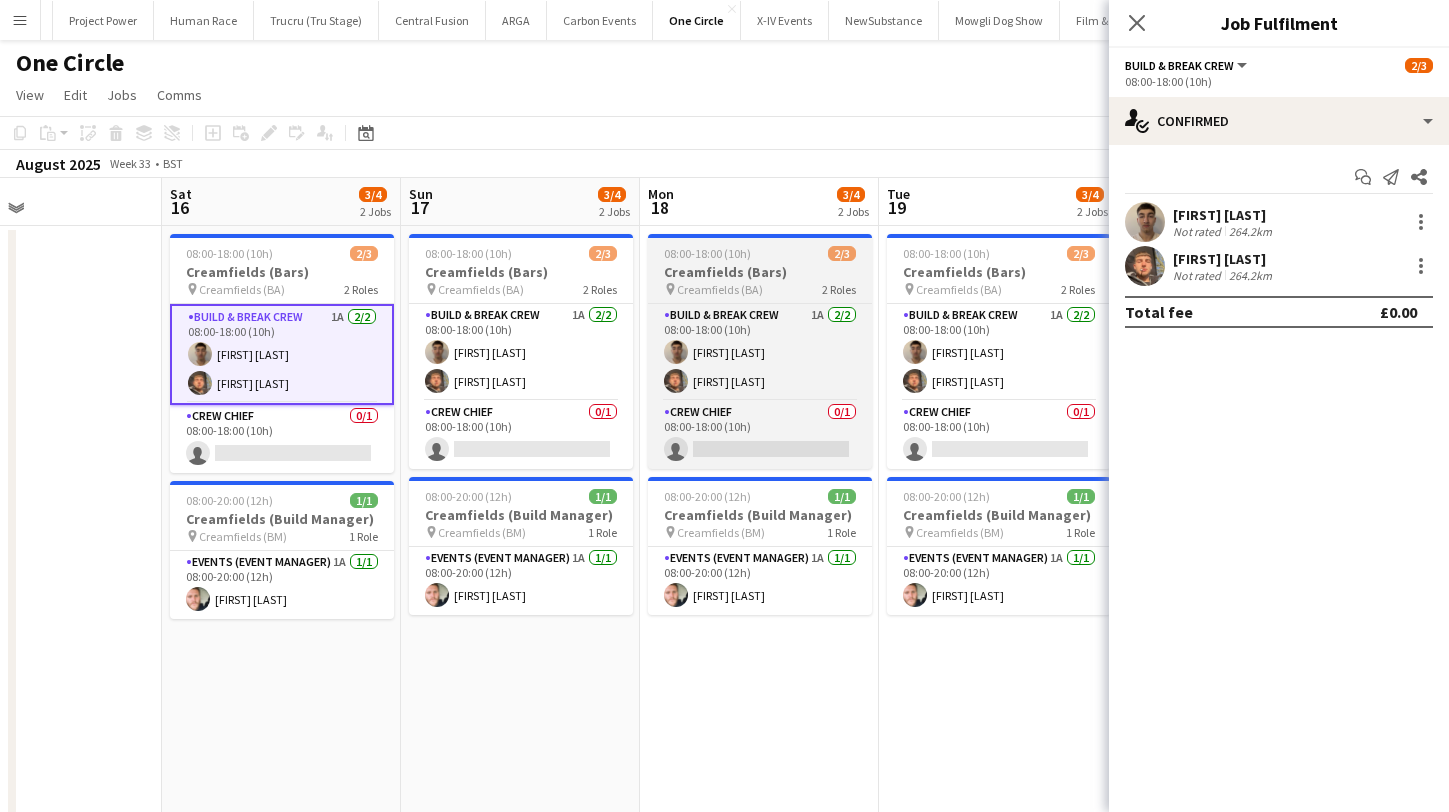 click on "Creamfields (Bars)" at bounding box center (760, 272) 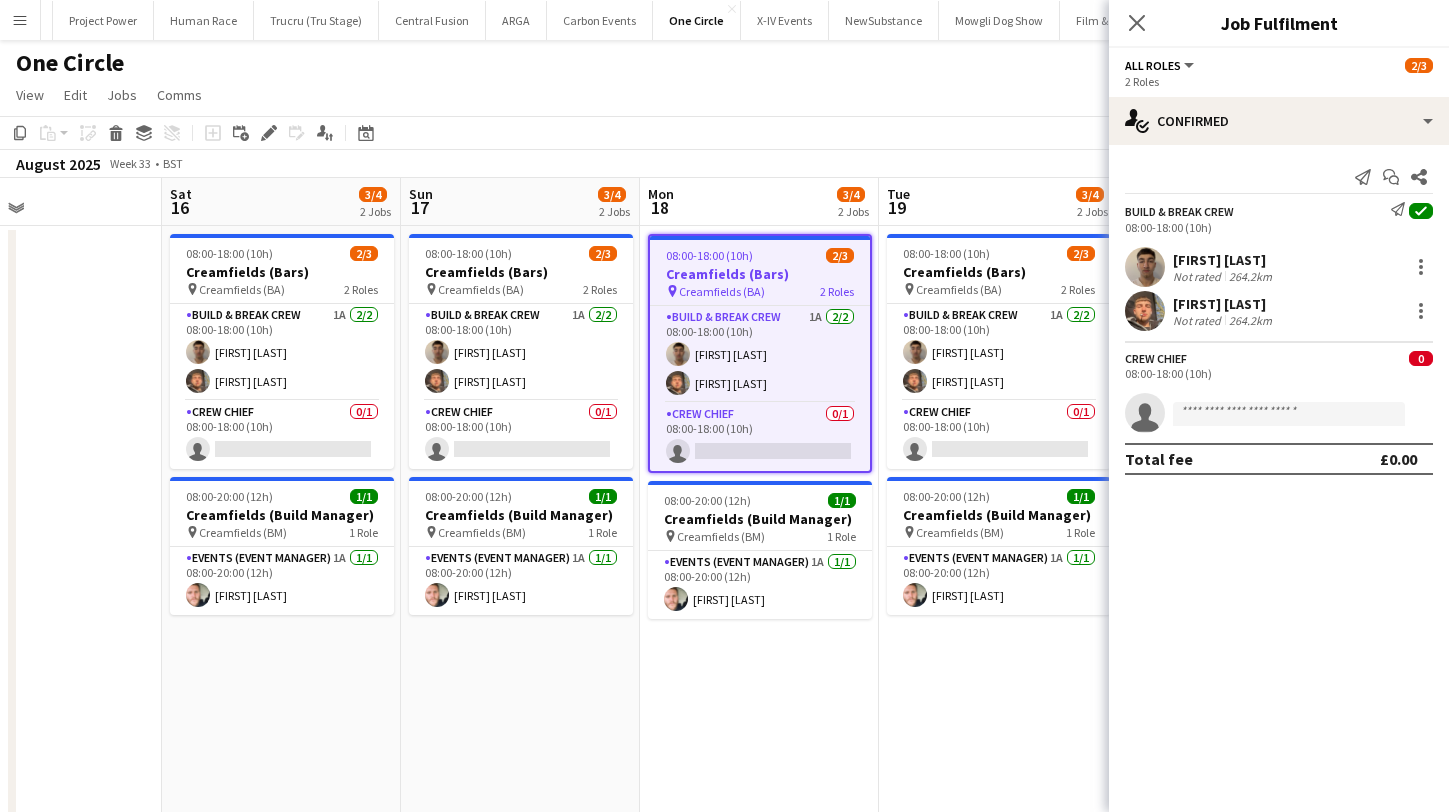 click on "Copy
Paste
Paste
Command
V Paste with crew
Command
Shift
V
Paste linked Job
Delete
Group
Ungroup" 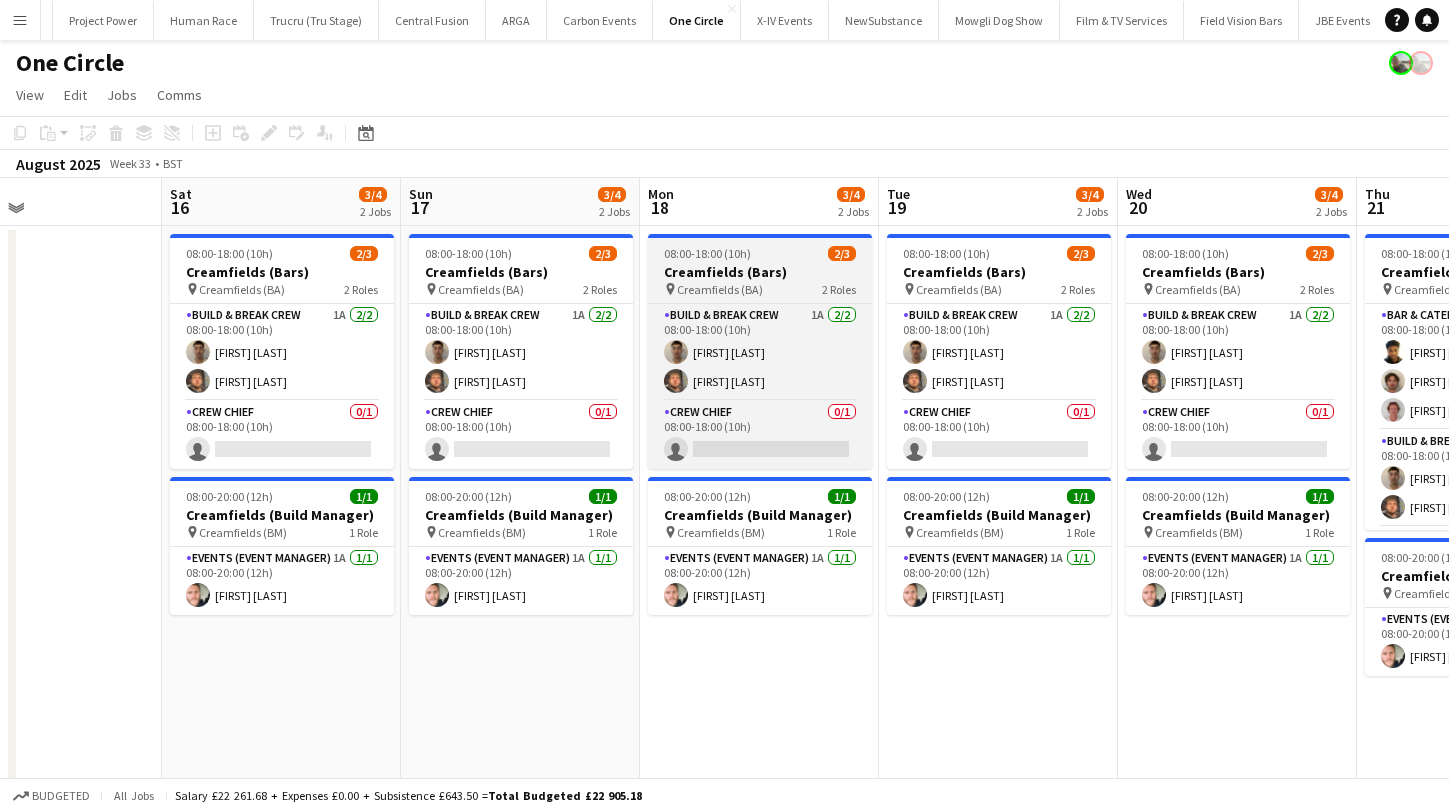 click on "Creamfields (Bars)" at bounding box center (760, 272) 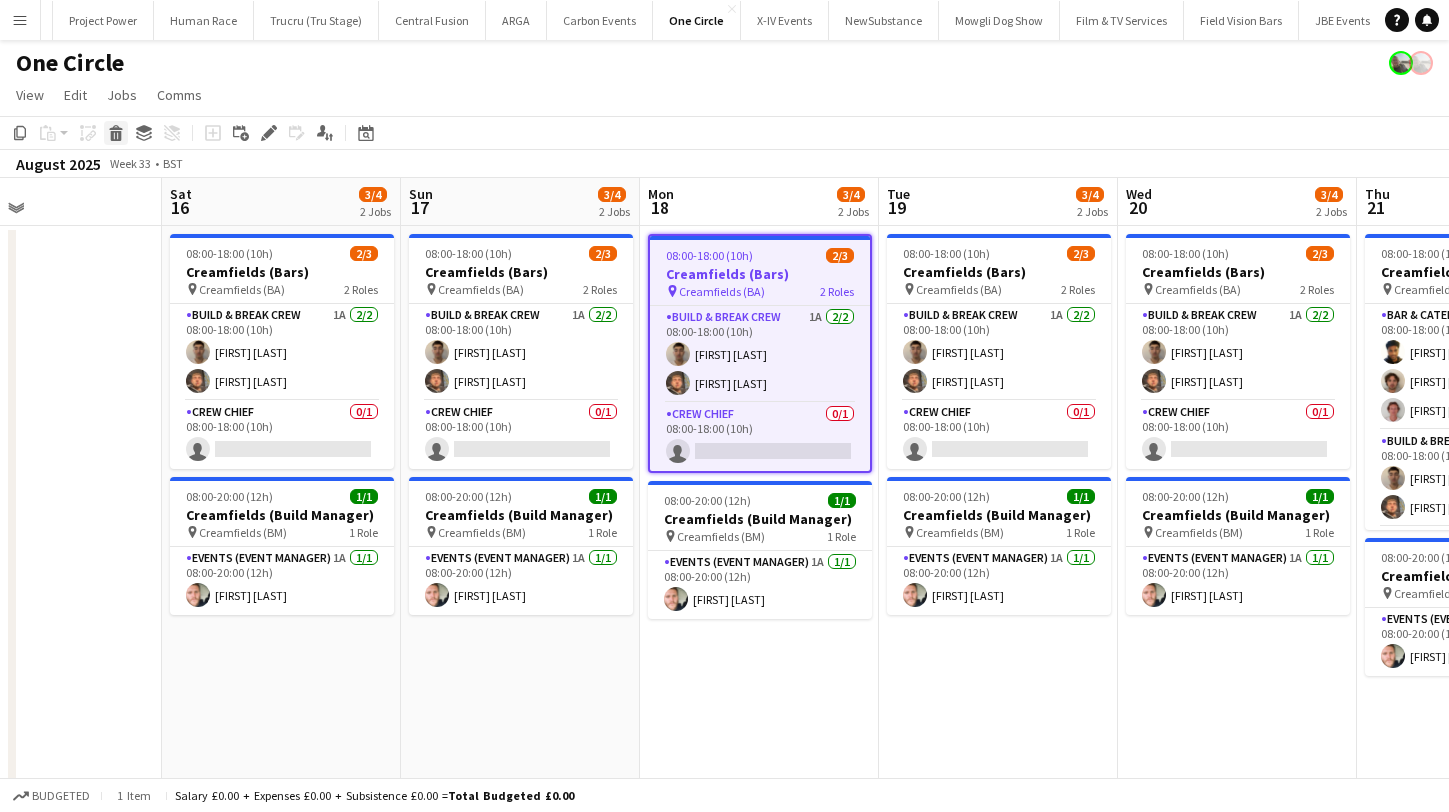 click on "Delete" 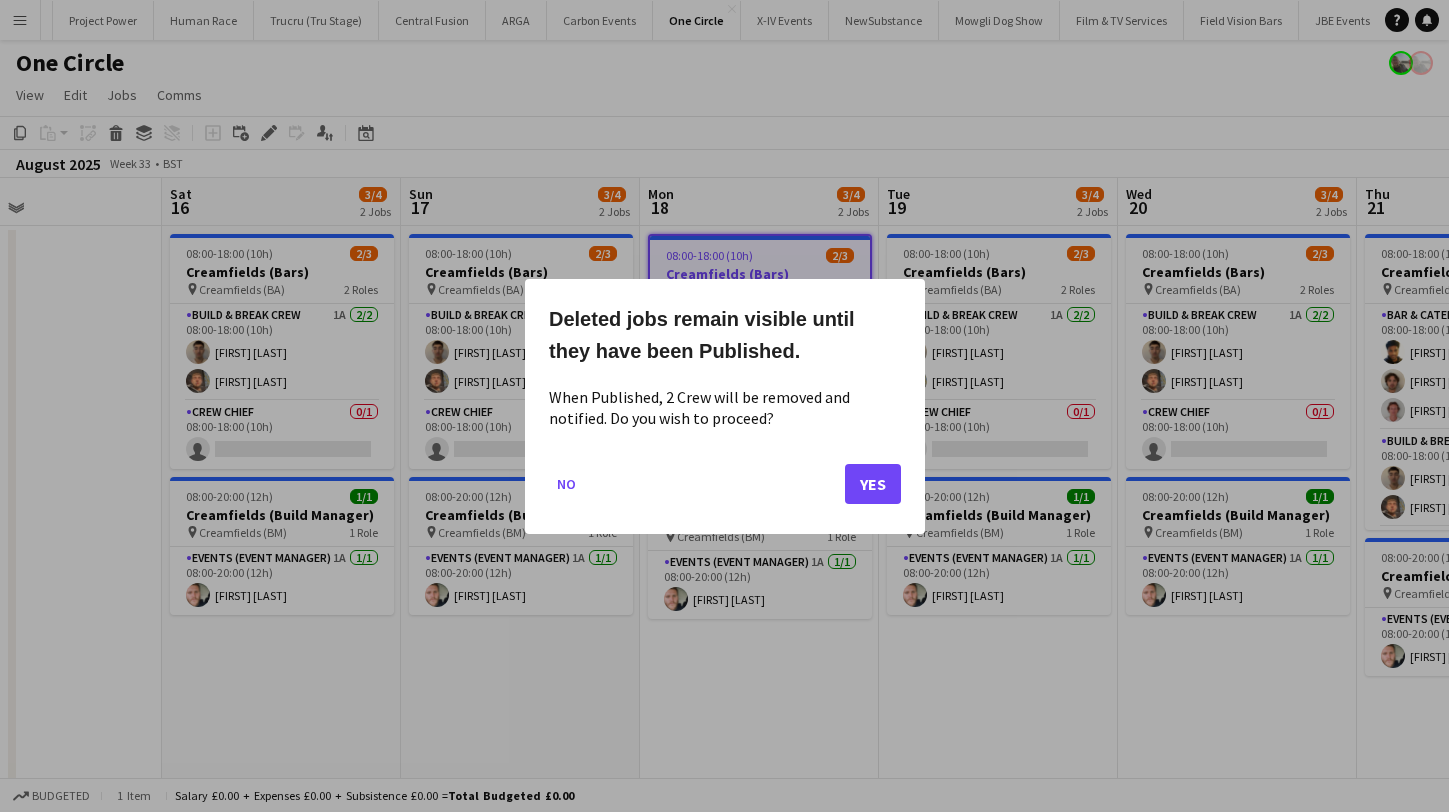 click on "Yes" 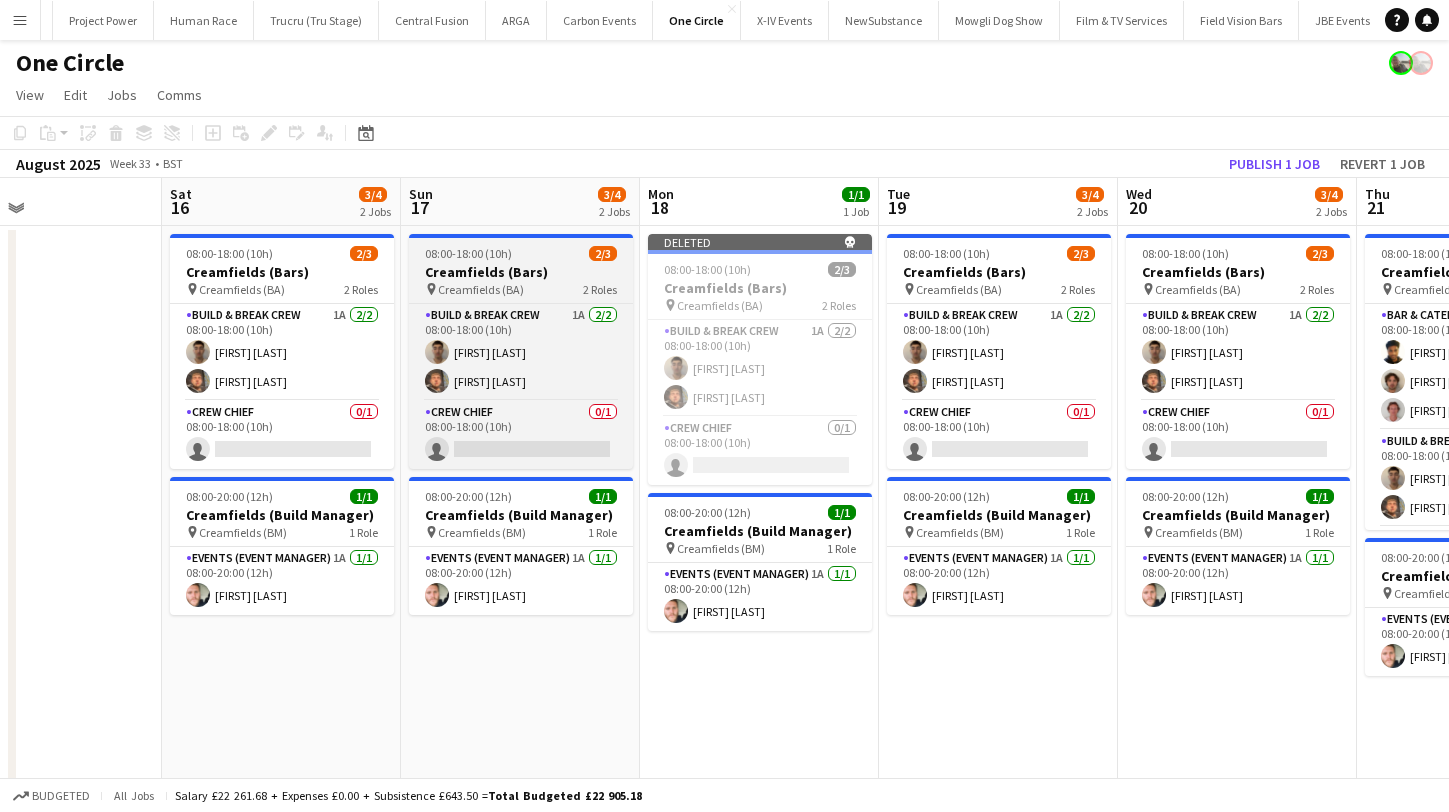 click on "Creamfields (BA)" at bounding box center [481, 289] 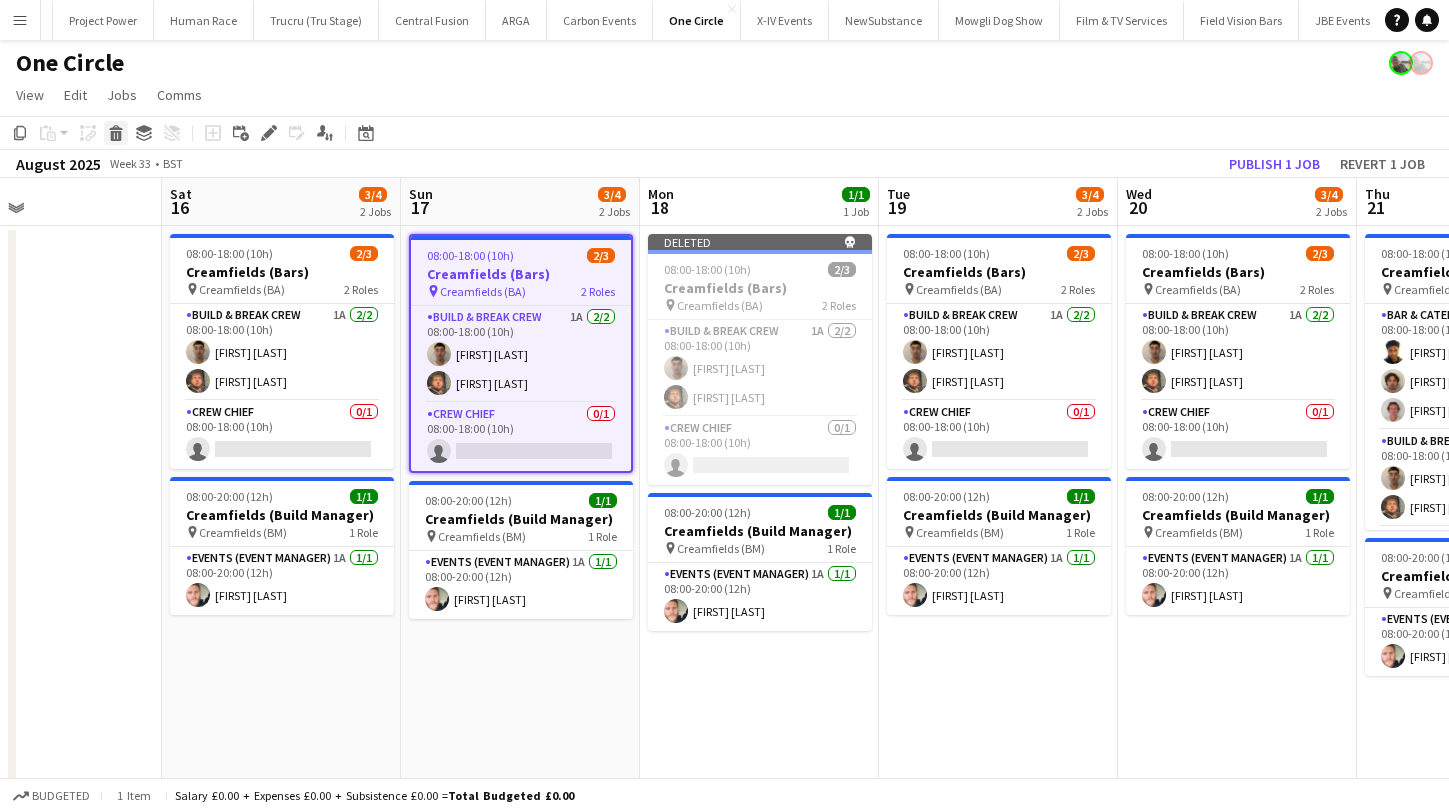 click on "Delete" 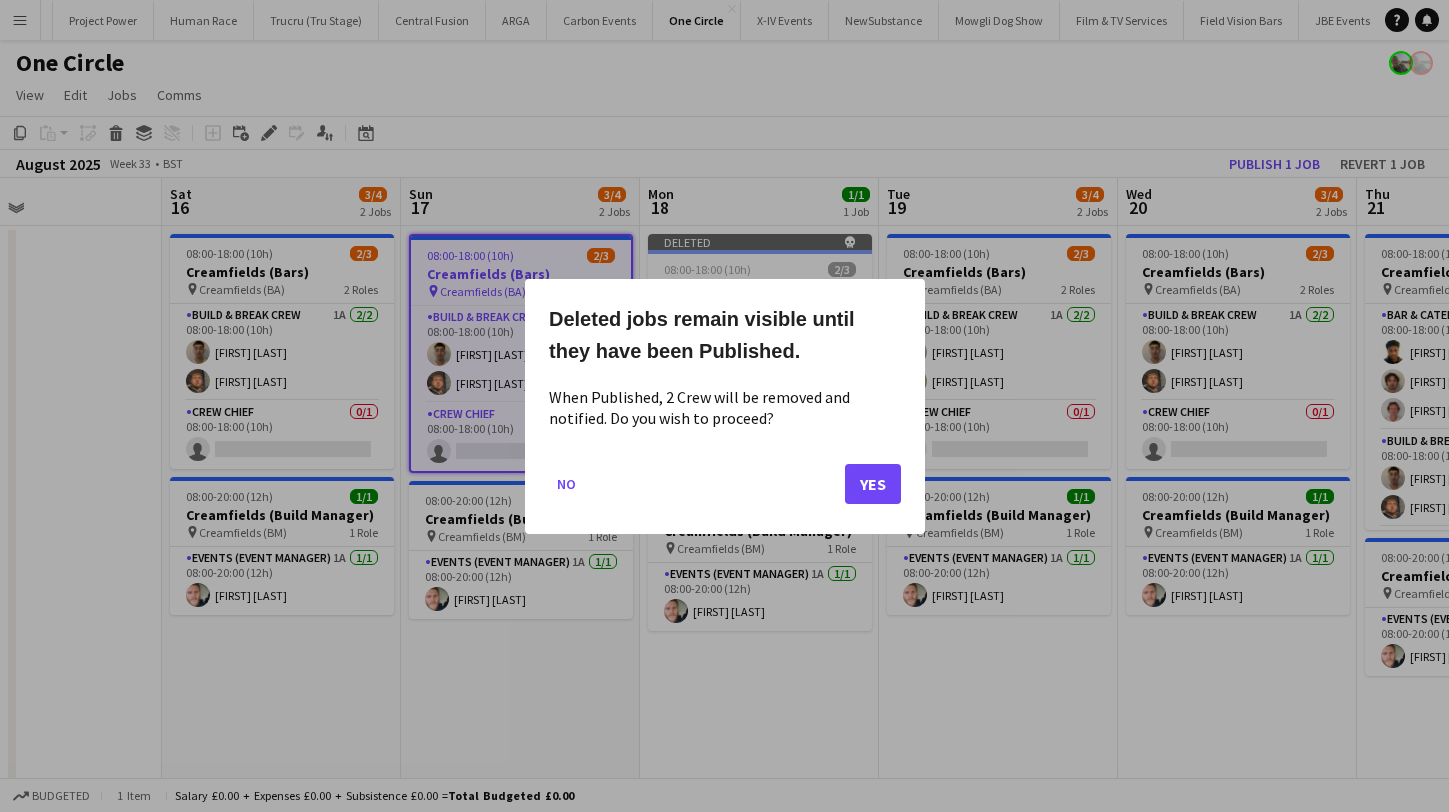 click on "Yes" 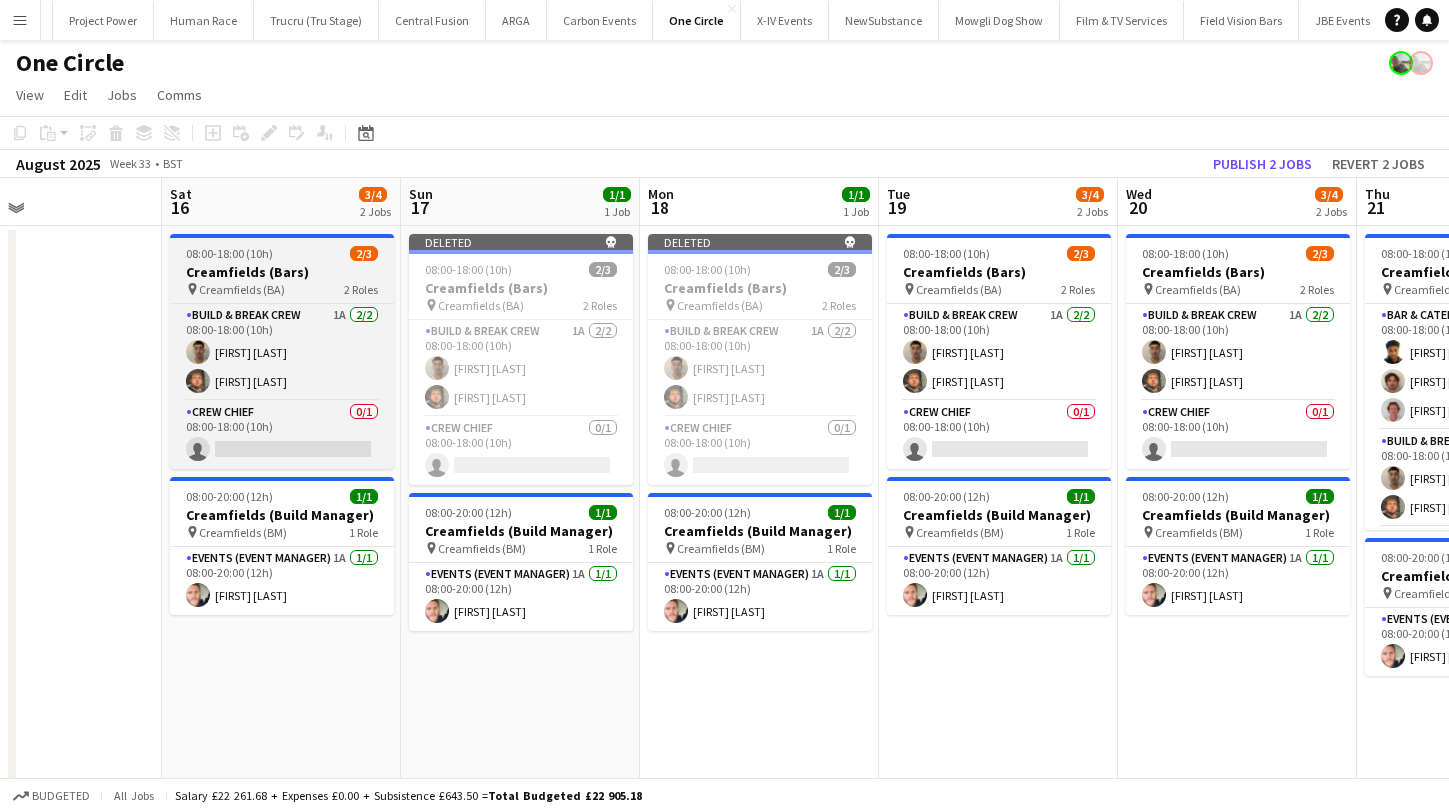 click on "Creamfields (Bars)" at bounding box center [282, 272] 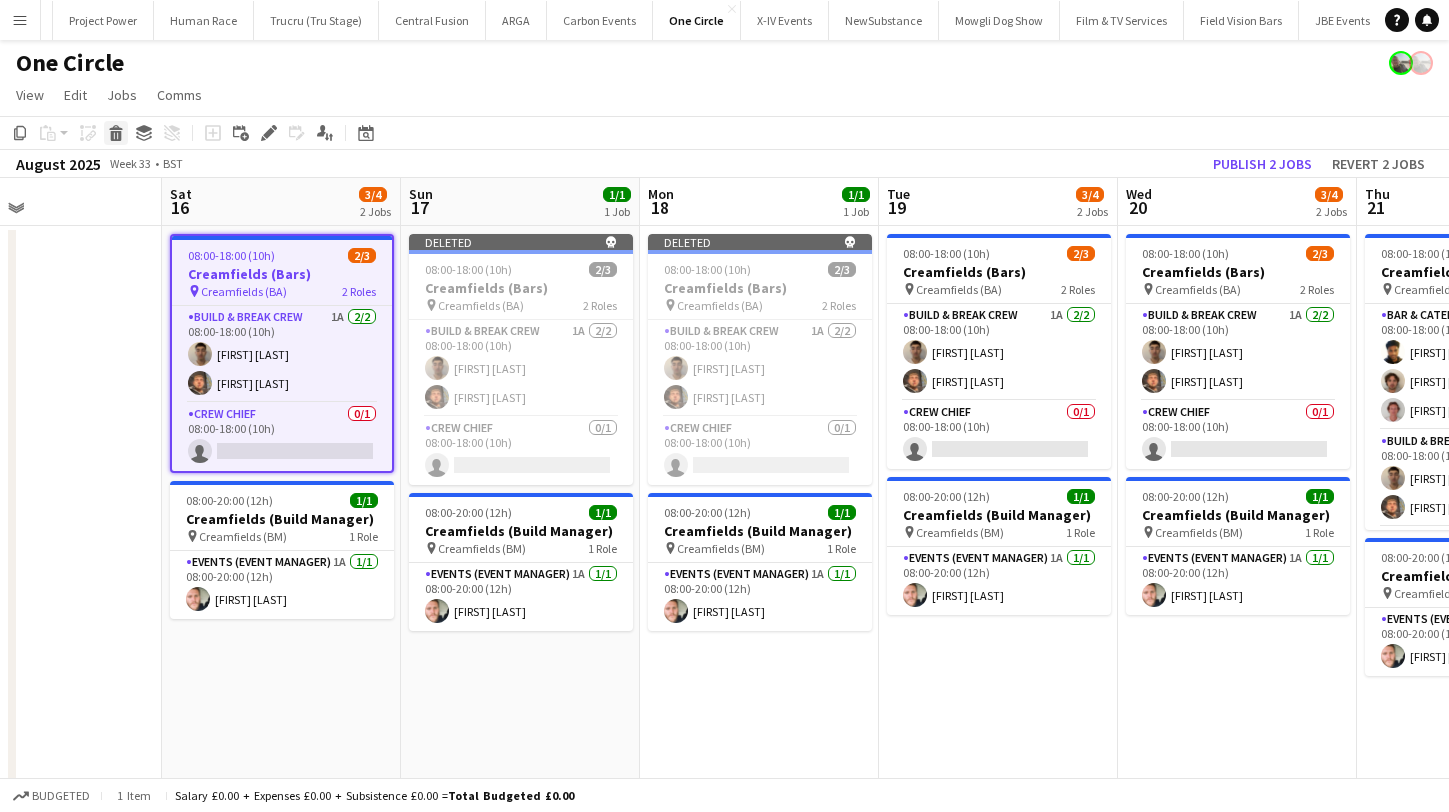 click 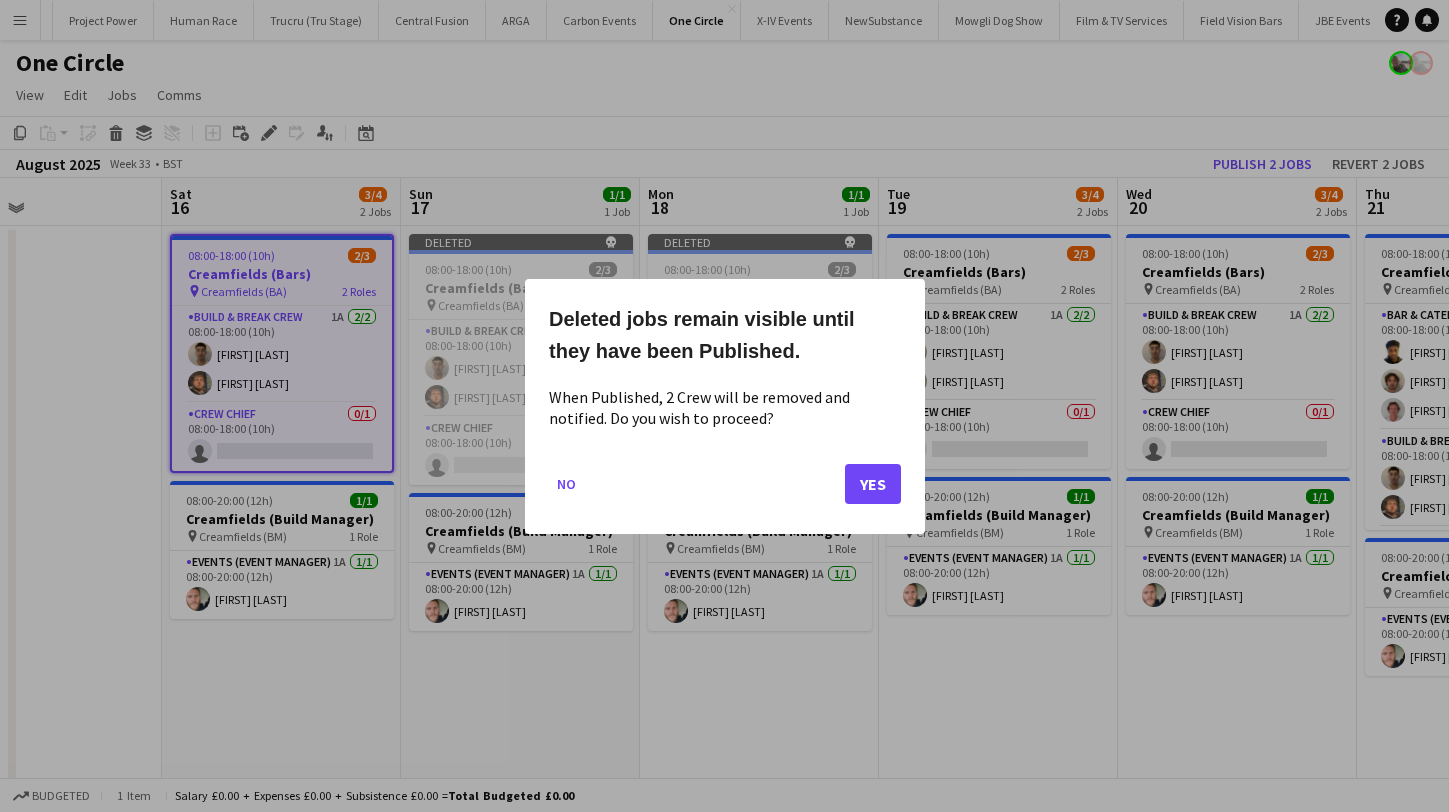 click on "Yes" 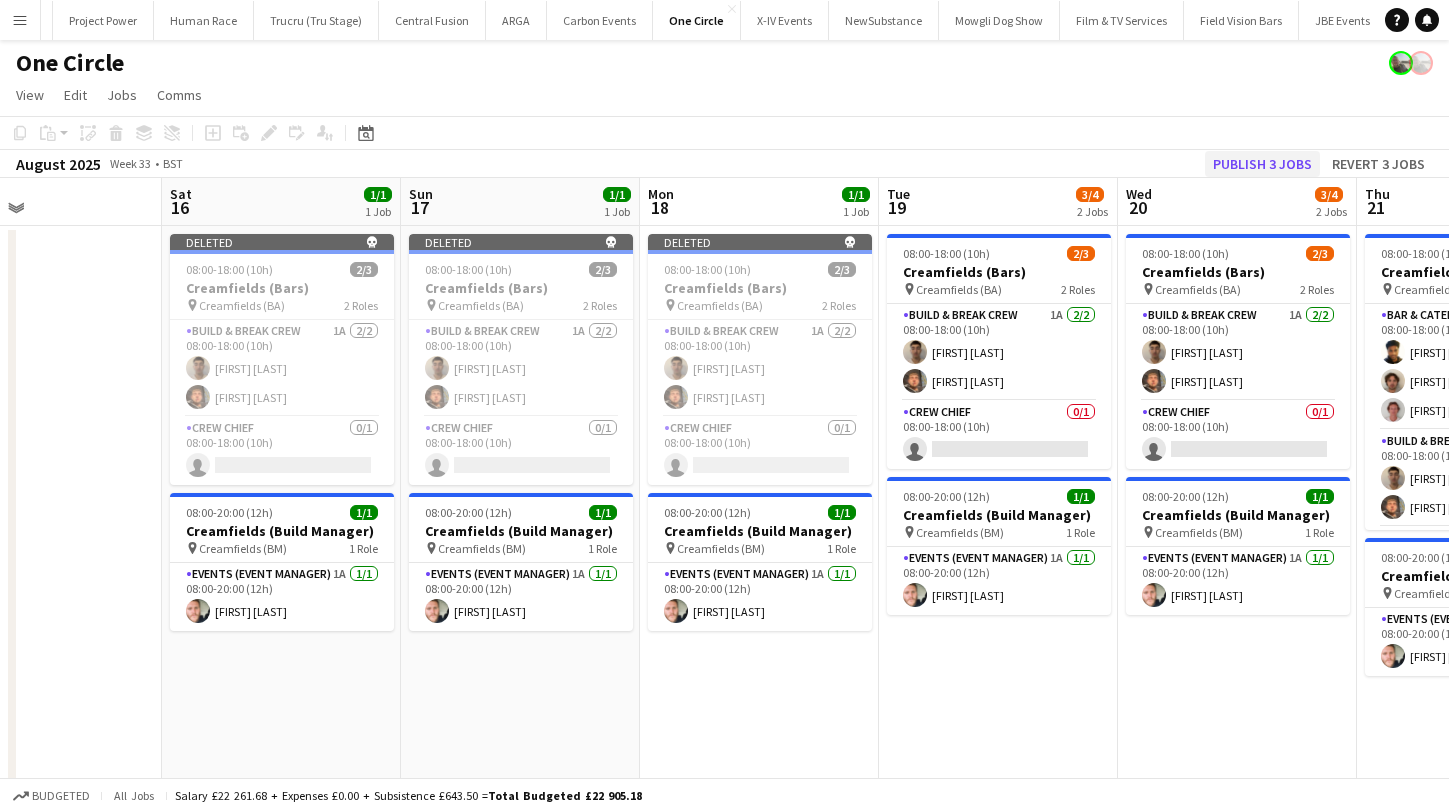 click on "Publish 3 jobs" 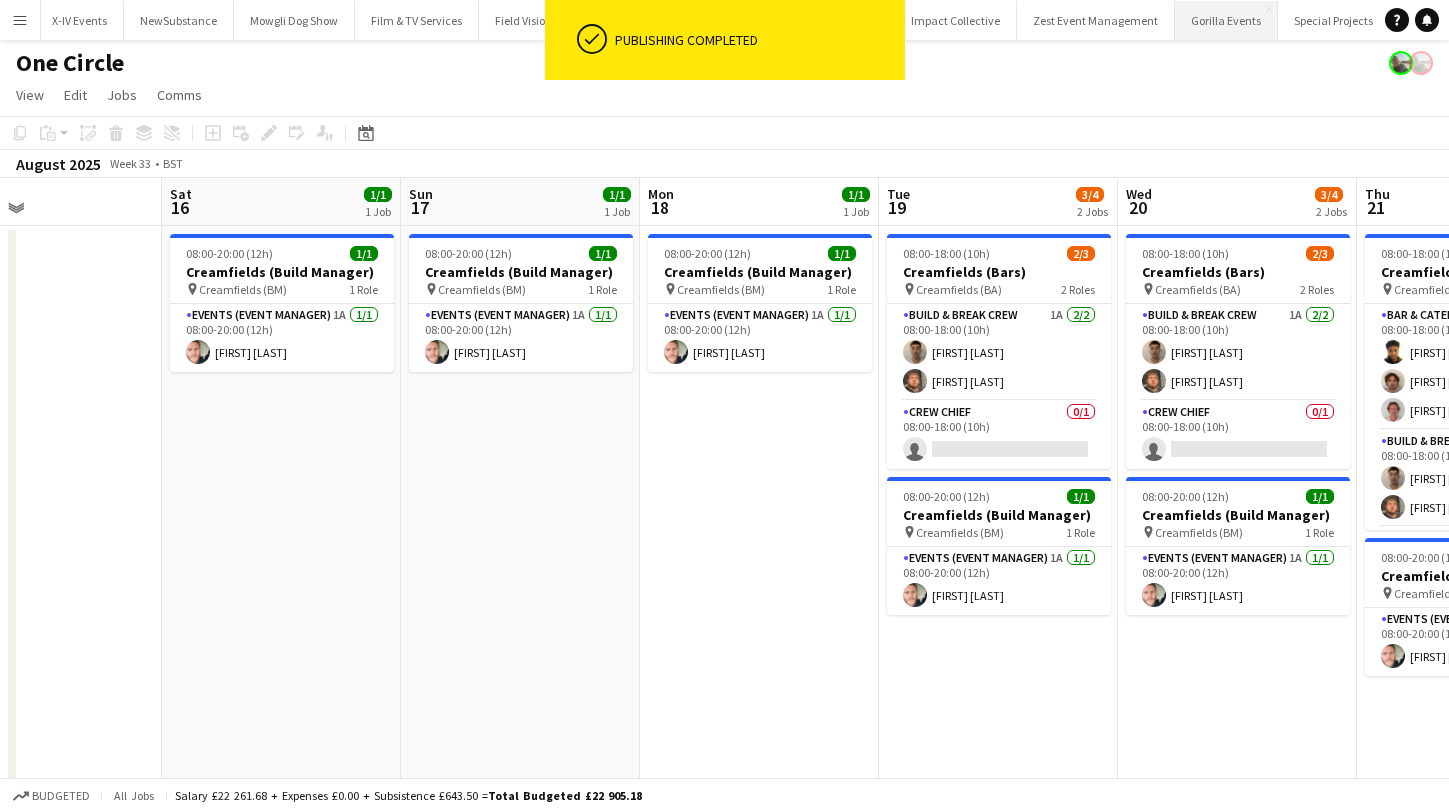 click on "Gorilla Events
Close" at bounding box center [1226, 20] 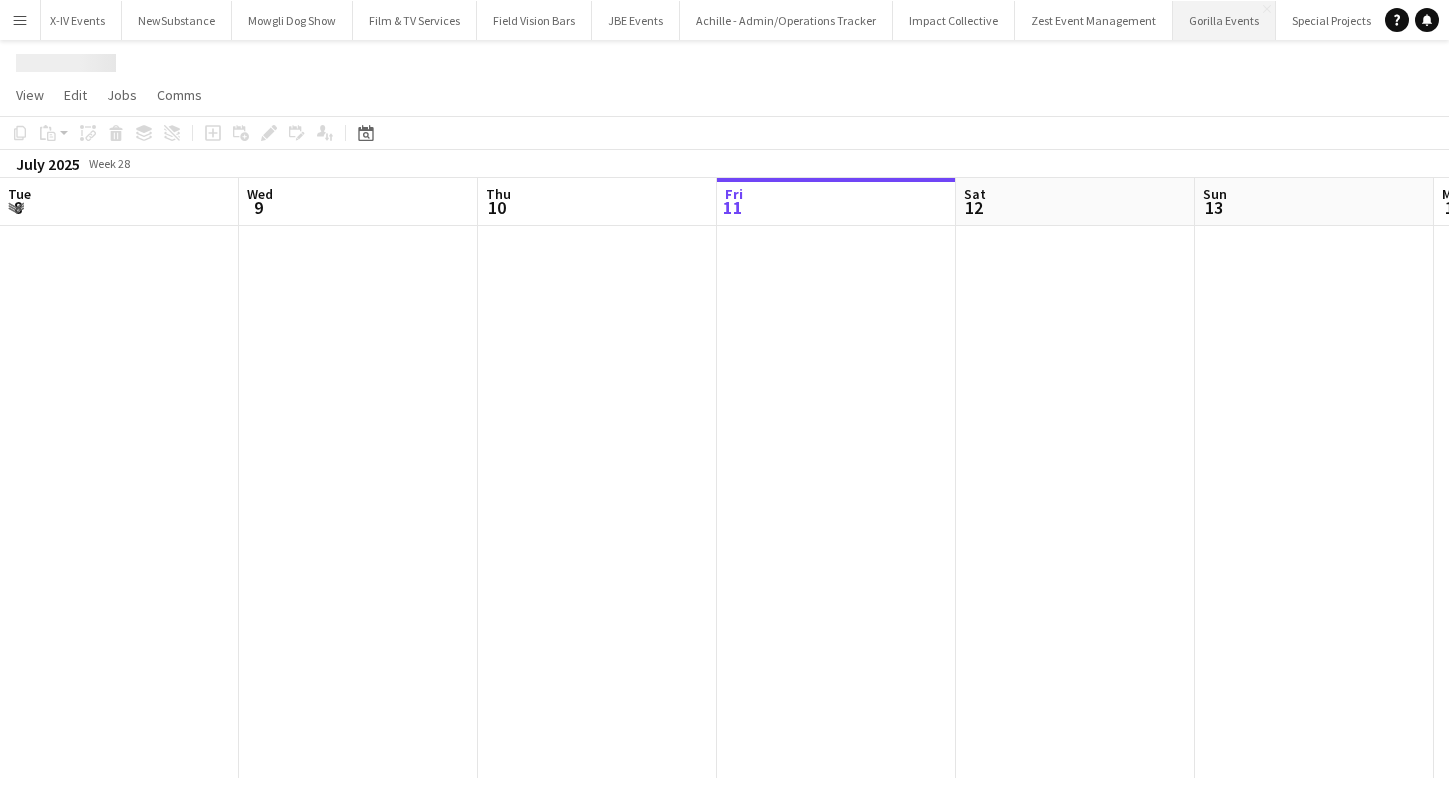 scroll, scrollTop: 0, scrollLeft: 1670, axis: horizontal 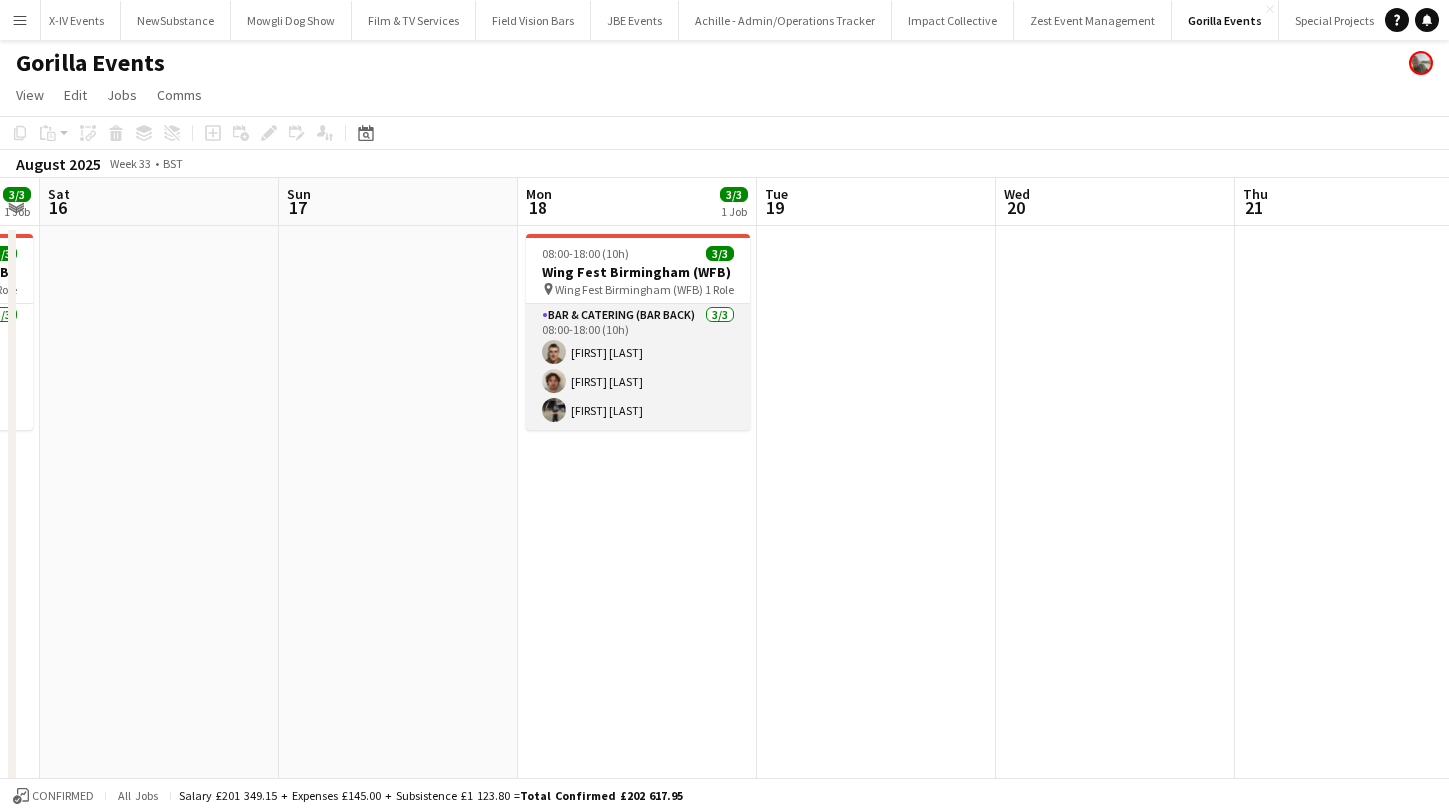 click on "Bar & Catering (Bar Back)   3/3   08:00-18:00 (10h)
[FIRST] [LAST] [FIRST] [LAST] [FIRST] [LAST]" at bounding box center (638, 367) 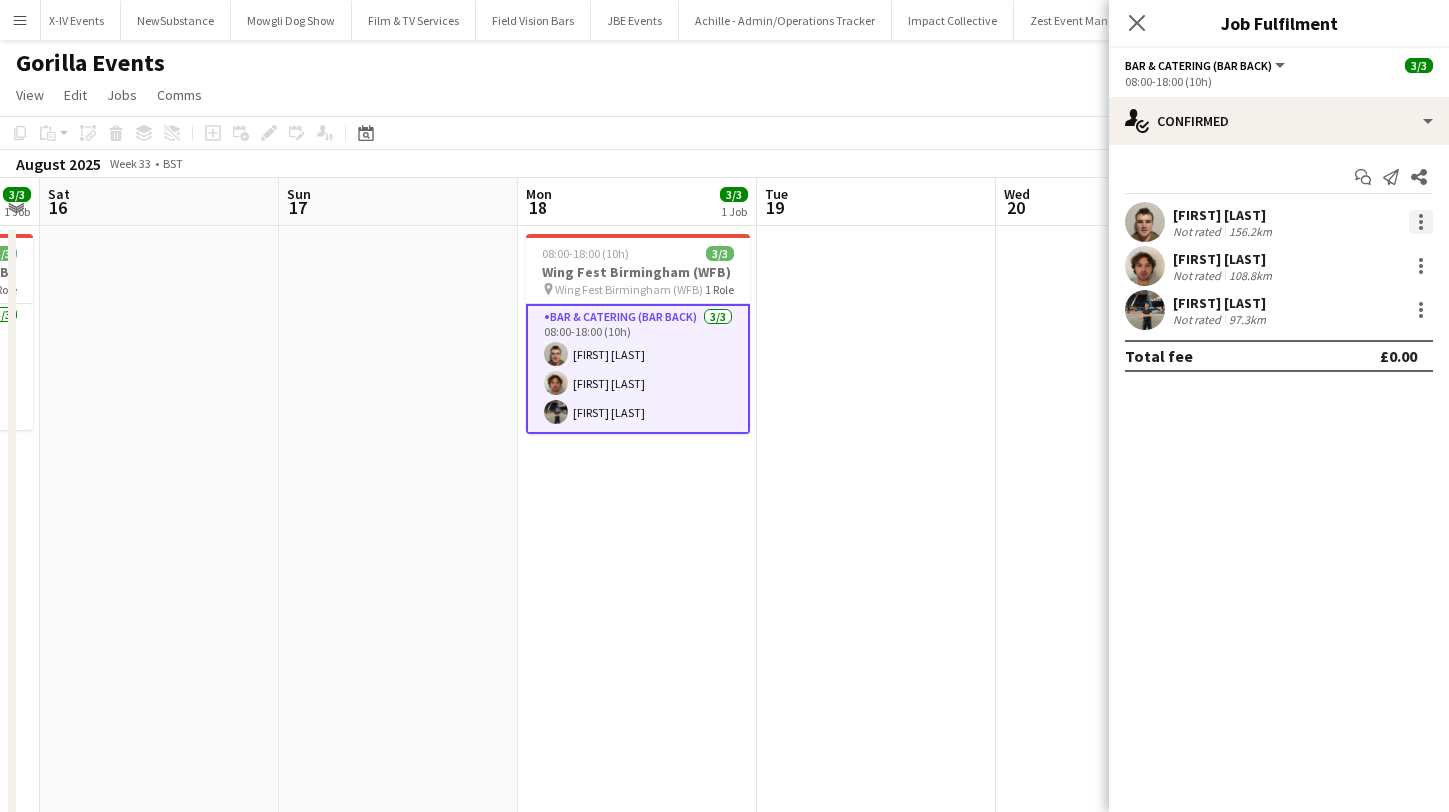 click at bounding box center [1421, 222] 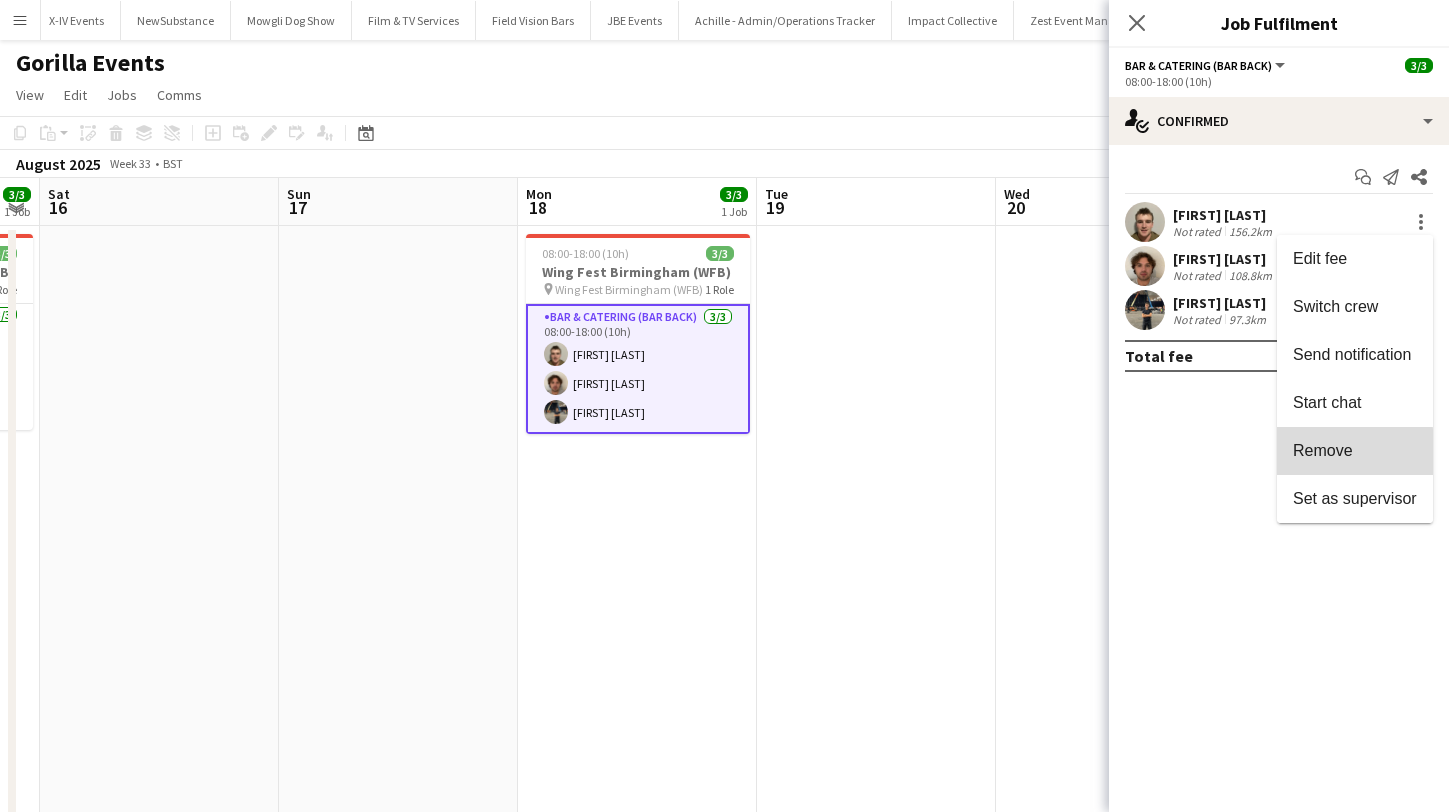 click on "Remove" at bounding box center [1355, 451] 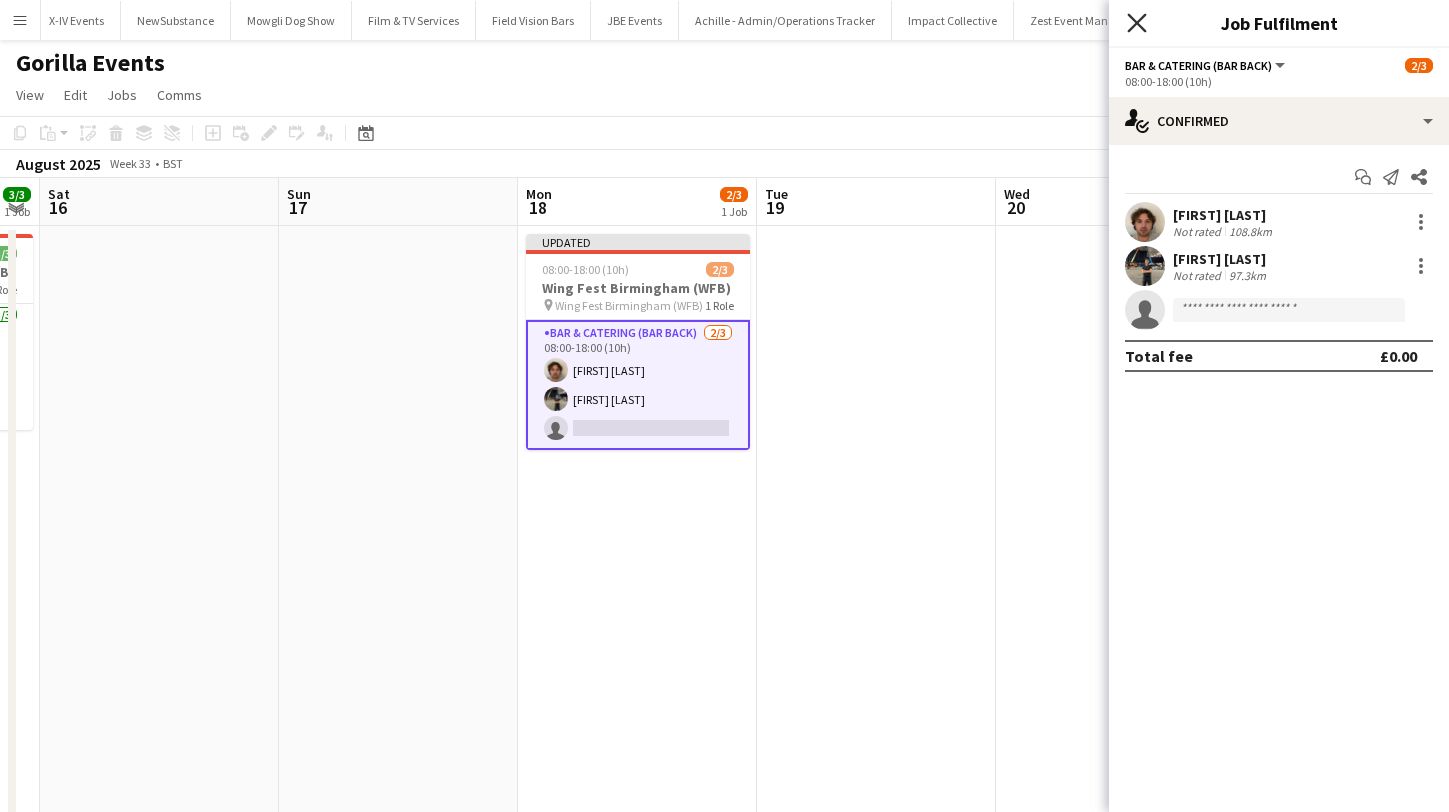 click 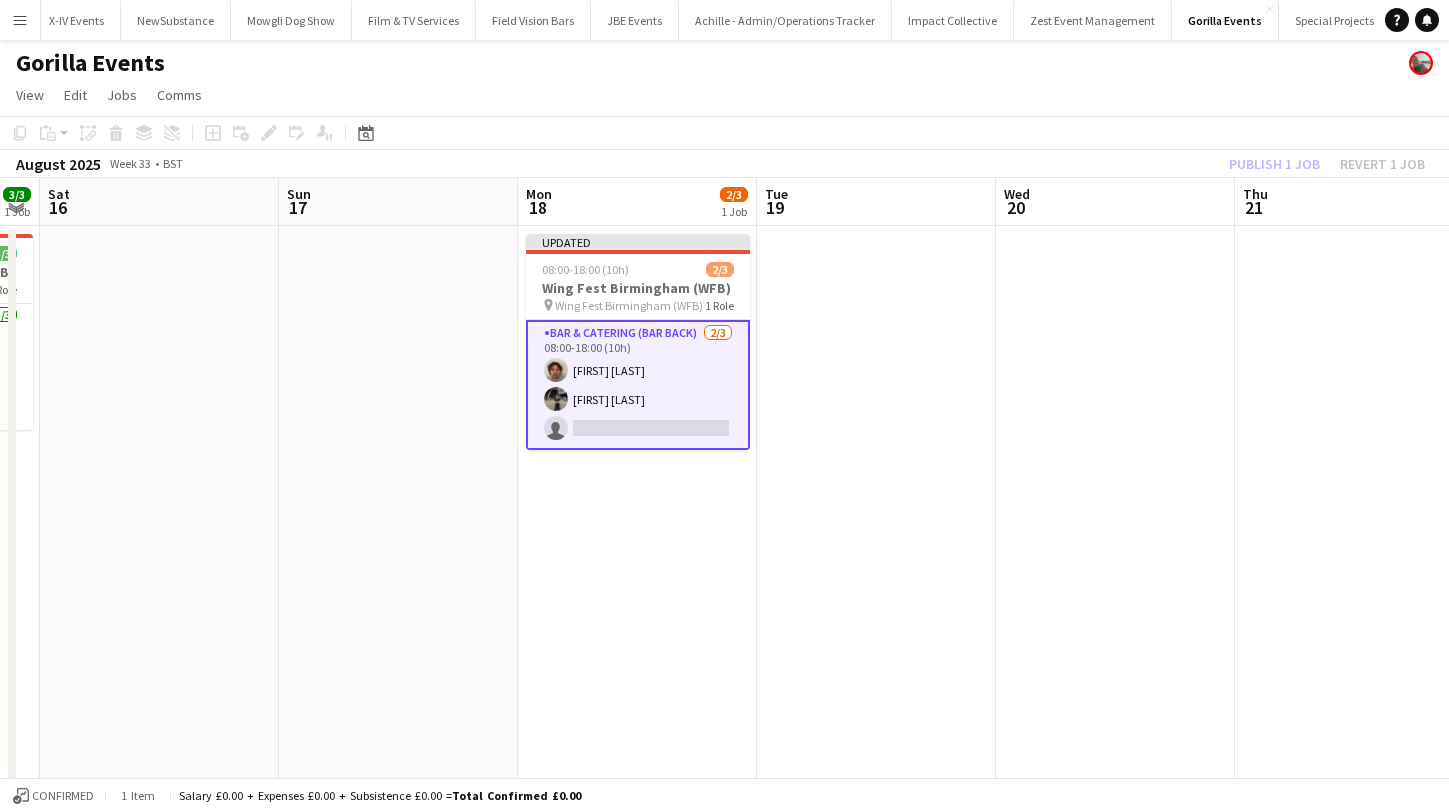 click on "Publish 1 job   Revert 1 job" 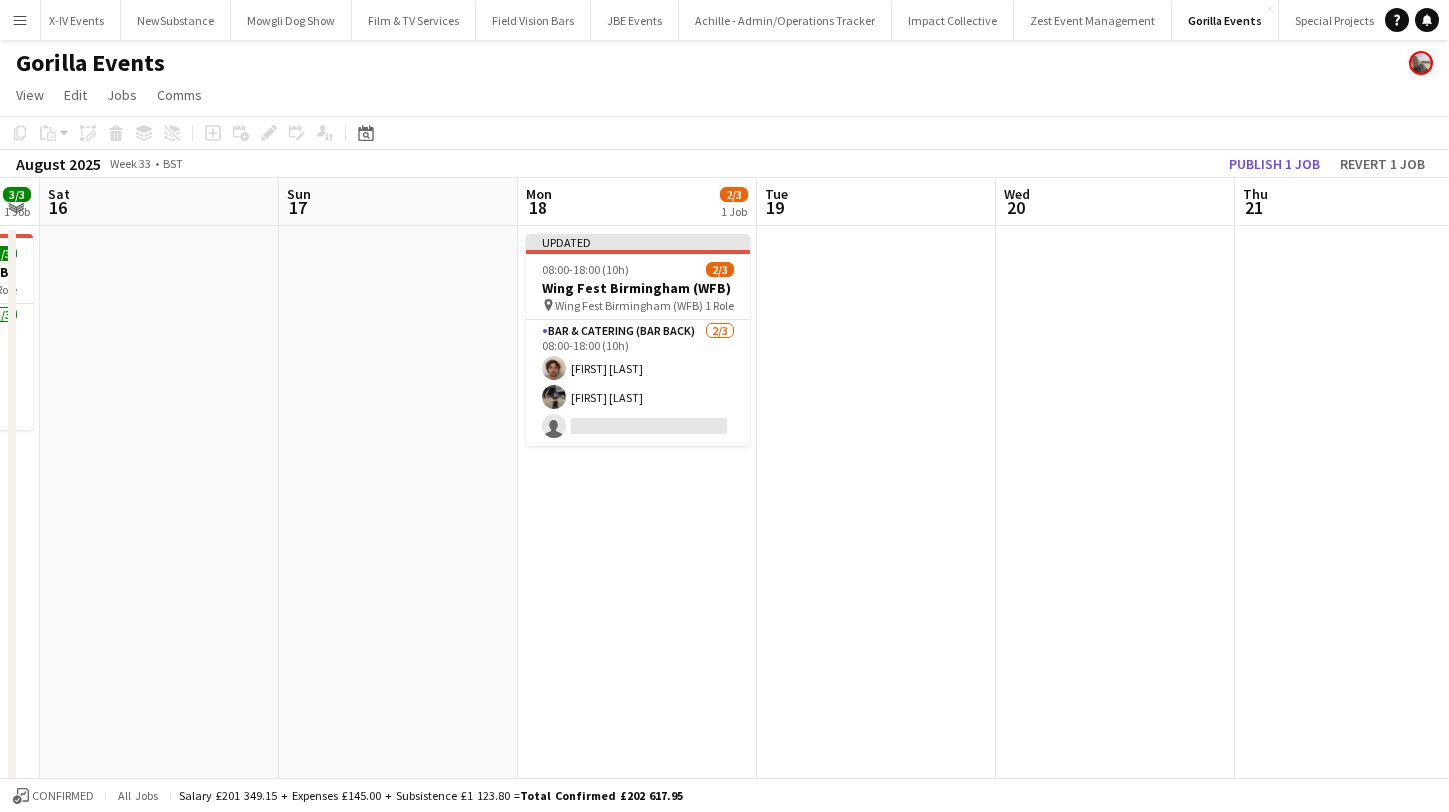 click on "Revert 1 job" 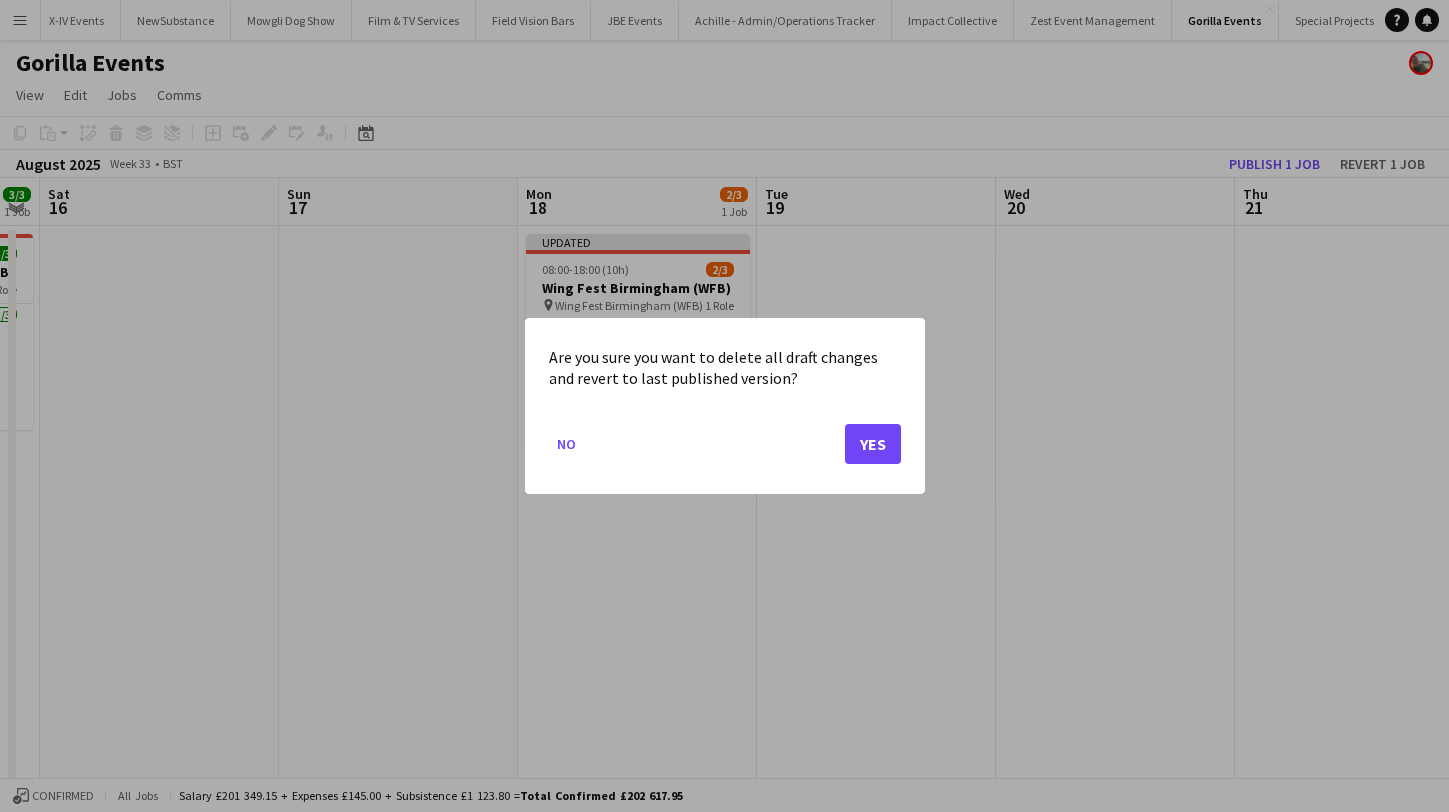 click on "Yes" 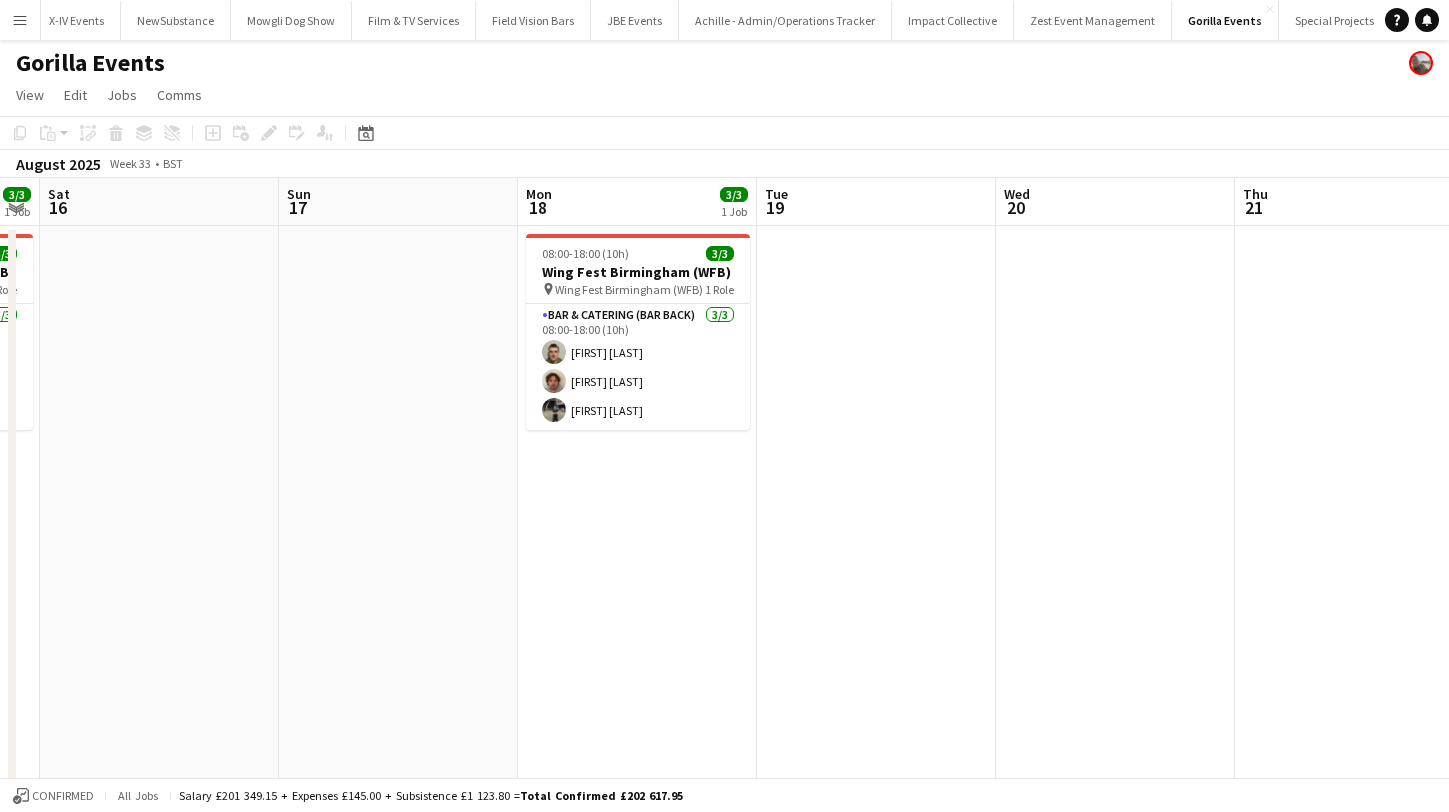 click on "Bar & Catering (Bar Back)   3/3   08:00-18:00 (10h)
[FIRST] [LAST] [FIRST] [LAST] [FIRST] [LAST]" at bounding box center [638, 367] 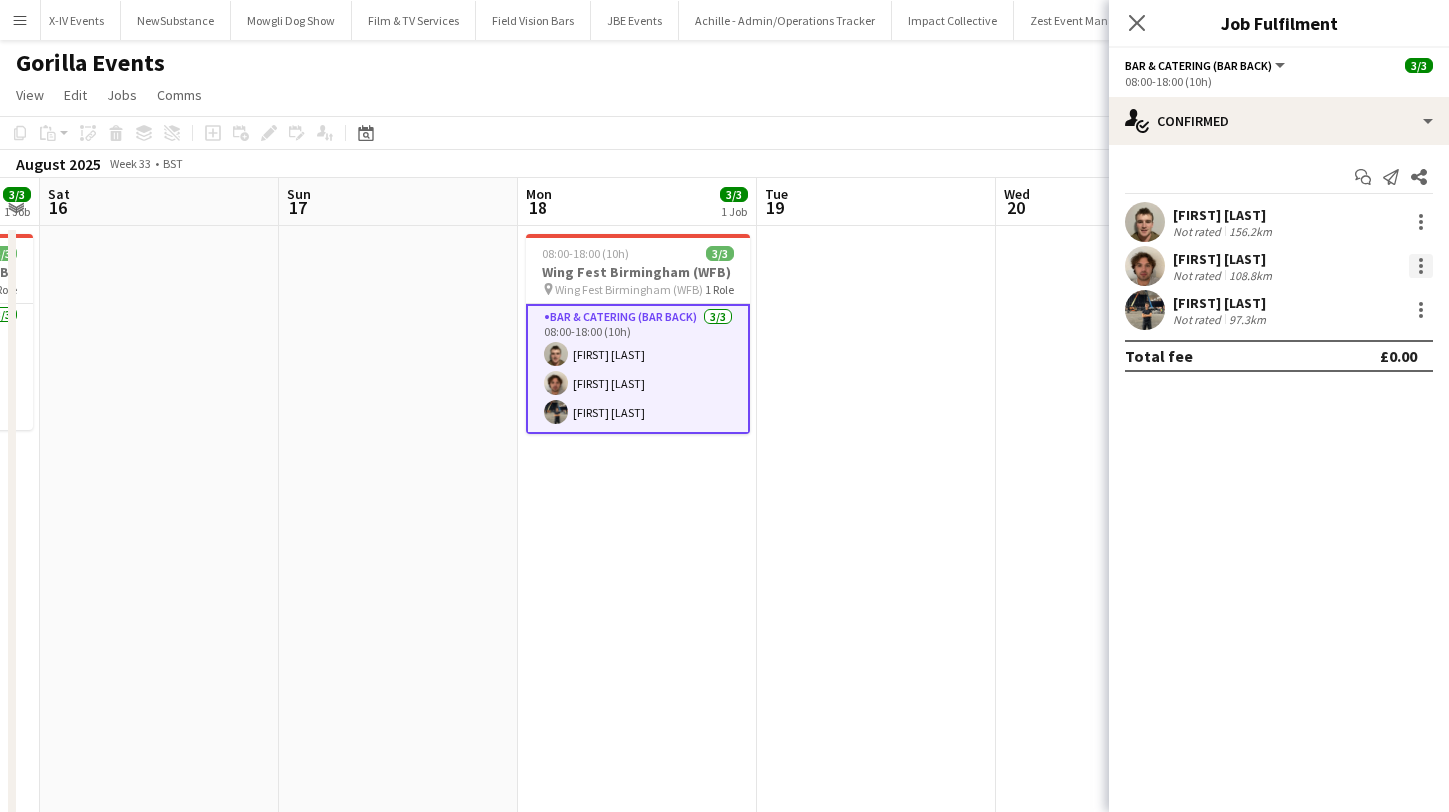 click at bounding box center [1421, 266] 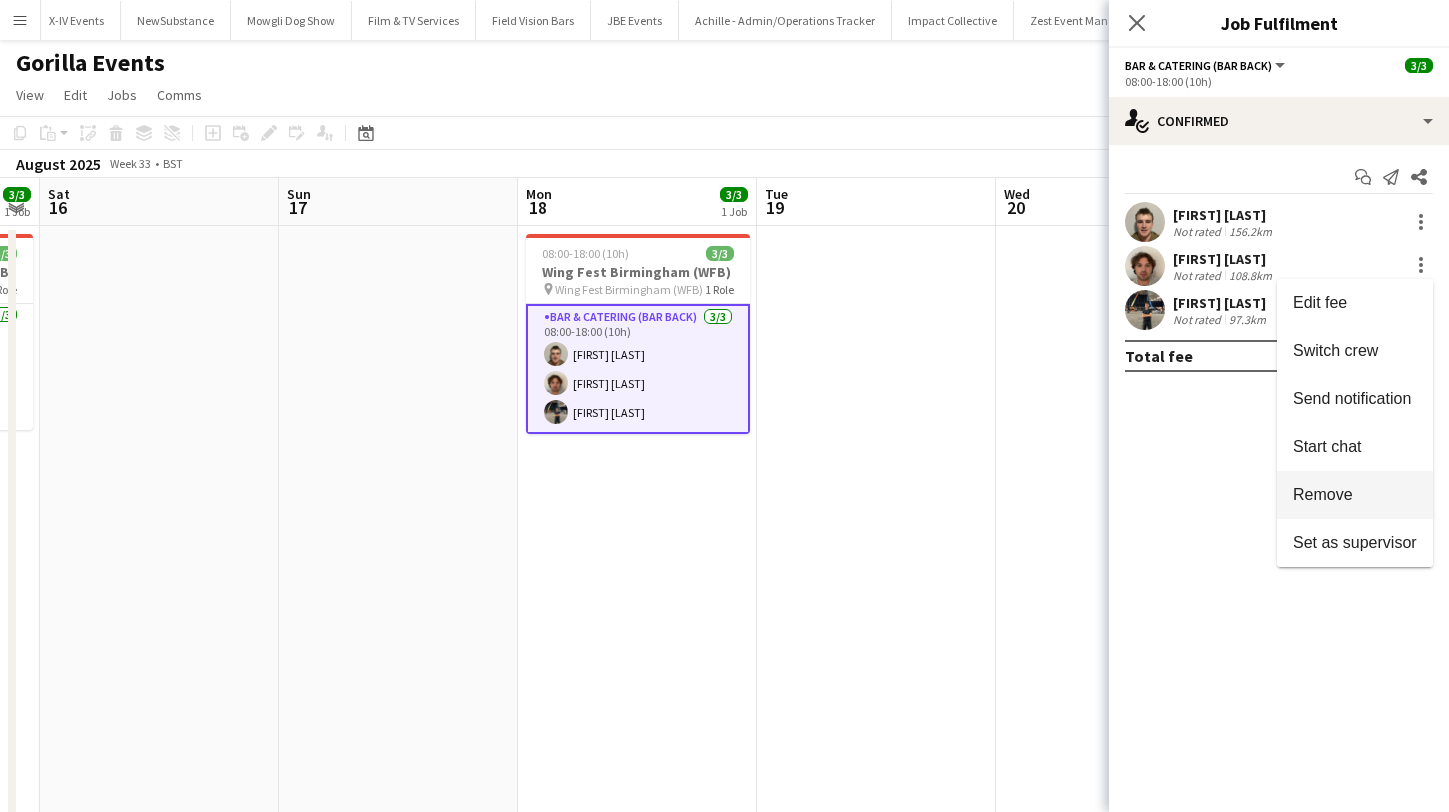 click on "Remove" at bounding box center (1355, 495) 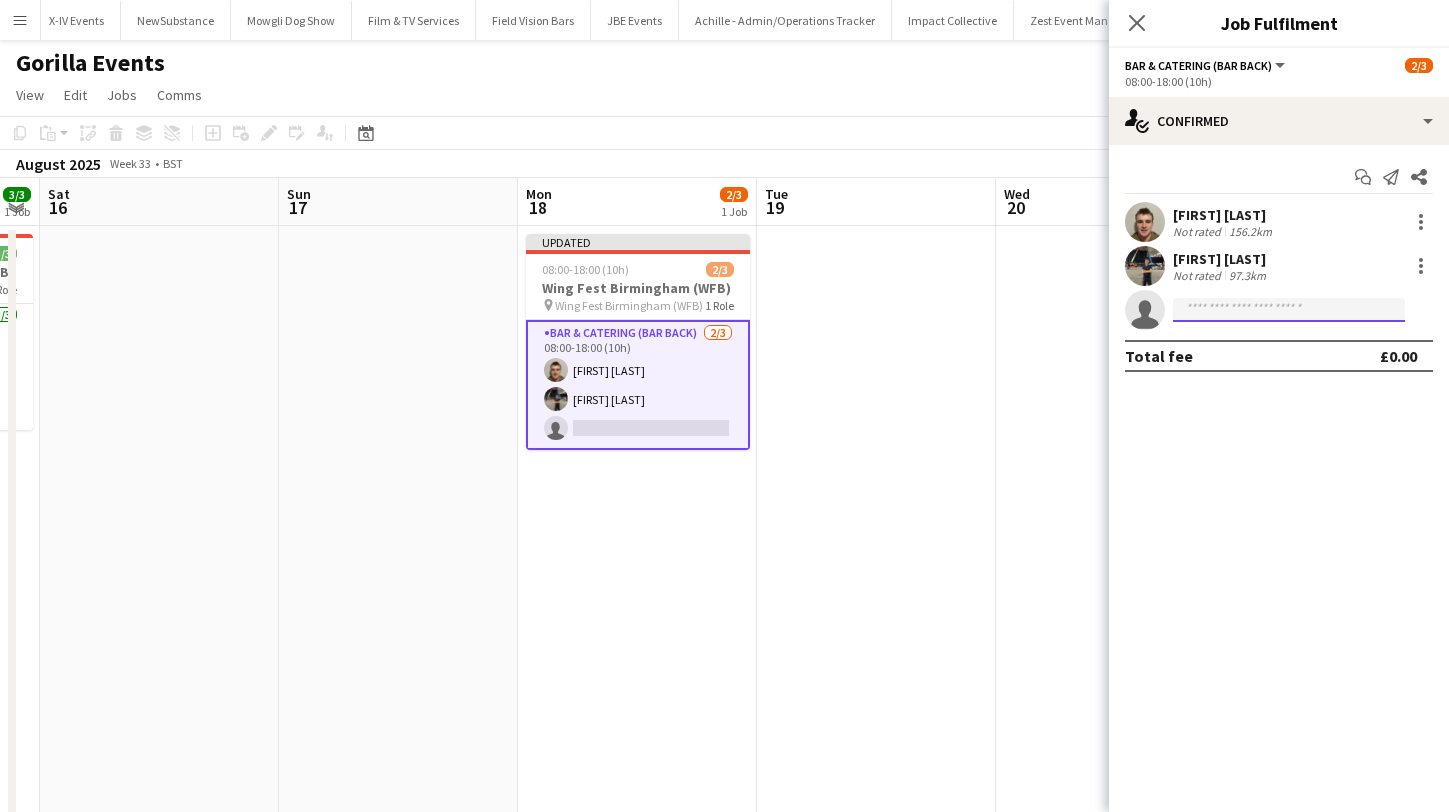 click 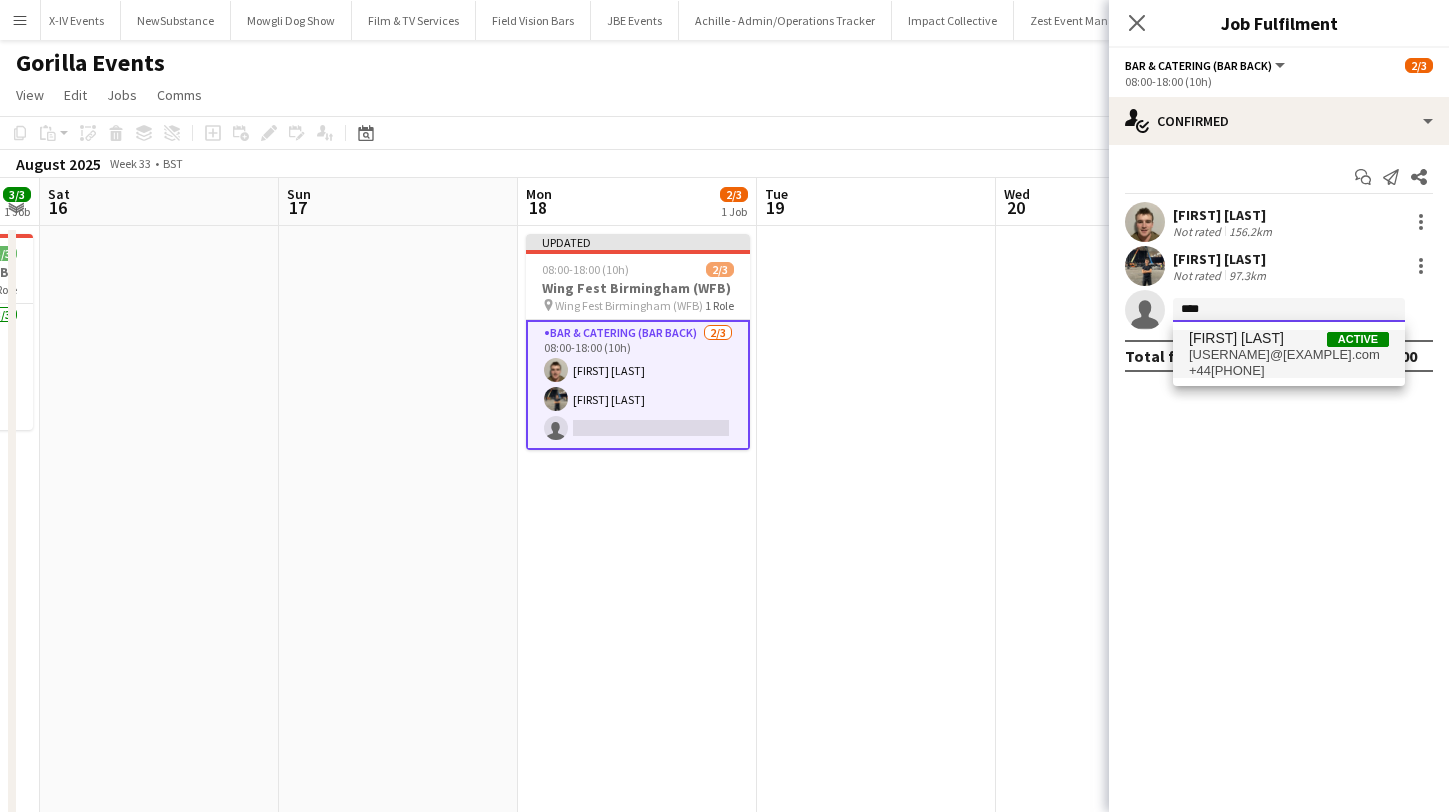 type on "*******" 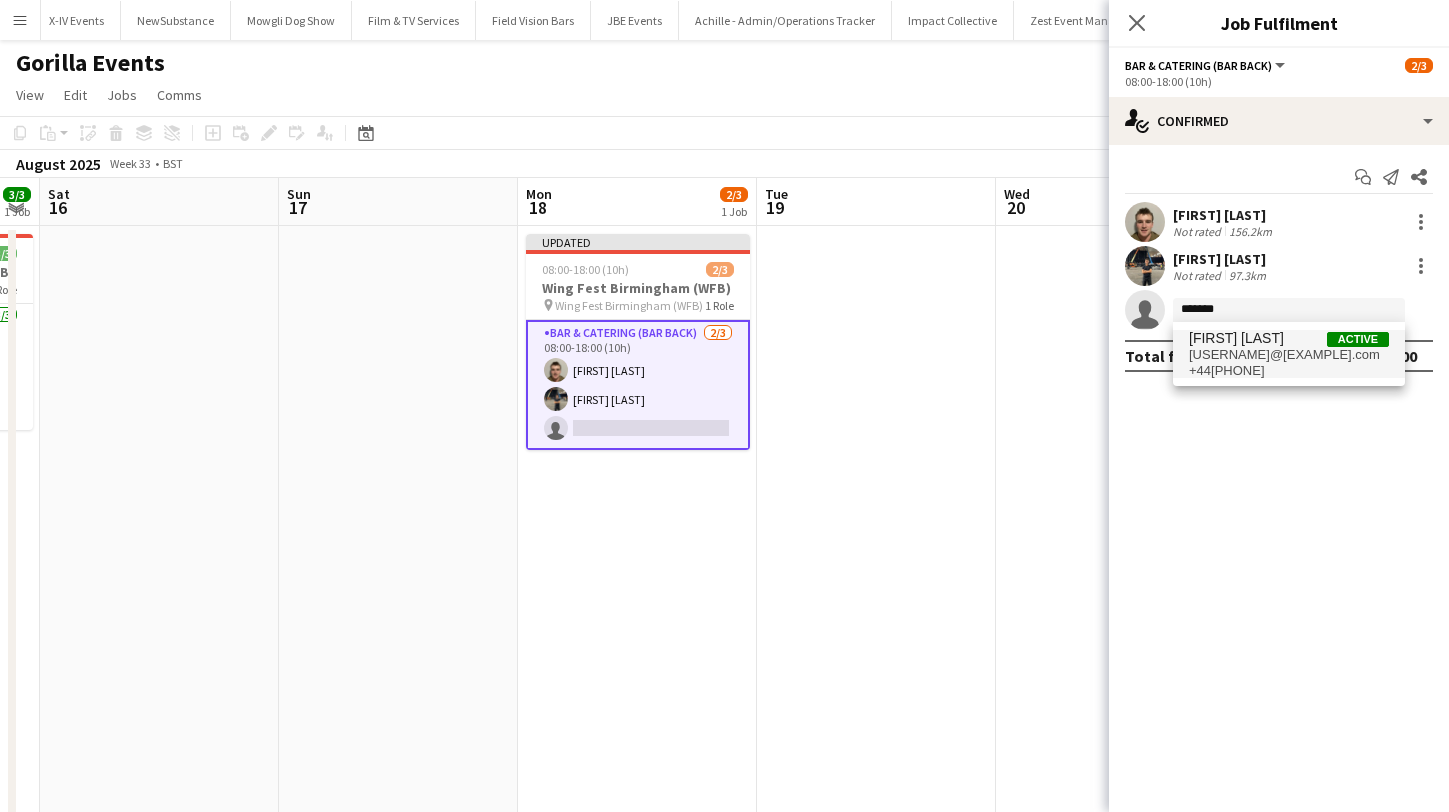drag, startPoint x: 1237, startPoint y: 341, endPoint x: 1239, endPoint y: 352, distance: 11.18034 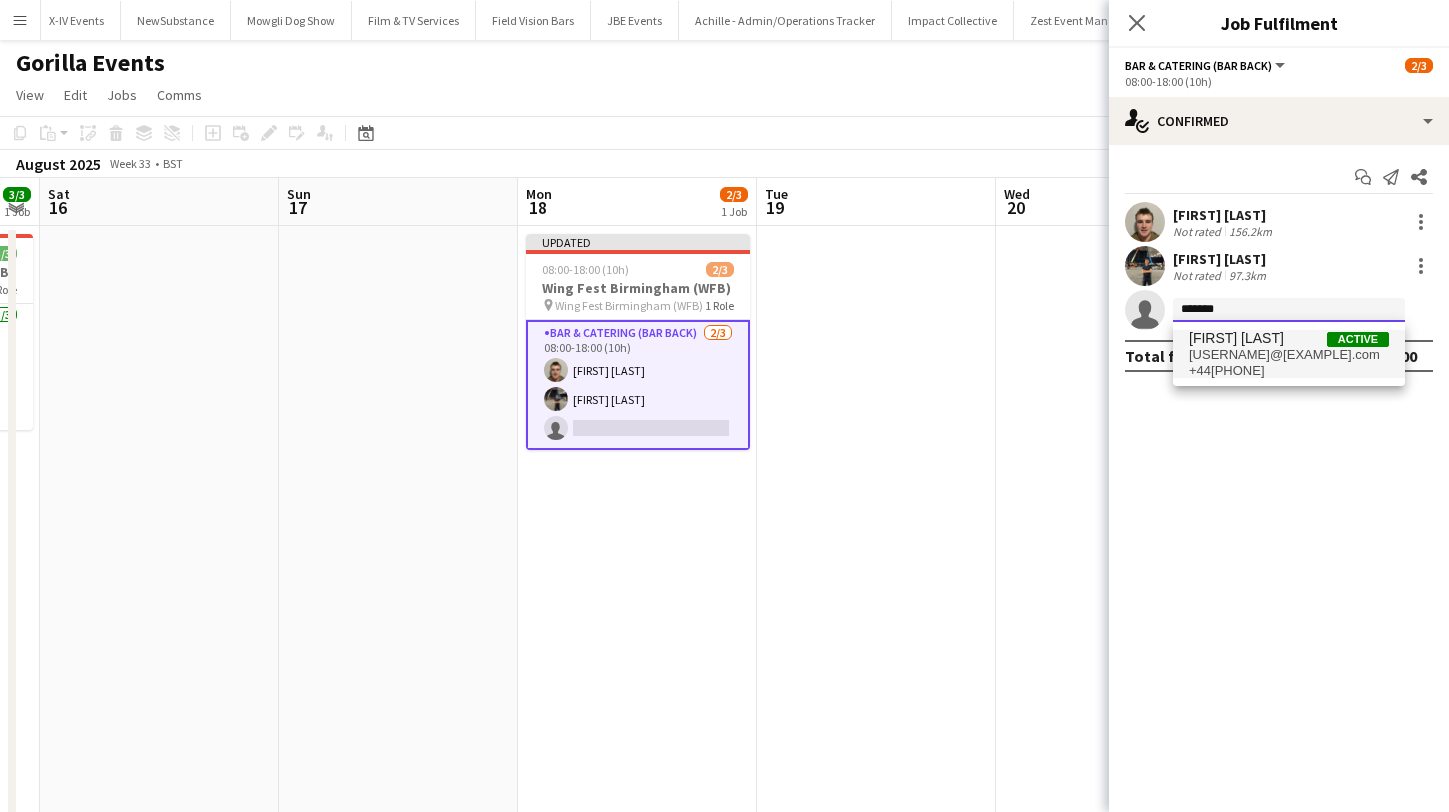 type 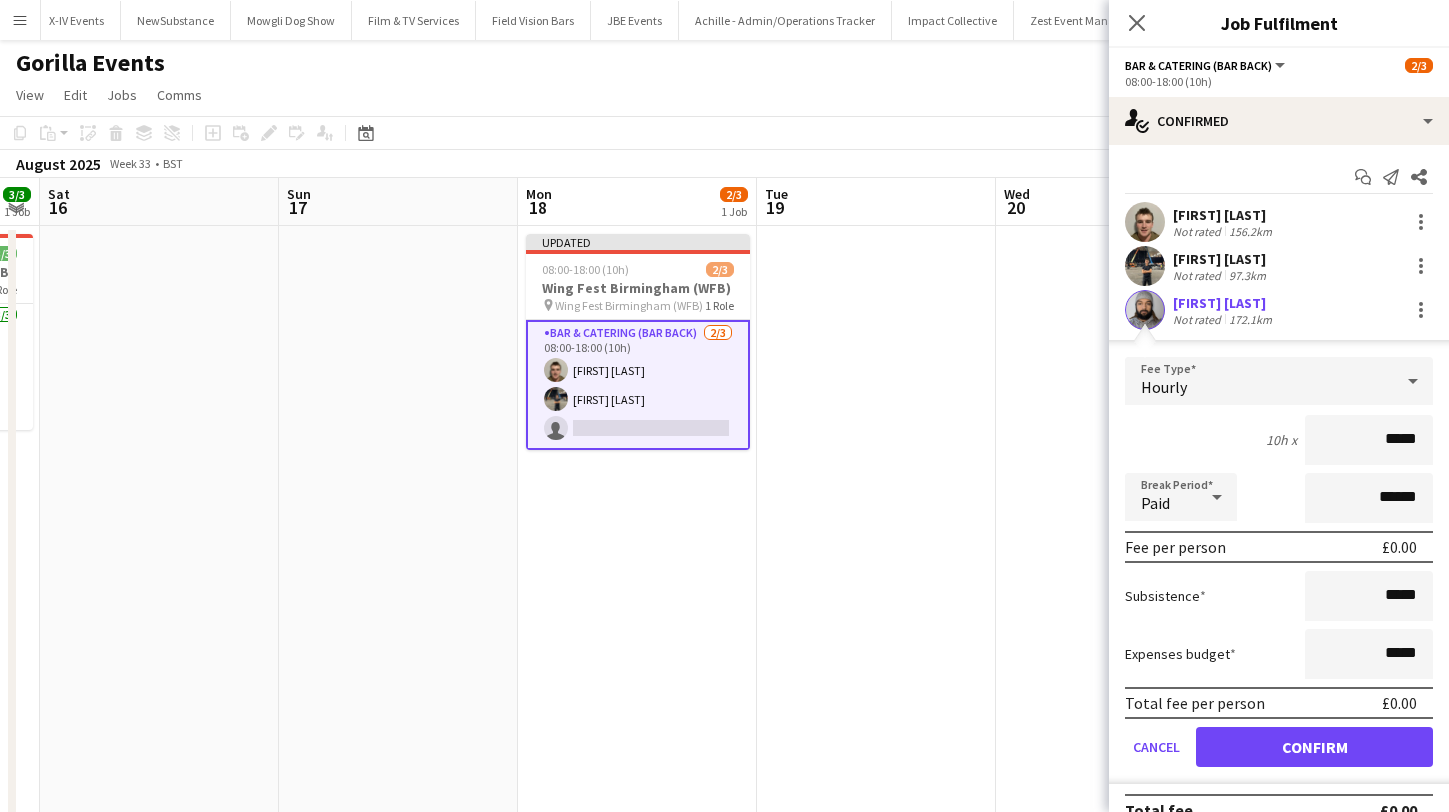click on "Confirm" at bounding box center (1314, 747) 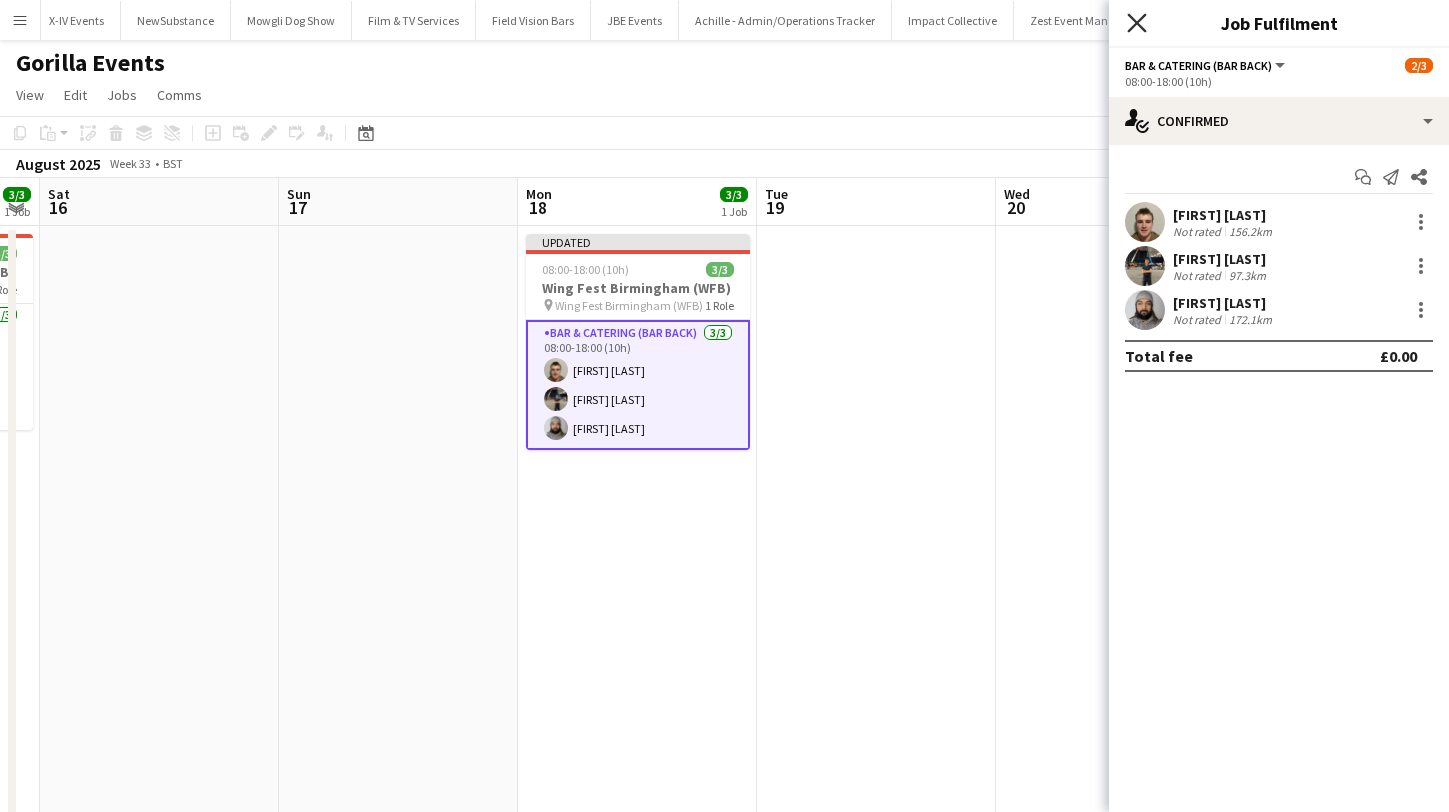click 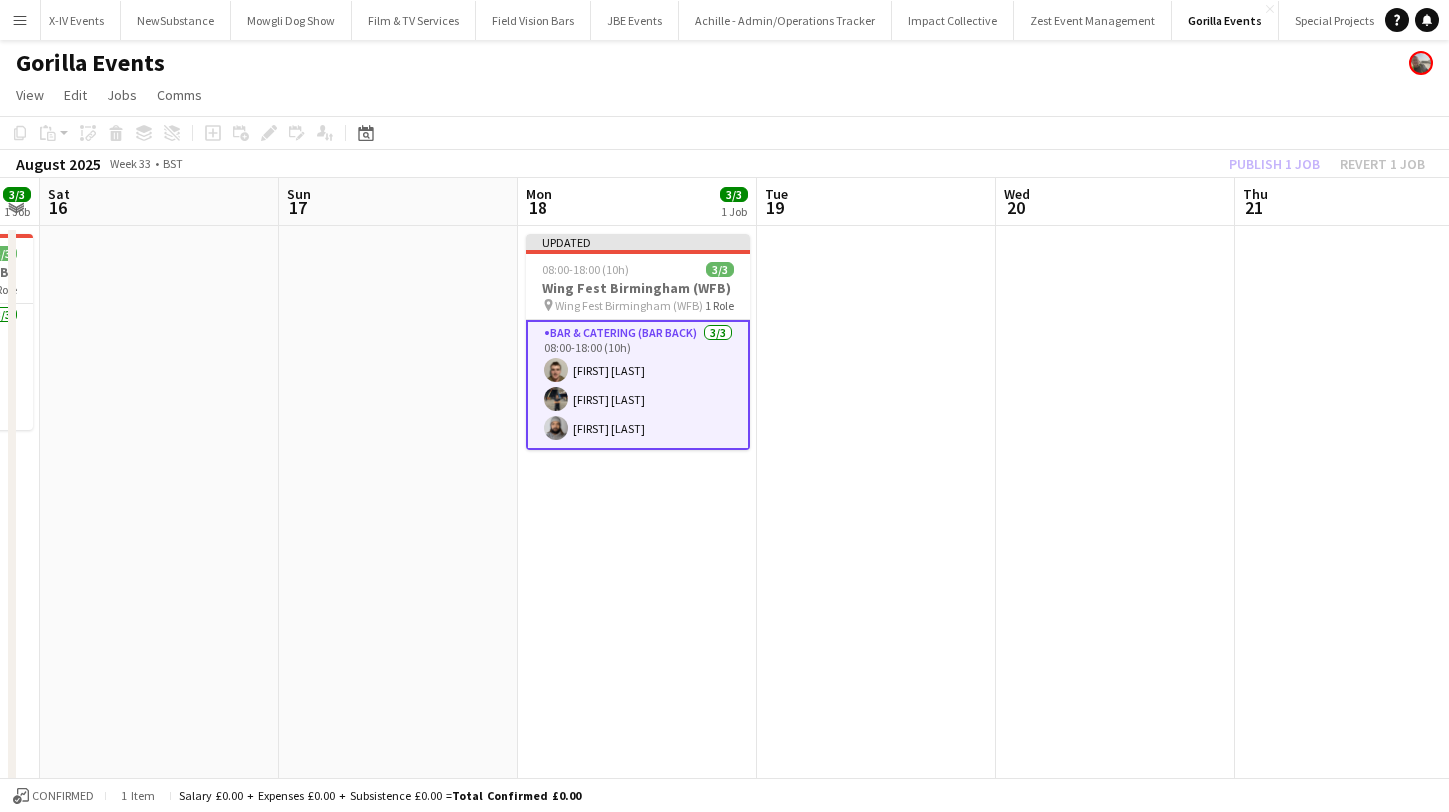 click on "Copy
Paste
Paste
Command
V Paste with crew
Command
Shift
V
Paste linked Job
Delete
Group
Ungroup
Add job
Add linked Job
Edit
Edit linked Job
Applicants
Date picker
JUL 2025 JUL 2025 Monday M Tuesday T Wednesday W Thursday T Friday F Saturday S Sunday S  JUL      1   2   3   4   5   6   7   8   9   10   11   12   13   14   15   16   17   18   19   20   21   22   23   24" 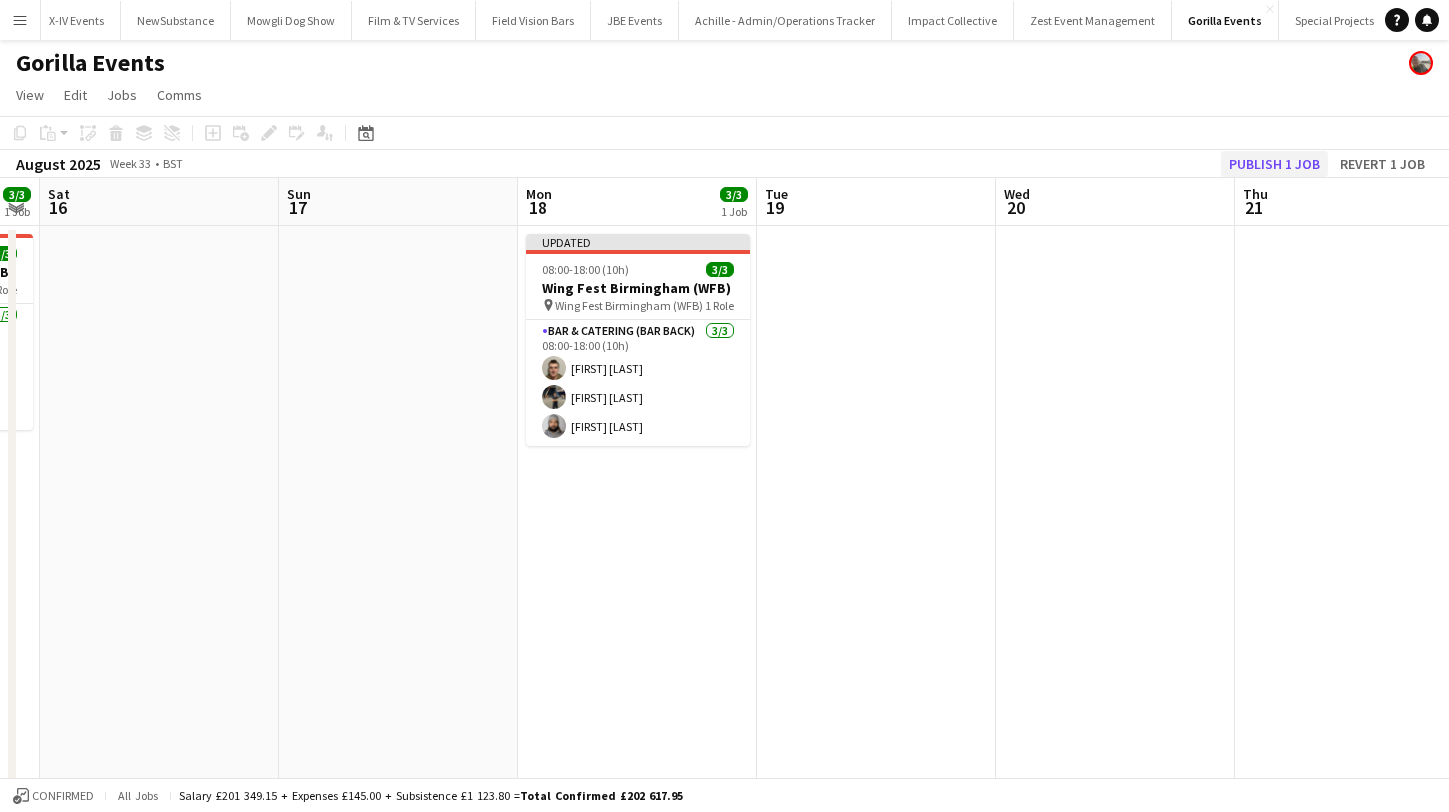 click on "Publish 1 job" 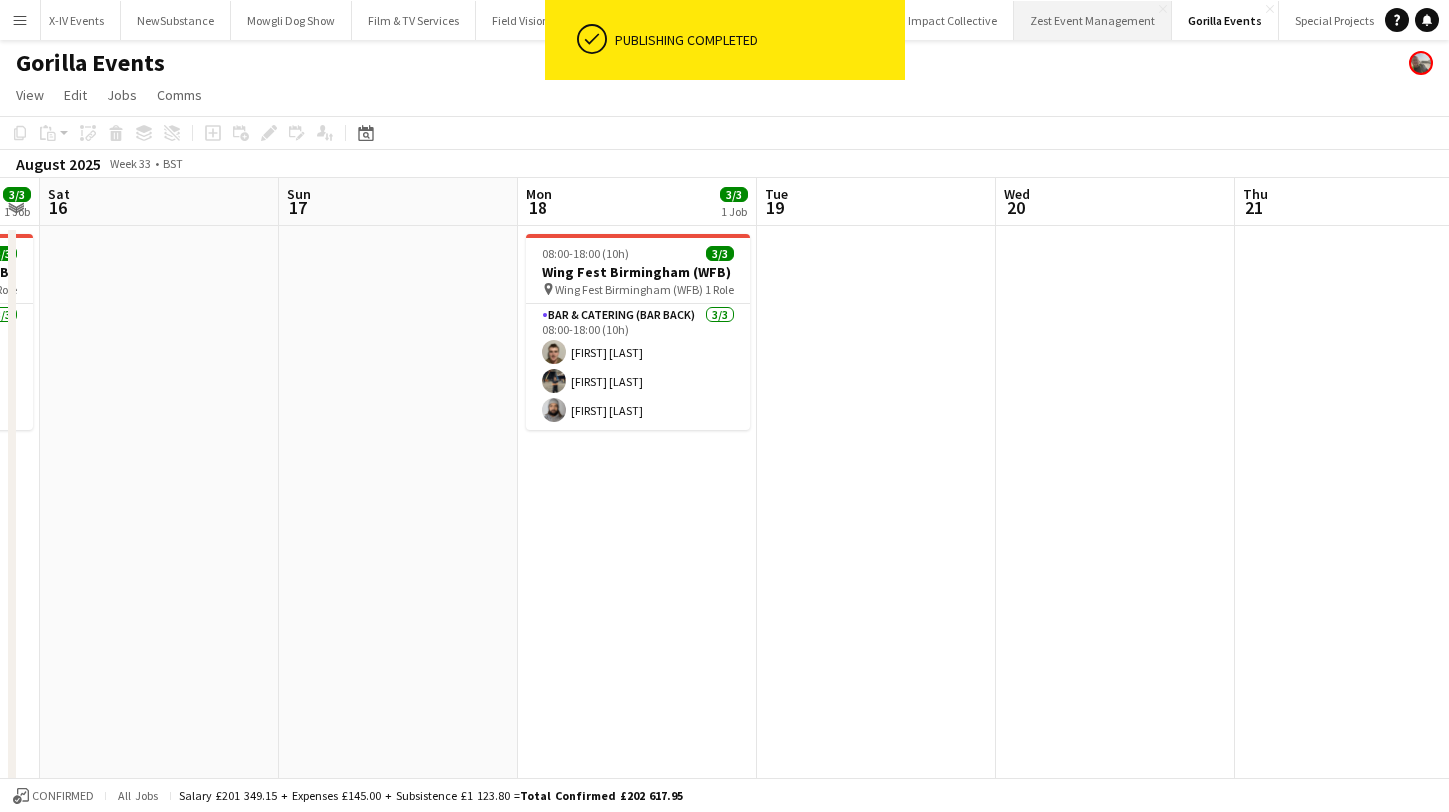scroll, scrollTop: 0, scrollLeft: 0, axis: both 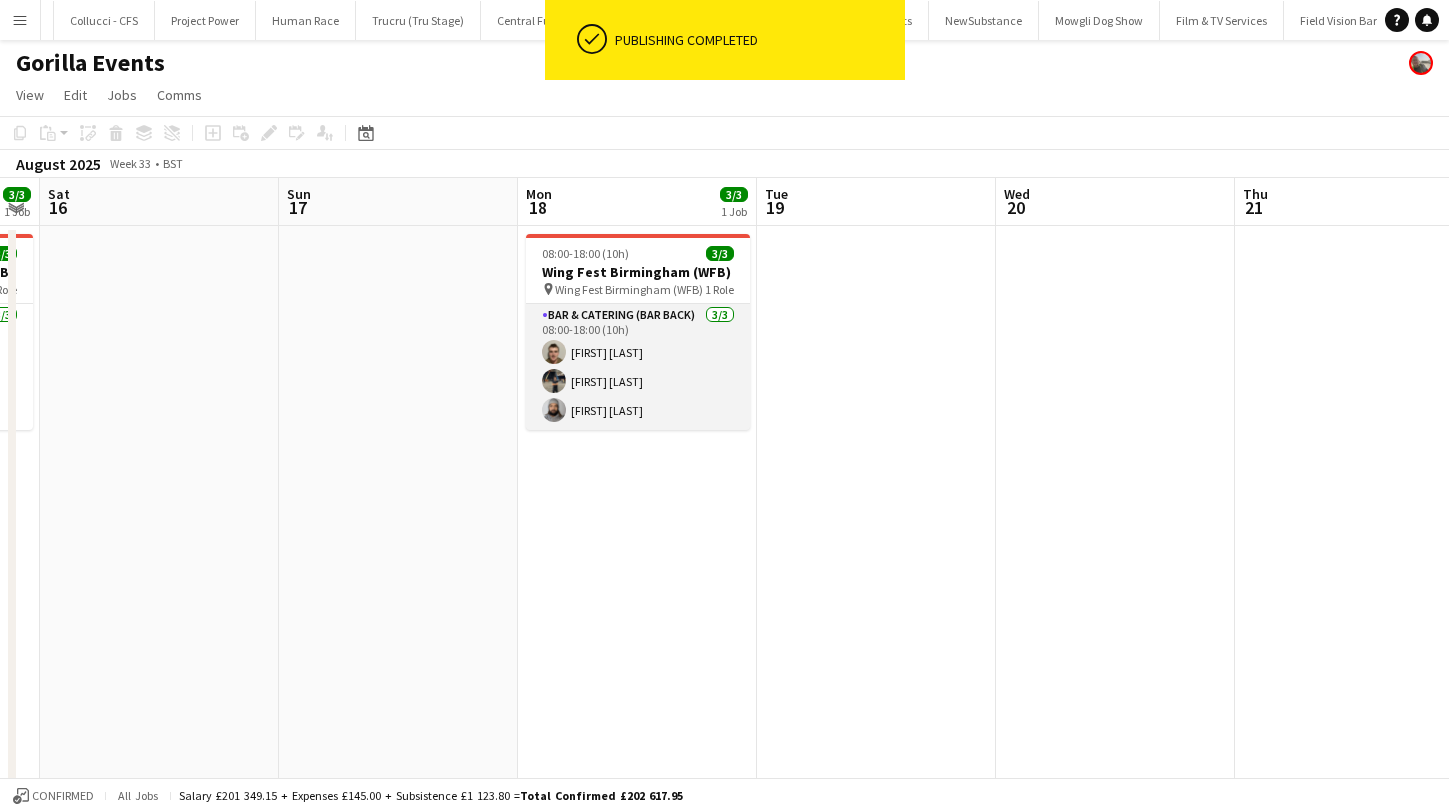 click on "Bar & Catering (Bar Back)   3/3   08:00-18:00 (10h)
[FIRST] [LAST] [FIRST] [LAST] [FIRST] [LAST]" at bounding box center (638, 367) 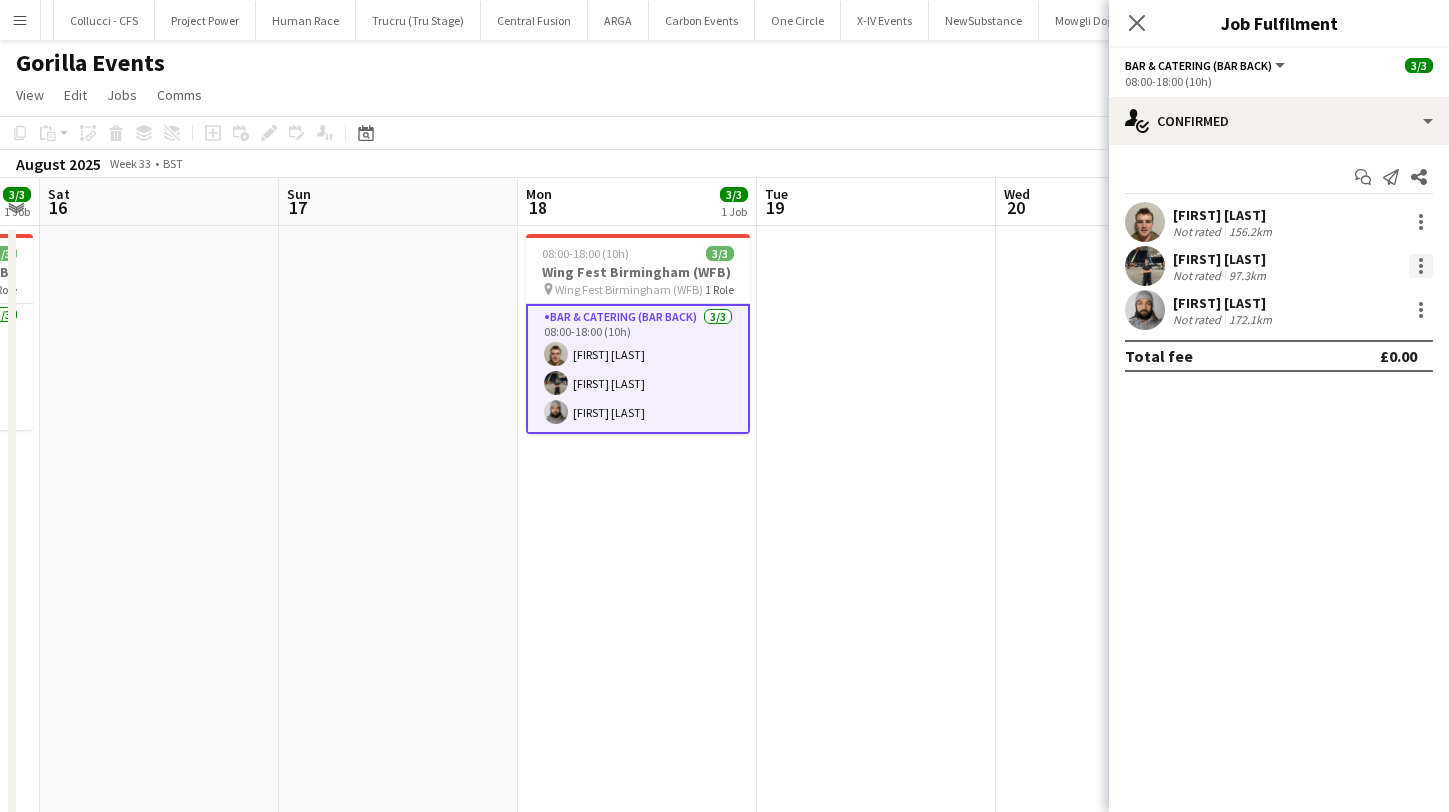 click at bounding box center (1421, 266) 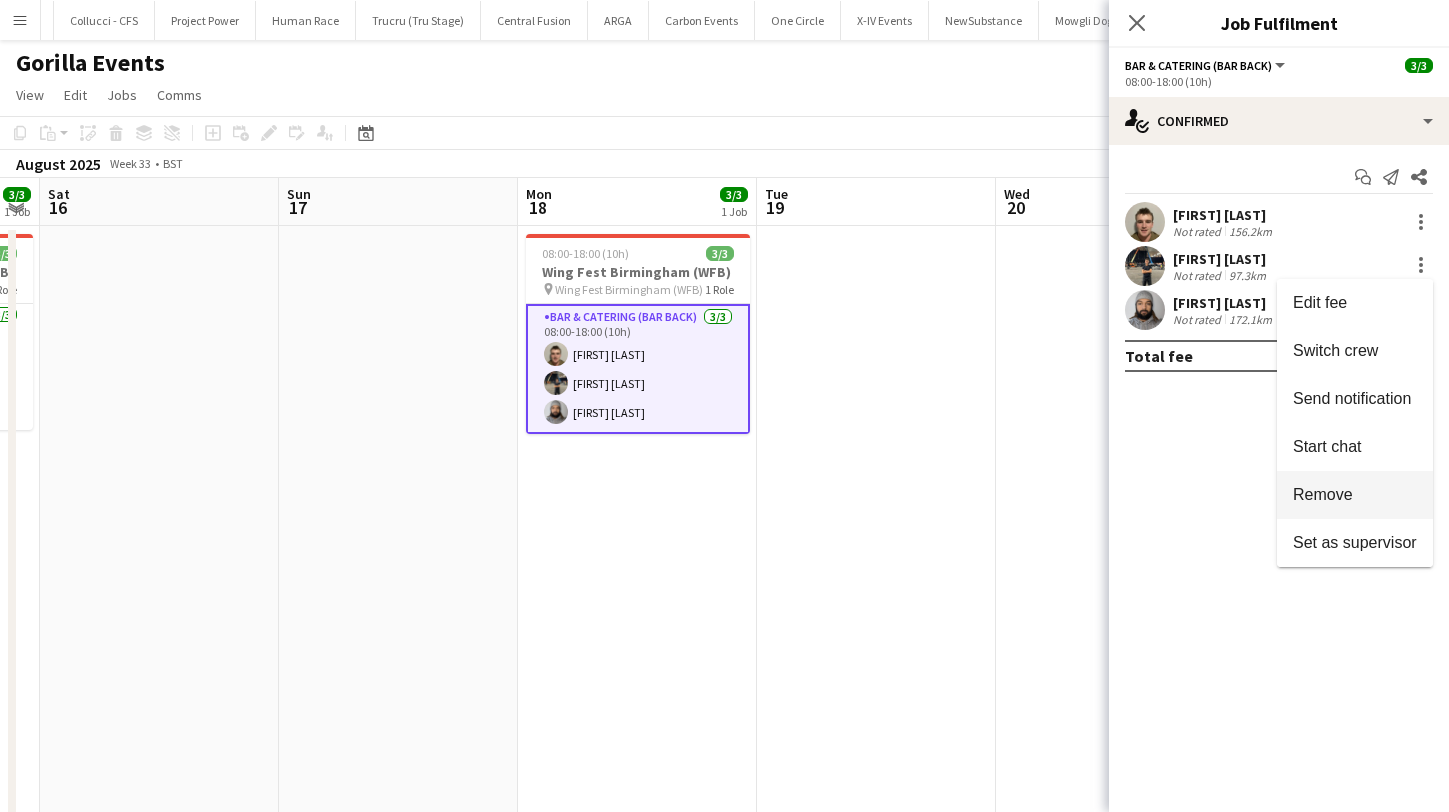 click on "Remove" at bounding box center [1355, 495] 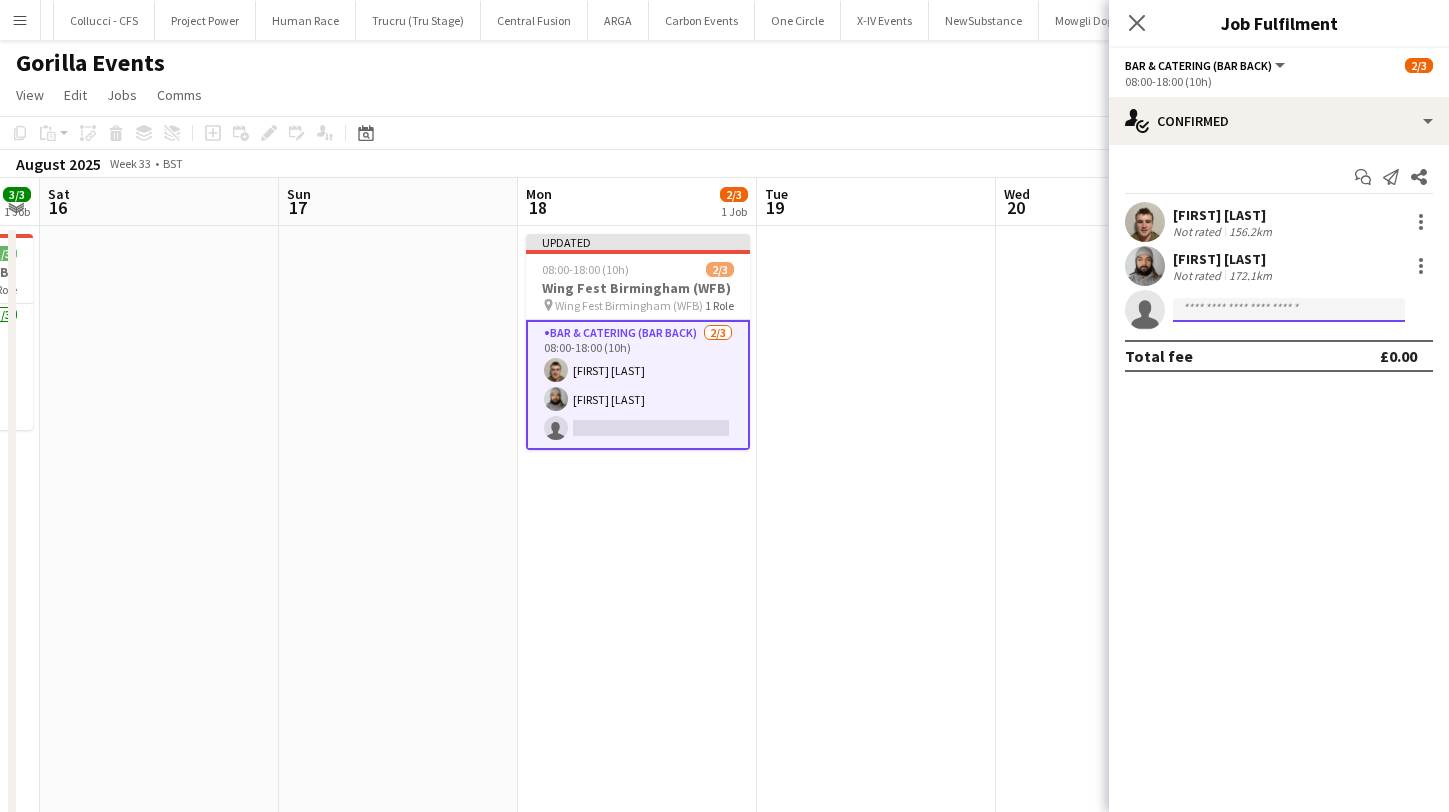 click 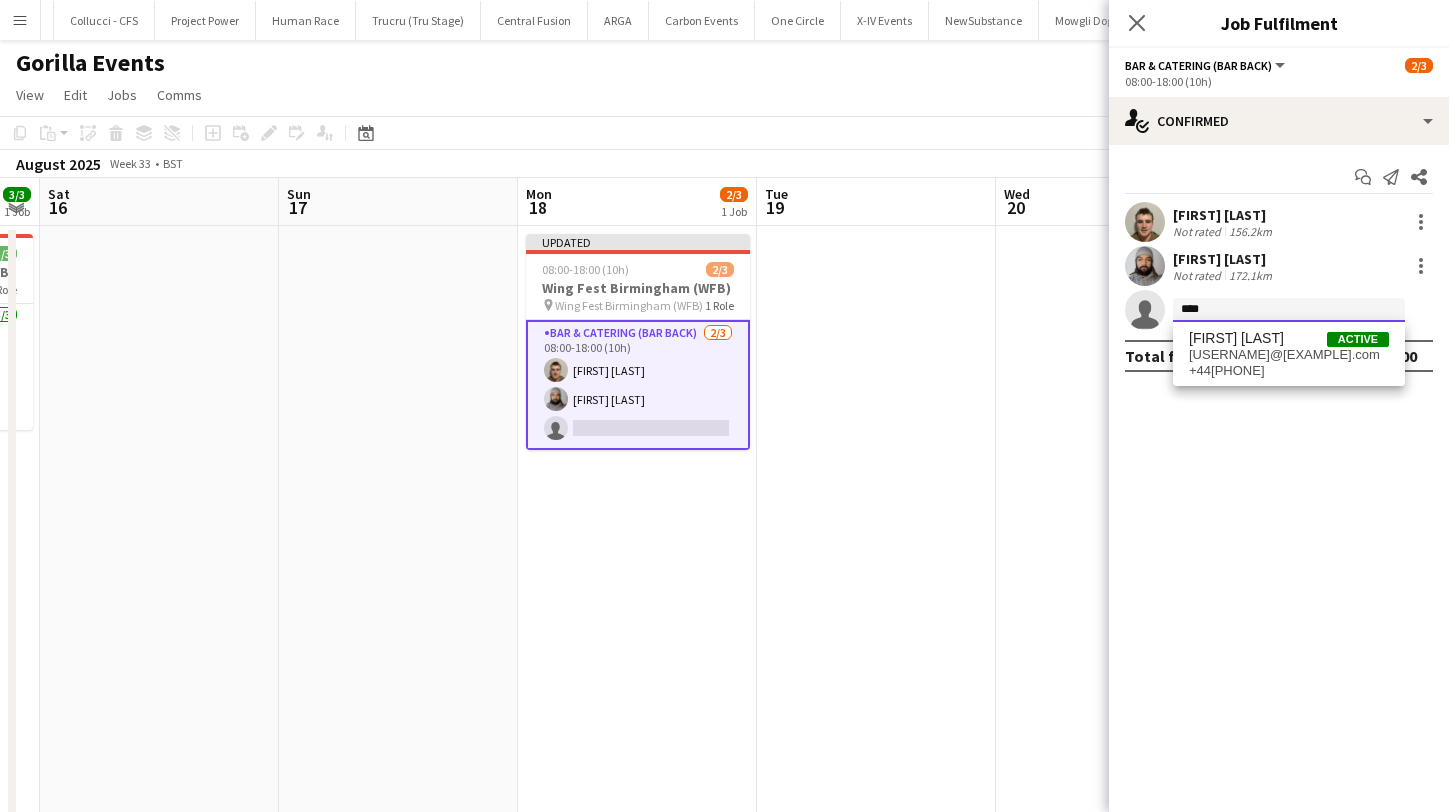 type on "****" 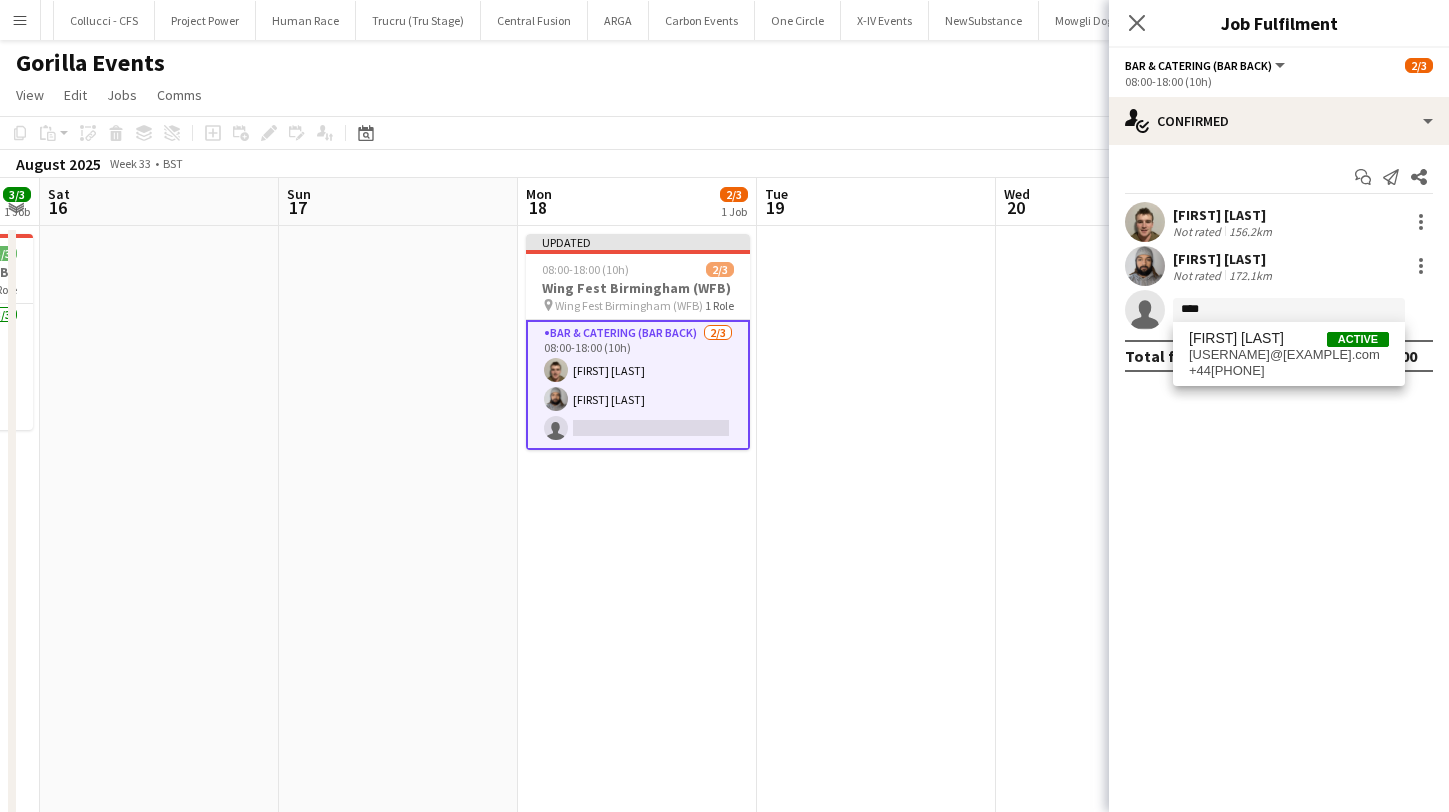 click on "[FIRST] [LAST]" at bounding box center (1236, 338) 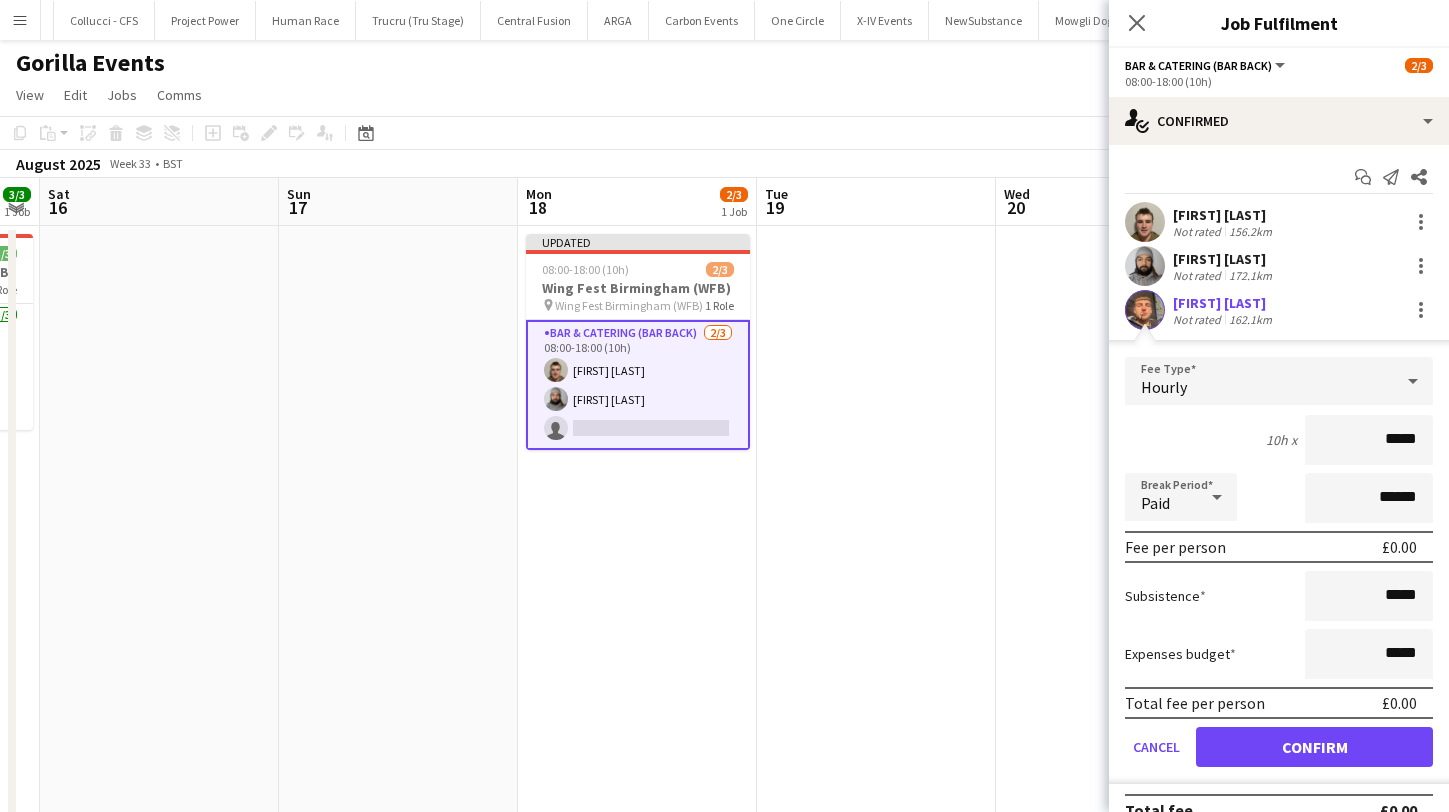 click on "Confirm" at bounding box center (1314, 747) 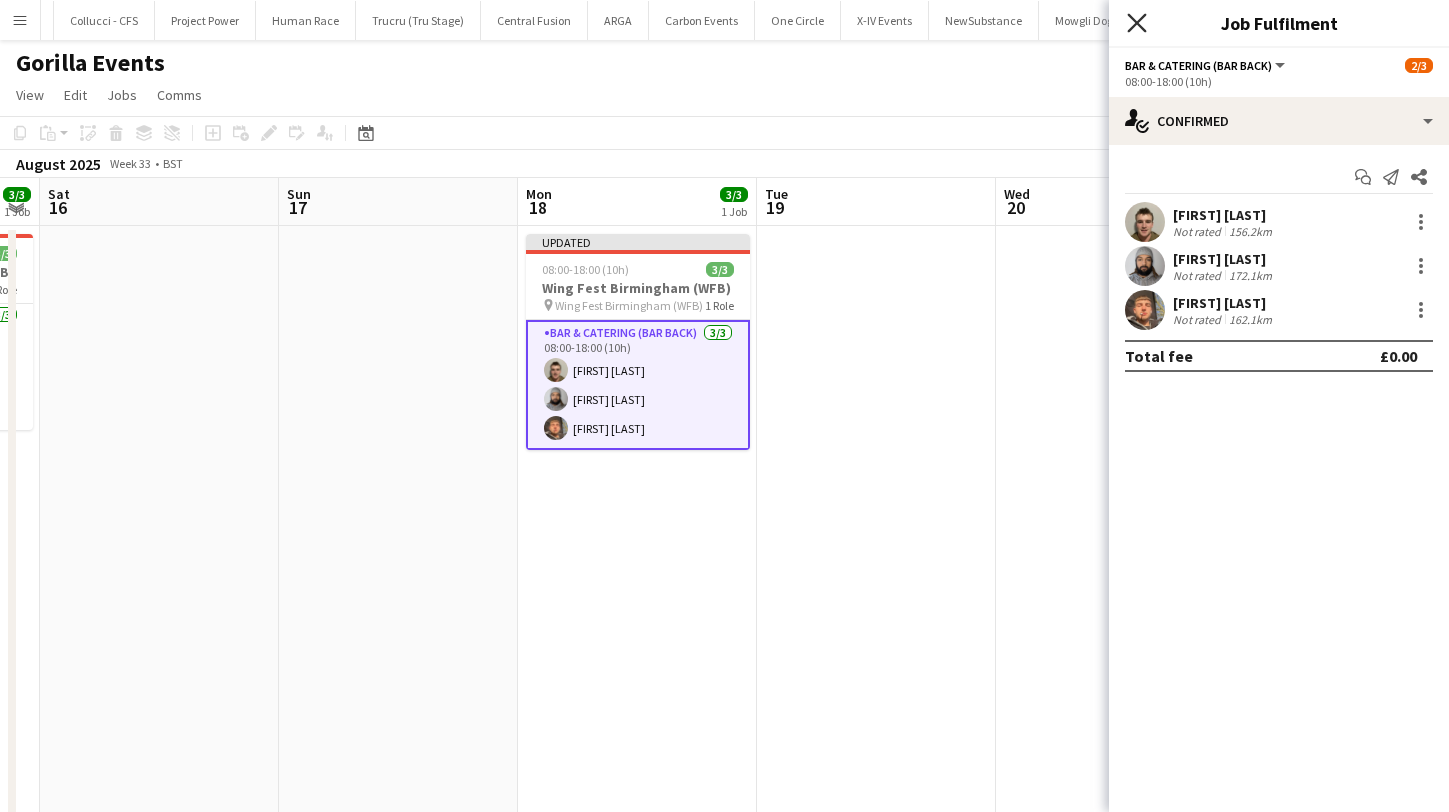 click on "Close pop-in" 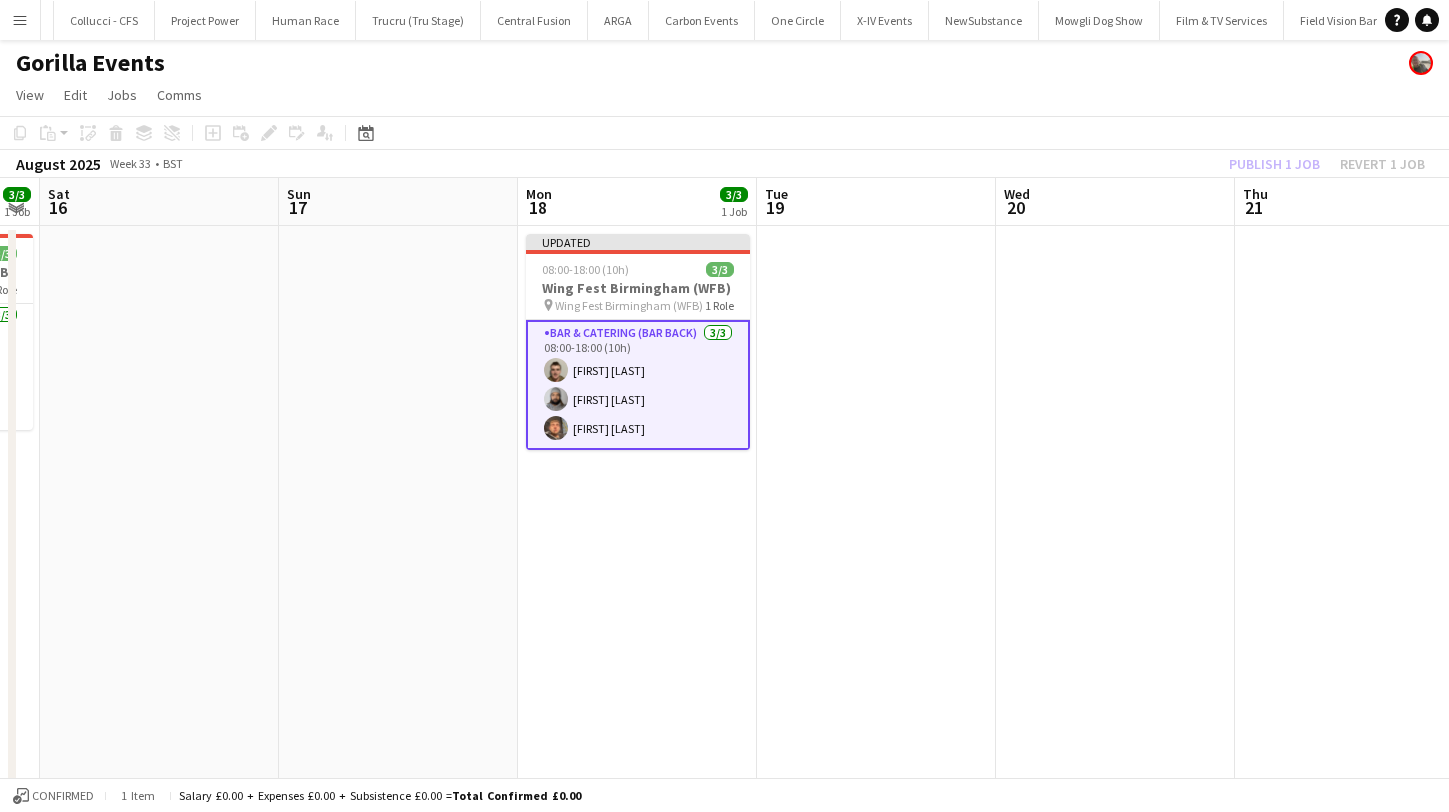 click on "Copy
Paste
Paste
Command
V Paste with crew
Command
Shift
V
Paste linked Job
Delete
Group
Ungroup
Add job
Add linked Job
Edit
Edit linked Job
Applicants
Date picker
JUL 2025 JUL 2025 Monday M Tuesday T Wednesday W Thursday T Friday F Saturday S Sunday S  JUL      1   2   3   4   5   6   7   8   9   10   11   12   13   14   15   16   17   18   19   20   21   22   23   24" 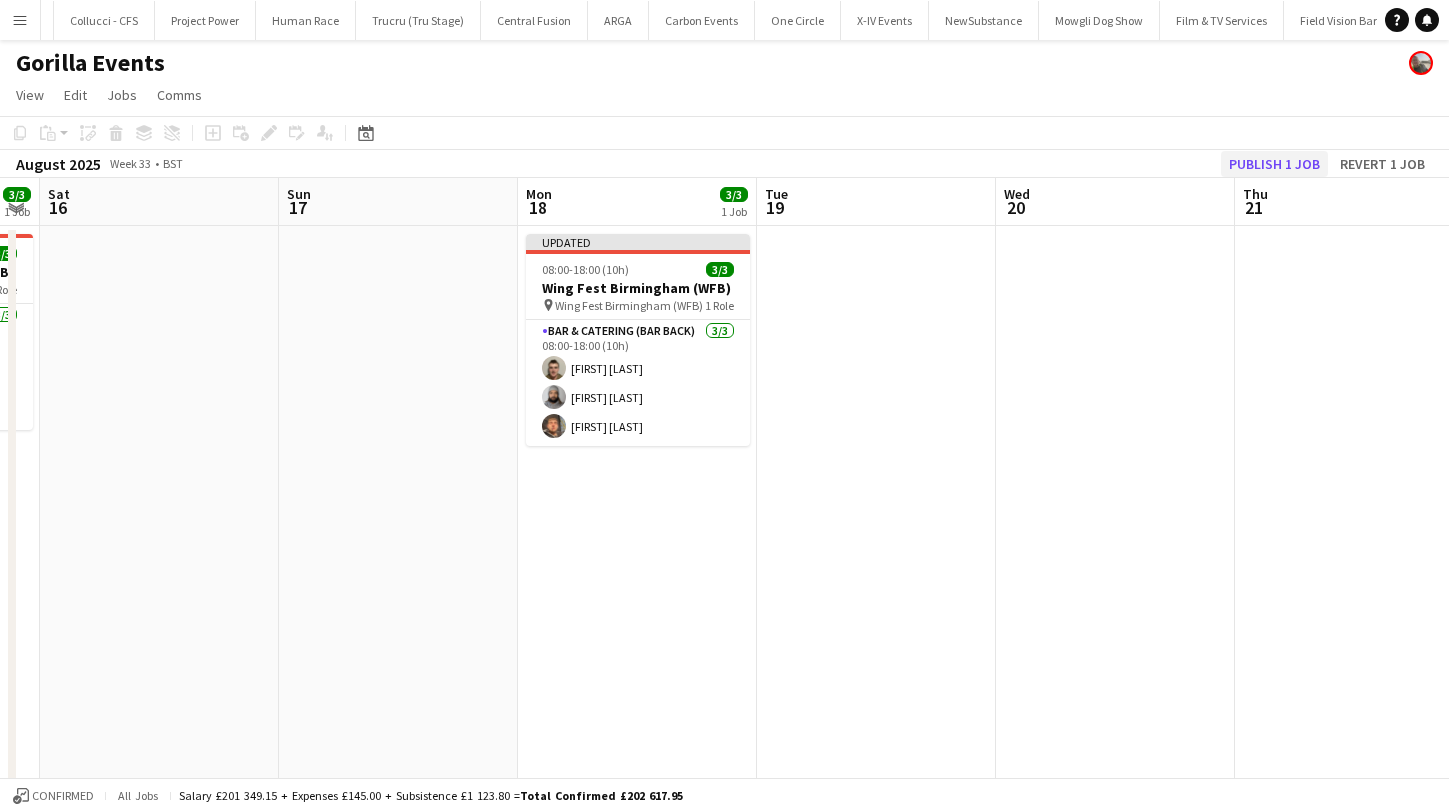 click on "Publish 1 job" 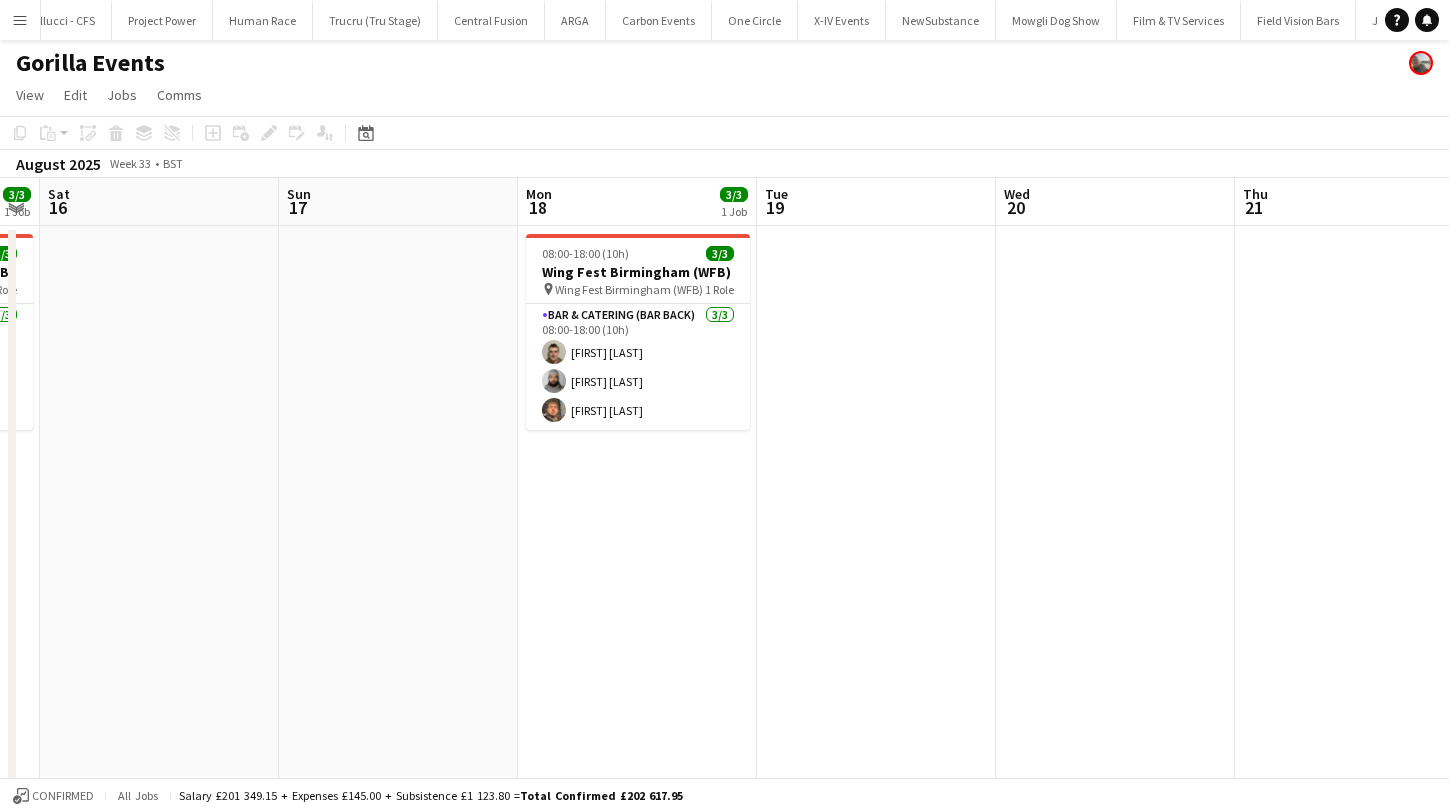 scroll, scrollTop: 0, scrollLeft: 887, axis: horizontal 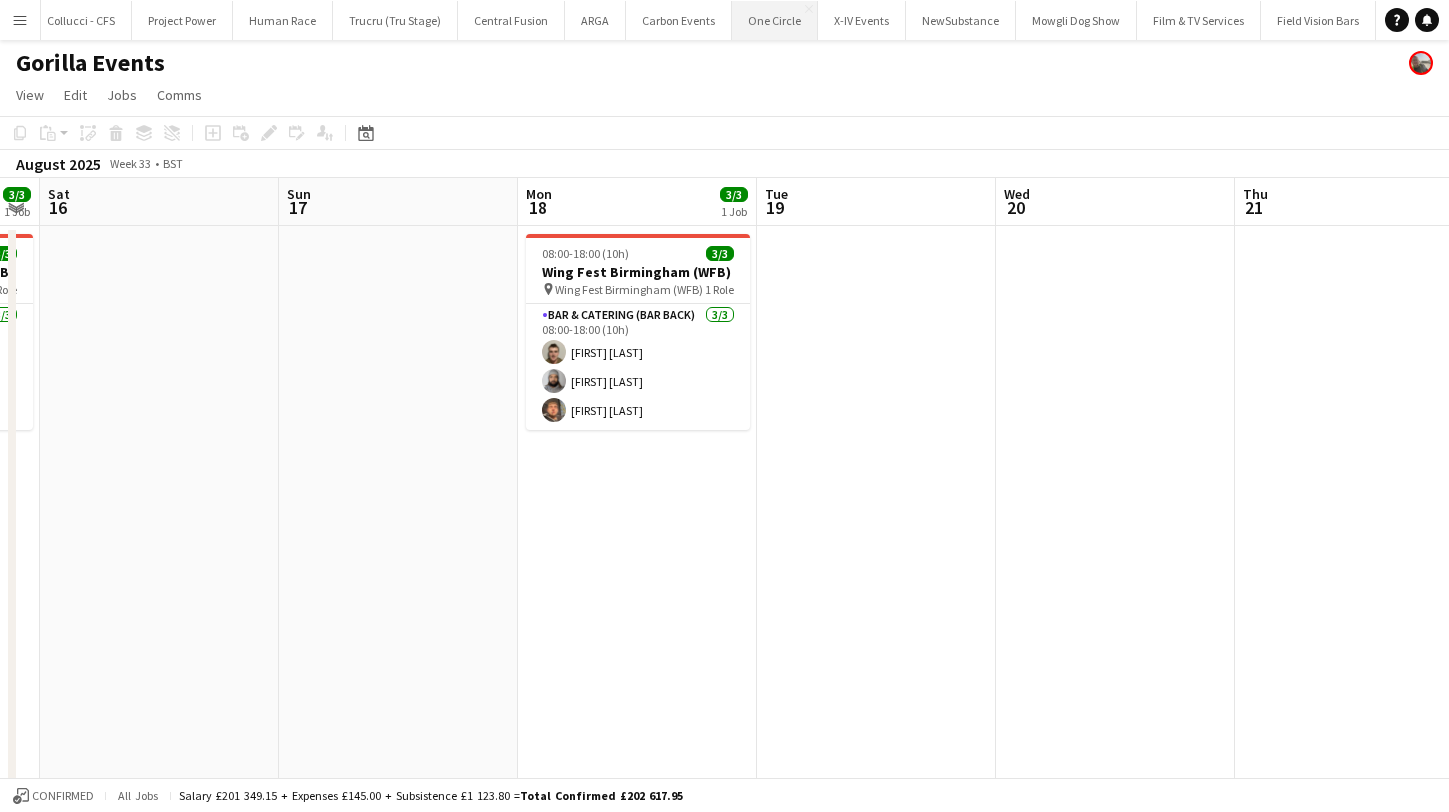 click on "One Circle
Close" at bounding box center (775, 20) 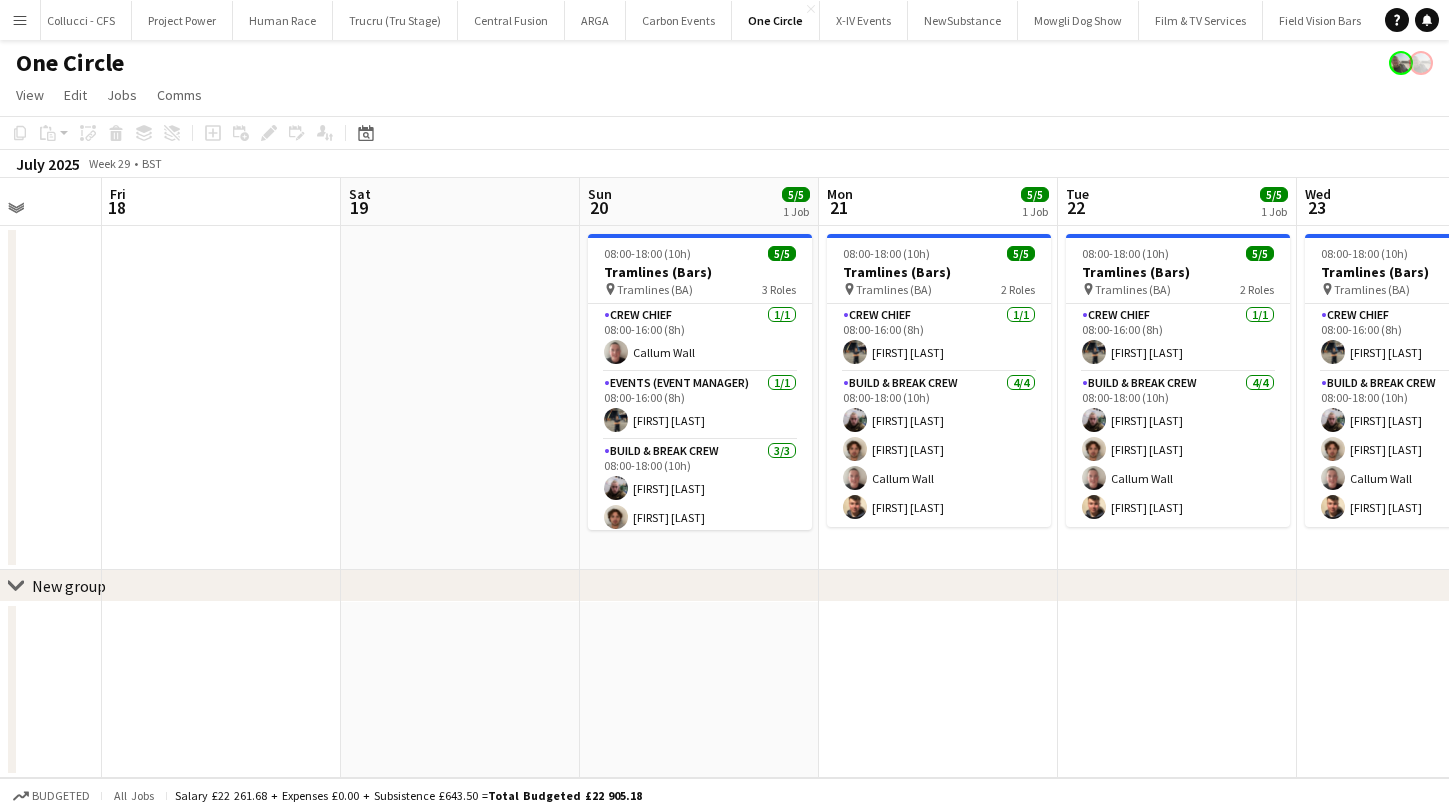 scroll, scrollTop: 0, scrollLeft: 888, axis: horizontal 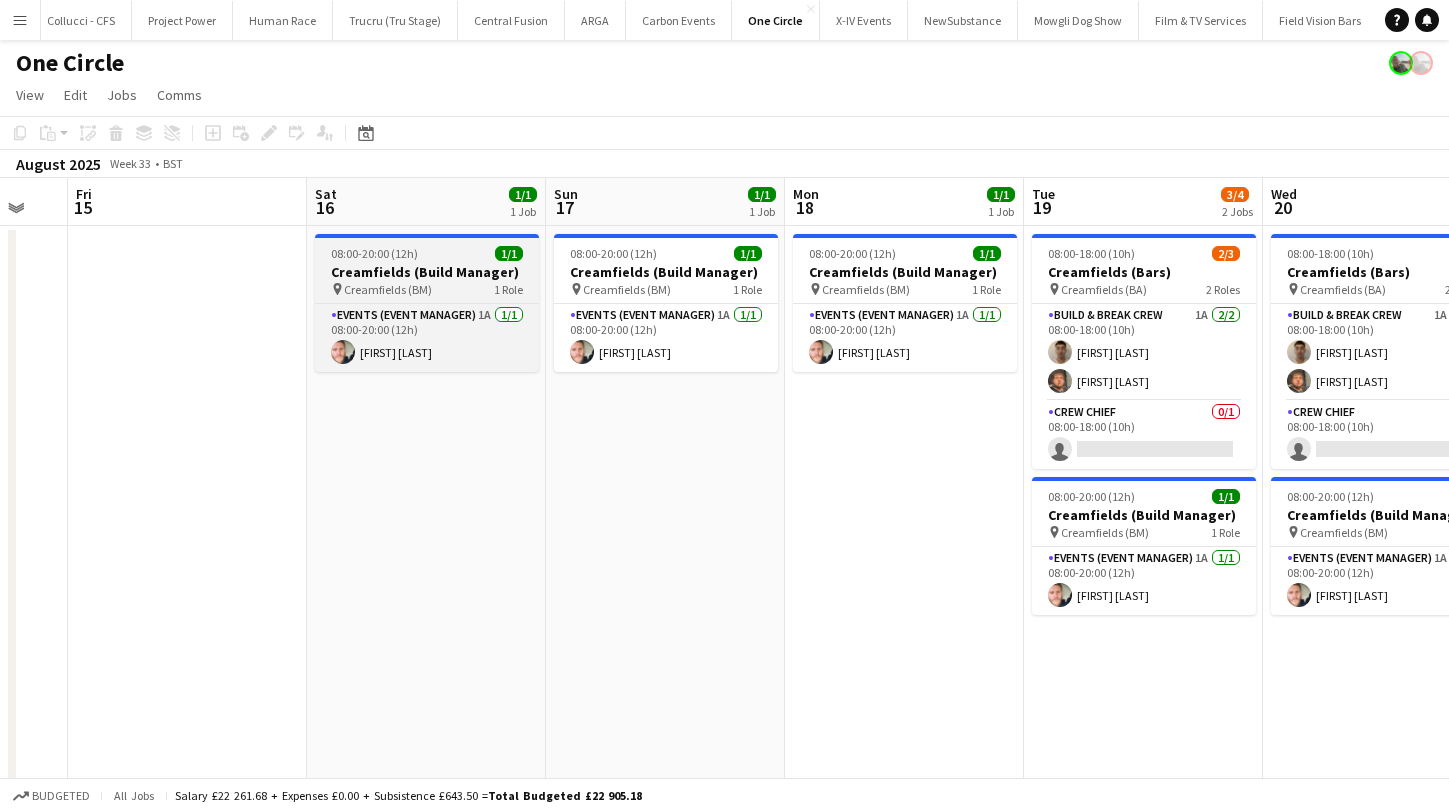 click on "08:00-20:00 (12h)    1/1   Creamfields (Build Manager)
pin
Creamfields (BM)   1 Role   Events (Event Manager)   1A   1/1   08:00-20:00 (12h)
[FIRST] [LAST]" at bounding box center (427, 303) 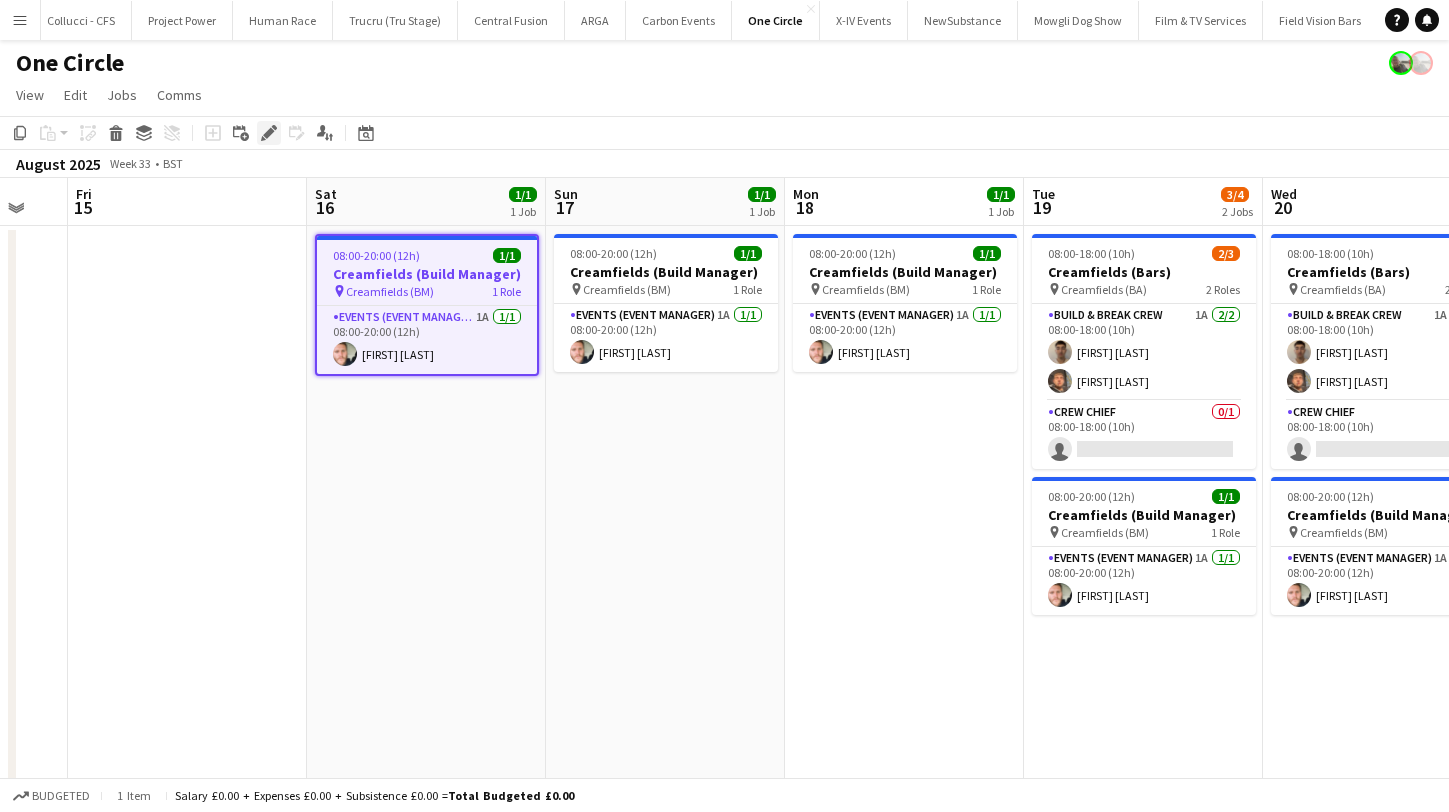 click 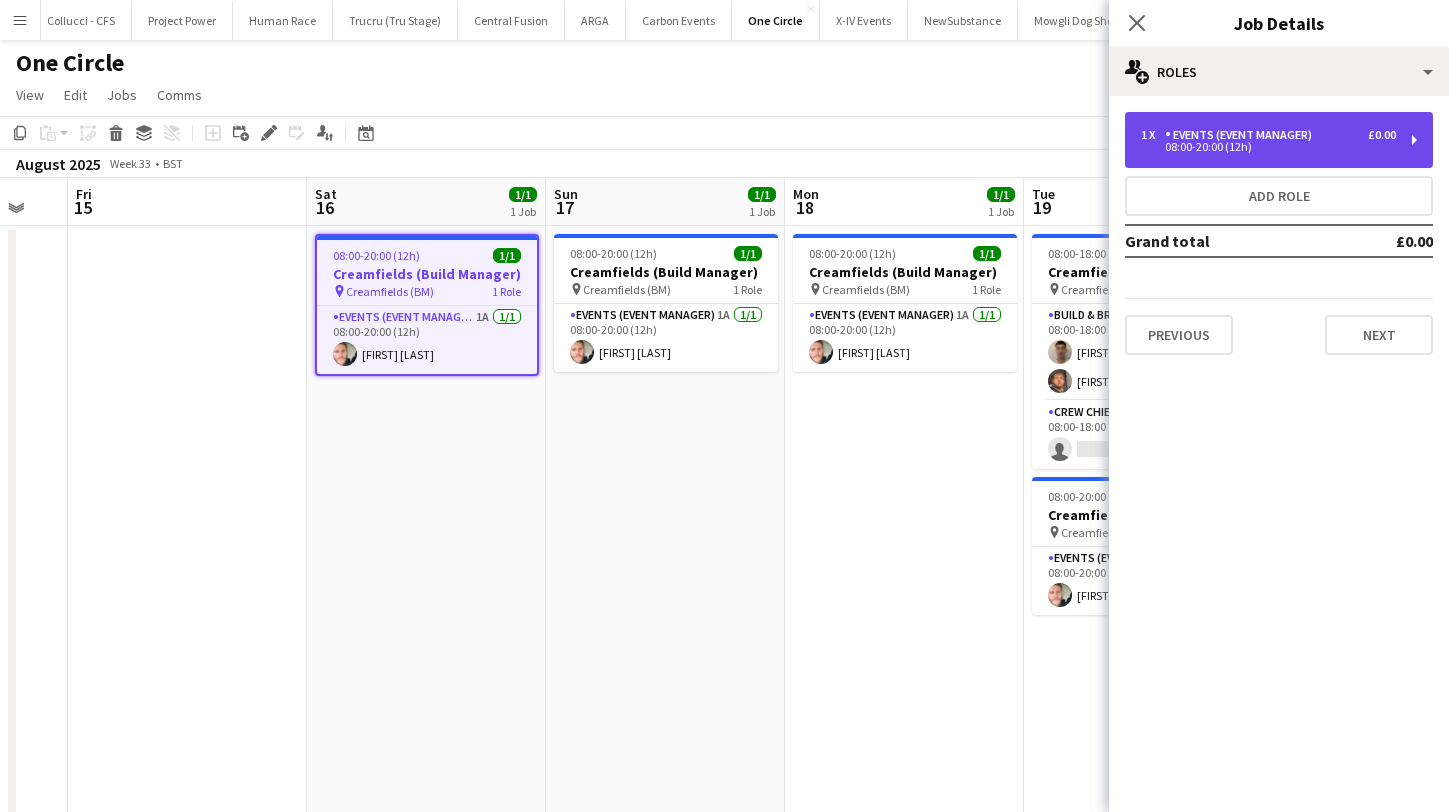 click on "08:00-20:00 (12h)" at bounding box center [1268, 147] 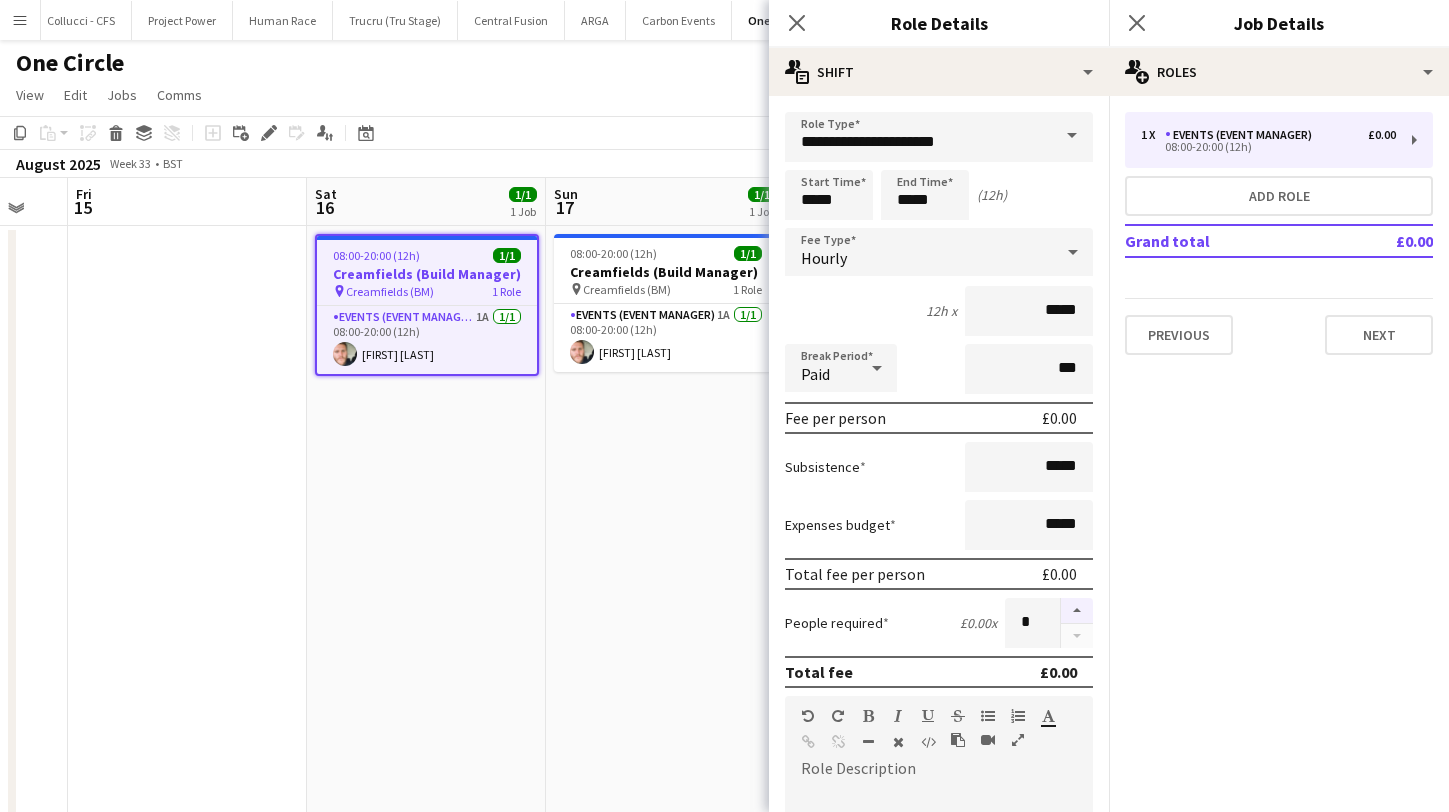 click at bounding box center [1077, 611] 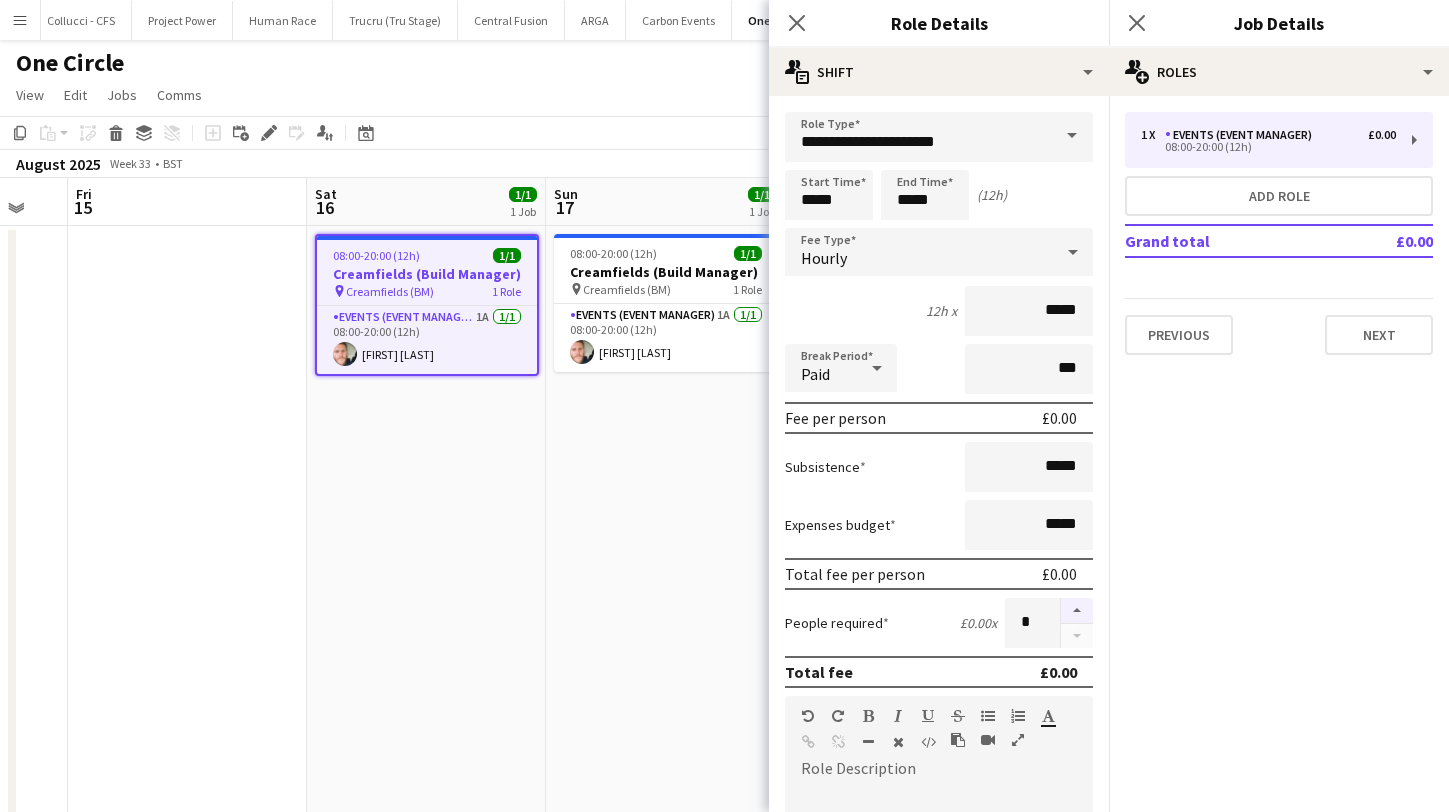 type on "*" 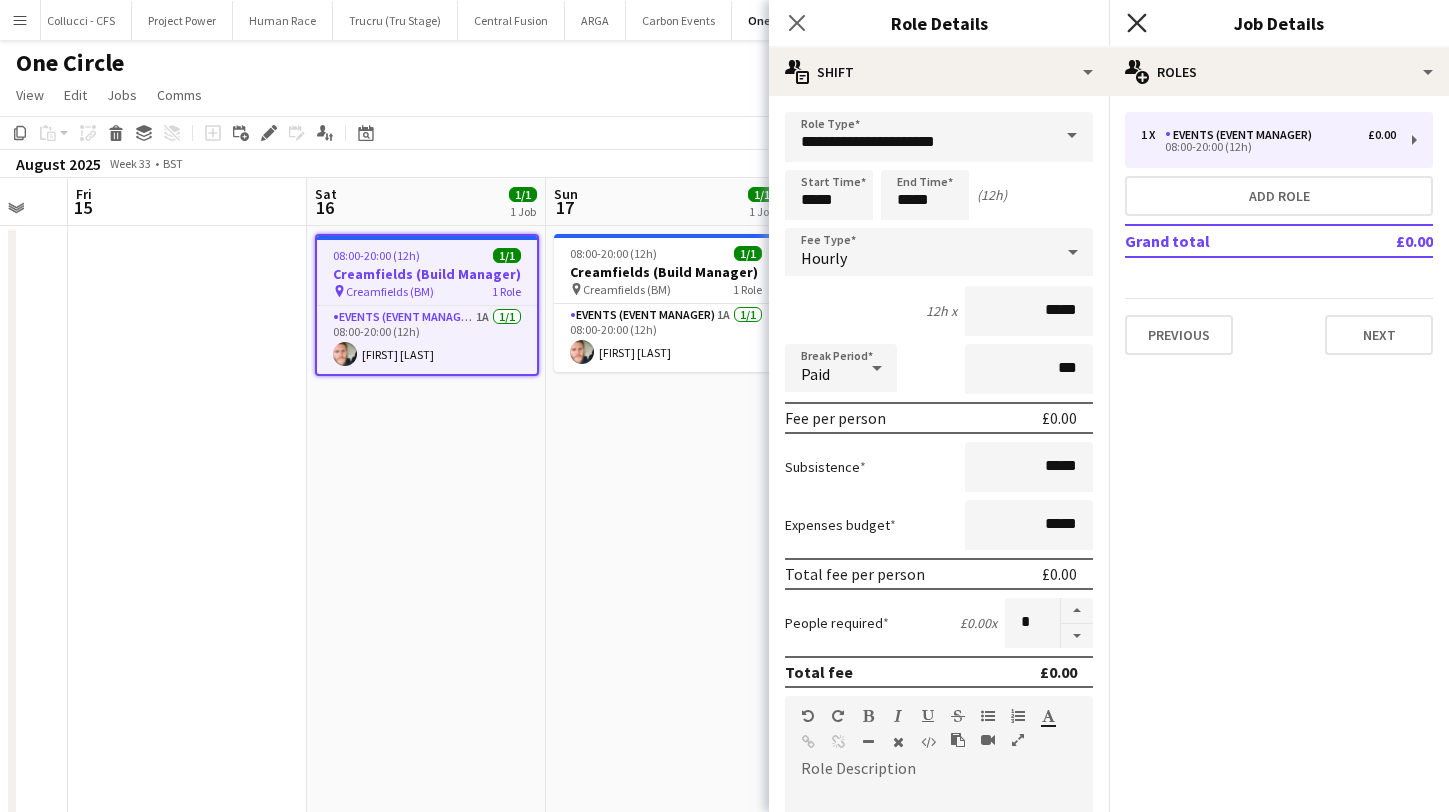 click 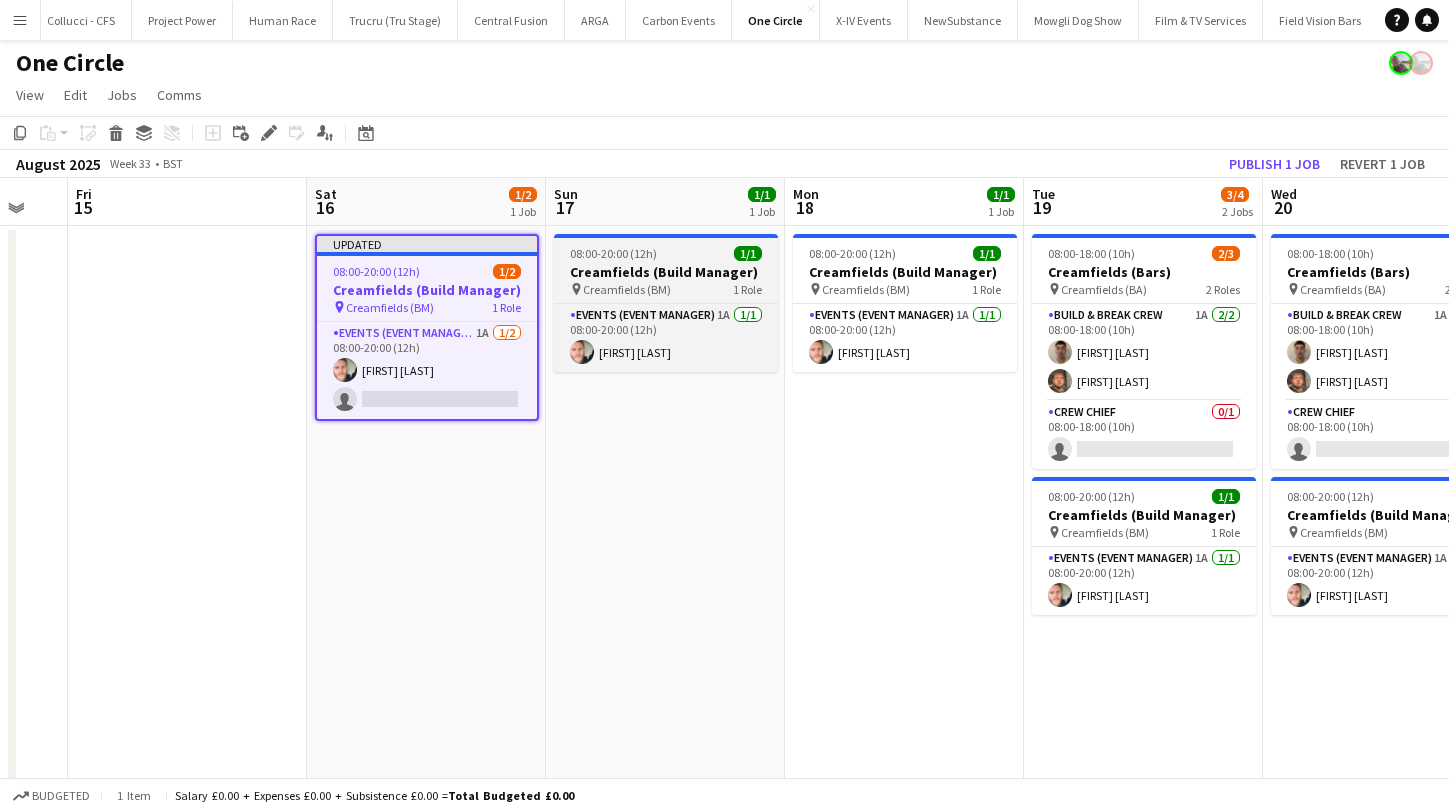 click on "Creamfields (Build Manager)" at bounding box center (666, 272) 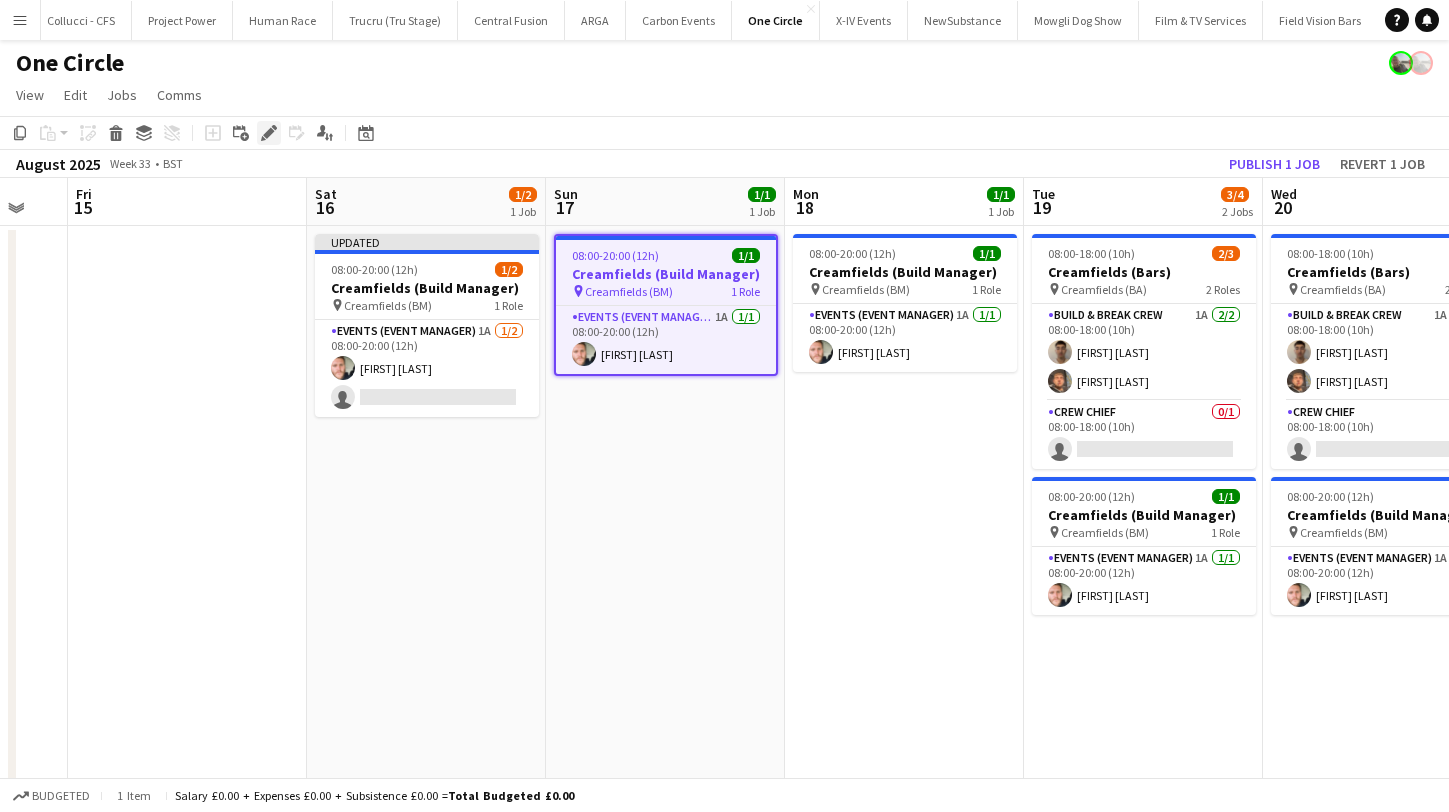 click on "Edit" at bounding box center [269, 133] 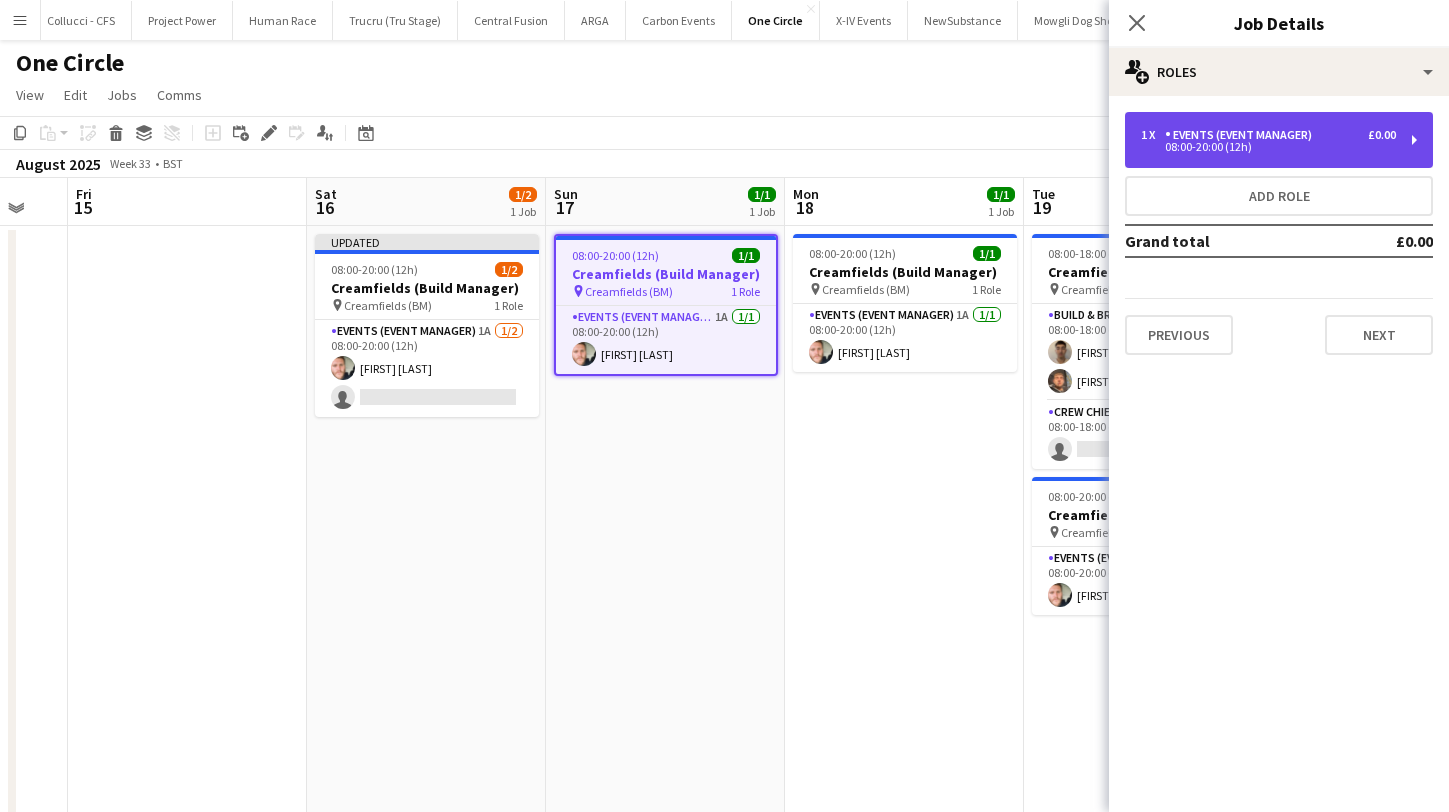 click on "08:00-20:00 (12h)" at bounding box center (1268, 147) 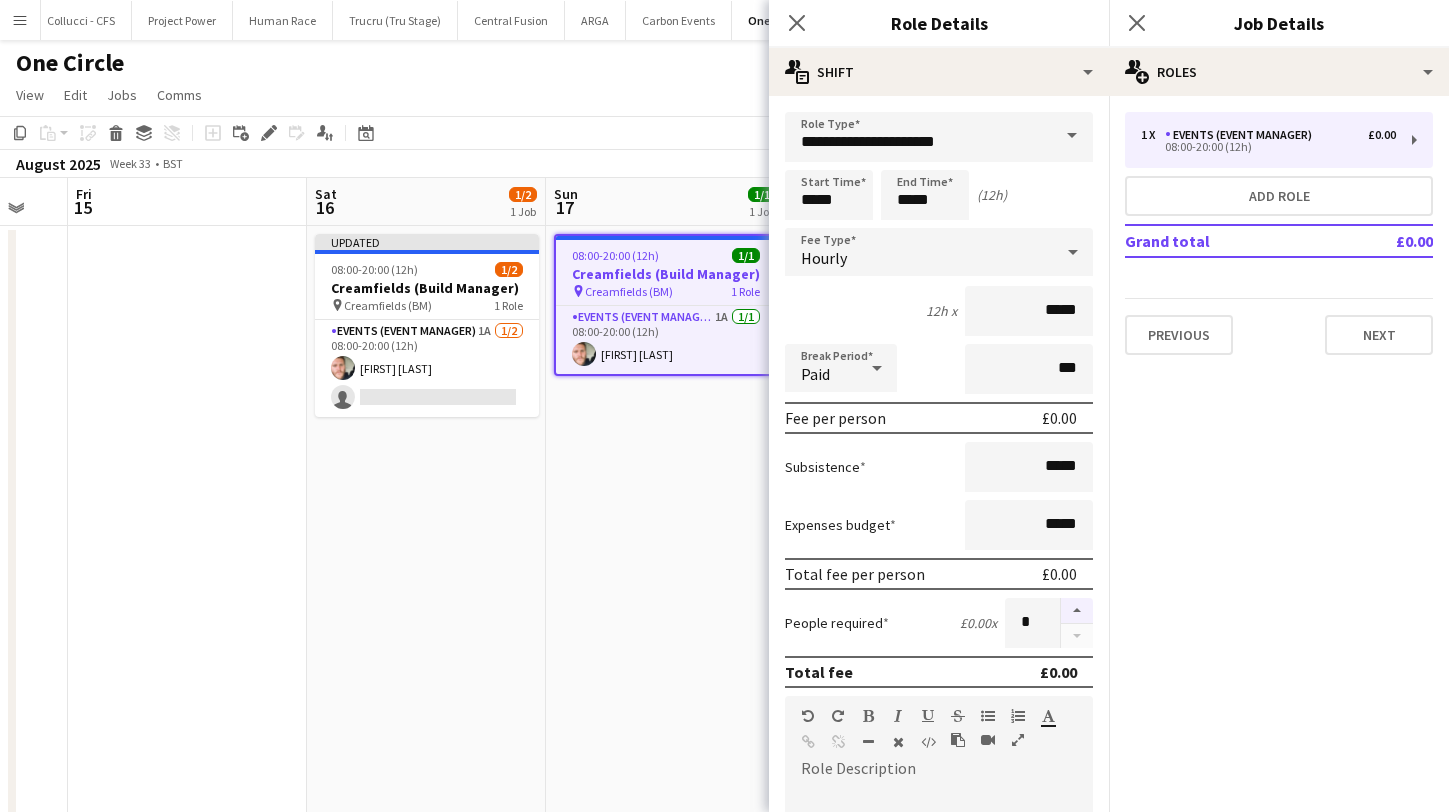 click at bounding box center [1077, 611] 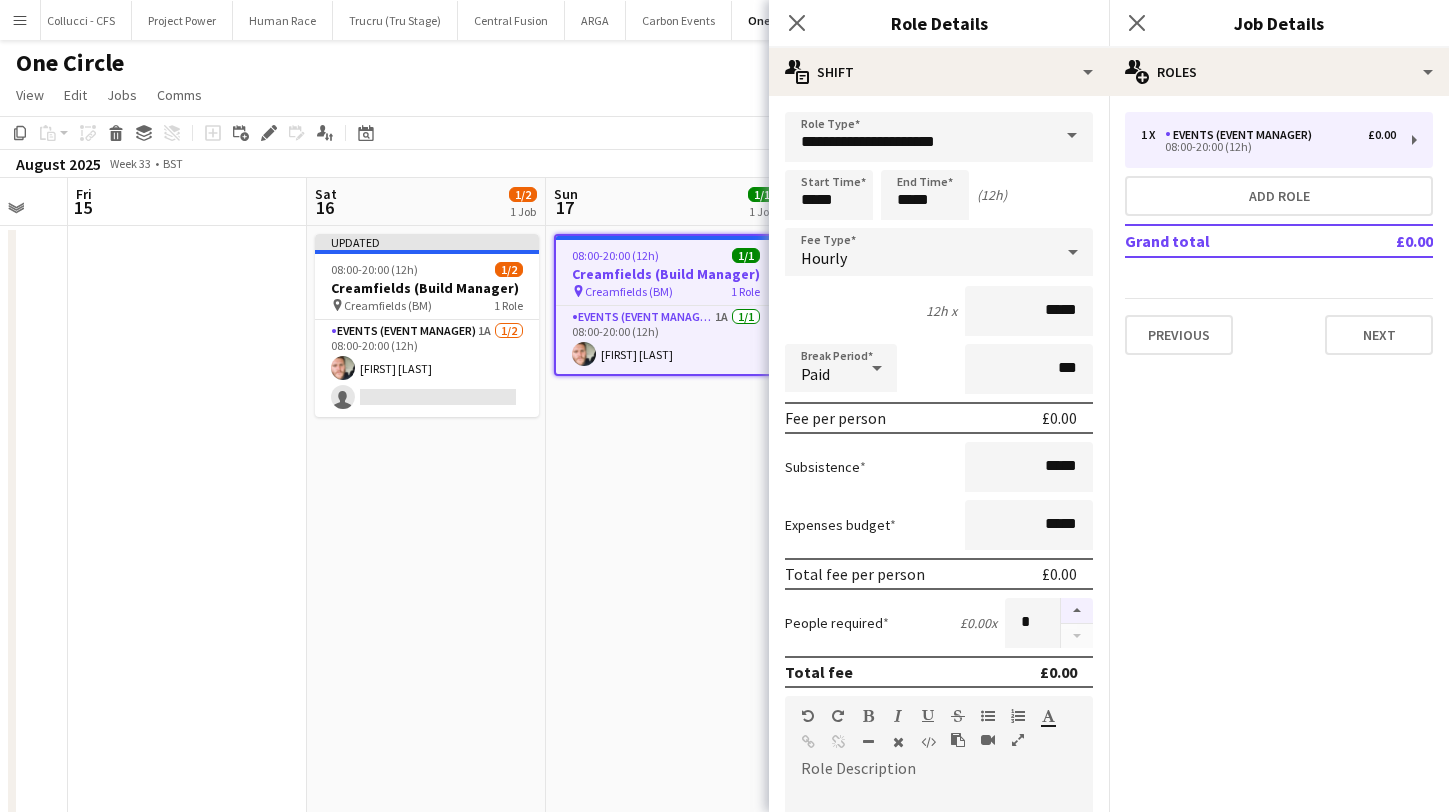 type on "*" 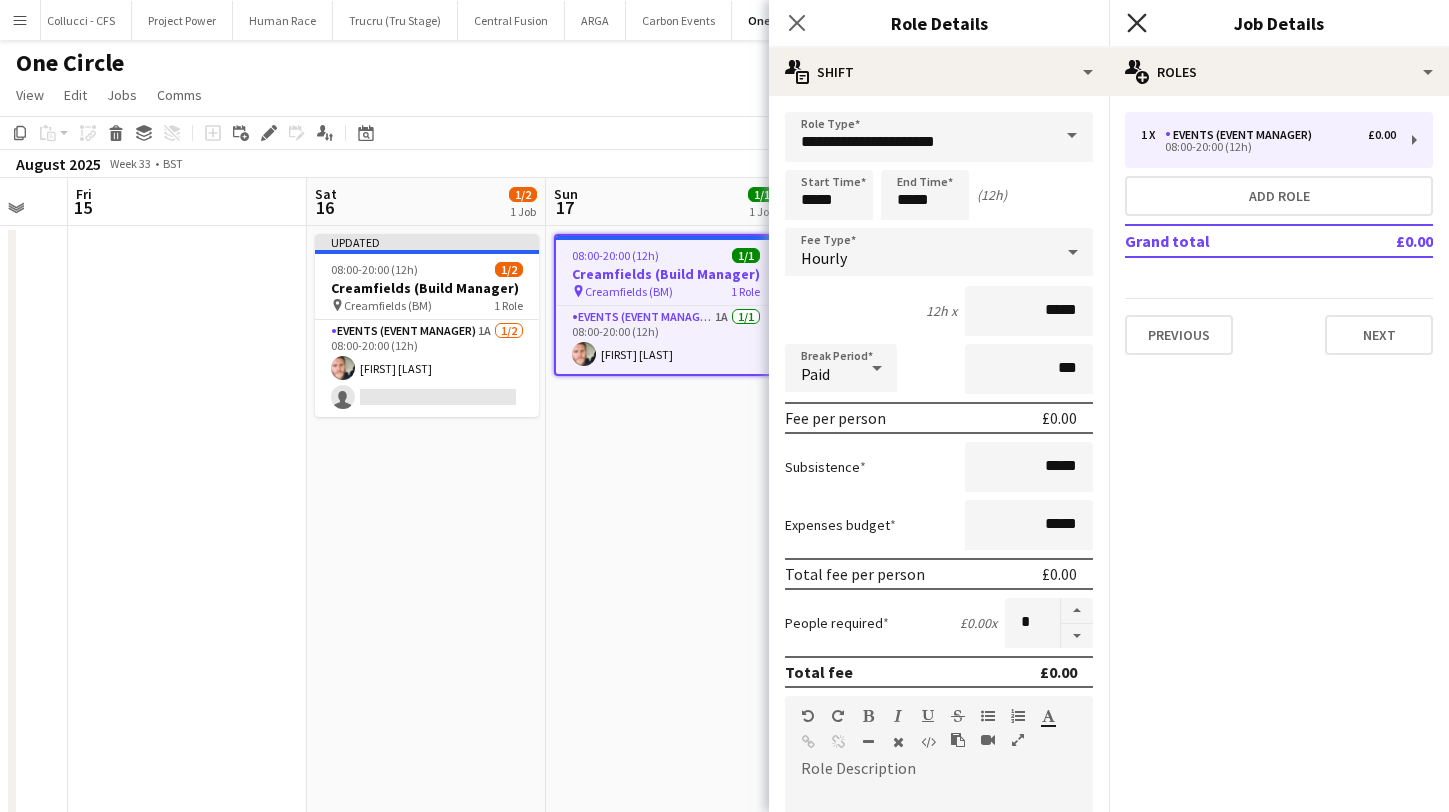 click on "Close pop-in" 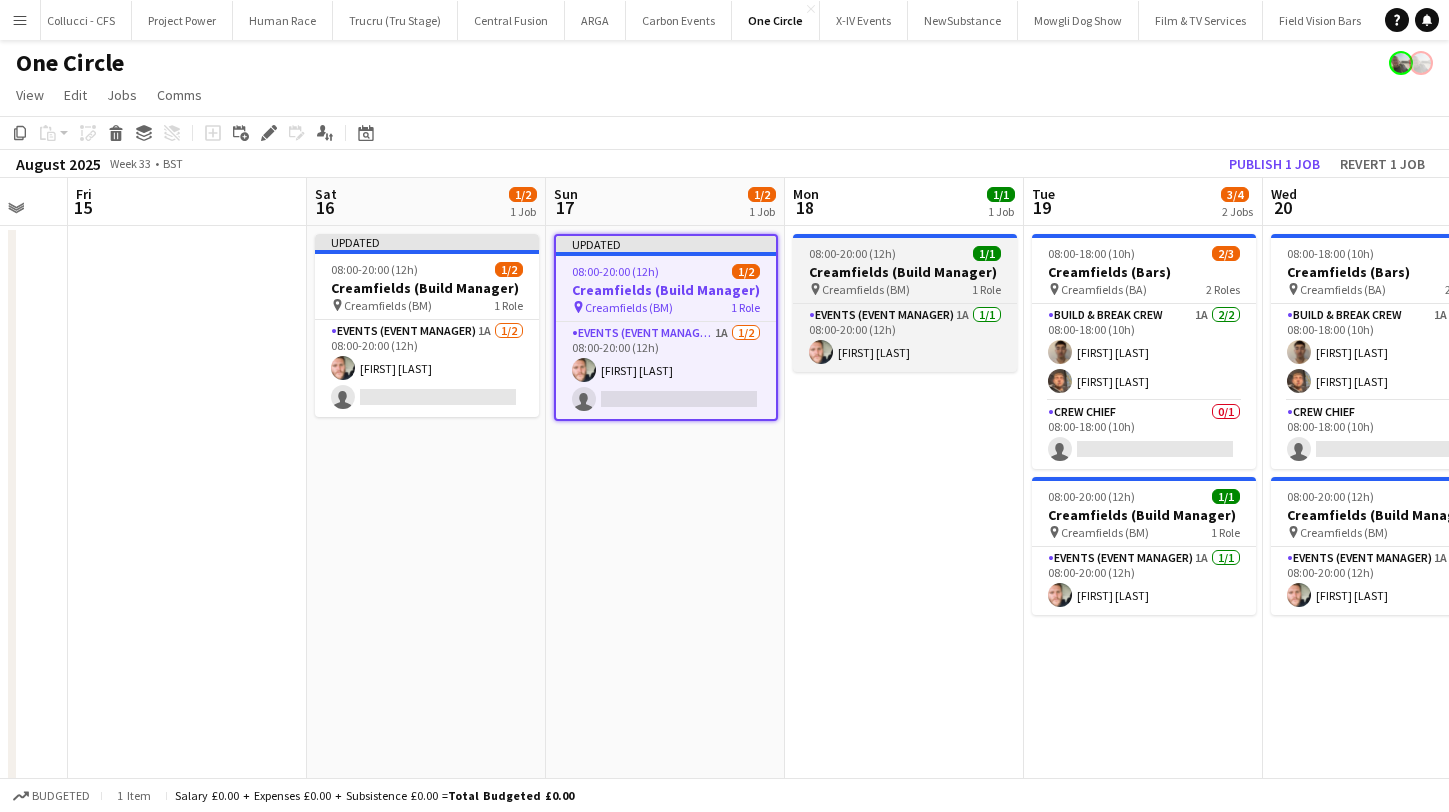 click on "Creamfields (Build Manager)" at bounding box center [905, 272] 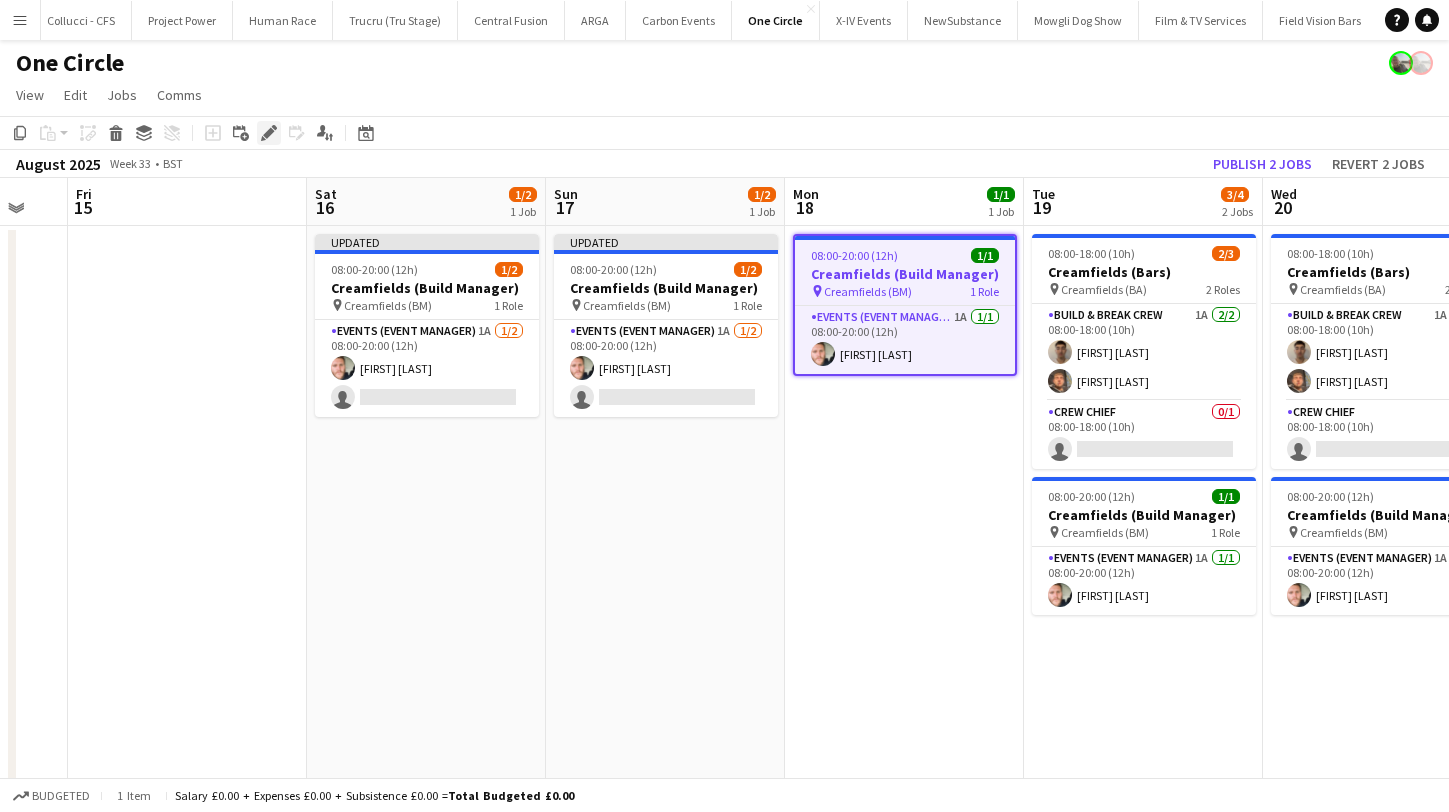 click on "Edit" 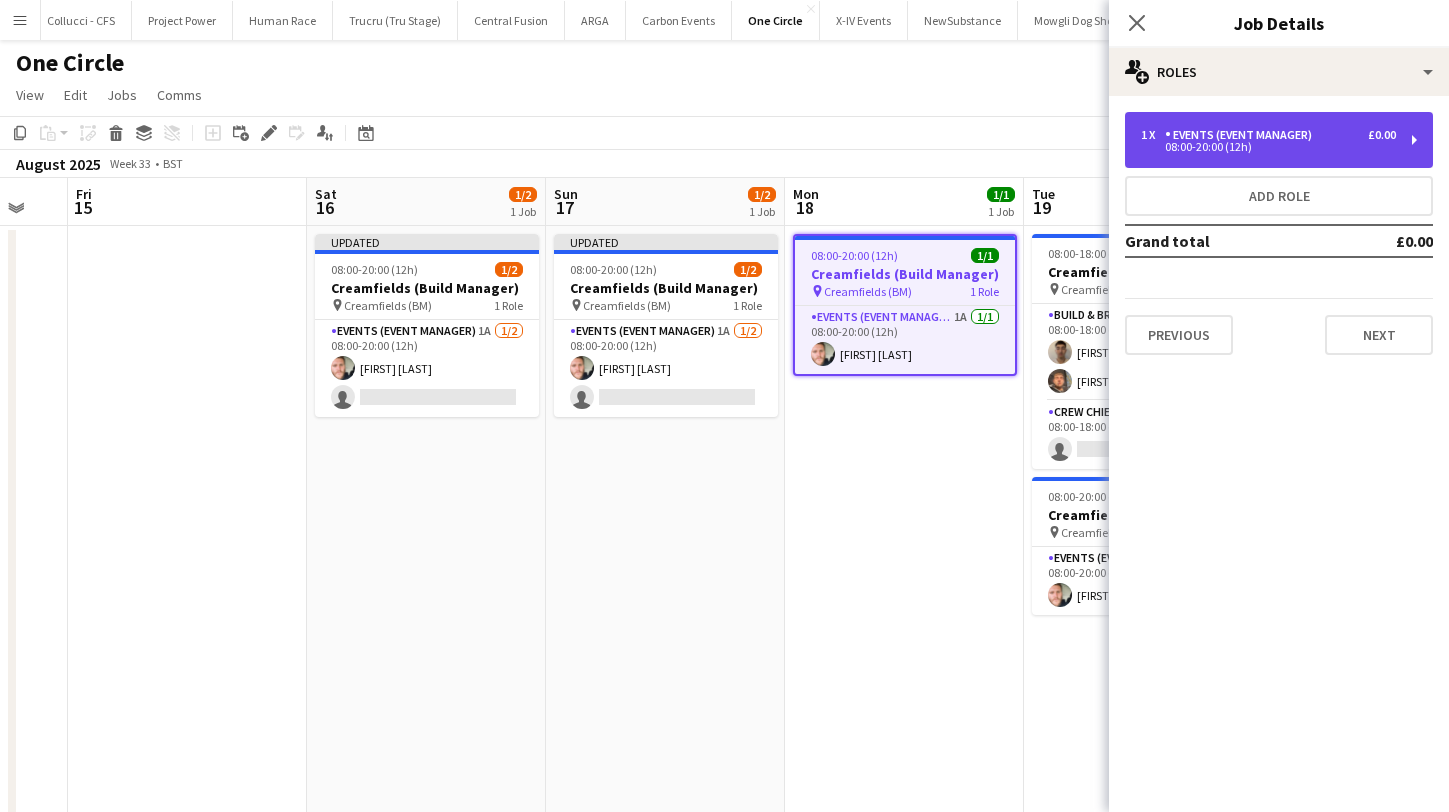 click on "08:00-20:00 (12h)" at bounding box center (1268, 147) 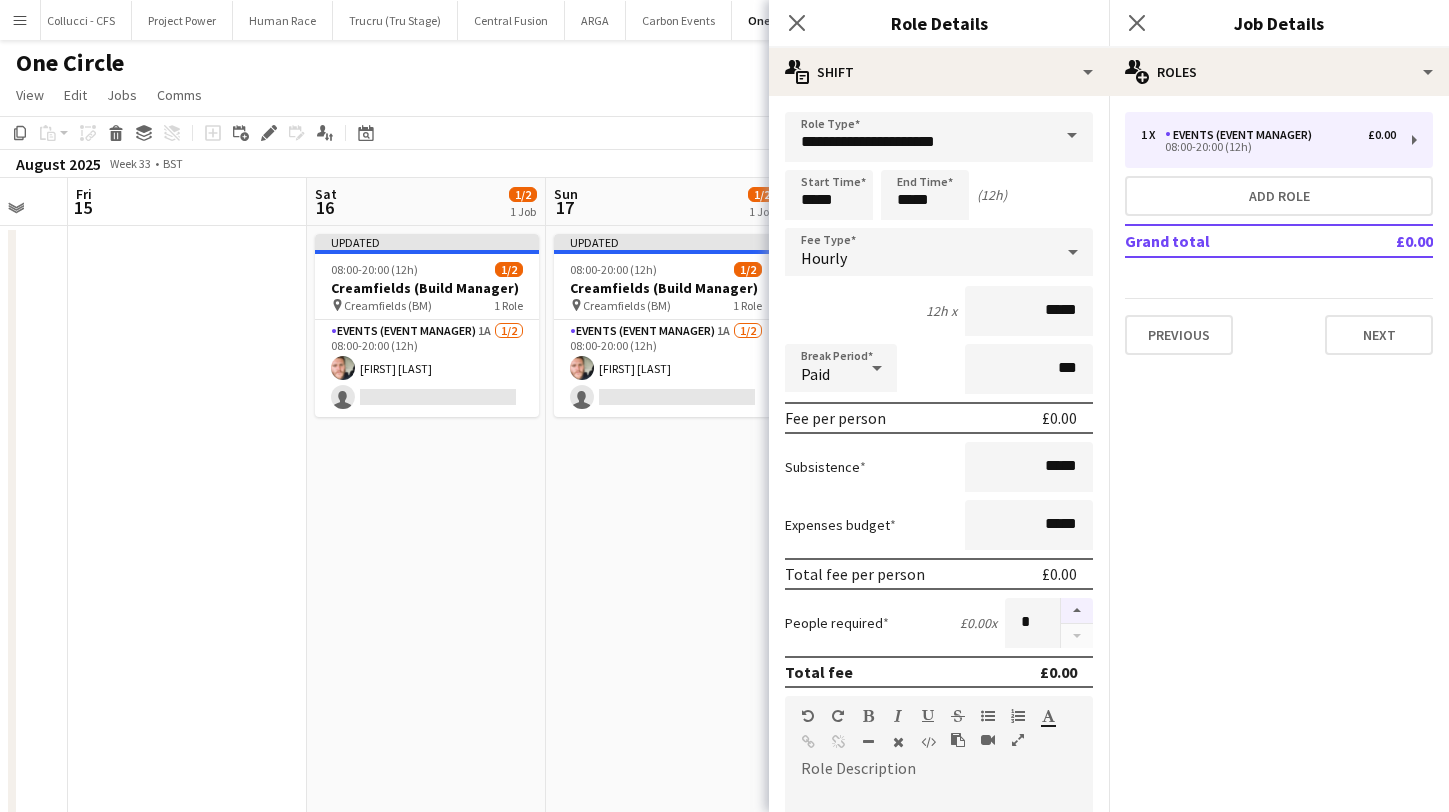 click at bounding box center [1077, 611] 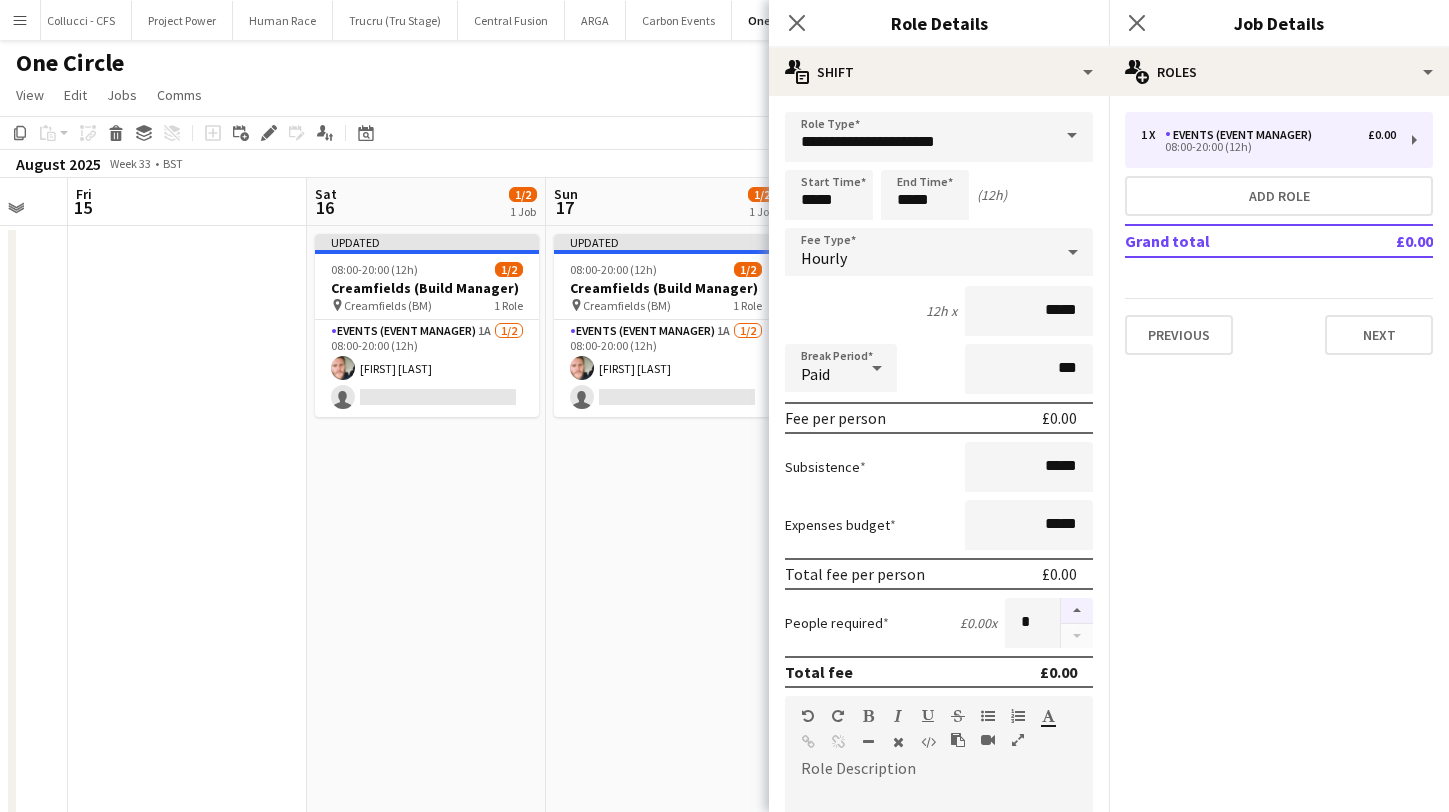 type on "*" 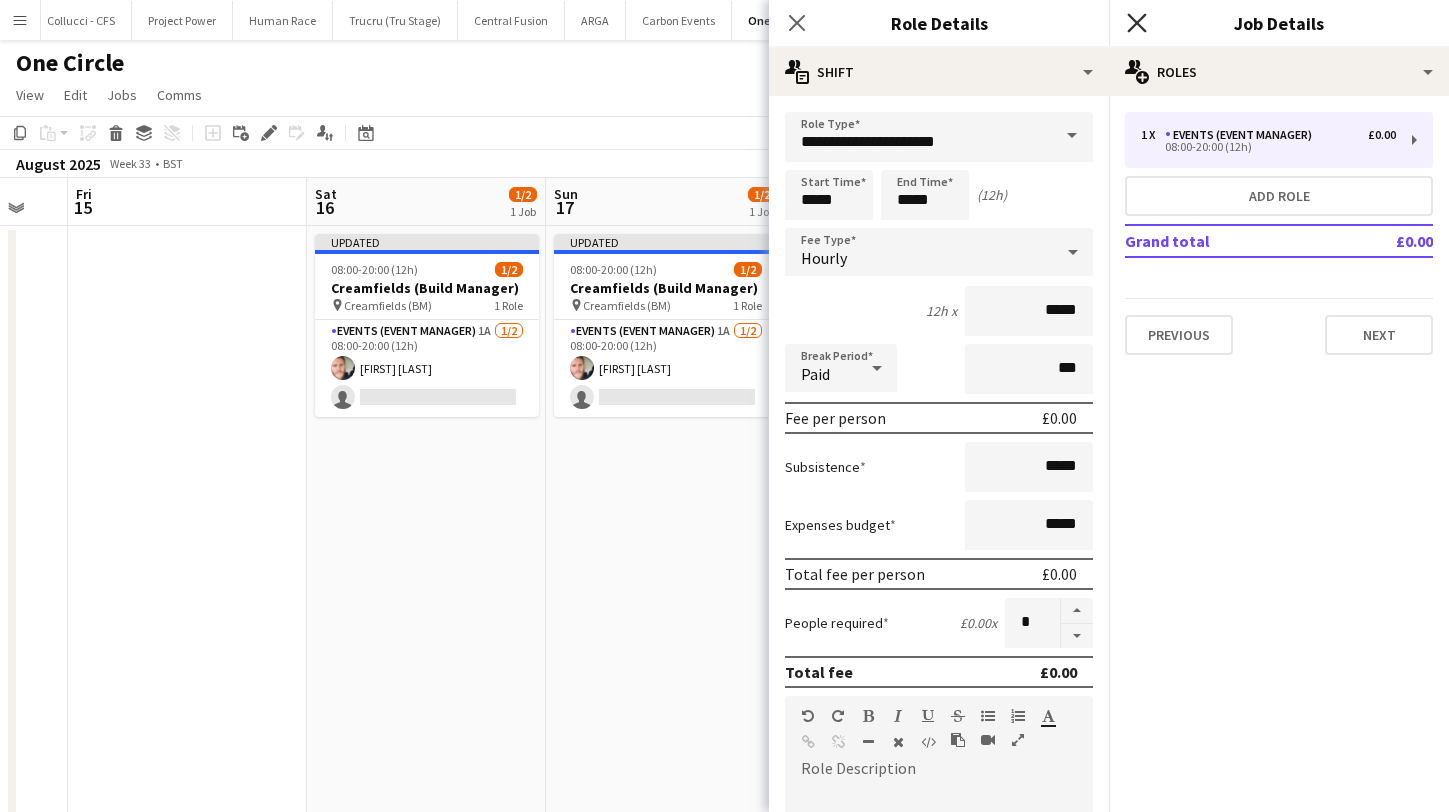 click 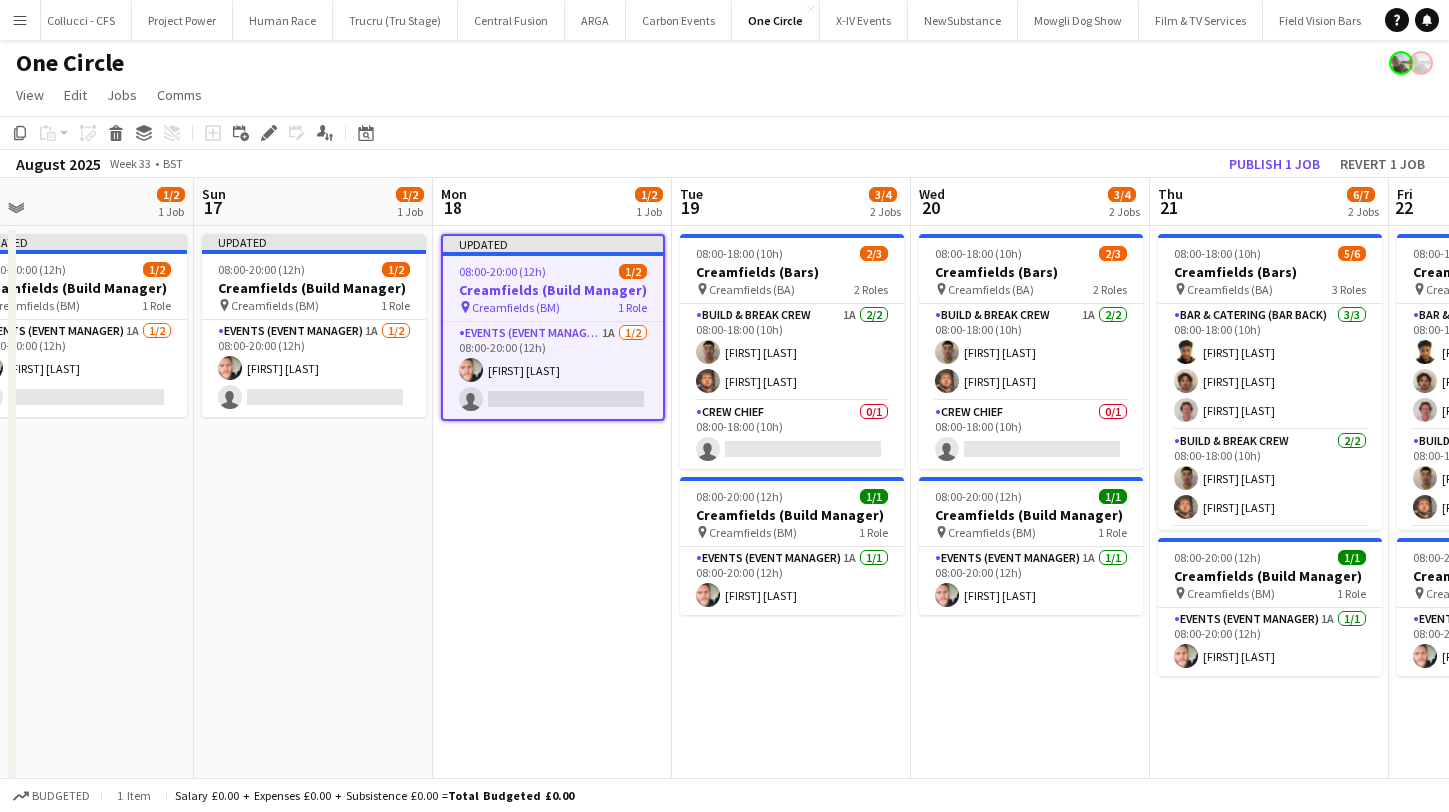 scroll, scrollTop: 0, scrollLeft: 764, axis: horizontal 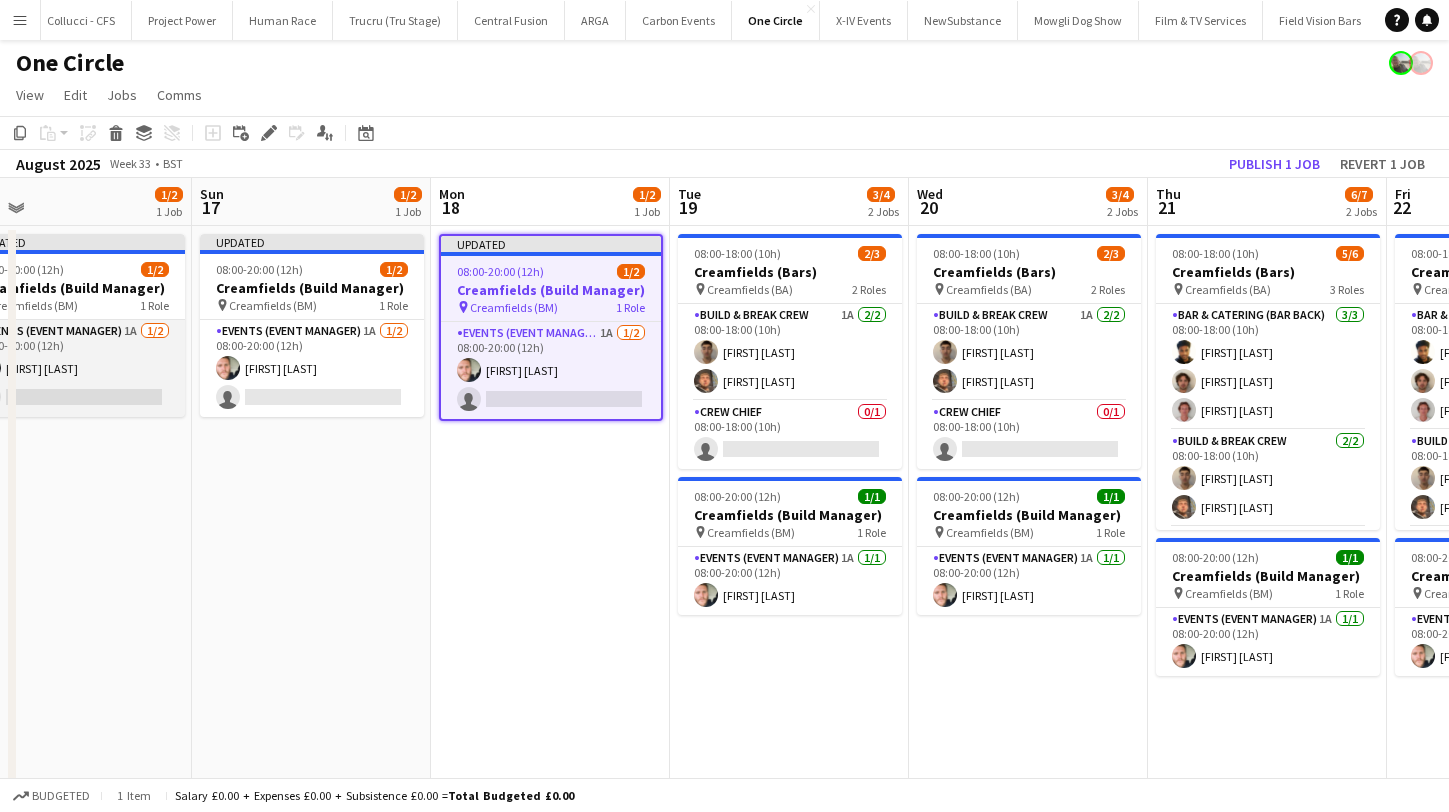 click on "Events (Event Manager)   1A   1/2   08:00-20:00 (12h)
[FIRST] [LAST]
single-neutral-actions" at bounding box center (73, 368) 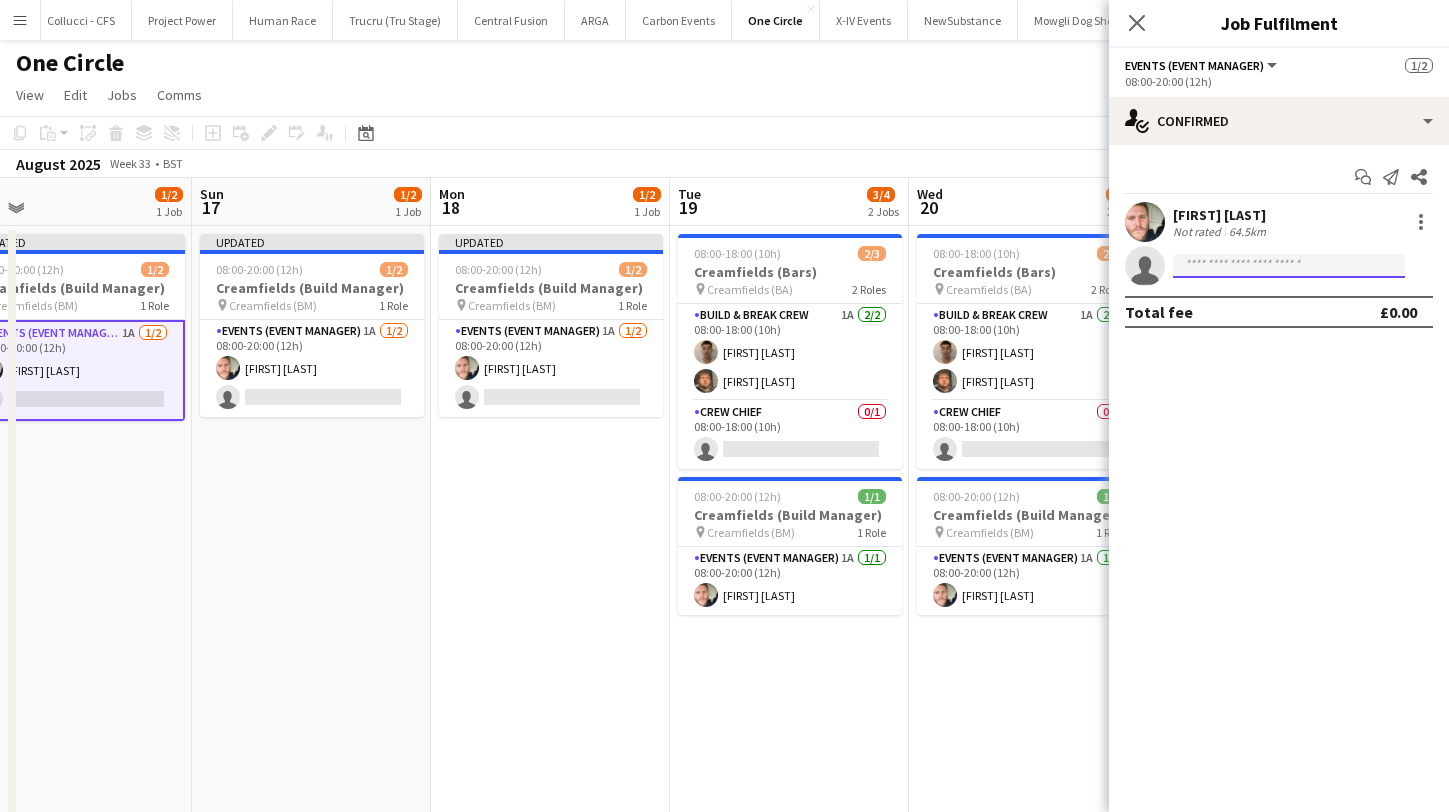 click 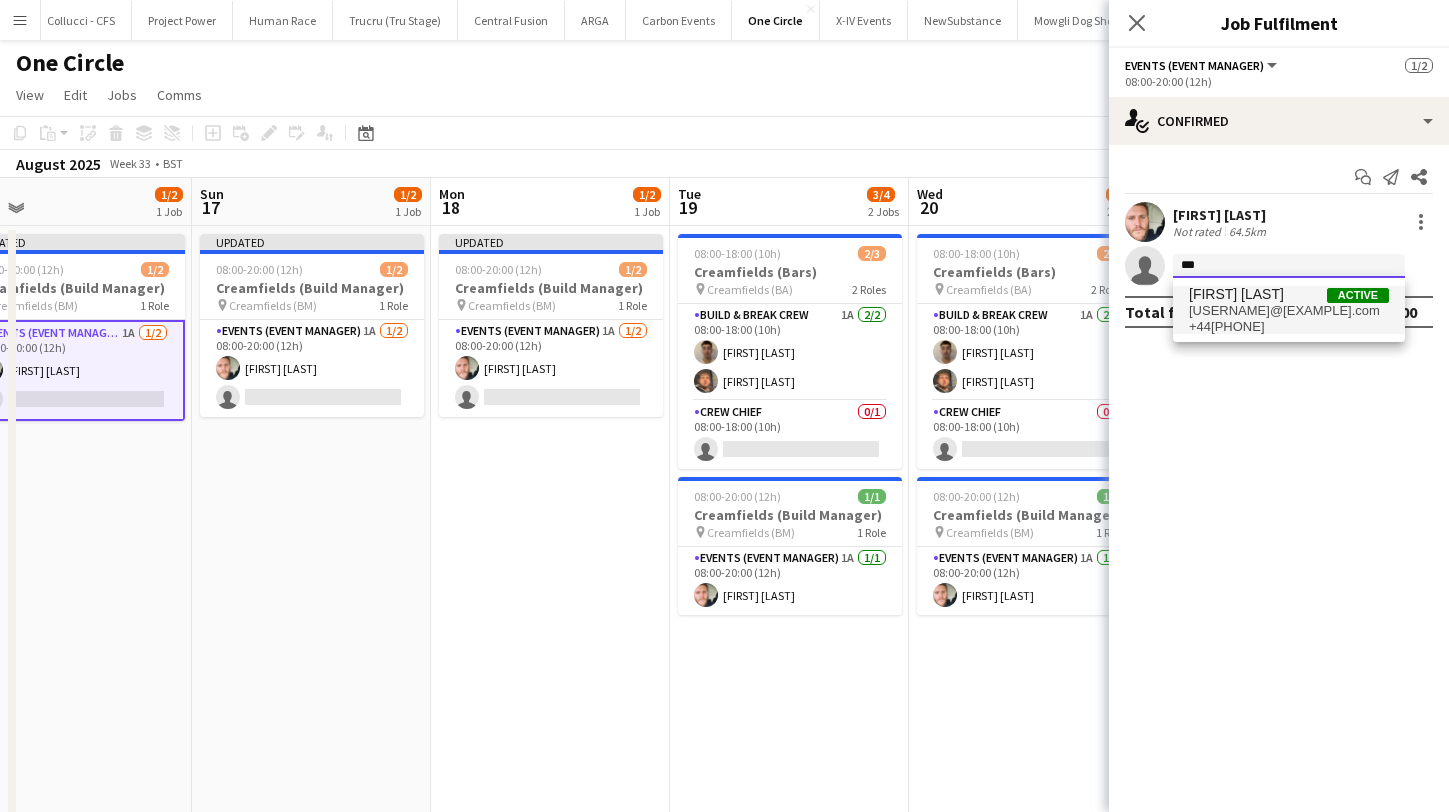 type on "***" 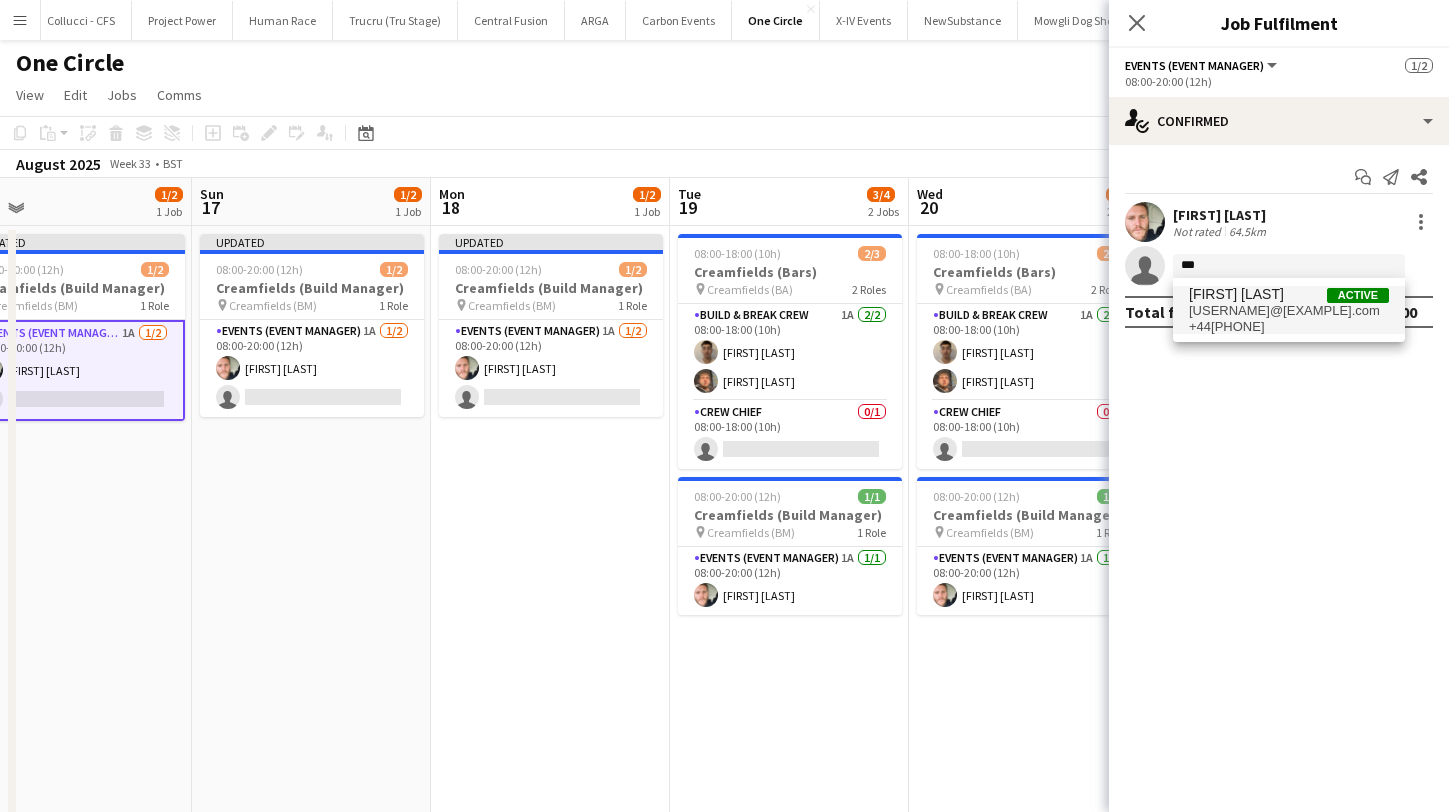 click on "[USERNAME]@[EXAMPLE].com" at bounding box center (1289, 311) 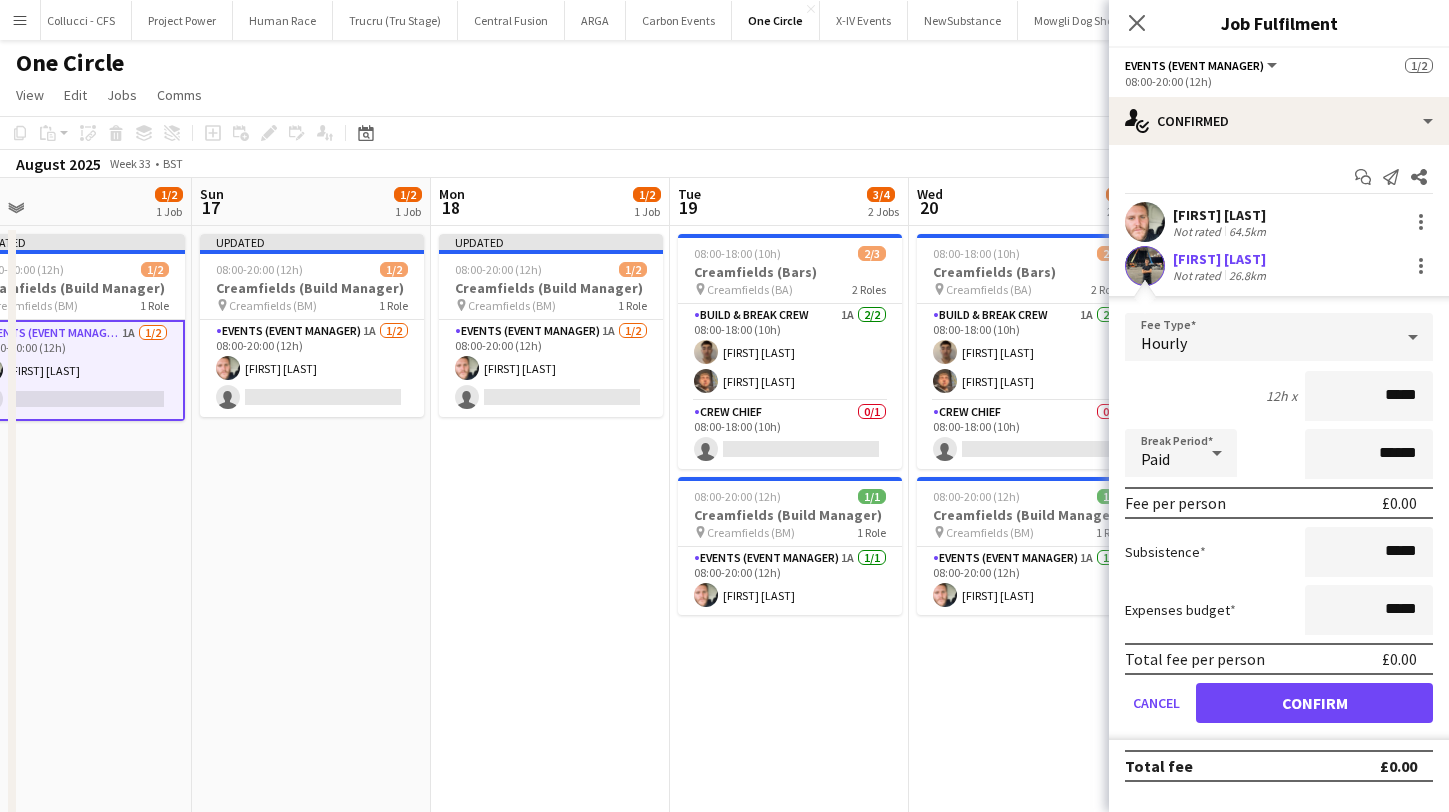 click on "Confirm" at bounding box center [1314, 703] 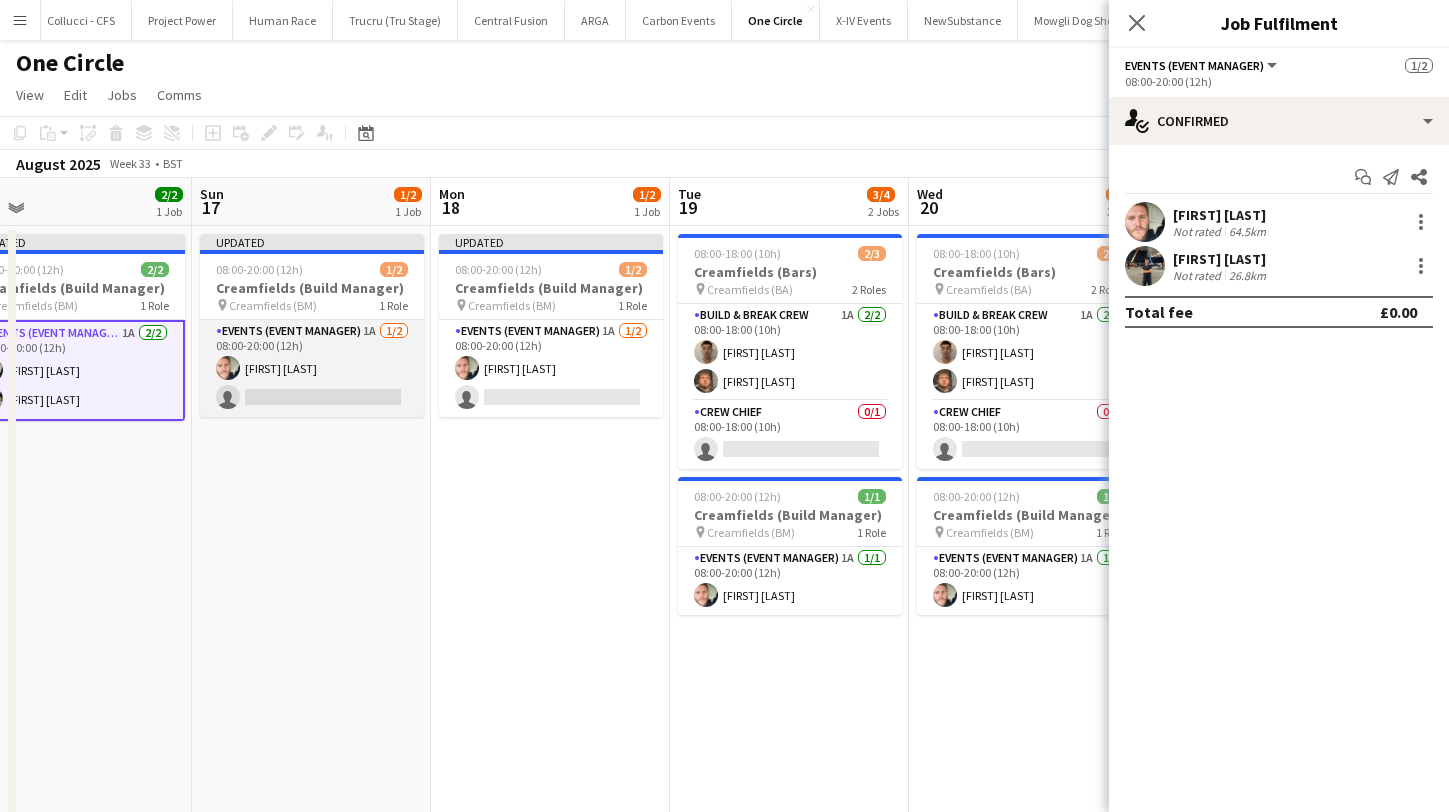 click on "Events (Event Manager)   1A   1/2   08:00-20:00 (12h)
[FIRST] [LAST]
single-neutral-actions" at bounding box center [312, 368] 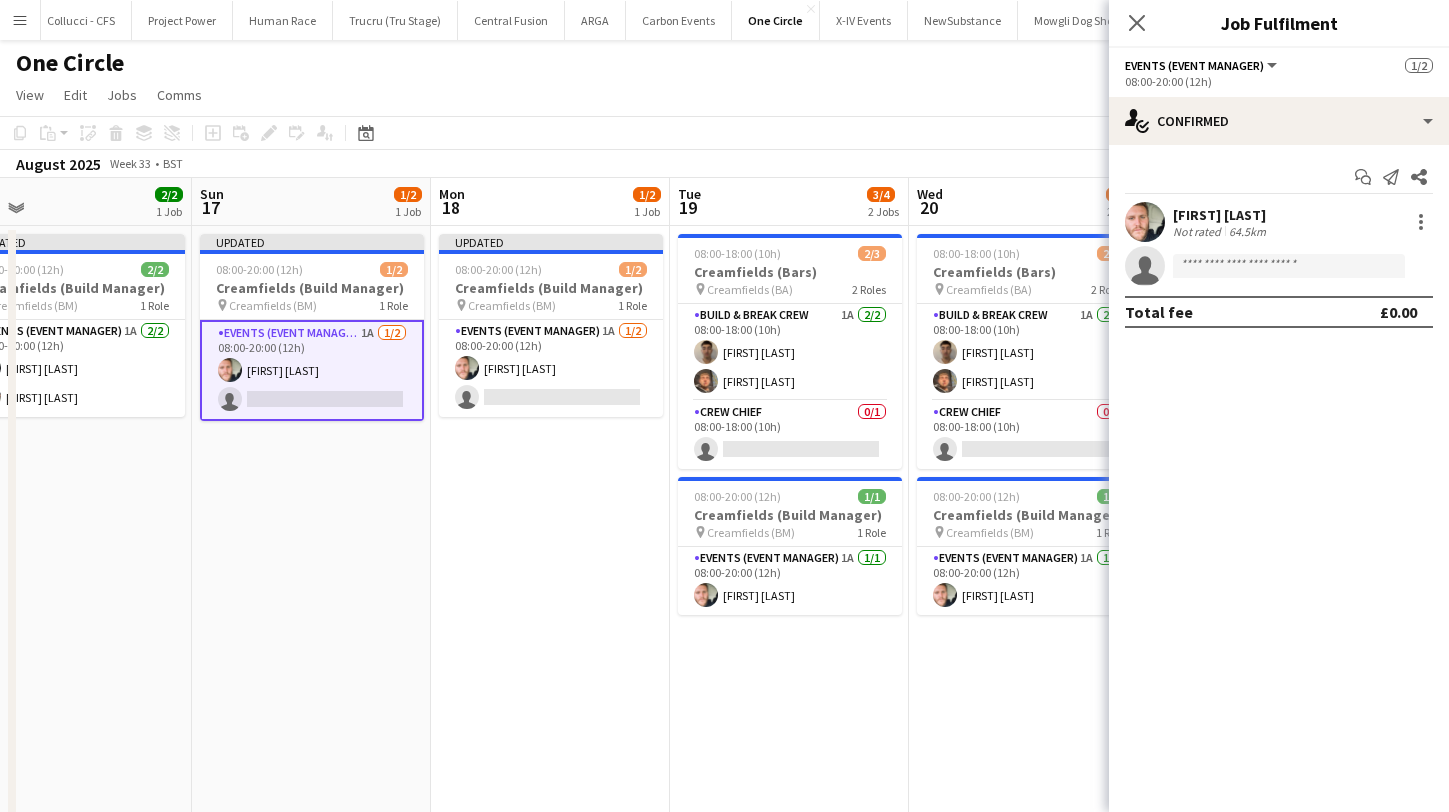 click 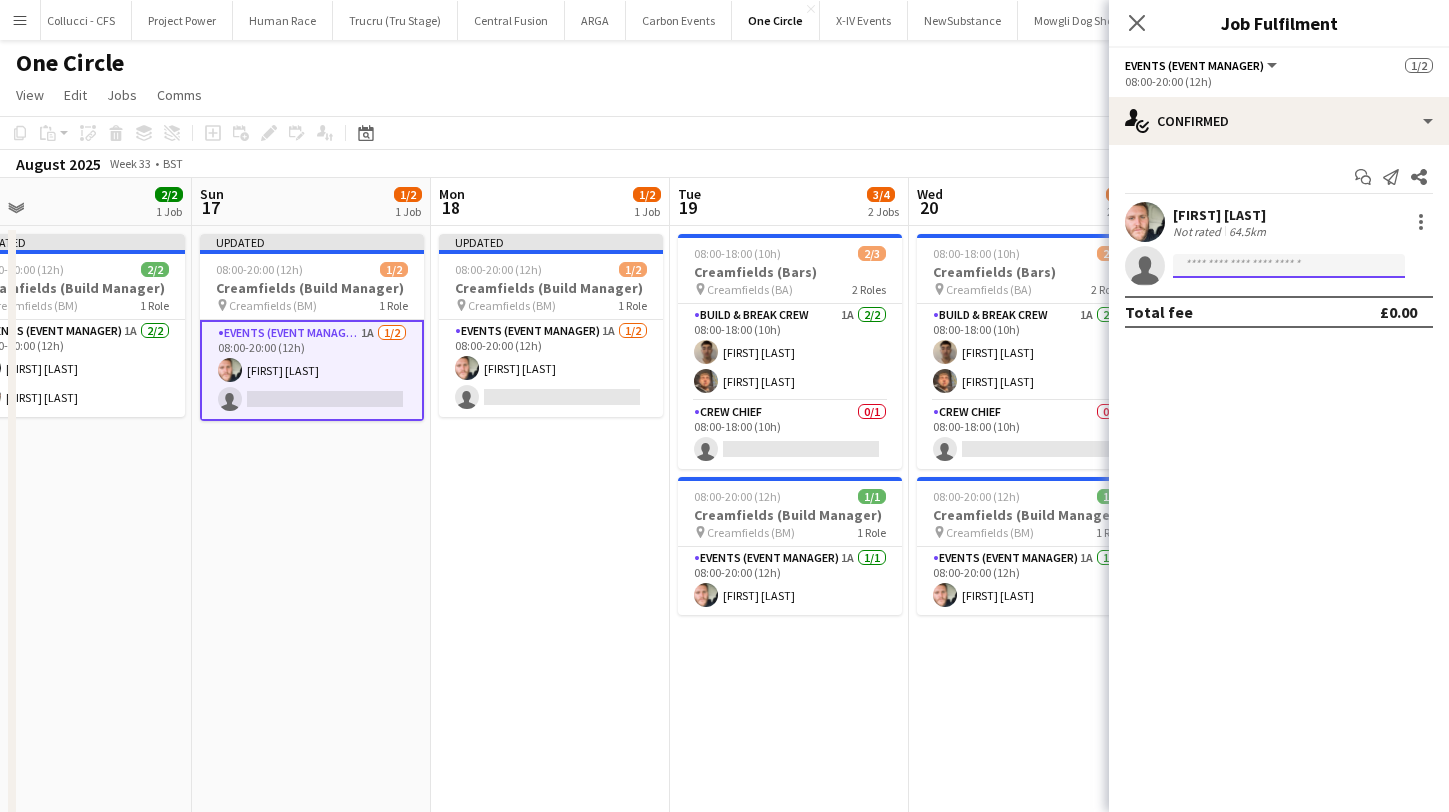 click 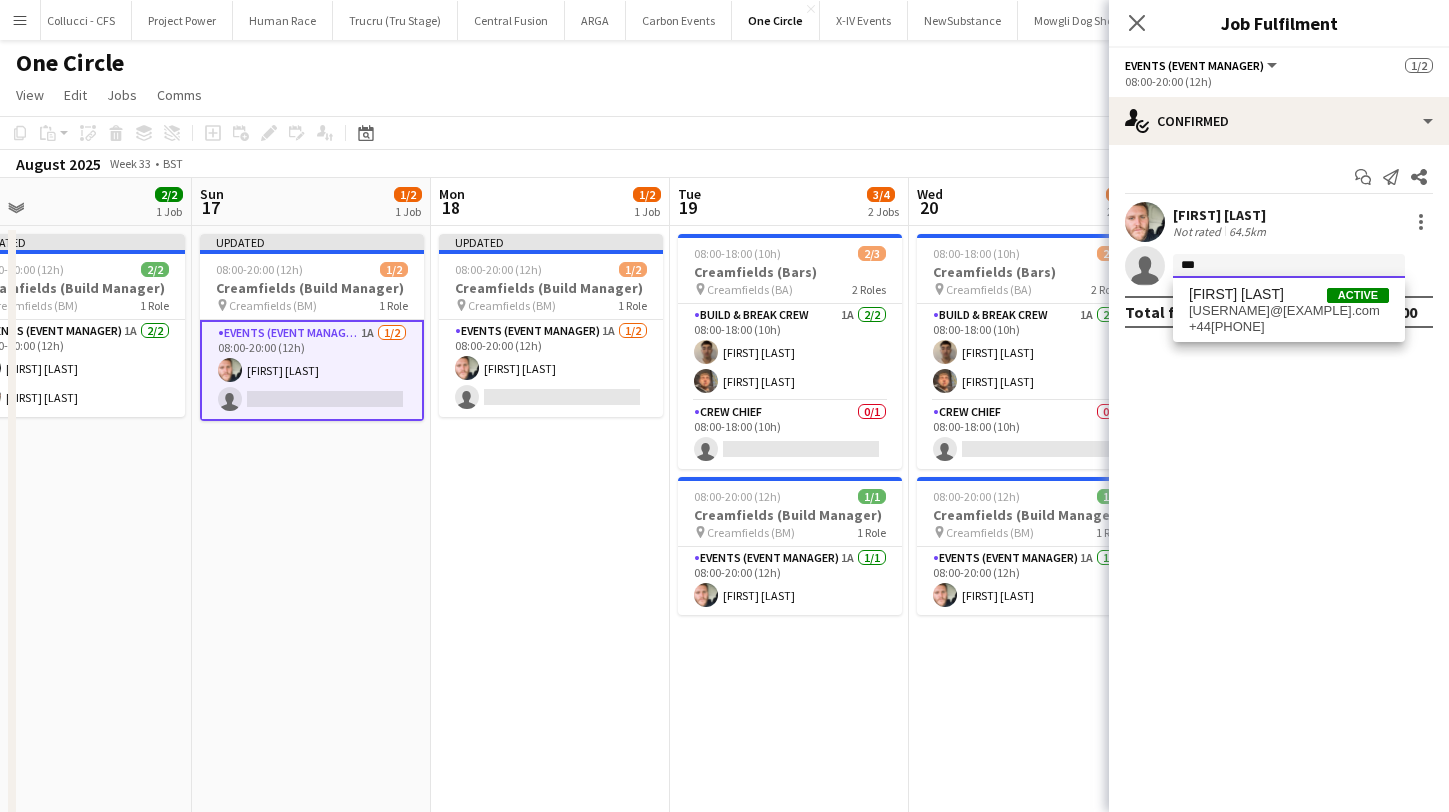 type on "***" 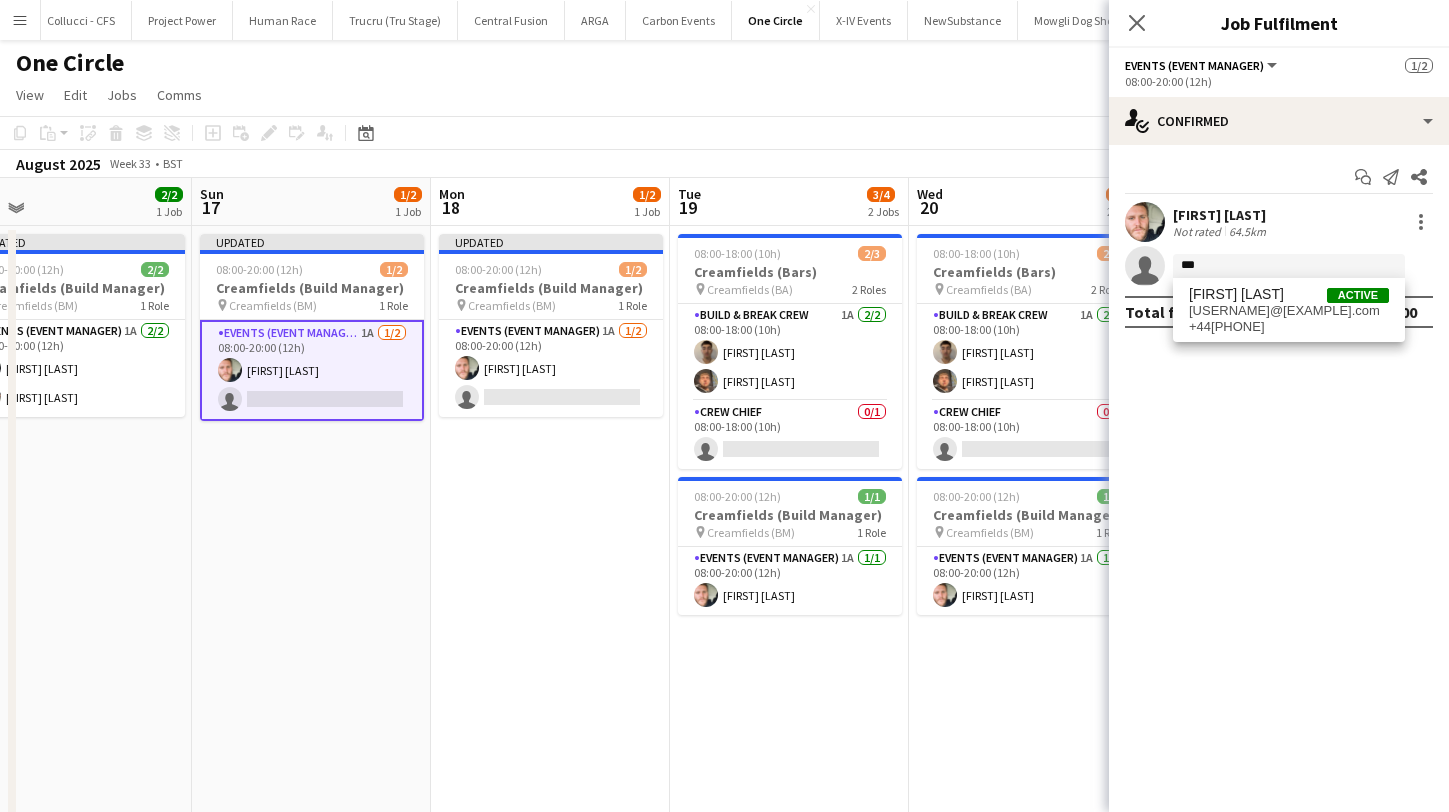 click on "[FIRST] [LAST]" at bounding box center [1236, 294] 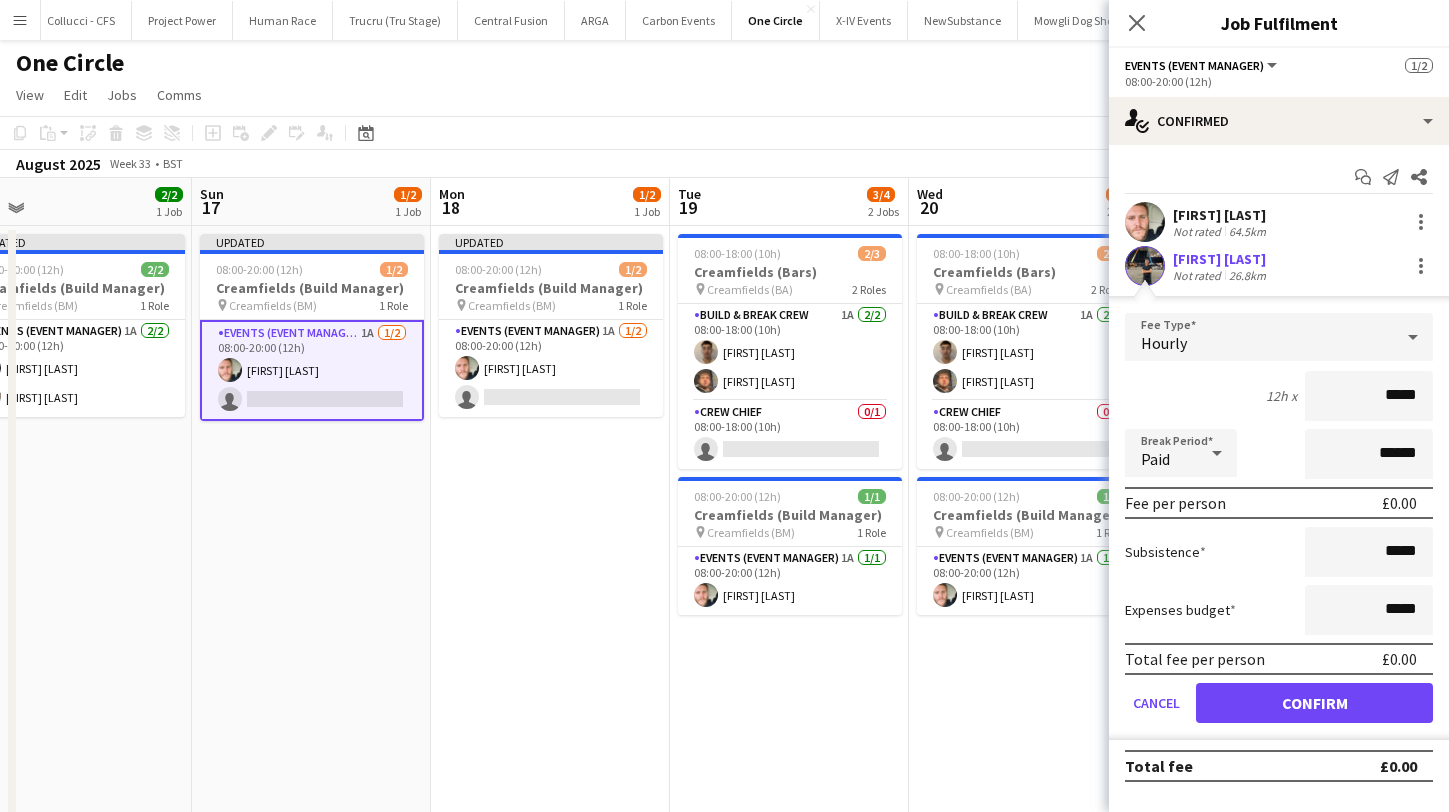 click on "Confirm" at bounding box center [1314, 703] 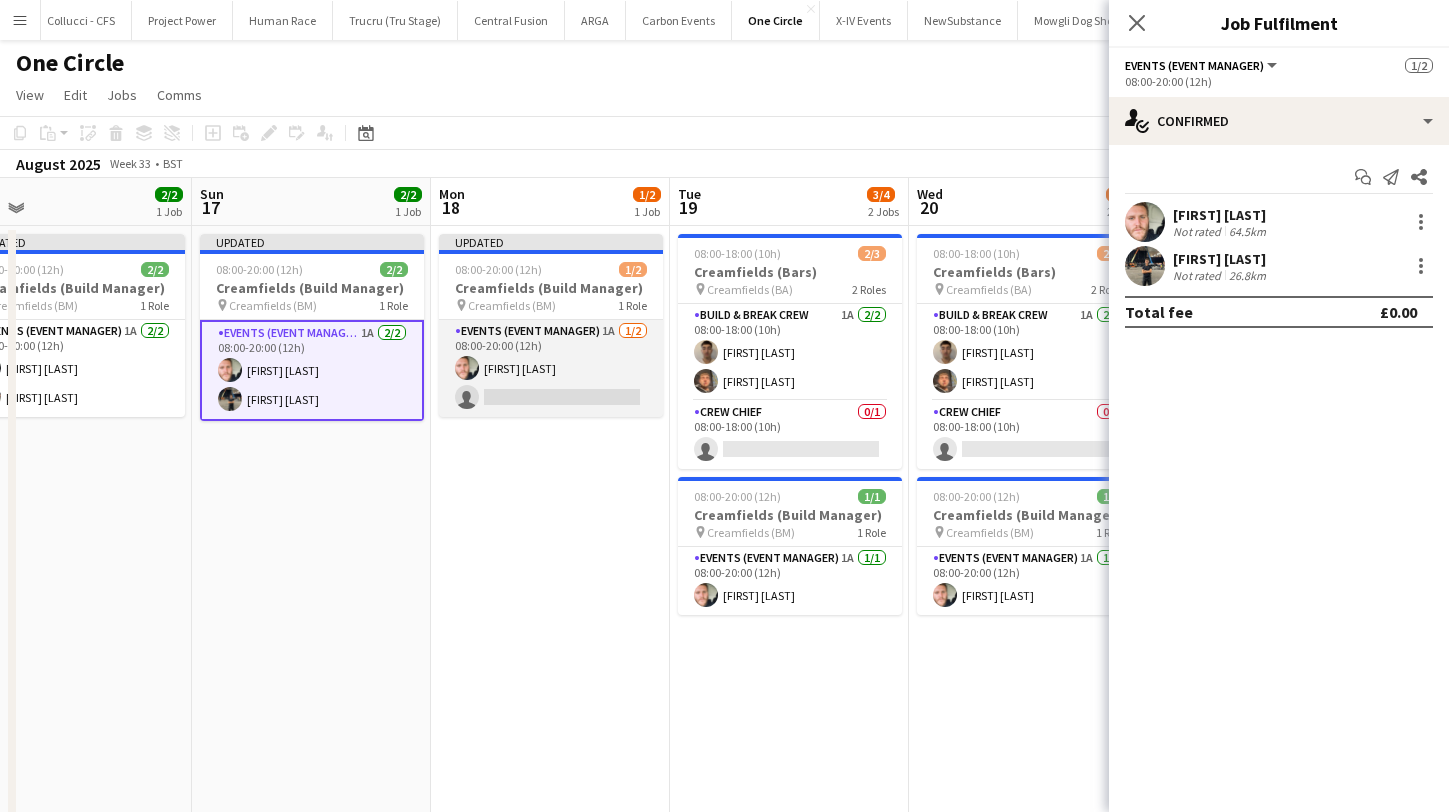 click on "Events (Event Manager)   1A   1/2   08:00-20:00 (12h)
[FIRST] [LAST]
single-neutral-actions" at bounding box center [551, 368] 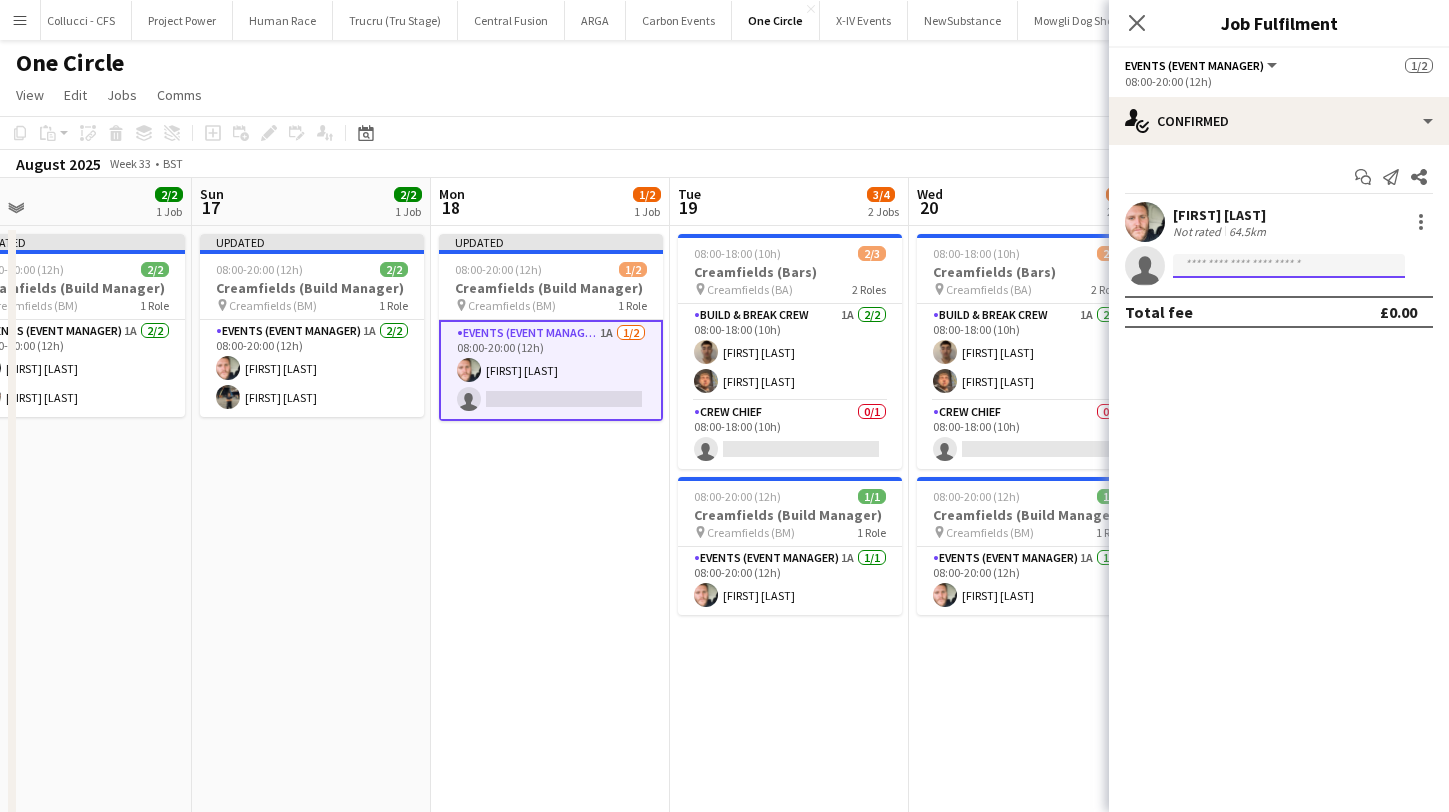 click 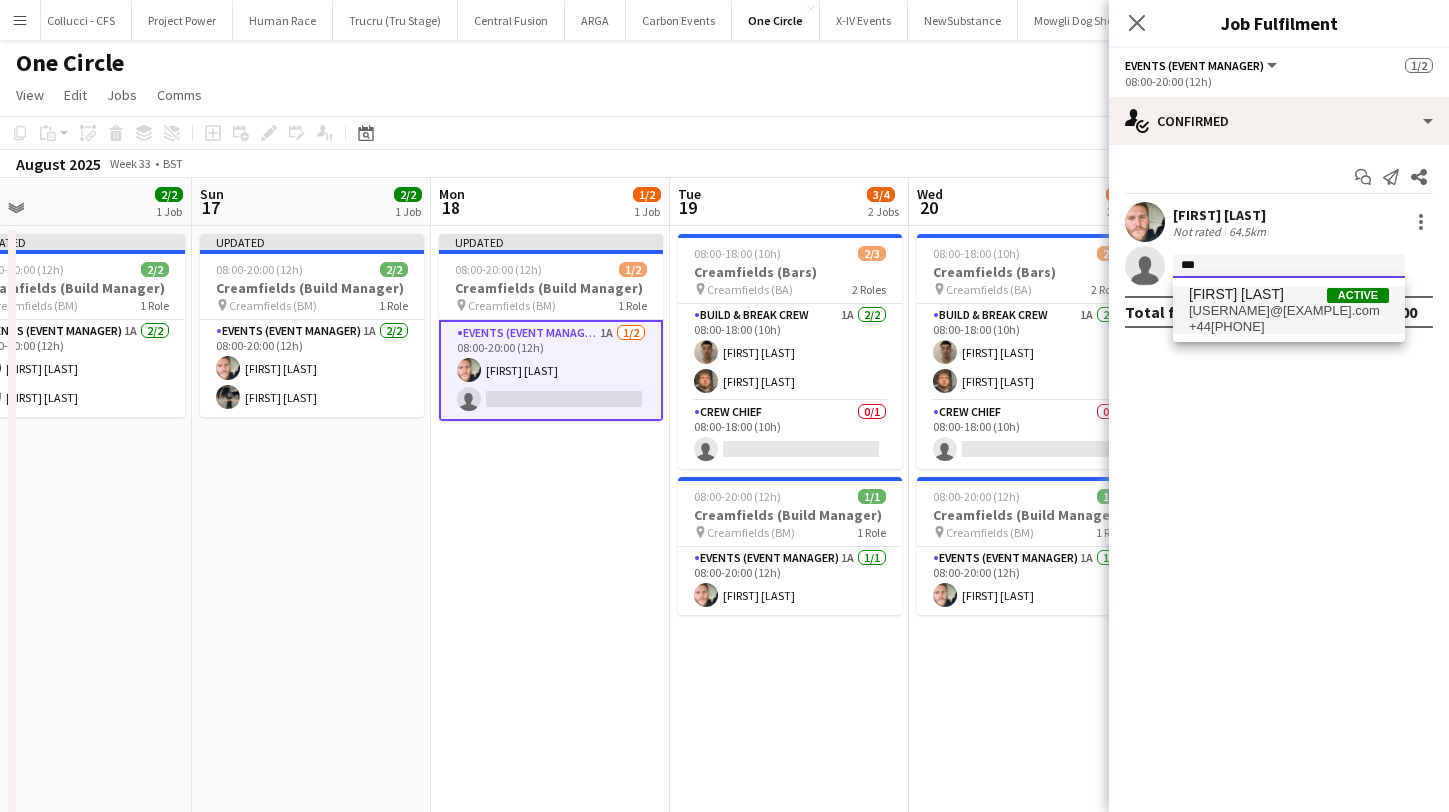 type on "***" 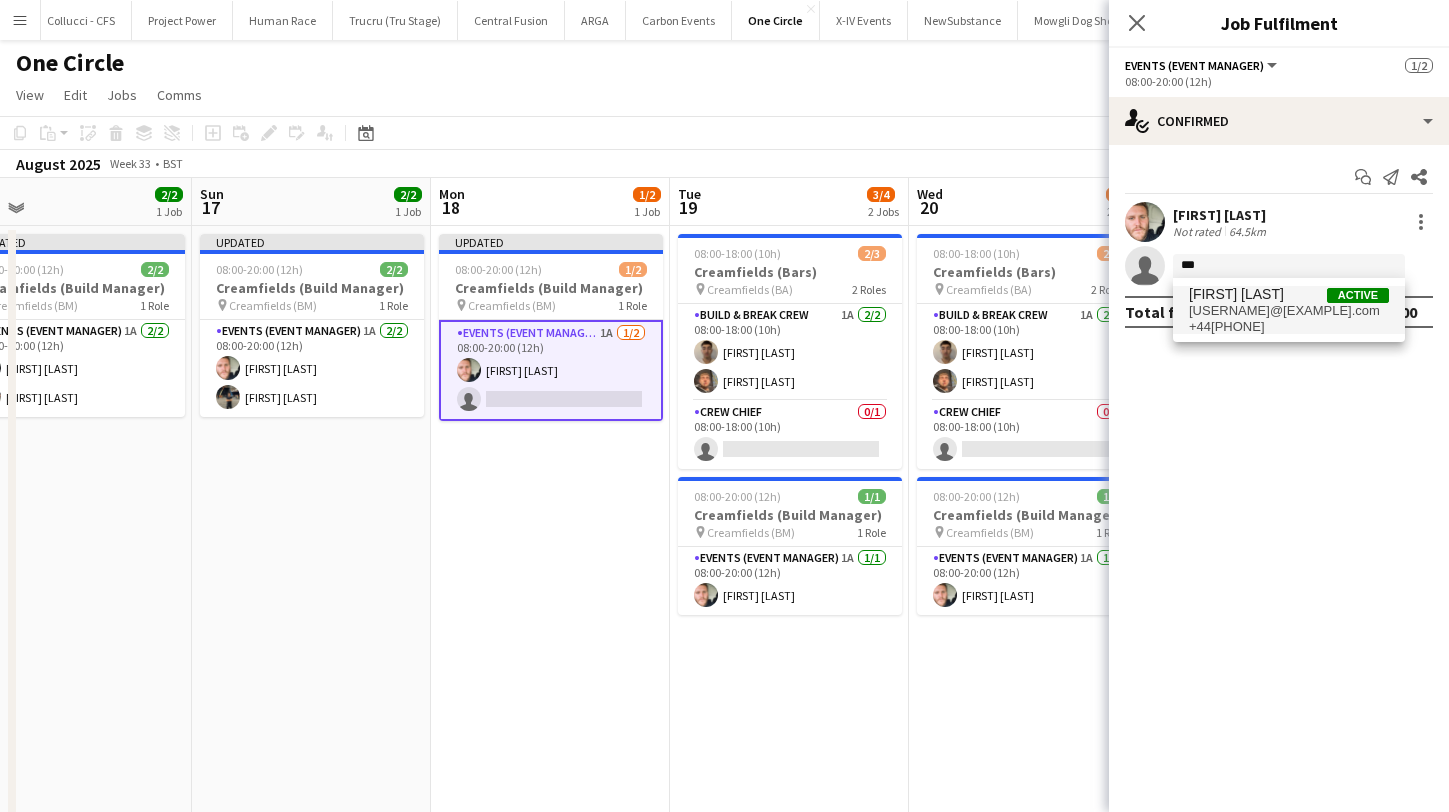 click on "[USERNAME]@[EXAMPLE].com" at bounding box center (1289, 311) 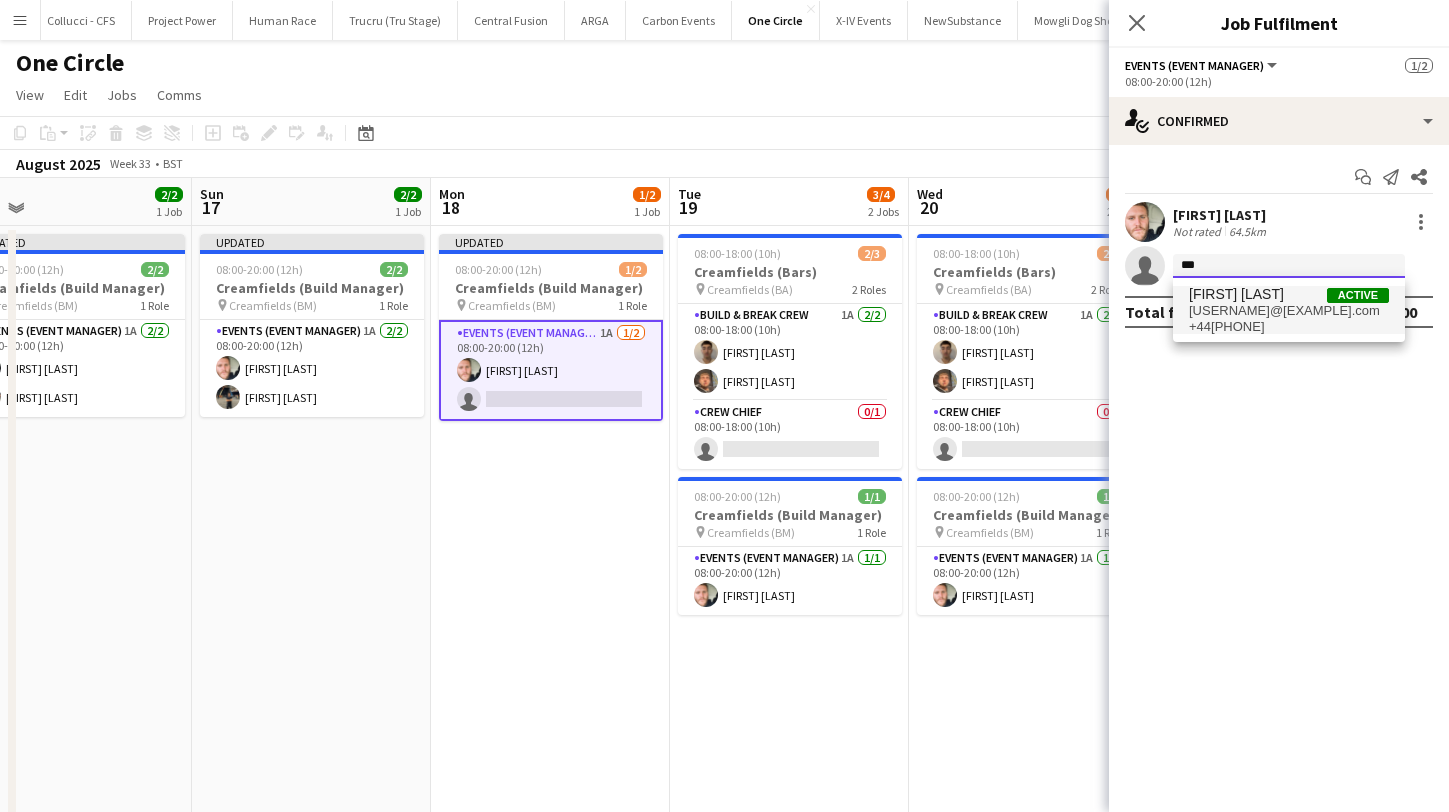 type 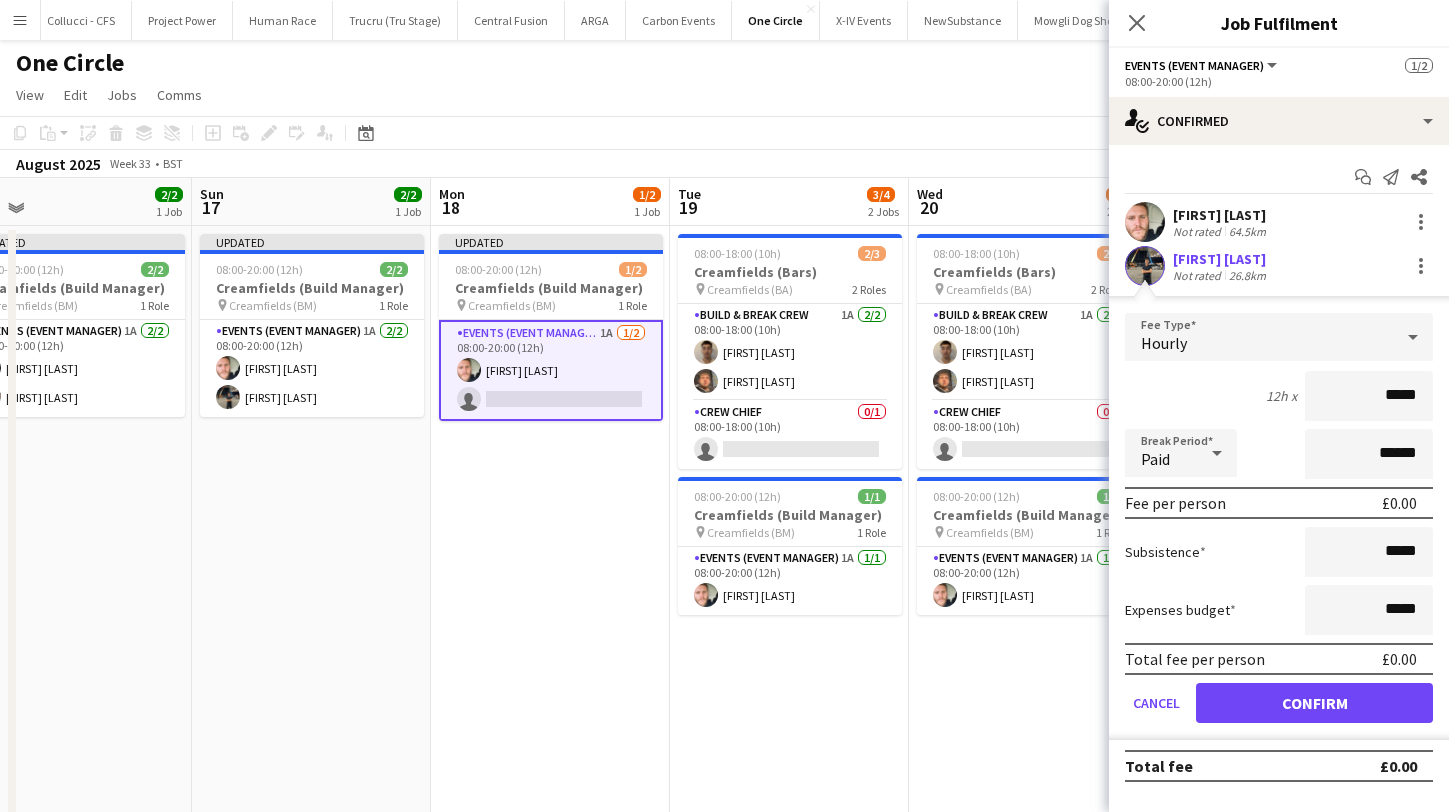 click on "Confirm" at bounding box center (1314, 703) 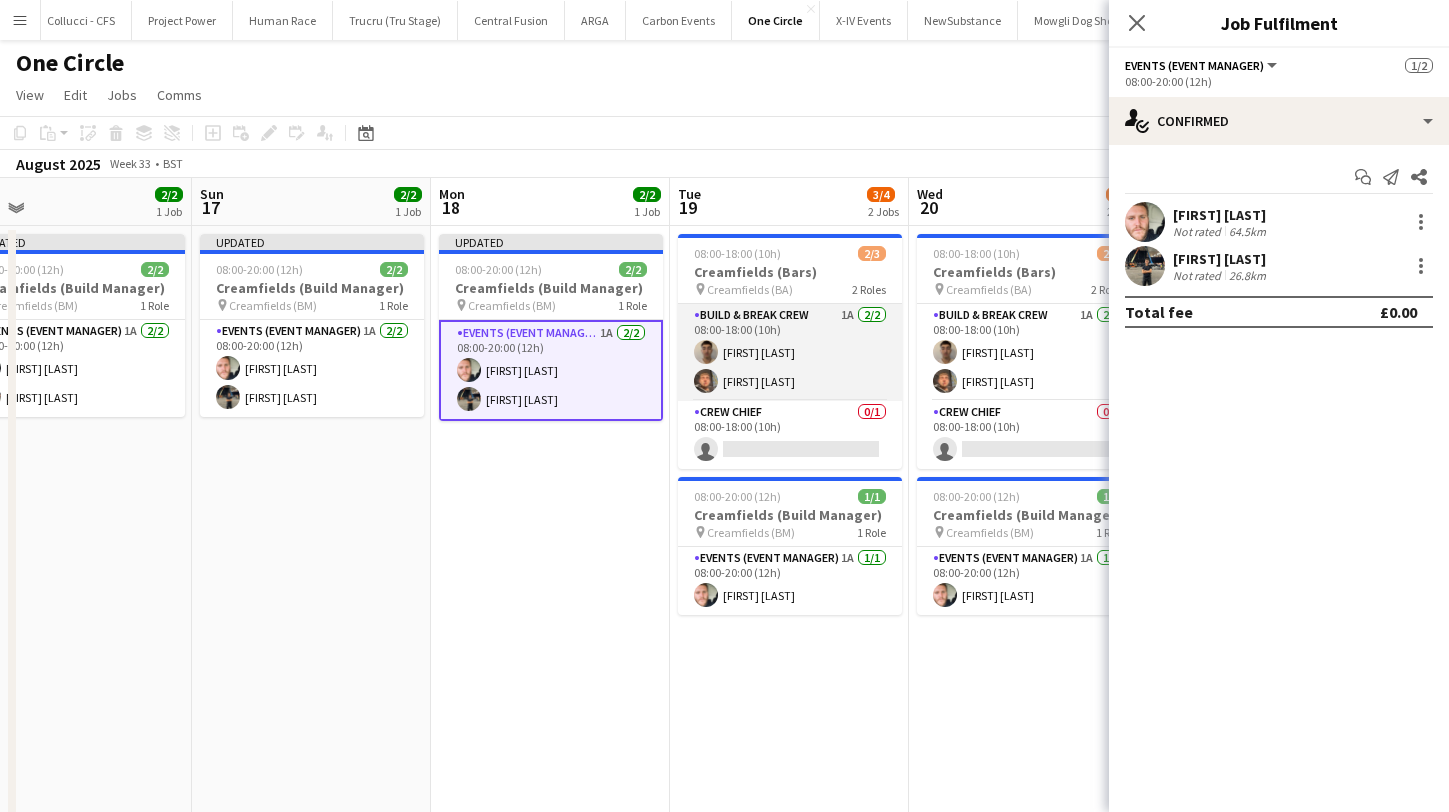 scroll, scrollTop: 0, scrollLeft: 0, axis: both 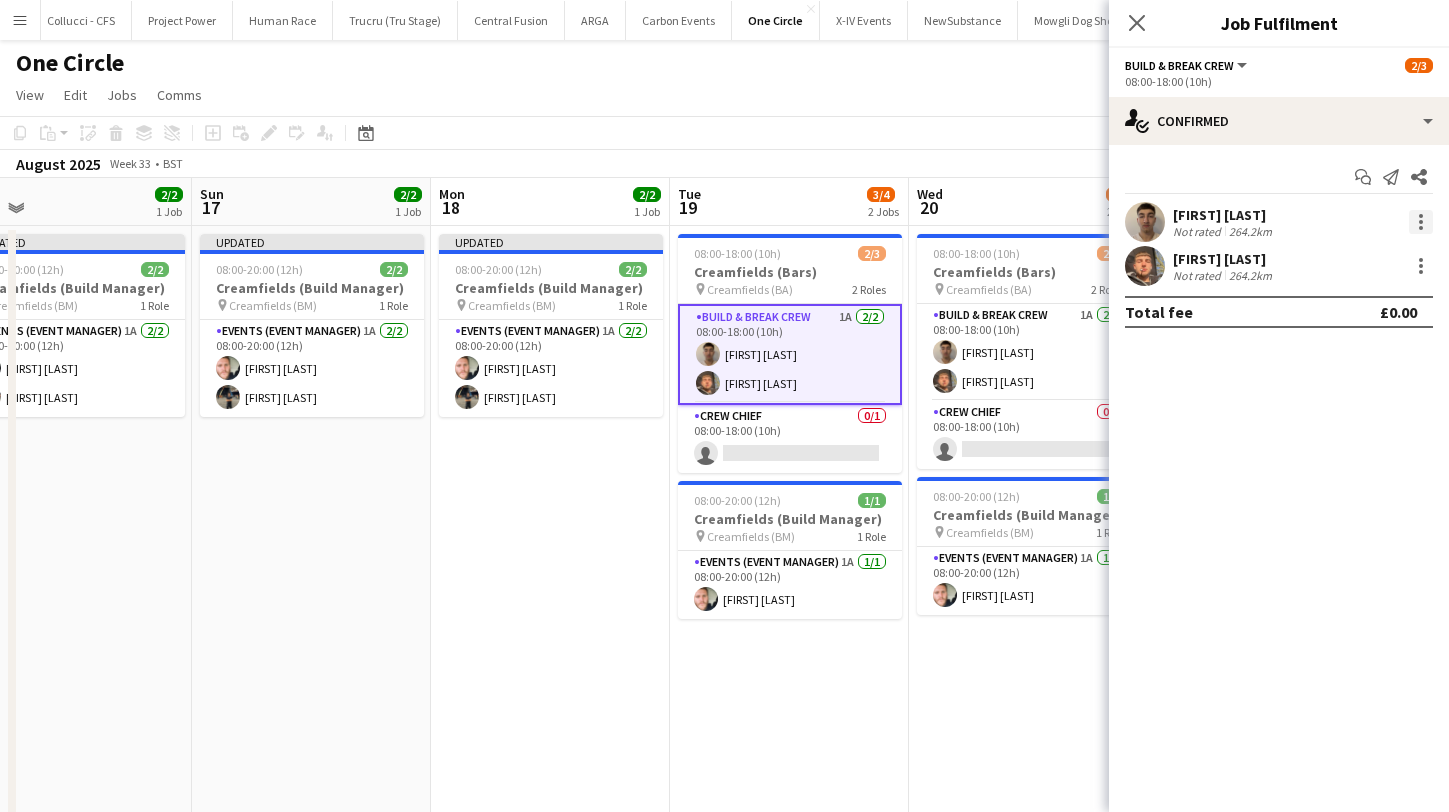 click at bounding box center [1421, 222] 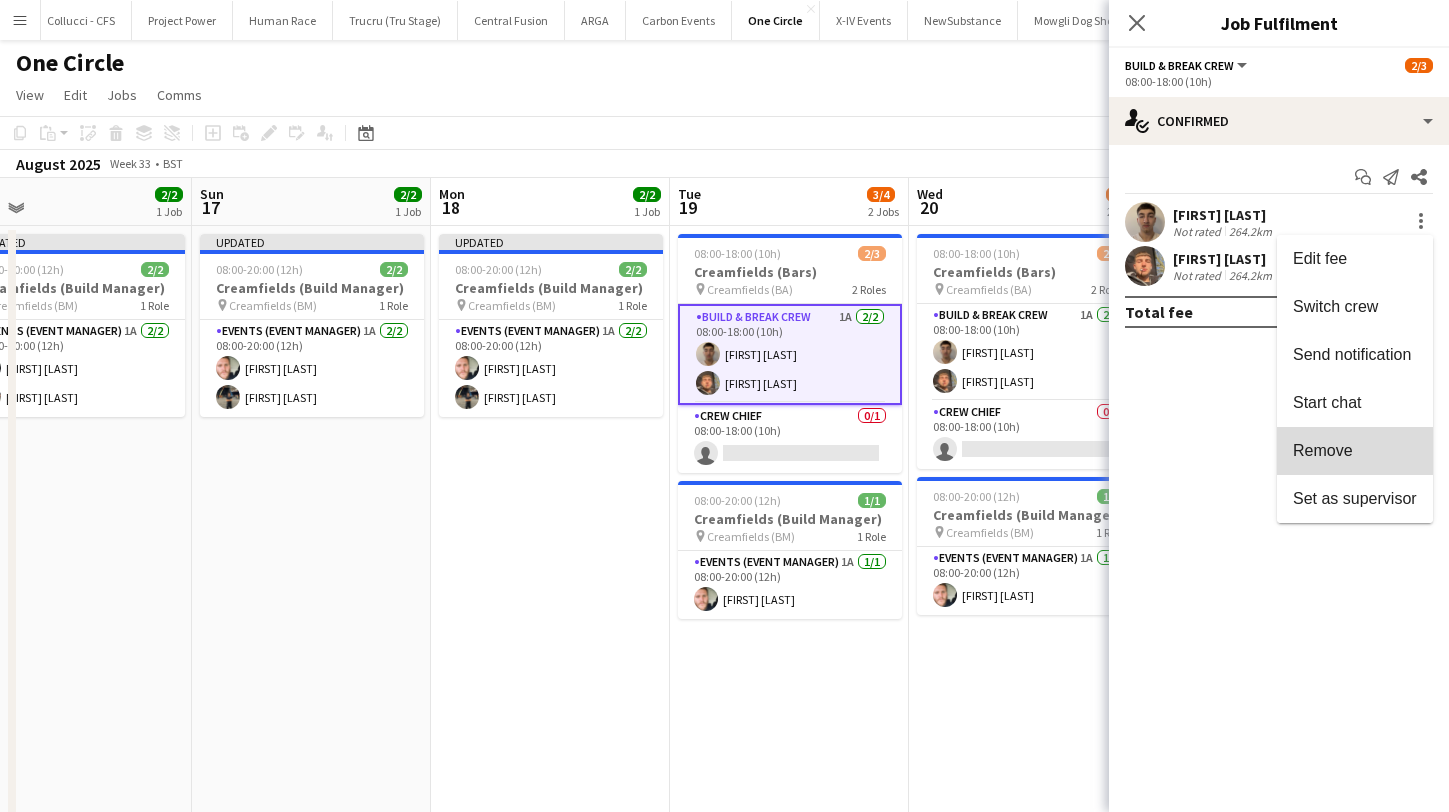 click on "Remove" at bounding box center (1355, 451) 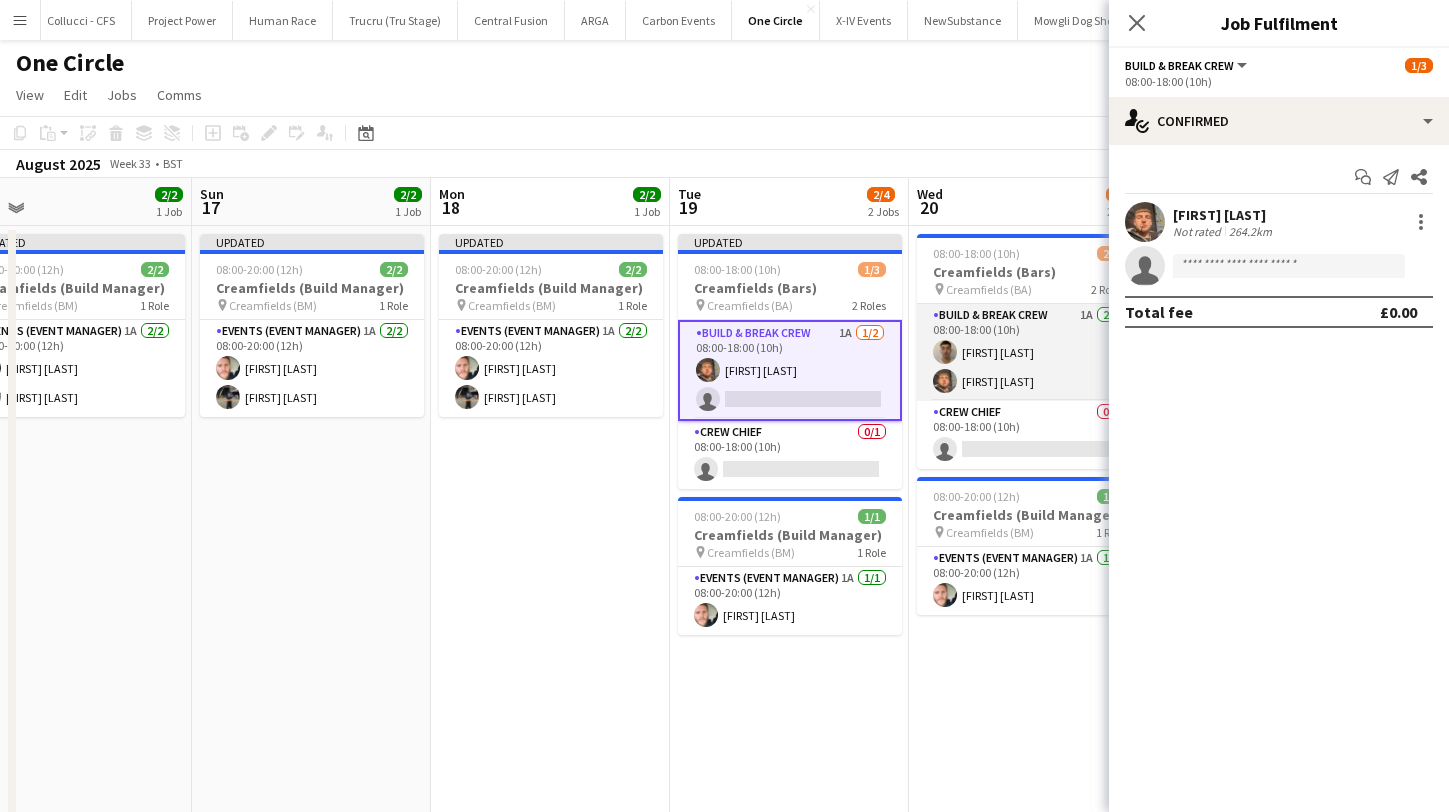click on "Build & Break Crew   1A   2/2   08:00-18:00 (10h)
[FIRST] [LAST] [FIRST] [LAST]" at bounding box center (1029, 352) 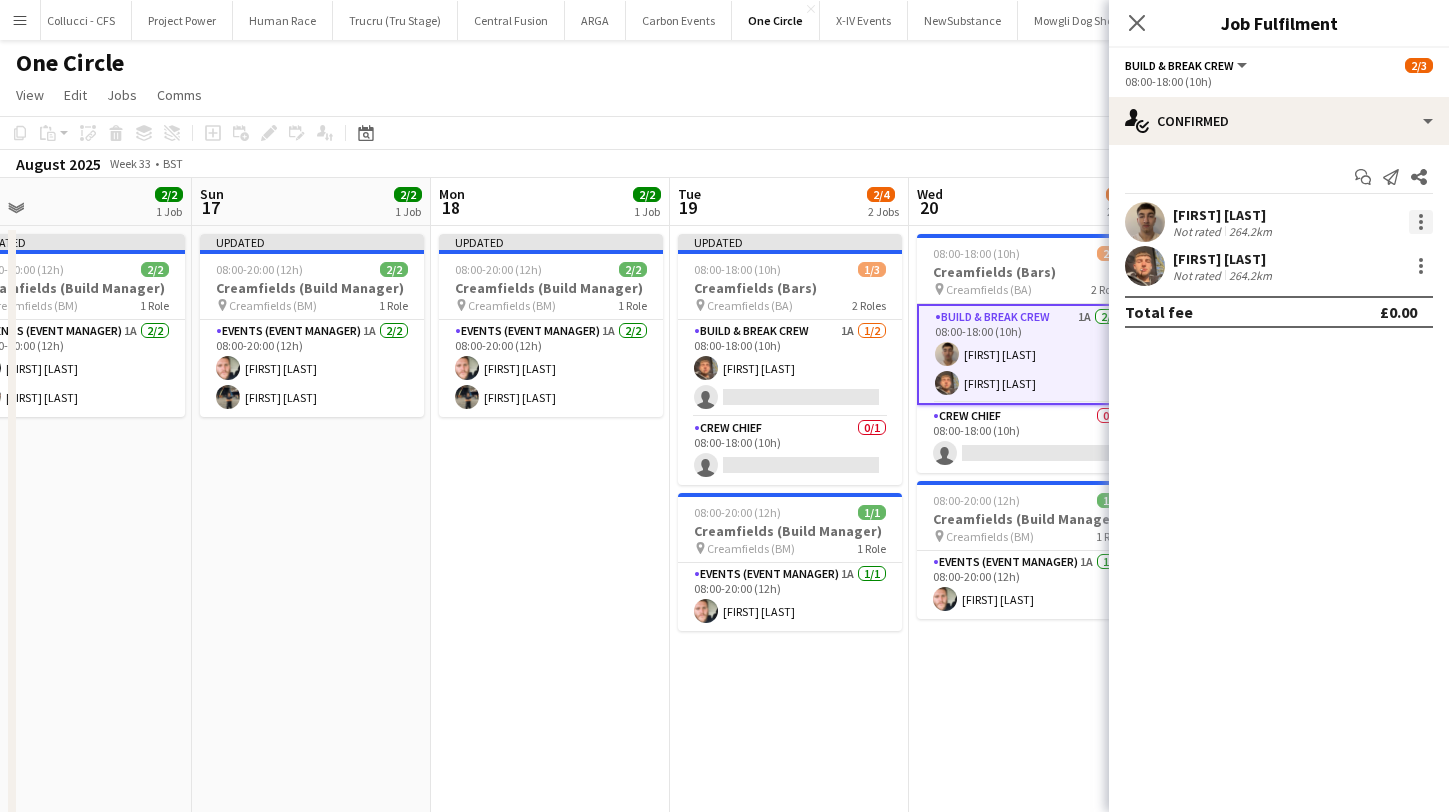 click at bounding box center (1421, 222) 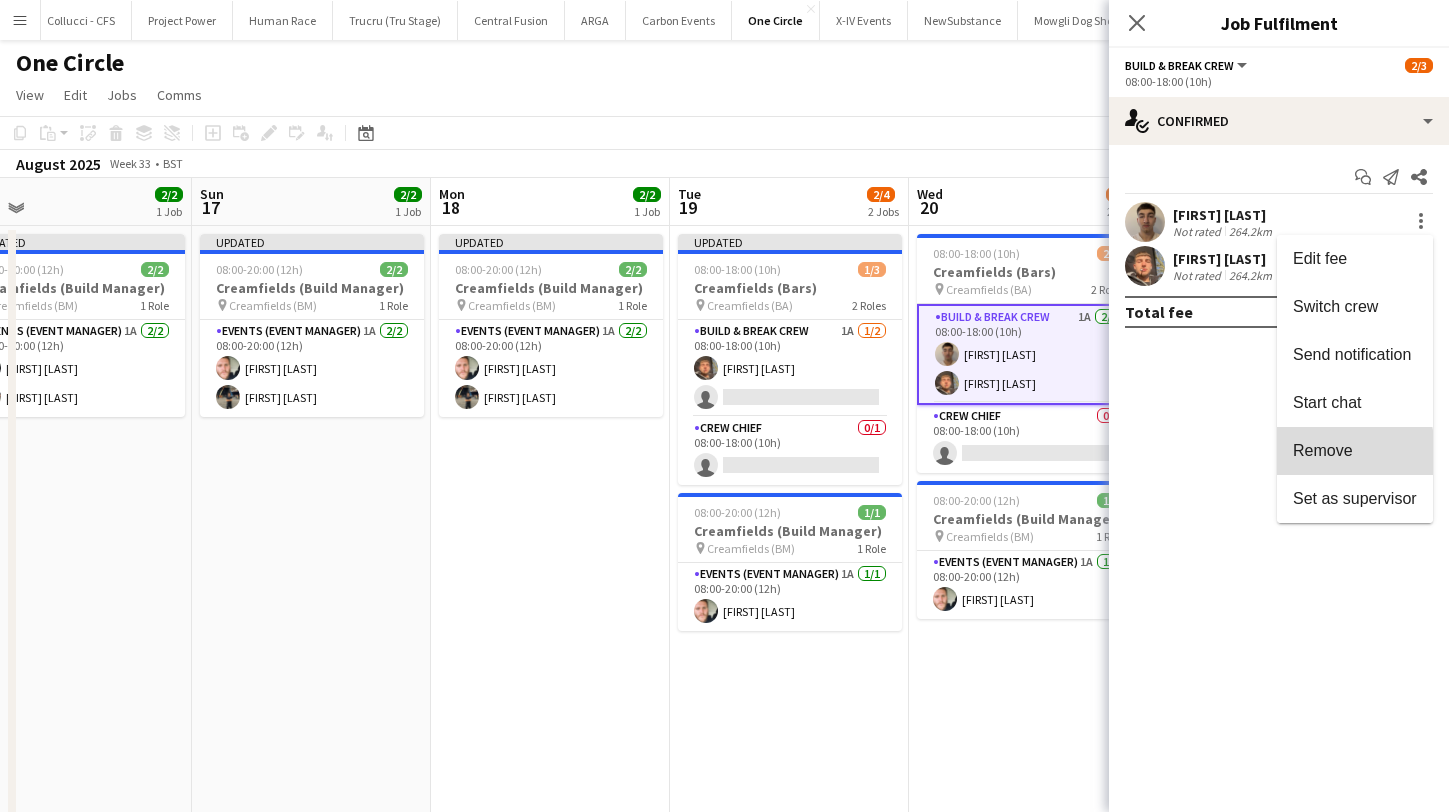 click on "Remove" at bounding box center (1355, 451) 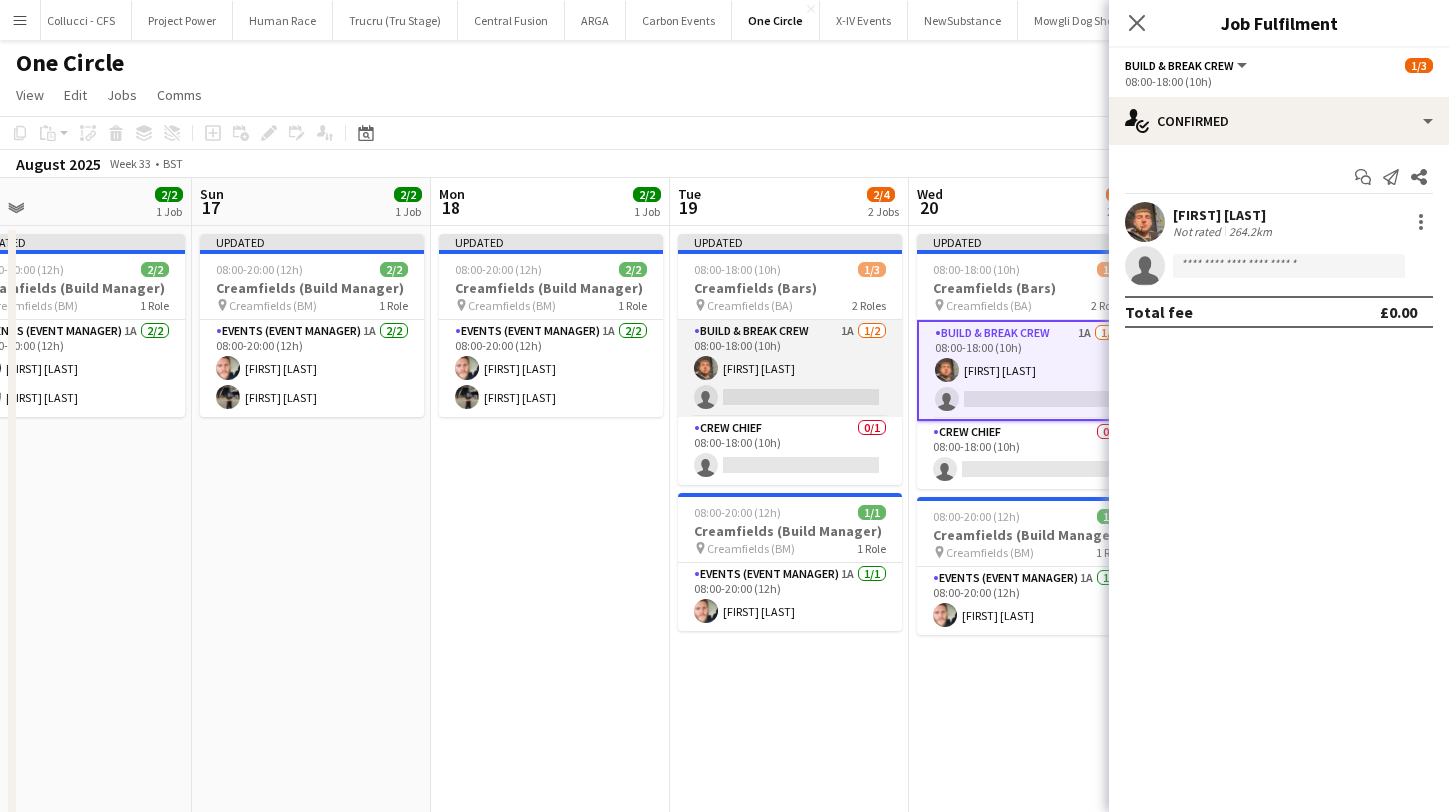 click on "Build & Break Crew   1A   1/2   08:00-18:00 (10h)
[FIRST] [LAST]
single-neutral-actions" at bounding box center [790, 368] 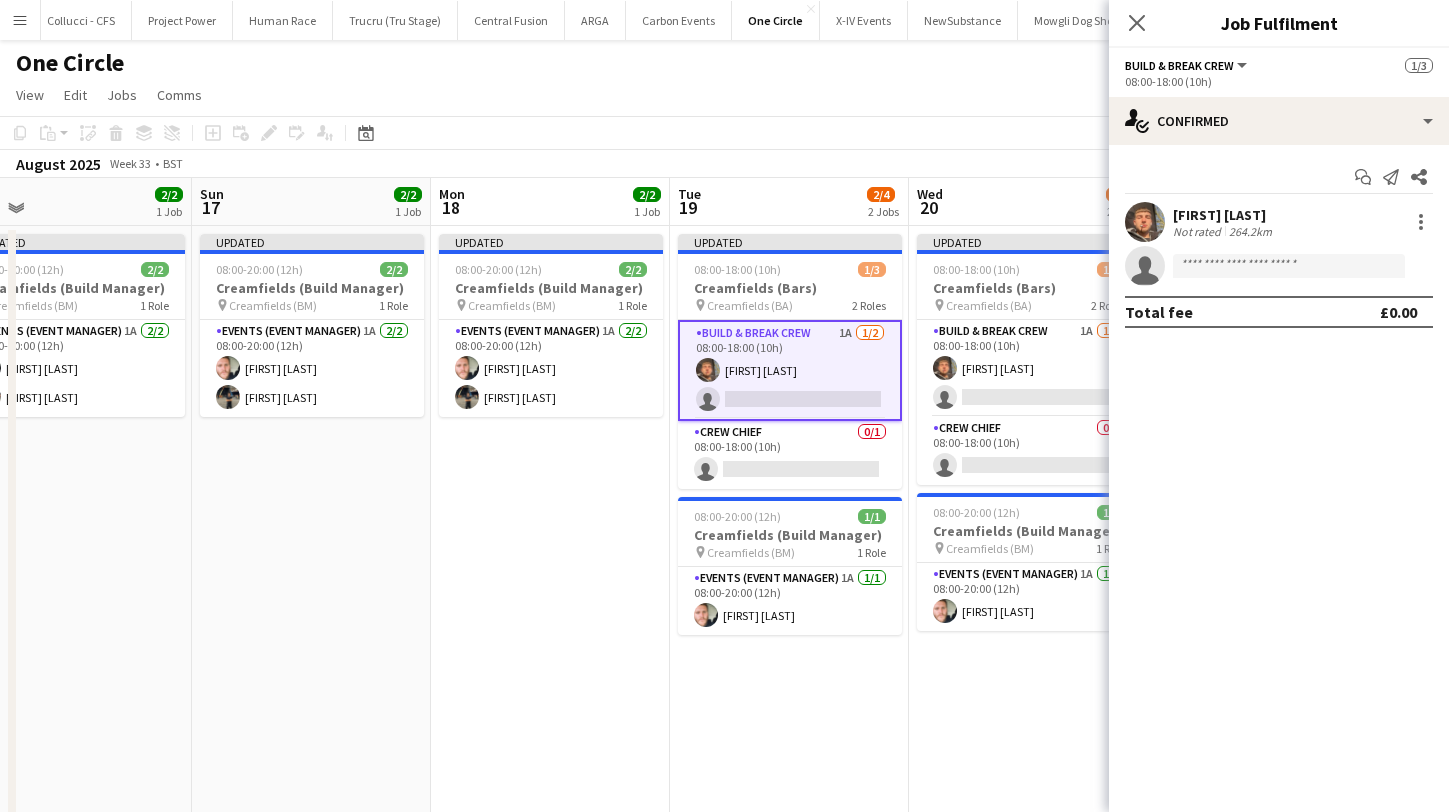 click on "264.2km" at bounding box center [1250, 231] 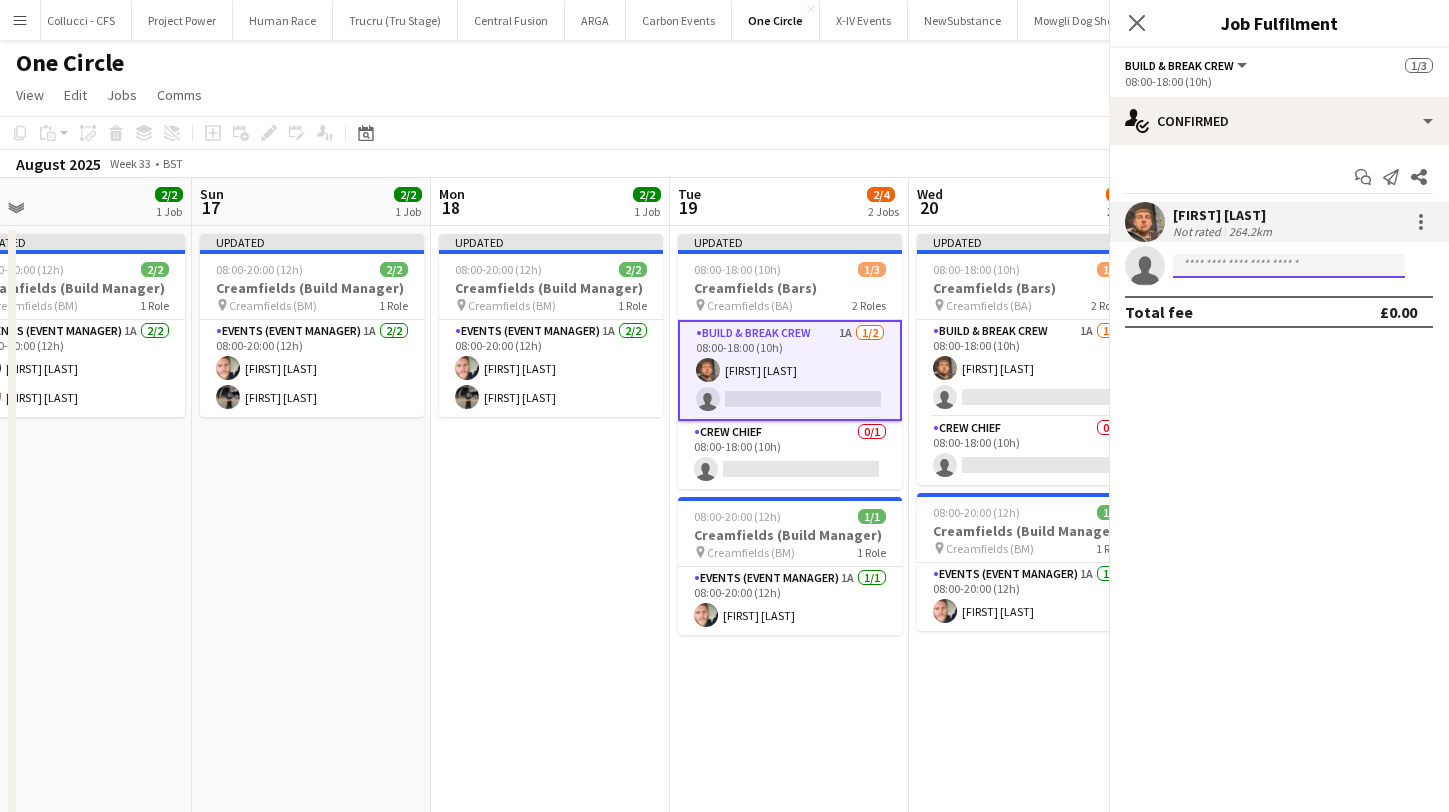 click 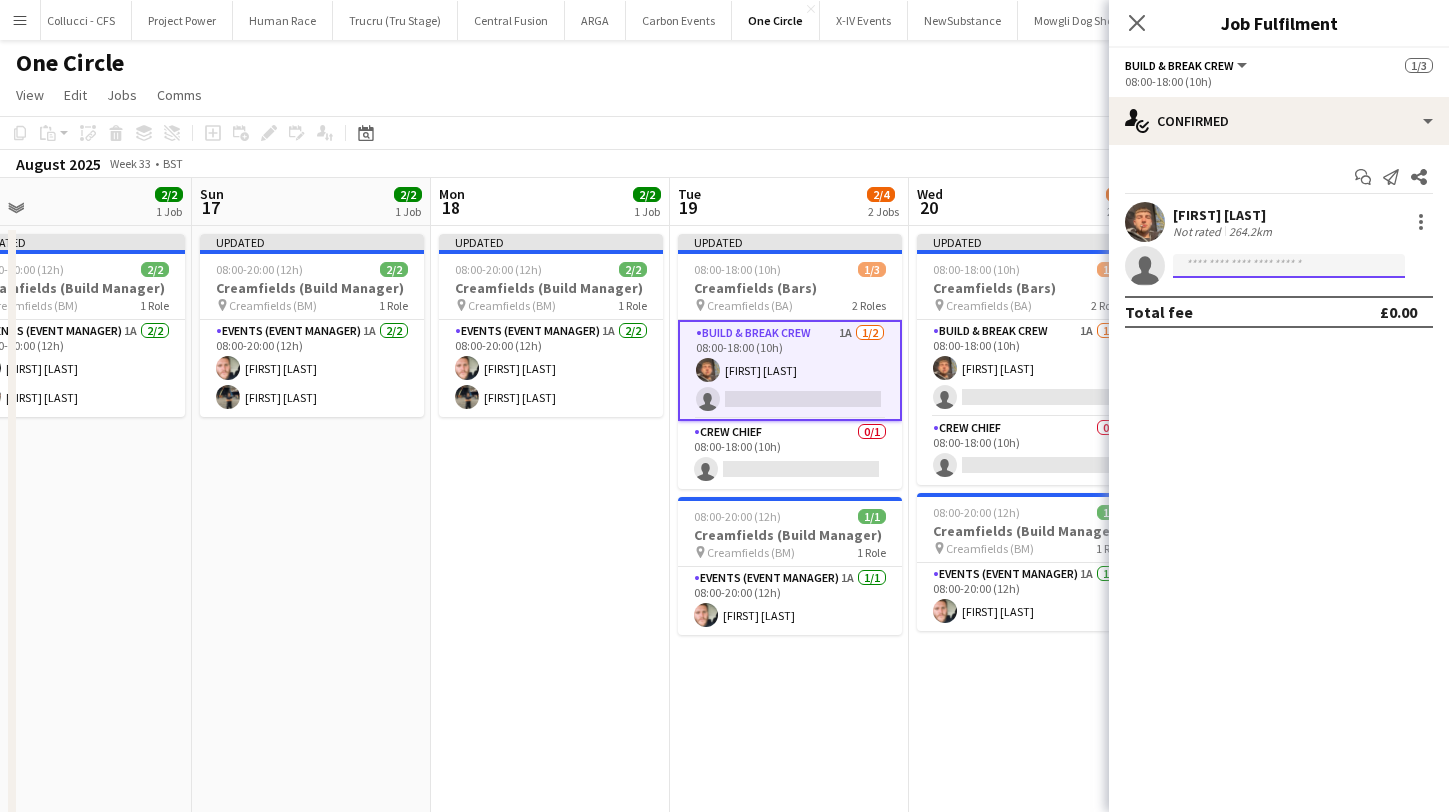 scroll, scrollTop: 0, scrollLeft: 0, axis: both 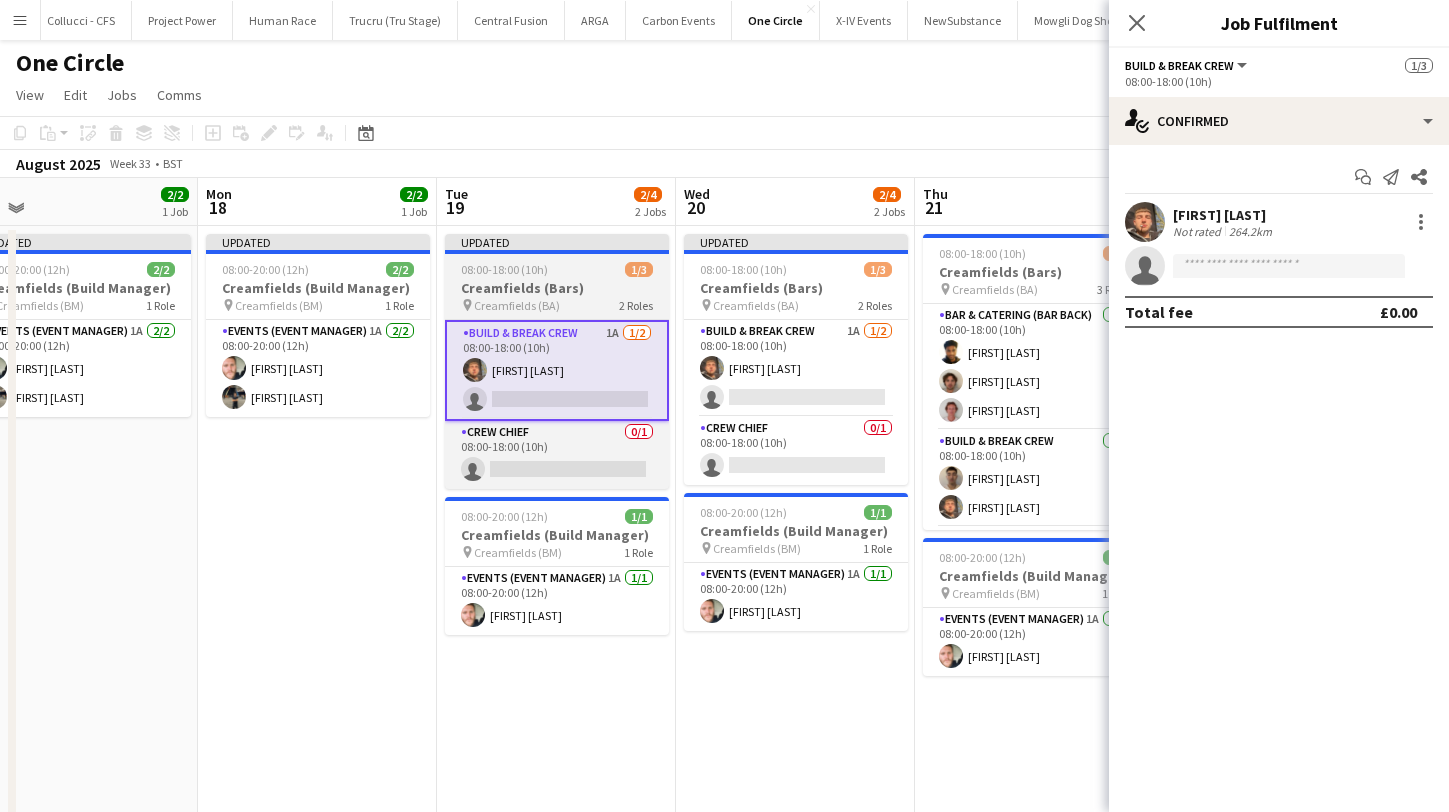 click on "Creamfields (Bars)" at bounding box center (557, 288) 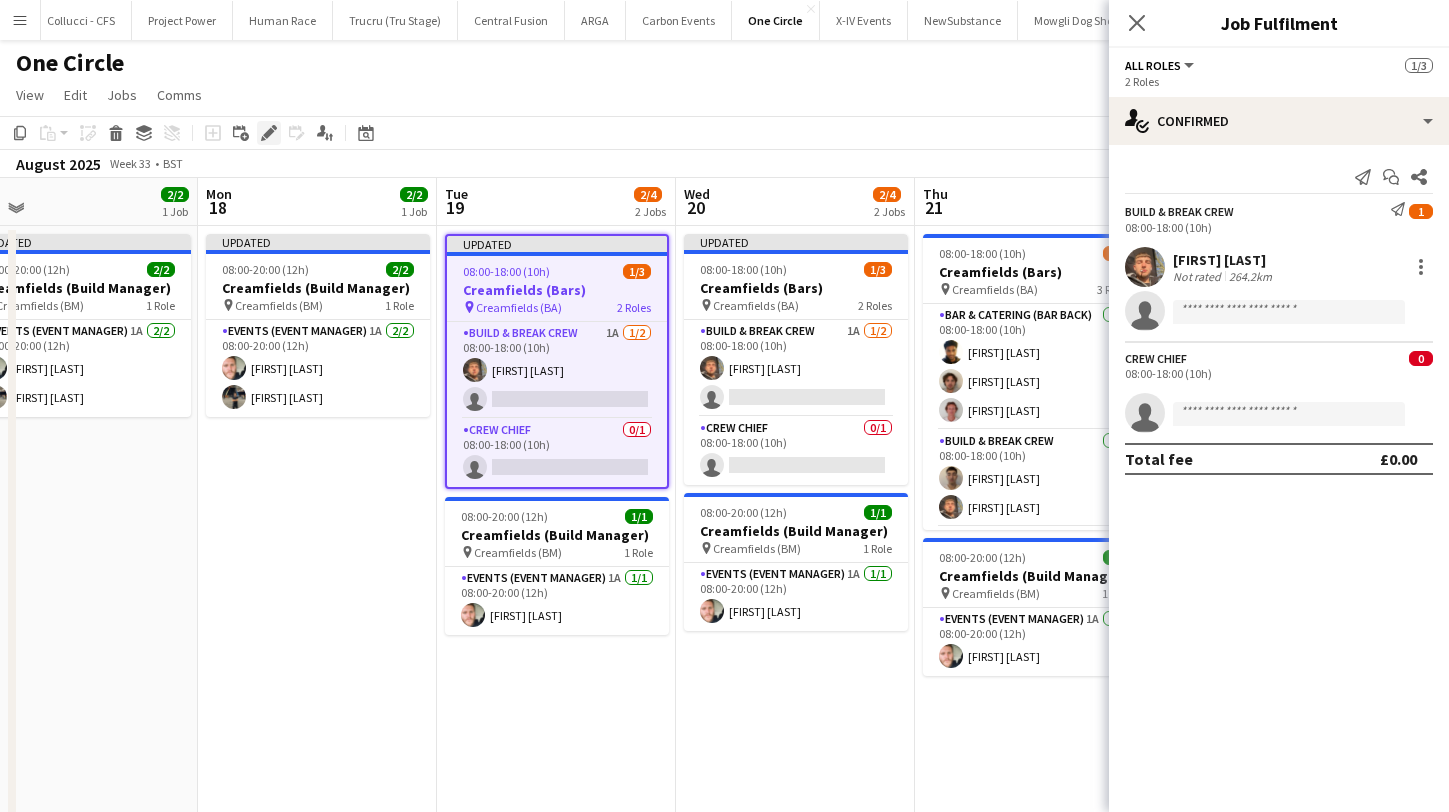 click on "Edit" 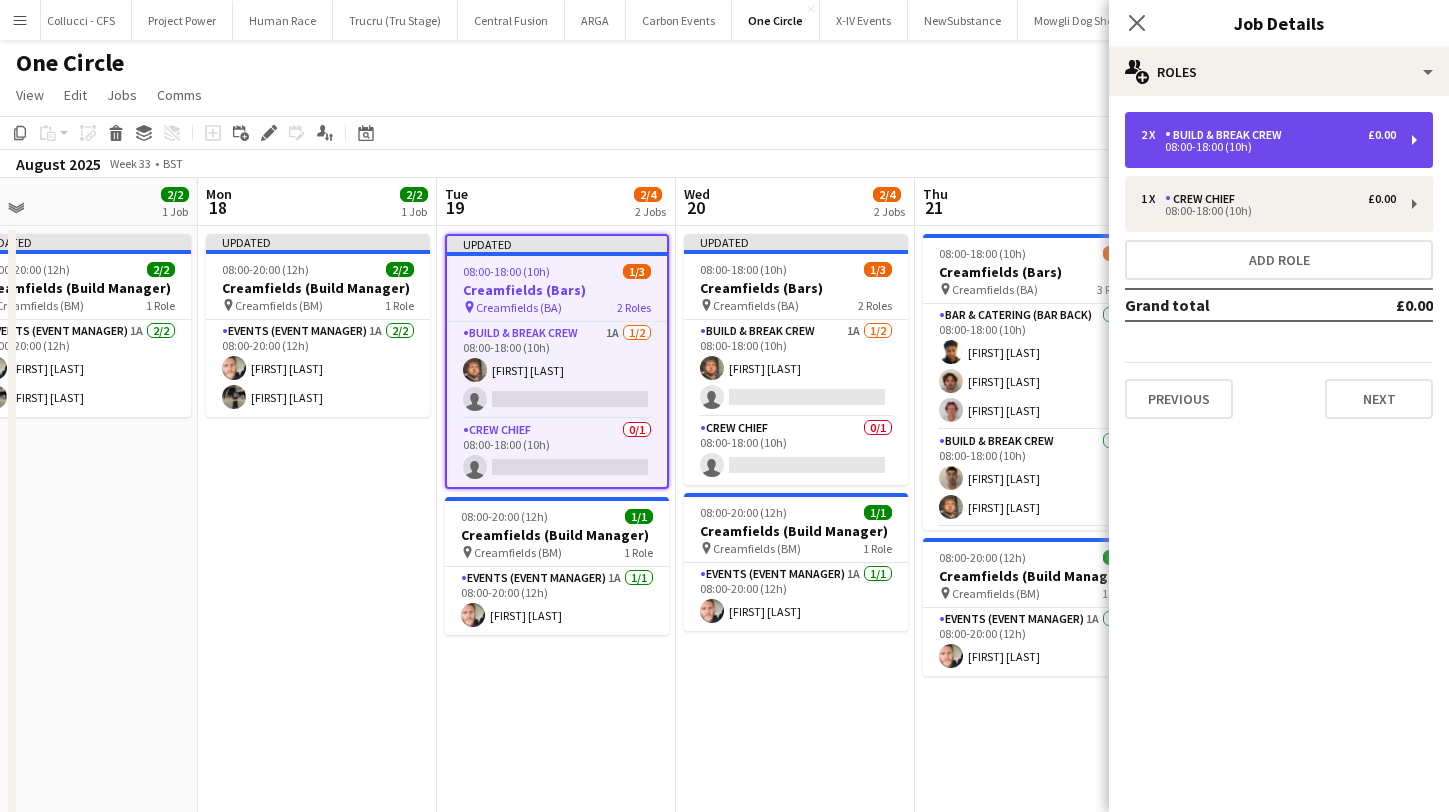 click on "08:00-18:00 (10h)" at bounding box center (1268, 147) 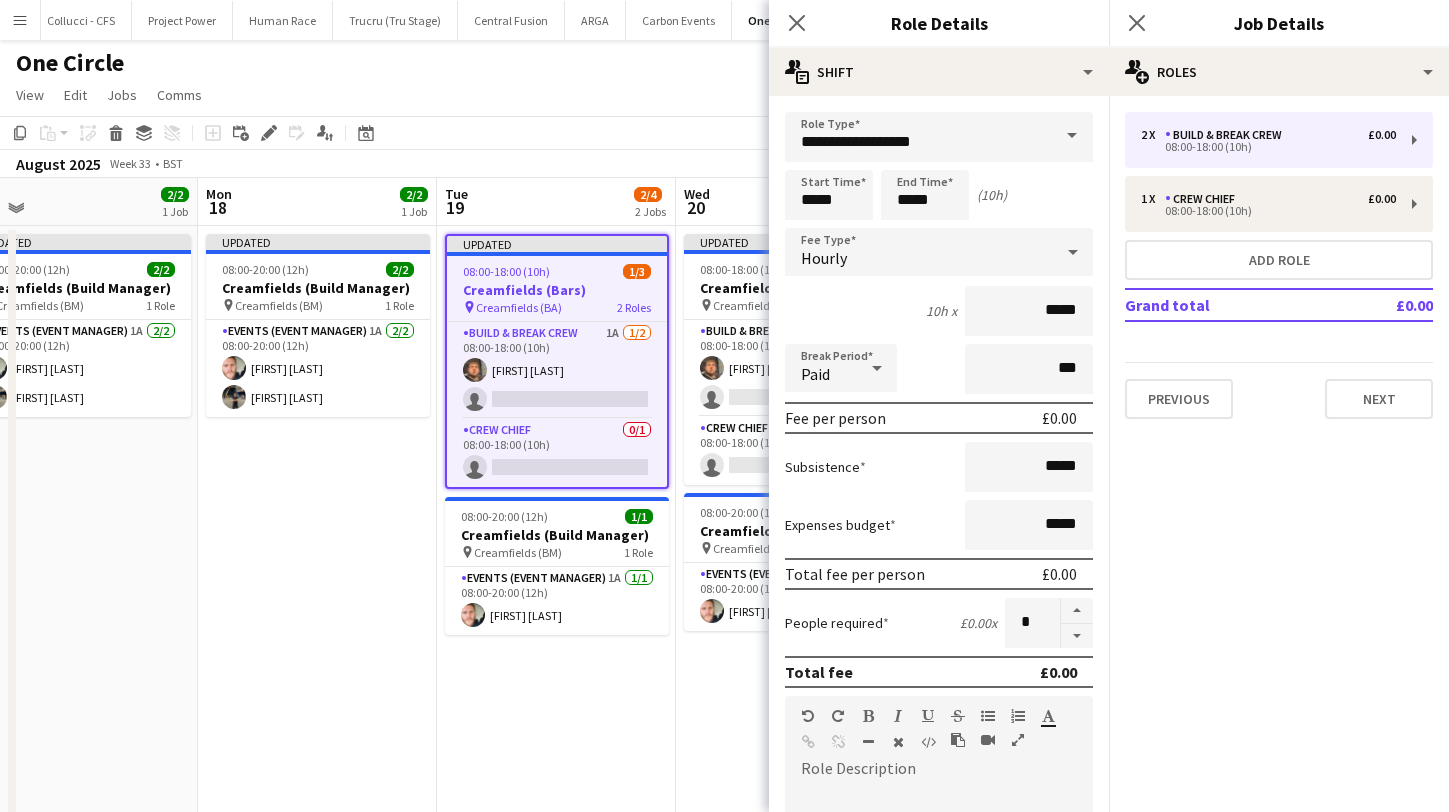 click on "**********" at bounding box center (939, 733) 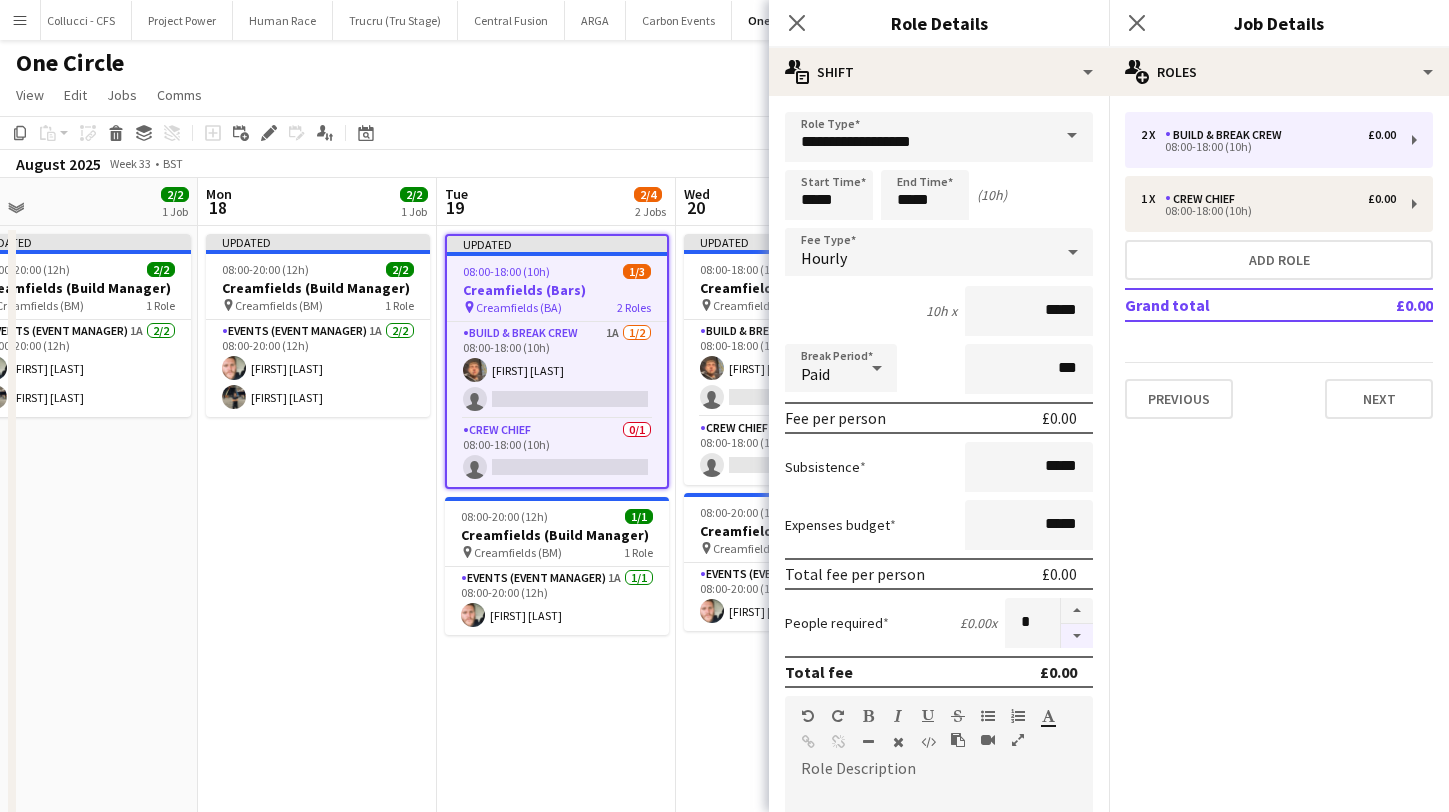 click at bounding box center [1077, 636] 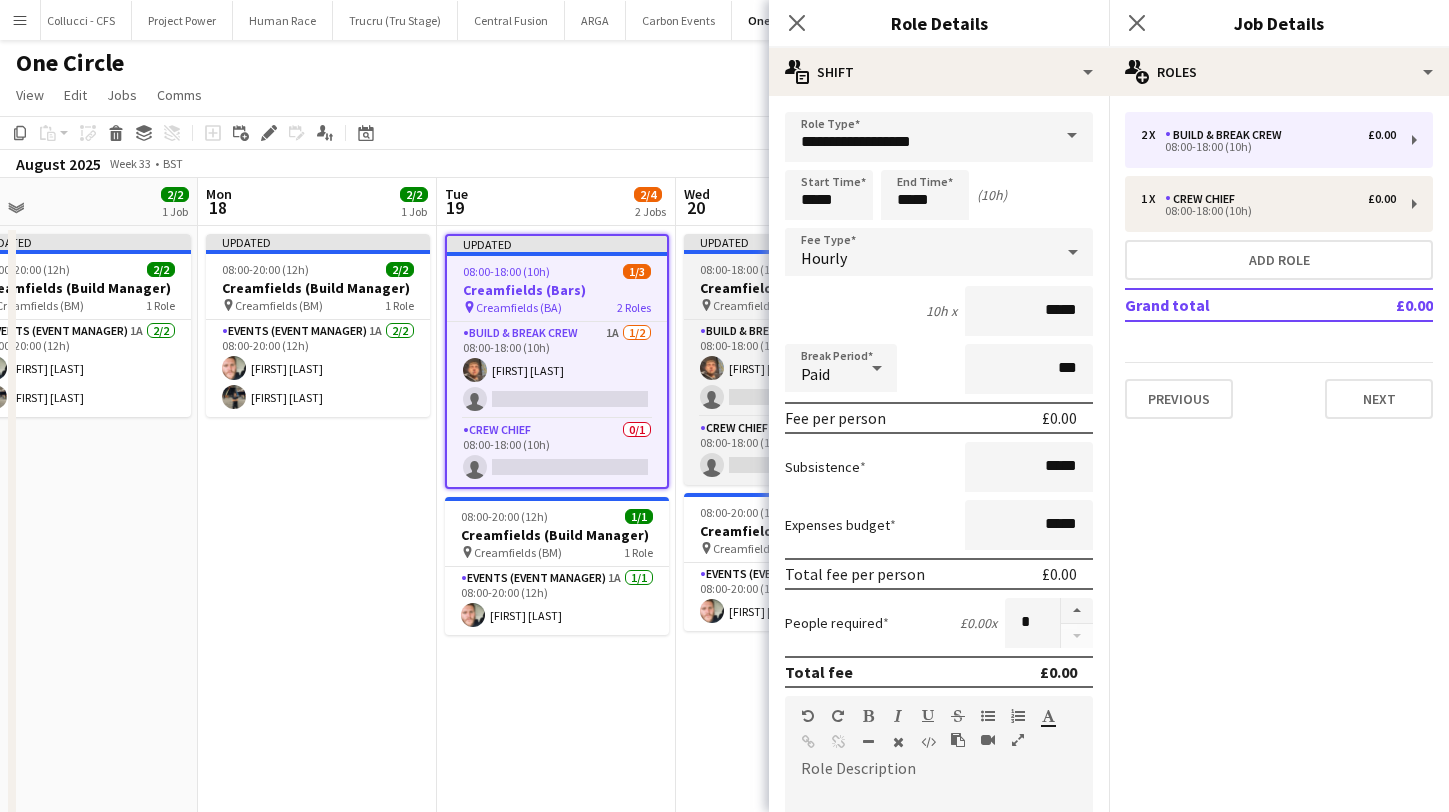 click at bounding box center (796, 252) 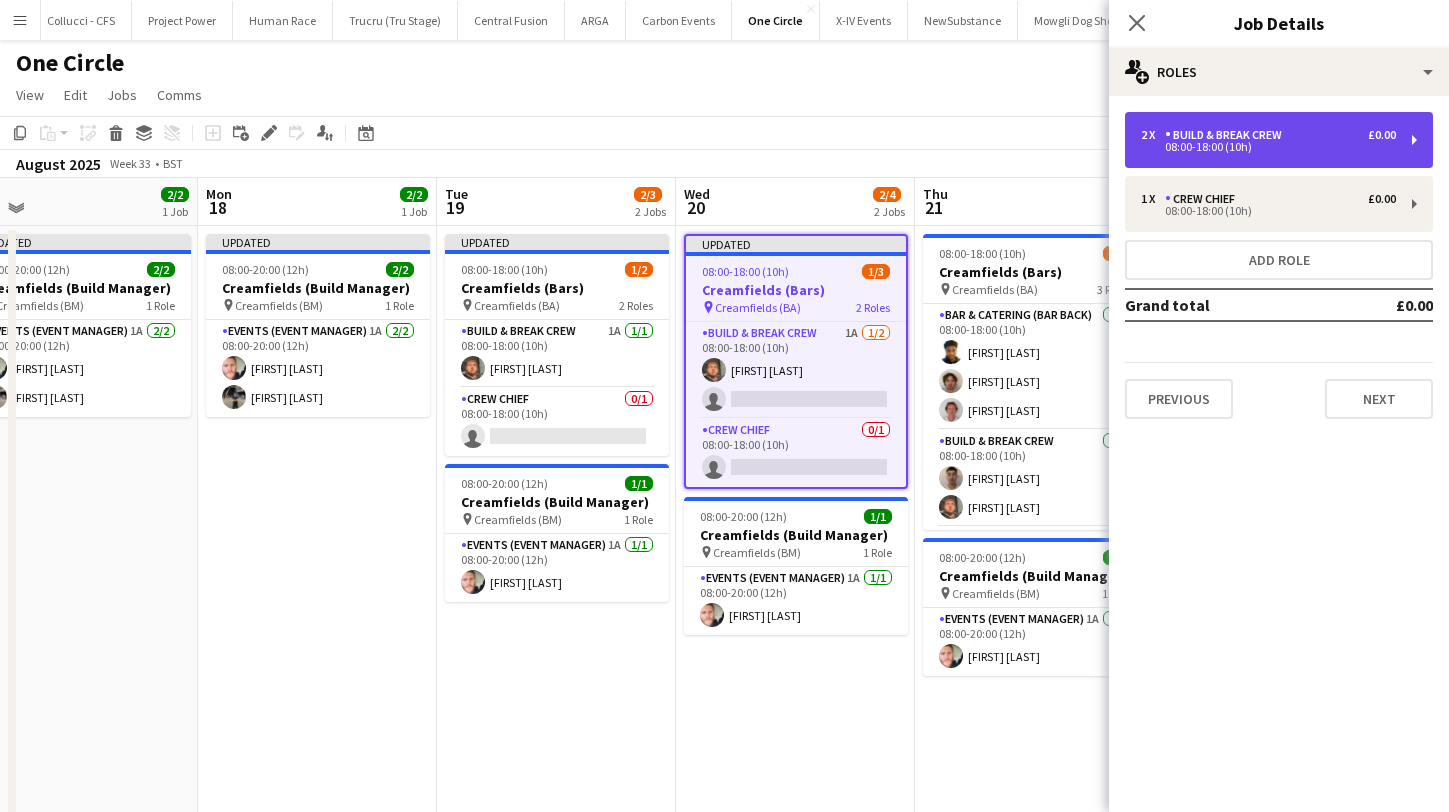 click on "Build & Break Crew" at bounding box center (1227, 135) 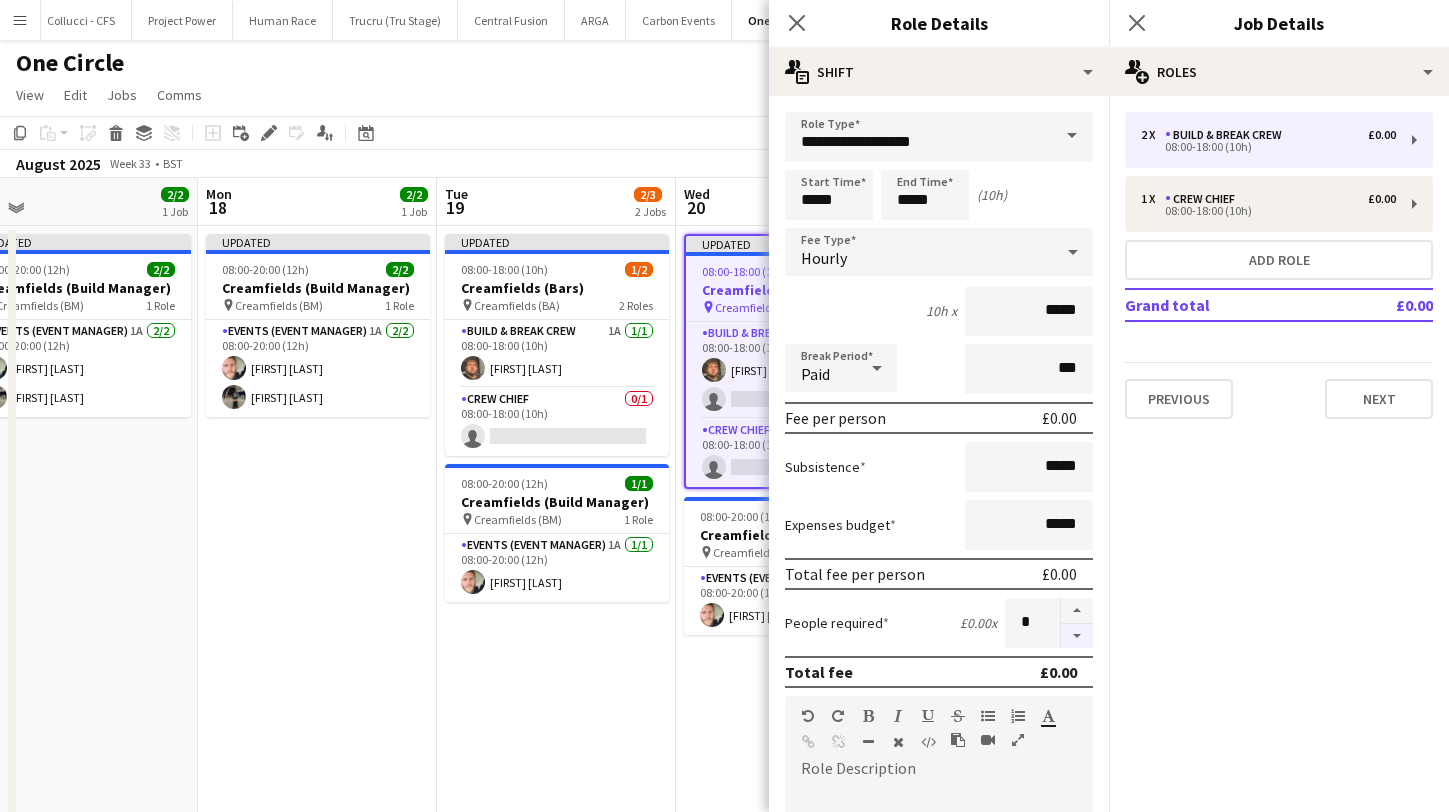 click at bounding box center (1077, 636) 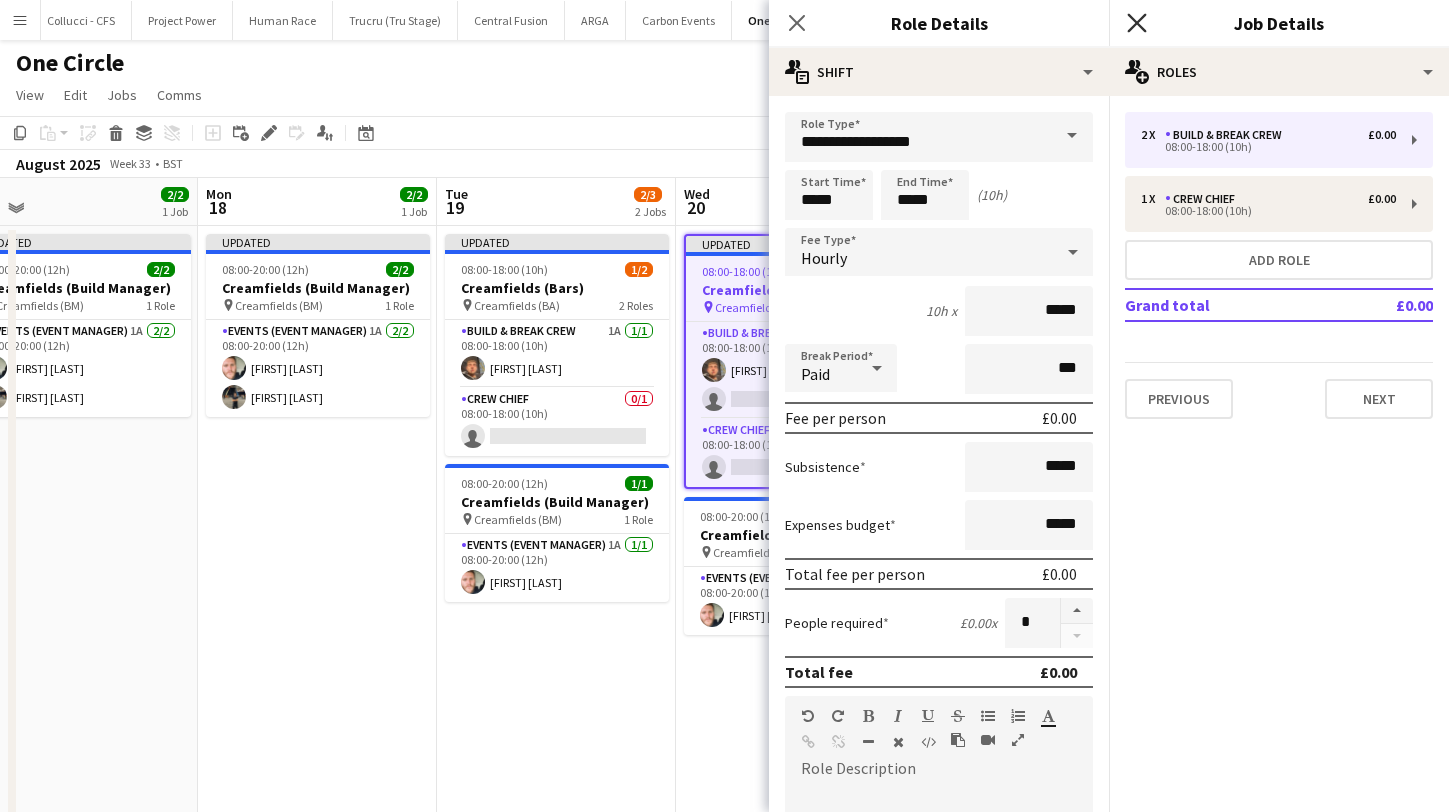 click 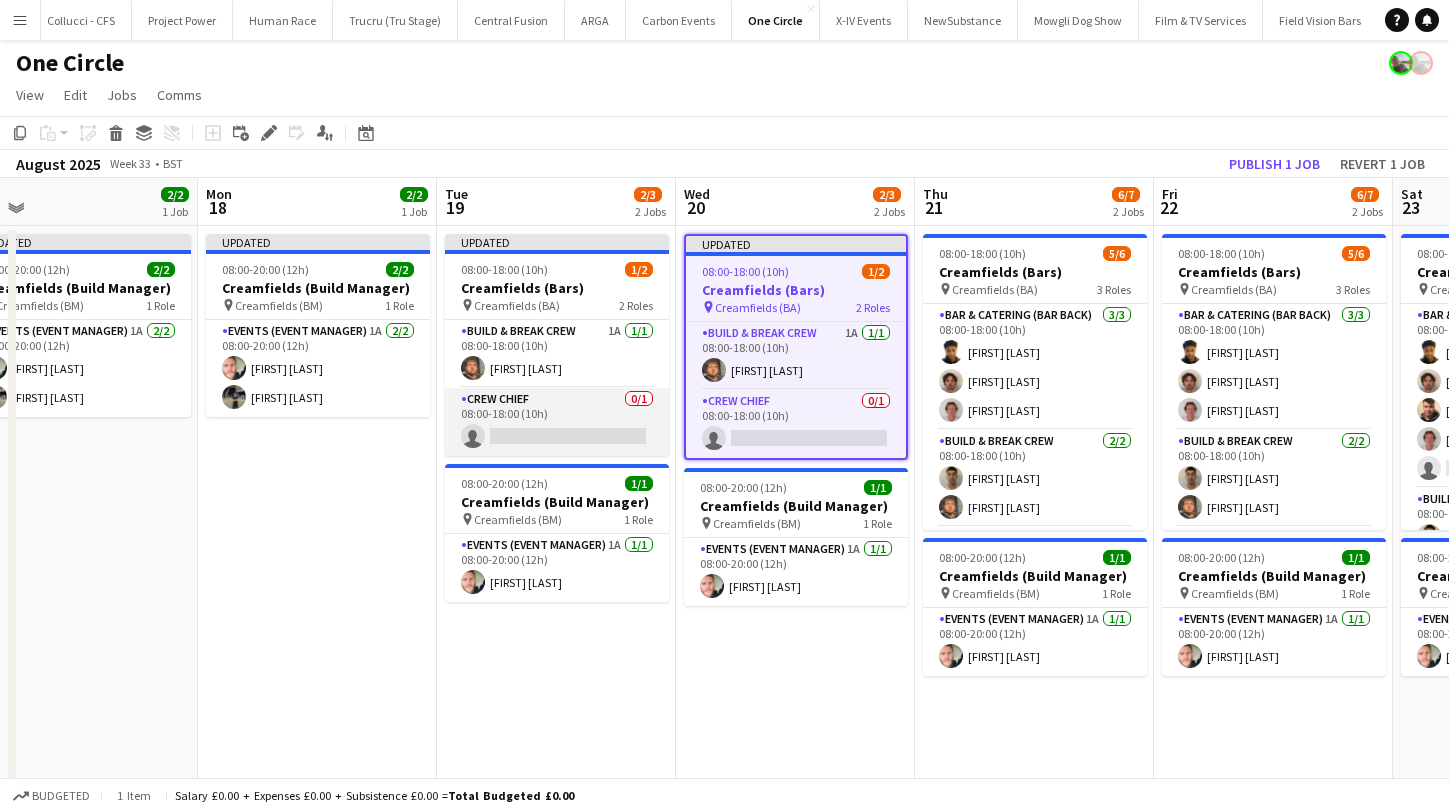 click on "Crew Chief     0/1   08:00-18:00 (10h)
single-neutral-actions" at bounding box center [557, 422] 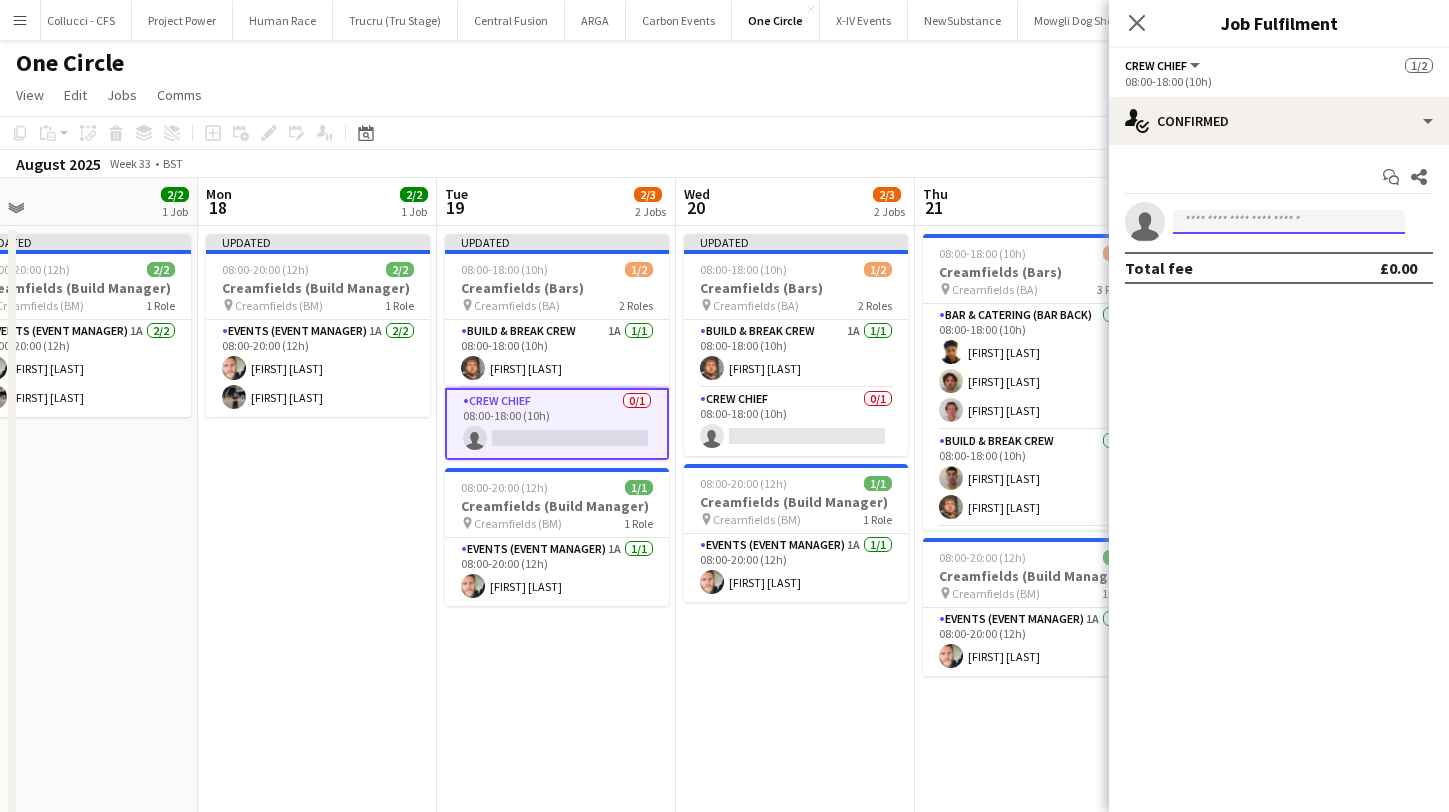 click at bounding box center (1289, 222) 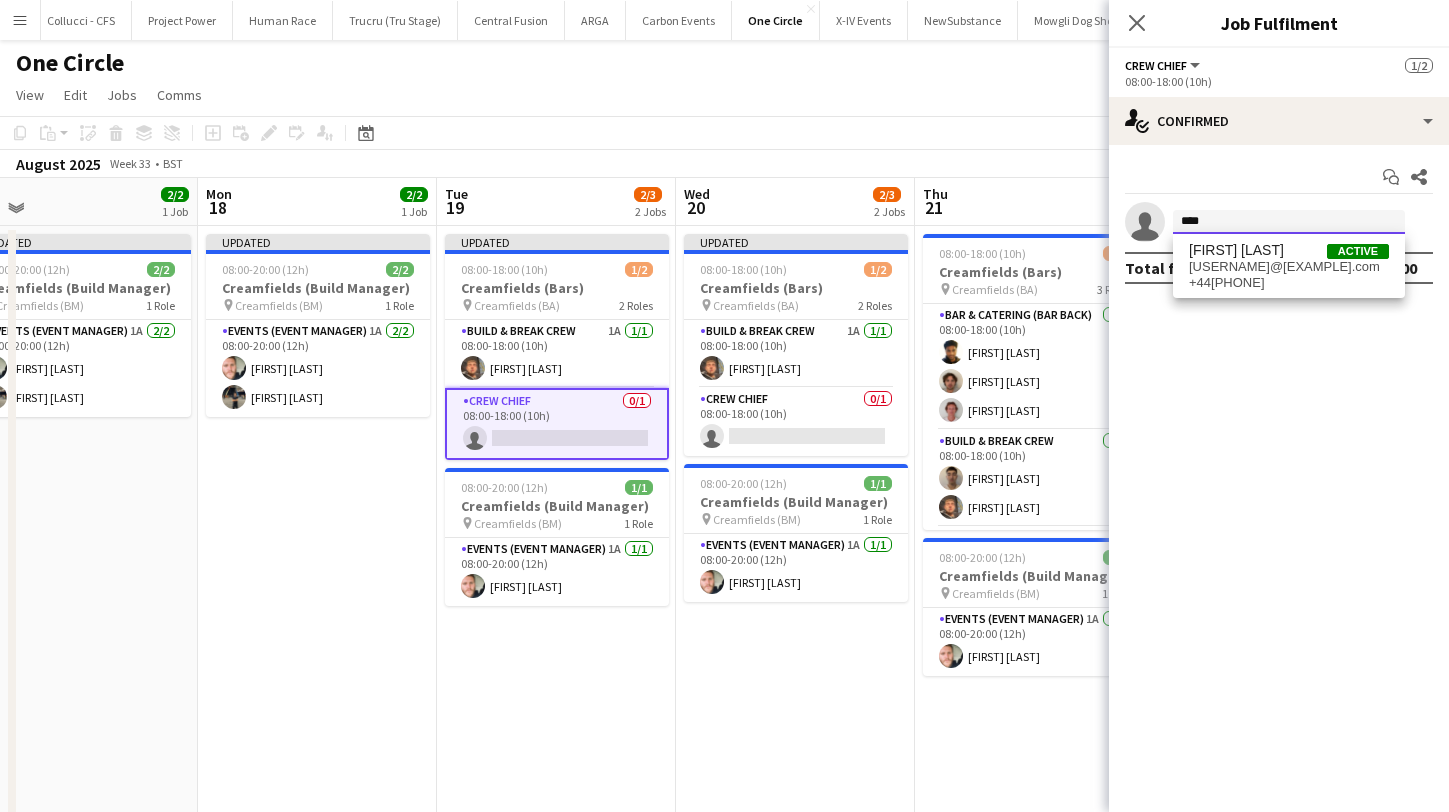 type on "*******" 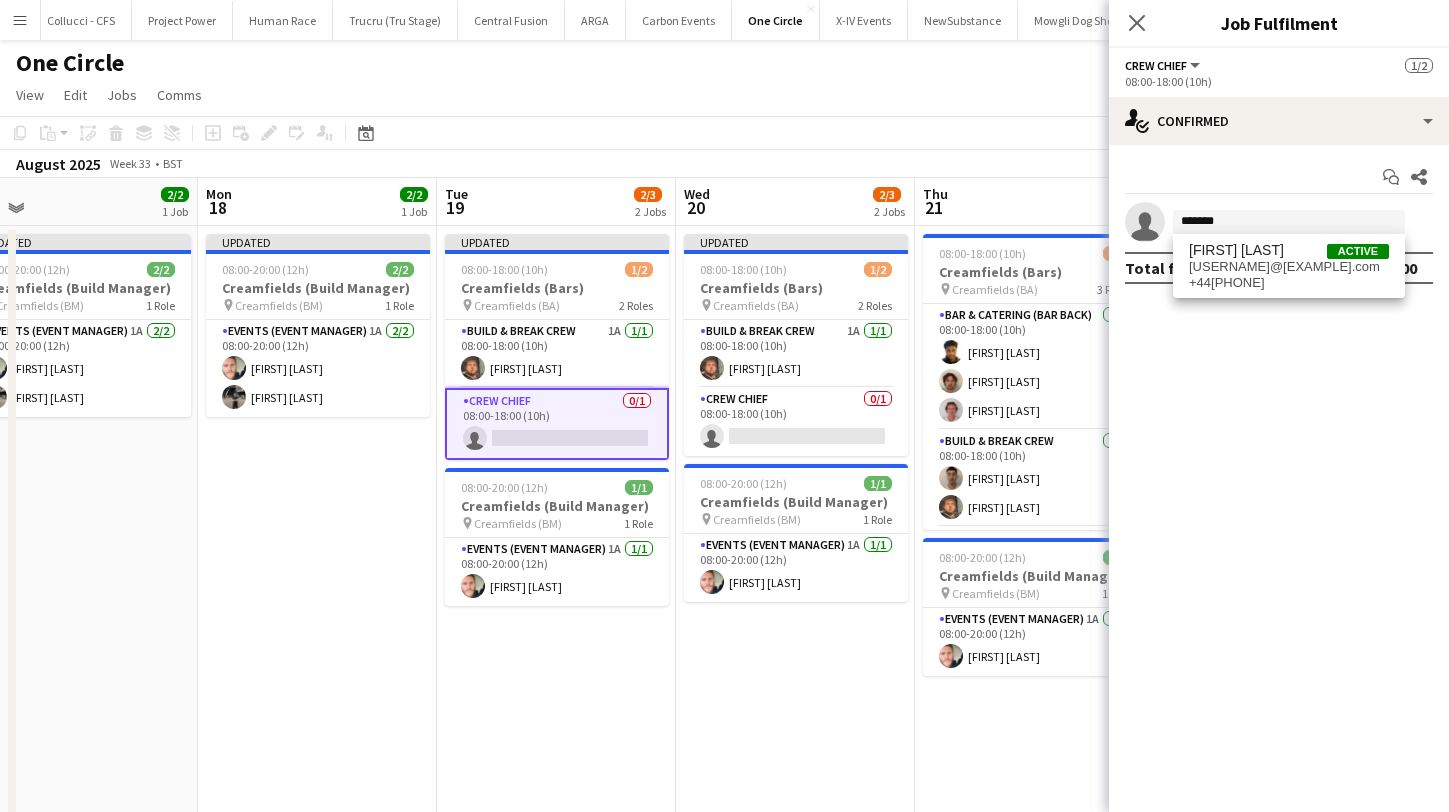 drag, startPoint x: 1192, startPoint y: 231, endPoint x: 1196, endPoint y: 265, distance: 34.234486 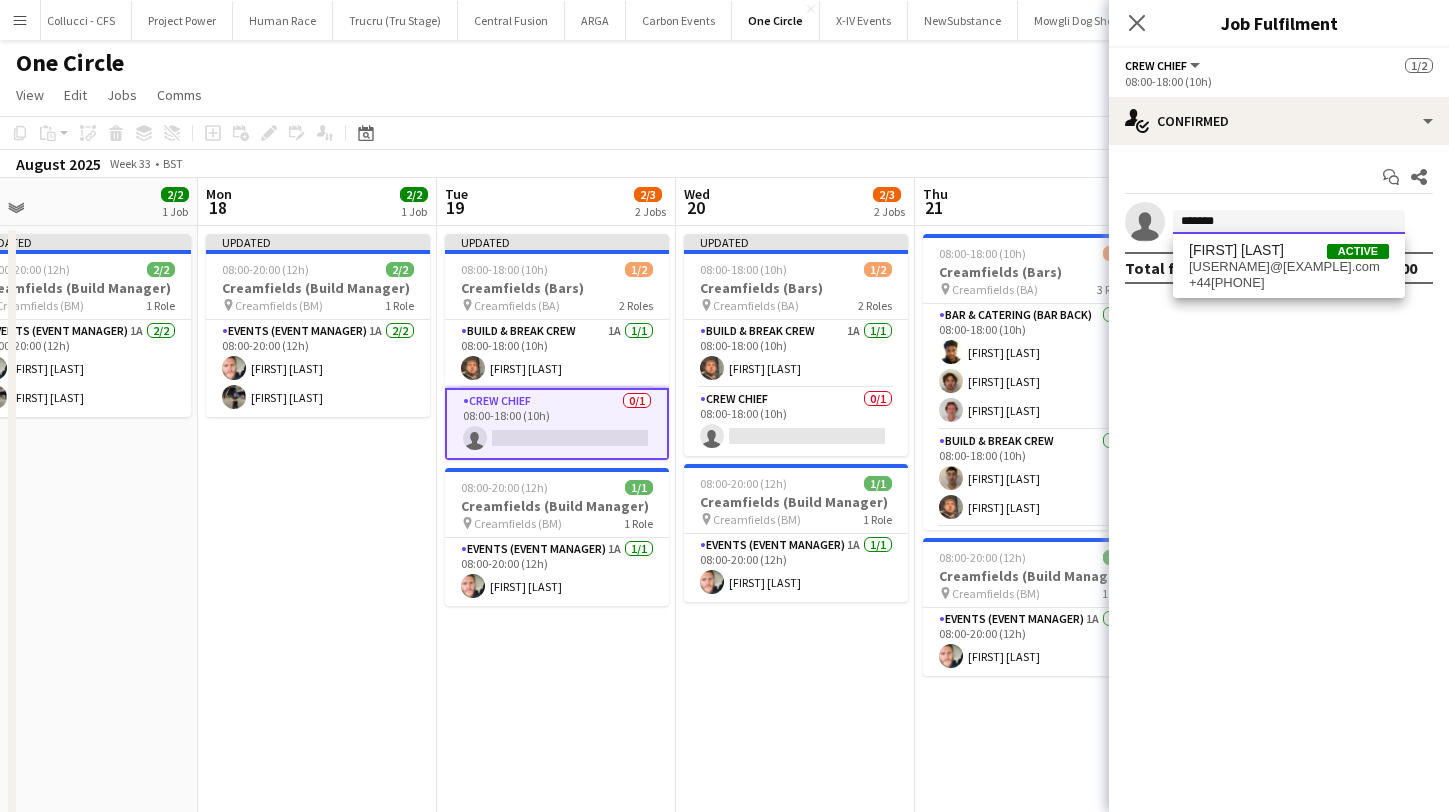 type 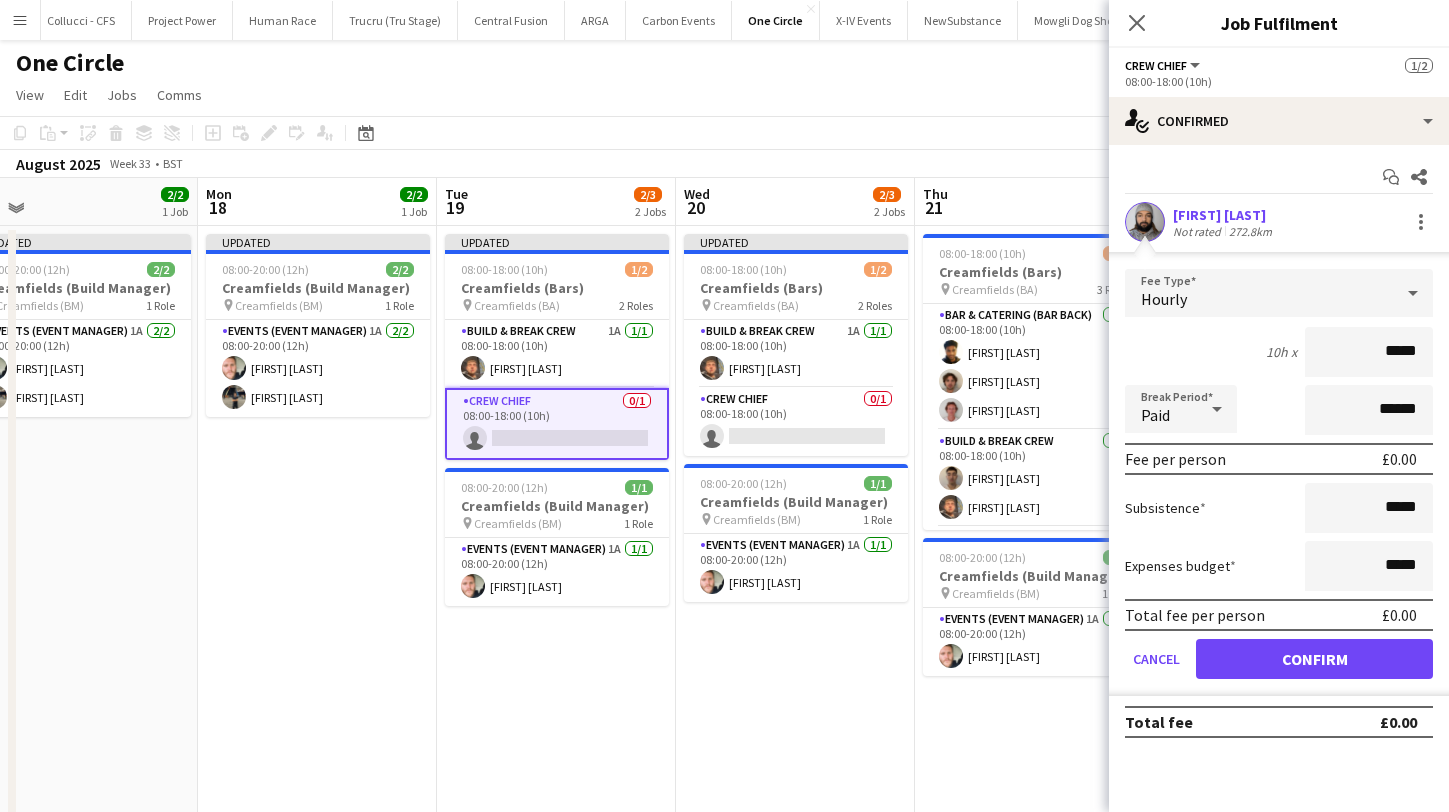 click on "Confirm" at bounding box center (1314, 659) 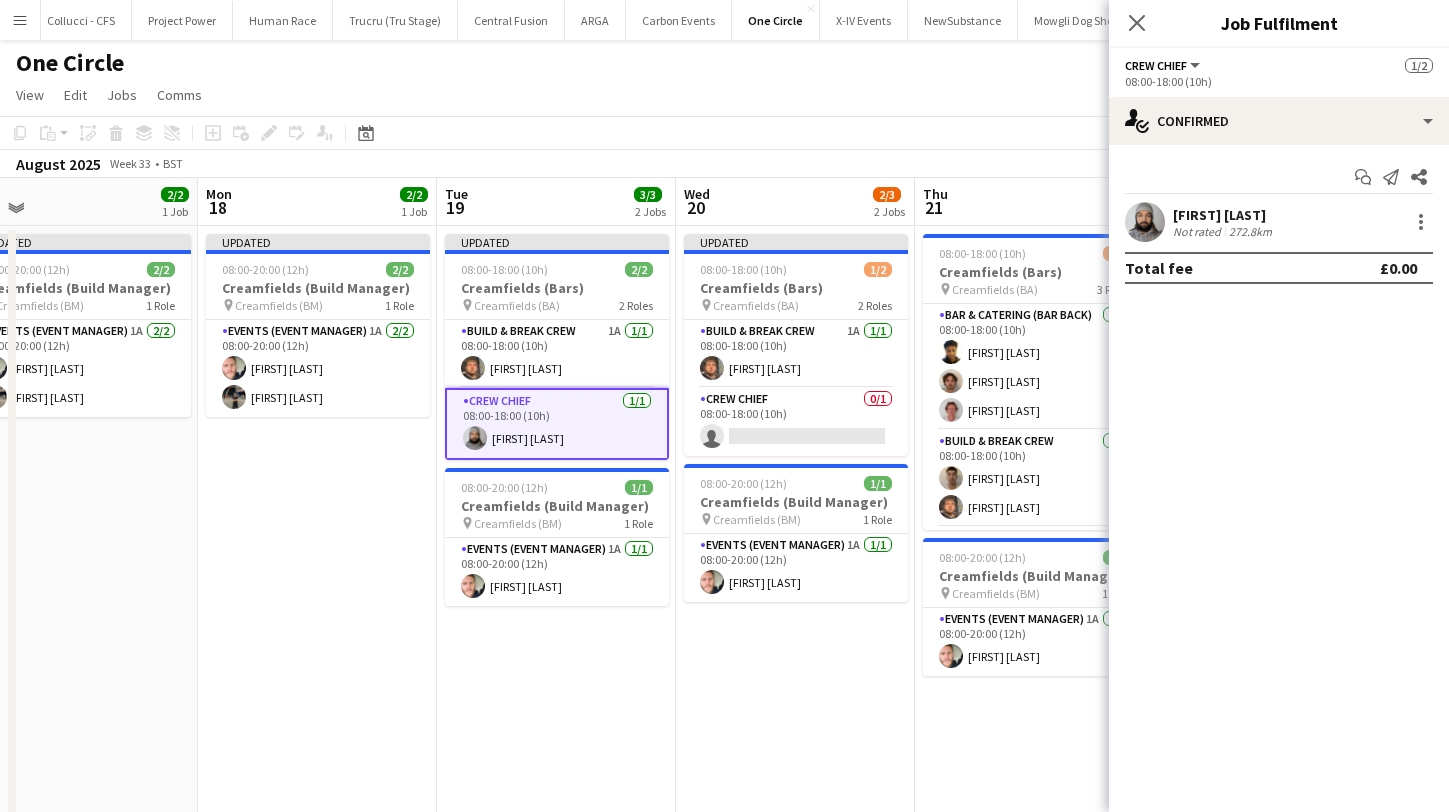 click on "Updated   08:00-18:00 (10h)    1/2   Creamfields (Bars)
pin
Creamfields (BA)   2 Roles   Build & Break Crew   1A   1/1   08:00-18:00 (10h)
[FIRST] [LAST]  Crew Chief     0/1   08:00-18:00 (10h)
single-neutral-actions
08:00-20:00 (12h)    1/1   Creamfields (Build Manager)
pin
Creamfields (BM)   1 Role   Events (Event Manager)   1A   1/1   08:00-20:00 (12h)
[FIRST] [LAST]" at bounding box center (795, 719) 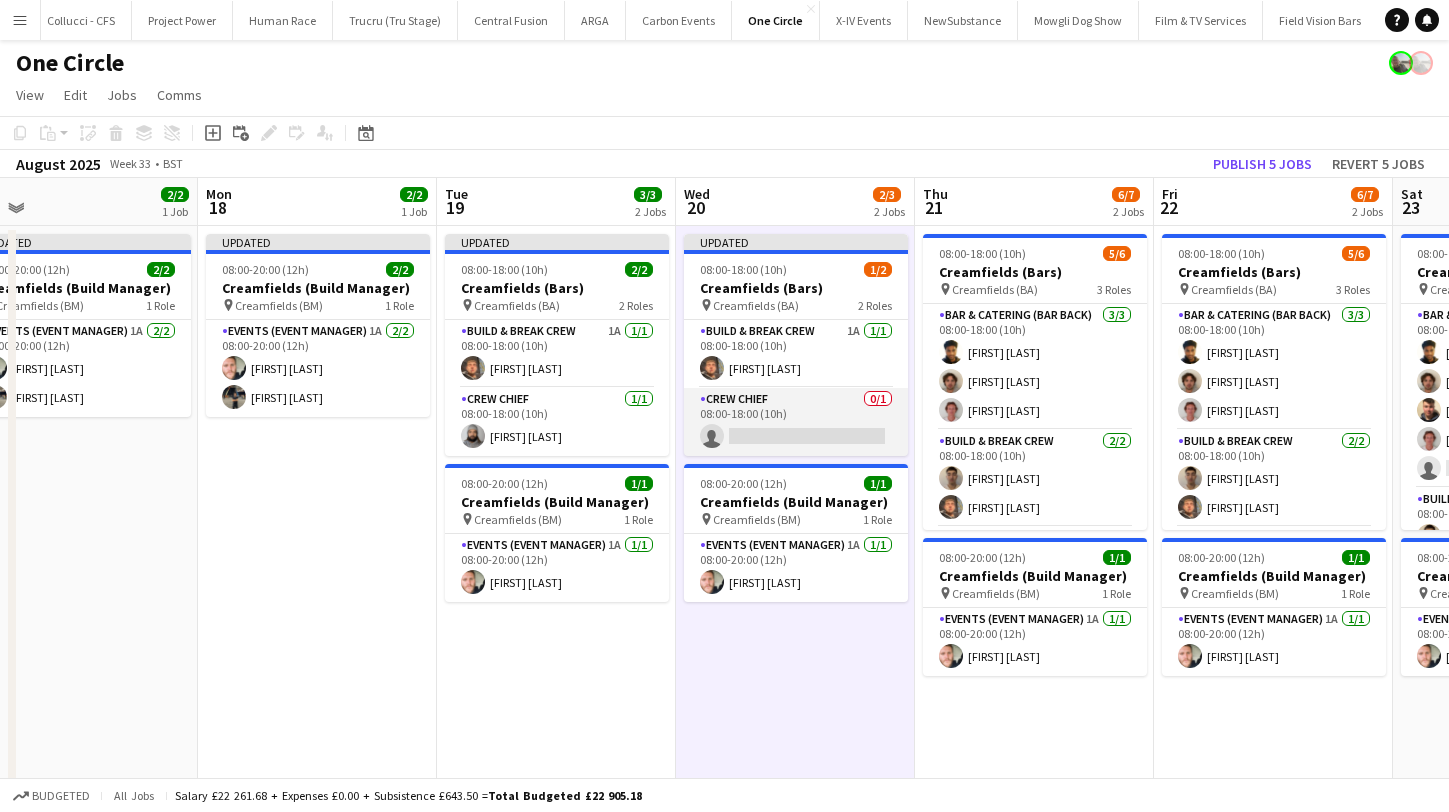 click on "Crew Chief     0/1   08:00-18:00 (10h)
single-neutral-actions" at bounding box center [796, 422] 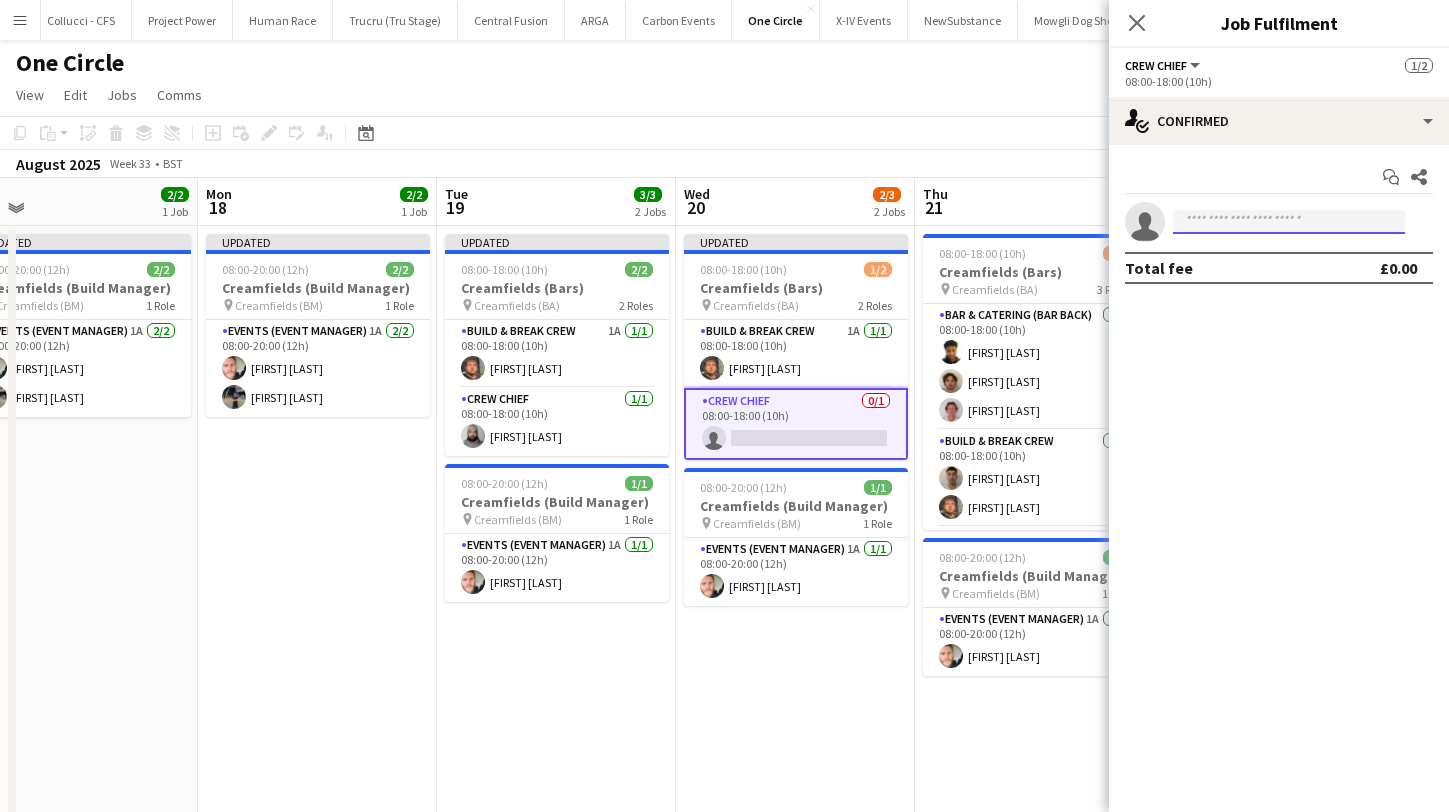 click at bounding box center [1289, 222] 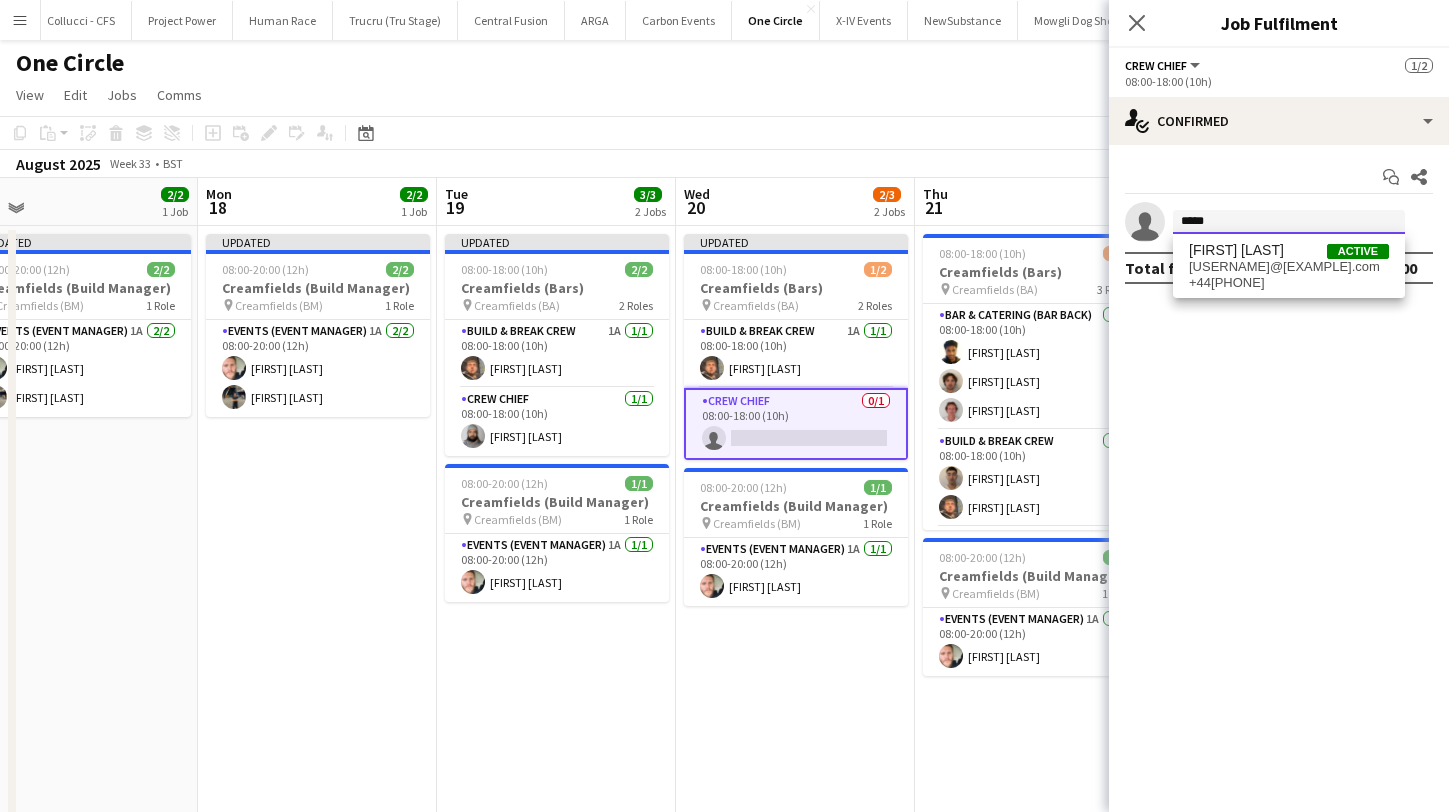 type on "*****" 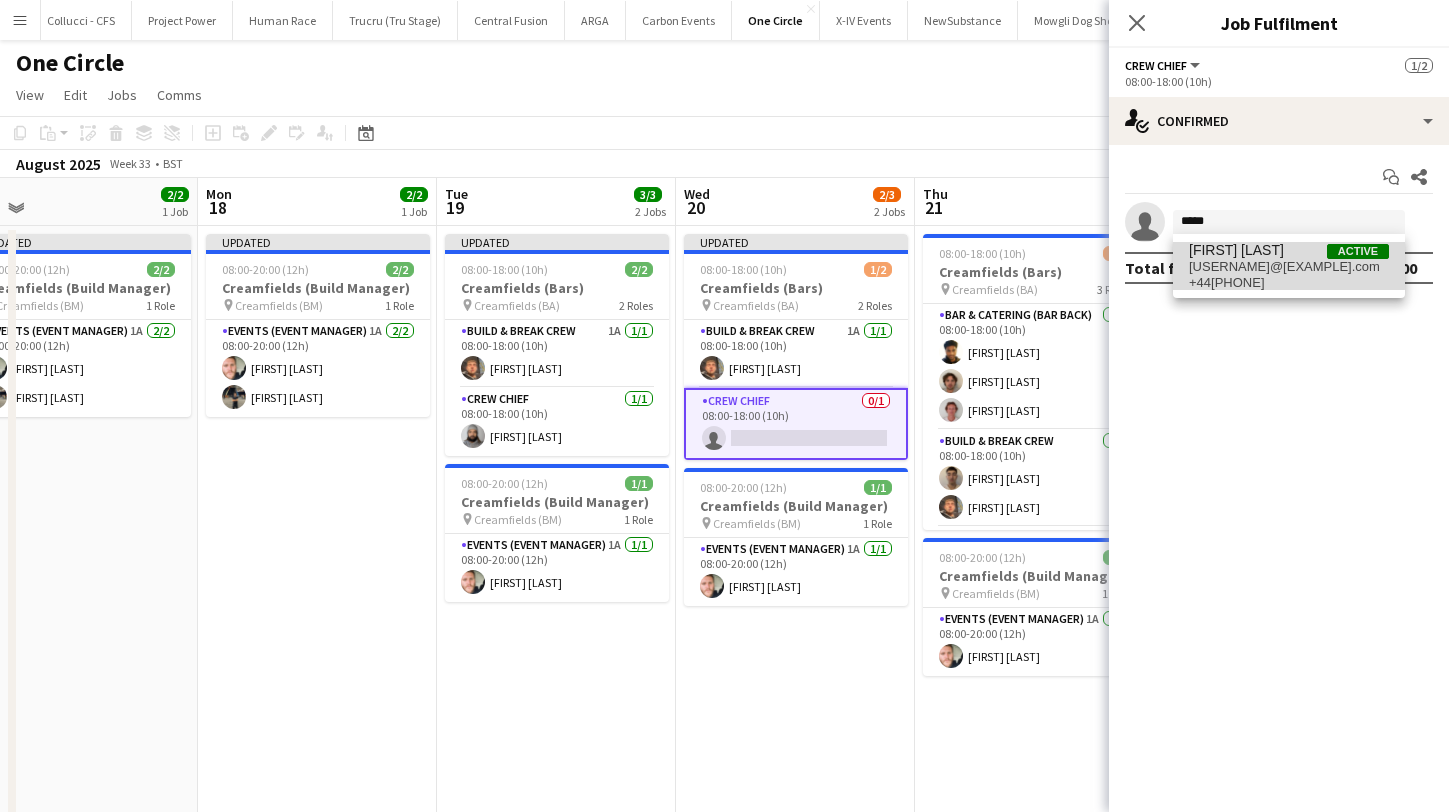 drag, startPoint x: 1242, startPoint y: 237, endPoint x: 1254, endPoint y: 265, distance: 30.463093 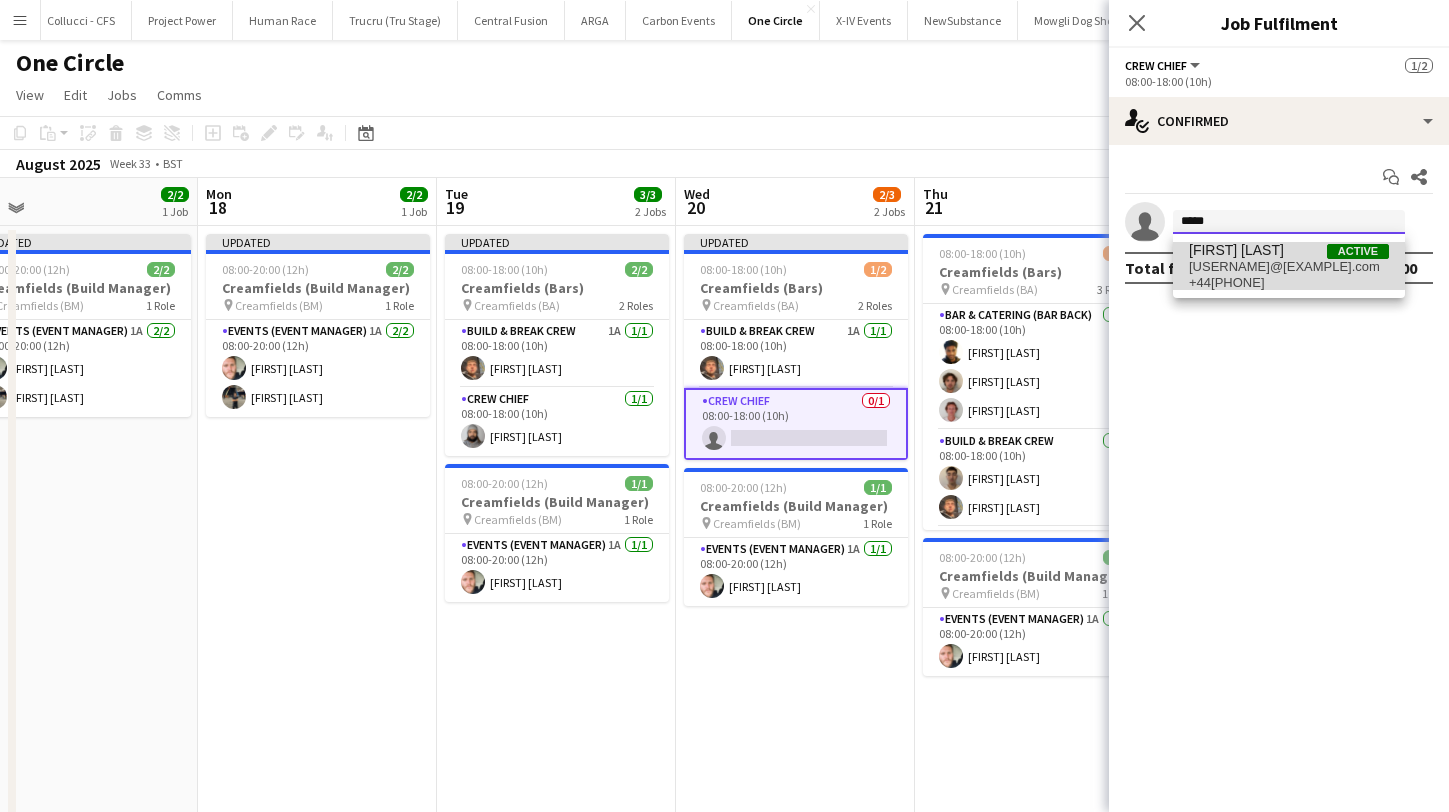 type 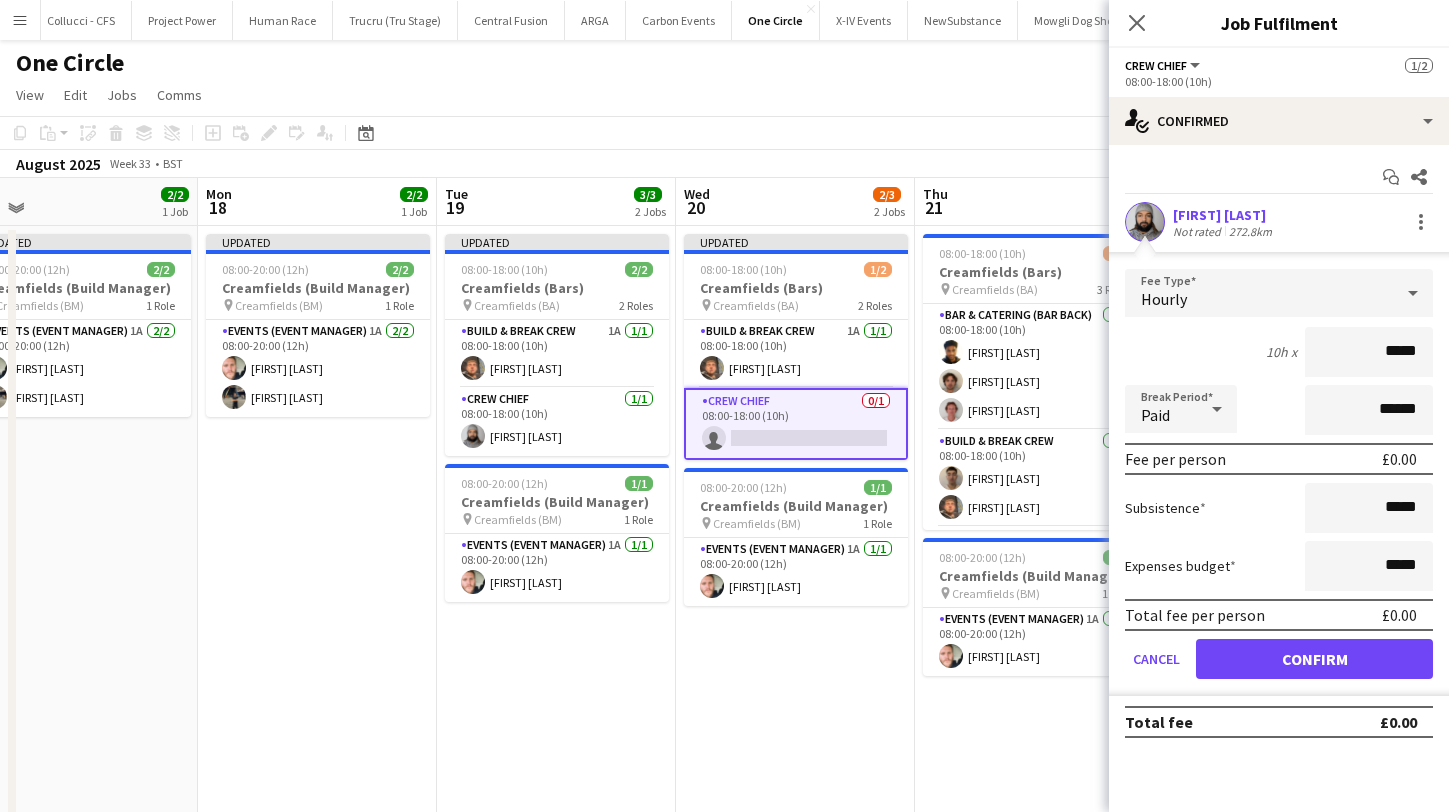 click on "Confirm" at bounding box center [1314, 659] 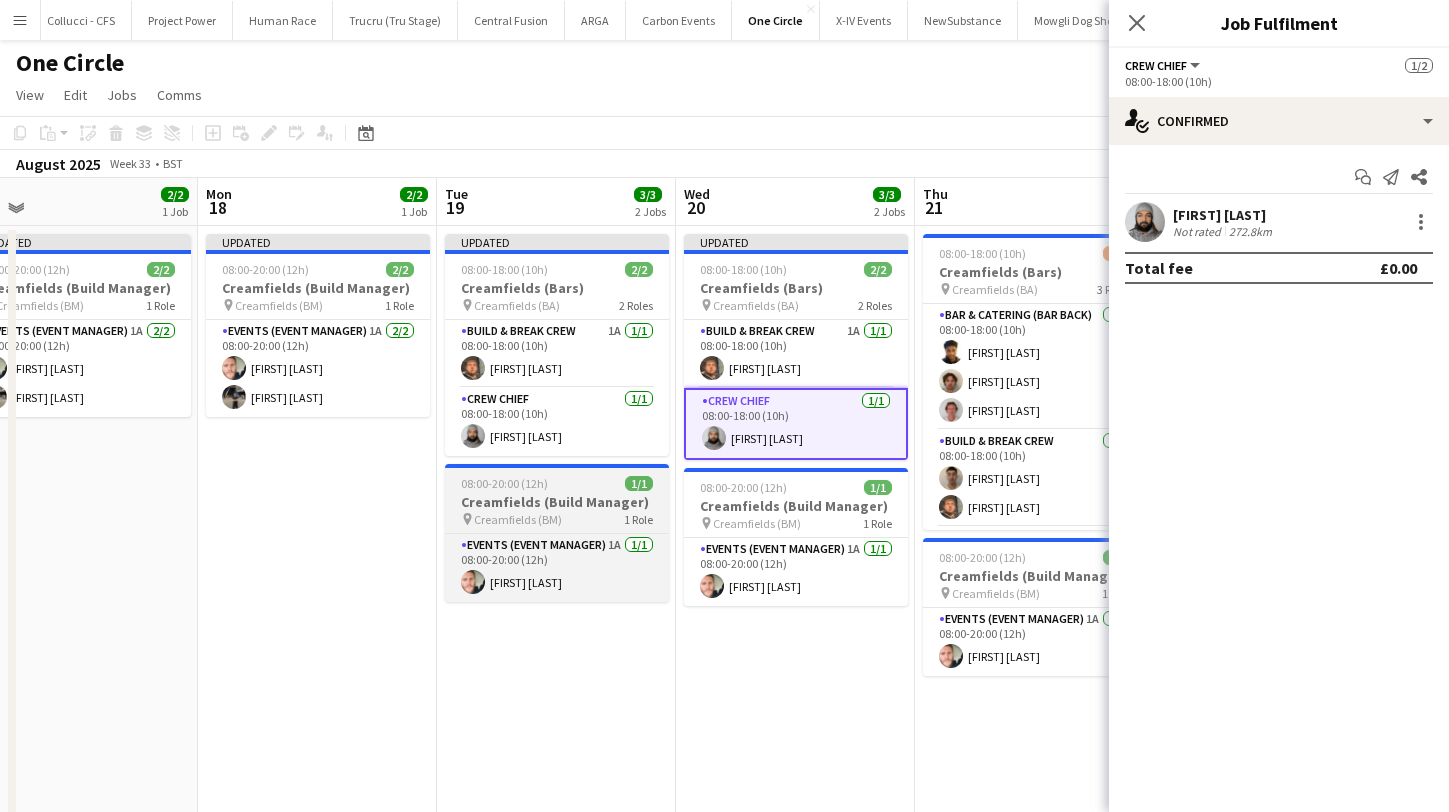 click on "Creamfields (Build Manager)" at bounding box center (557, 502) 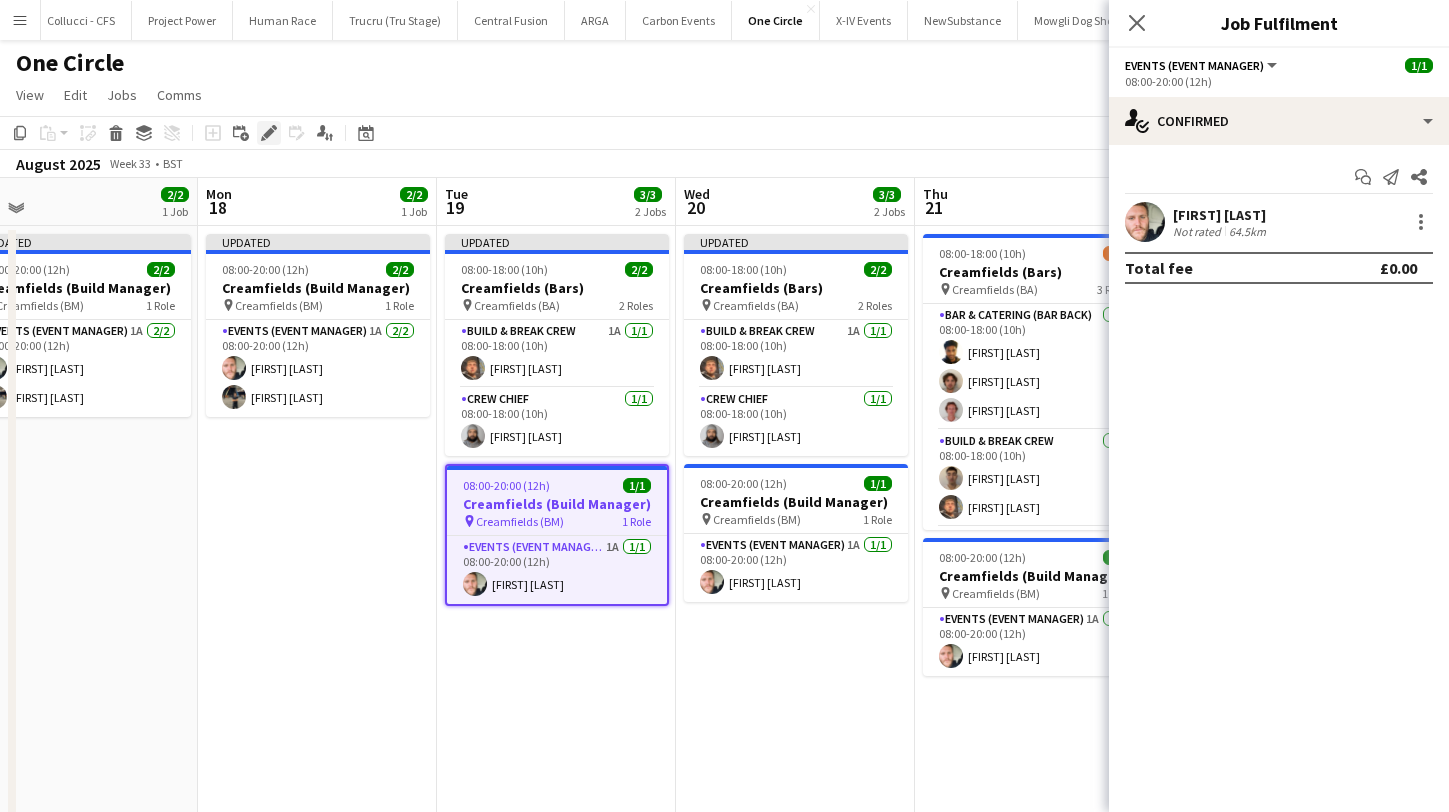 click 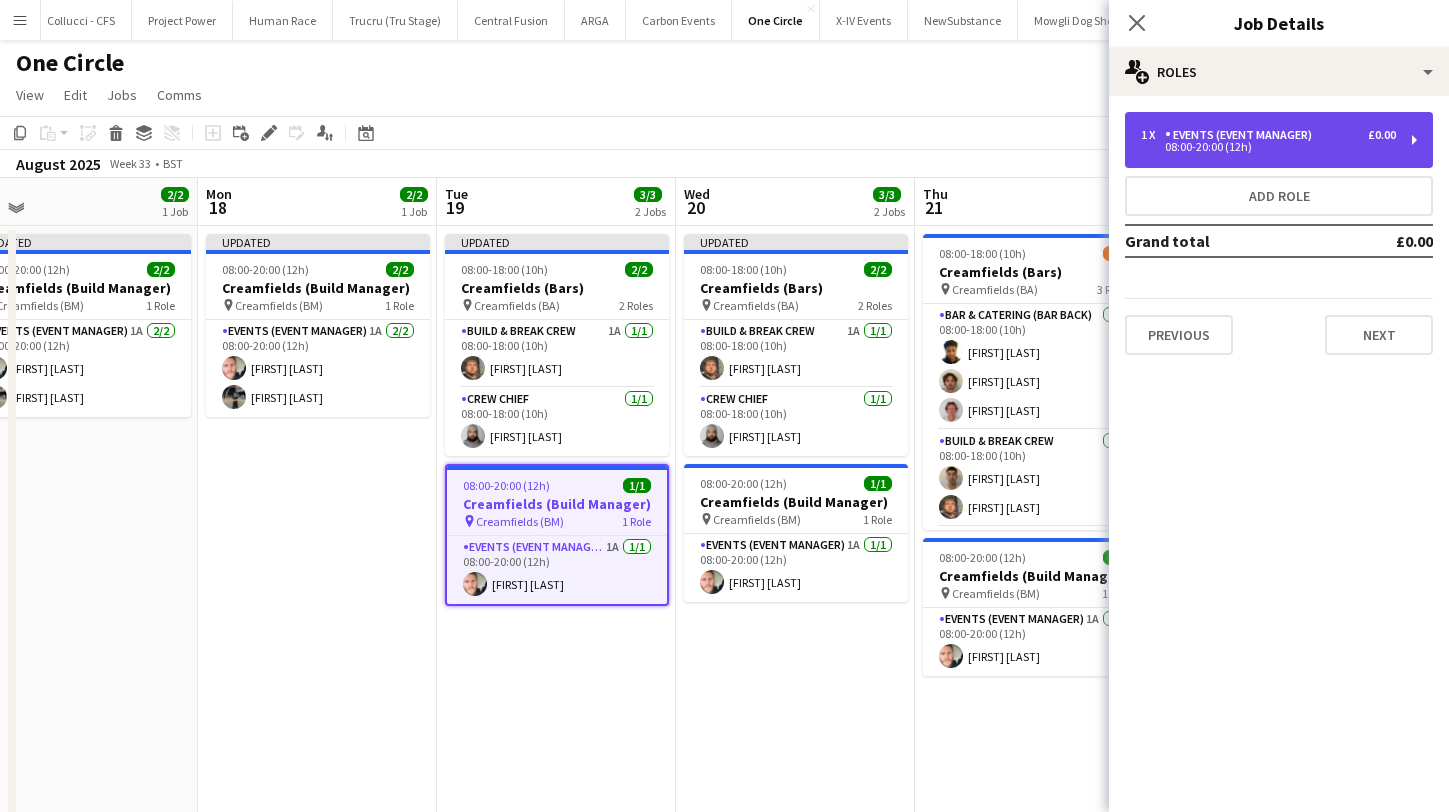 click on "08:00-20:00 (12h)" at bounding box center [1268, 147] 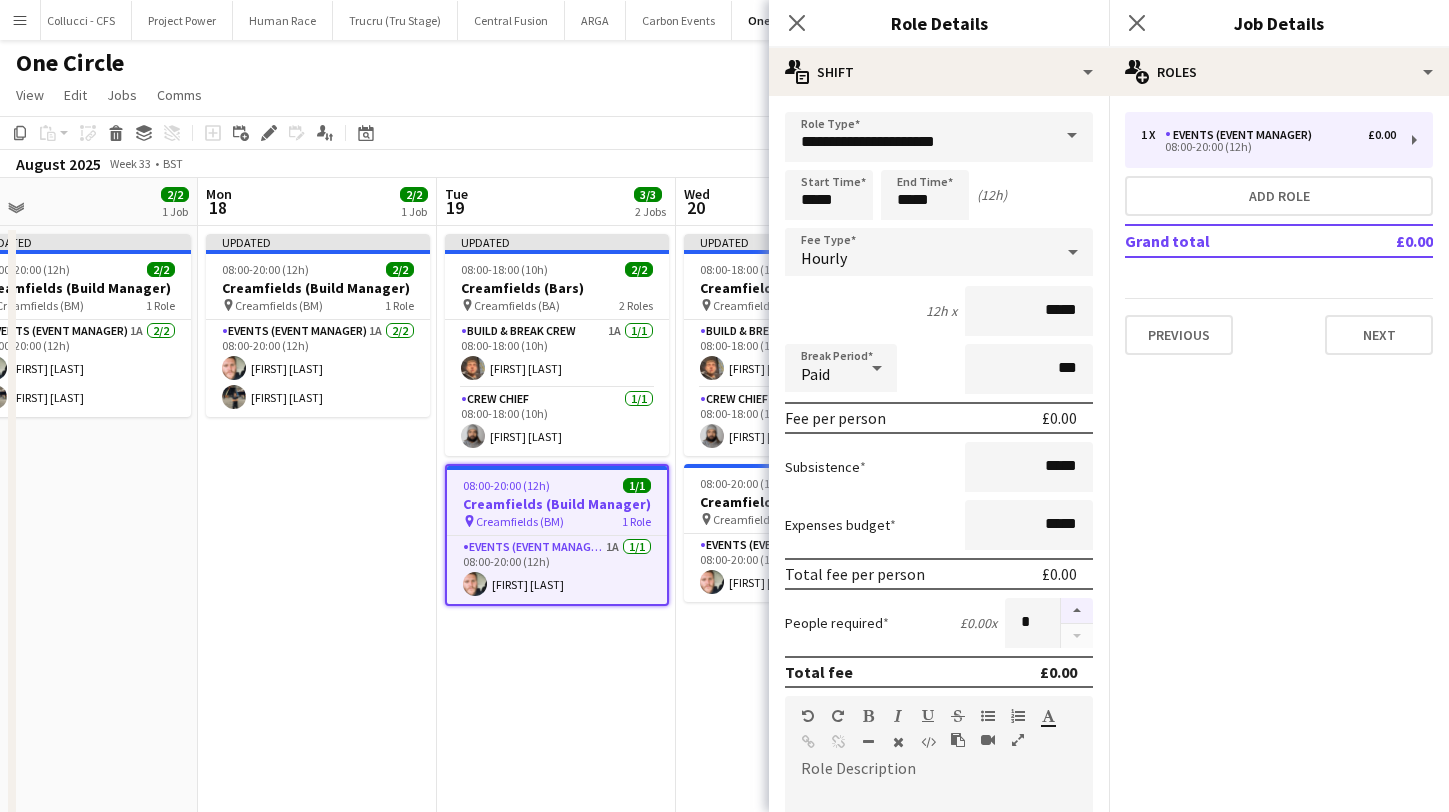 click at bounding box center (1077, 611) 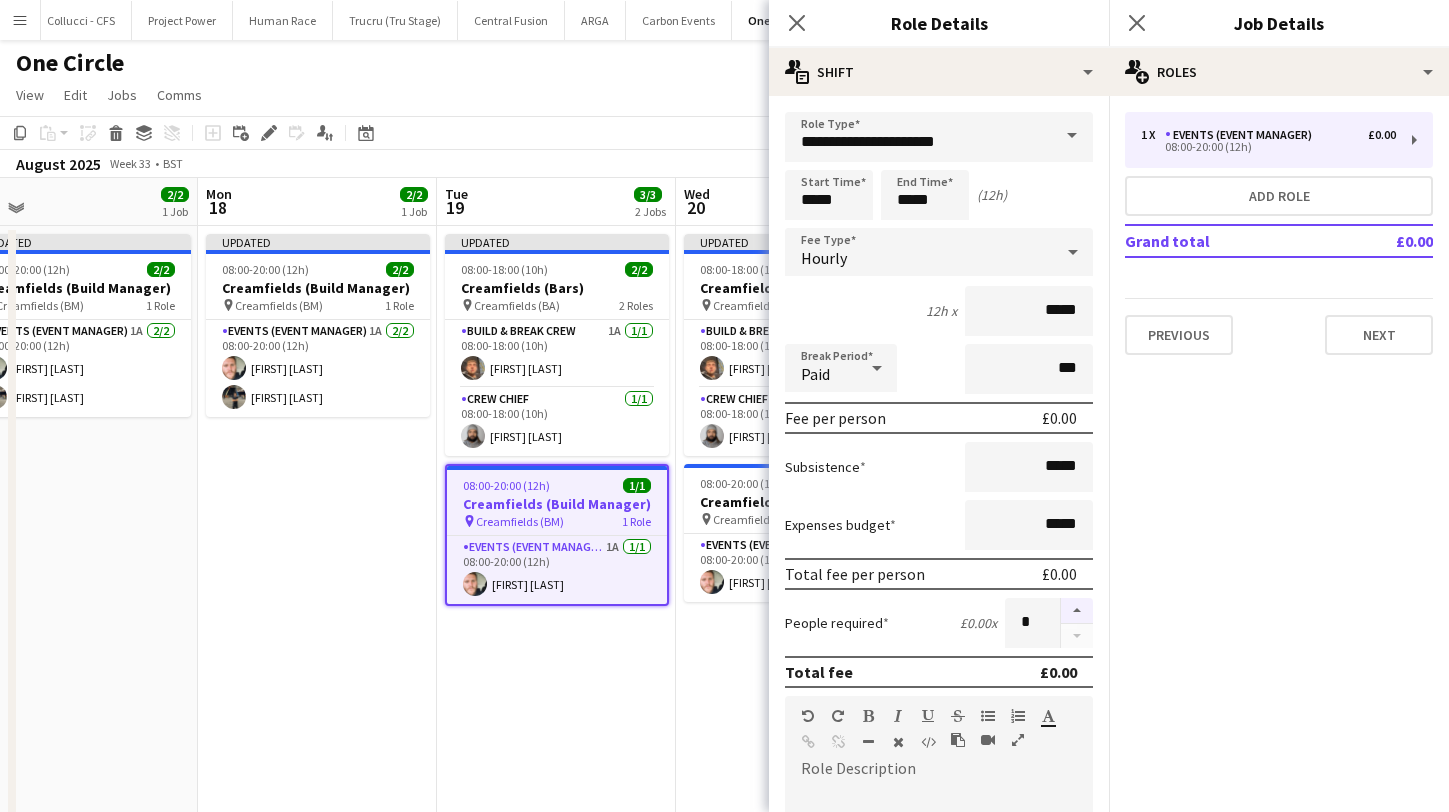 type on "*" 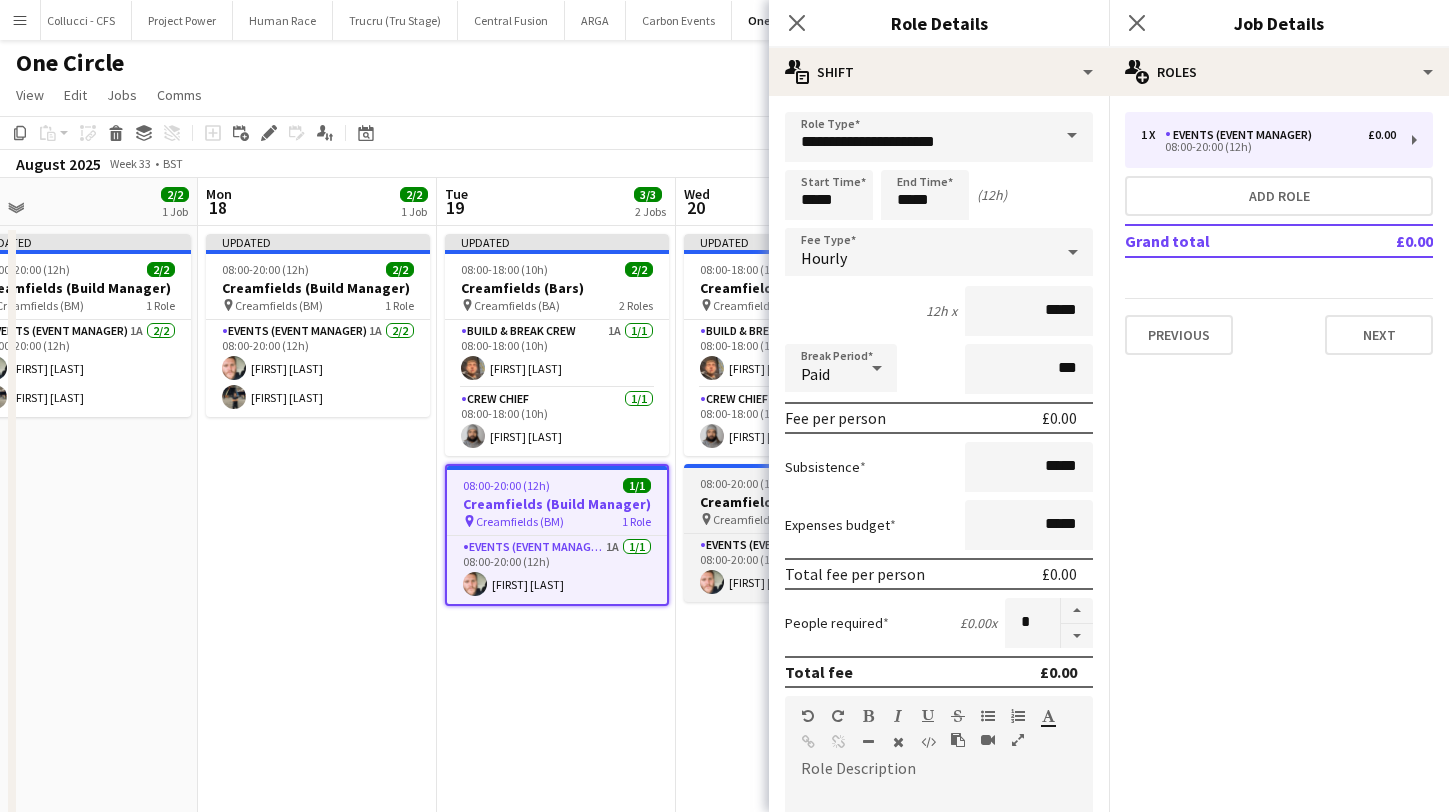 click on "Creamfields (BM)" at bounding box center (757, 519) 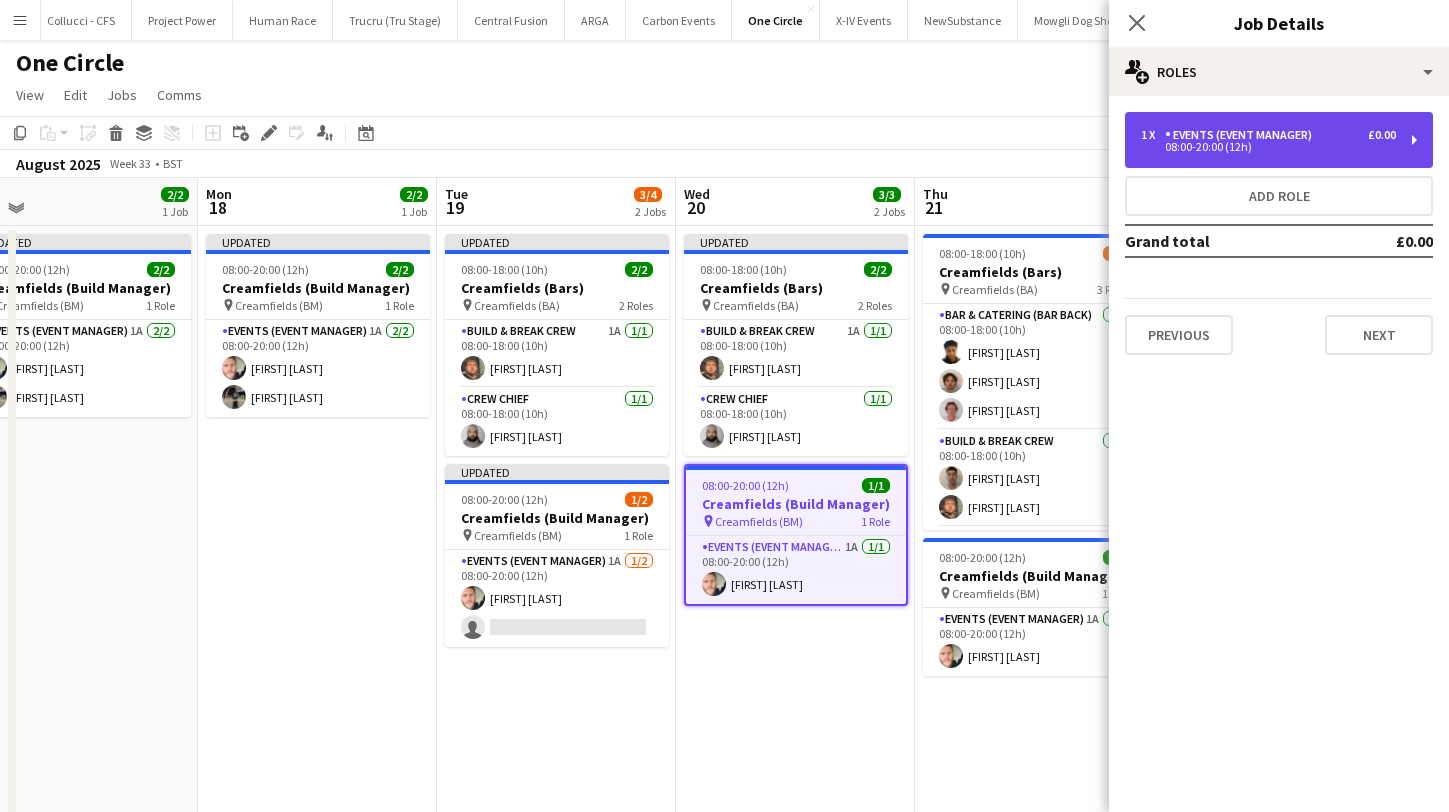 click on "1 x   Events (Event Manager)   £0.00   08:00-20:00 (12h)" at bounding box center [1279, 140] 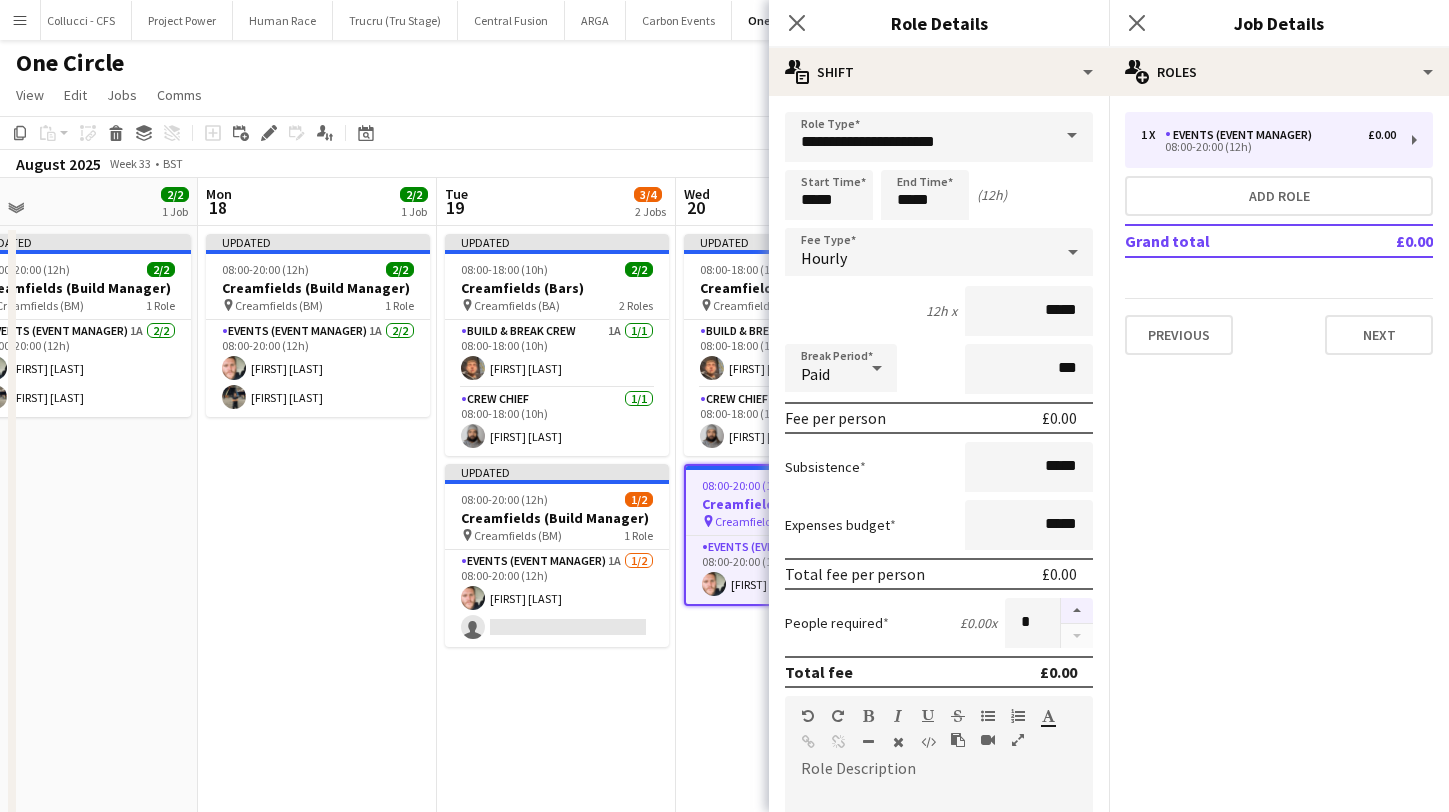 click at bounding box center (1077, 611) 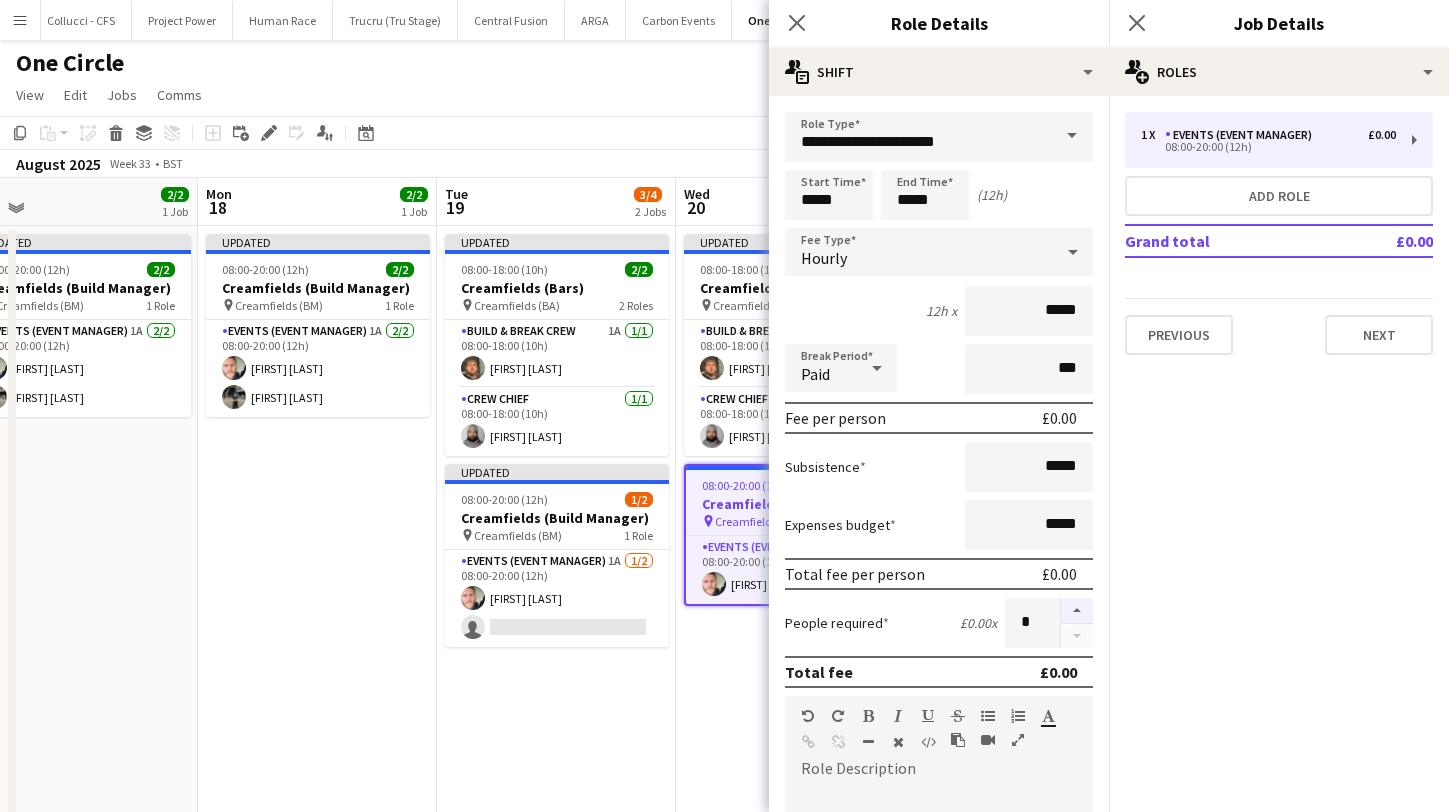 type on "*" 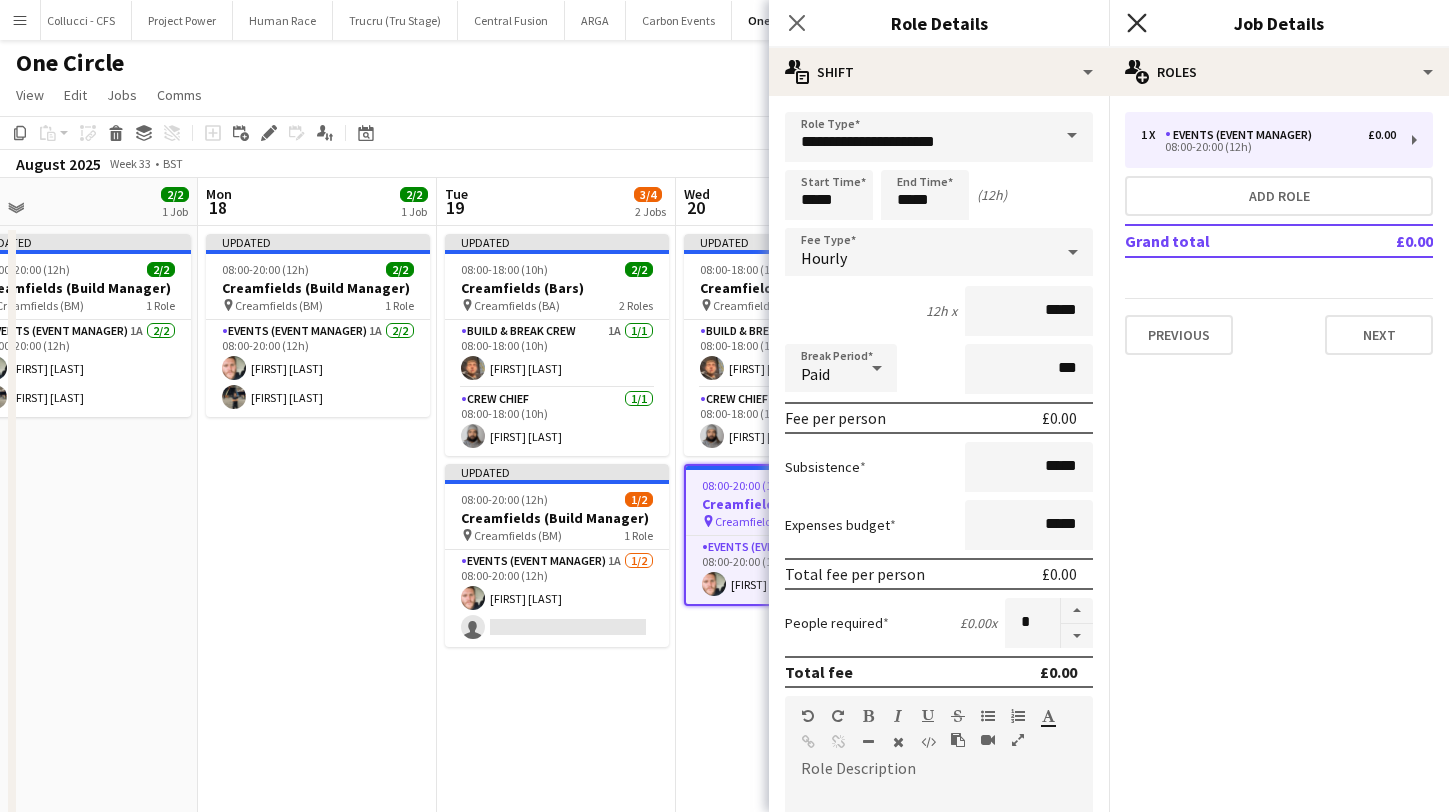 click on "Close pop-in" 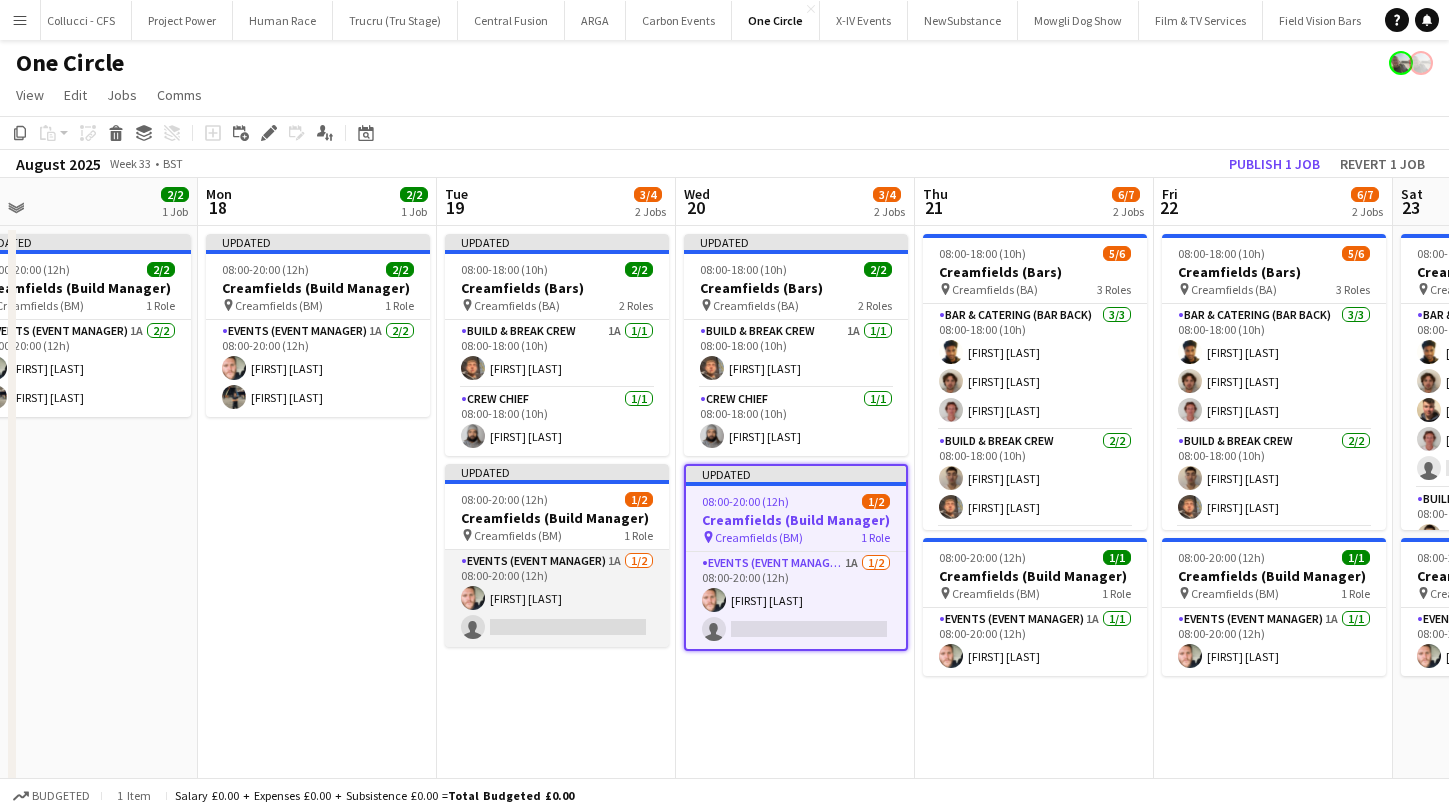 click on "Events (Event Manager)   1A   1/2   08:00-20:00 (12h)
[FIRST] [LAST]
single-neutral-actions" at bounding box center (557, 598) 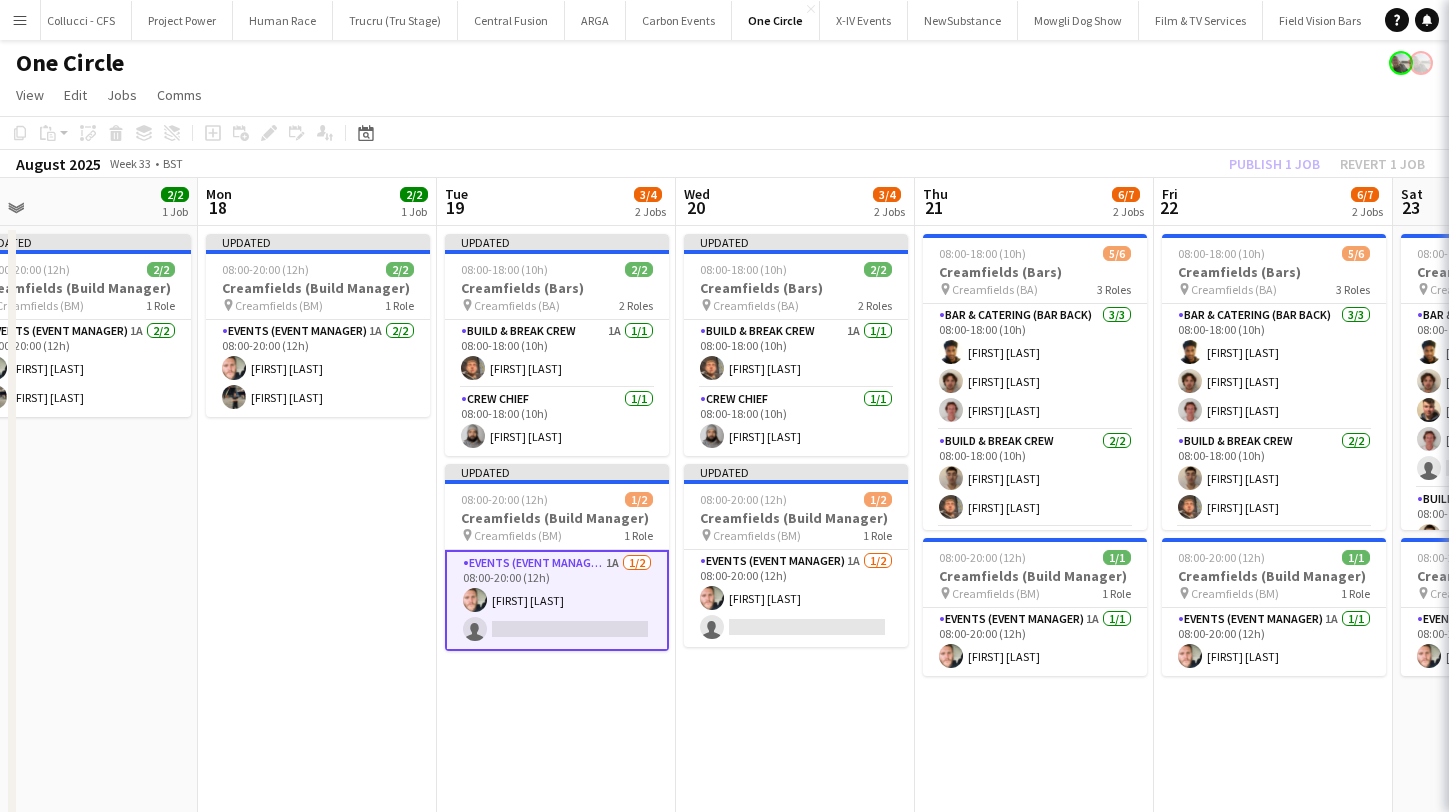 click on "Events (Event Manager)   1A   1/2   08:00-20:00 (12h)
[FIRST] [LAST]
single-neutral-actions" at bounding box center (557, 600) 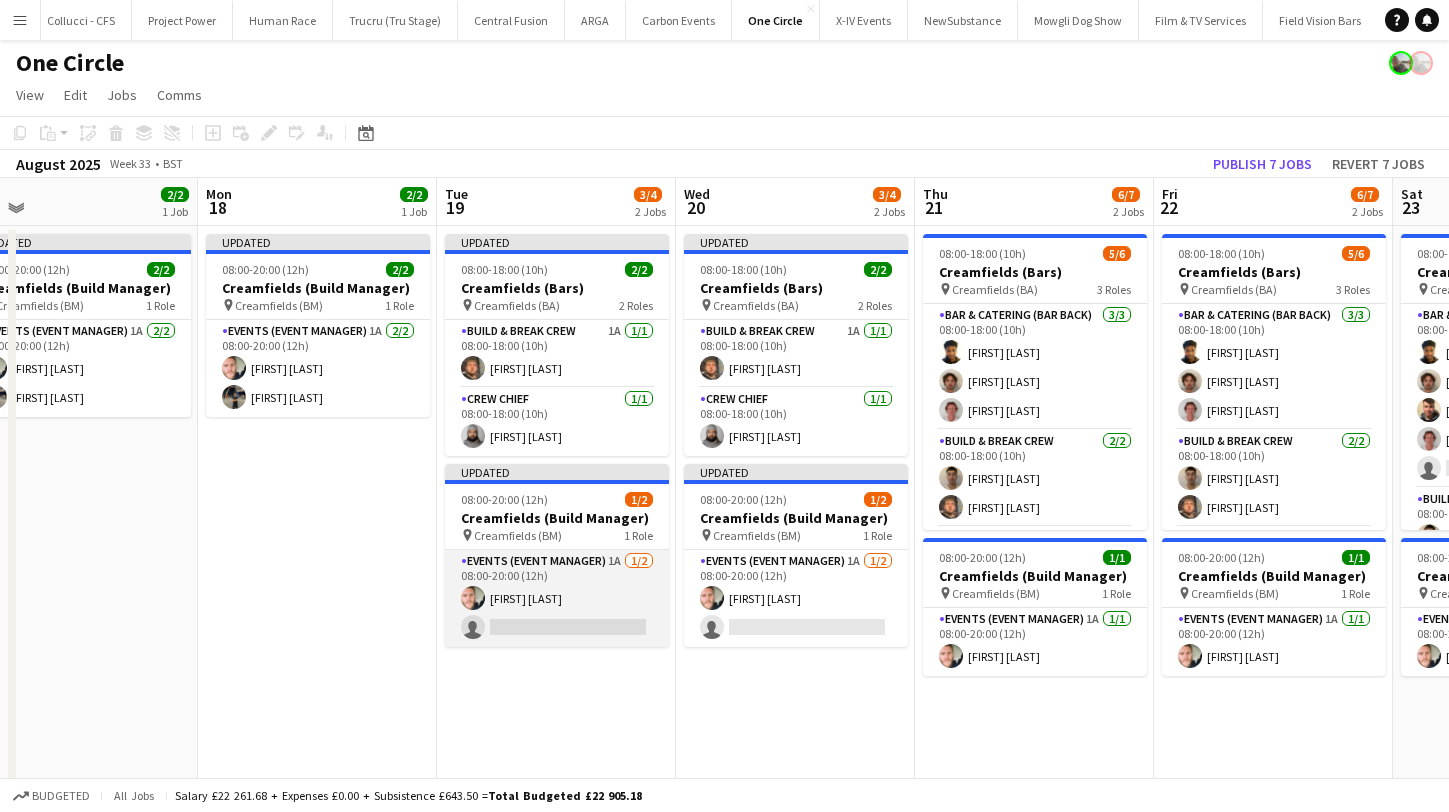 click on "Events (Event Manager)   1A   1/2   08:00-20:00 (12h)
[FIRST] [LAST]
single-neutral-actions" at bounding box center [557, 598] 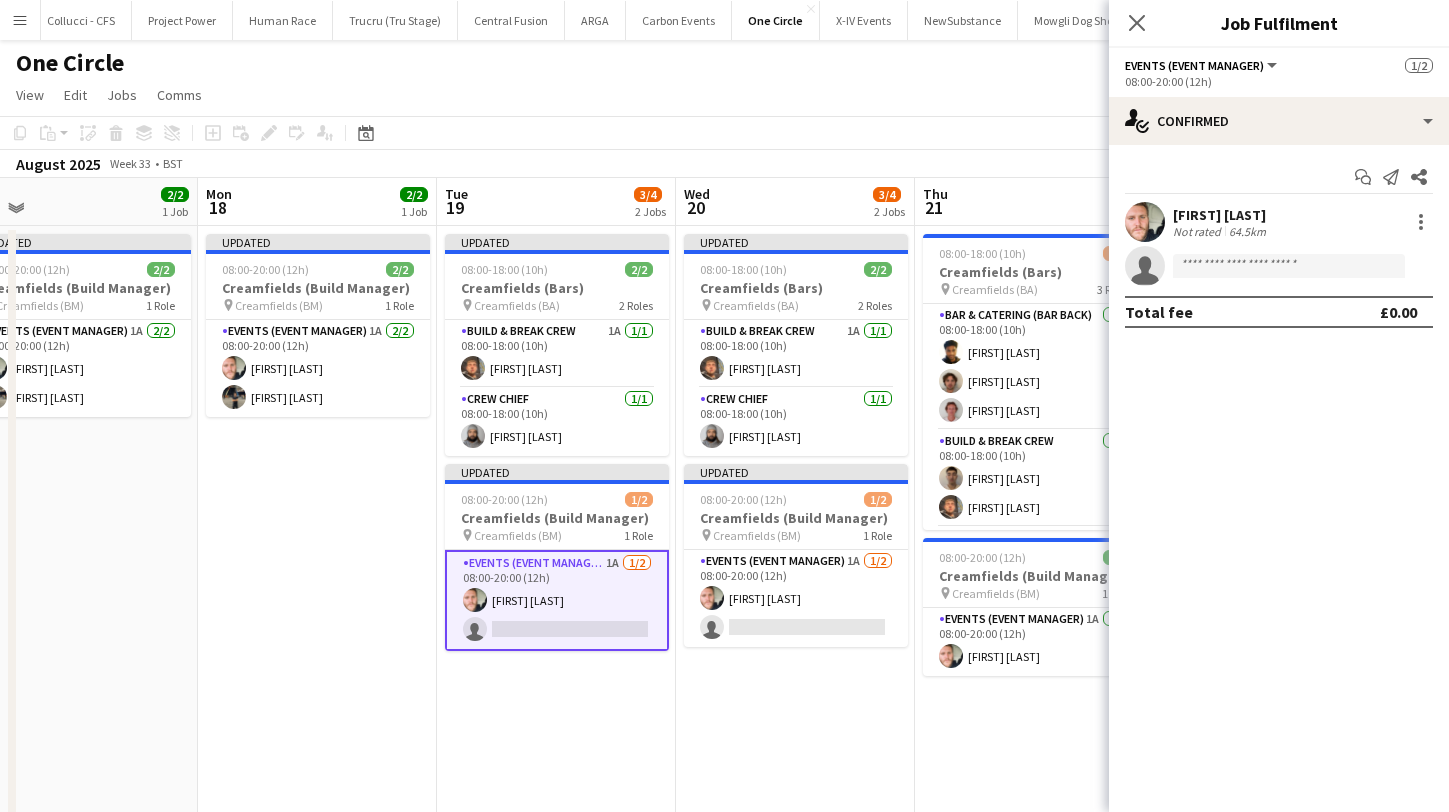 click on "[FIRST] [LAST]   Not rated   64.5km
single-neutral-actions
Total fee   £0.00" at bounding box center [1279, 265] 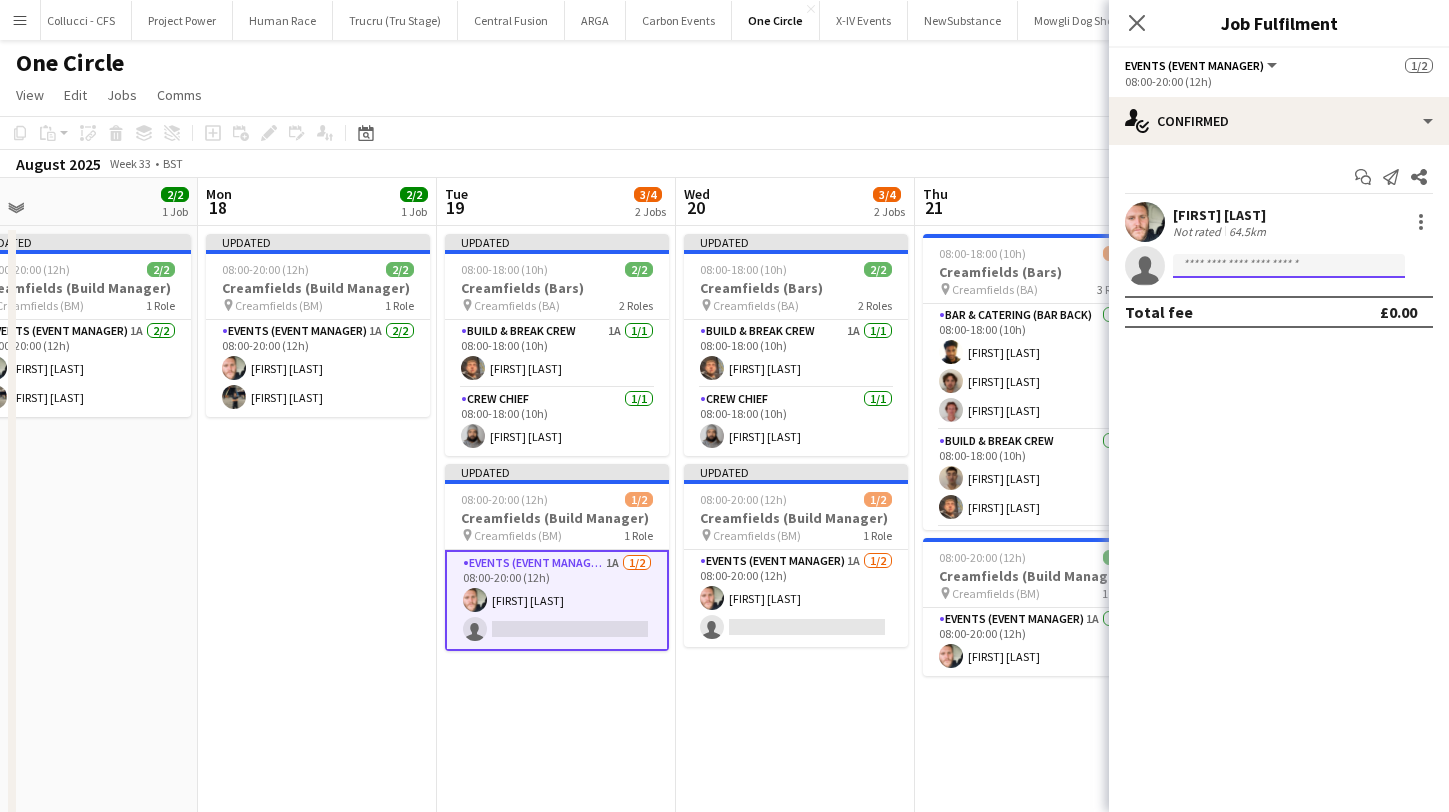 click 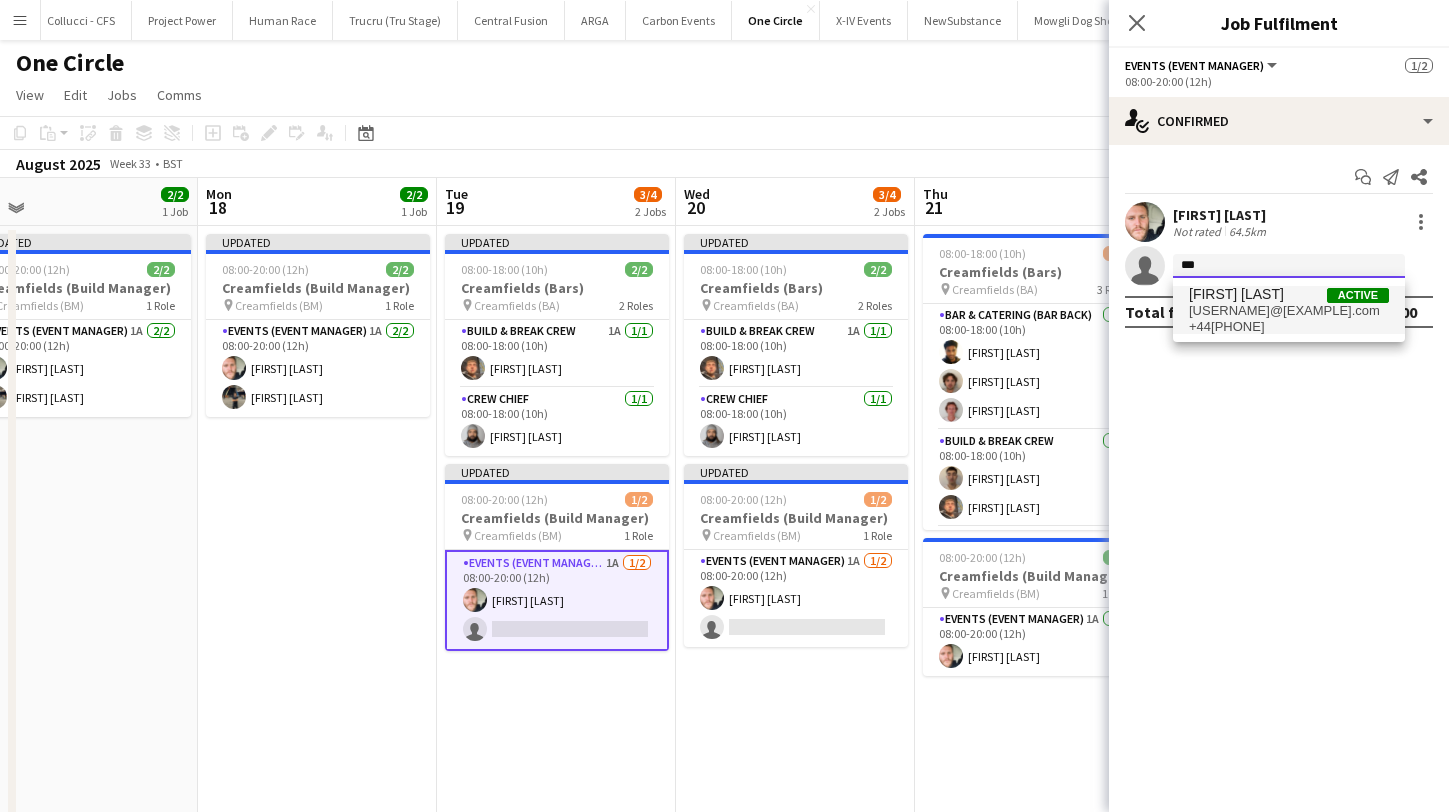 type on "***" 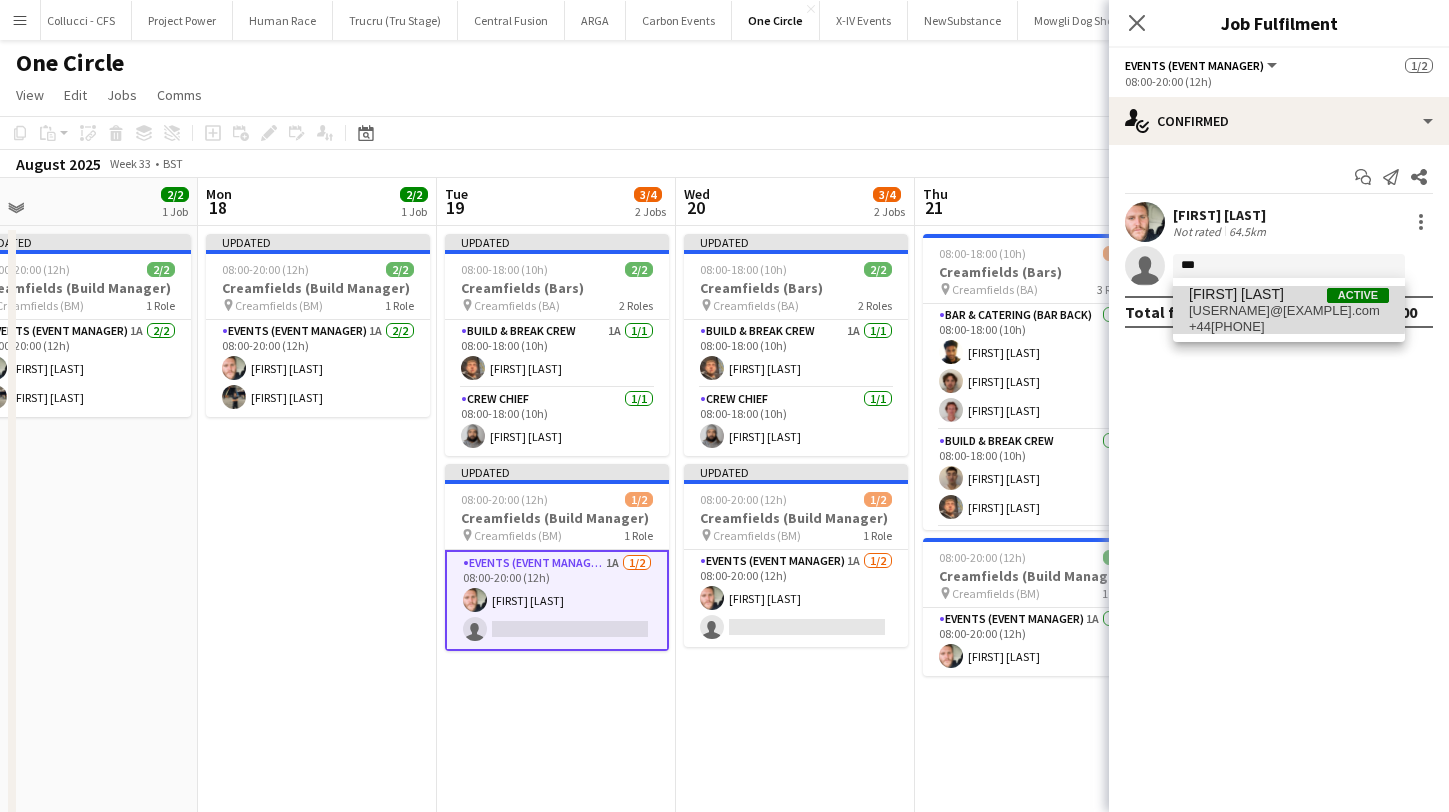 click on "[USERNAME]@[EXAMPLE].com" at bounding box center (1289, 311) 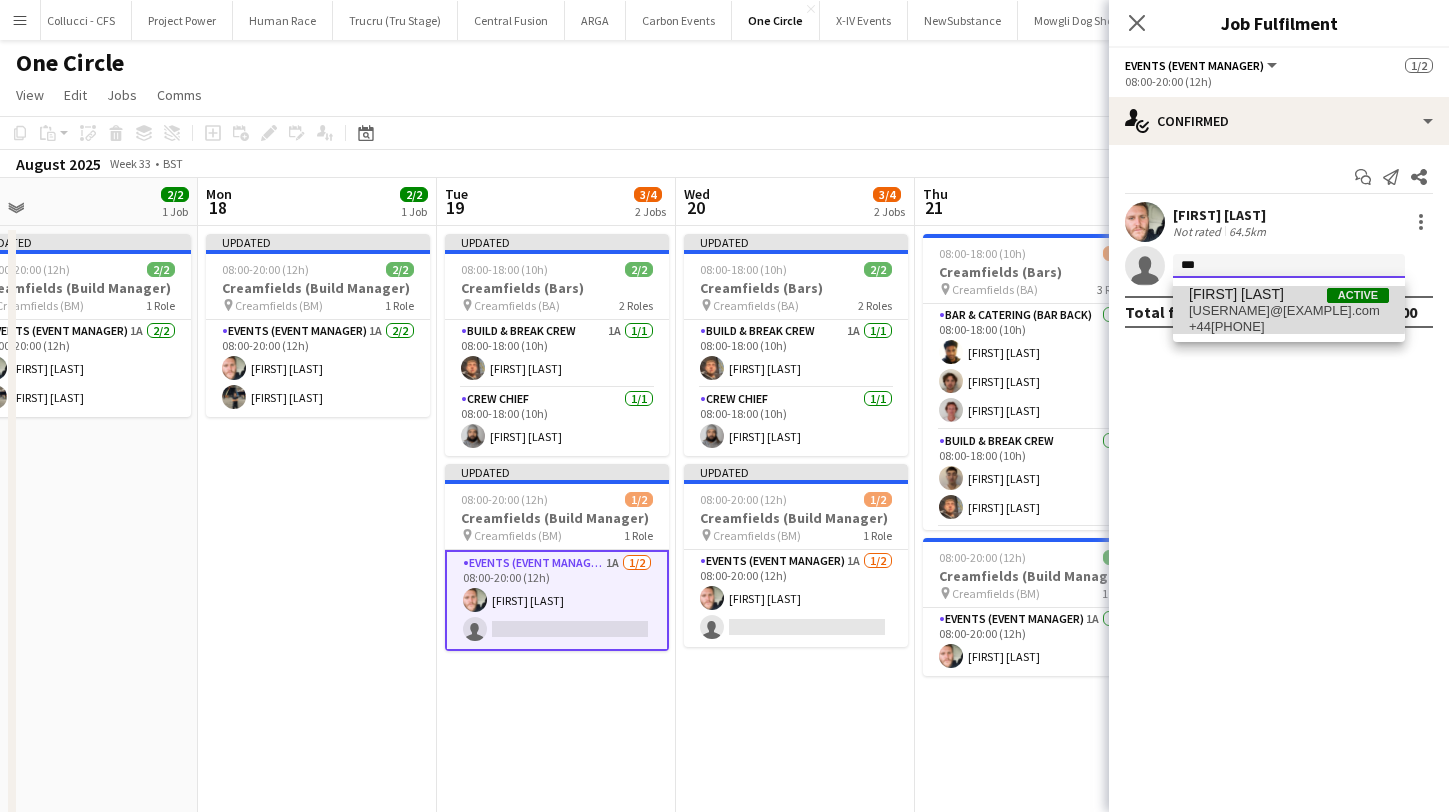type 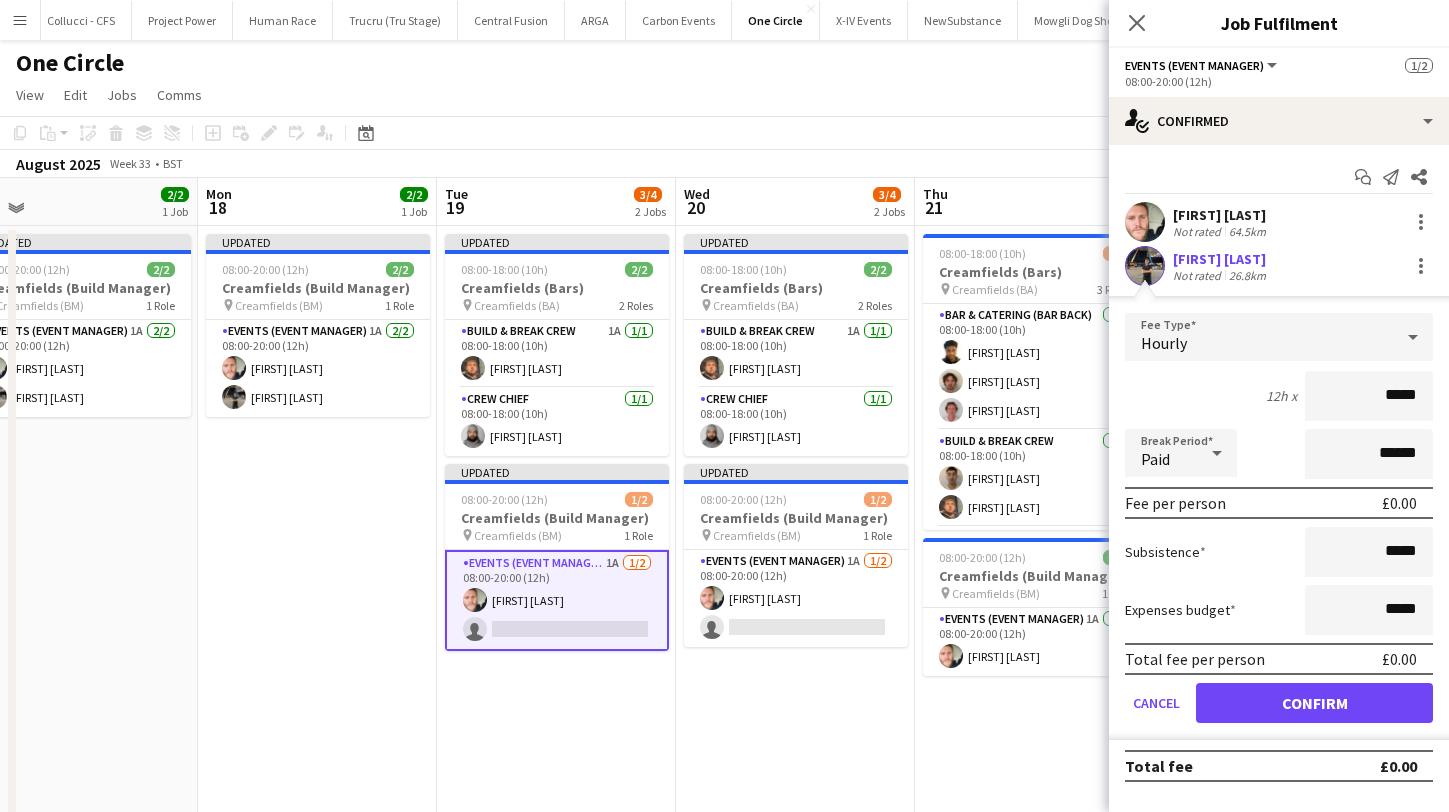 click on "Confirm" at bounding box center (1314, 703) 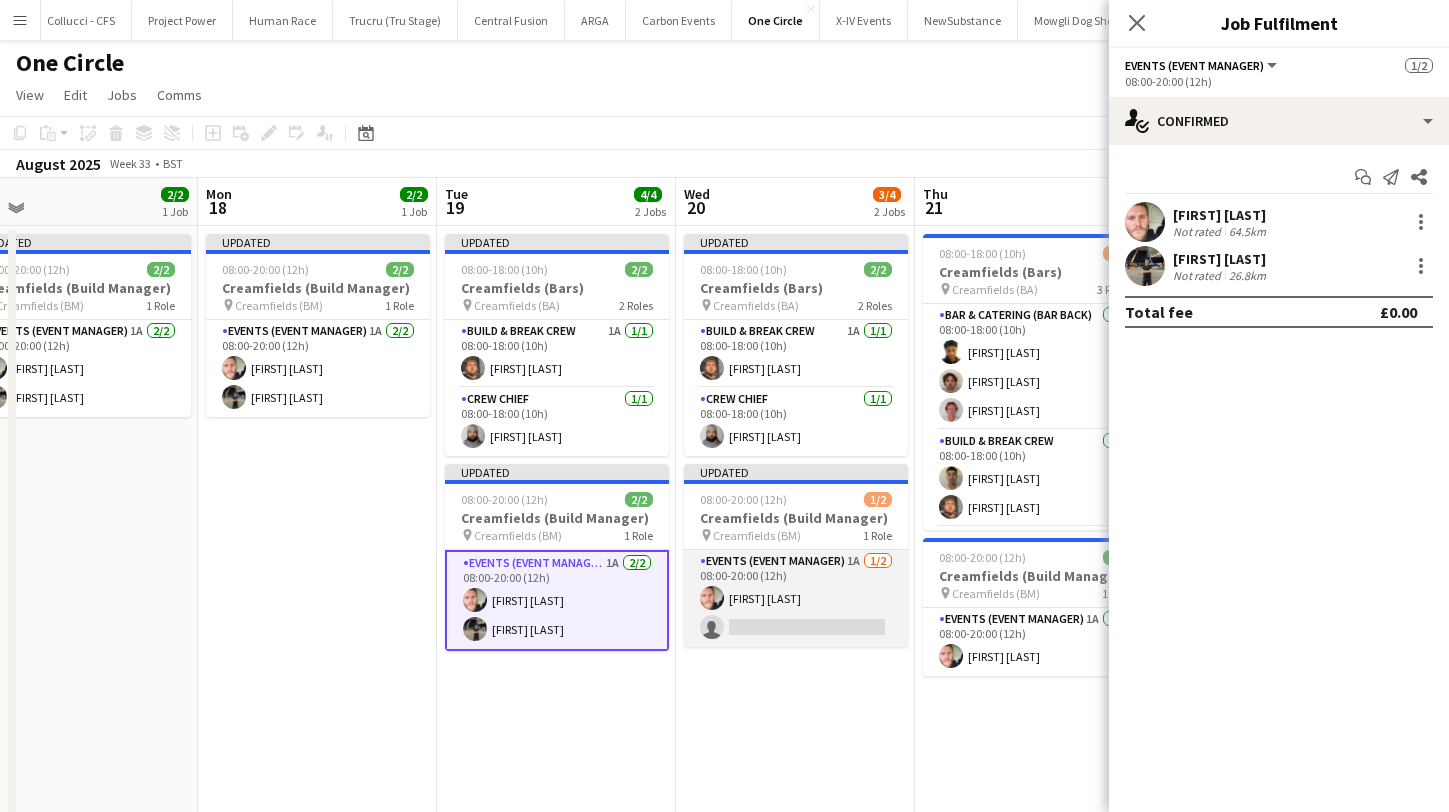 click on "Events (Event Manager)   1A   1/2   08:00-20:00 (12h)
[FIRST] [LAST]
single-neutral-actions" at bounding box center [796, 598] 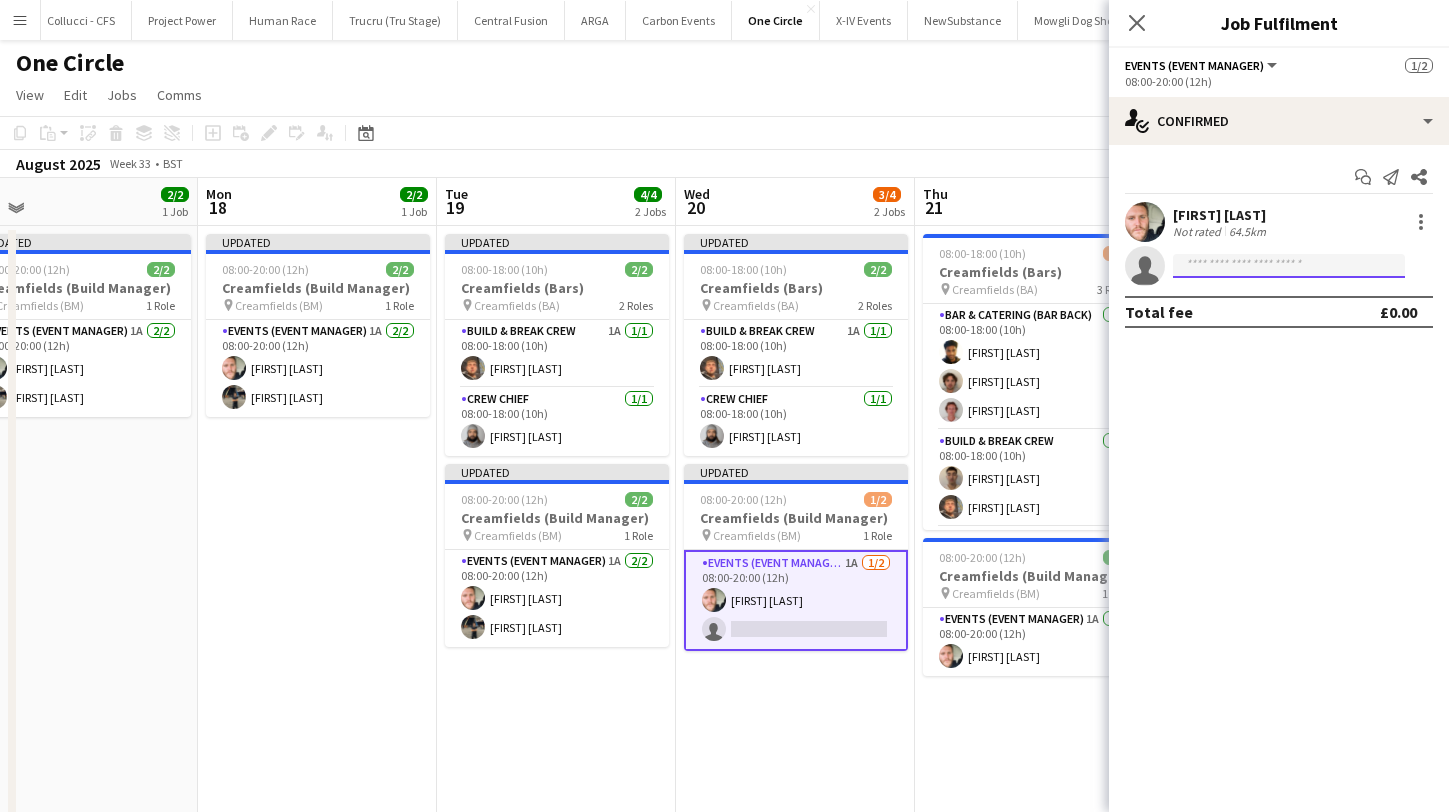 click 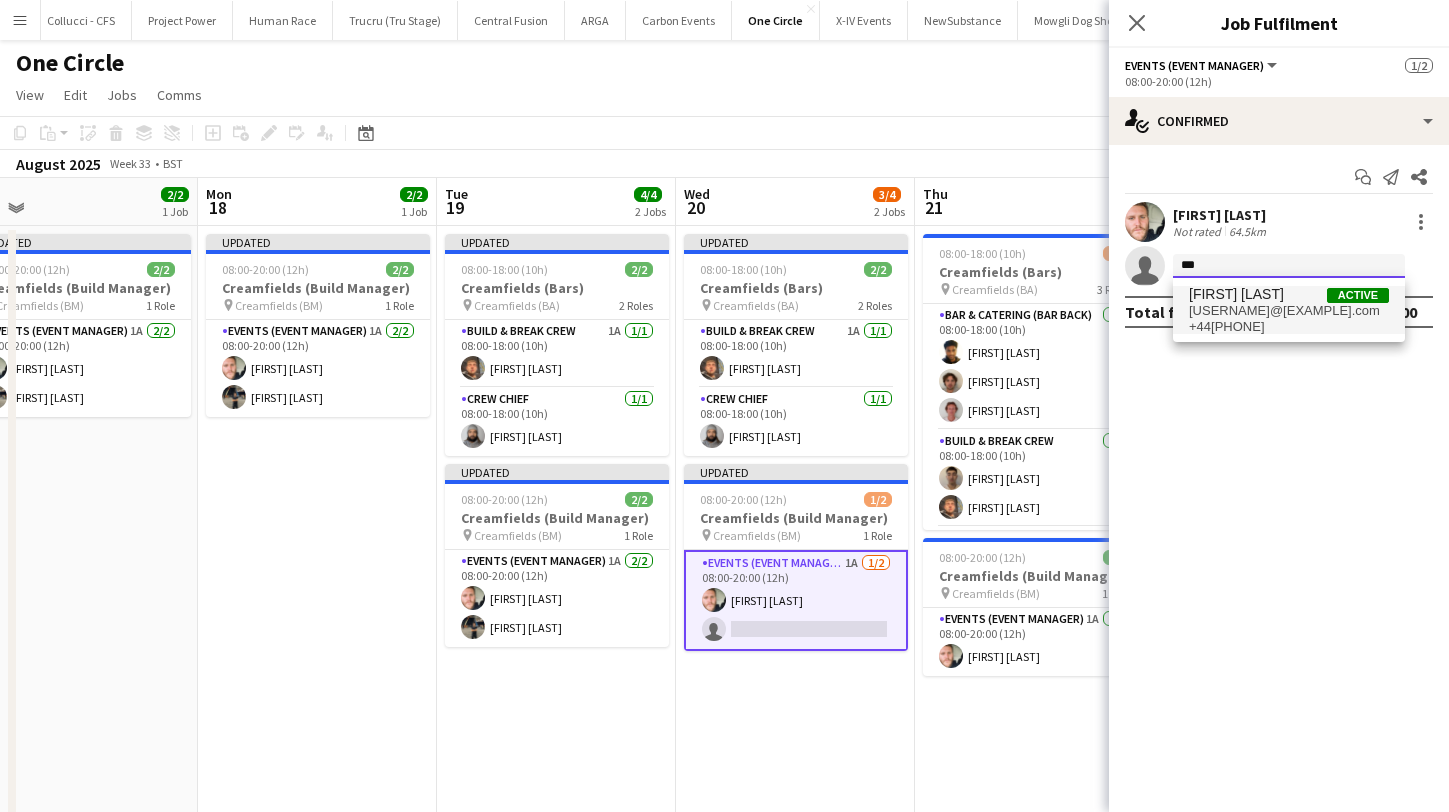 type on "***" 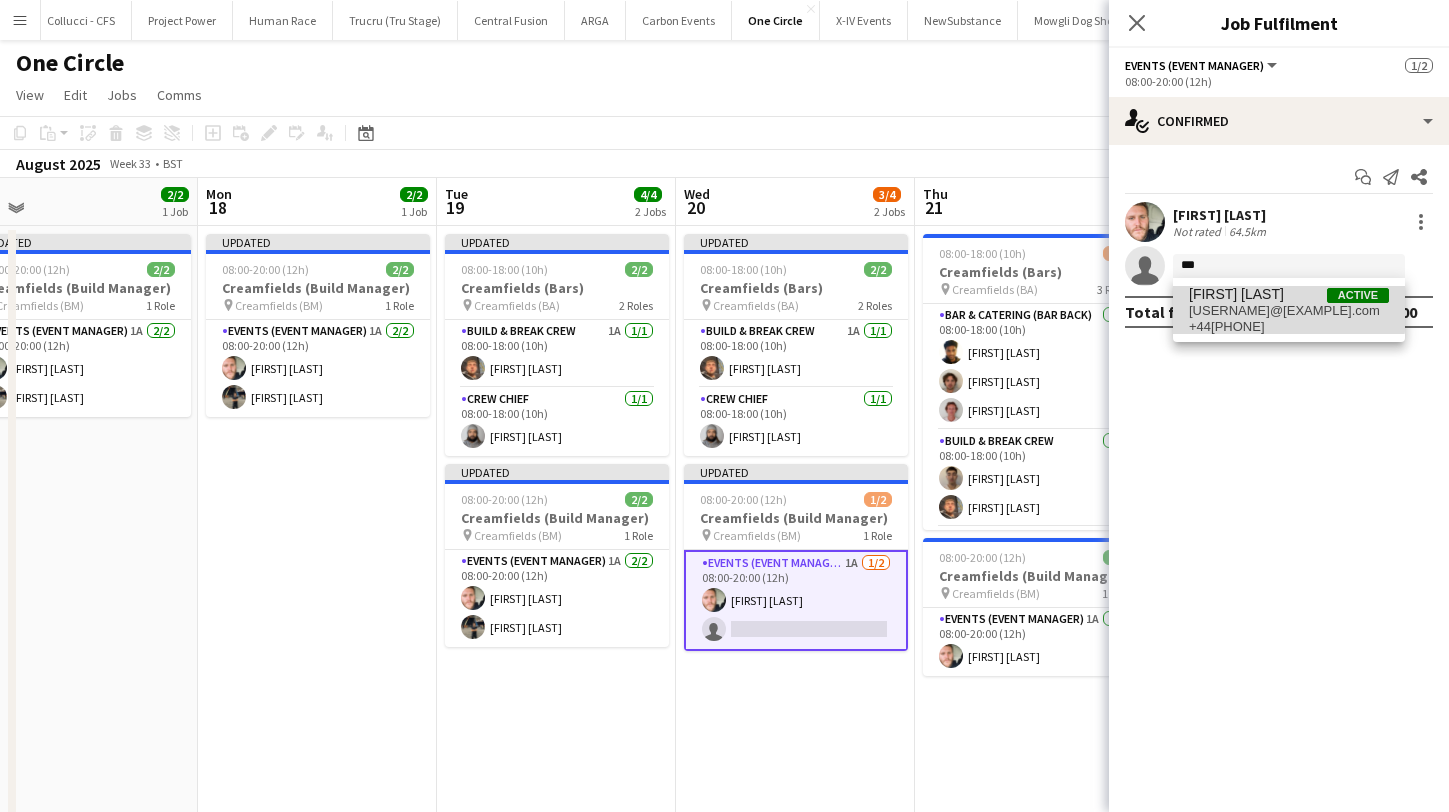 click on "[FIRST] [LAST]" at bounding box center (1236, 294) 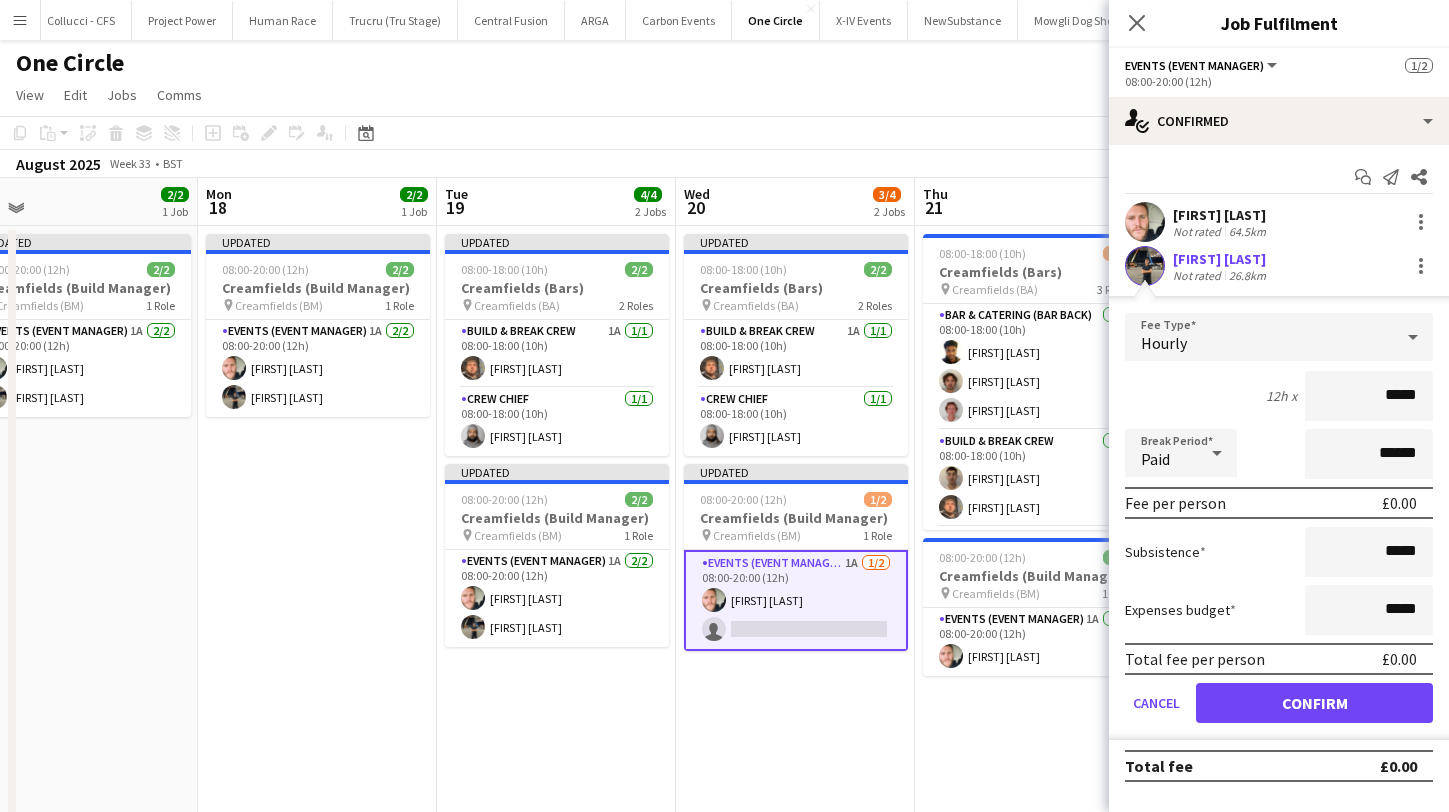 click on "Confirm" at bounding box center [1314, 703] 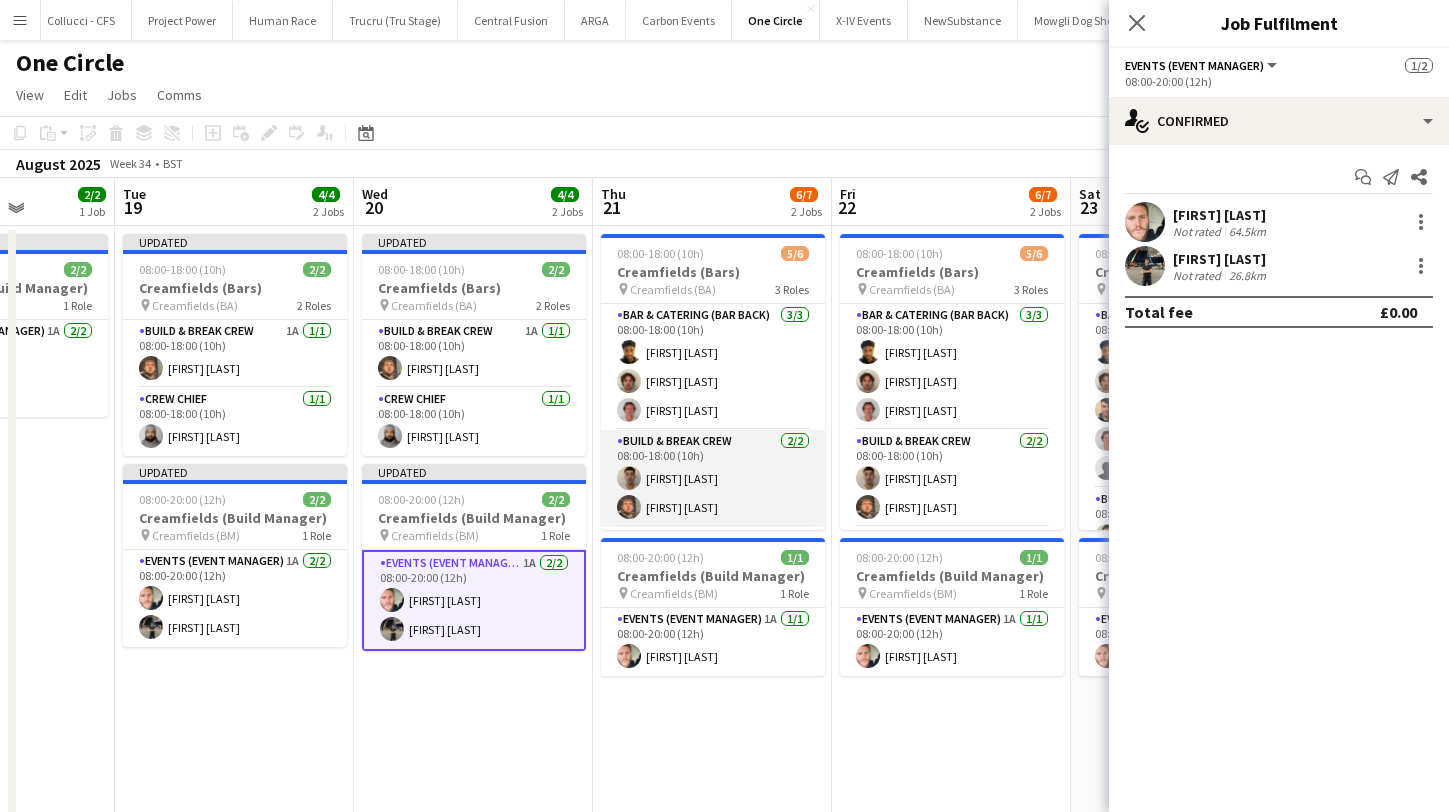 scroll, scrollTop: 0, scrollLeft: 848, axis: horizontal 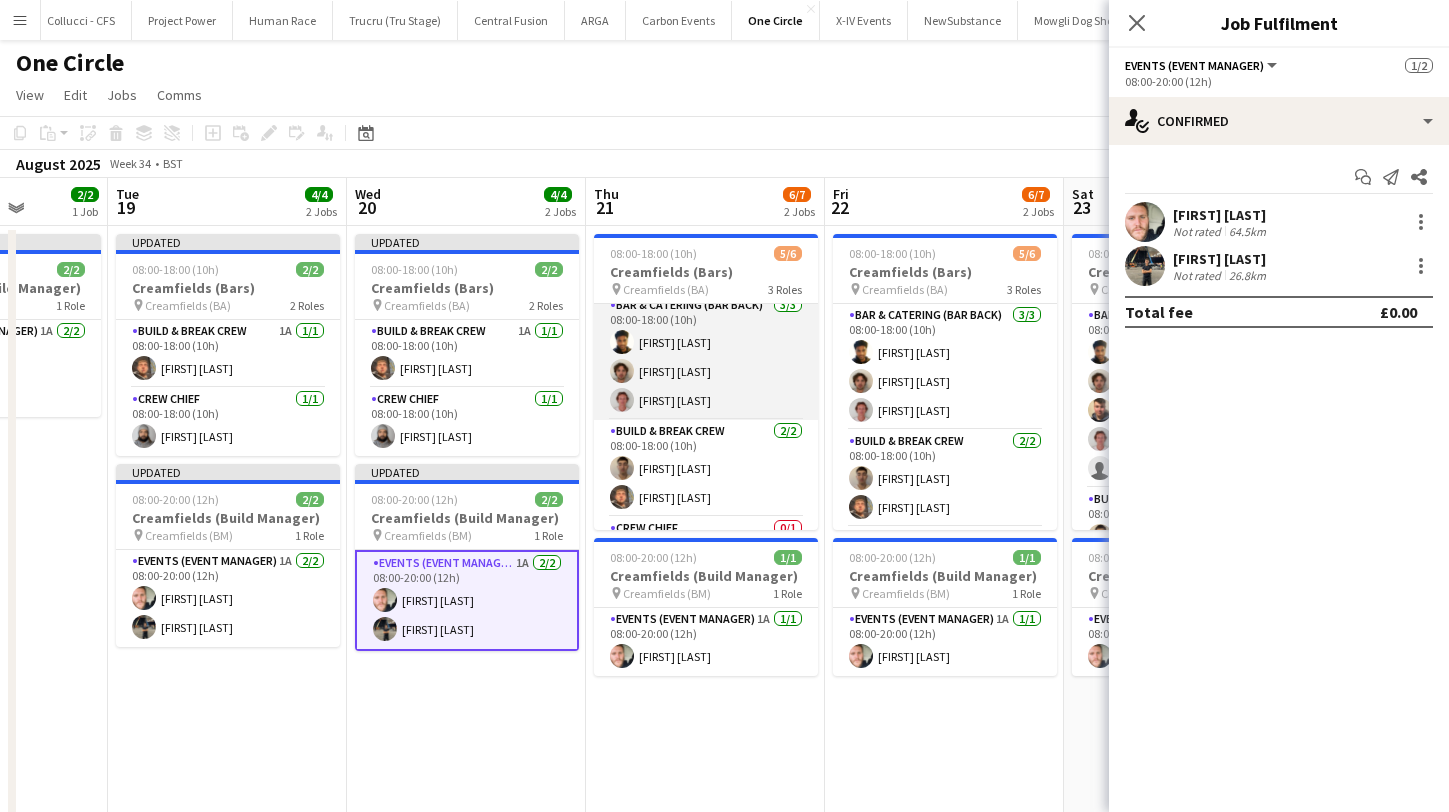 click on "Bar & Catering (Bar Back)   3/3   08:00-18:00 (10h)
[FIRST] [LAST] [FIRST] [LAST] [FIRST] [LAST]" at bounding box center [706, 357] 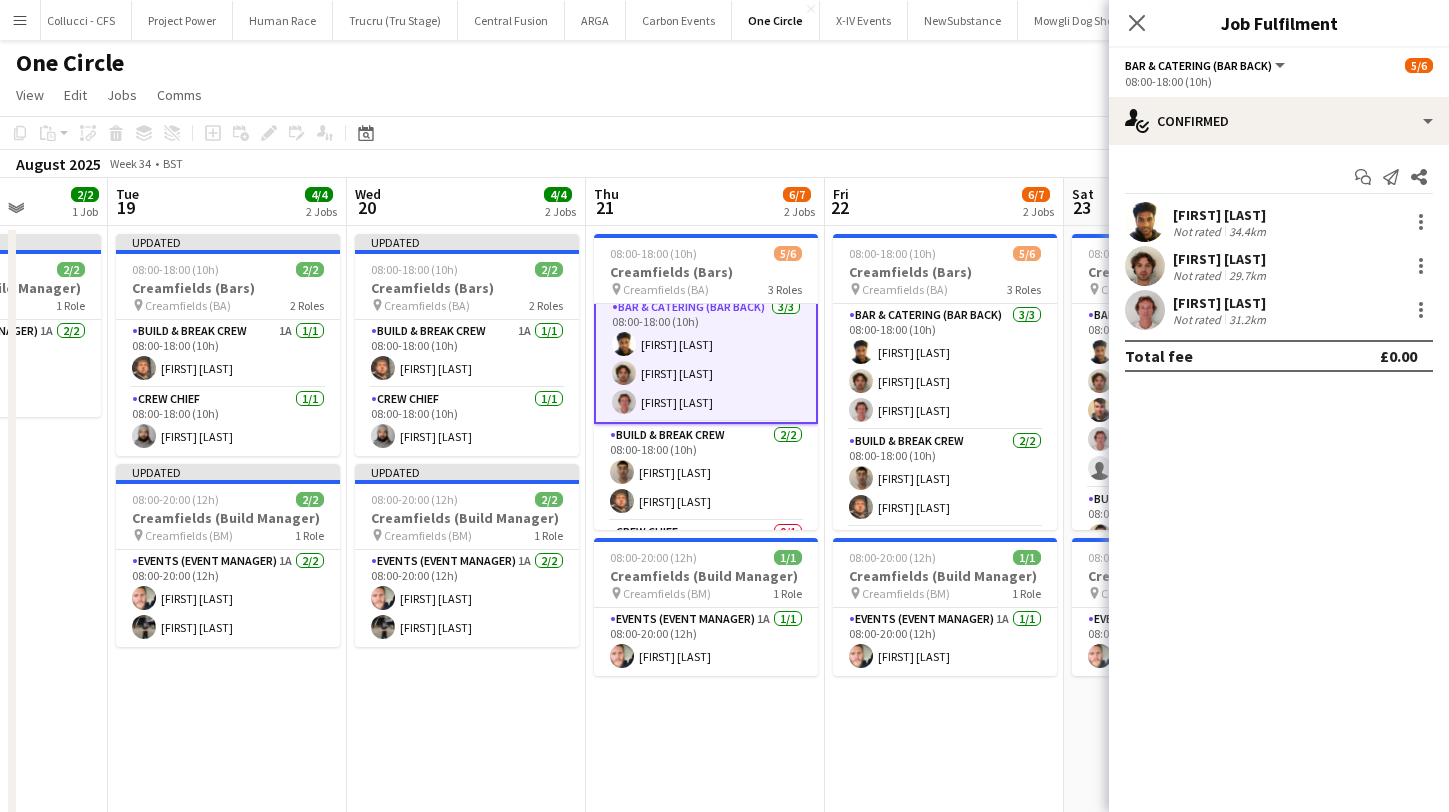 click at bounding box center [1419, 222] 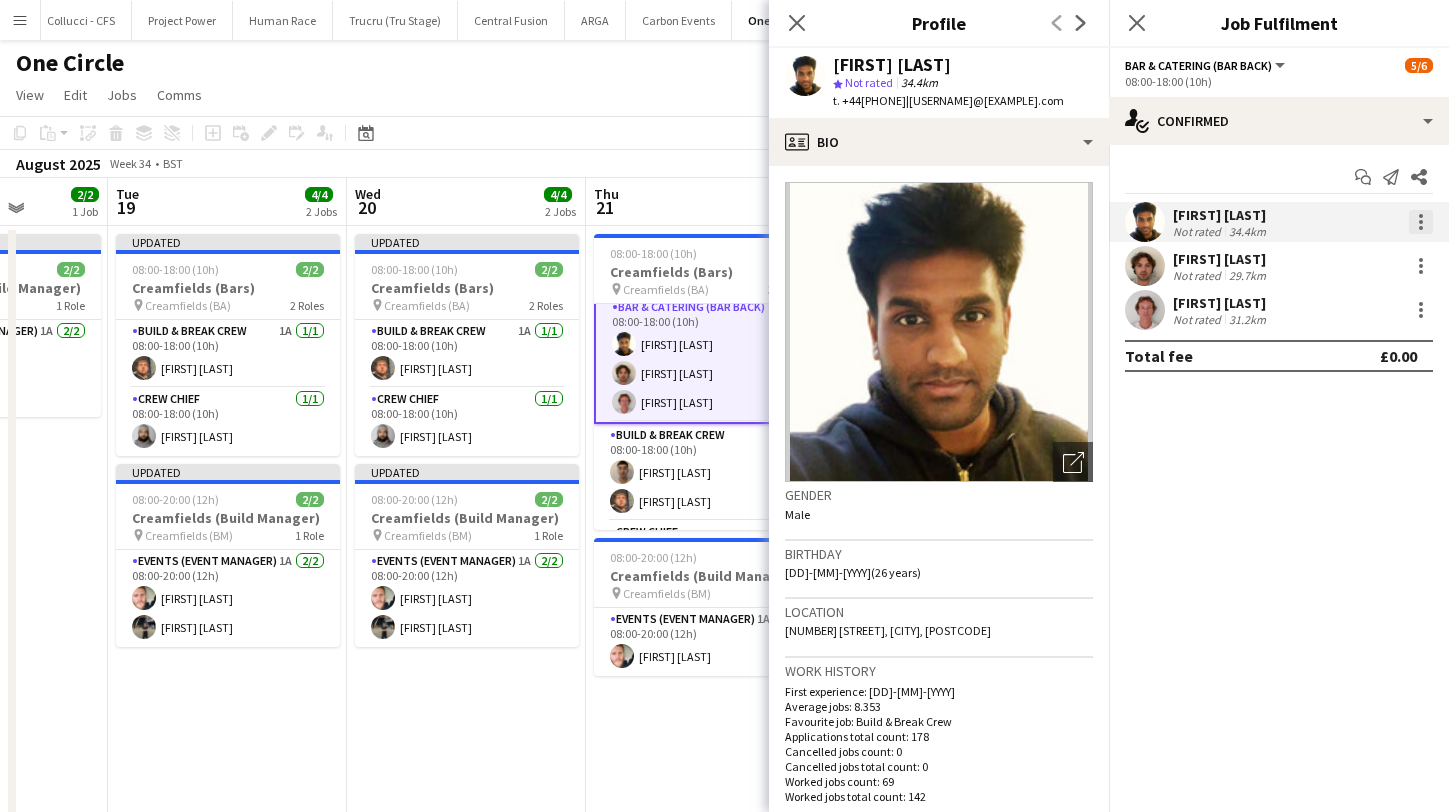 click at bounding box center [1421, 222] 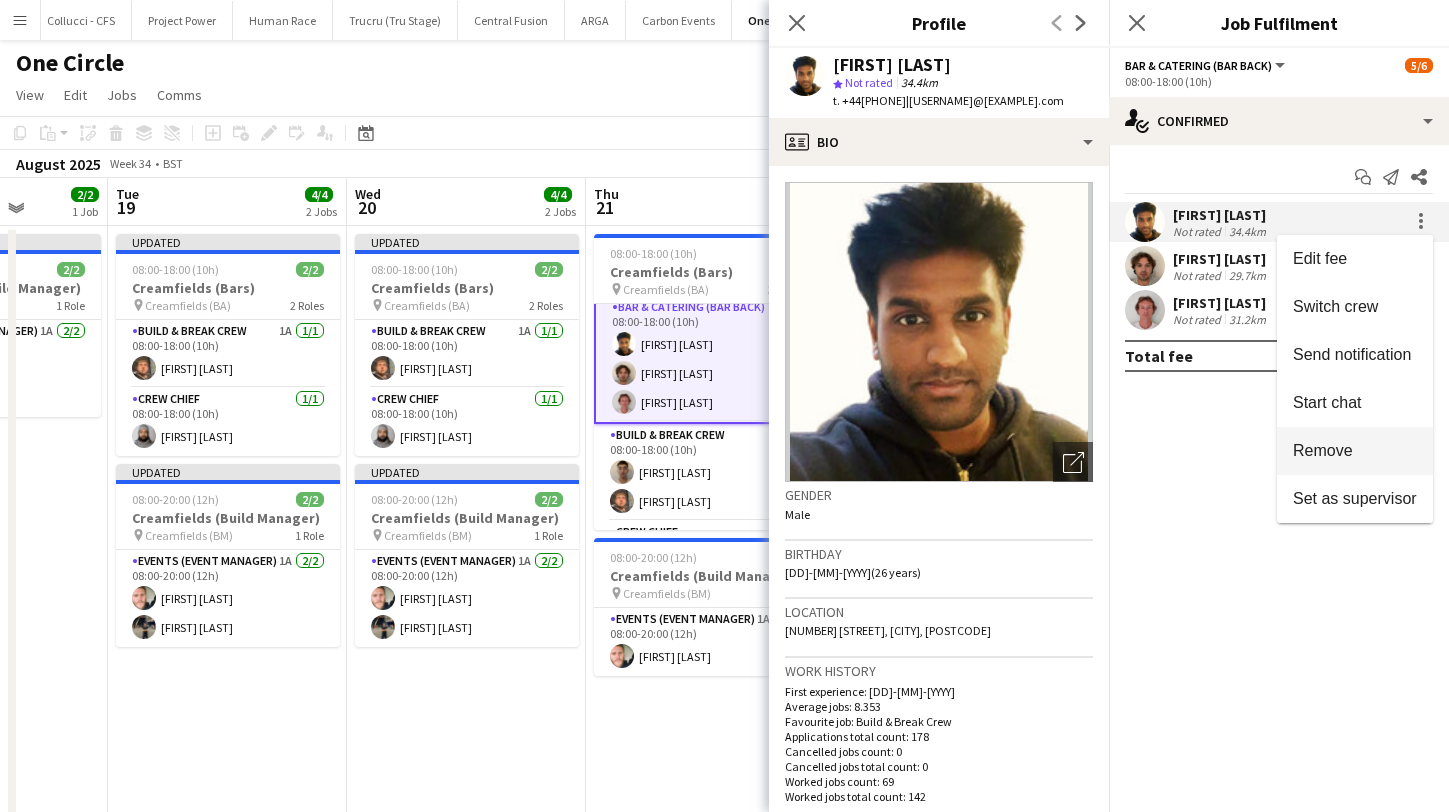 click on "Remove" at bounding box center (1355, 451) 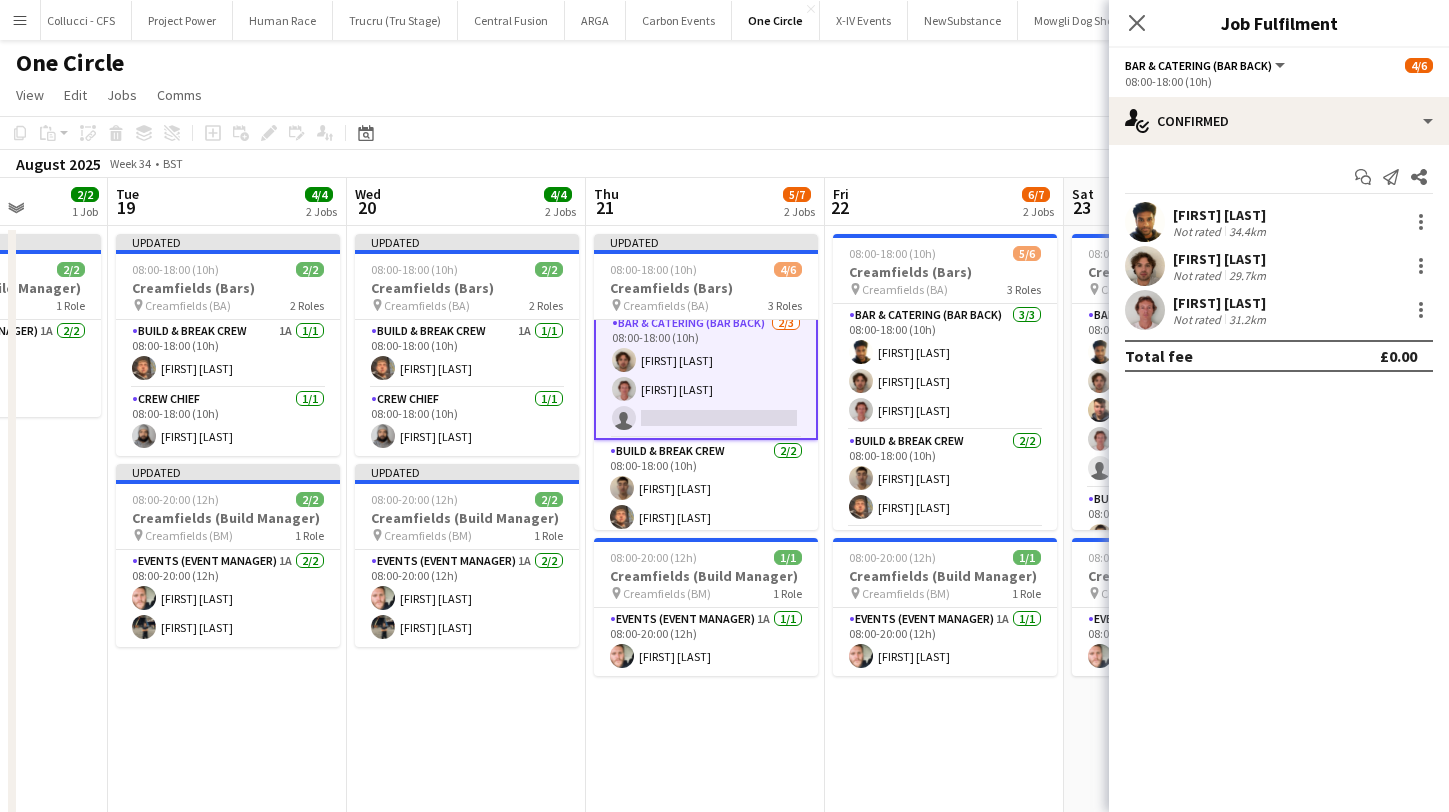 click on "Bar & Catering (Bar Back)   2/3   08:00-18:00 (10h)
[FIRST] [LAST] [FIRST] [LAST]
single-neutral-actions" at bounding box center (706, 375) 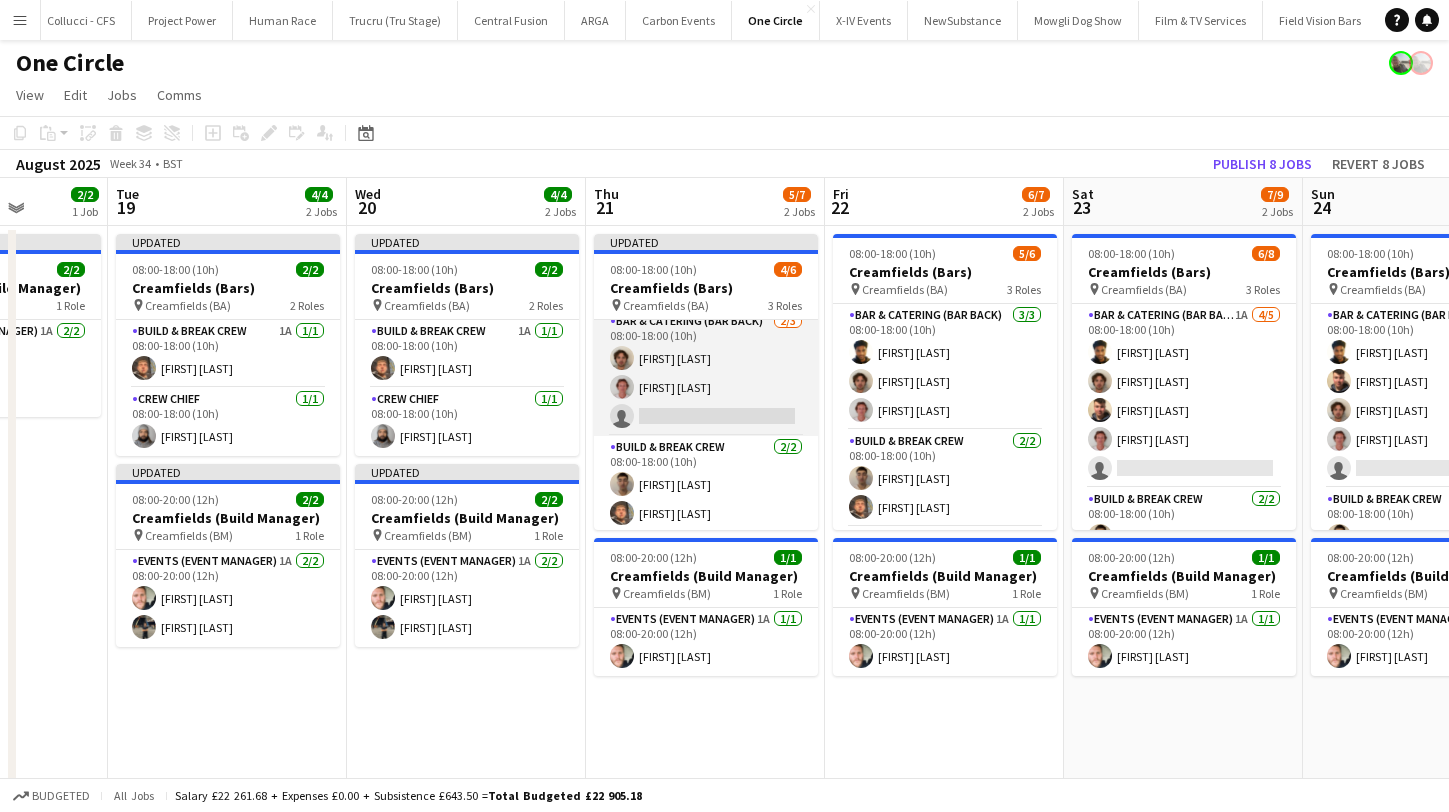 click on "Bar & Catering (Bar Back)   2/3   08:00-18:00 (10h)
[FIRST] [LAST] [FIRST] [LAST]
single-neutral-actions" at bounding box center [706, 373] 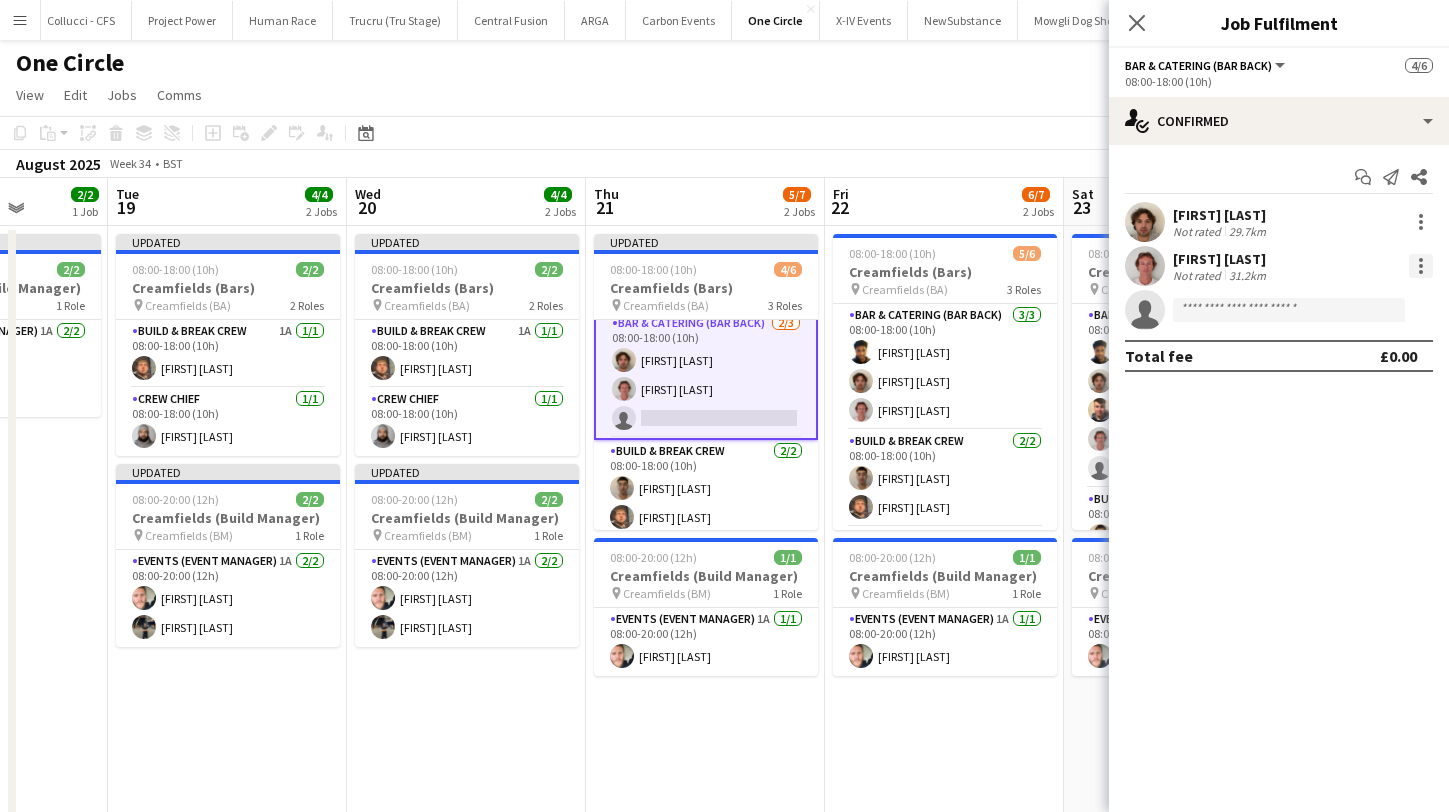 click at bounding box center [1421, 266] 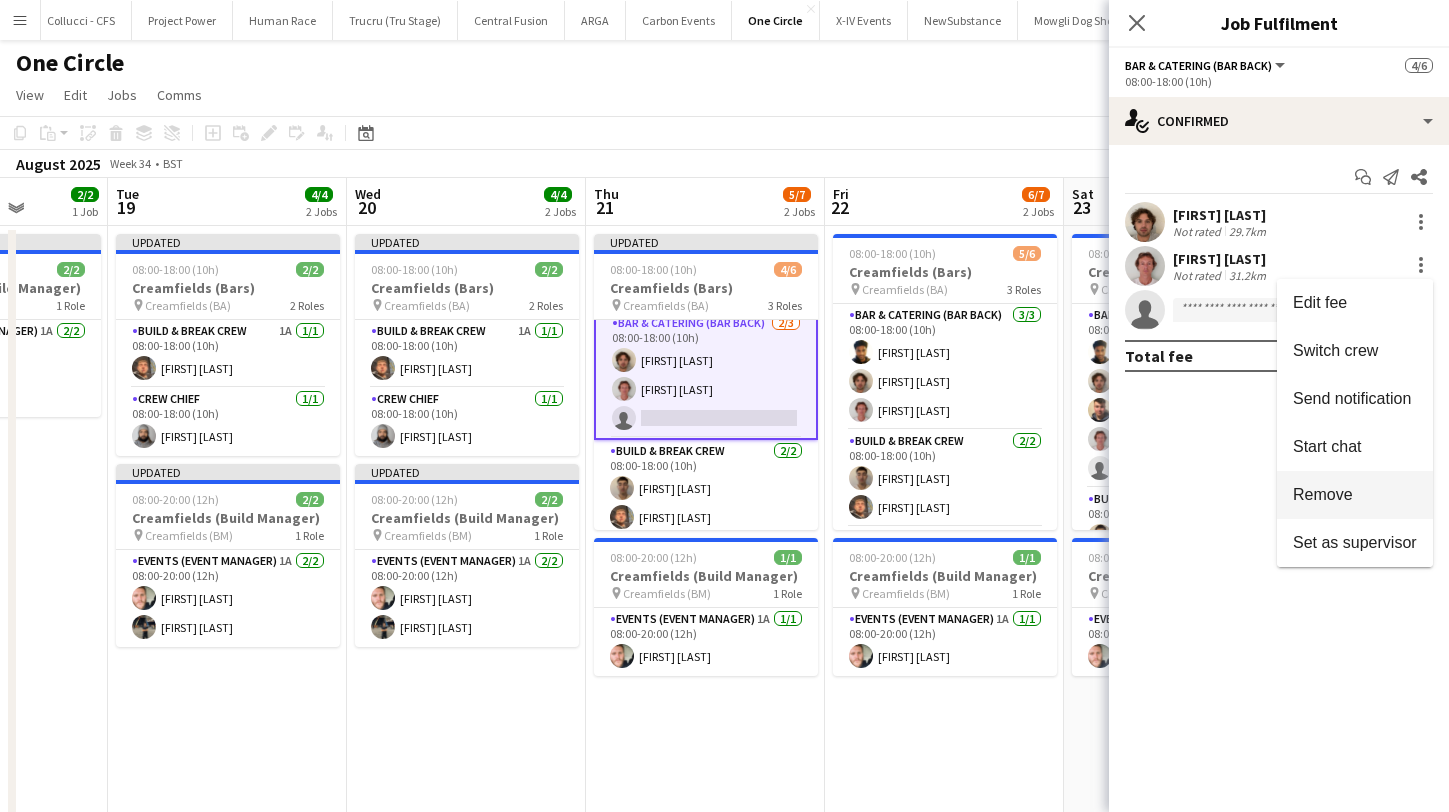 click on "Remove" at bounding box center (1323, 494) 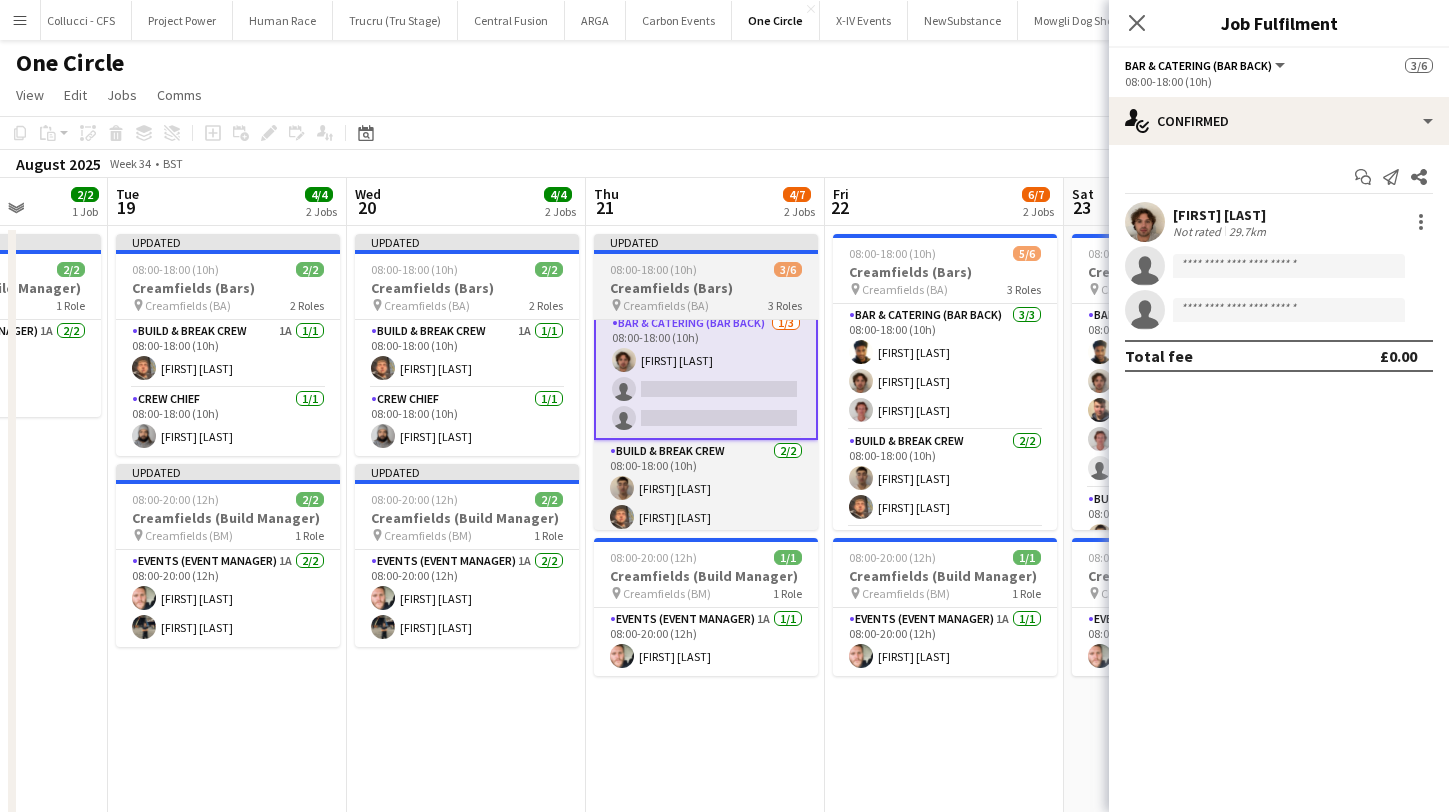 click on "08:00-18:00 (10h)" at bounding box center (653, 269) 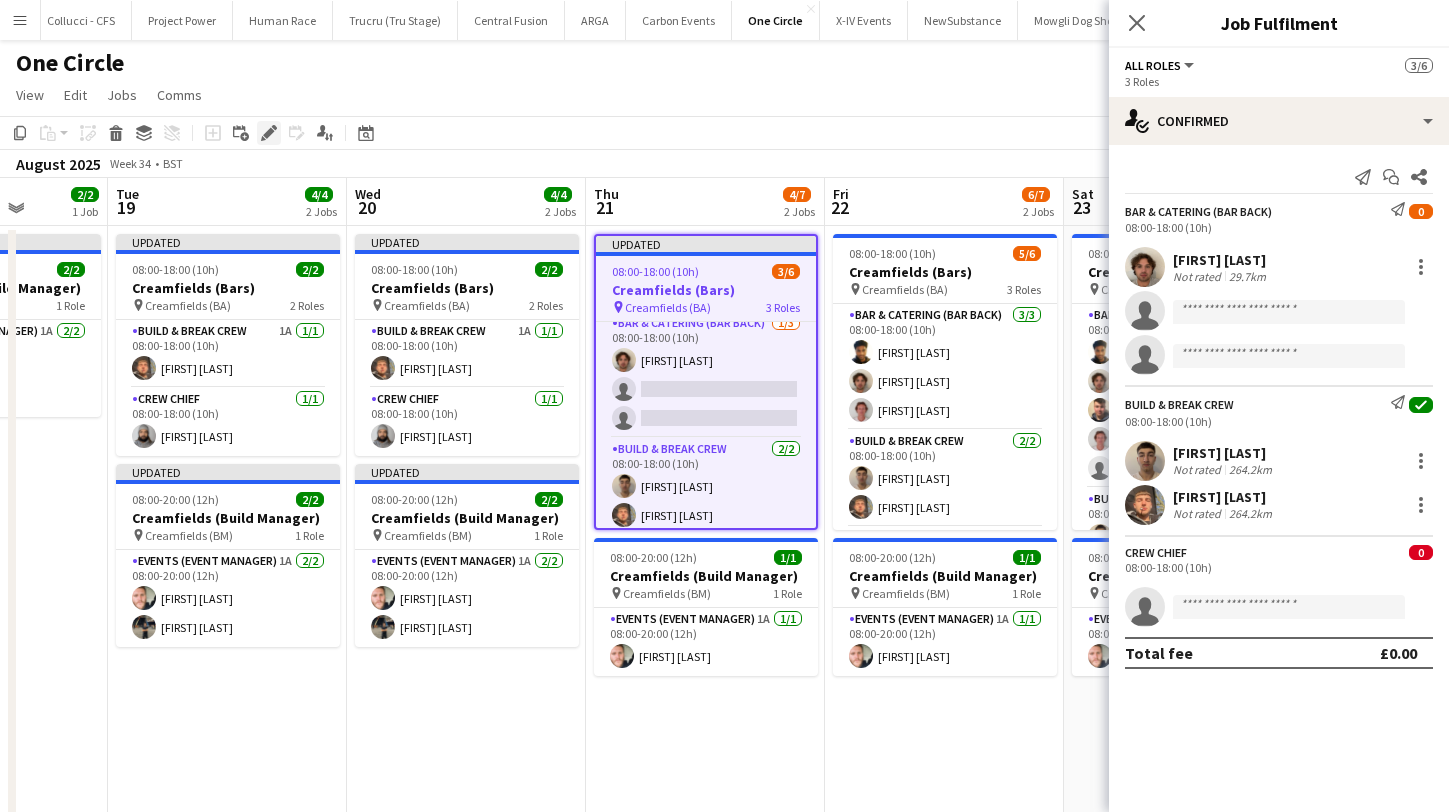 click on "Edit" 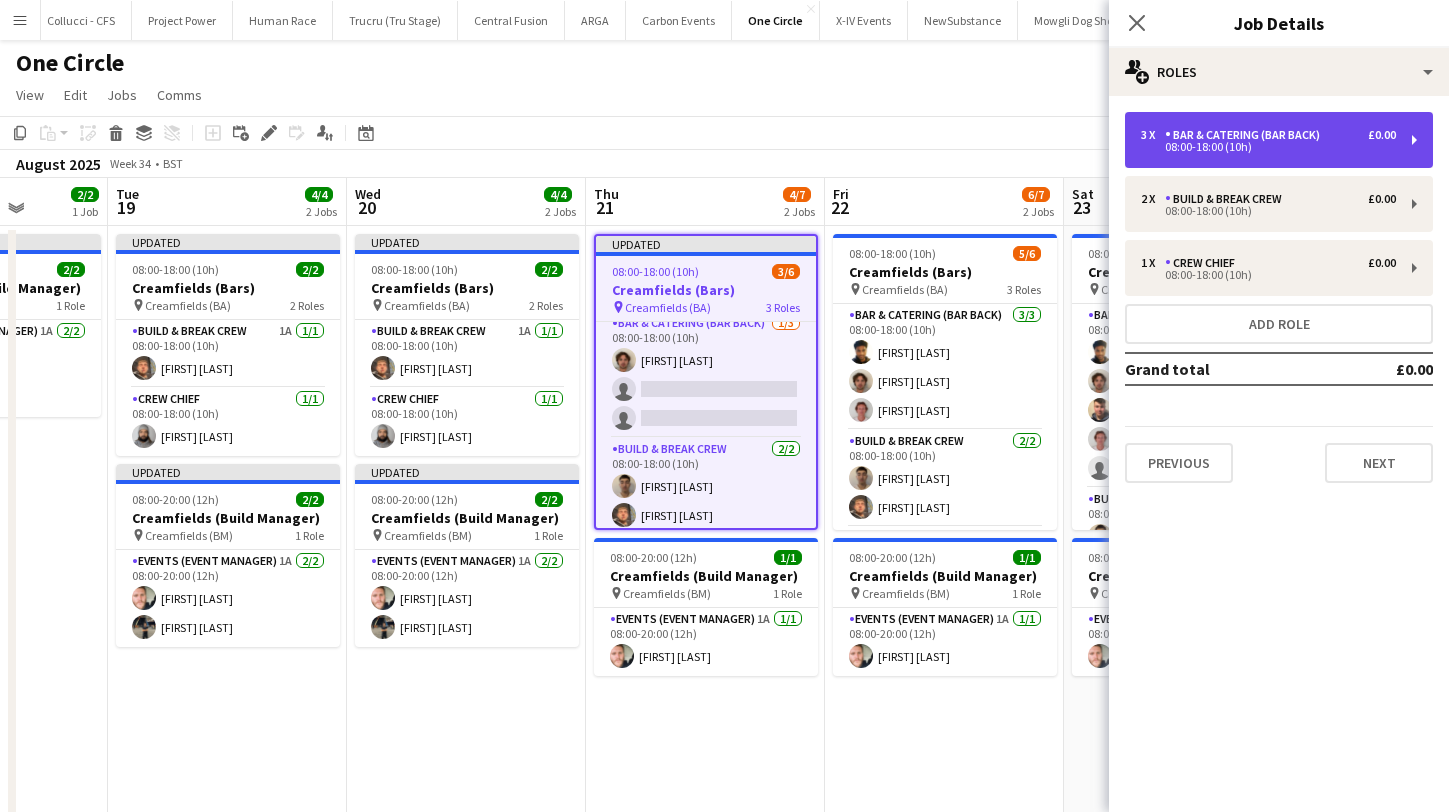click on "3 x   Bar & Catering (Bar Back)   £0.00   08:00-18:00 (10h)" at bounding box center [1279, 140] 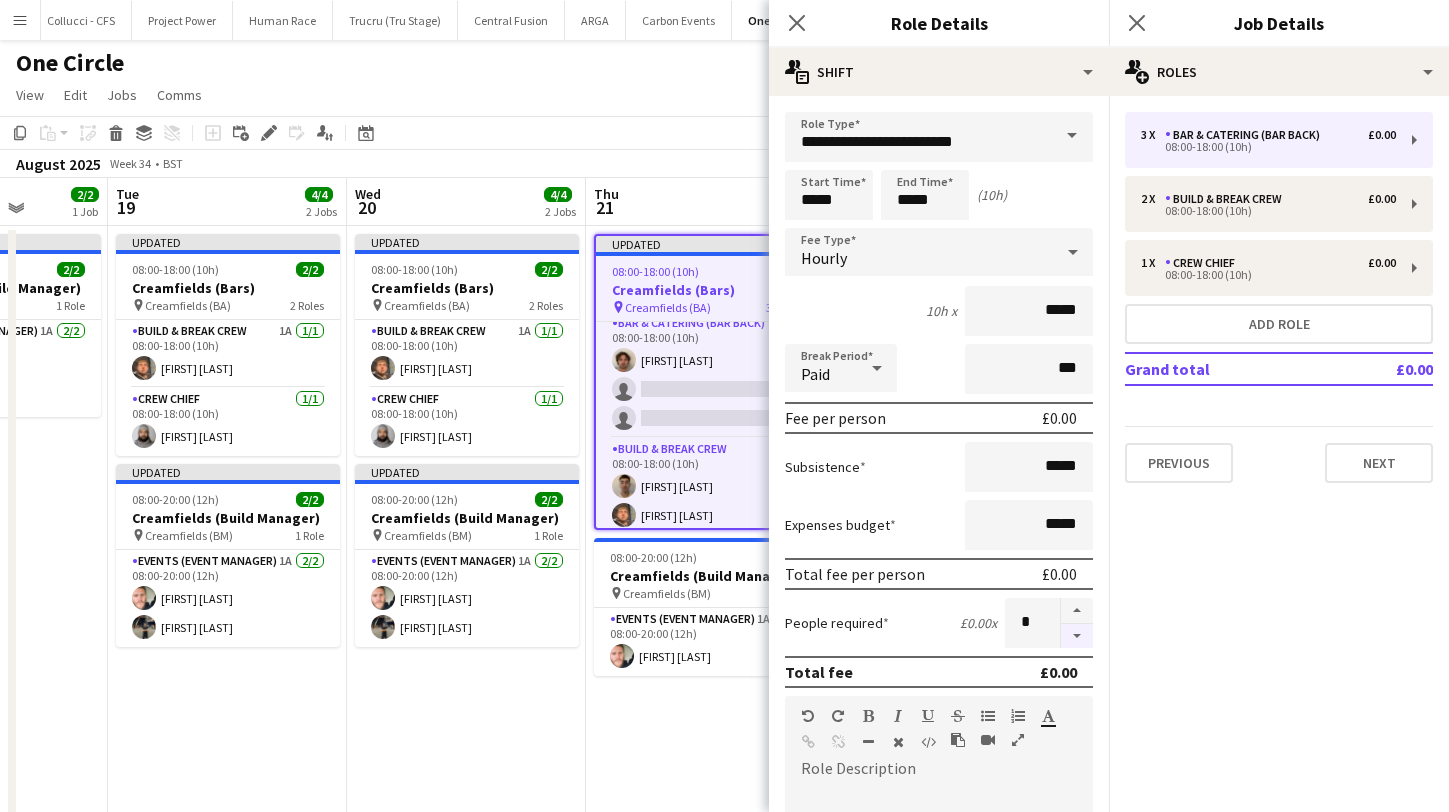 click at bounding box center [1077, 636] 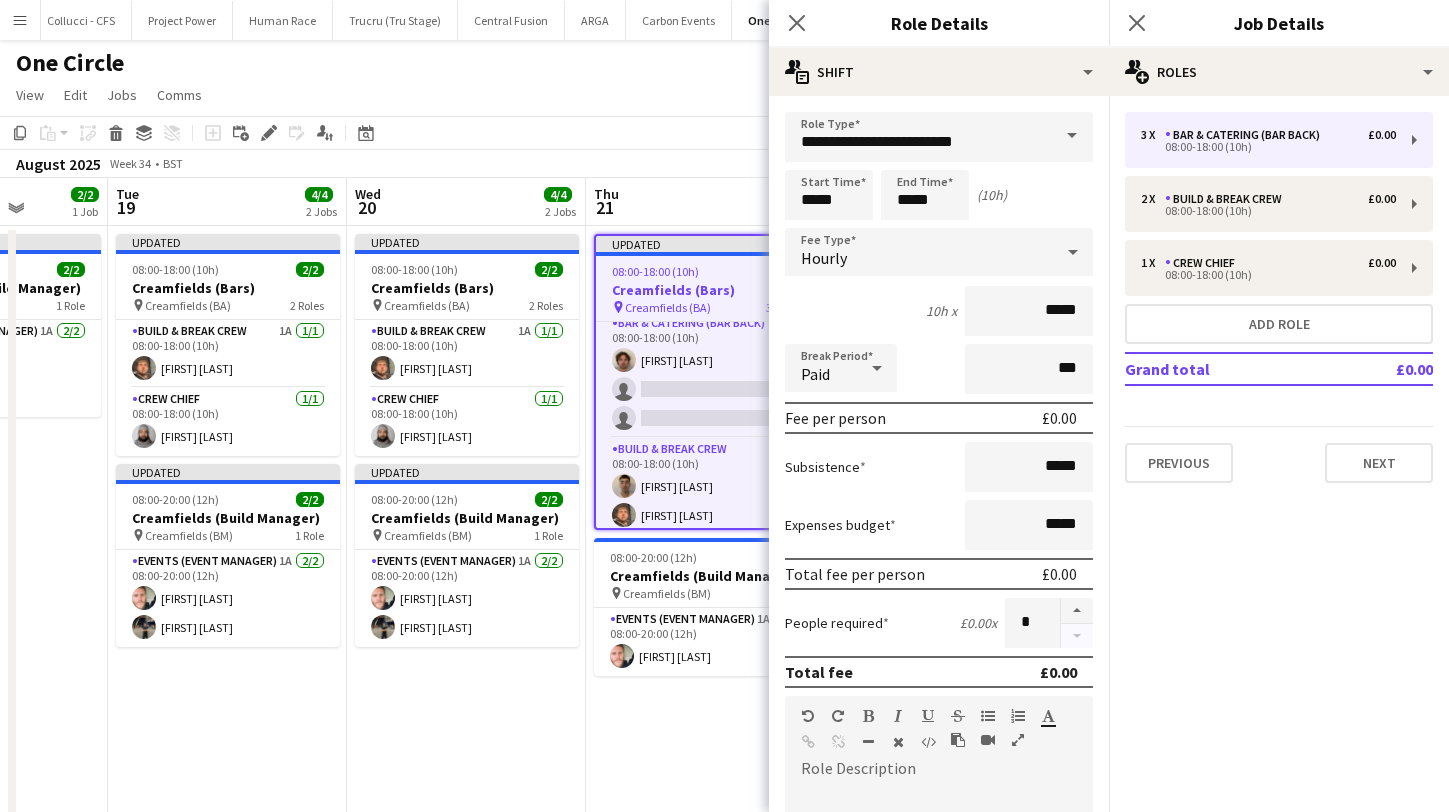 click at bounding box center (1076, 623) 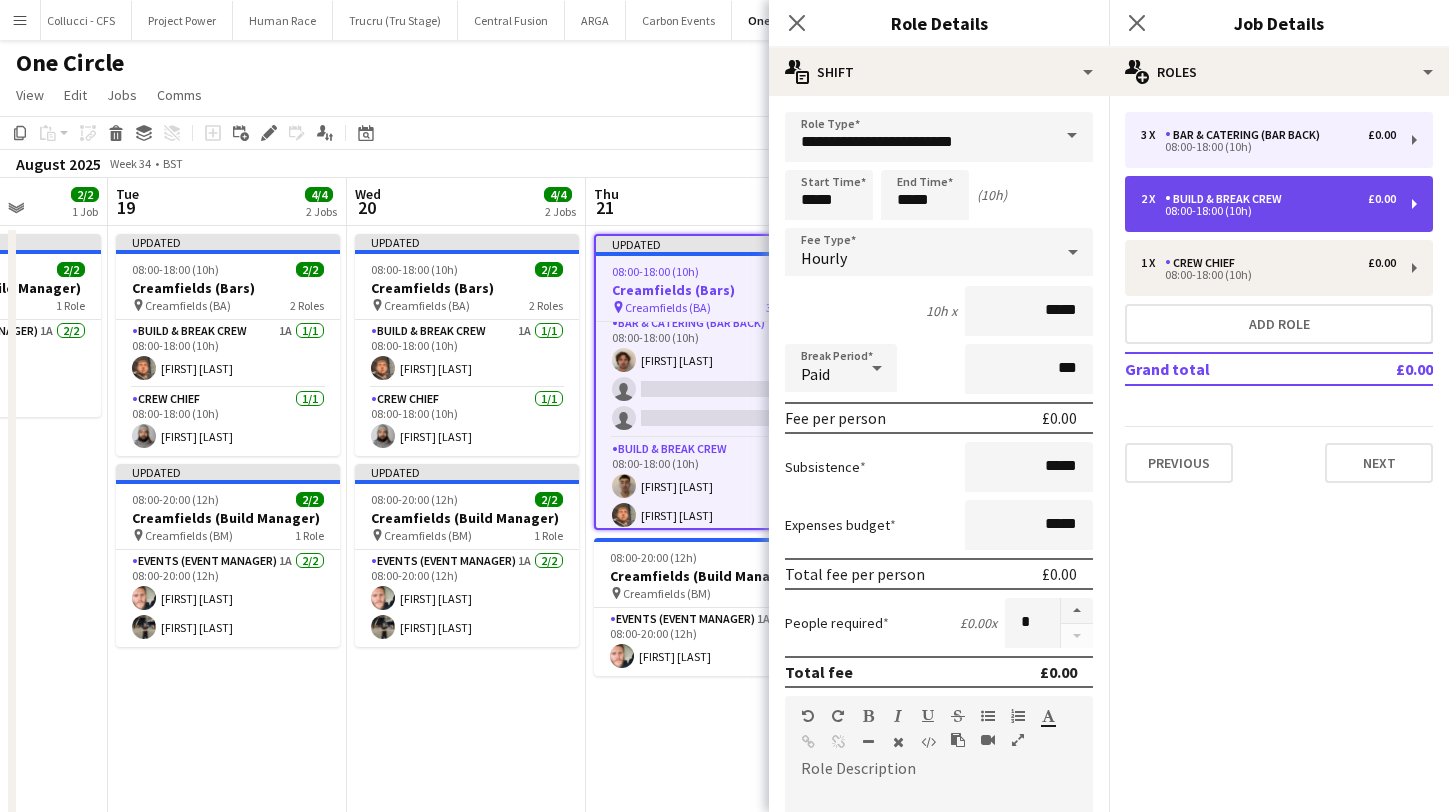click on "2 x" at bounding box center (1153, 199) 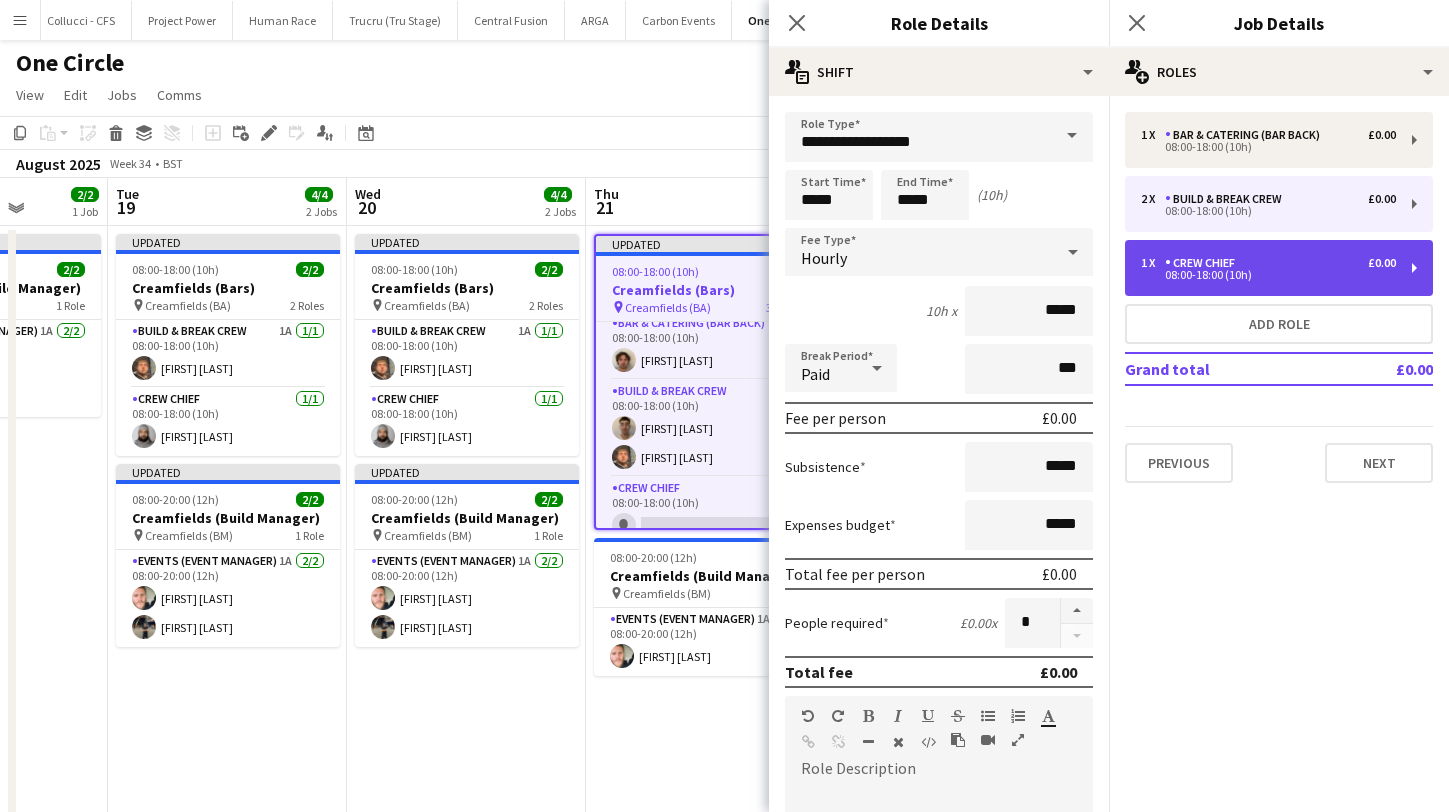 click on "1 x" at bounding box center (1153, 263) 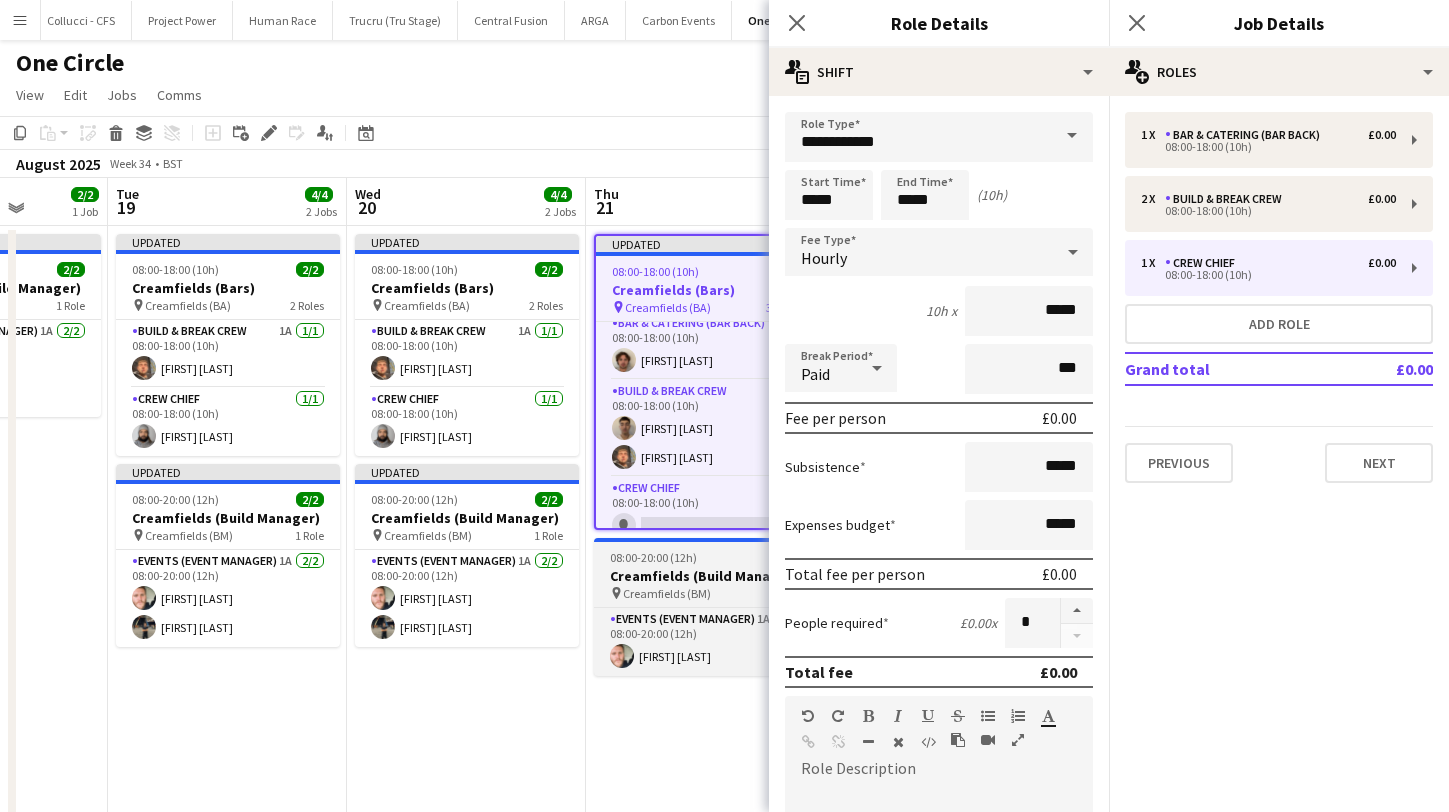 click on "Creamfields (BM)" at bounding box center [667, 593] 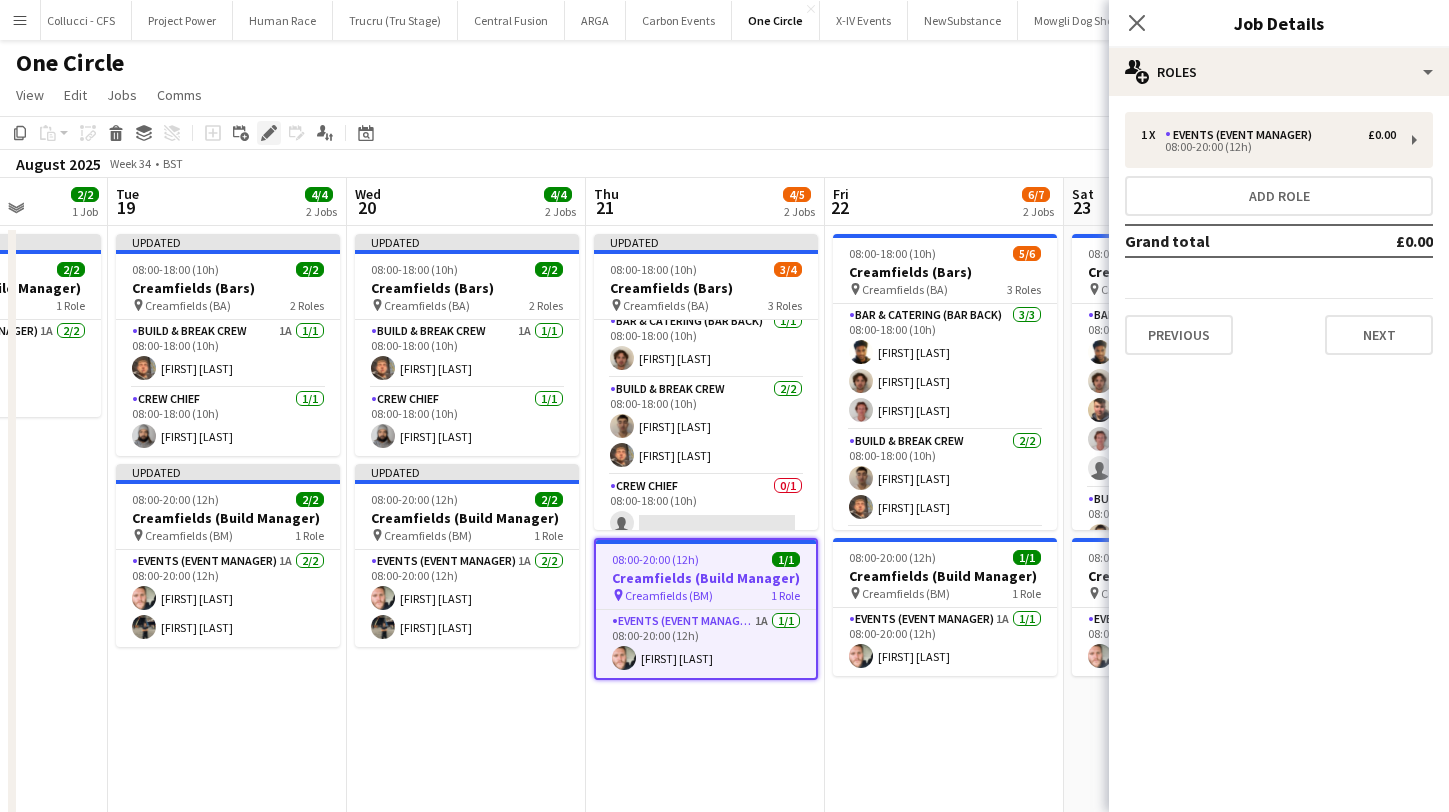 click 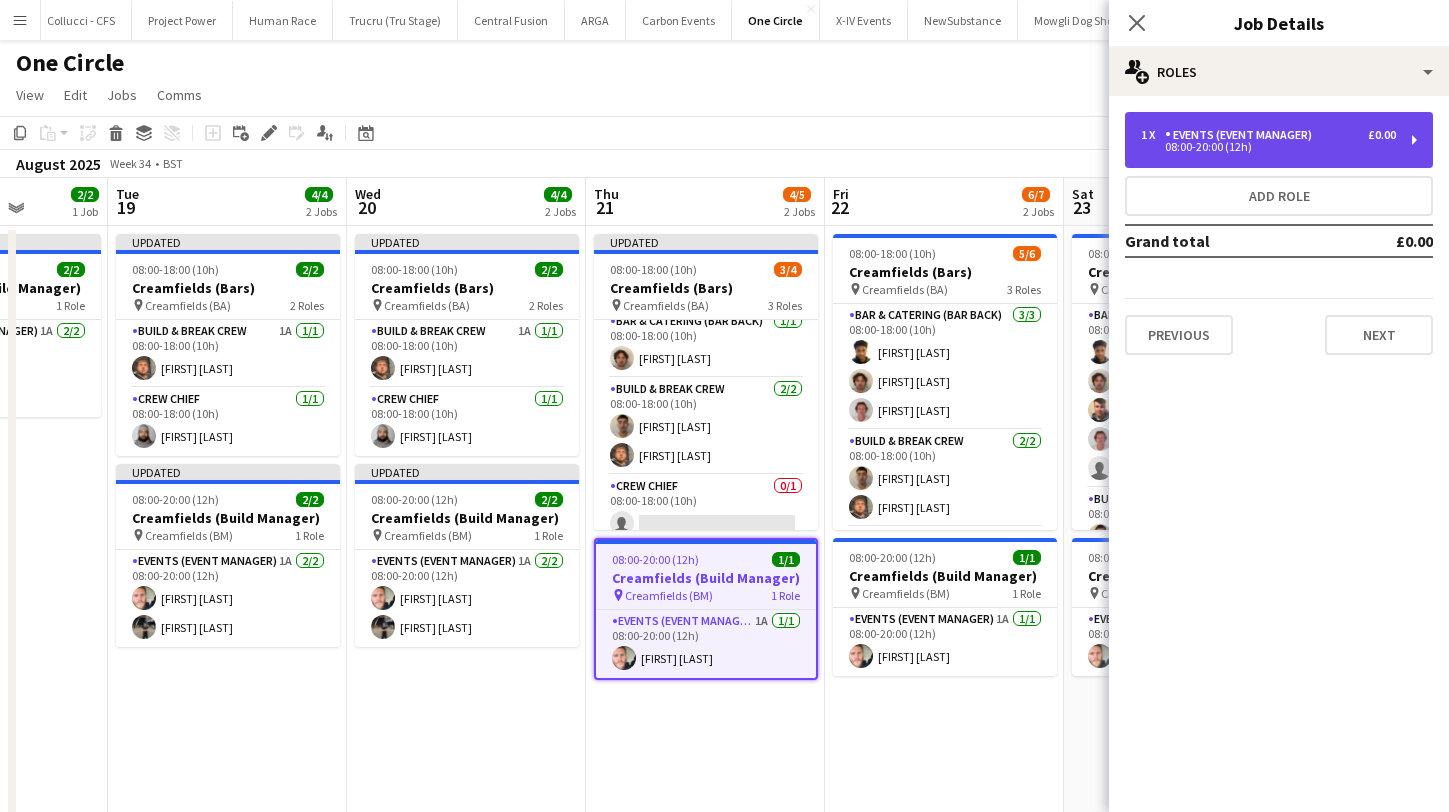 click on "Events (Event Manager)" at bounding box center [1242, 135] 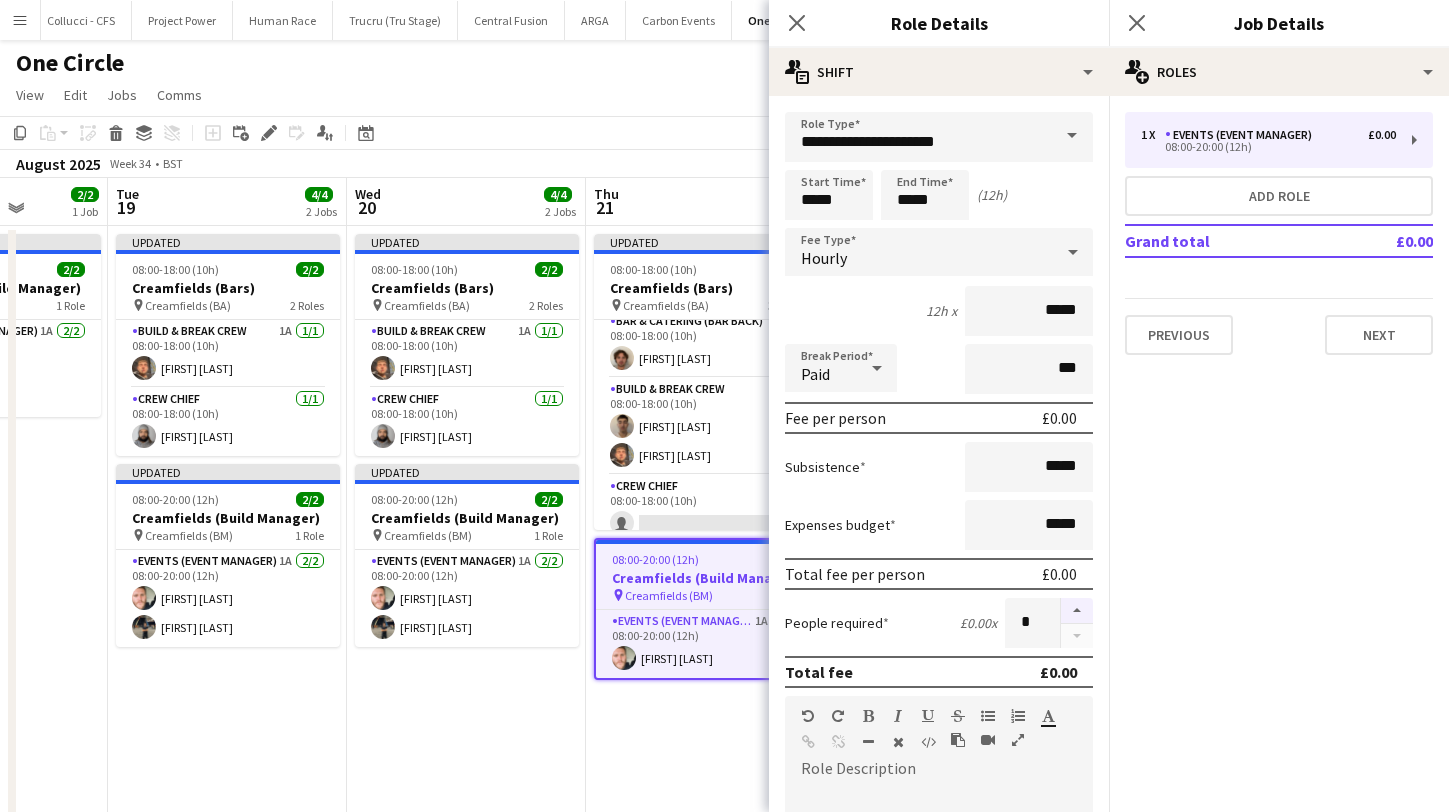click at bounding box center (1077, 611) 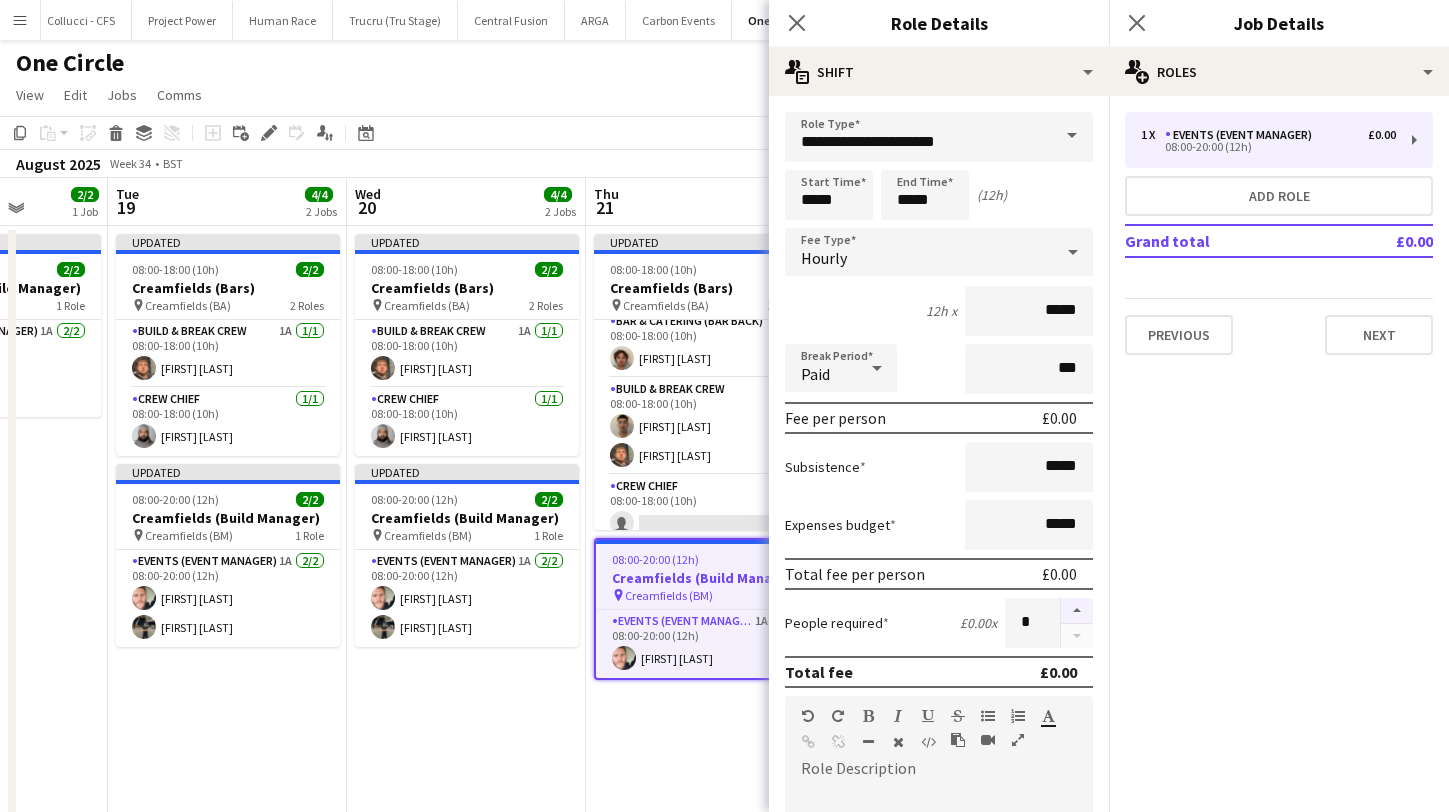 type on "*" 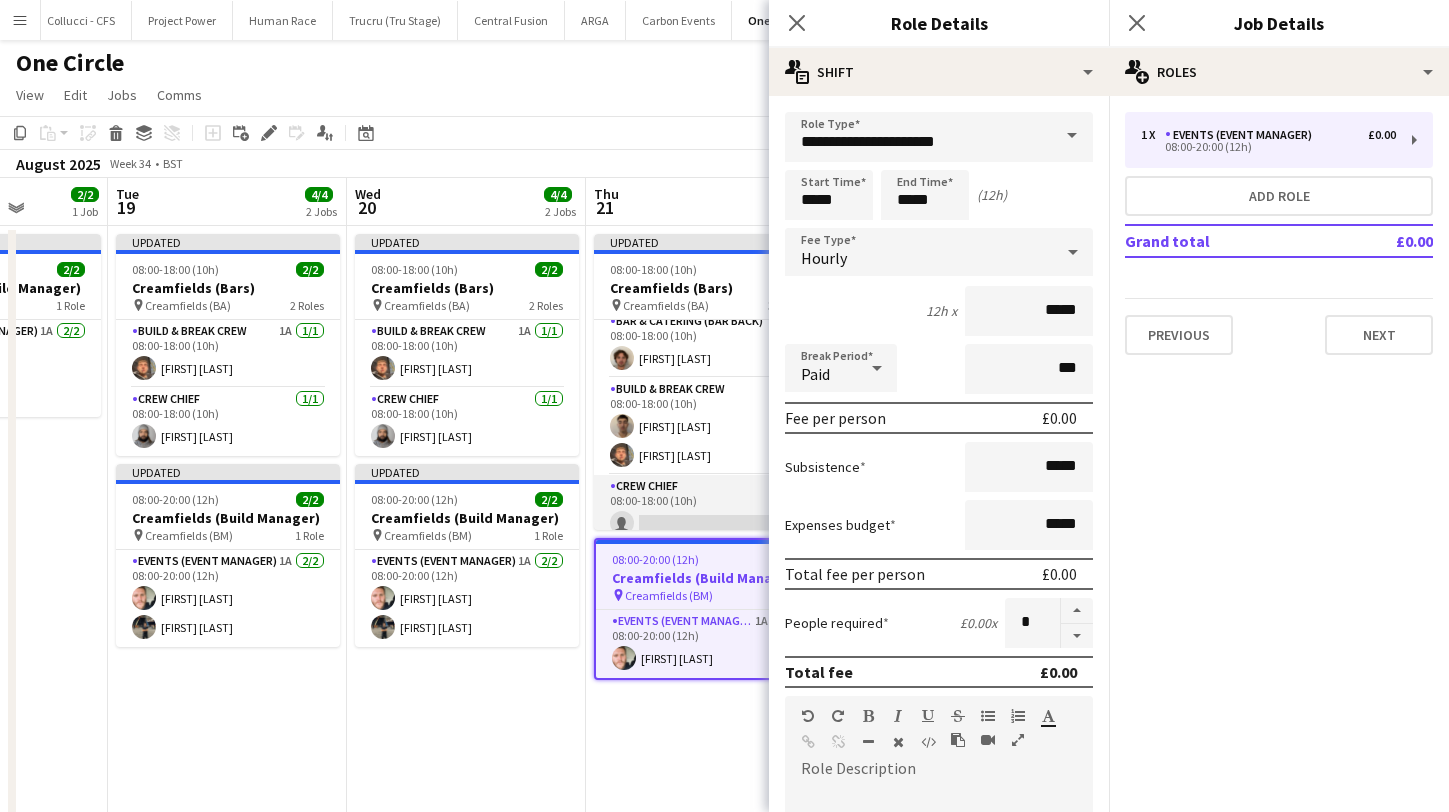 click on "Crew Chief     0/1   08:00-18:00 (10h)
single-neutral-actions" at bounding box center [706, 509] 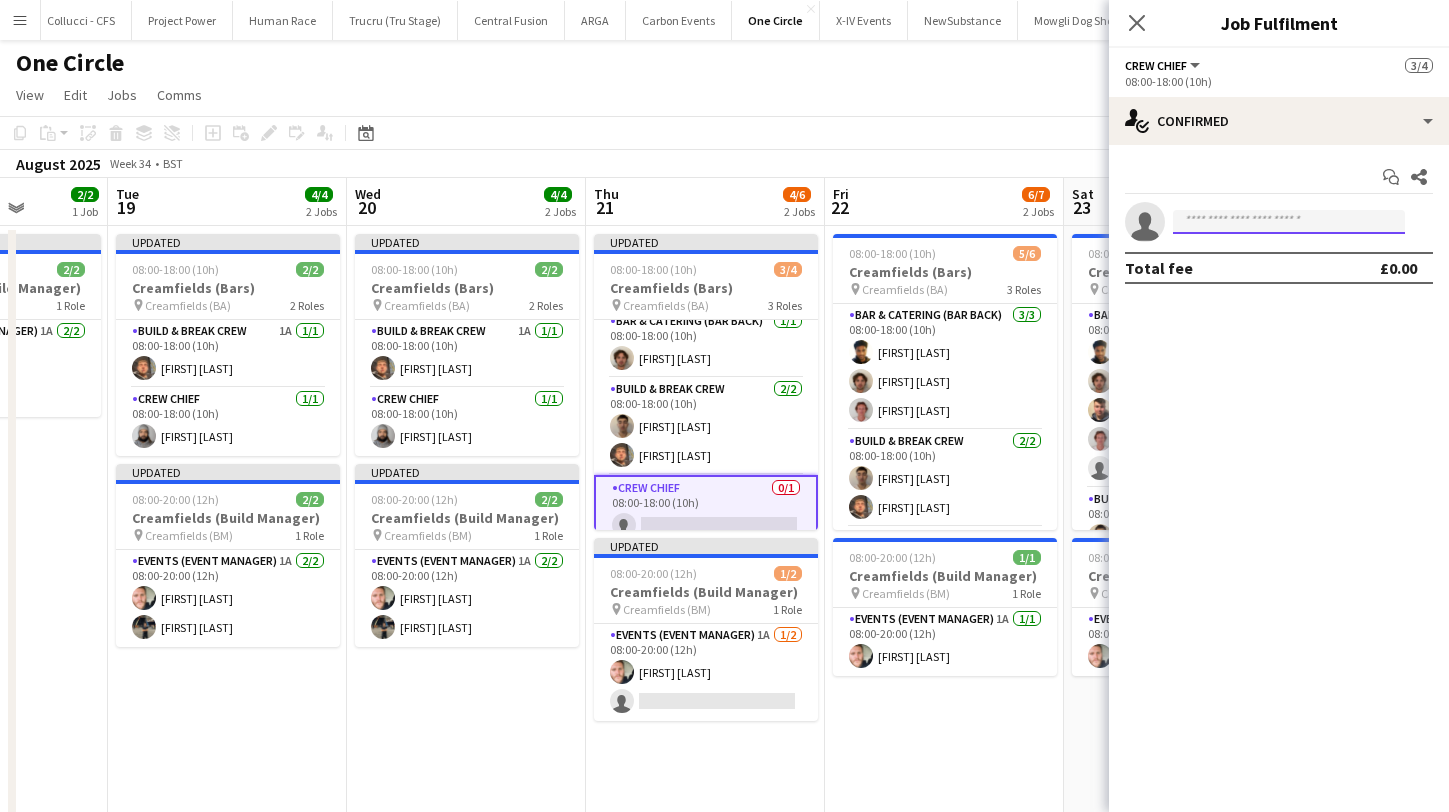 click at bounding box center (1289, 222) 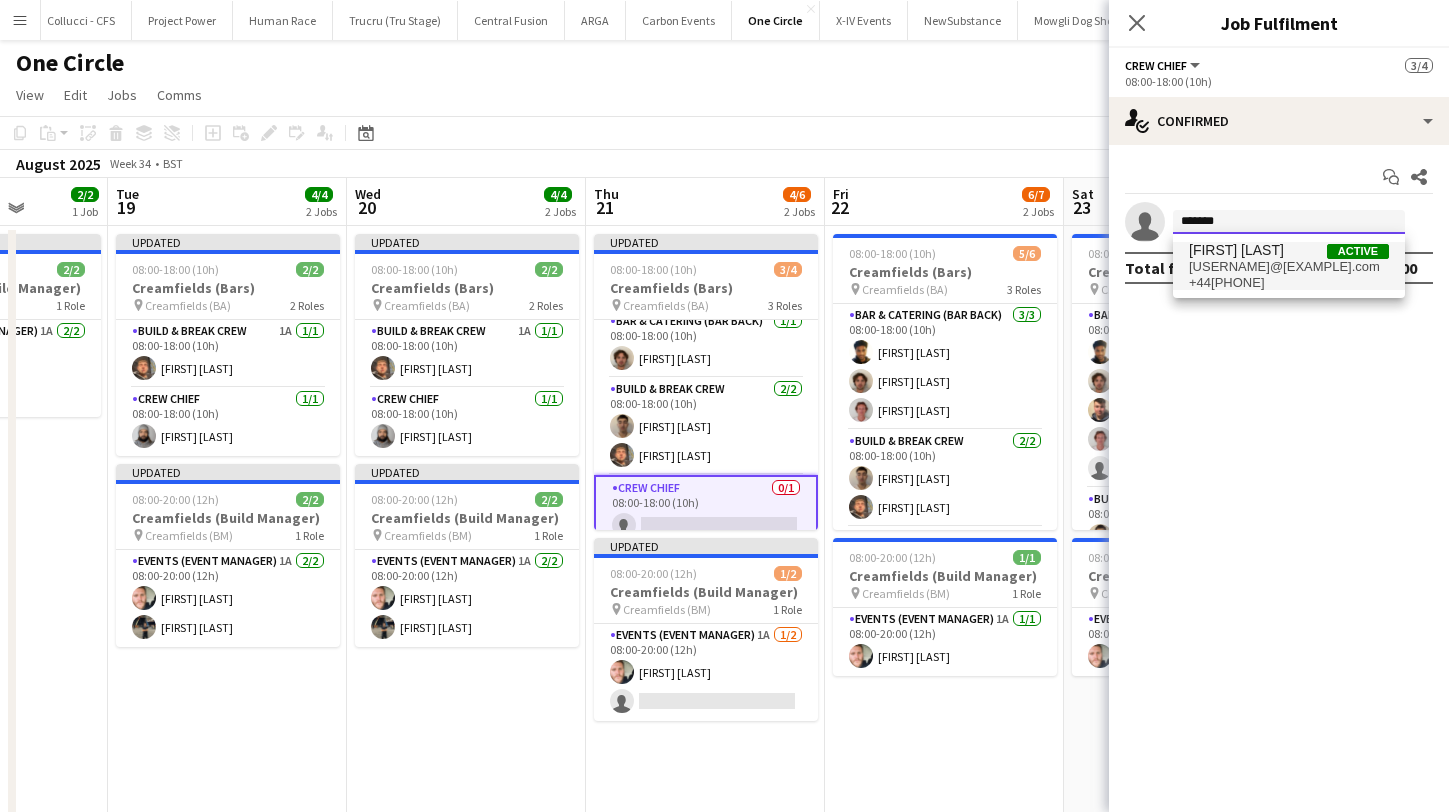 type on "*******" 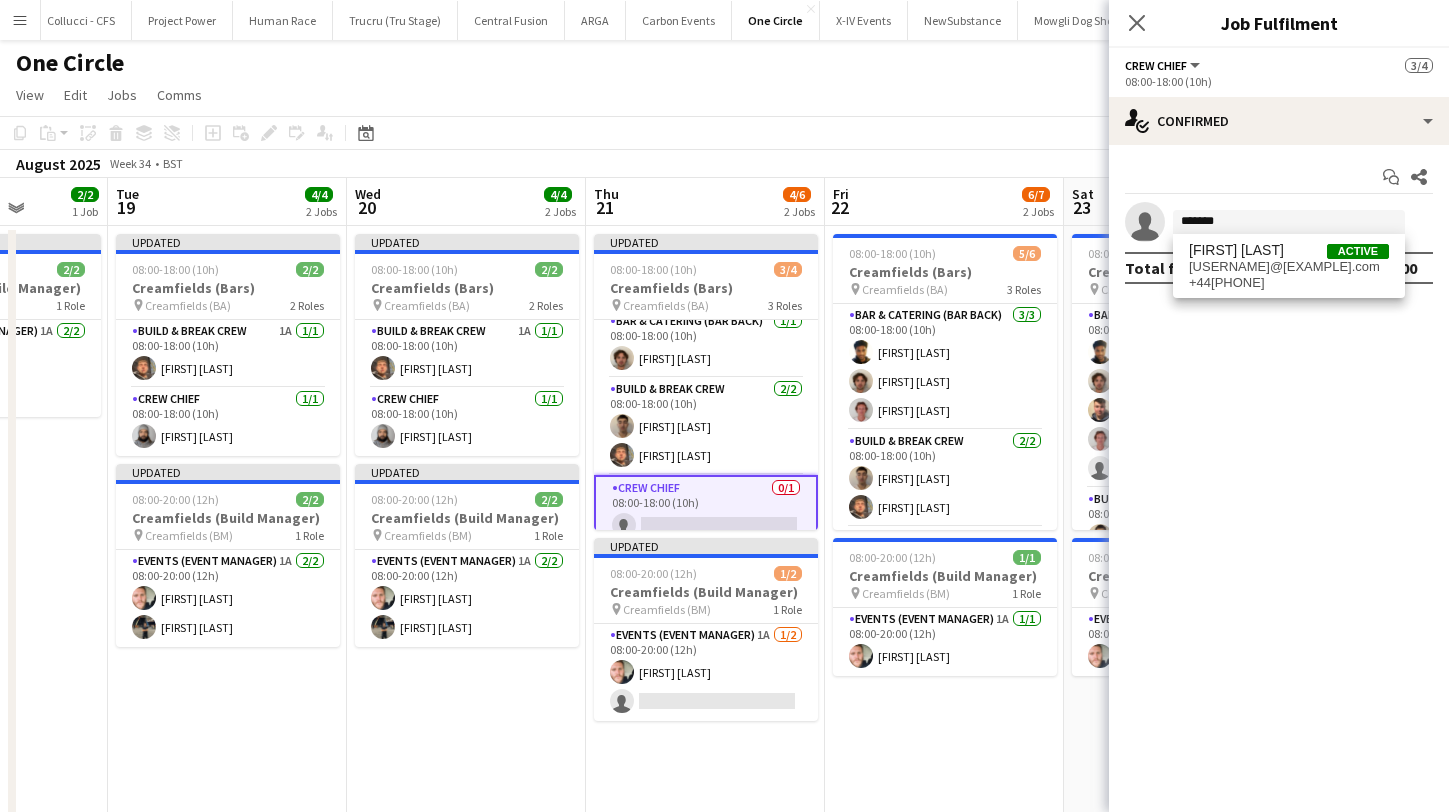 drag, startPoint x: 1204, startPoint y: 253, endPoint x: 1205, endPoint y: 263, distance: 10.049875 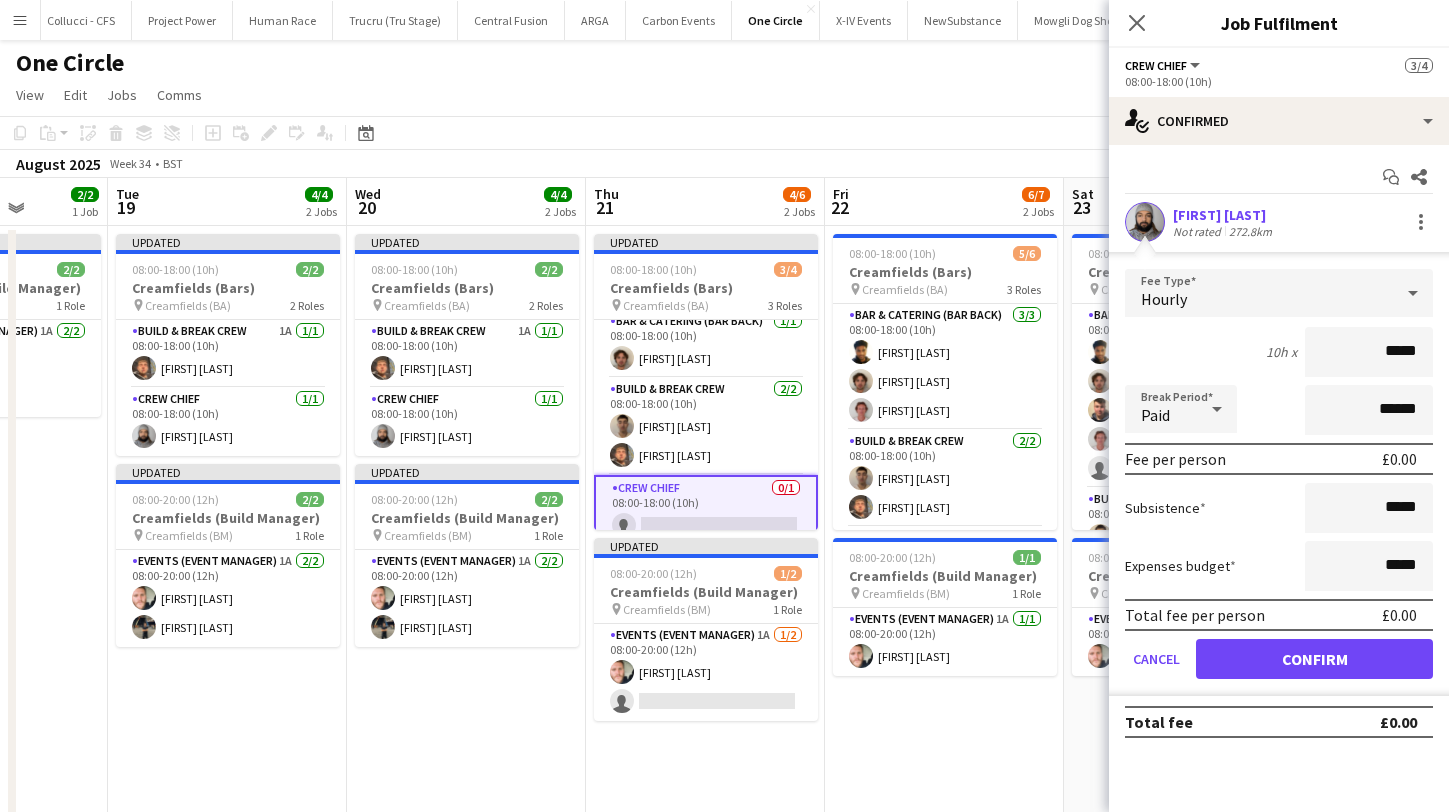 click on "Confirm" at bounding box center (1314, 659) 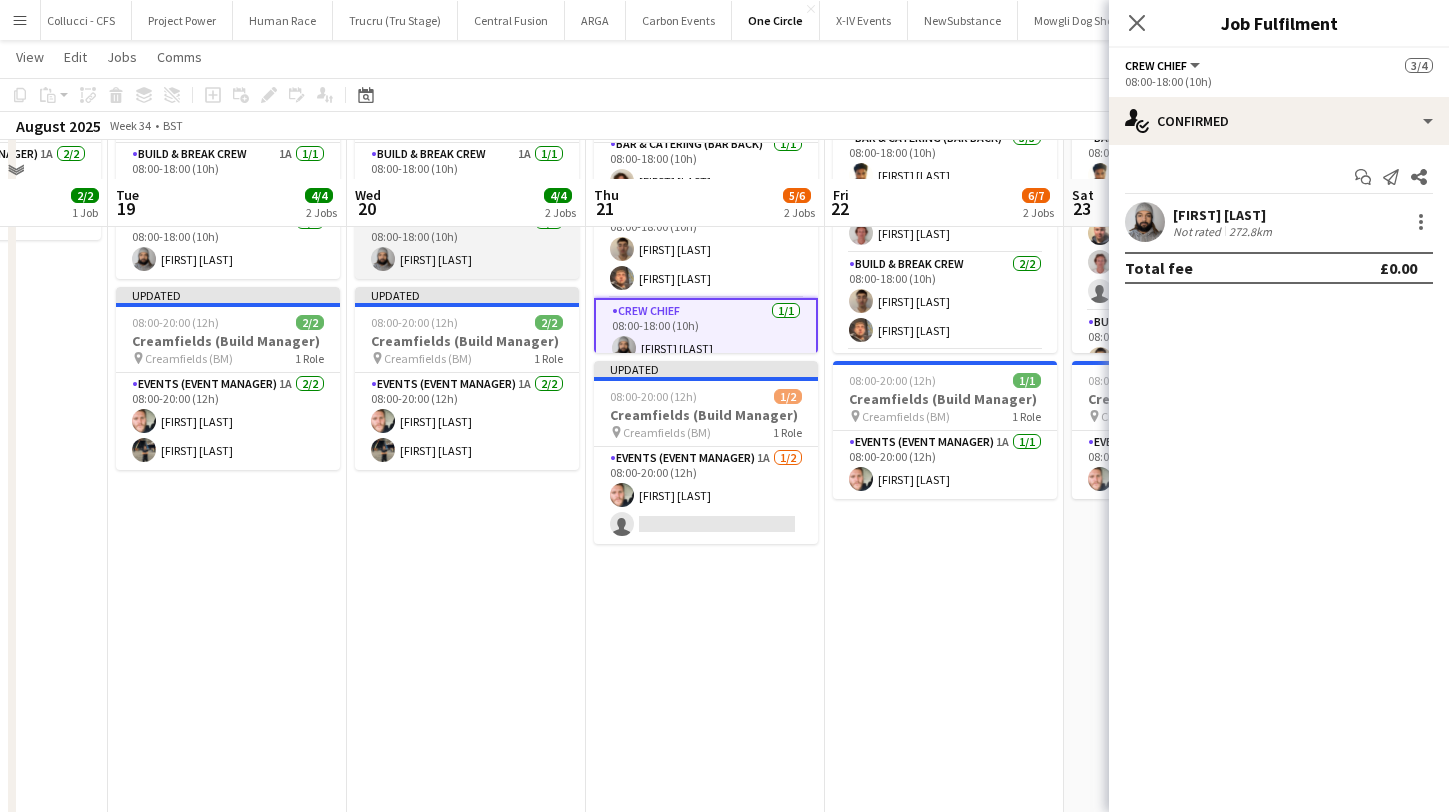 scroll, scrollTop: 220, scrollLeft: 0, axis: vertical 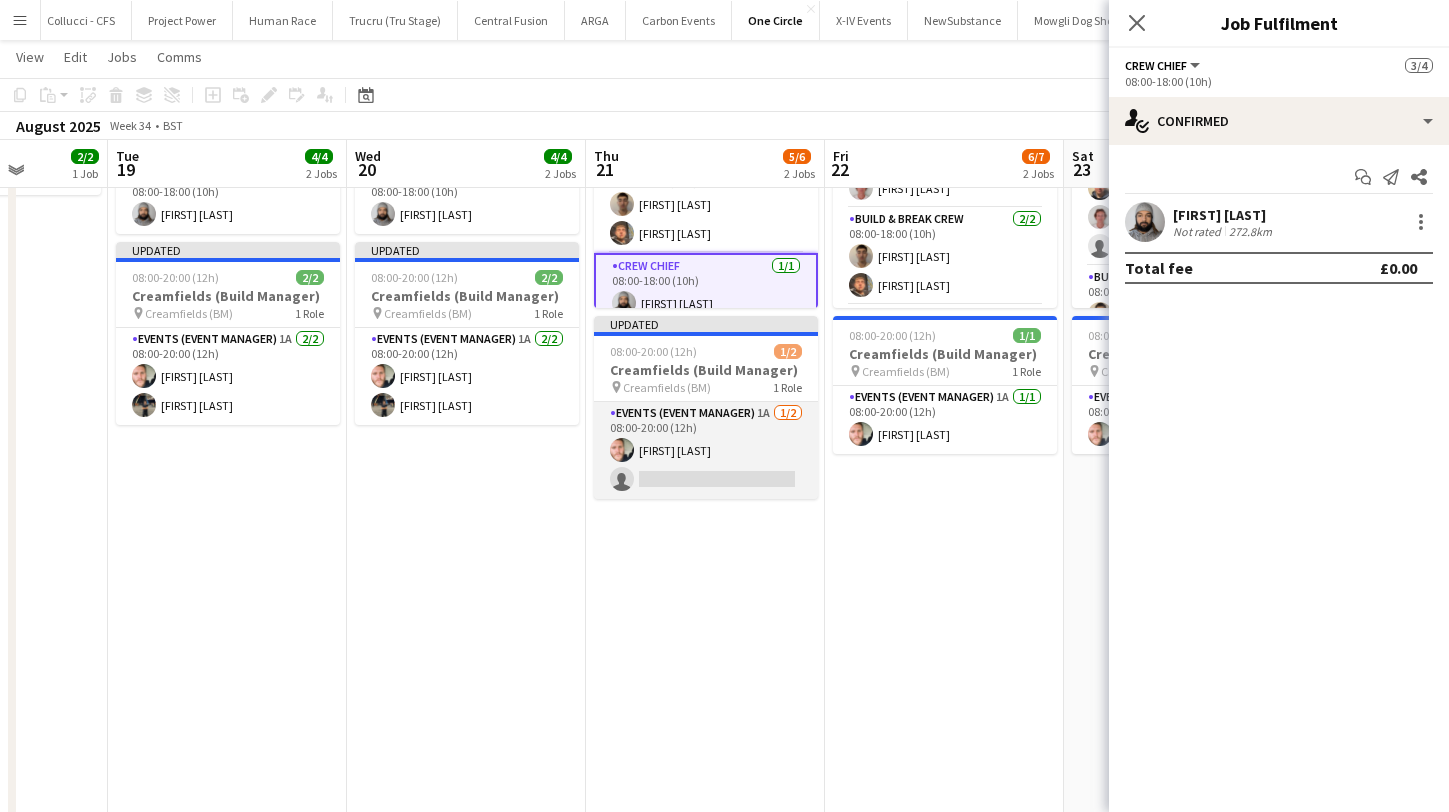 click on "Events (Event Manager)   1A   1/2   08:00-20:00 (12h)
[FIRST] [LAST]
single-neutral-actions" at bounding box center [706, 450] 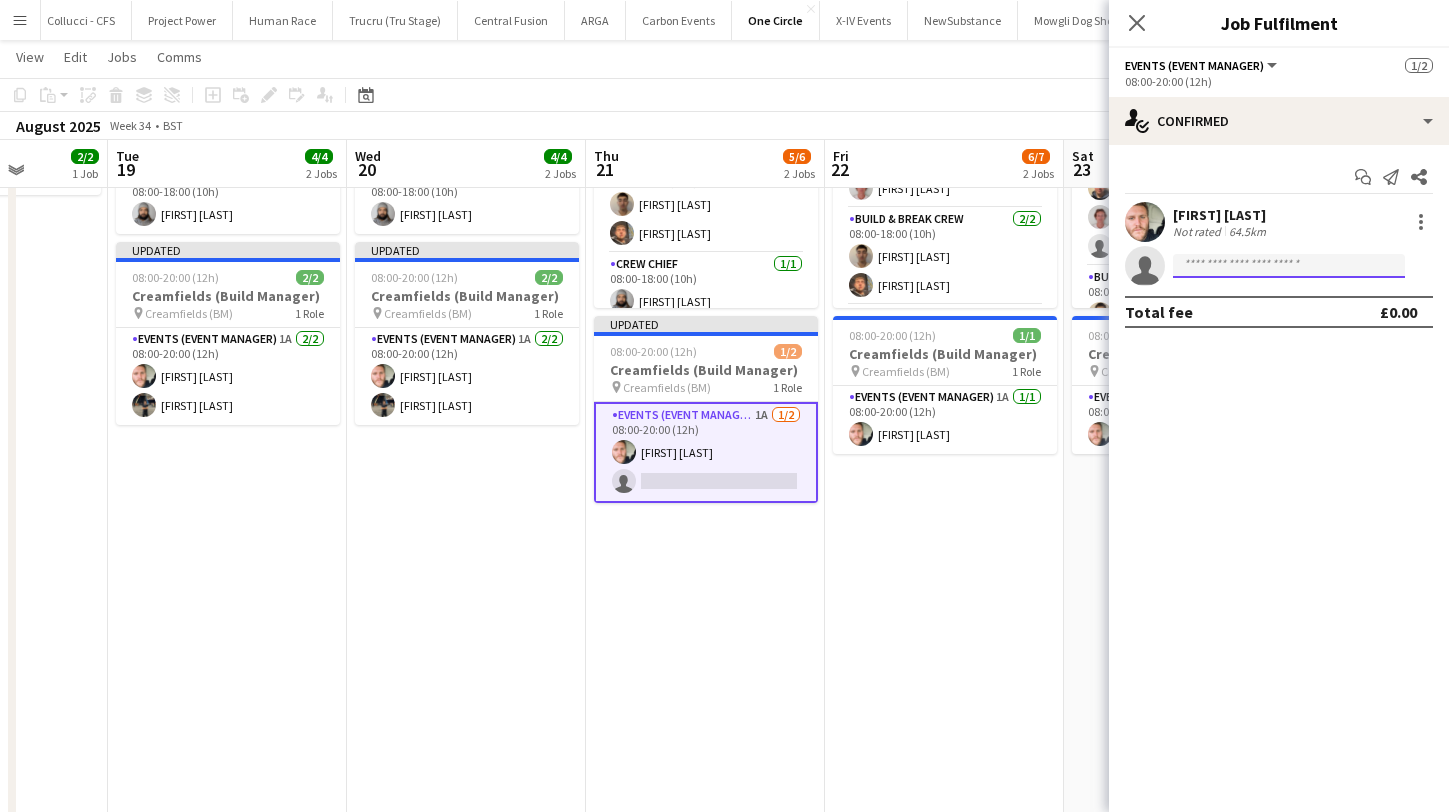 click 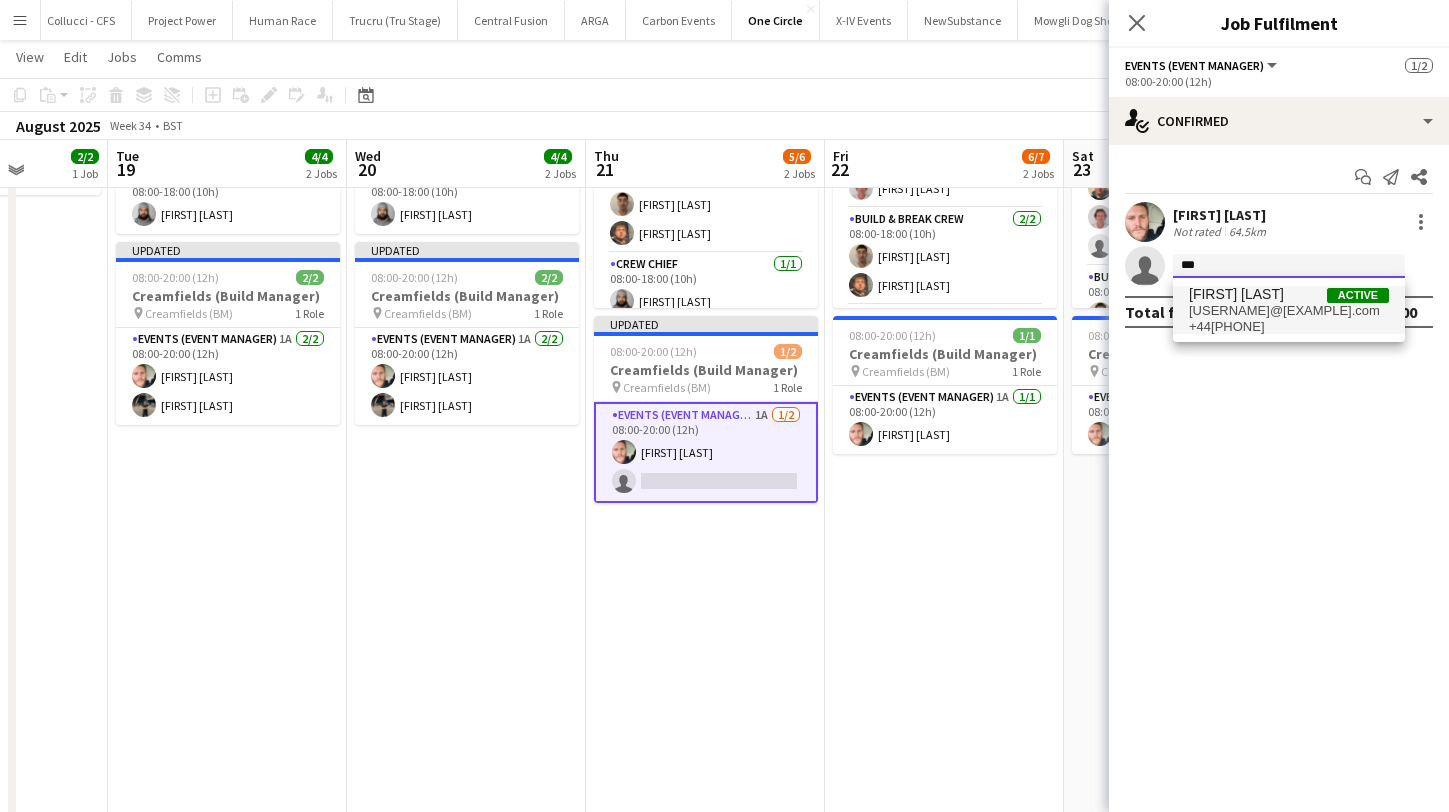 type on "***" 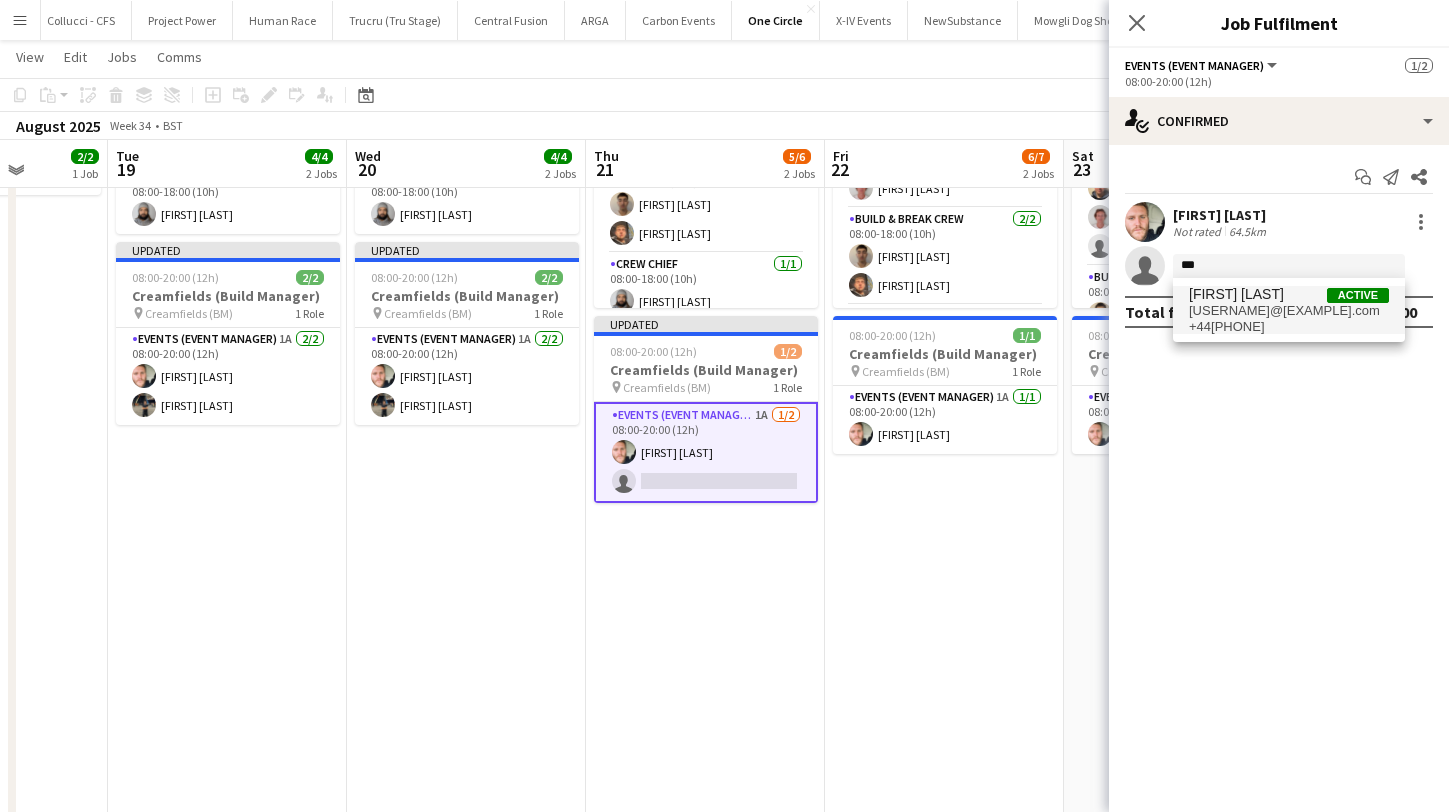 click on "[FIRST] [LAST]" at bounding box center [1236, 294] 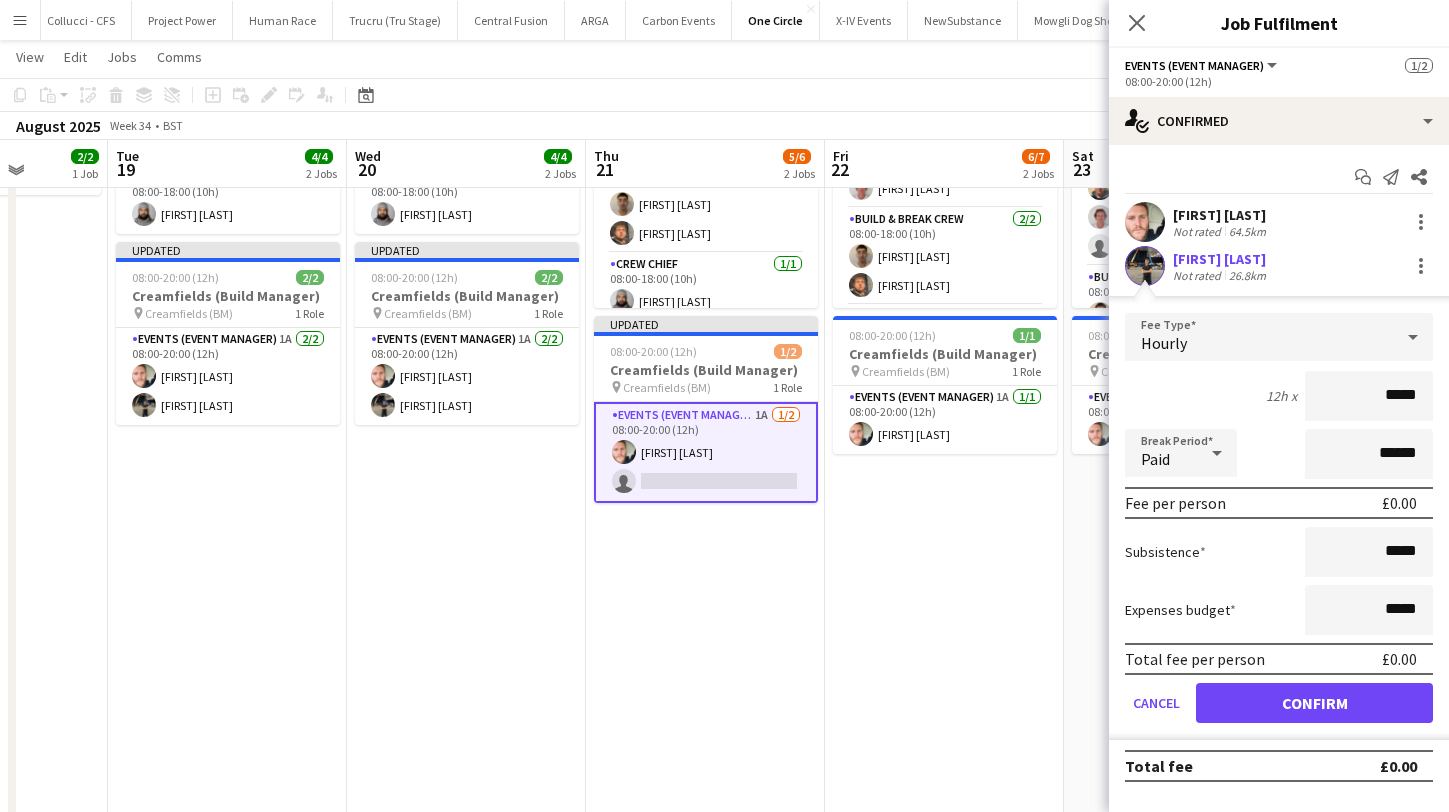click on "Confirm" at bounding box center [1314, 703] 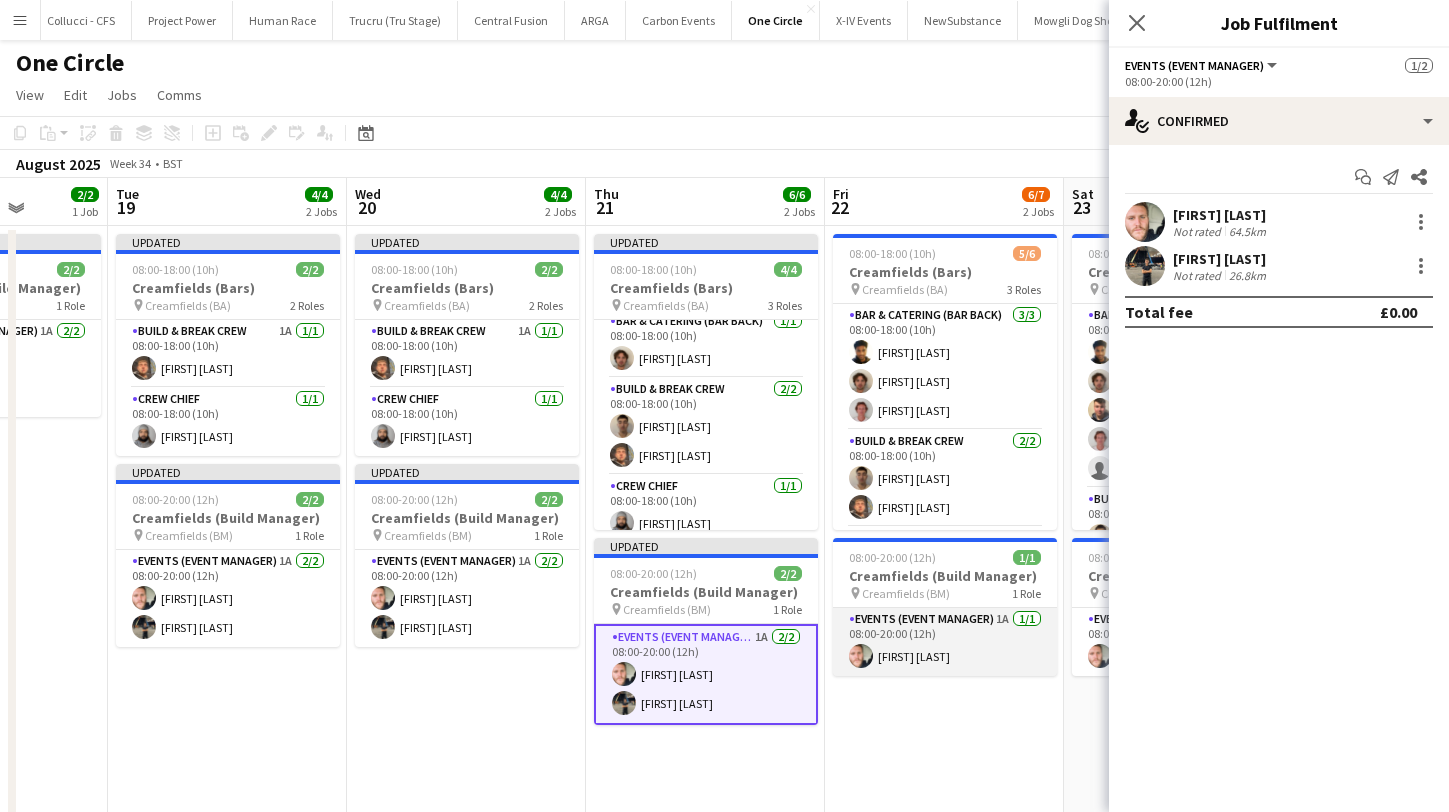 scroll, scrollTop: -2, scrollLeft: 0, axis: vertical 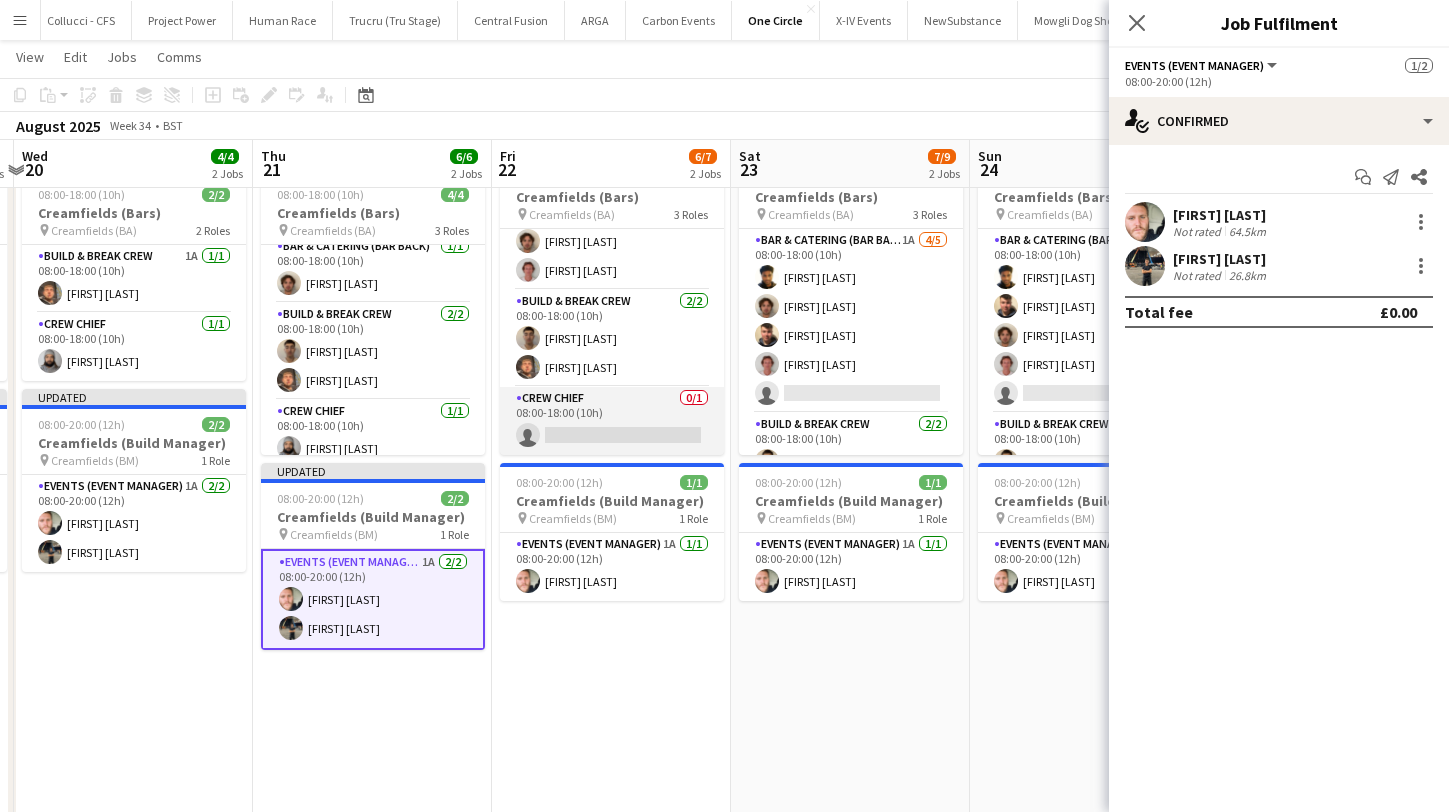 click on "Crew Chief     0/1   08:00-18:00 (10h)
single-neutral-actions" at bounding box center (612, 421) 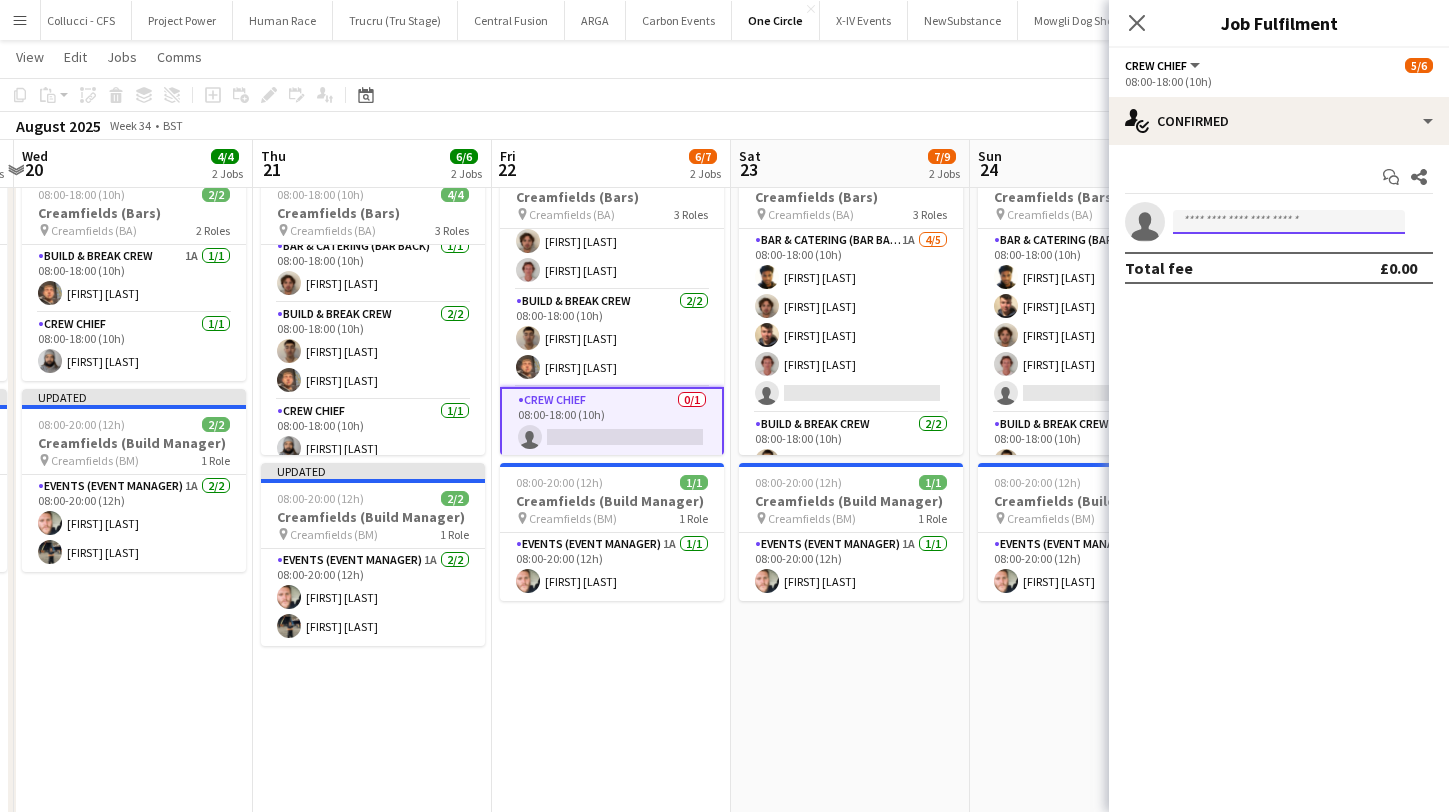 click at bounding box center [1289, 222] 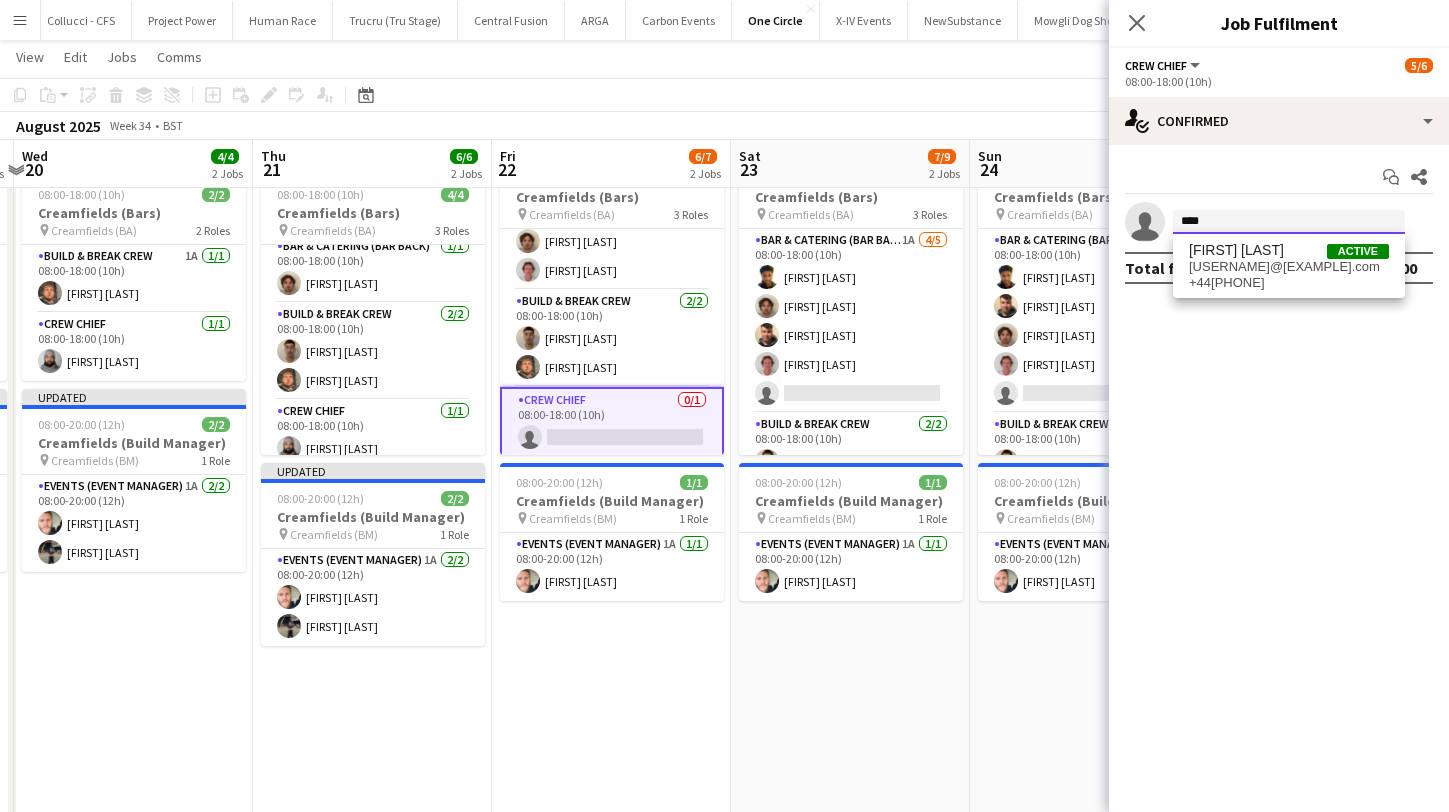 type on "*******" 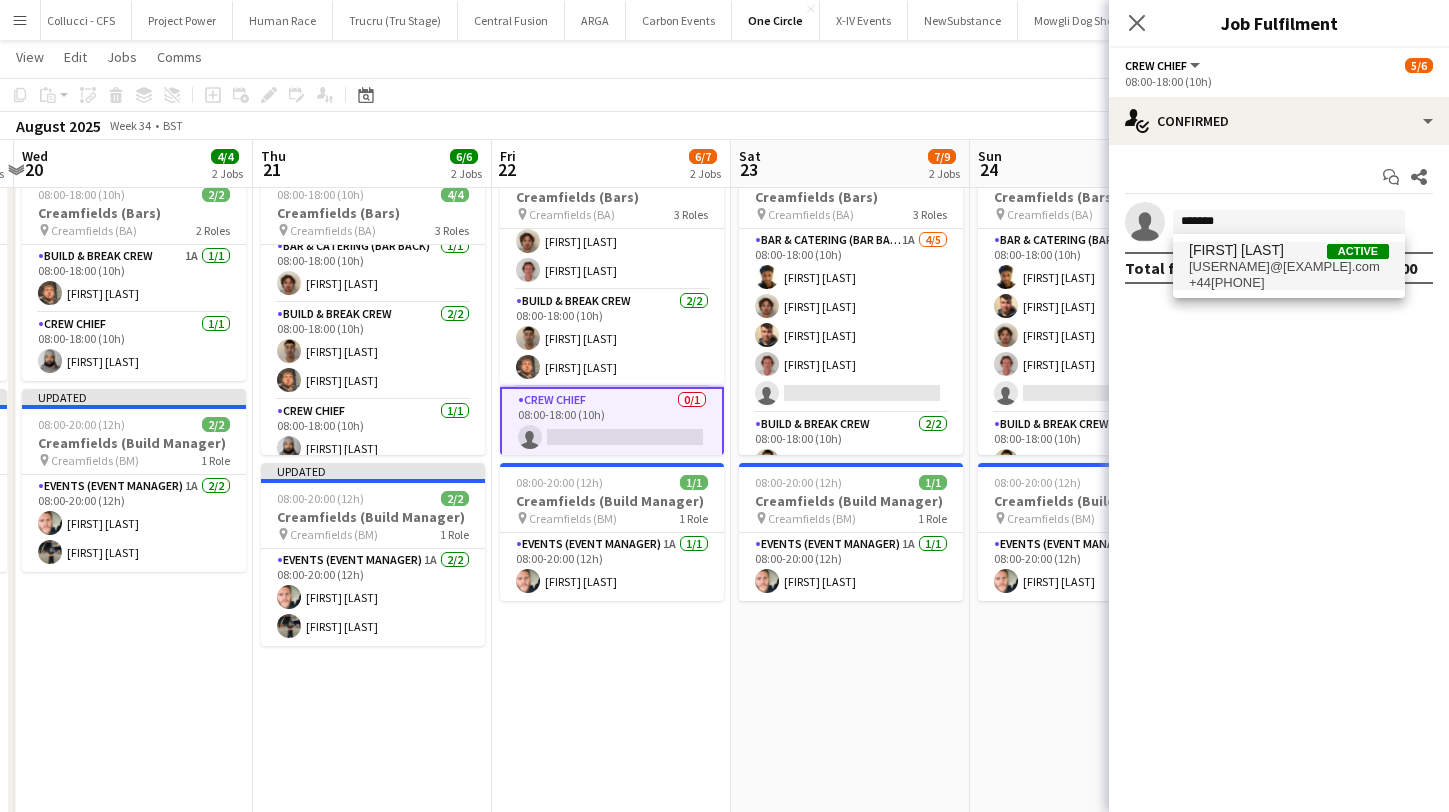drag, startPoint x: 1288, startPoint y: 230, endPoint x: 1297, endPoint y: 264, distance: 35.17101 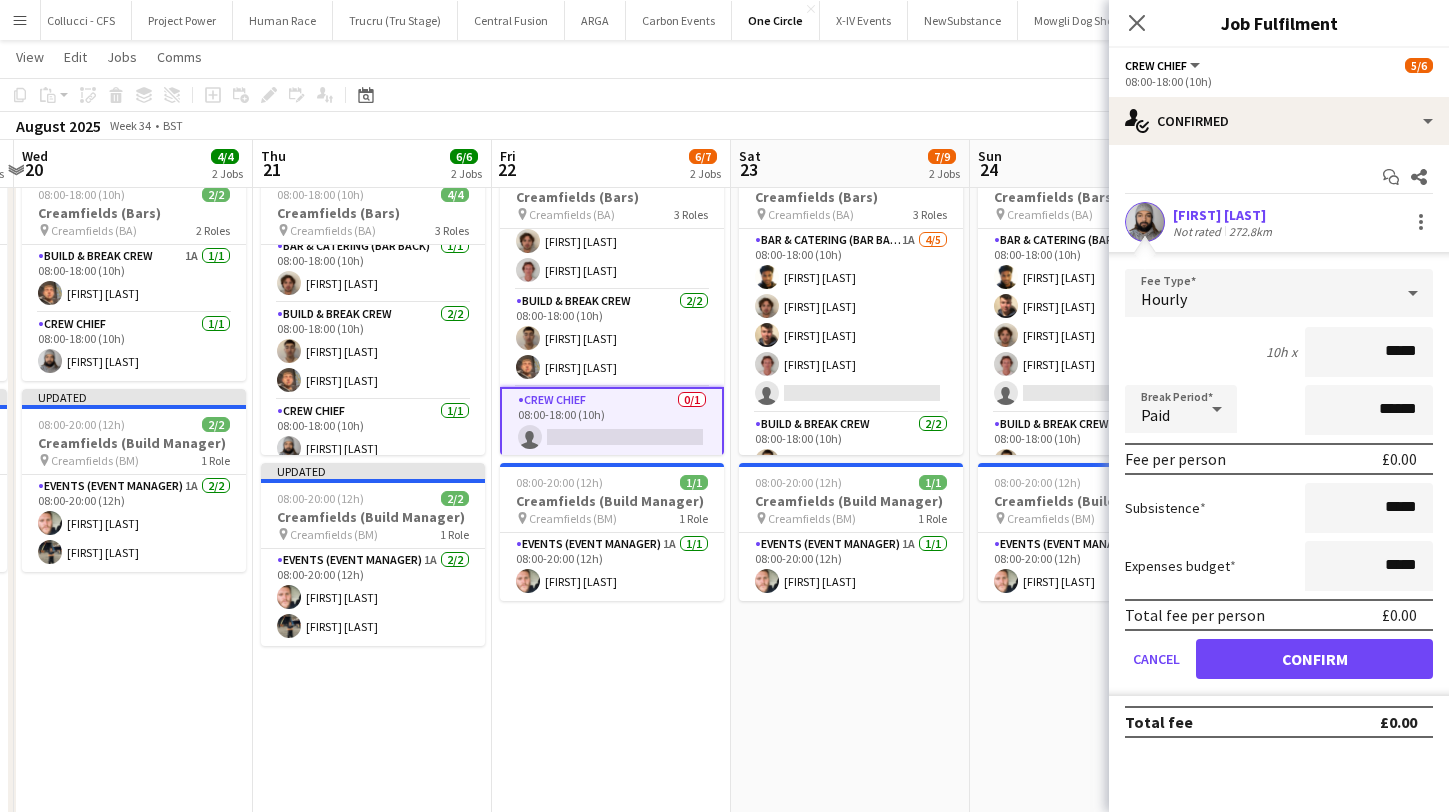 click on "Confirm" at bounding box center [1314, 659] 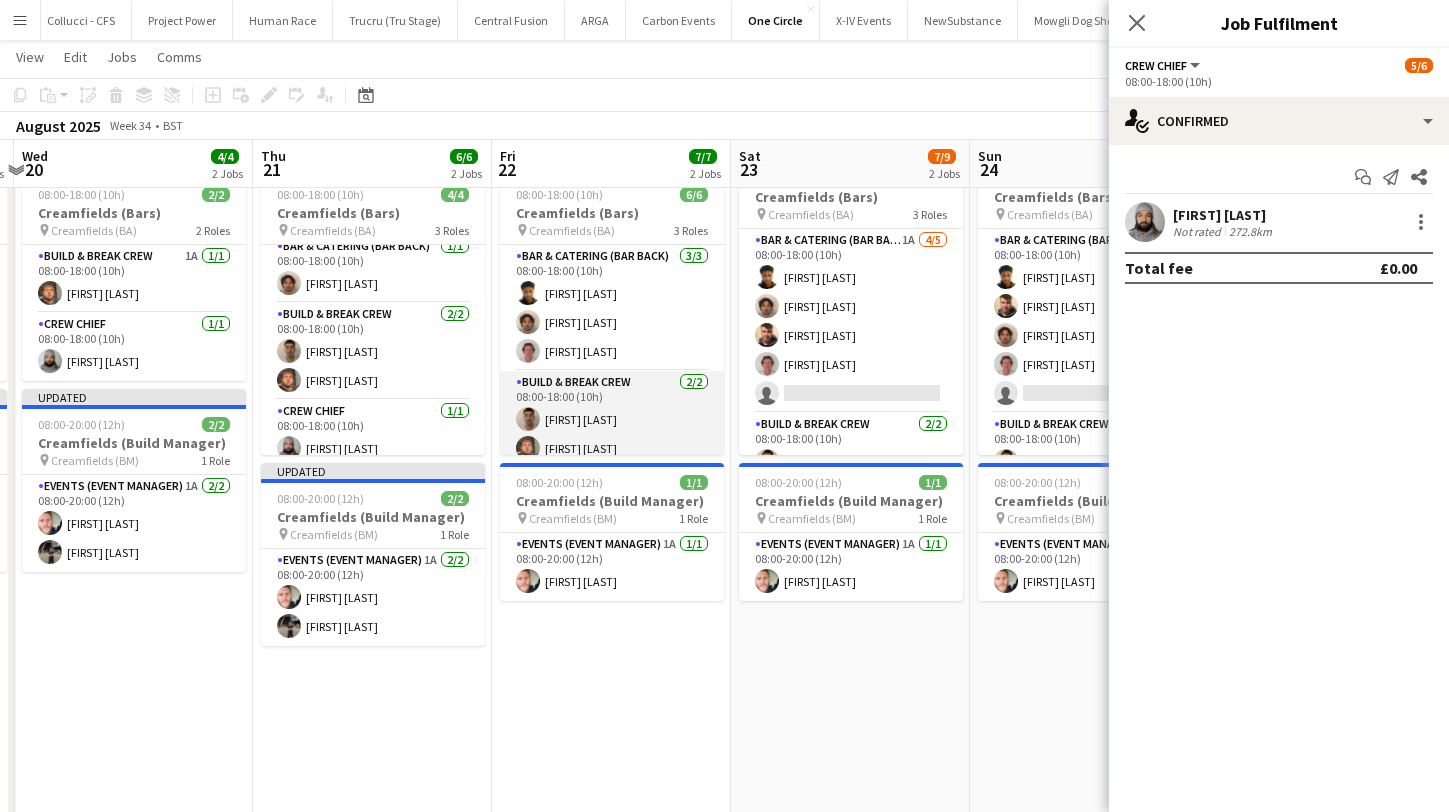 scroll, scrollTop: 0, scrollLeft: 0, axis: both 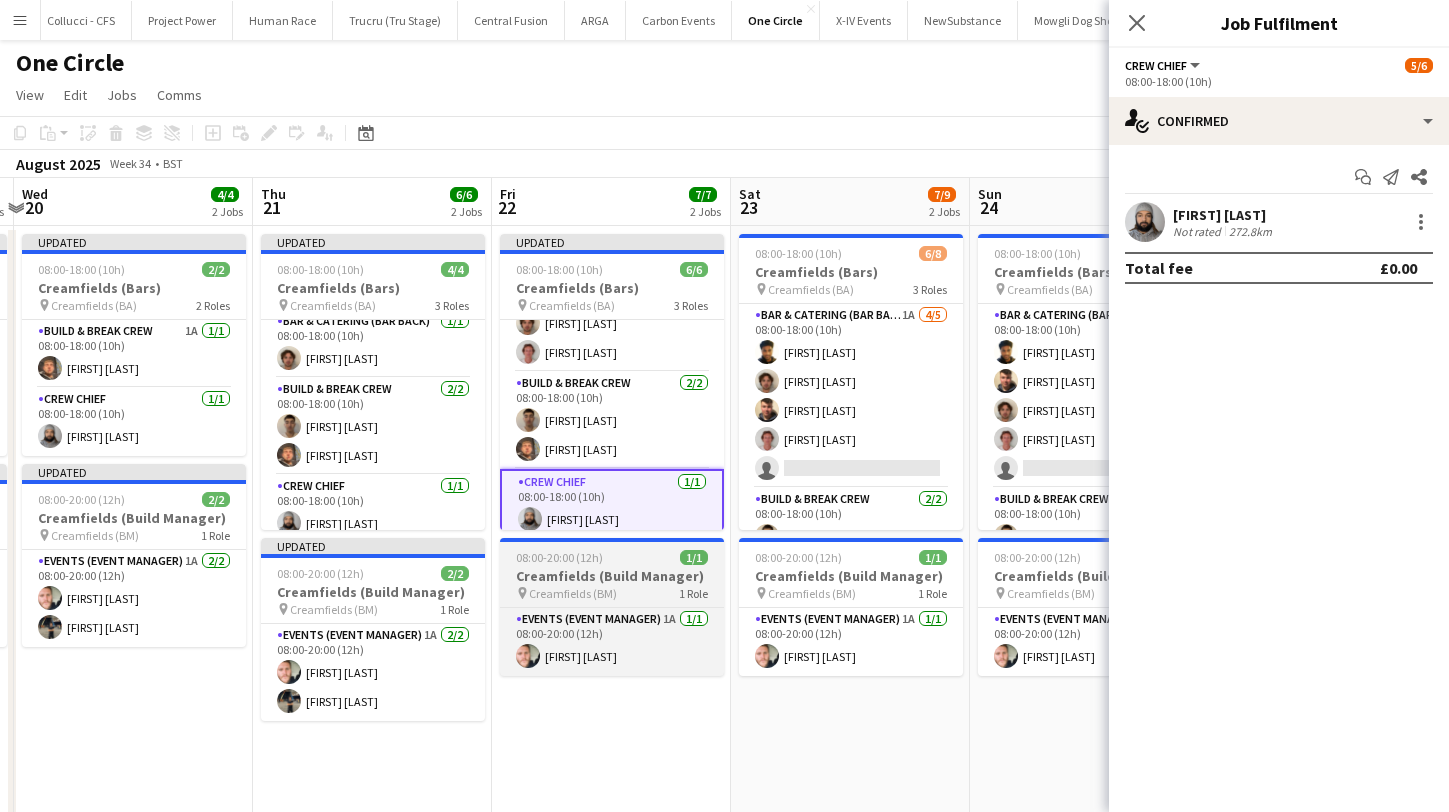 click on "Creamfields (Build Manager)" at bounding box center [612, 576] 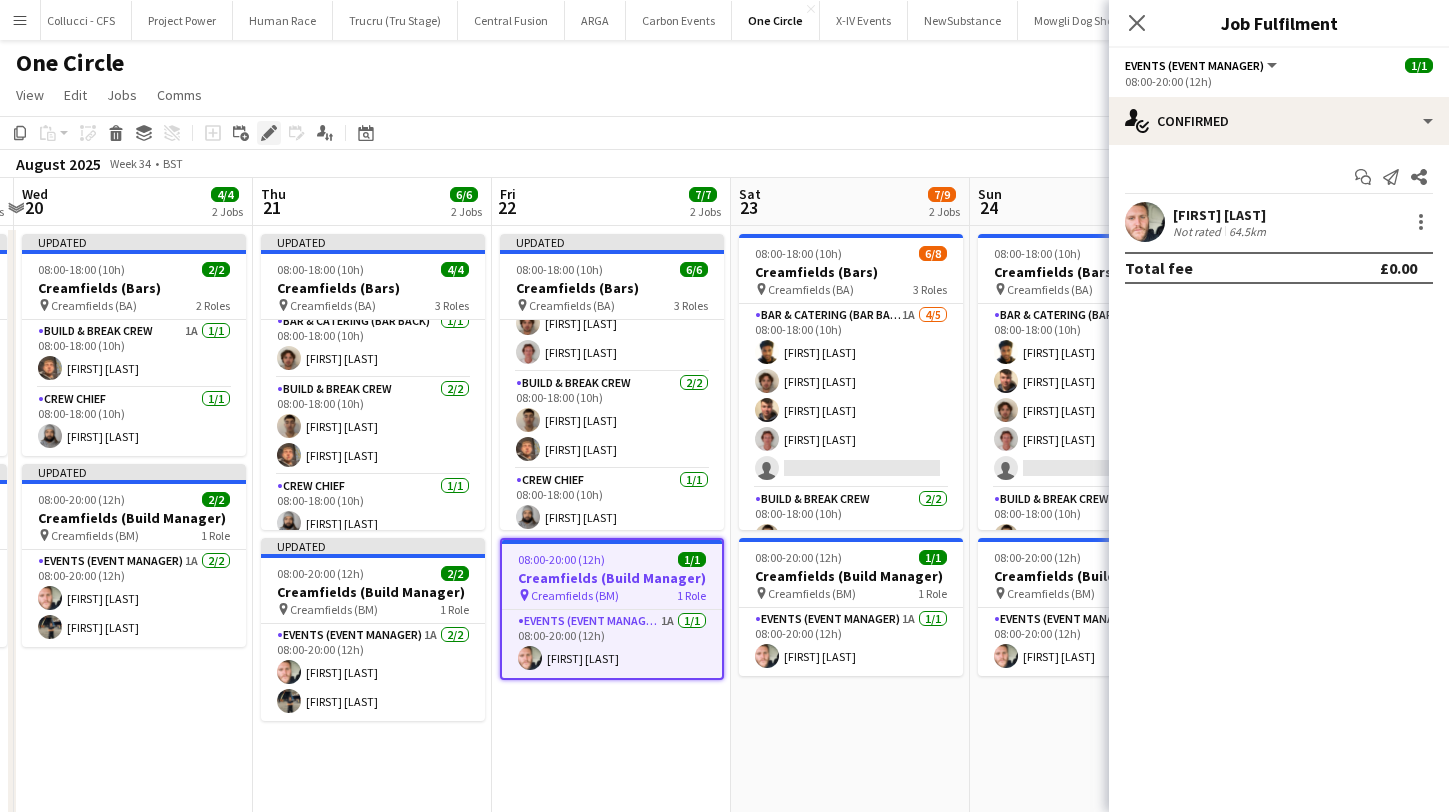 click on "Edit" 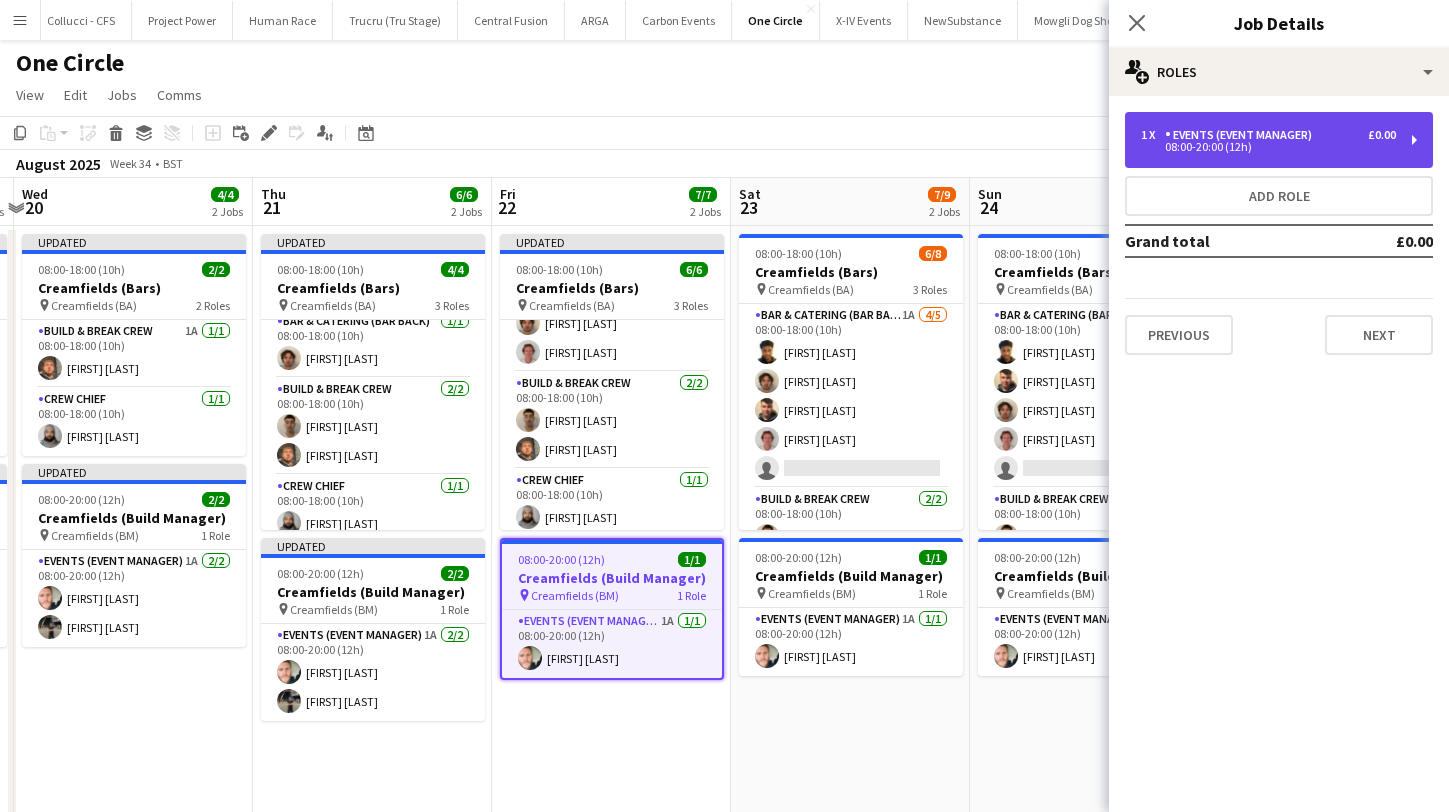 click on "1 x   Events (Event Manager)   £0.00   08:00-20:00 (12h)" at bounding box center (1279, 140) 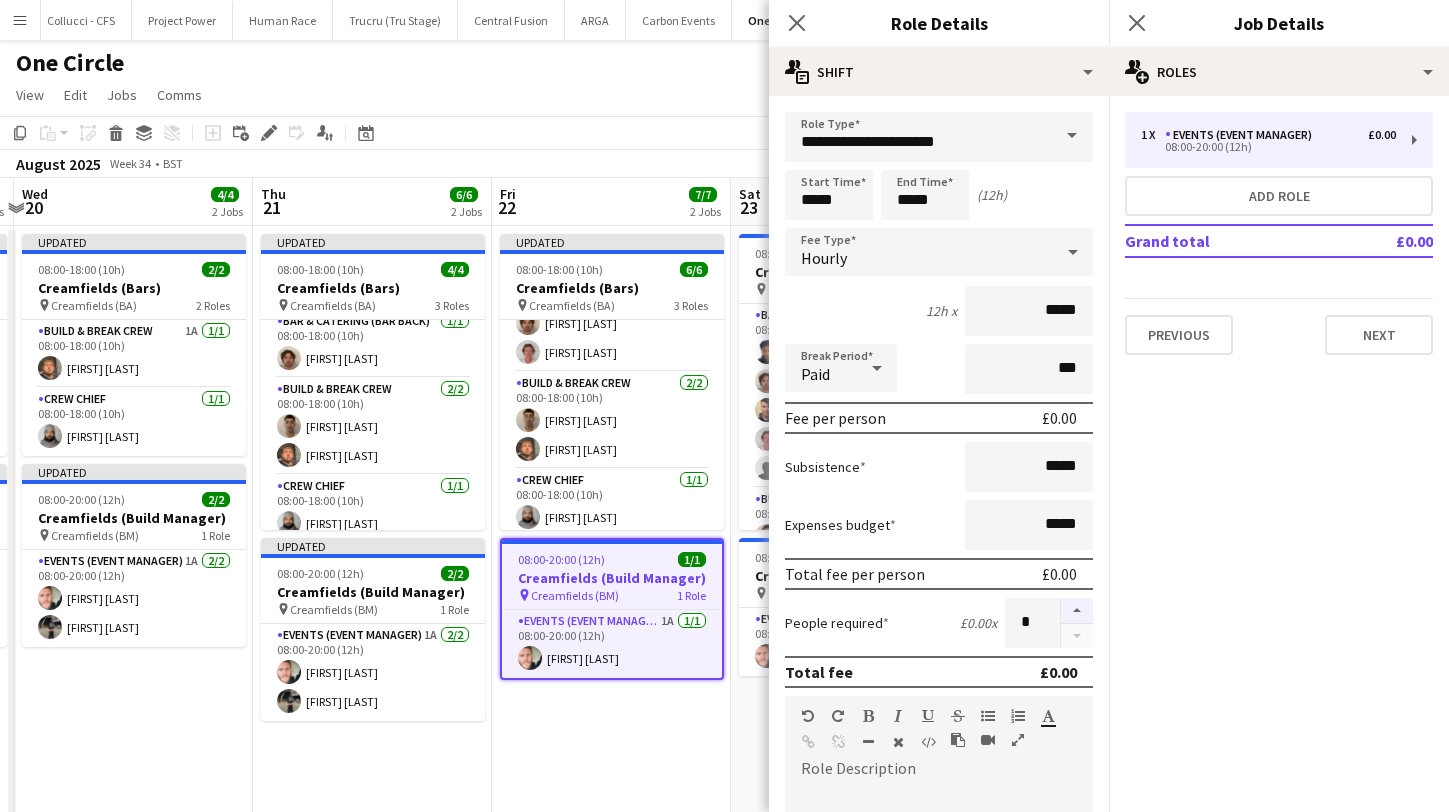 click at bounding box center (1077, 611) 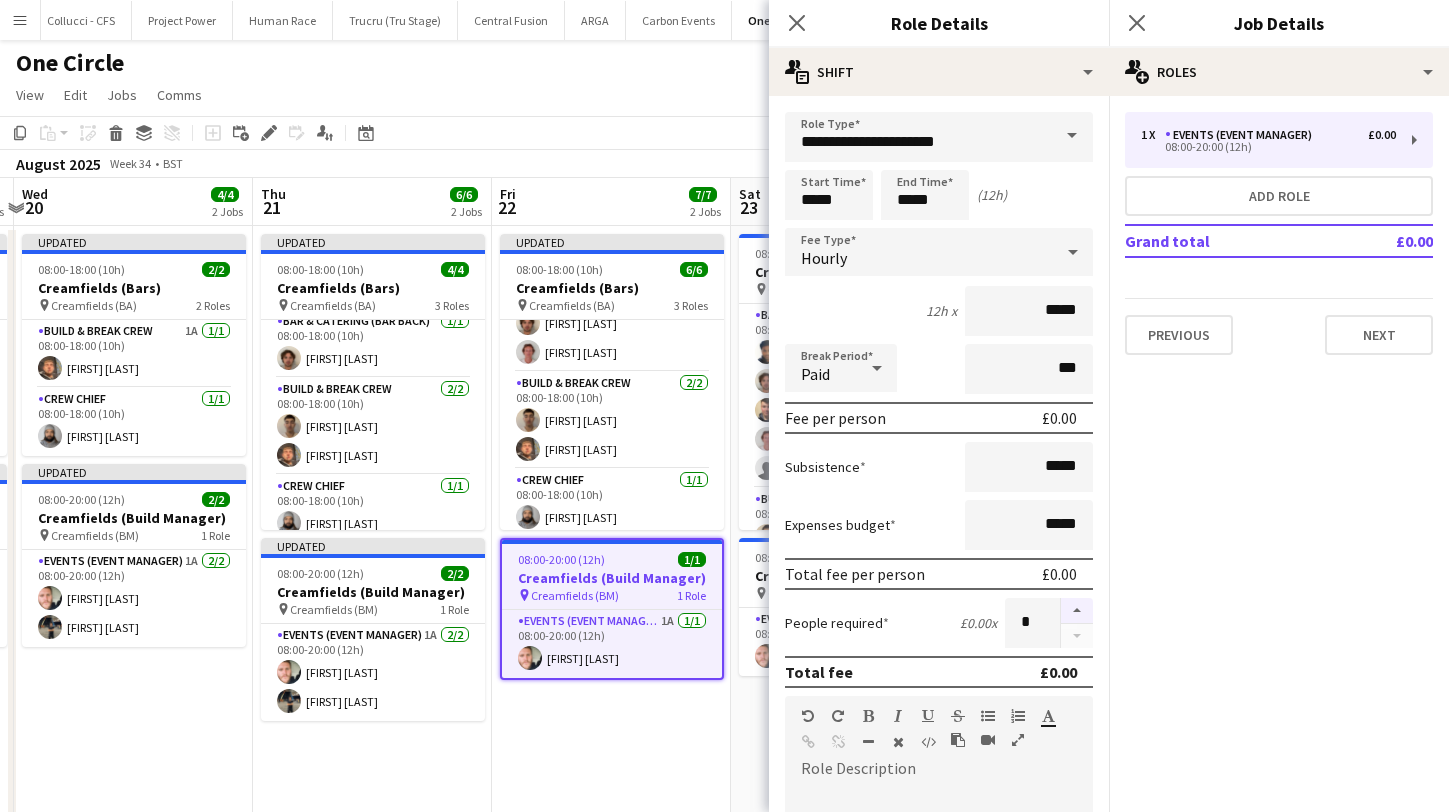 type on "*" 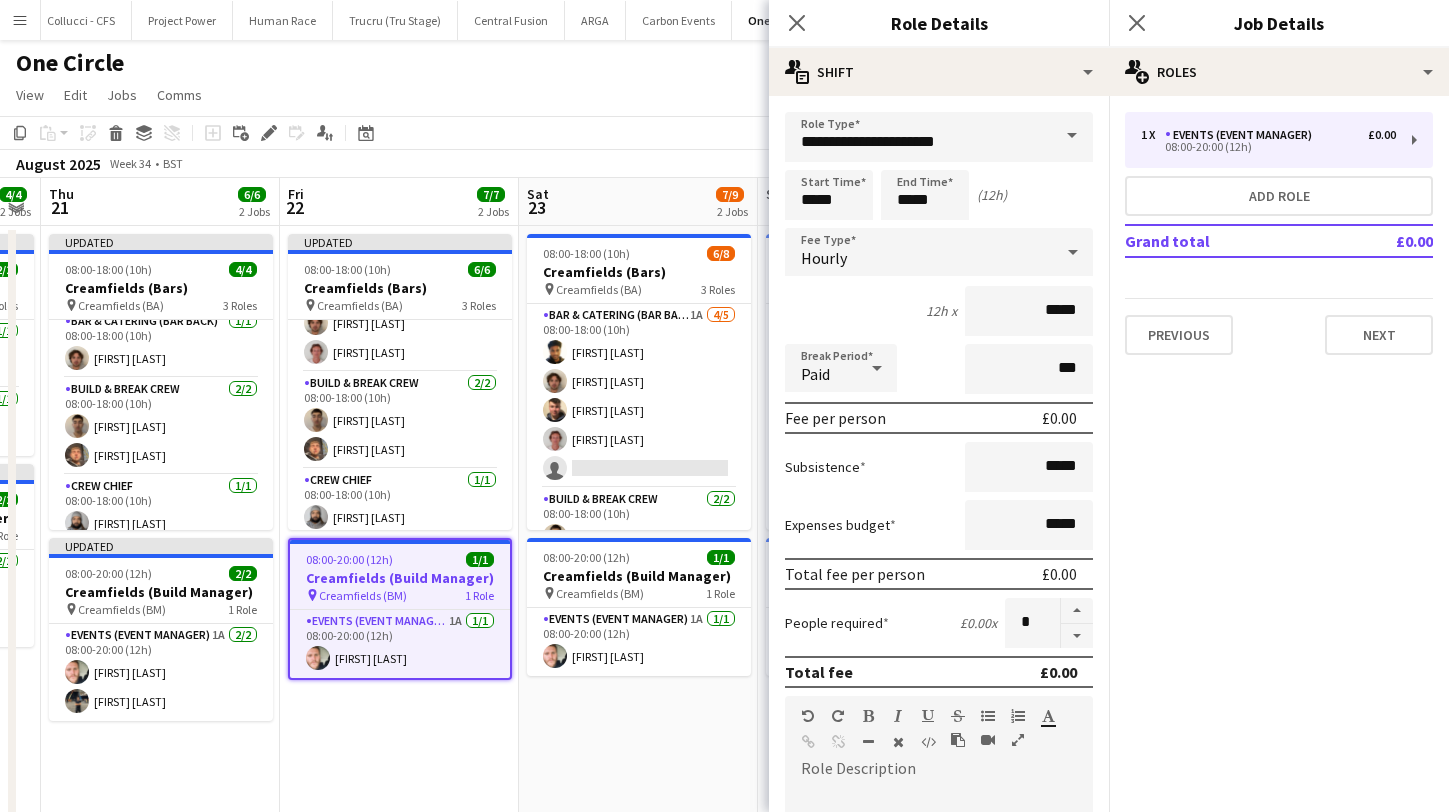 scroll, scrollTop: 0, scrollLeft: 962, axis: horizontal 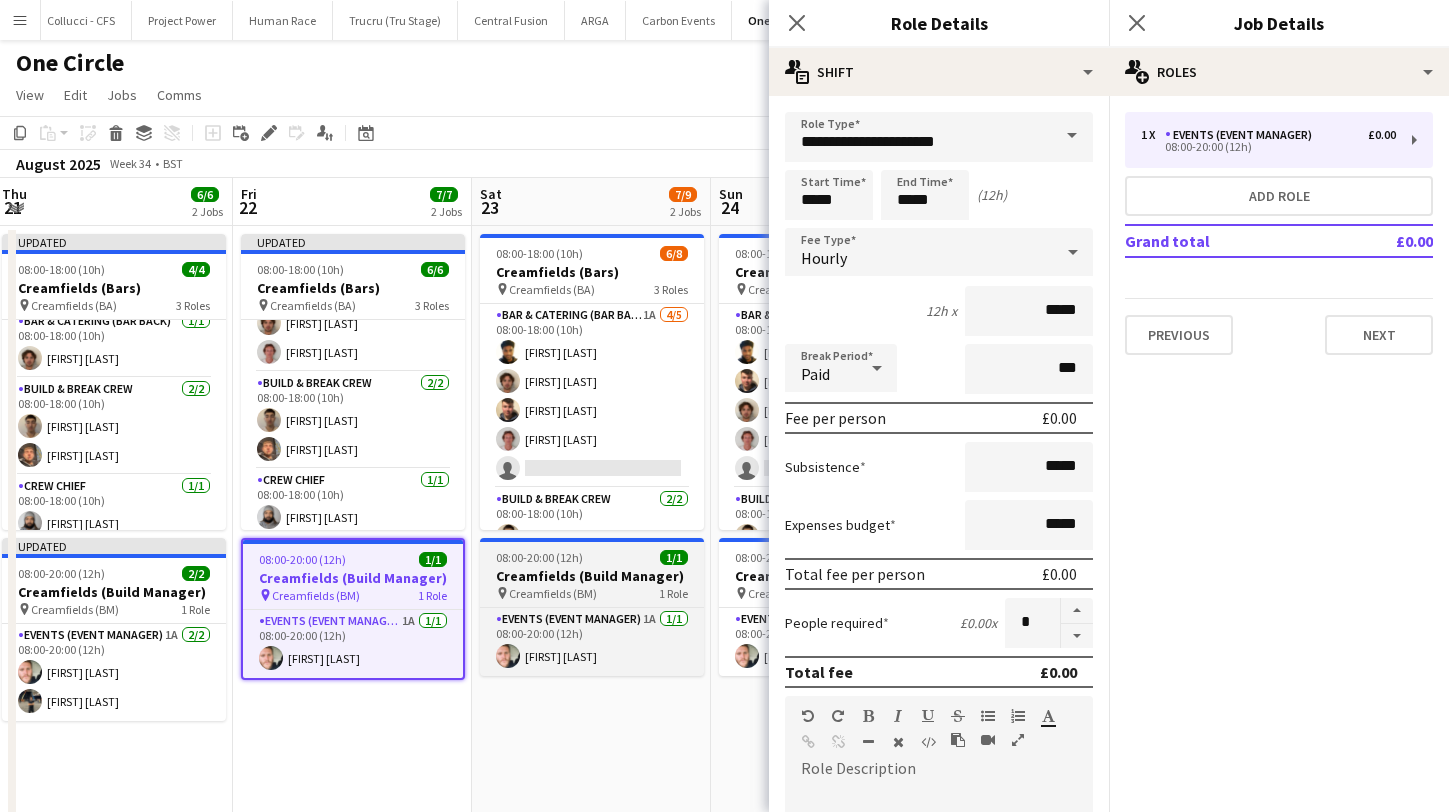 click on "Creamfields (Build Manager)" at bounding box center (592, 576) 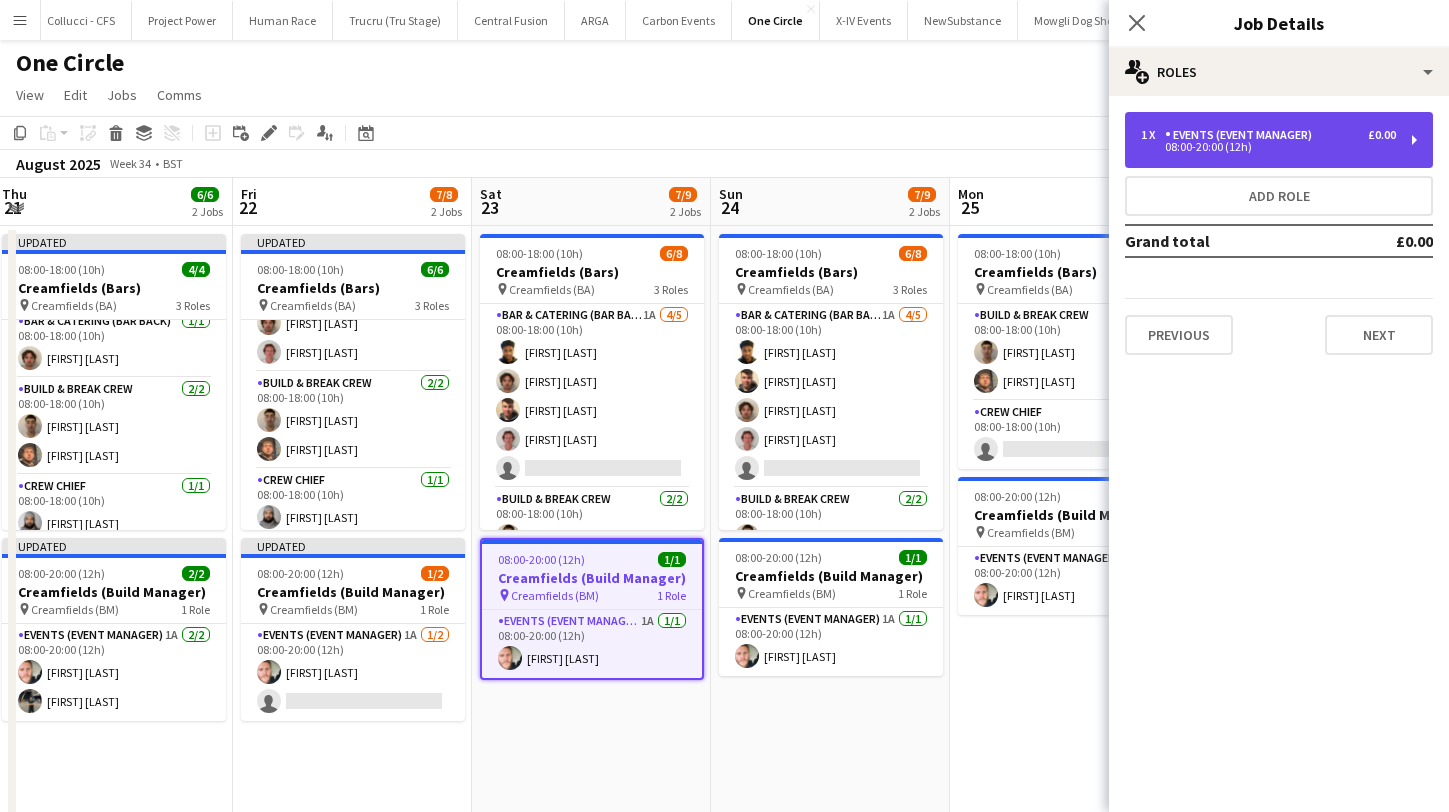 click on "1 x   Events (Event Manager)   £0.00   08:00-20:00 (12h)" at bounding box center [1279, 140] 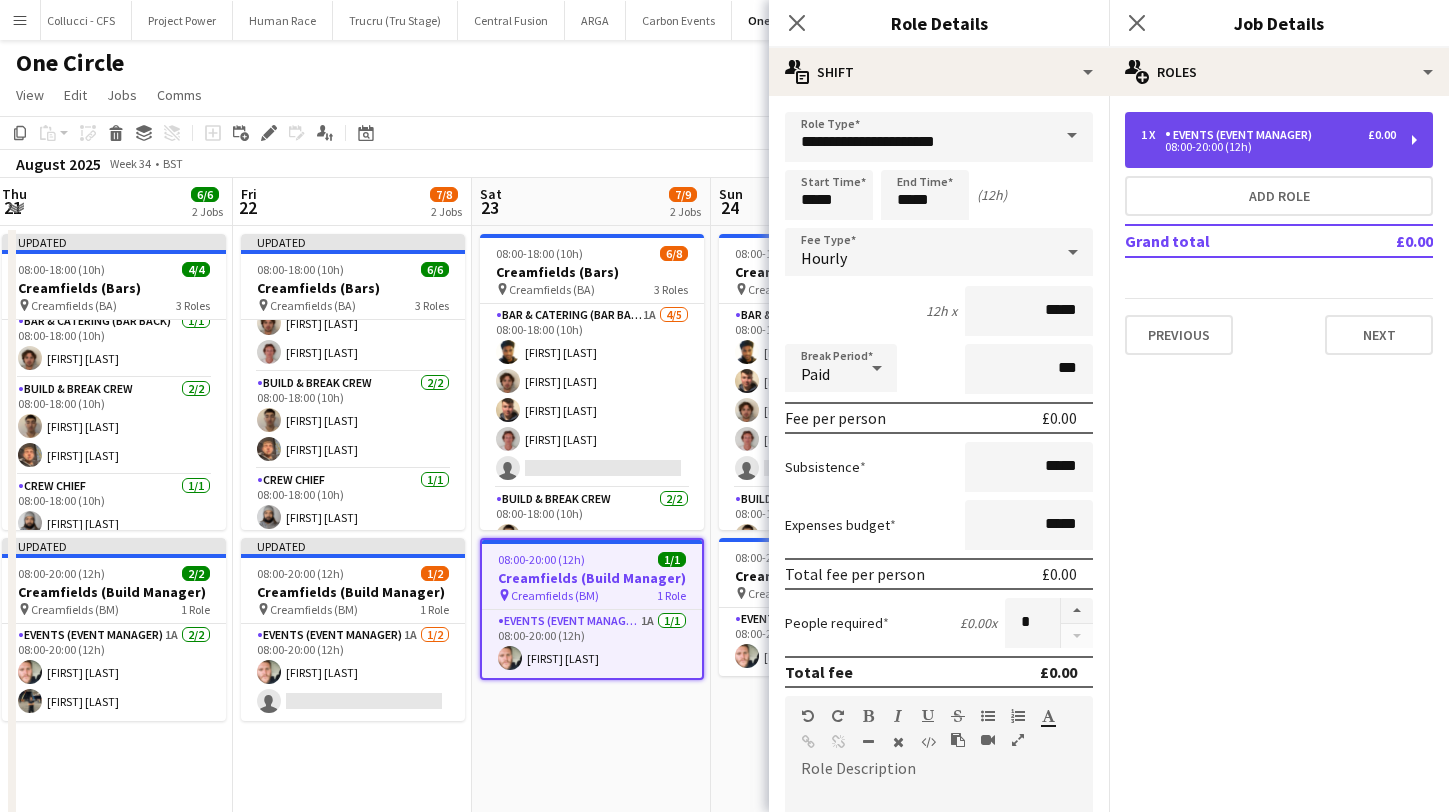 click on "1 x   Events (Event Manager)   £0.00   08:00-20:00 (12h)" at bounding box center [1279, 140] 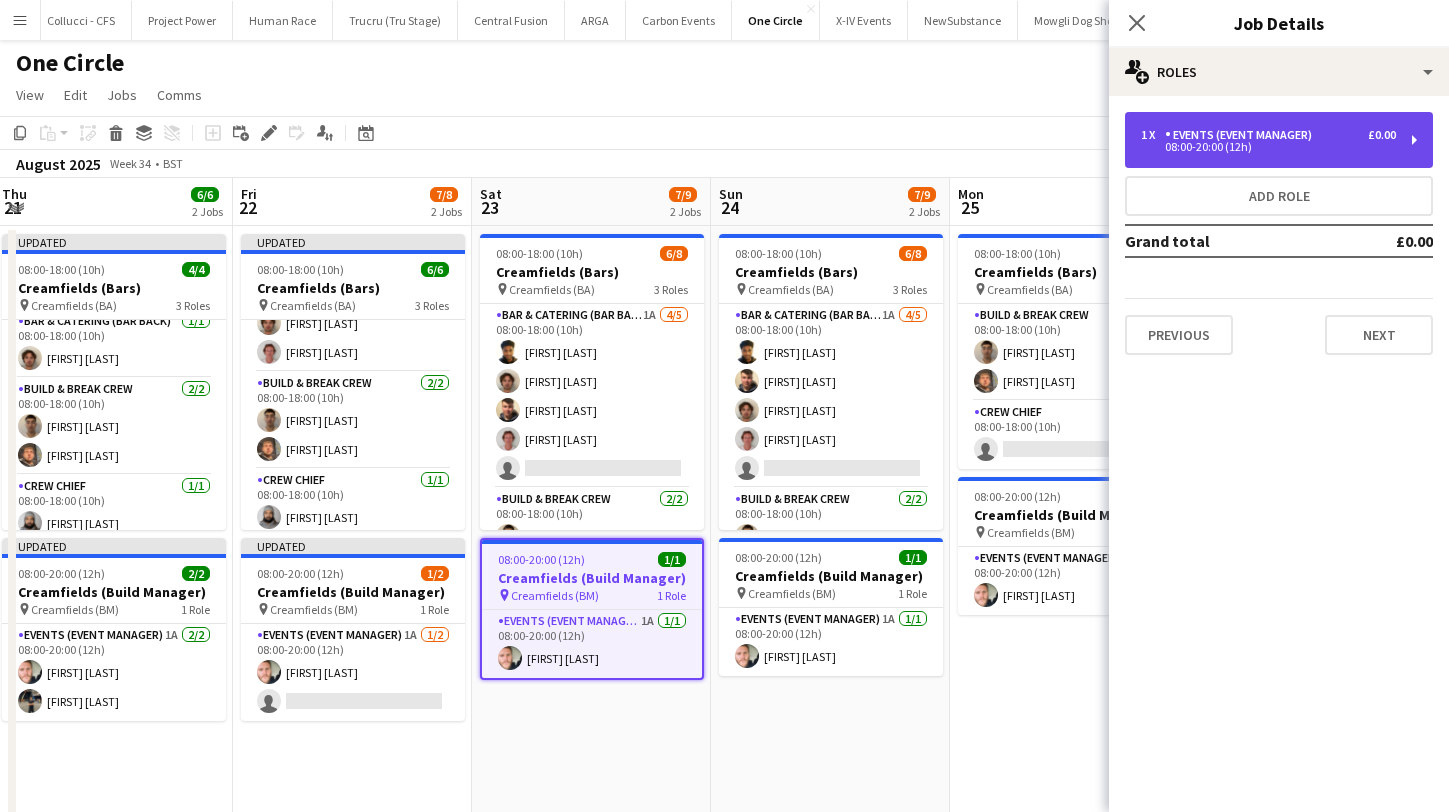 click on "1 x   Events (Event Manager)   £0.00   08:00-20:00 (12h)" at bounding box center (1279, 140) 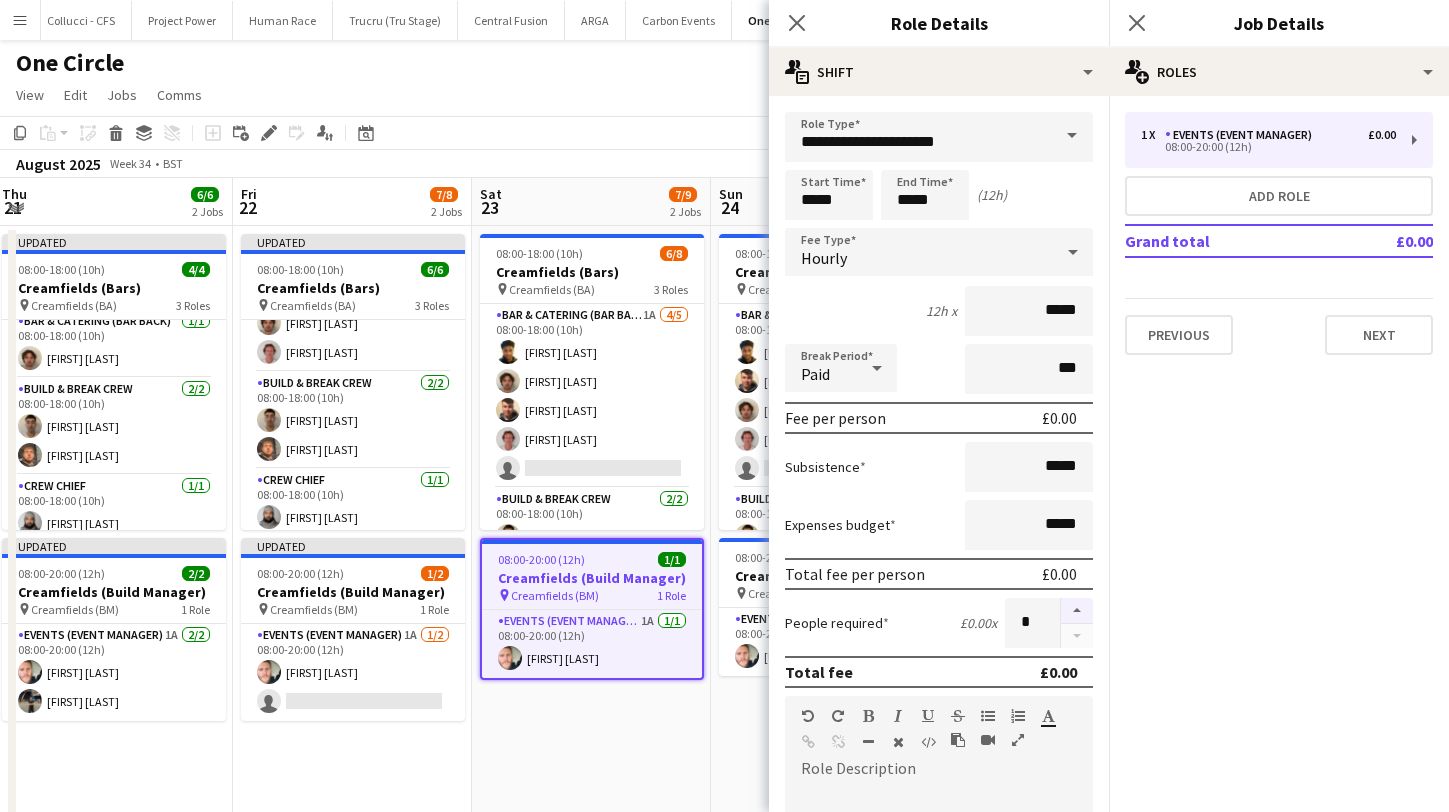 click at bounding box center [1077, 611] 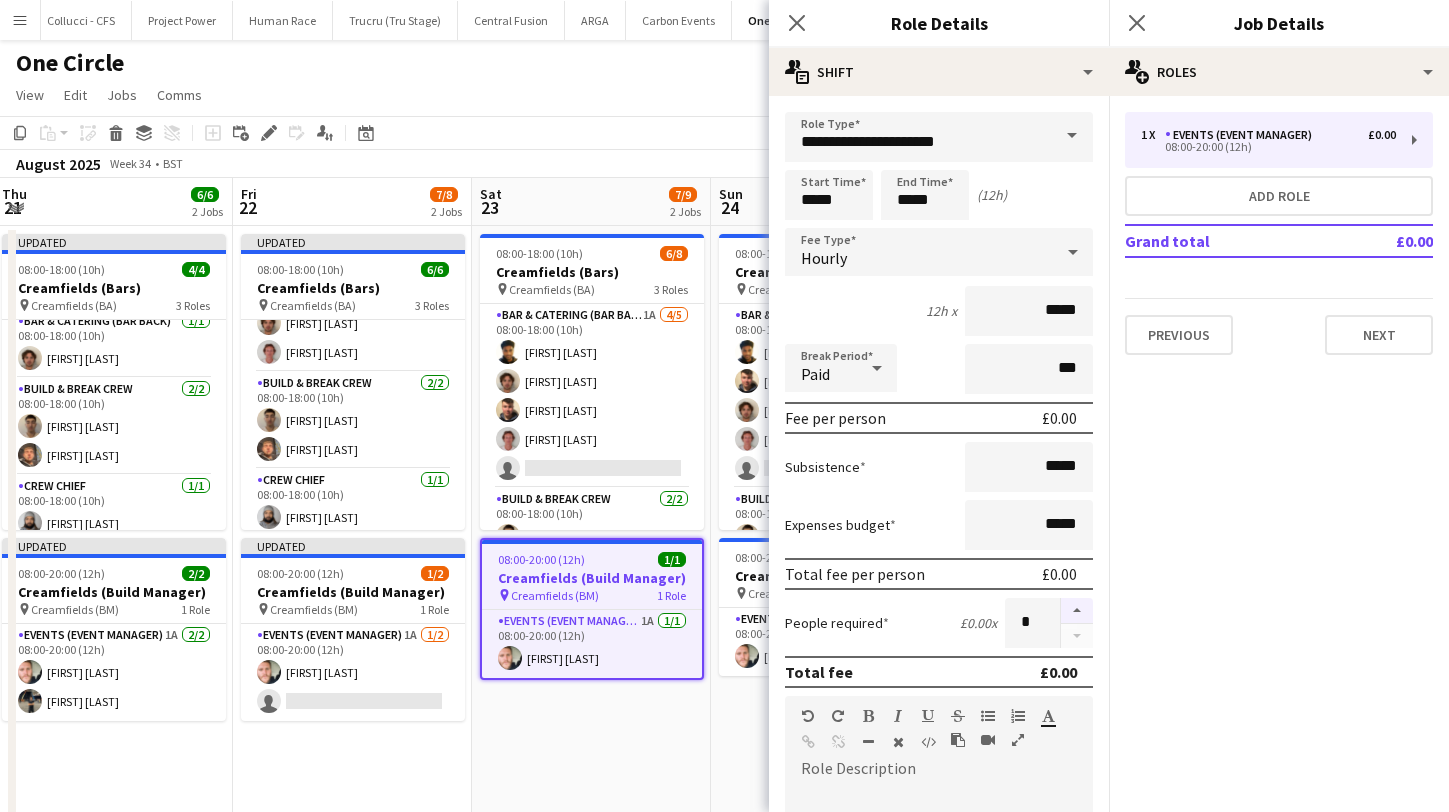 type on "*" 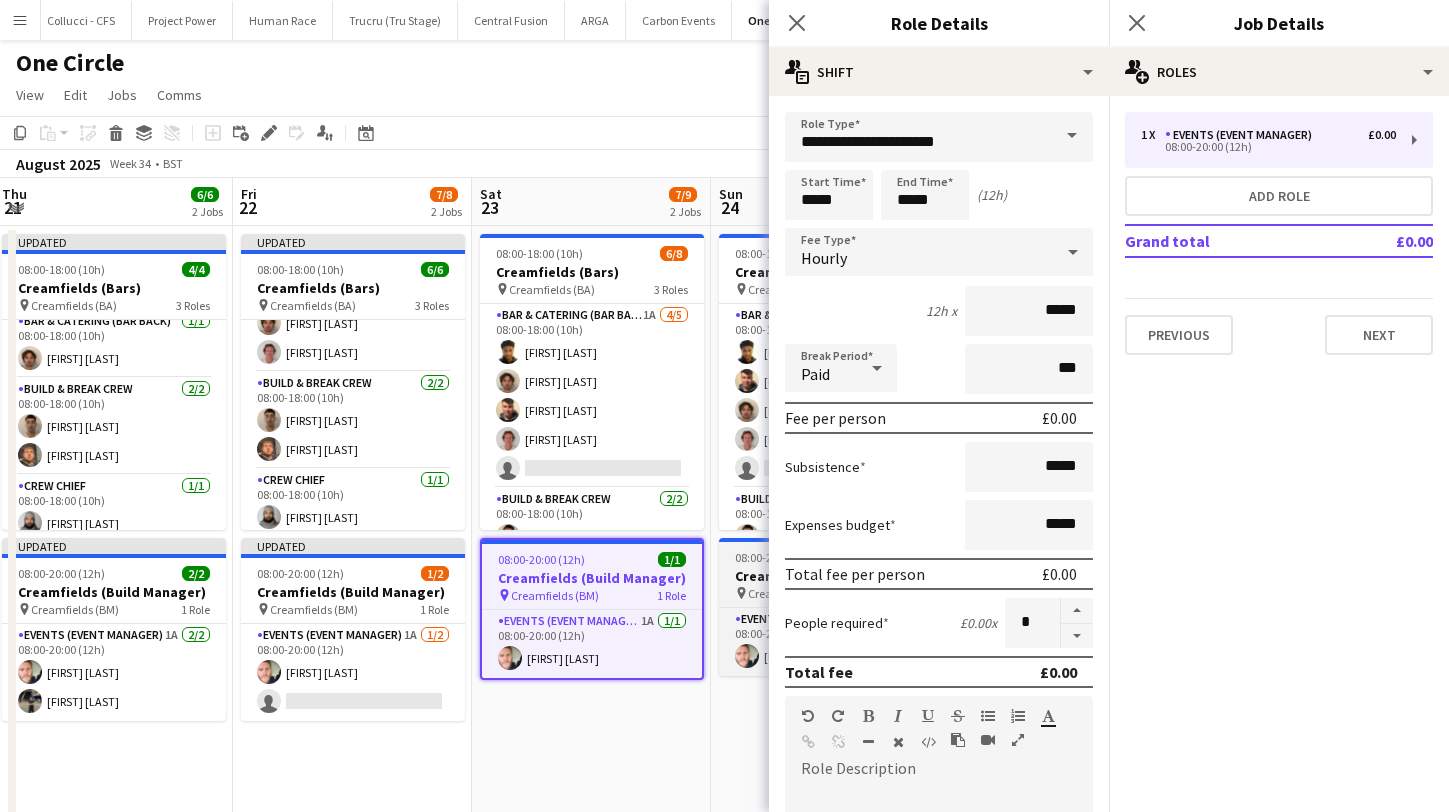 click on "Creamfields (Build Manager)" at bounding box center (831, 576) 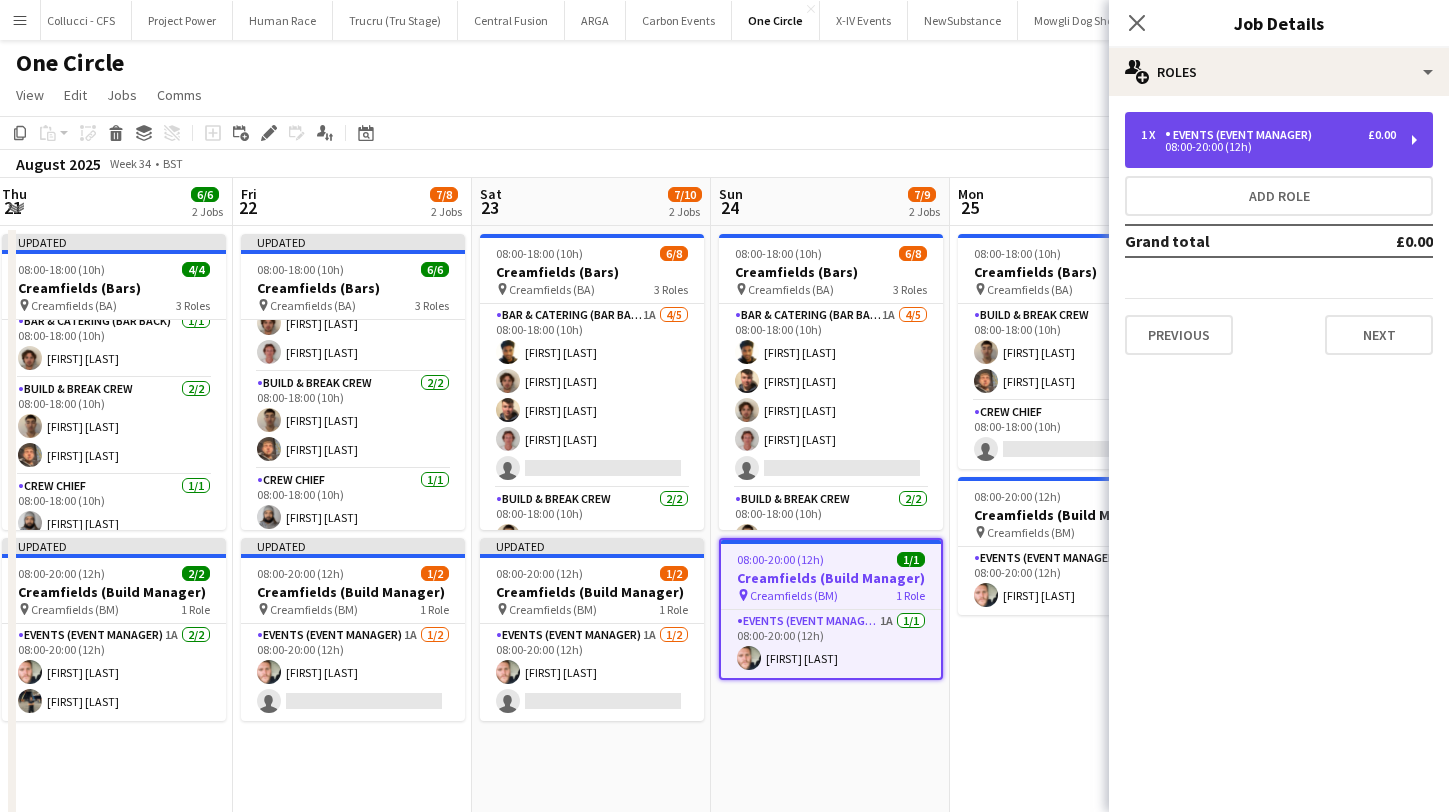 click on "1 x   Events (Event Manager)   £0.00   08:00-20:00 (12h)" at bounding box center [1279, 140] 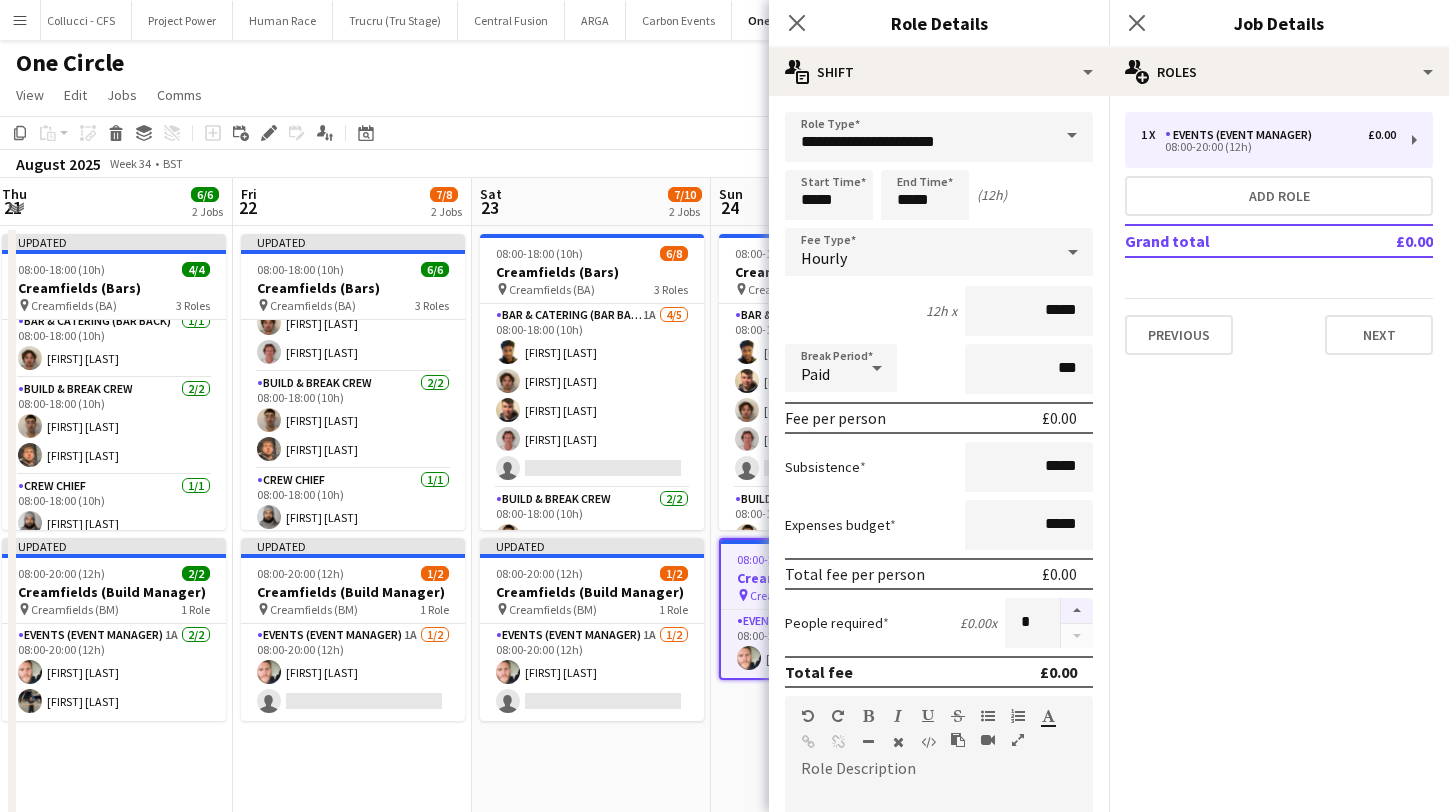 click at bounding box center (1077, 611) 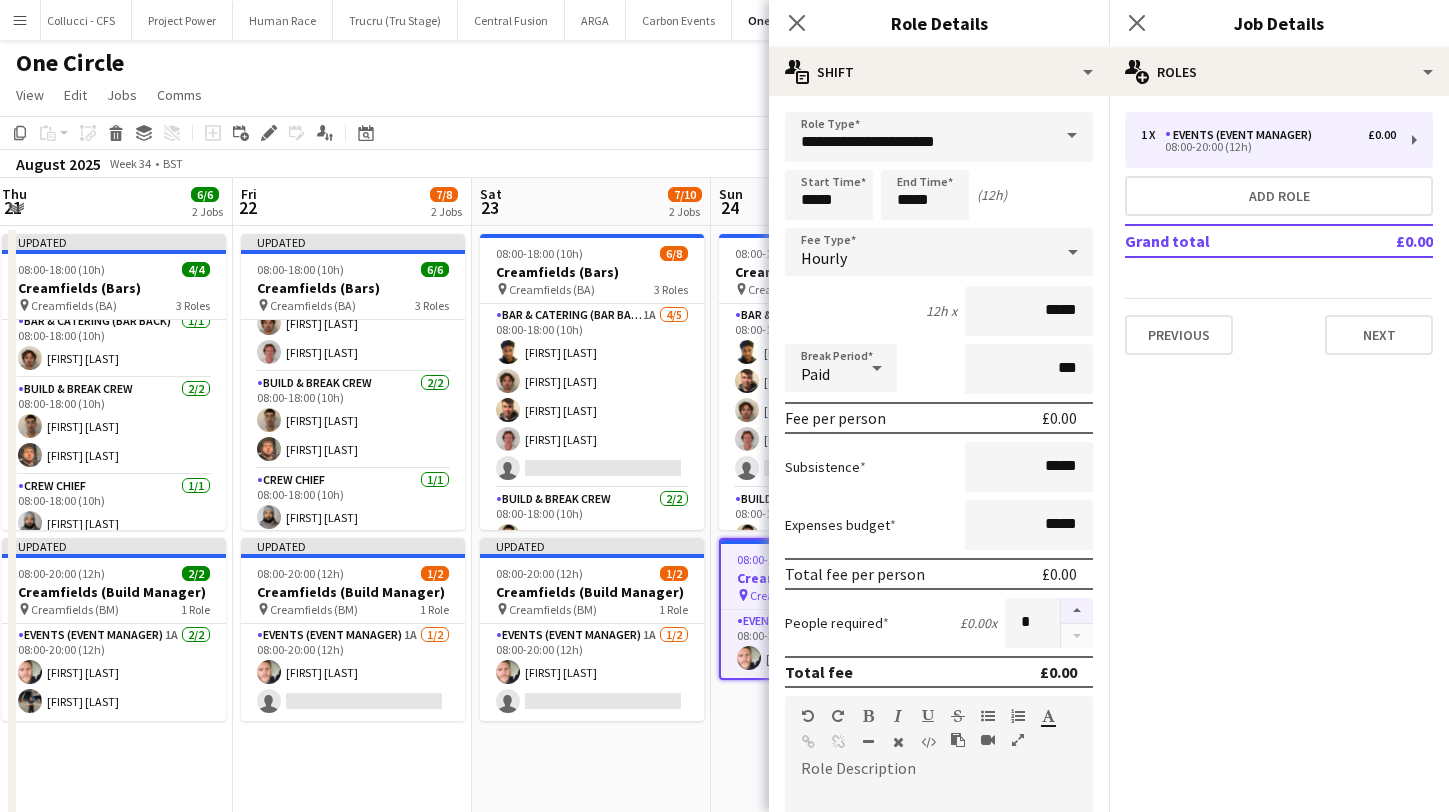 type on "*" 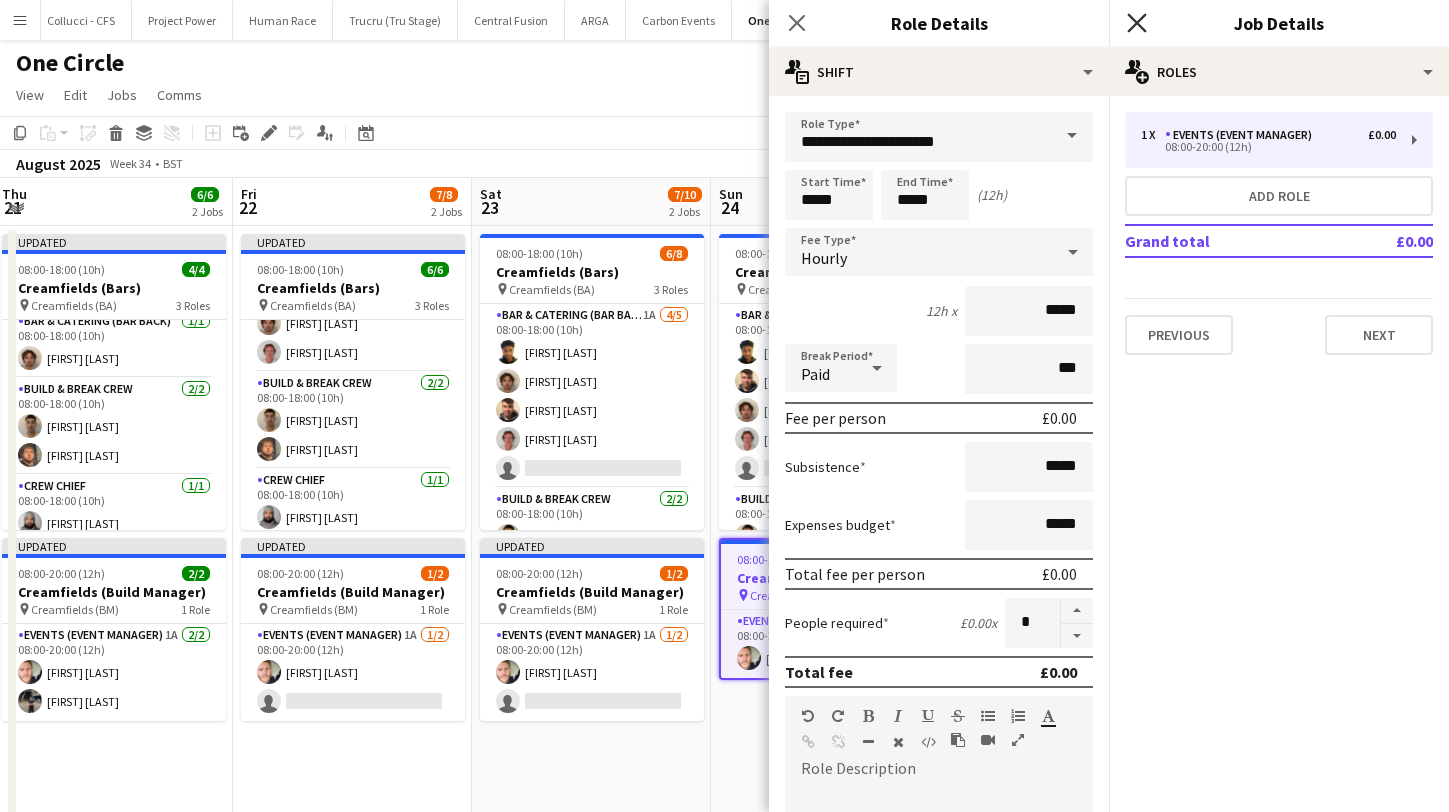 click on "Close pop-in" 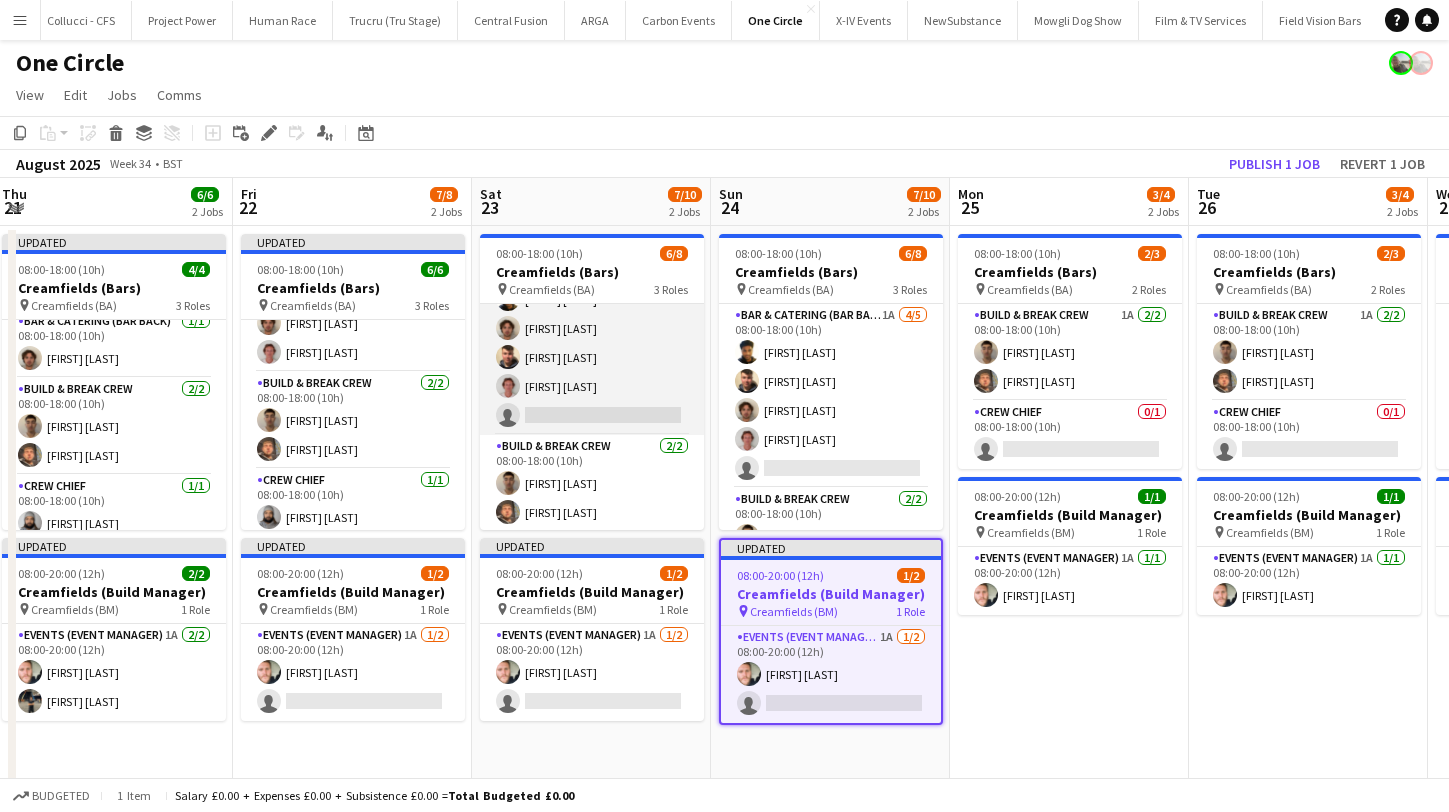scroll, scrollTop: 70, scrollLeft: 0, axis: vertical 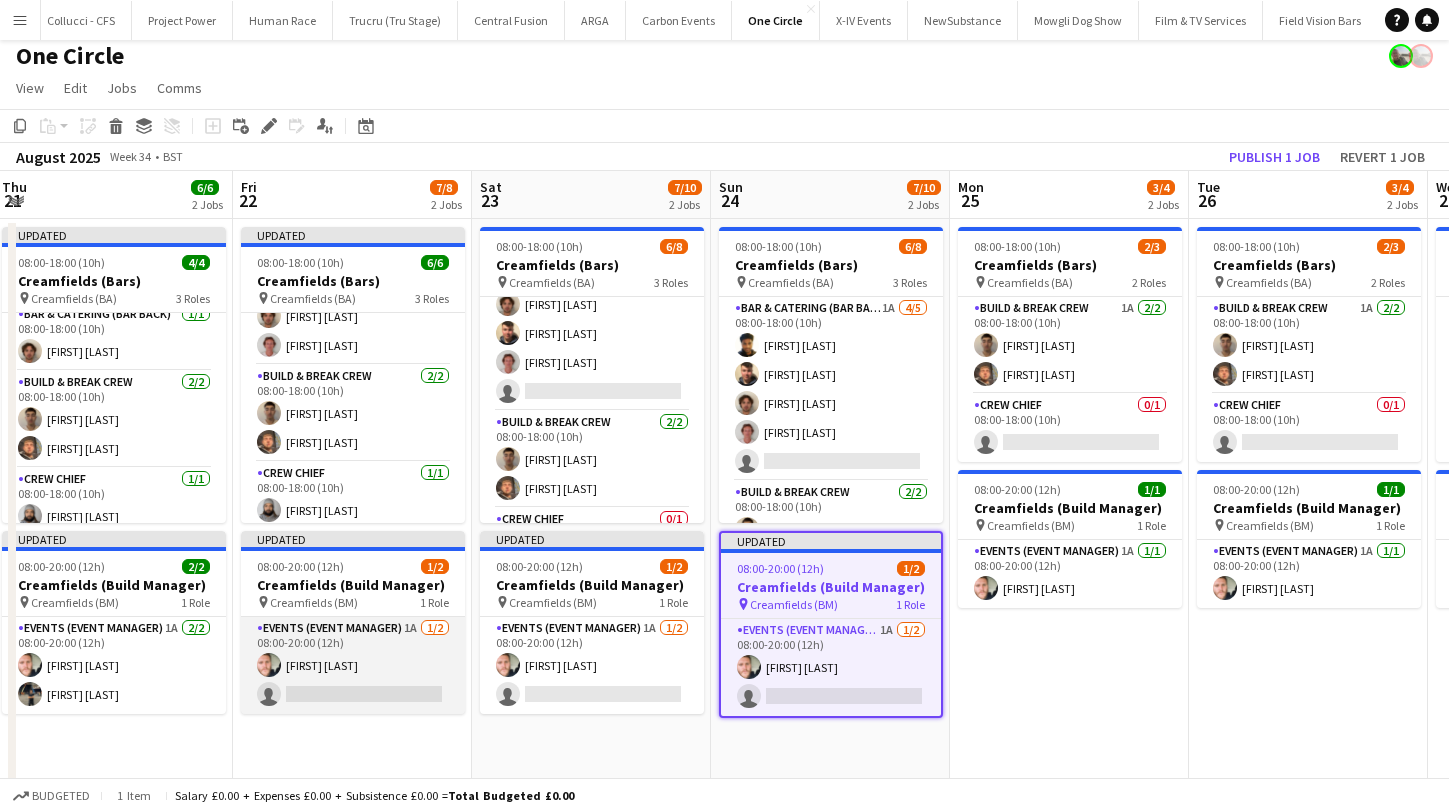 click on "Events (Event Manager)   1A   1/2   08:00-20:00 (12h)
[FIRST] [LAST]
single-neutral-actions" at bounding box center [353, 665] 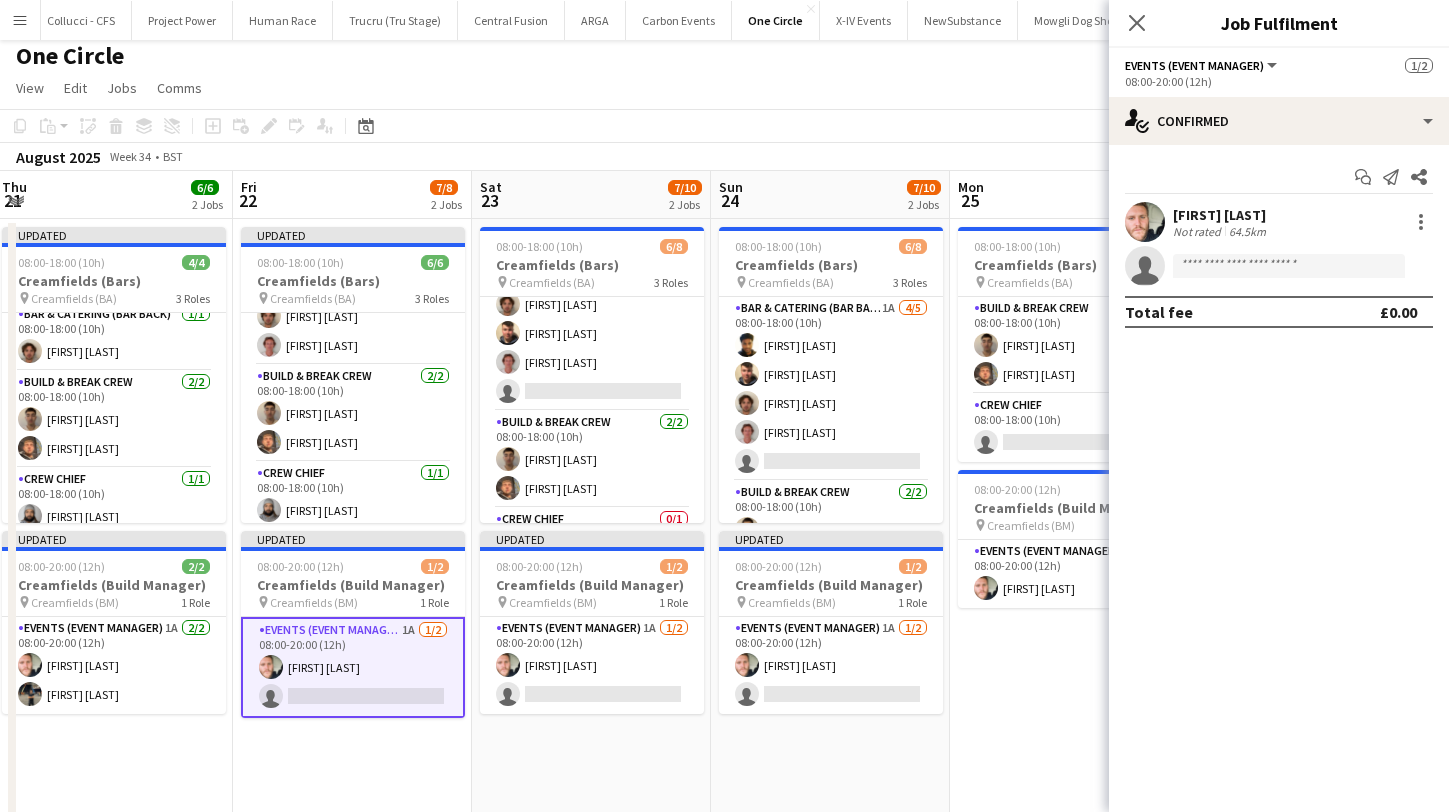 click on "single-neutral-actions" 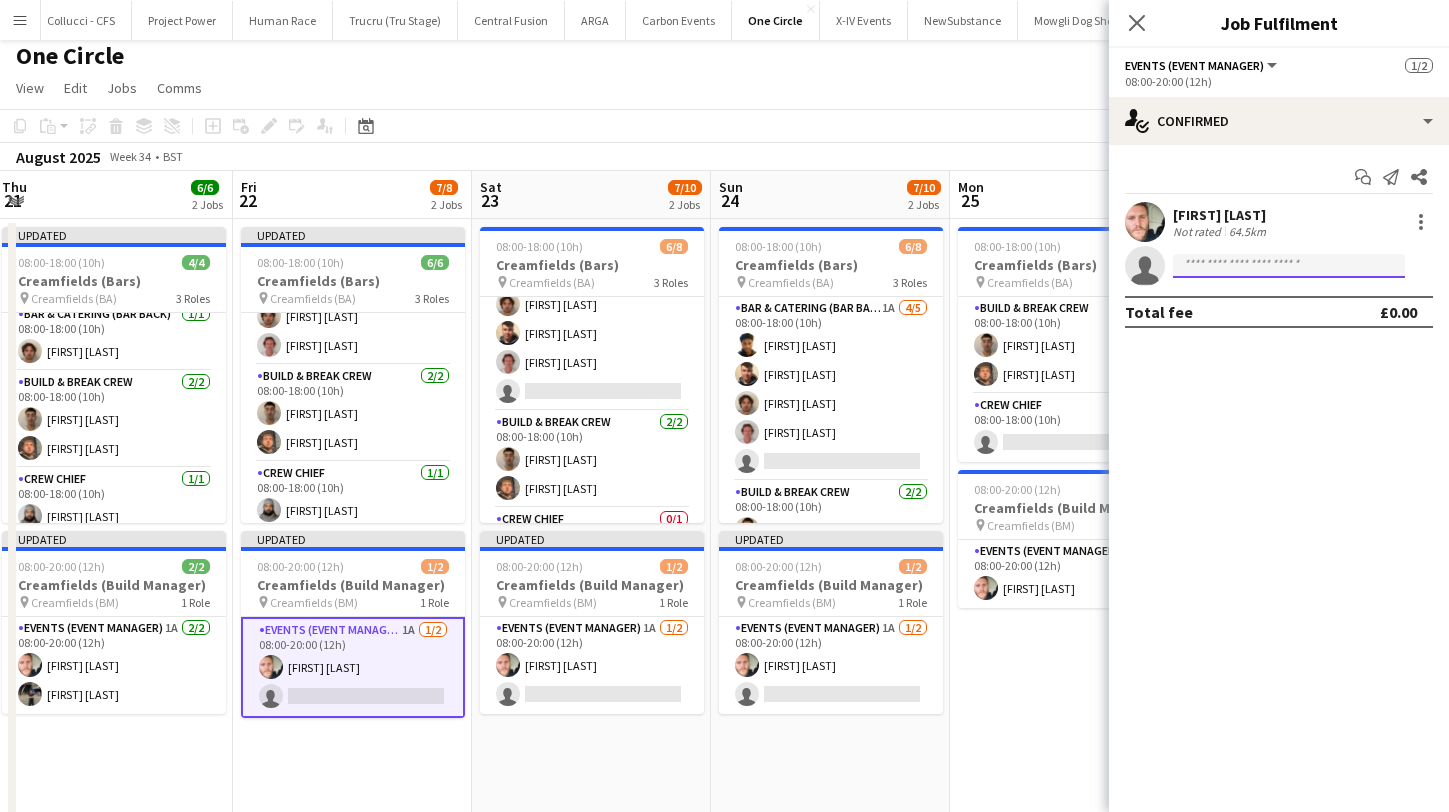 click 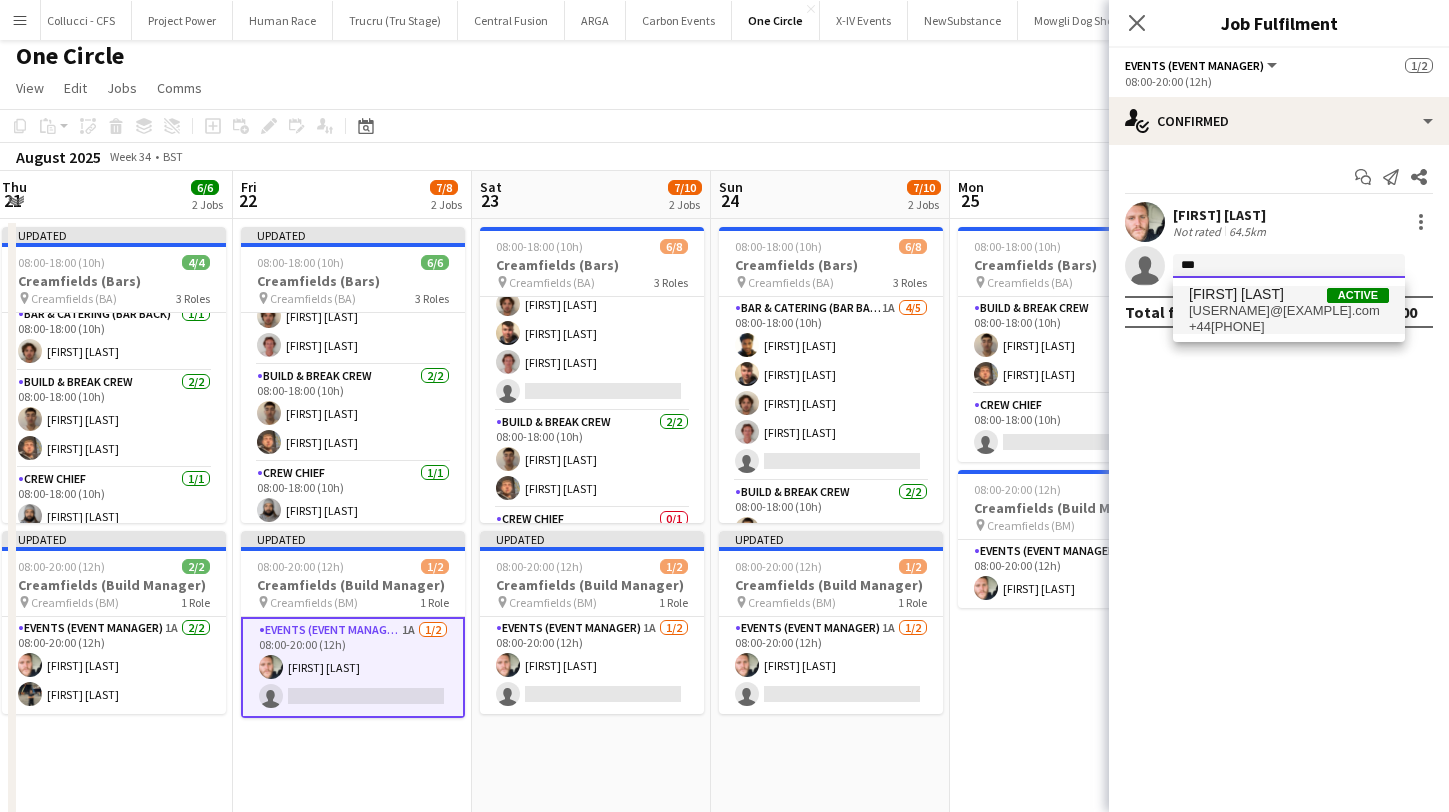 type on "***" 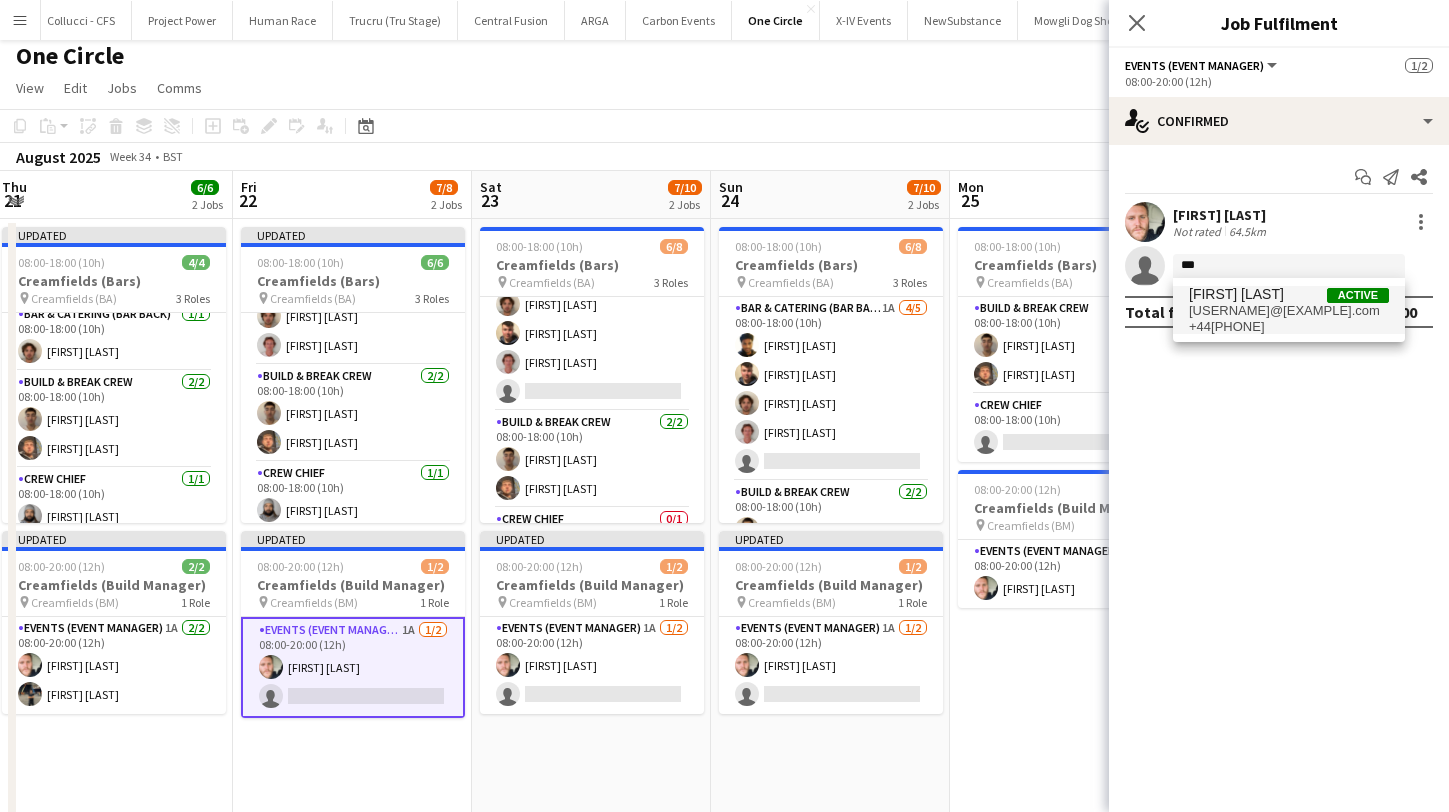click on "[FIRST] [LAST]" at bounding box center [1236, 294] 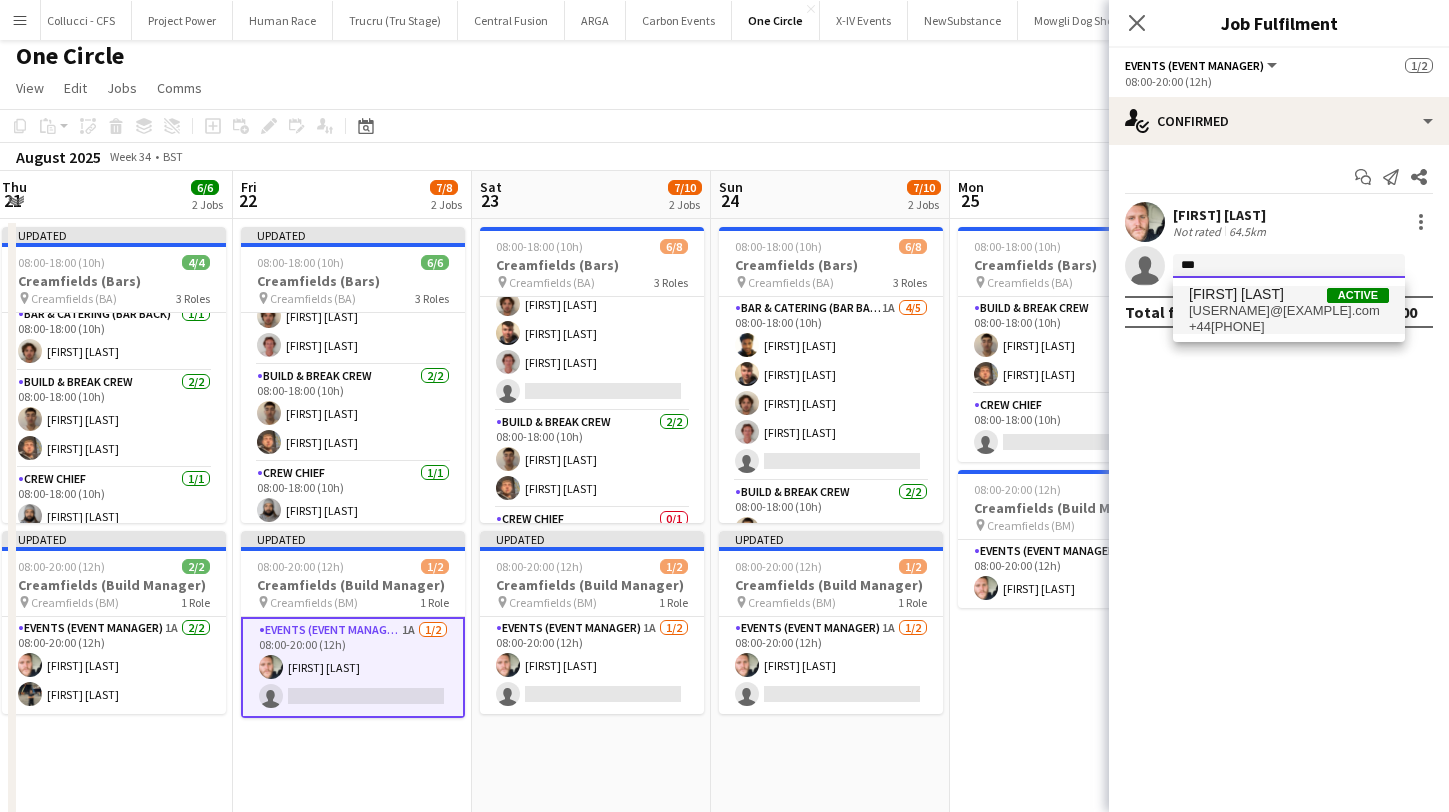 type 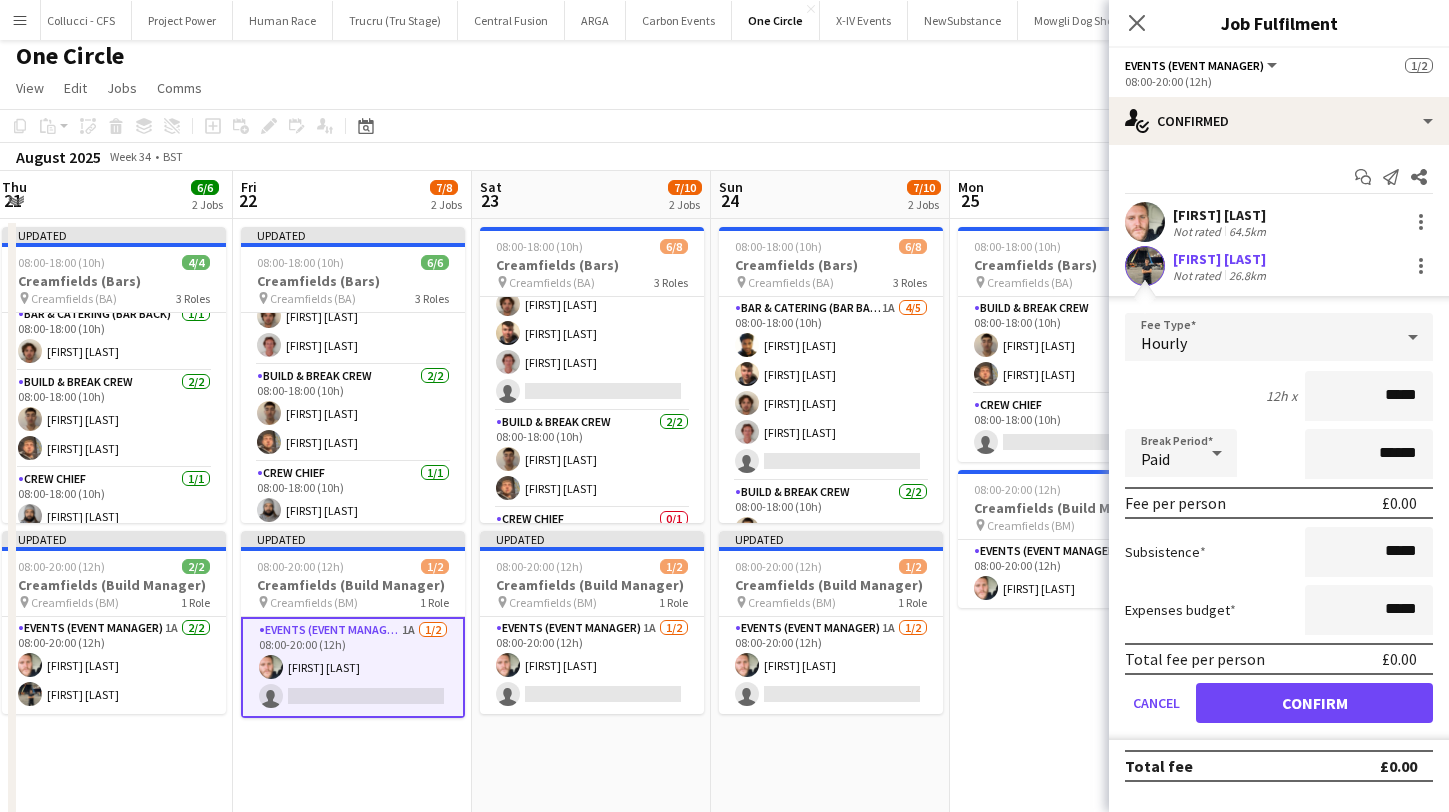 click on "Confirm" at bounding box center [1314, 703] 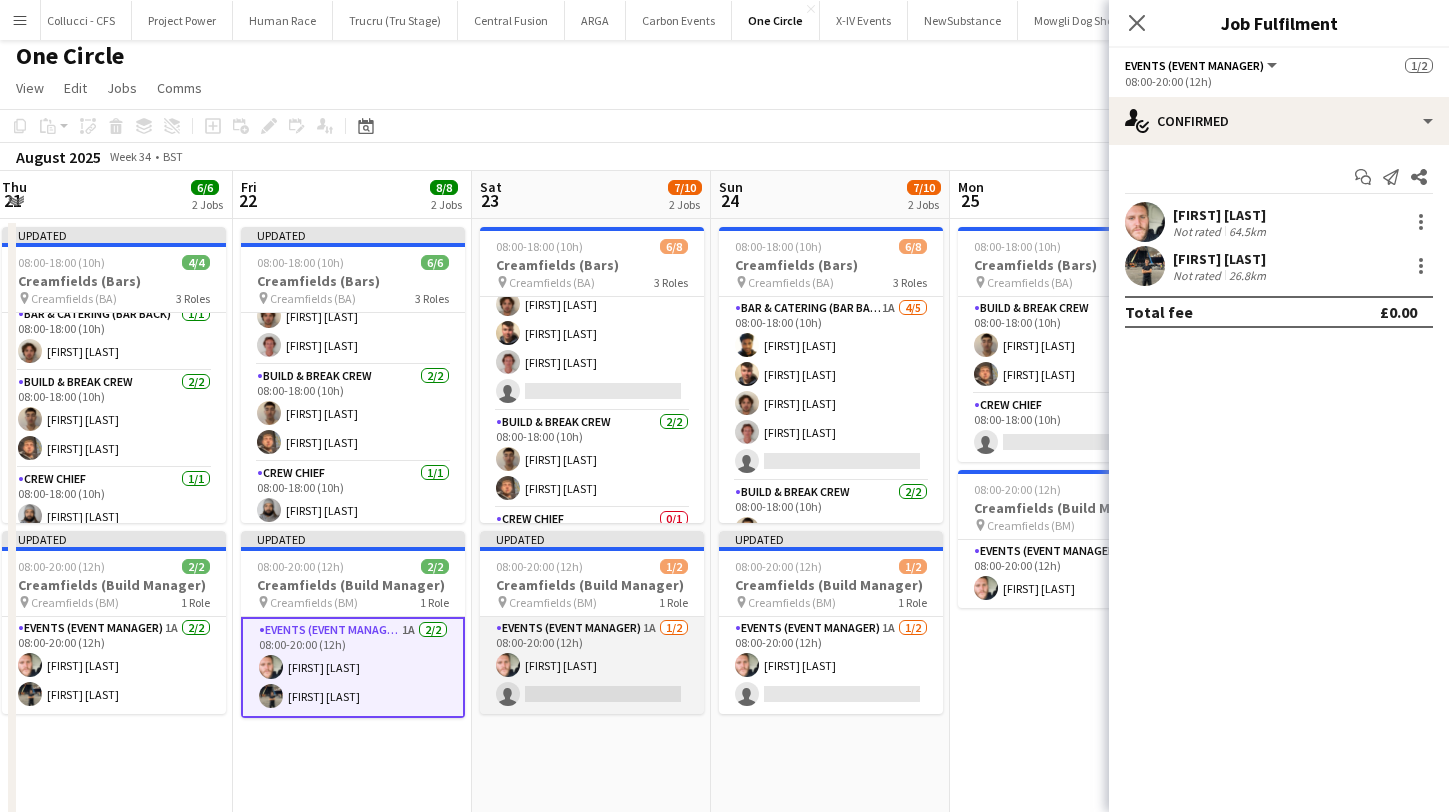 click on "Events (Event Manager)   1A   1/2   08:00-20:00 (12h)
[FIRST] [LAST]
single-neutral-actions" at bounding box center (592, 665) 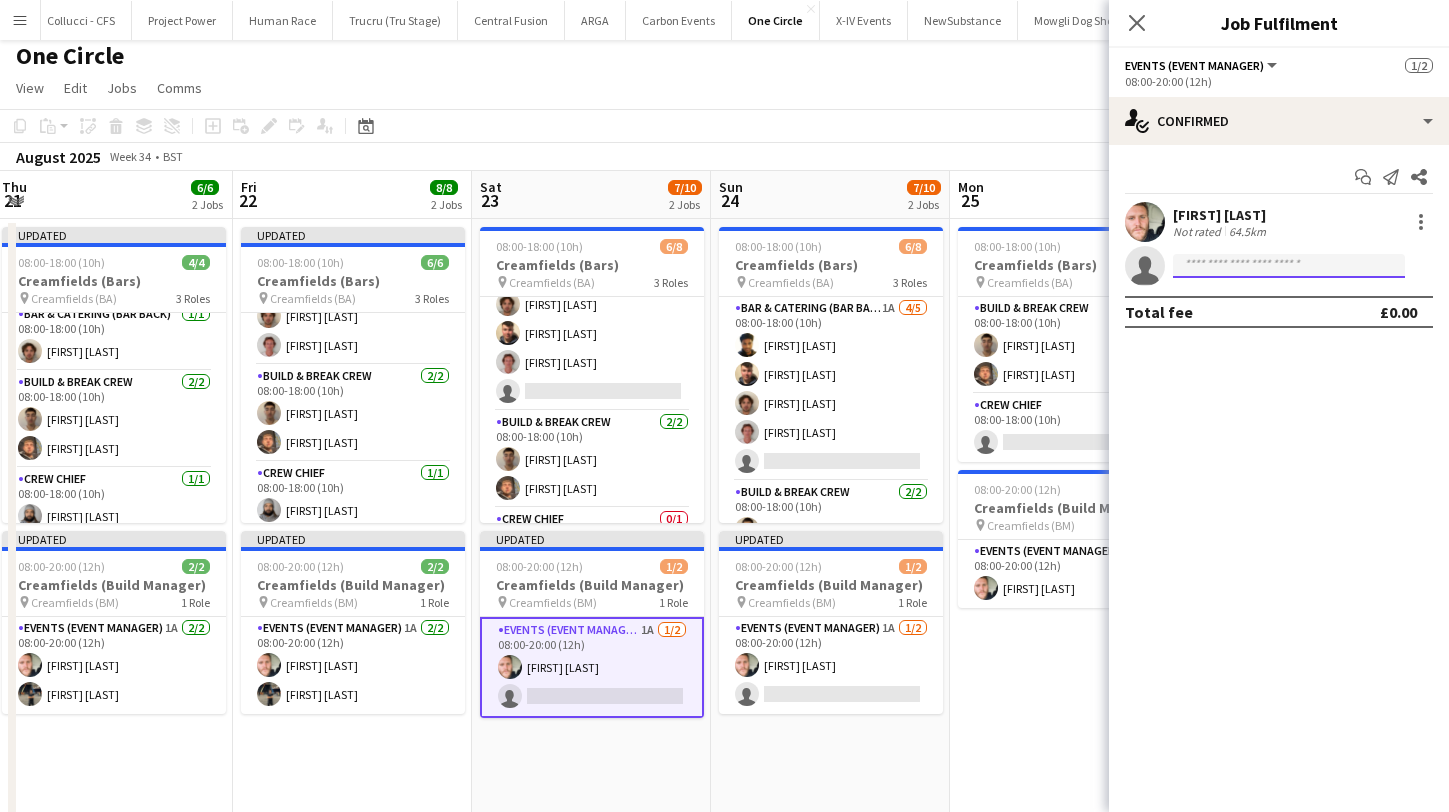 click 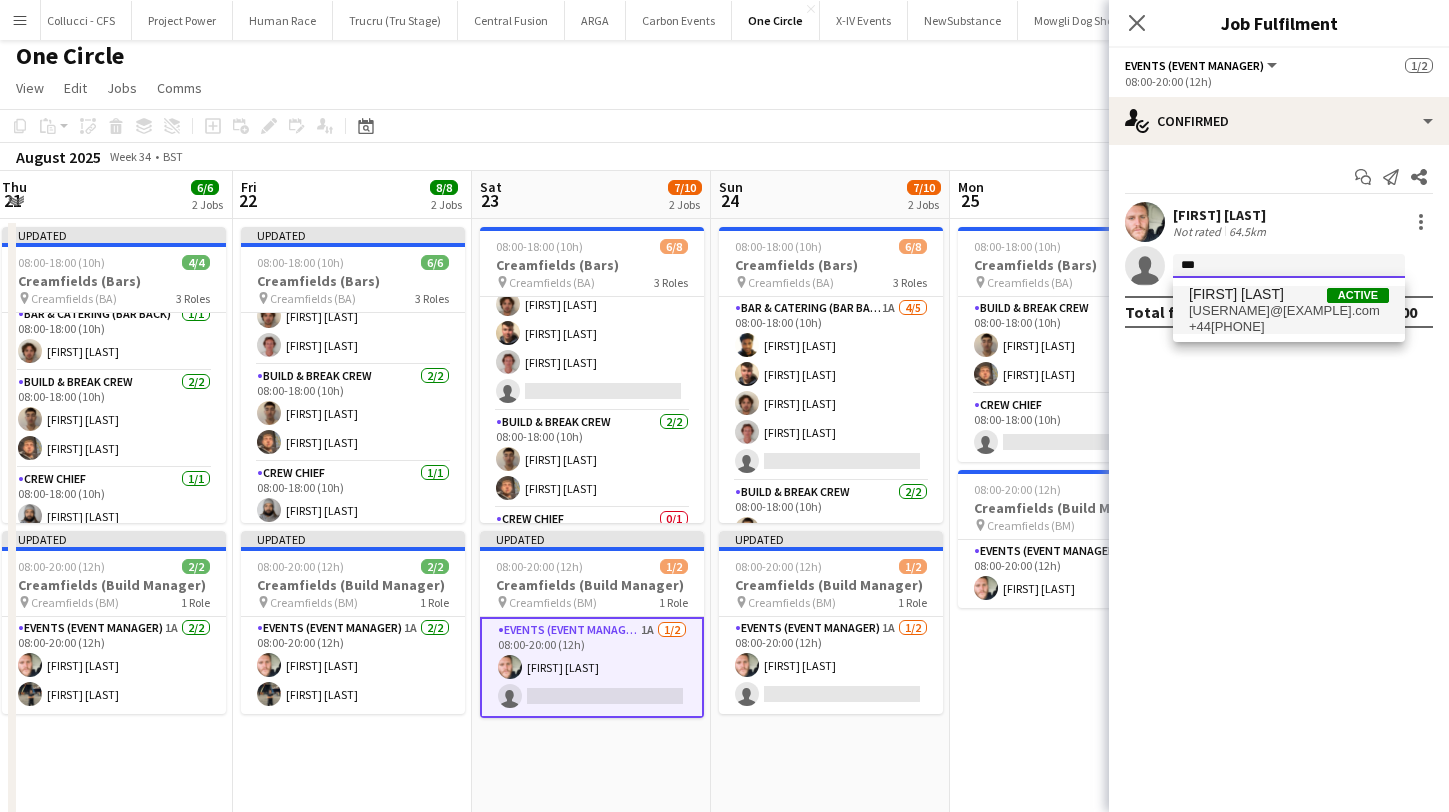 type on "***" 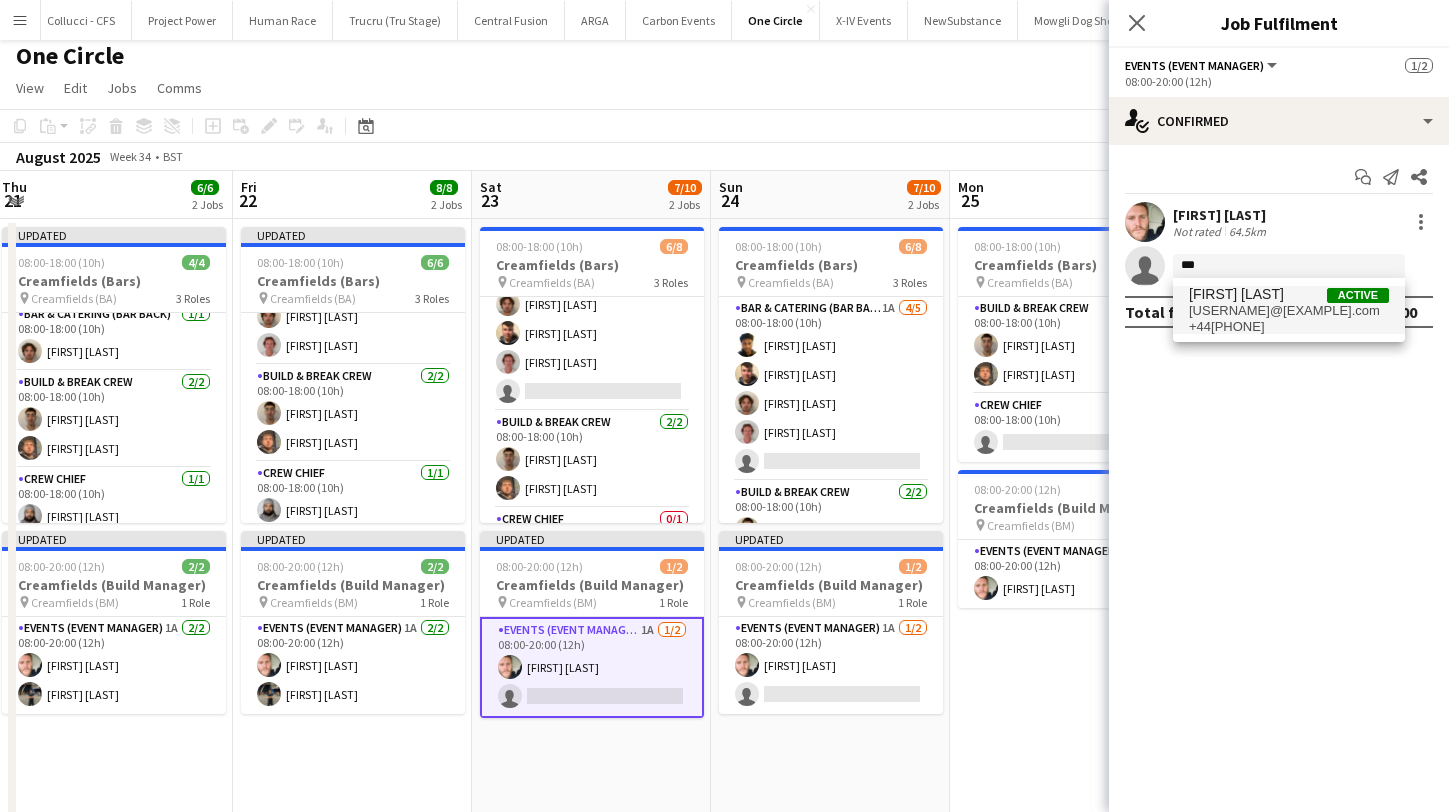 click on "[FIRST] [LAST]" at bounding box center (1236, 294) 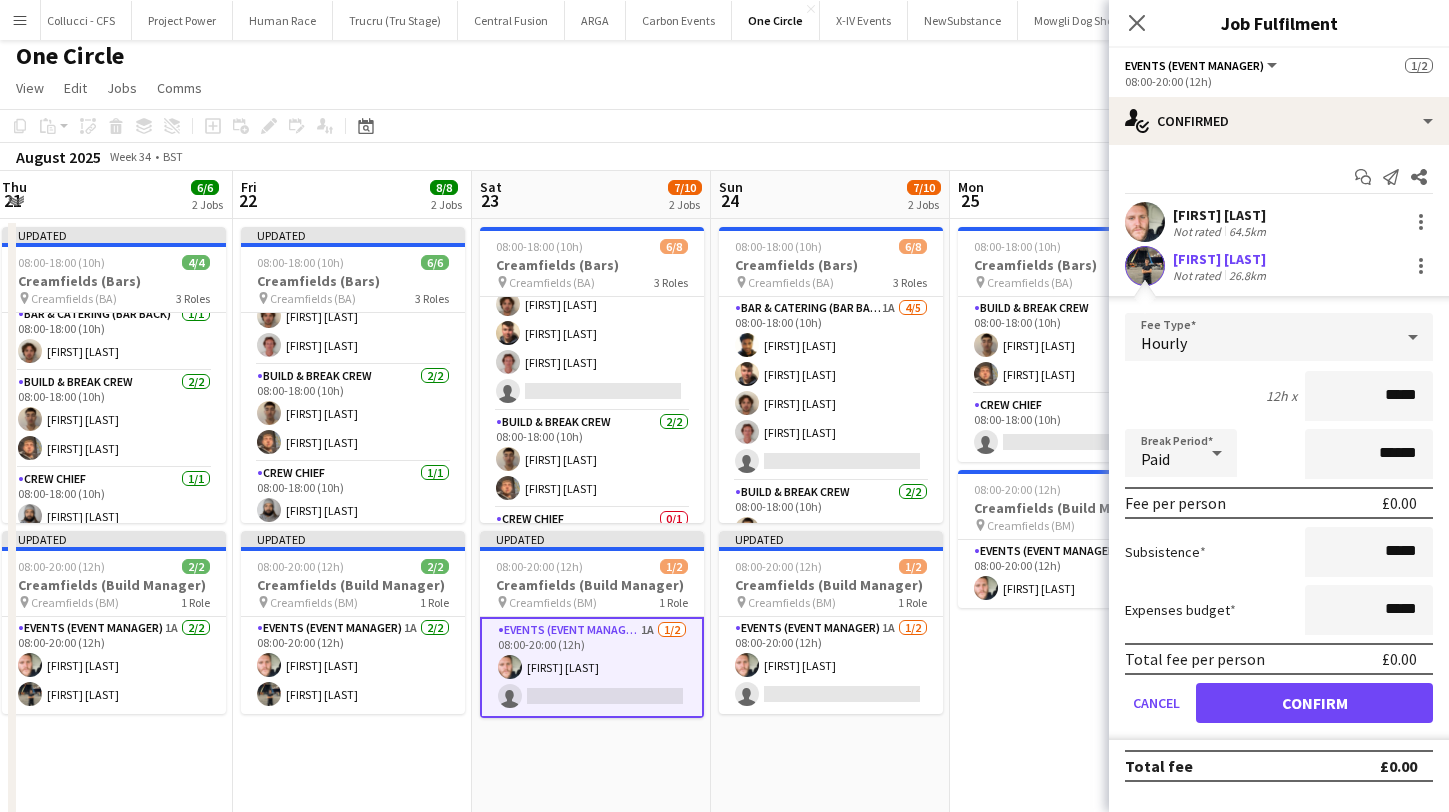 click on "Confirm" at bounding box center (1314, 703) 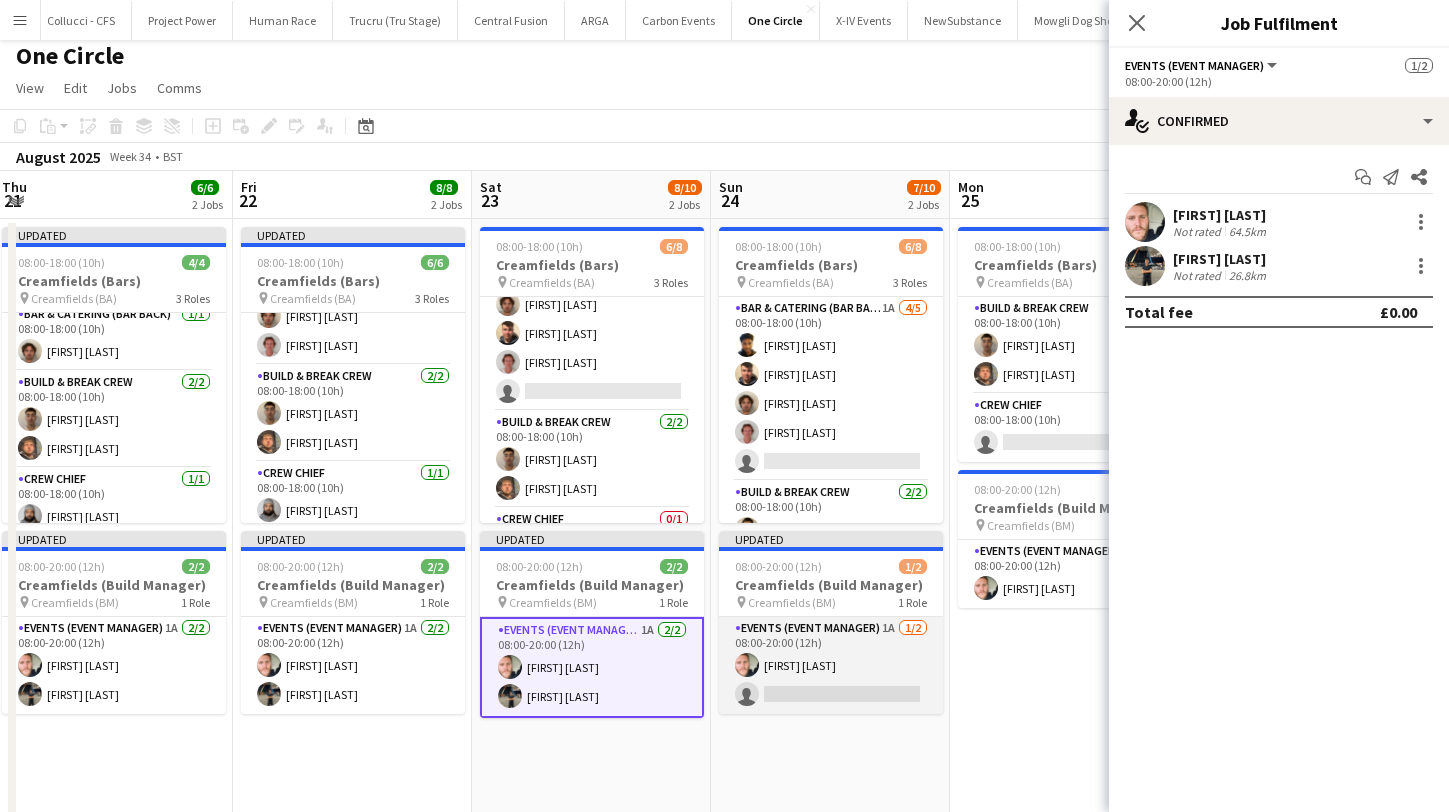 click on "Events (Event Manager)   1A   1/2   08:00-20:00 (12h)
[FIRST] [LAST]
single-neutral-actions" at bounding box center (831, 665) 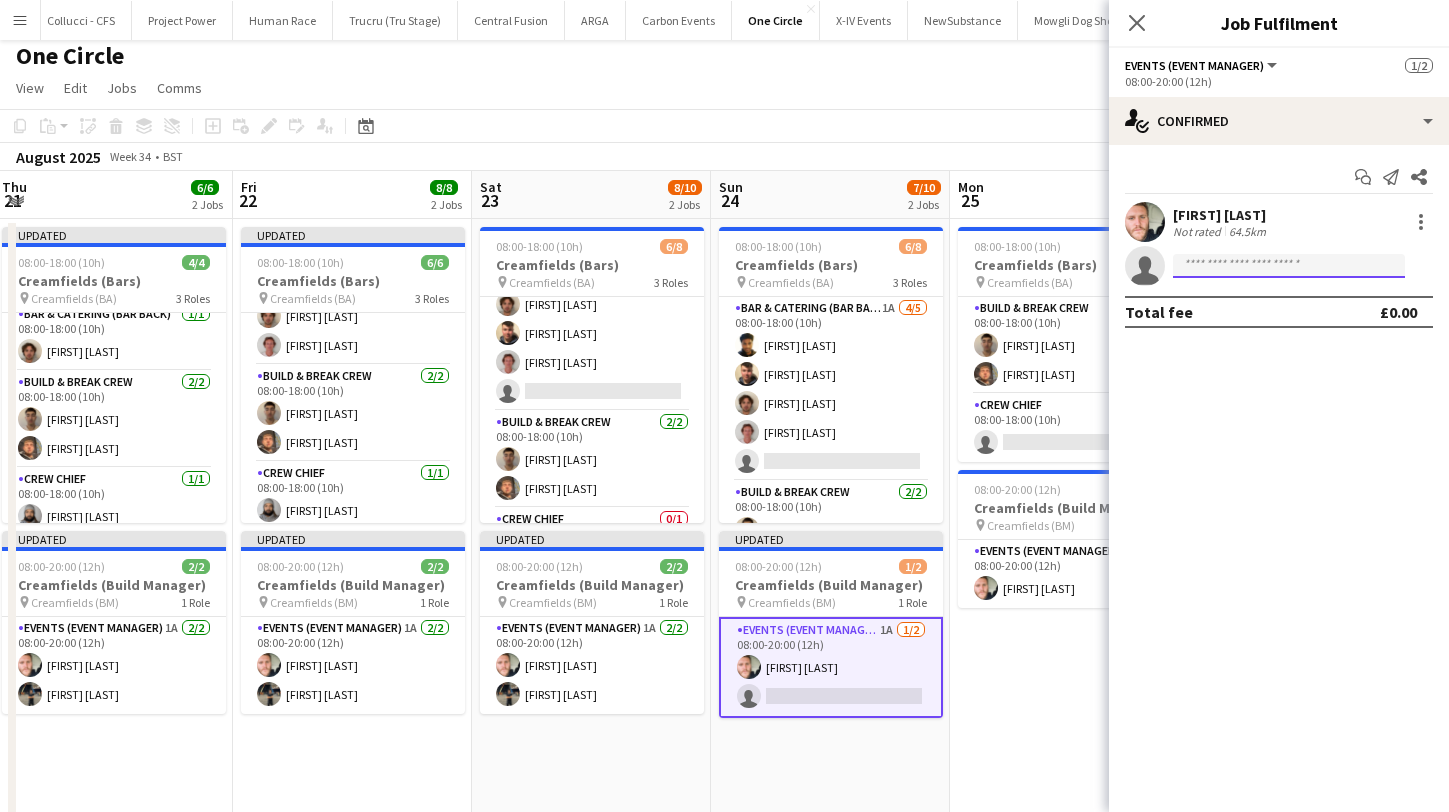 click 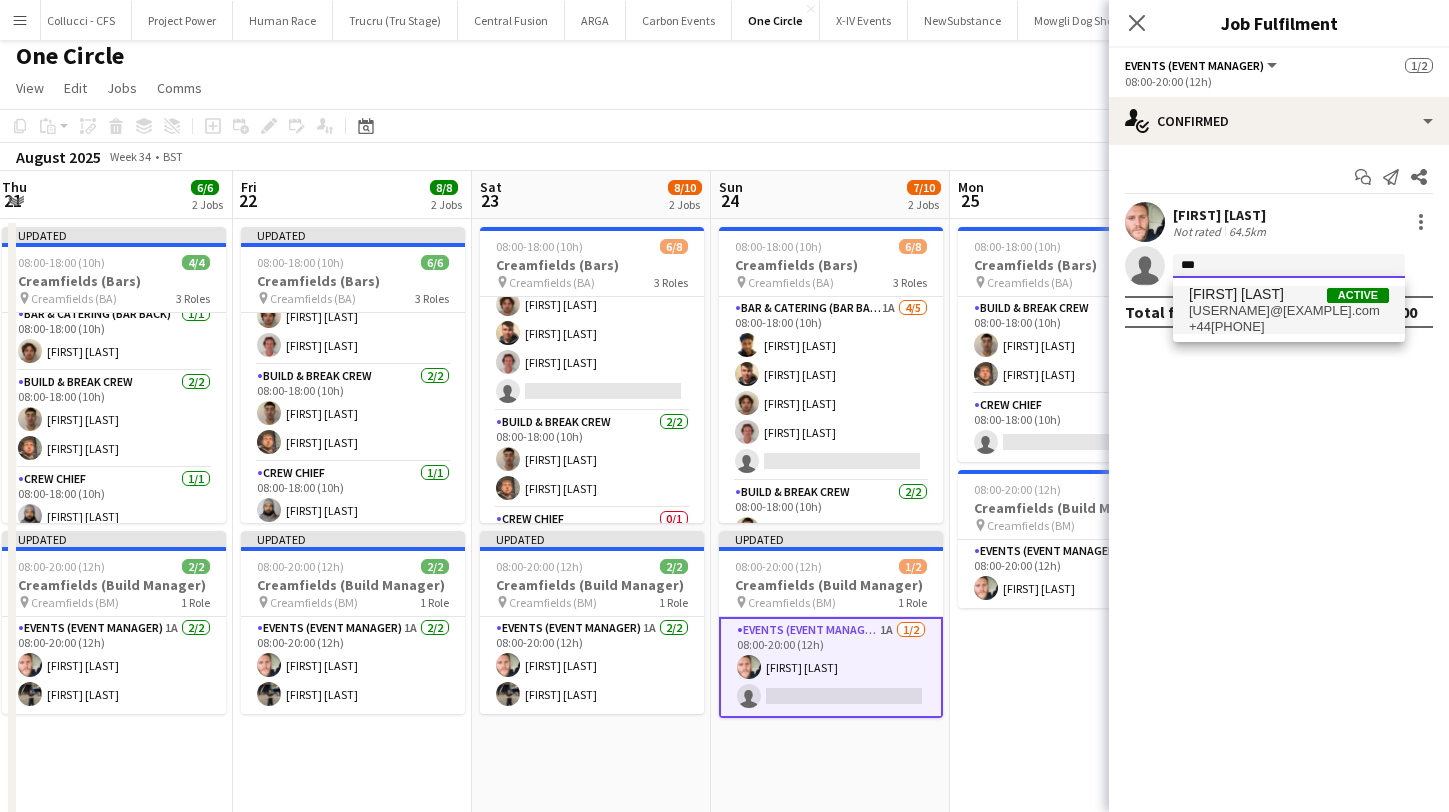 type on "***" 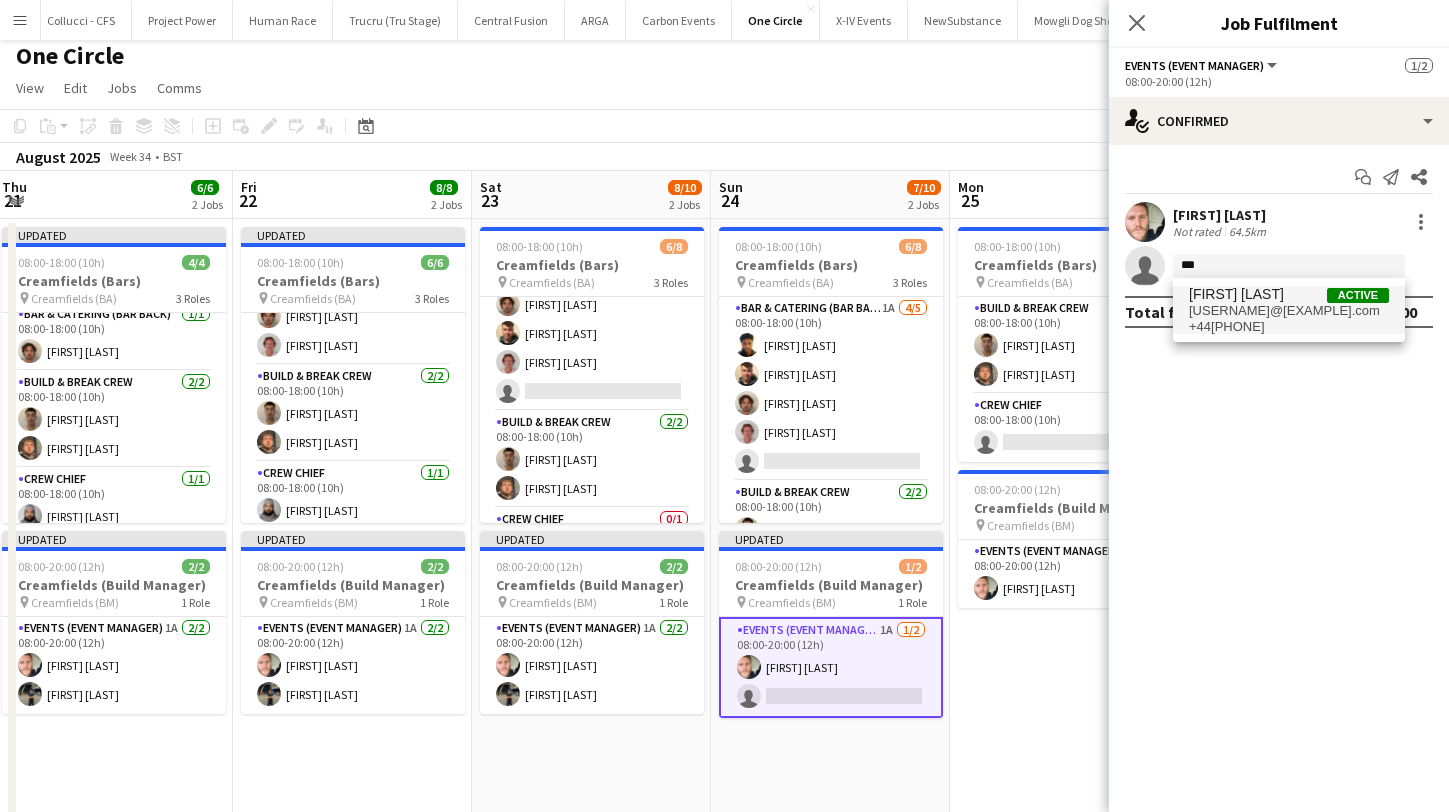 click on "[FIRST] [LAST]" at bounding box center (1236, 294) 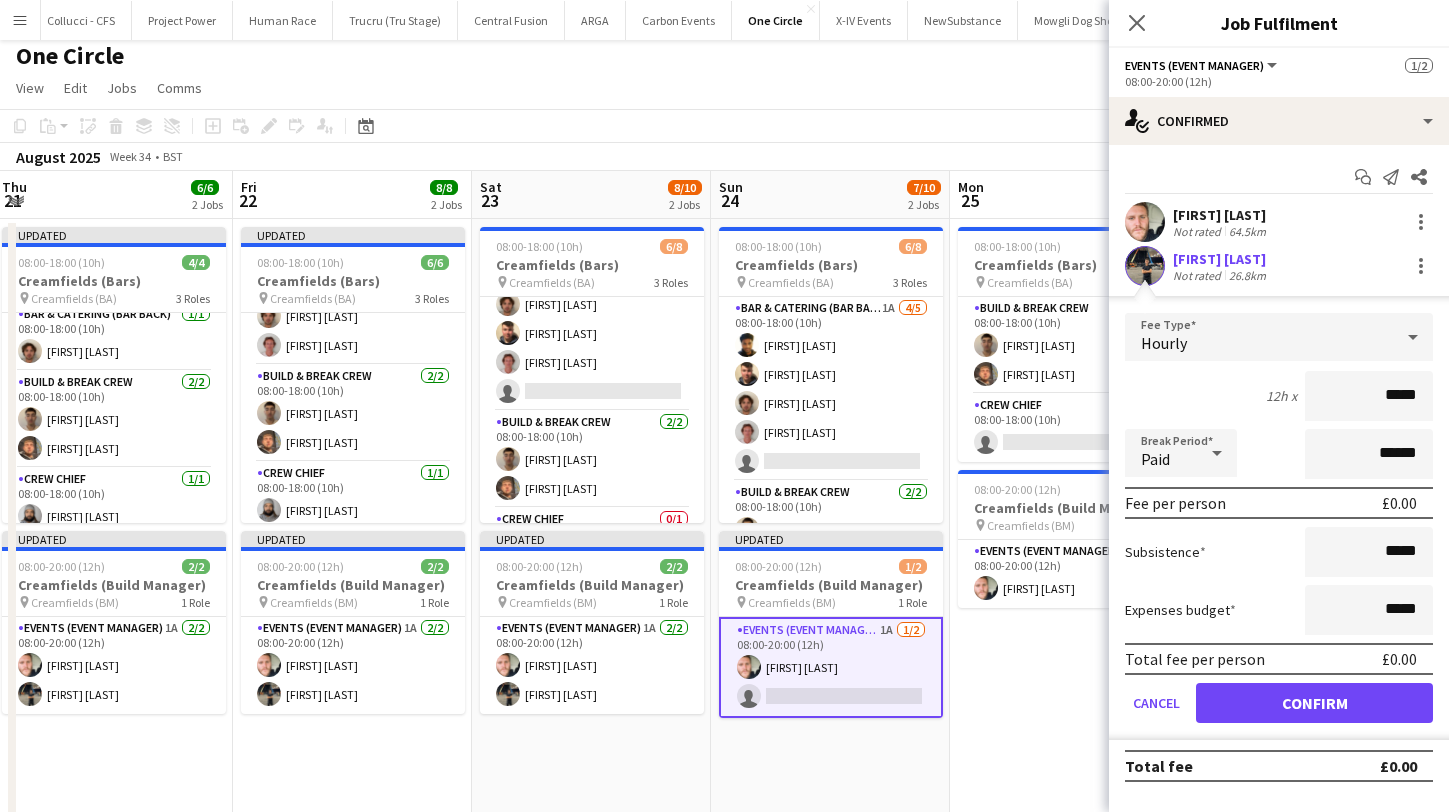 click on "Confirm" at bounding box center [1314, 703] 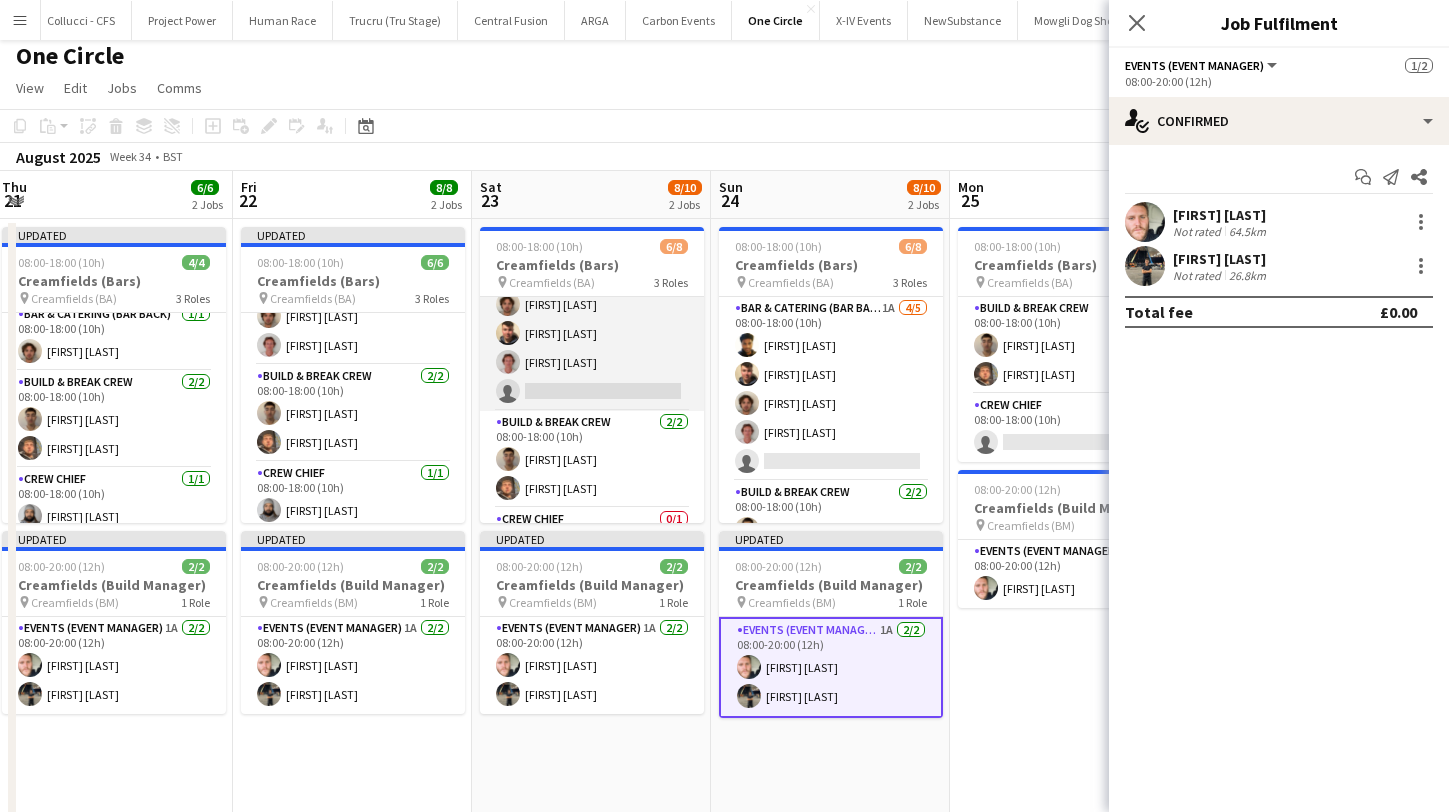 click on "Bar & Catering (Bar Back)   1A   4/5   08:00-18:00 (10h)
[FIRST] [LAST] [FIRST] [LAST] [FIRST] [LAST] [FIRST] [LAST]
single-neutral-actions" at bounding box center [592, 319] 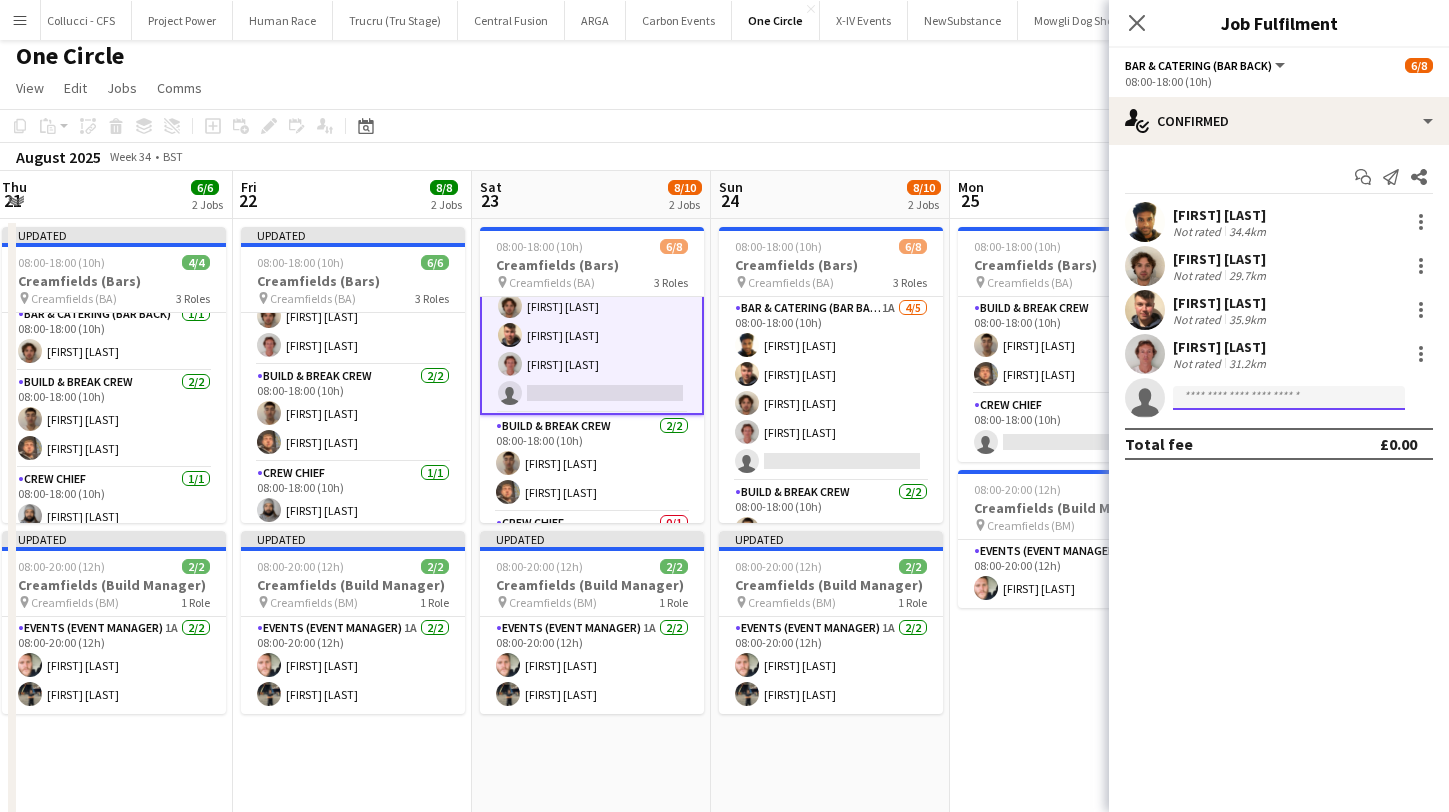 click 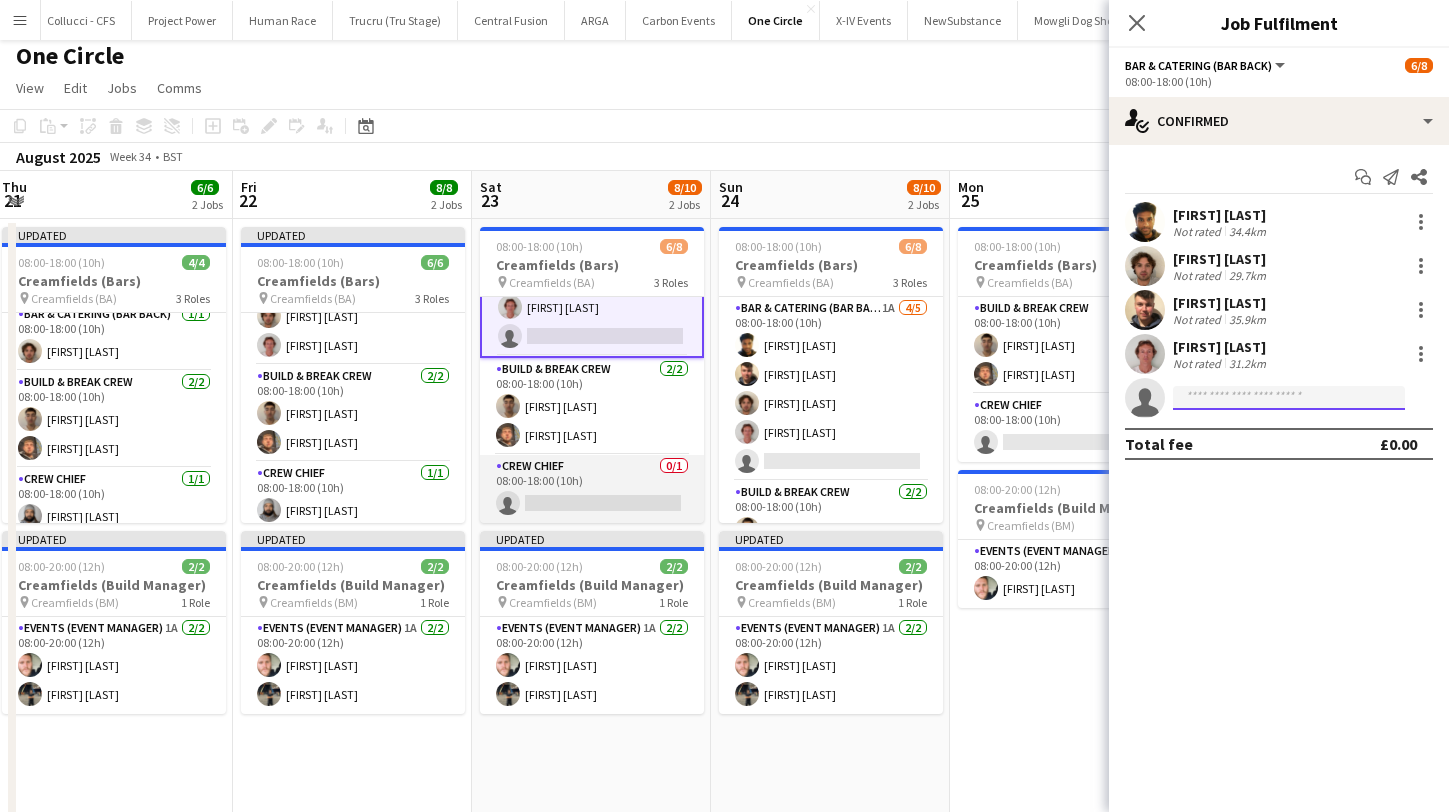 scroll, scrollTop: 127, scrollLeft: 0, axis: vertical 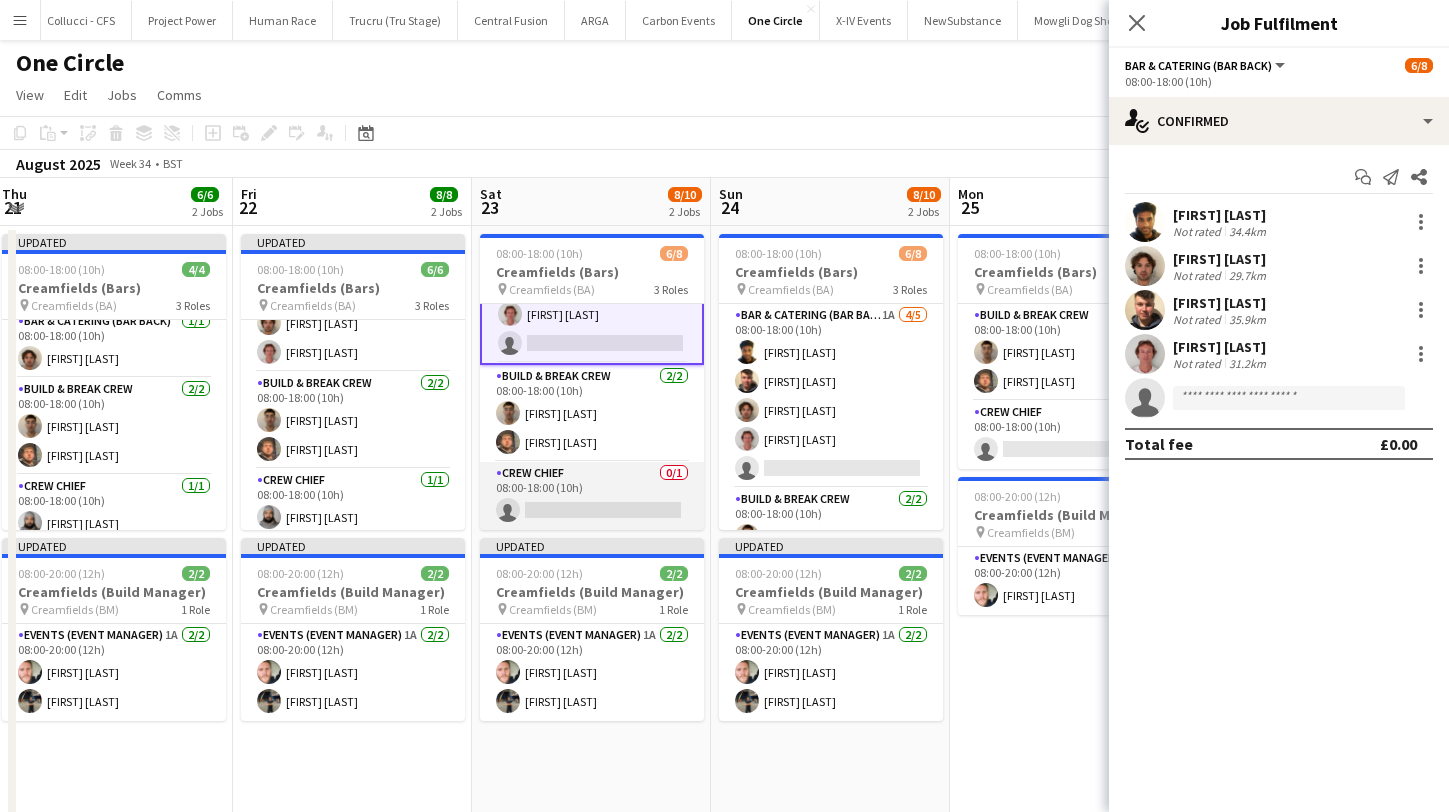 click on "Crew Chief     0/1   08:00-18:00 (10h)
single-neutral-actions" at bounding box center [592, 496] 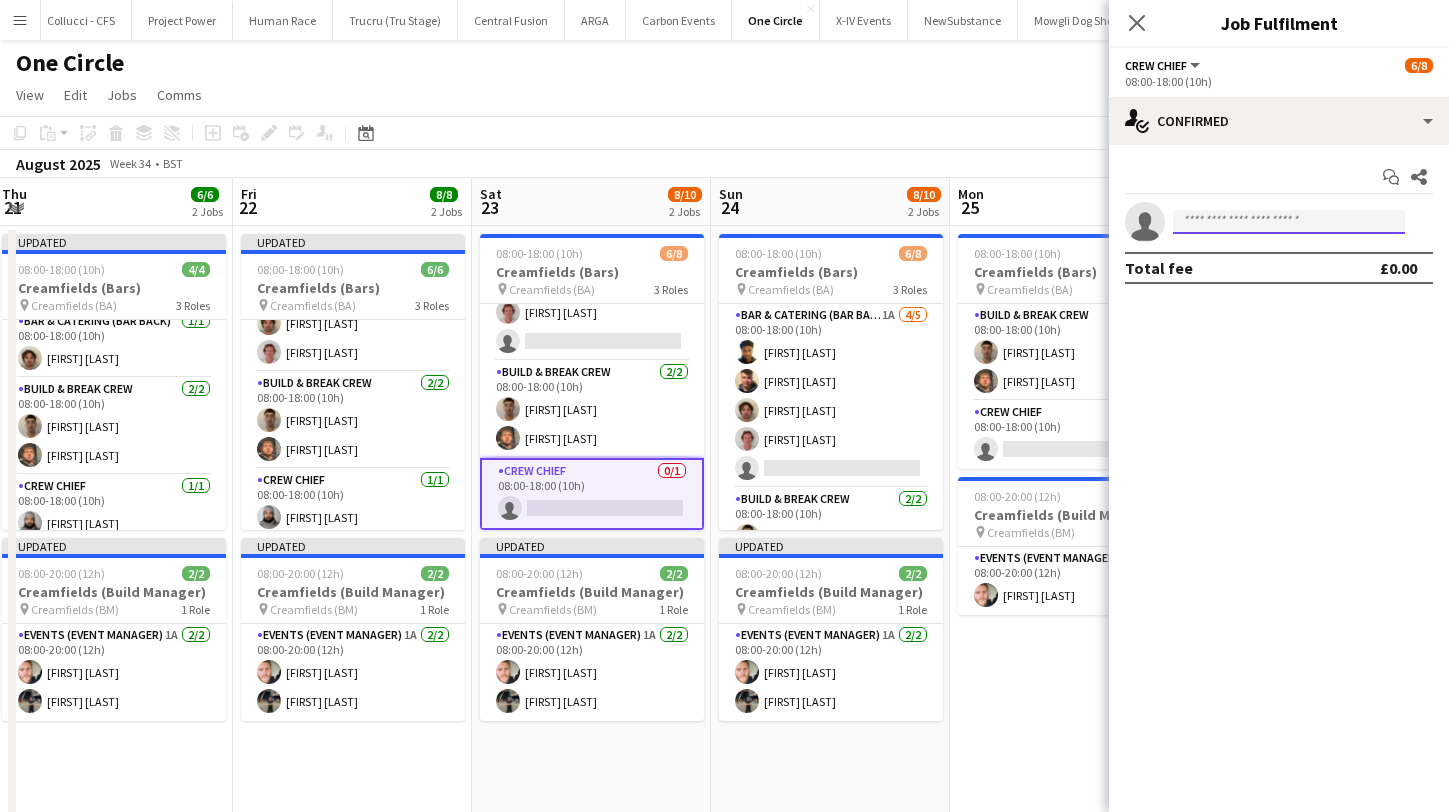 click at bounding box center (1289, 222) 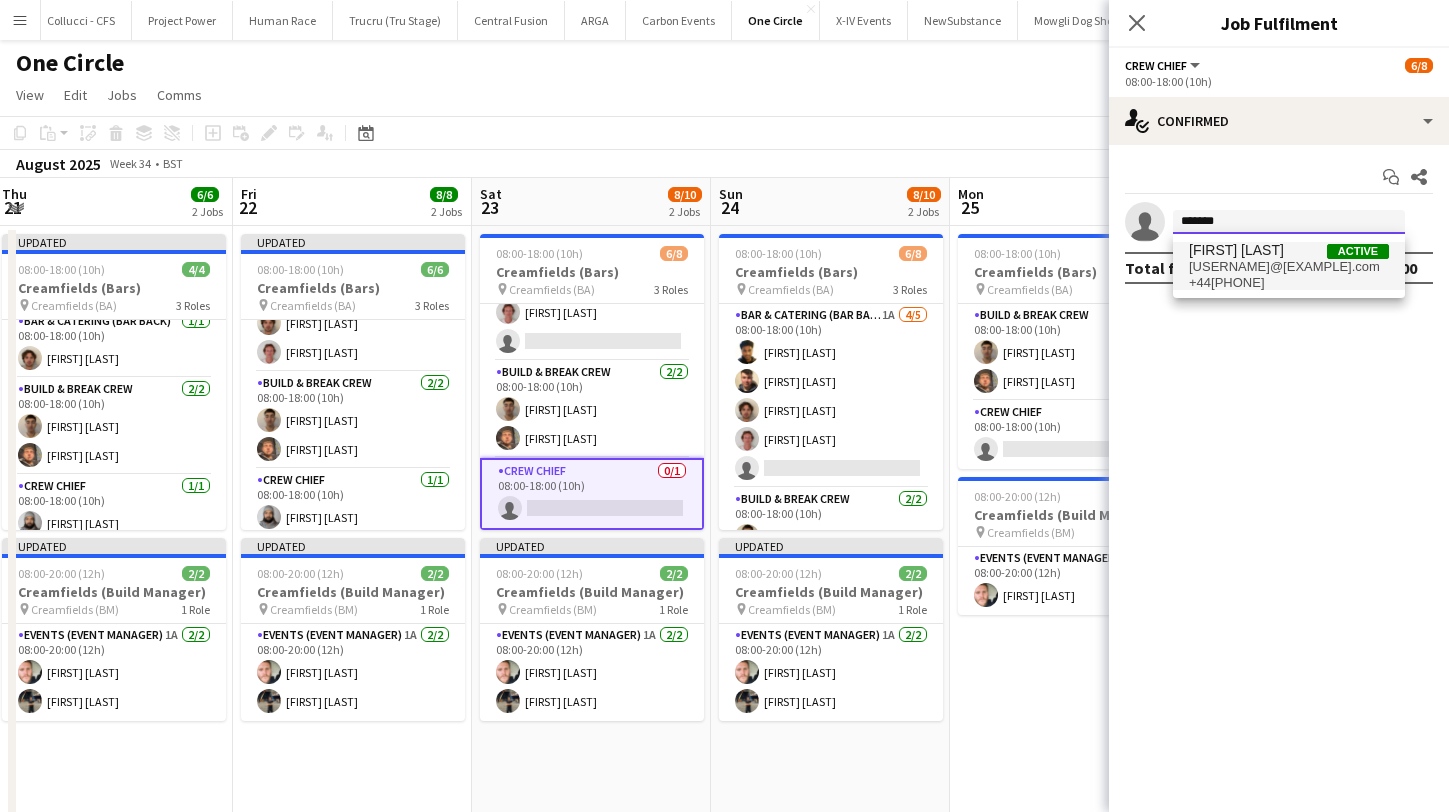 type on "*******" 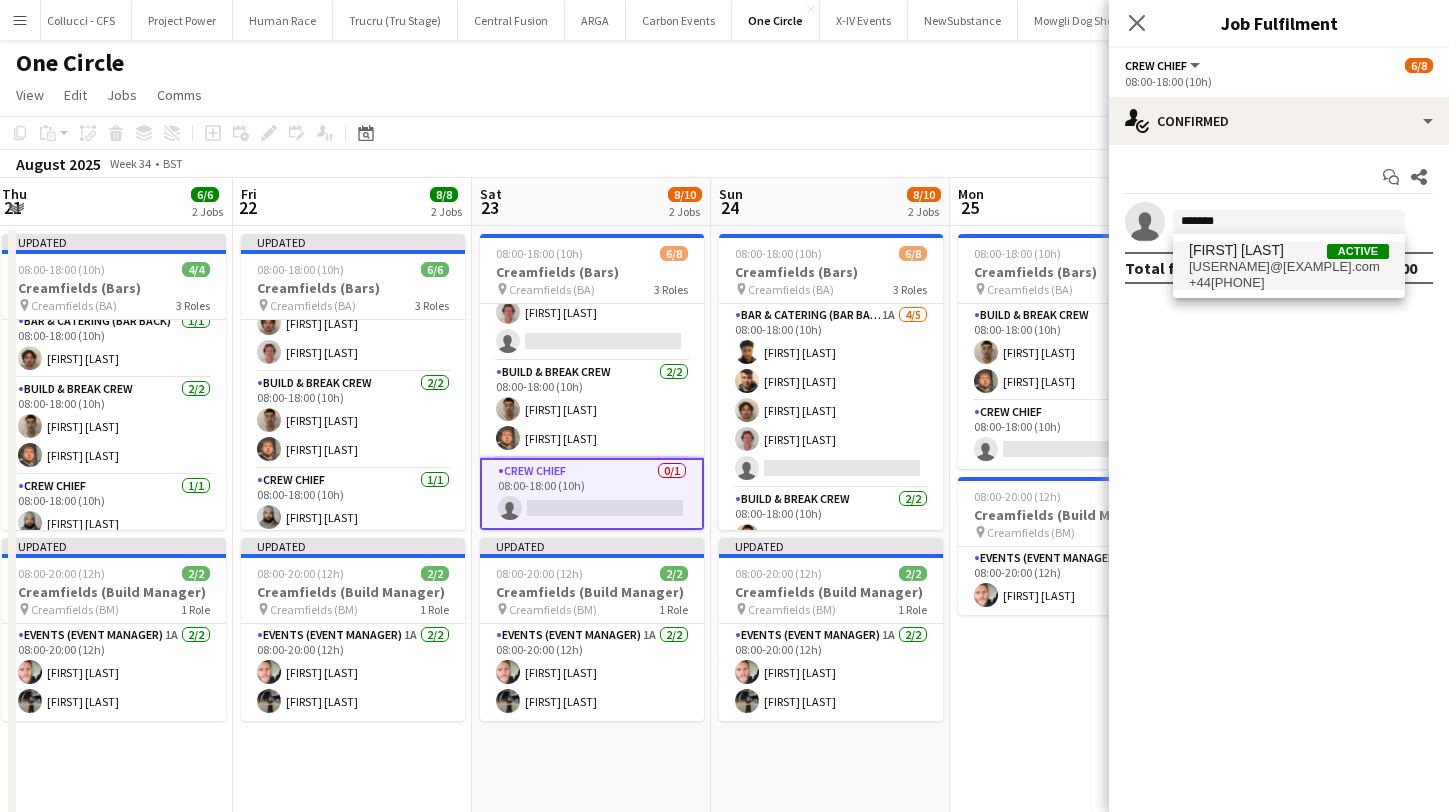 drag, startPoint x: 1233, startPoint y: 254, endPoint x: 1241, endPoint y: 273, distance: 20.615528 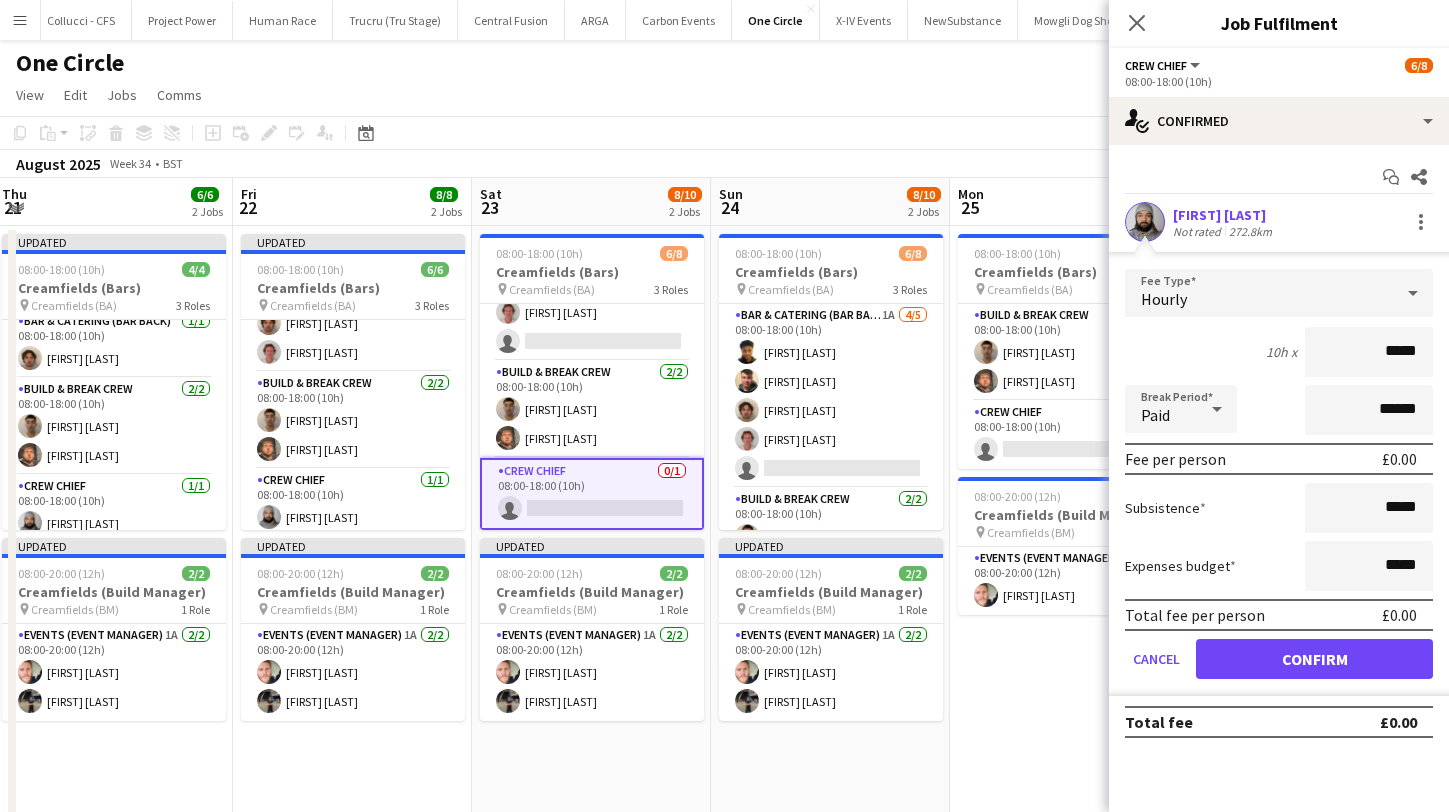 click on "Confirm" at bounding box center [1314, 659] 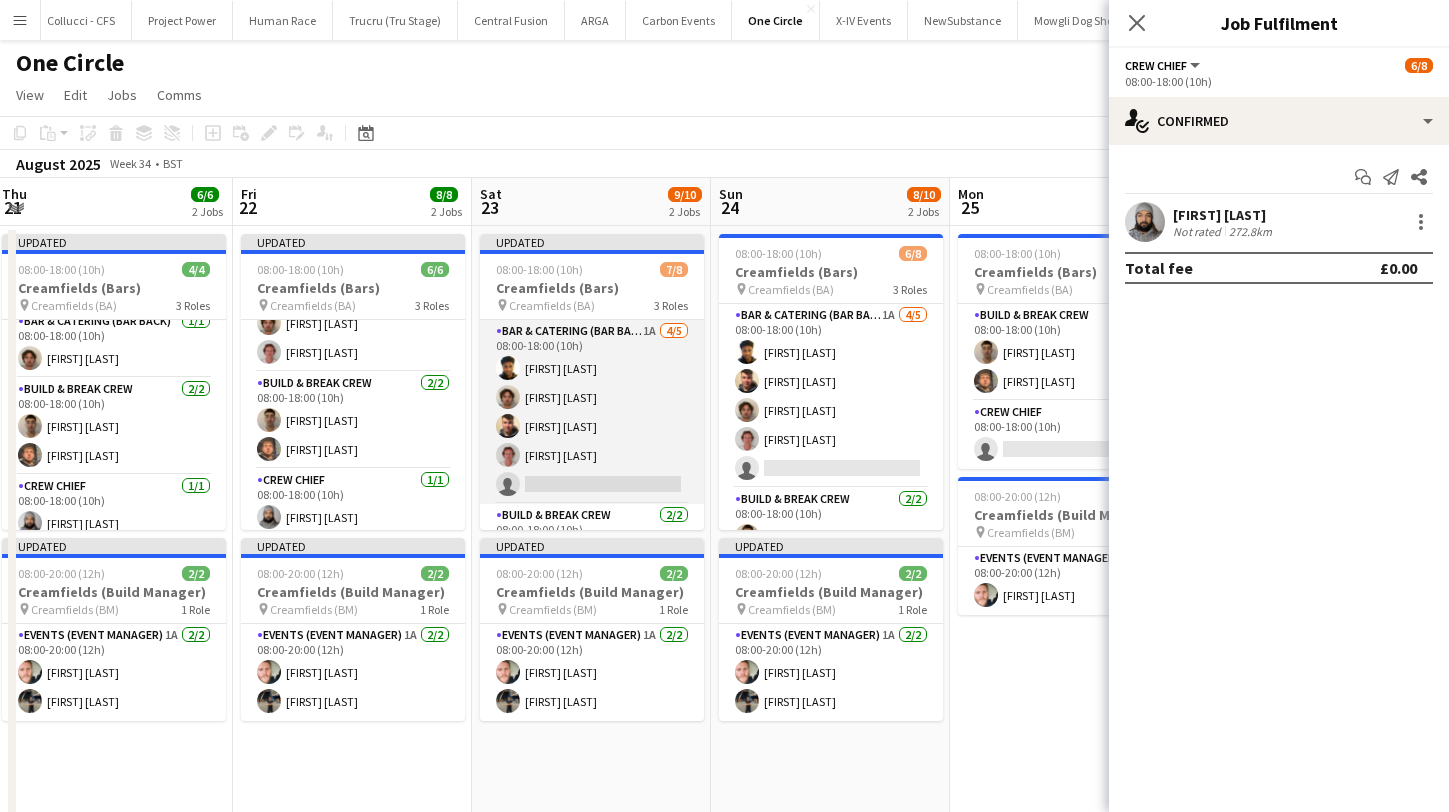 scroll, scrollTop: -1, scrollLeft: 0, axis: vertical 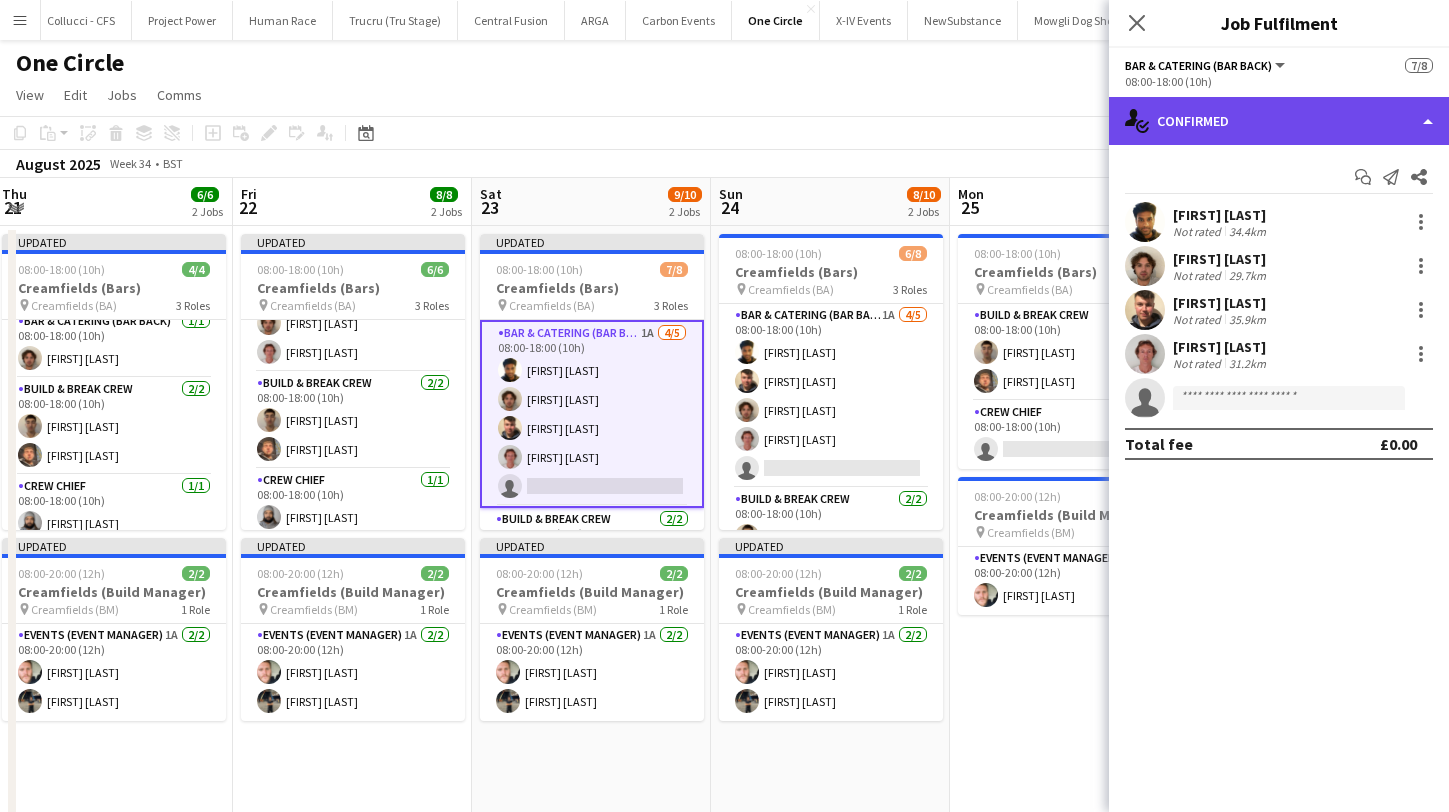 click on "single-neutral-actions-check-2
Confirmed" 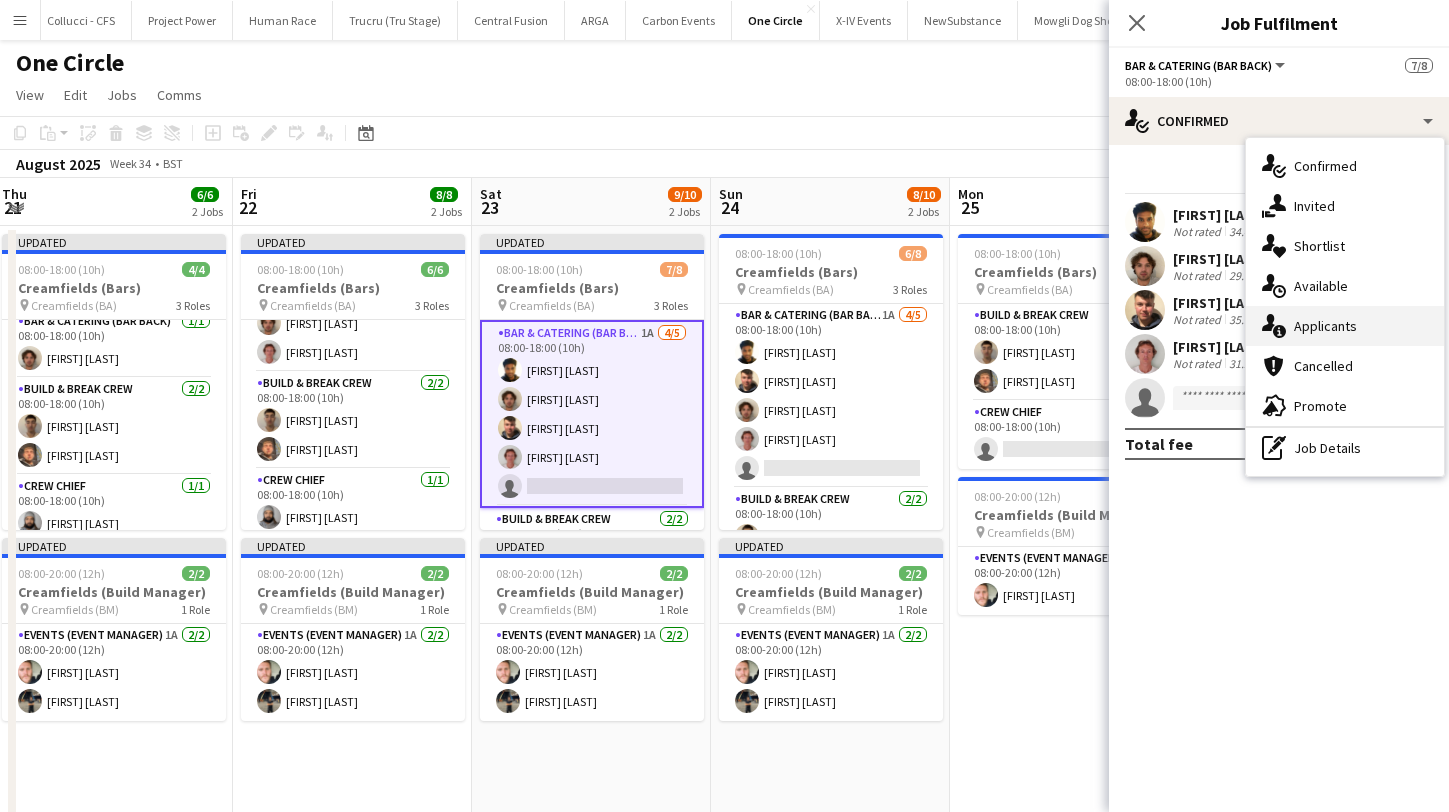 click on "single-neutral-actions-information
Applicants" at bounding box center [1345, 326] 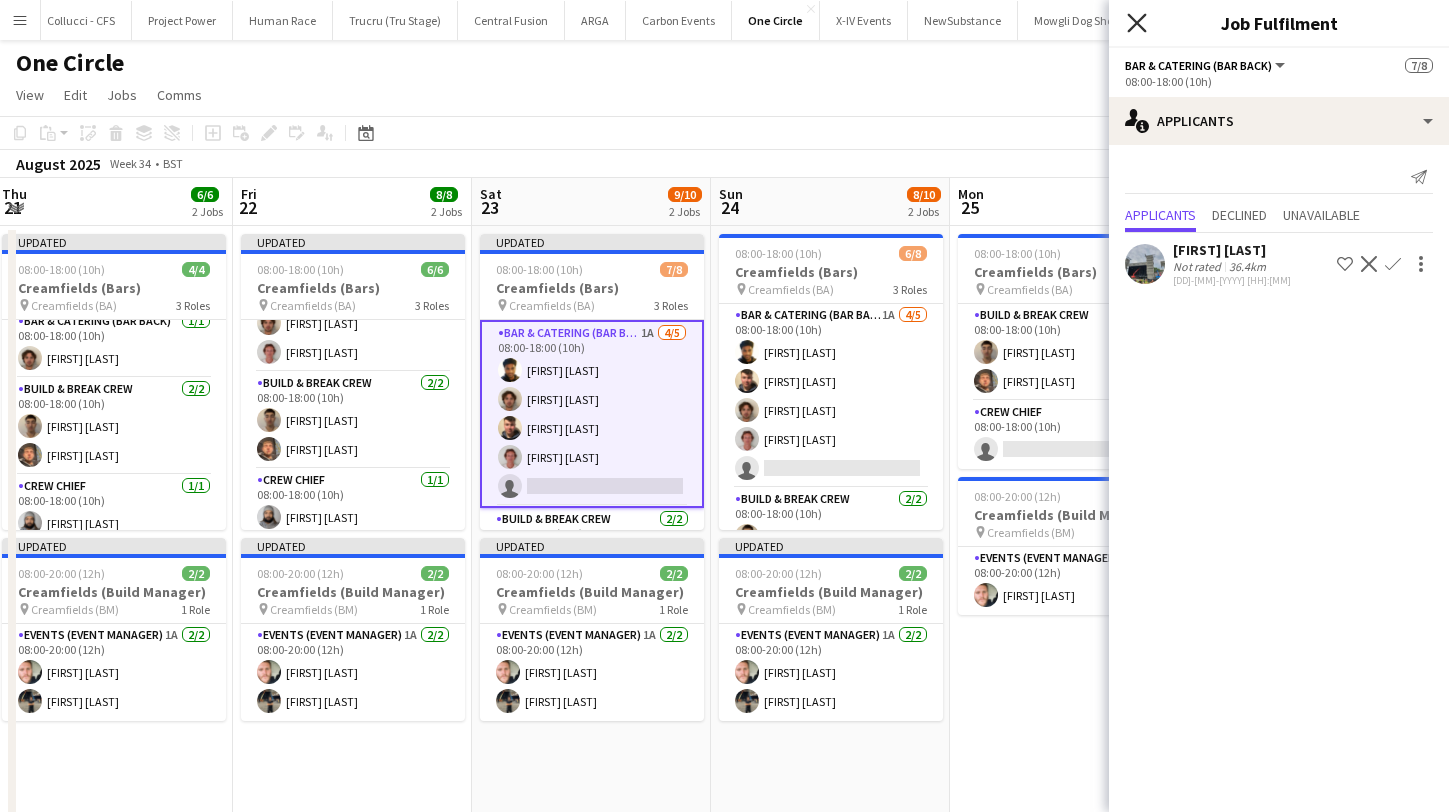 click on "Close pop-in" 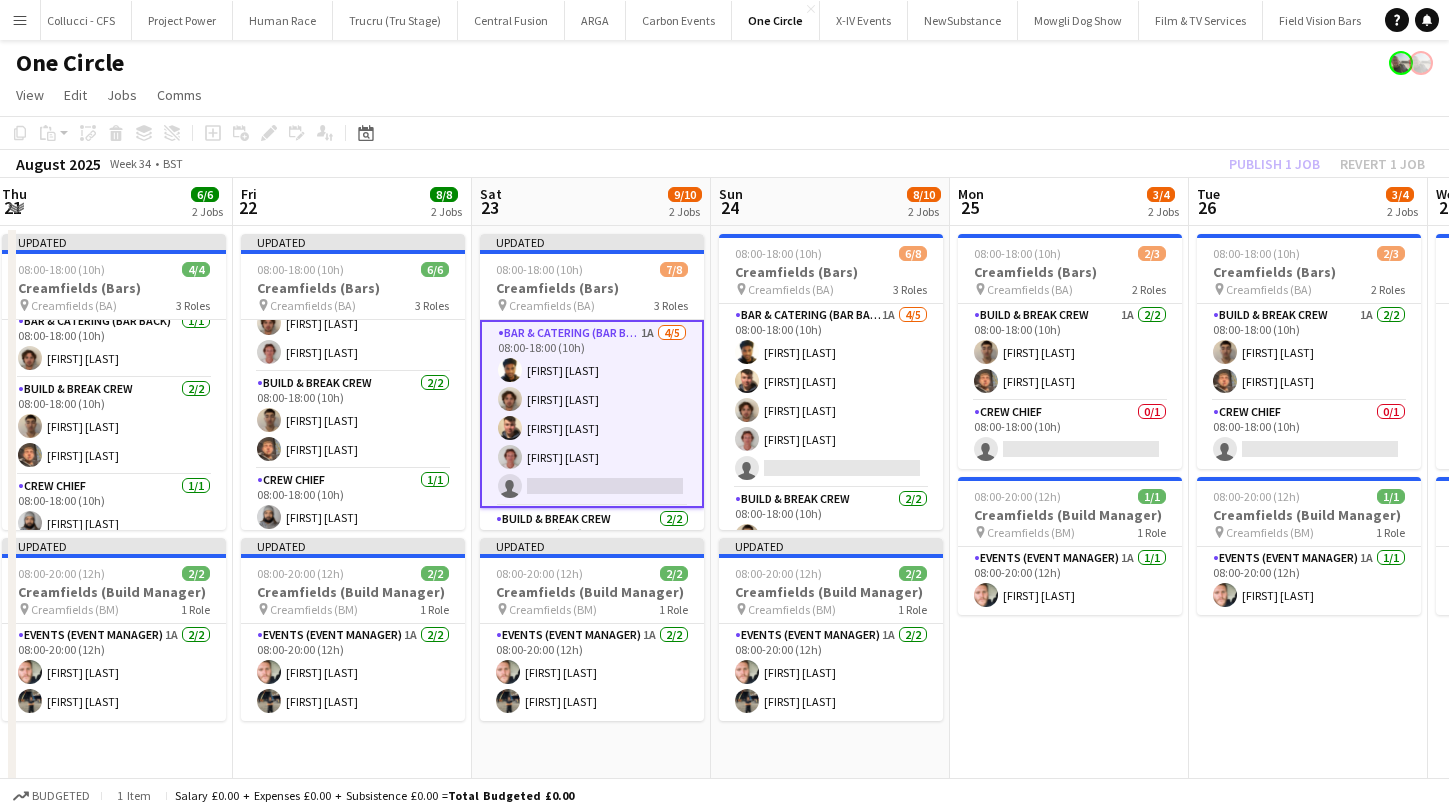 click on "Bar & Catering (Bar Back)   1A   4/5   08:00-18:00 (10h)
[FIRST] [LAST] [FIRST] [LAST] [FIRST] [LAST] [FIRST] [LAST]
single-neutral-actions" at bounding box center (592, 414) 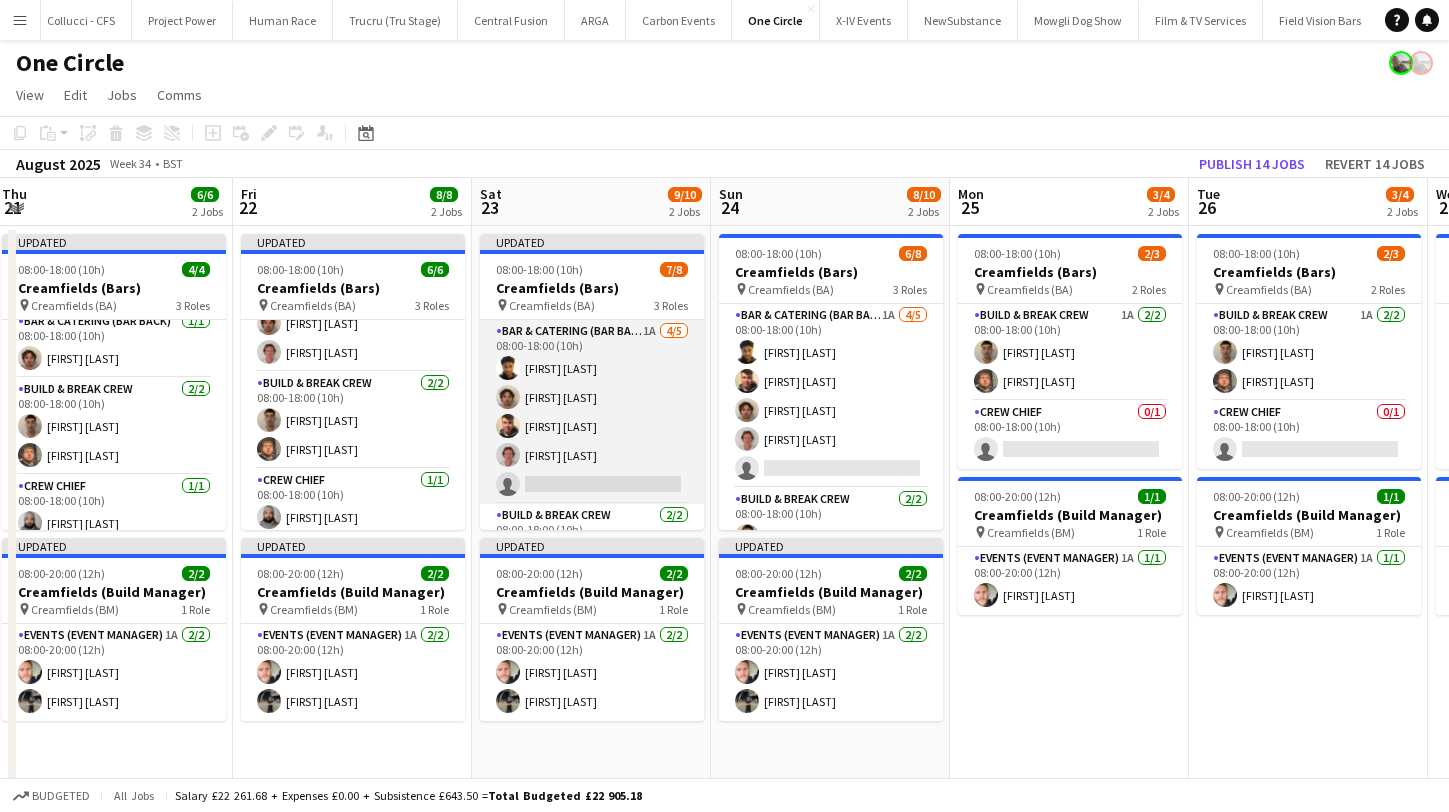 click on "Bar & Catering (Bar Back)   1A   4/5   08:00-18:00 (10h)
[FIRST] [LAST] [FIRST] [LAST] [FIRST] [LAST] [FIRST] [LAST]
single-neutral-actions" at bounding box center [592, 412] 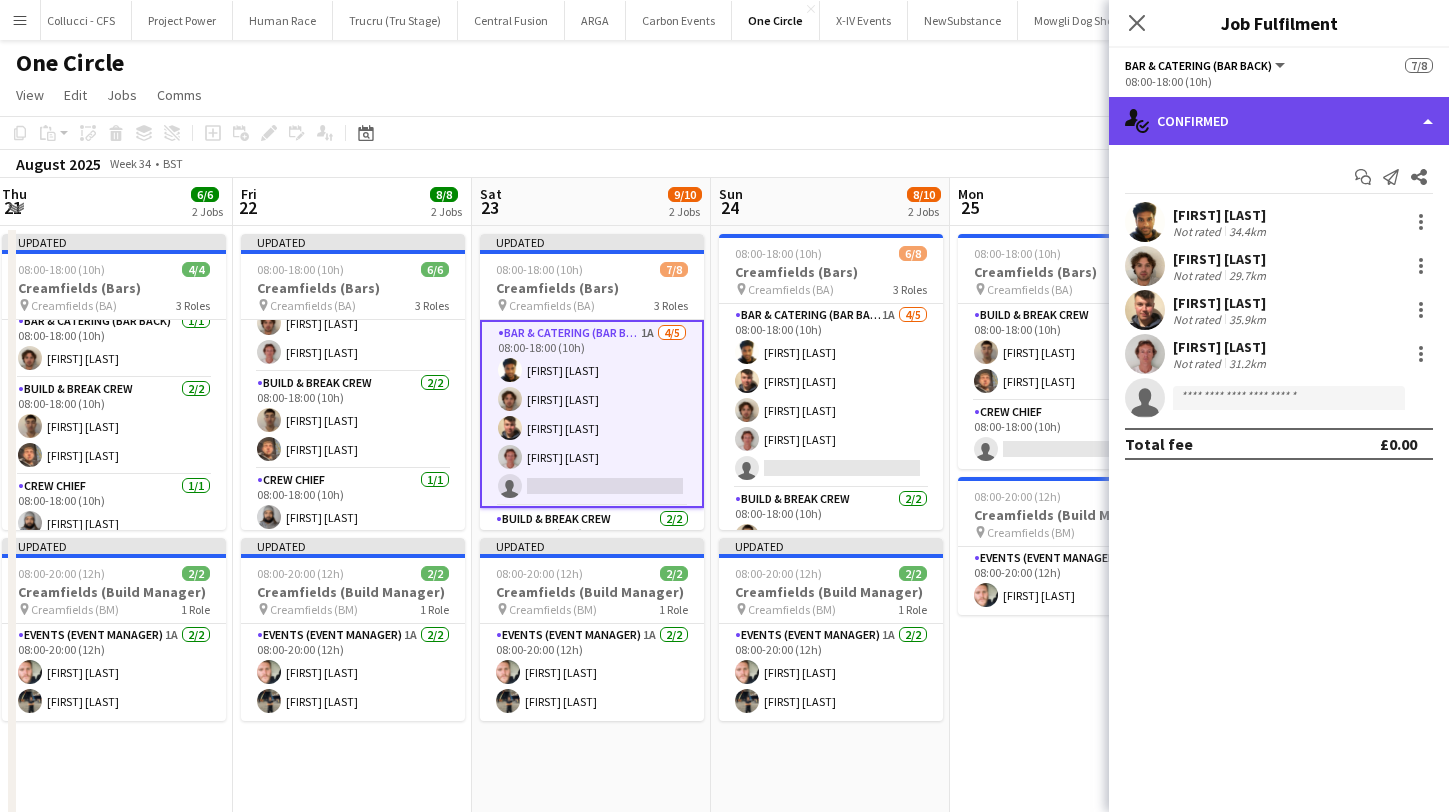 click on "single-neutral-actions-check-2
Confirmed" 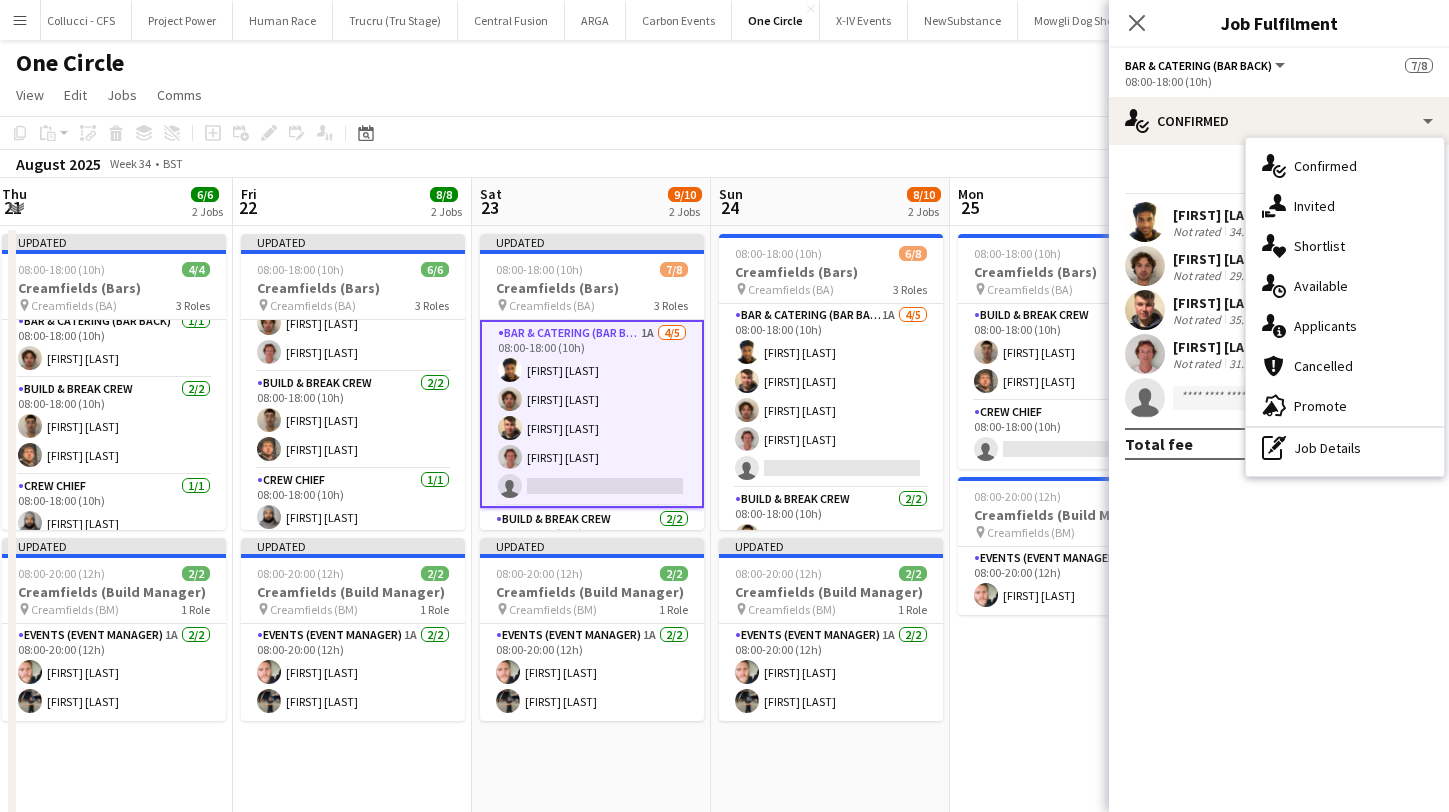 click on "Bar & Catering (Bar Back)   1A   4/5   08:00-18:00 (10h)
[FIRST] [LAST] [FIRST] [LAST] [FIRST] [LAST] [FIRST] [LAST]
single-neutral-actions" at bounding box center (592, 414) 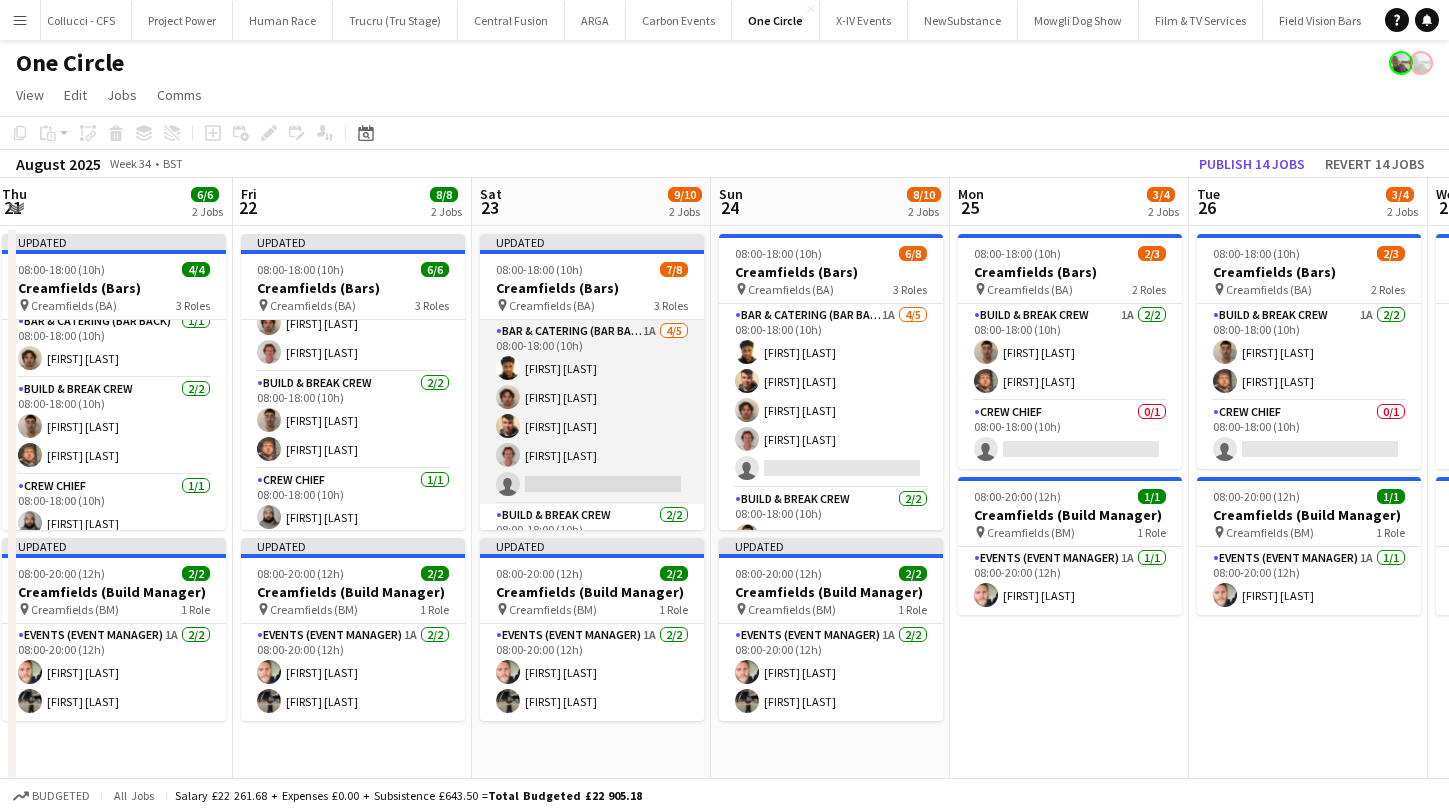 click on "Bar & Catering (Bar Back)   1A   4/5   08:00-18:00 (10h)
[FIRST] [LAST] [FIRST] [LAST] [FIRST] [LAST] [FIRST] [LAST]
single-neutral-actions" at bounding box center [592, 412] 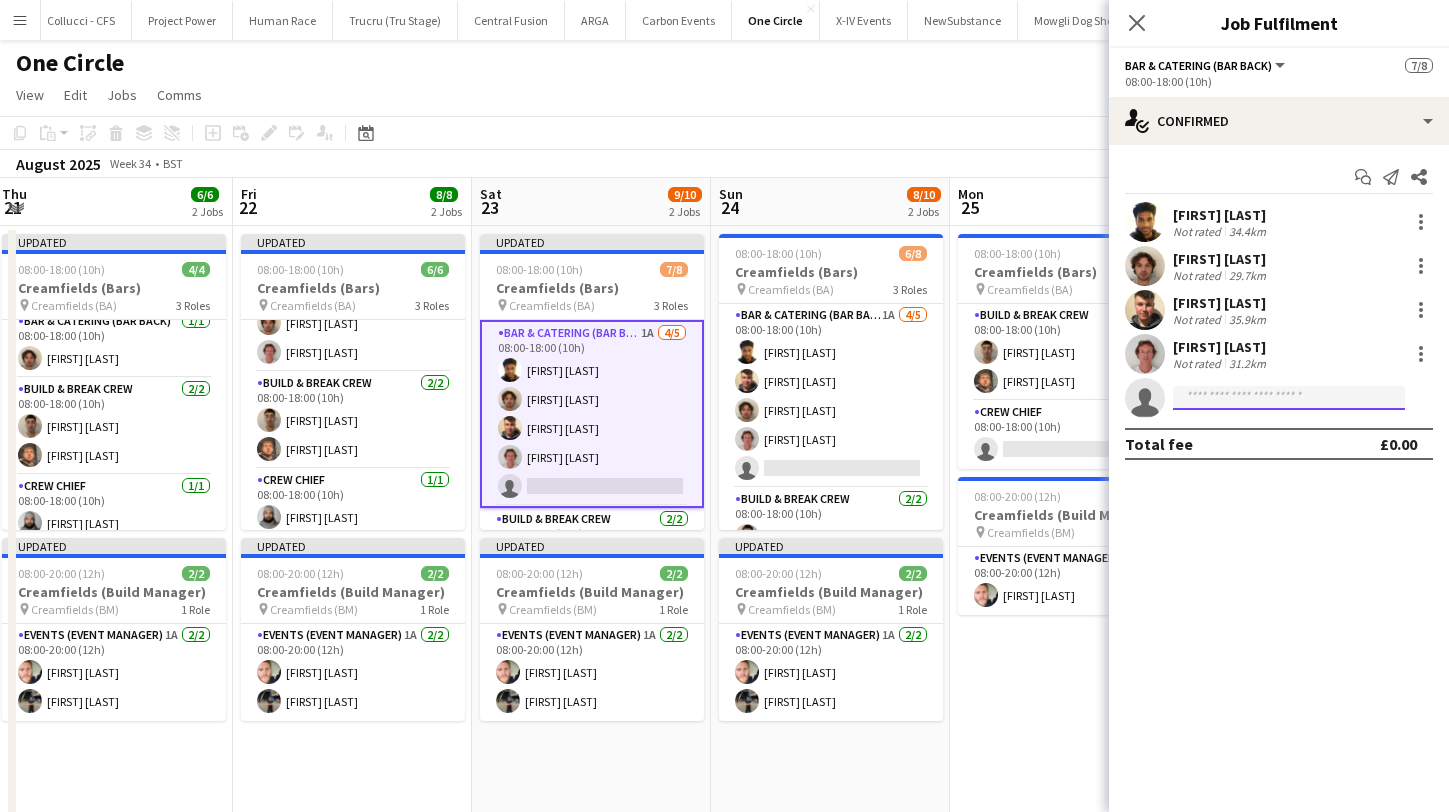 click 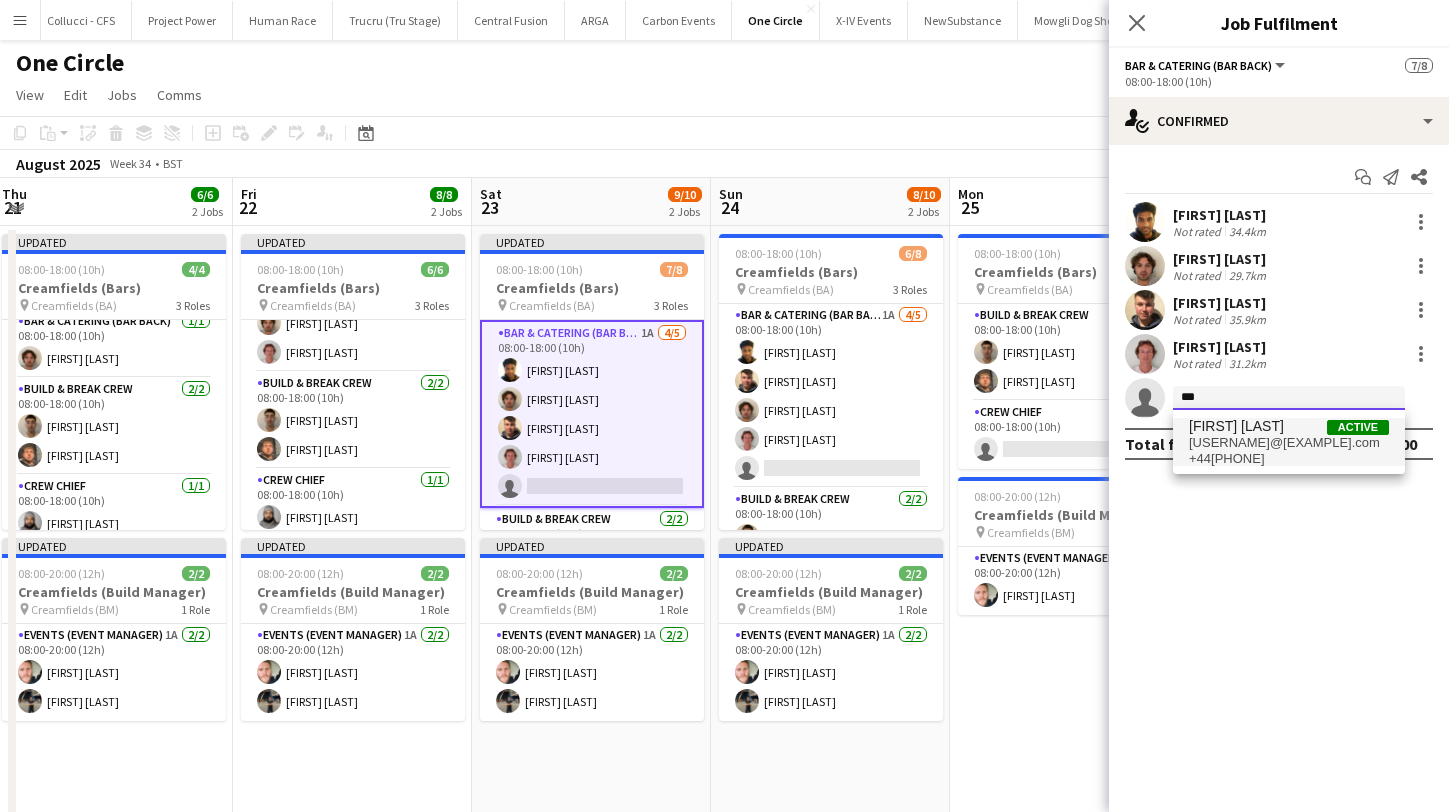 type on "***" 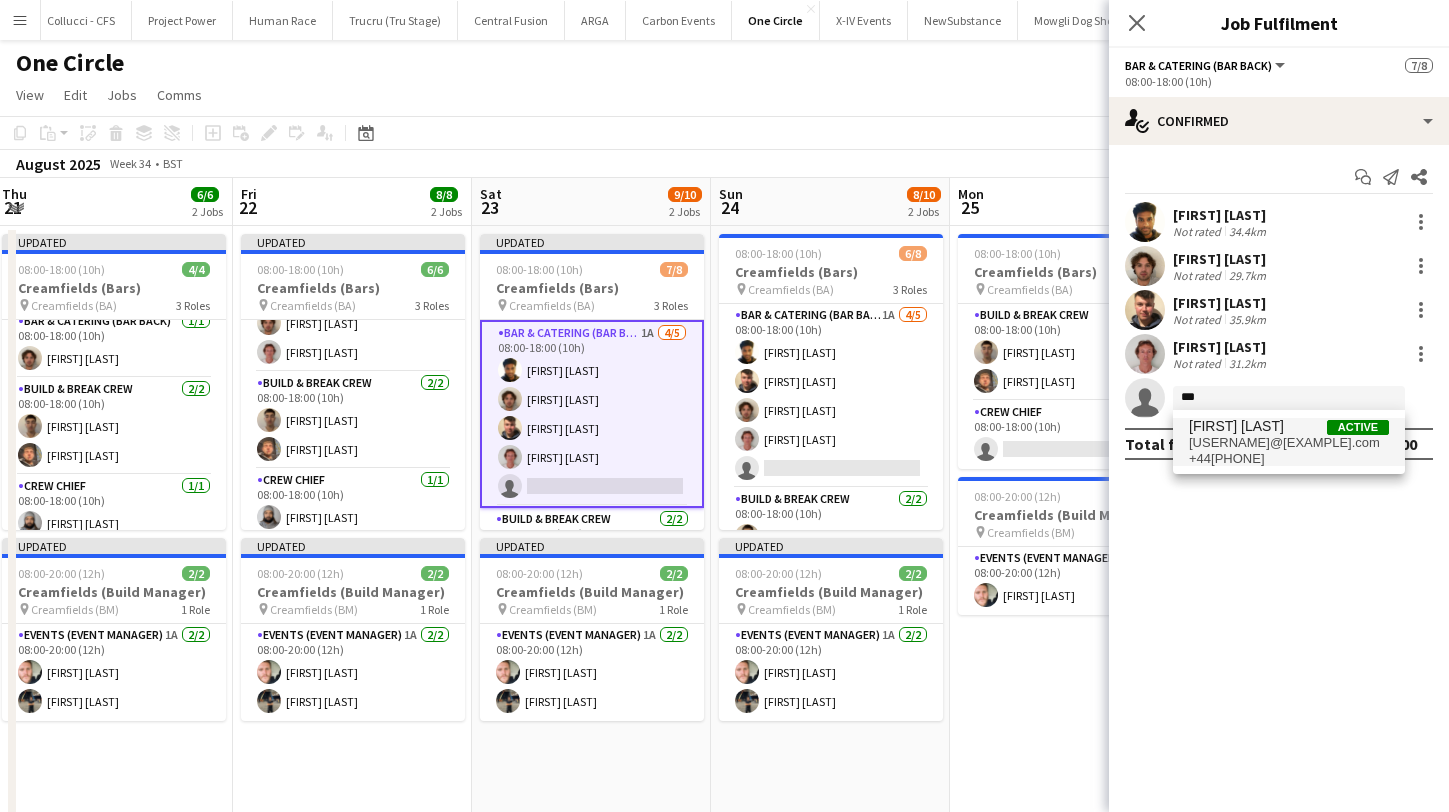 click on "[FIRST] [LAST]" at bounding box center [1236, 426] 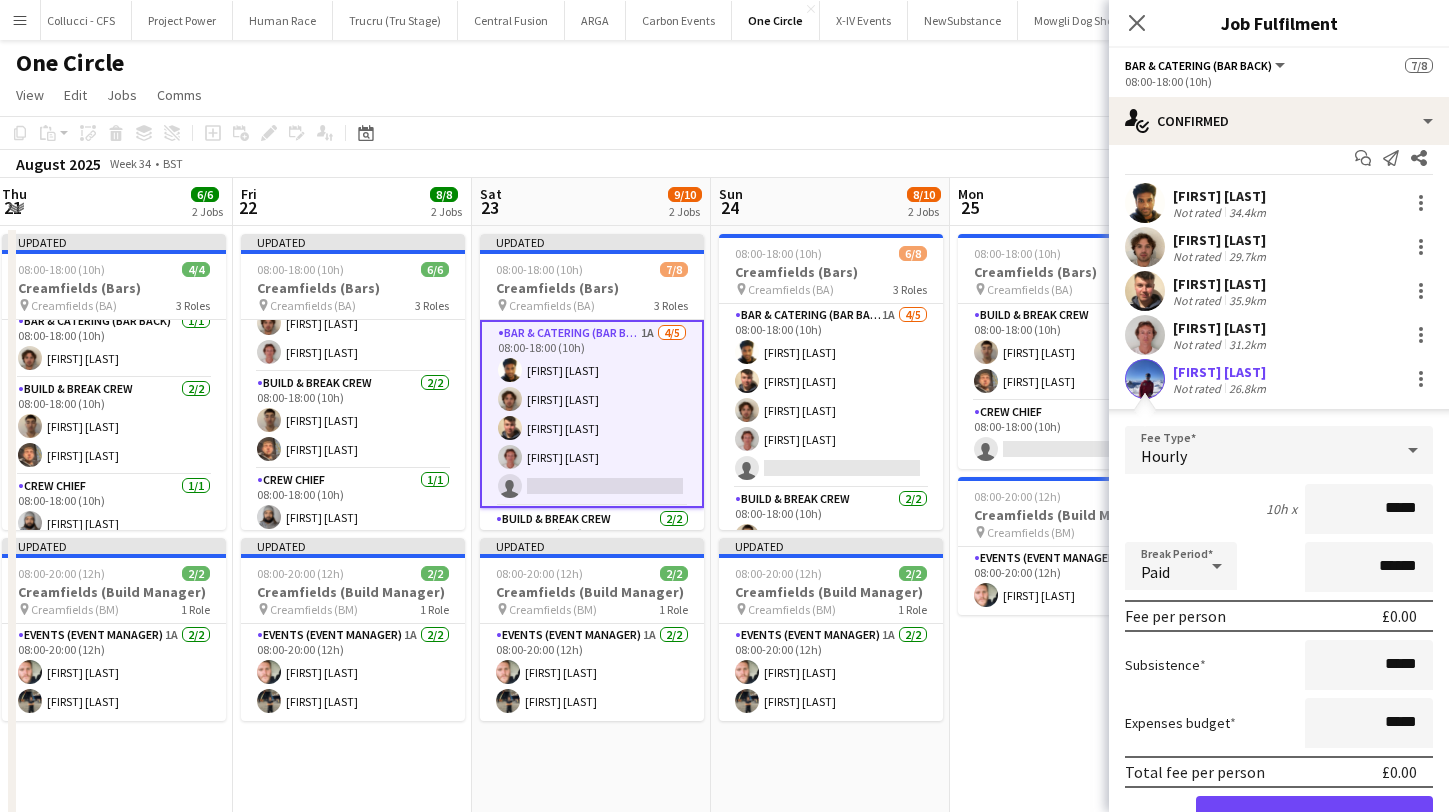 scroll, scrollTop: 63, scrollLeft: 0, axis: vertical 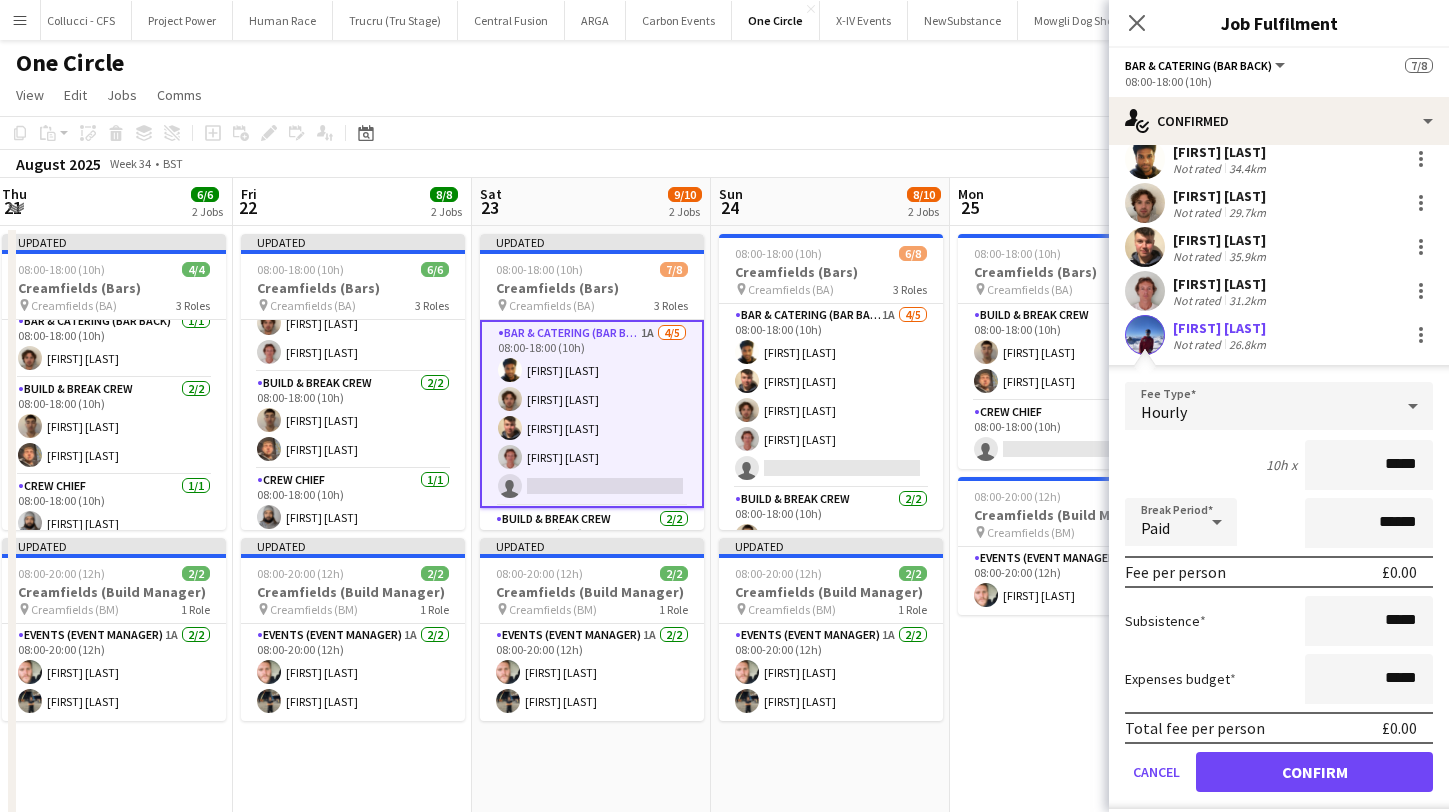 click on "Confirm" at bounding box center [1314, 772] 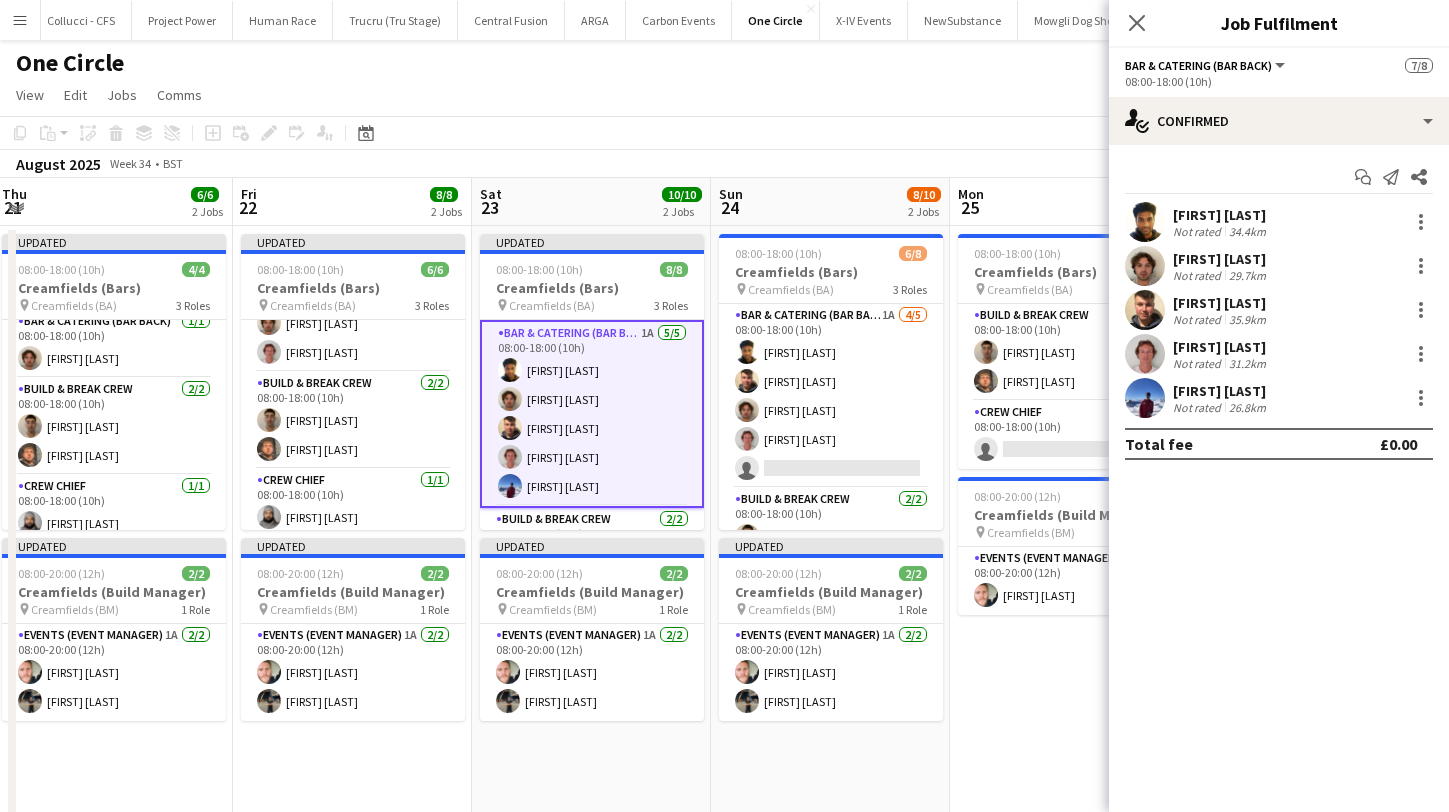 scroll, scrollTop: 0, scrollLeft: 0, axis: both 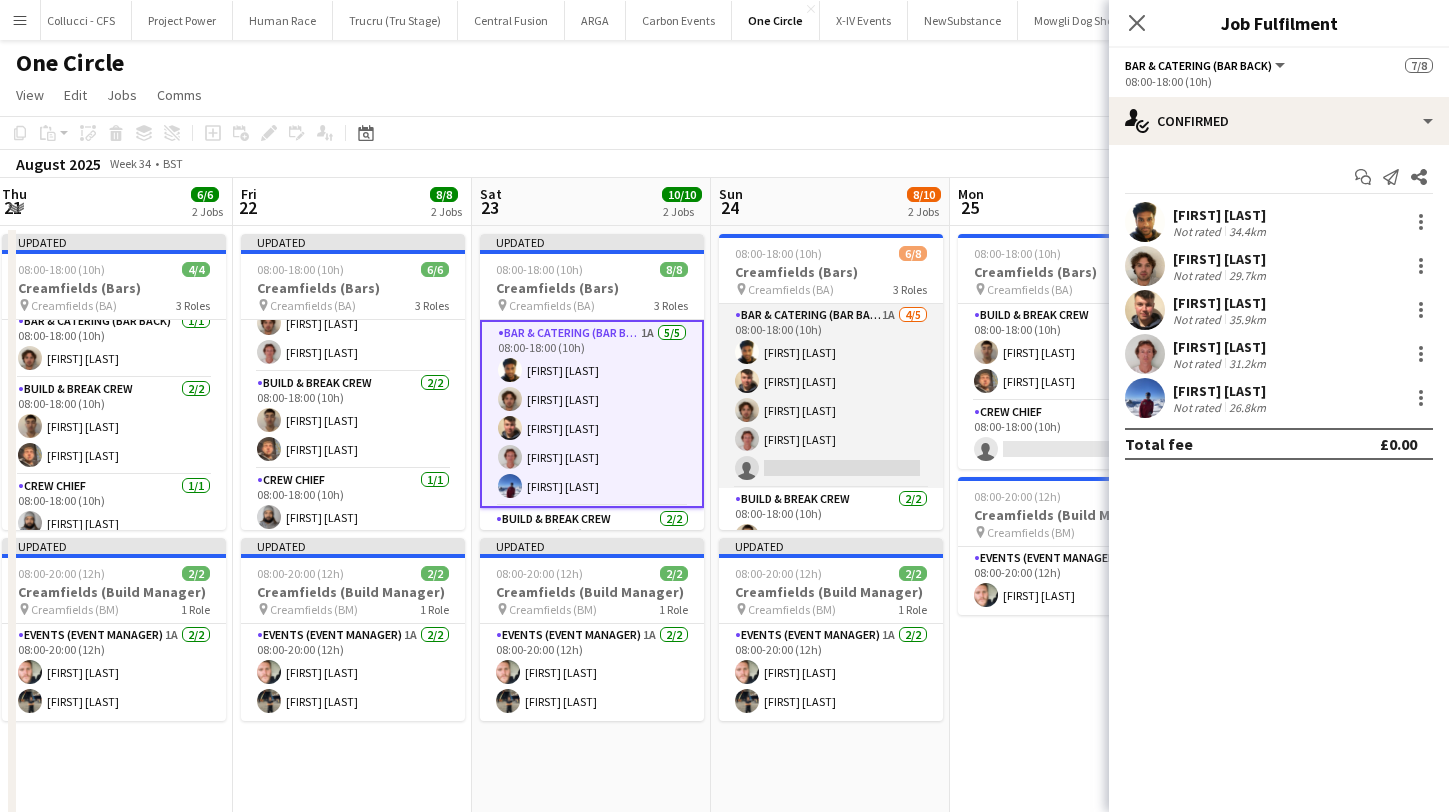 click on "Bar & Catering (Bar Back)   1A   4/5   08:00-18:00 (10h)
[FIRST] [LAST] [FIRST] [LAST] [FIRST] [LAST] [FIRST] [LAST]
single-neutral-actions" at bounding box center (831, 396) 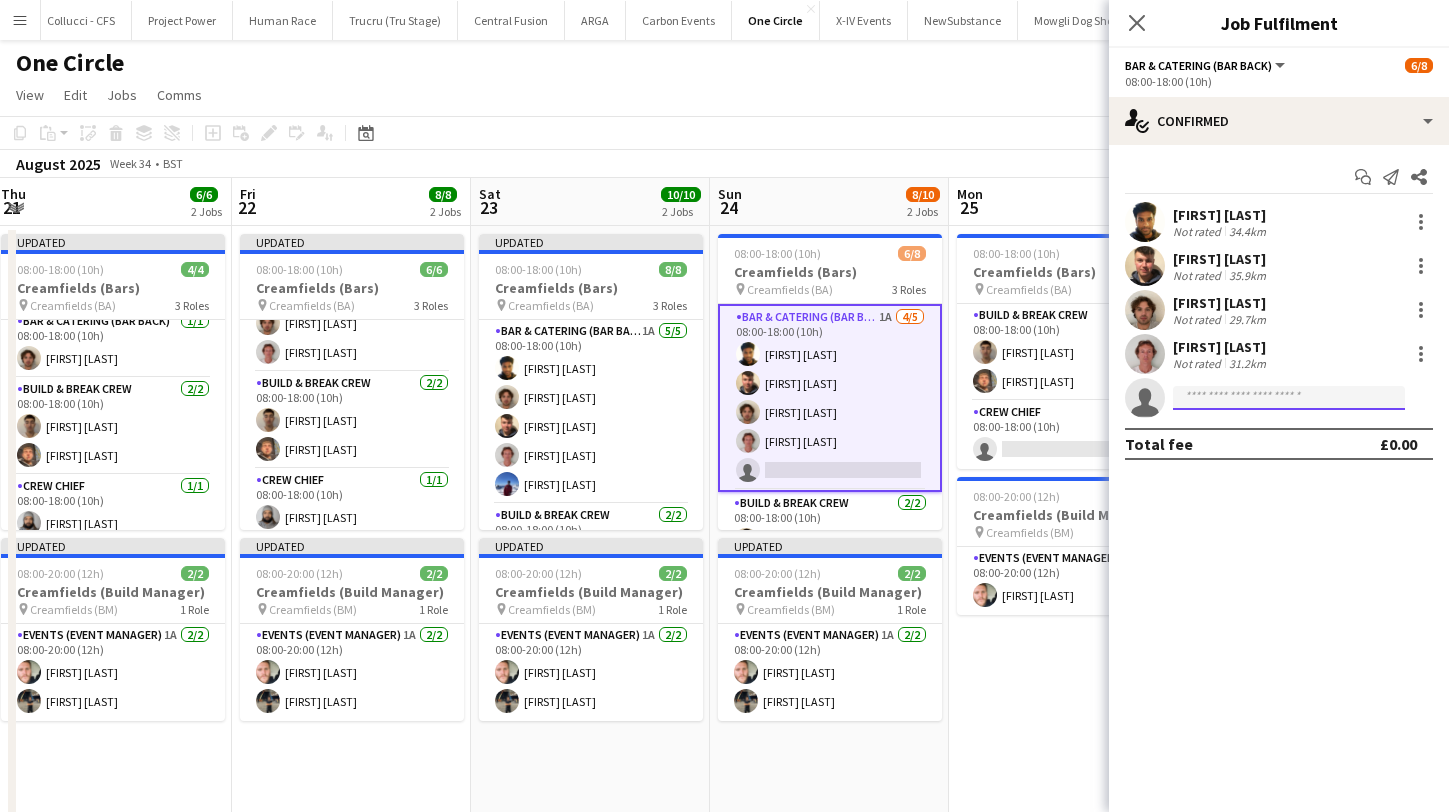 click 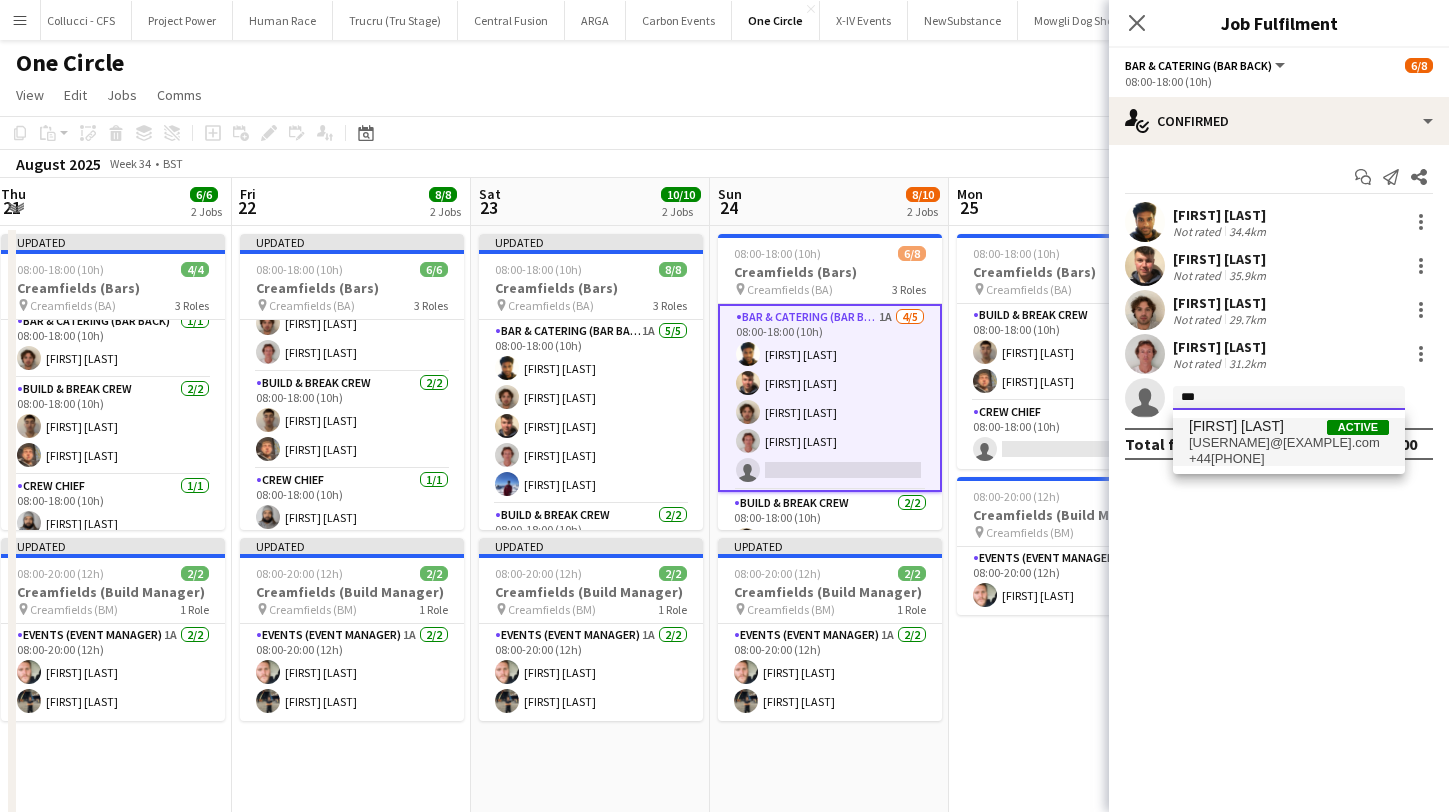 type on "***" 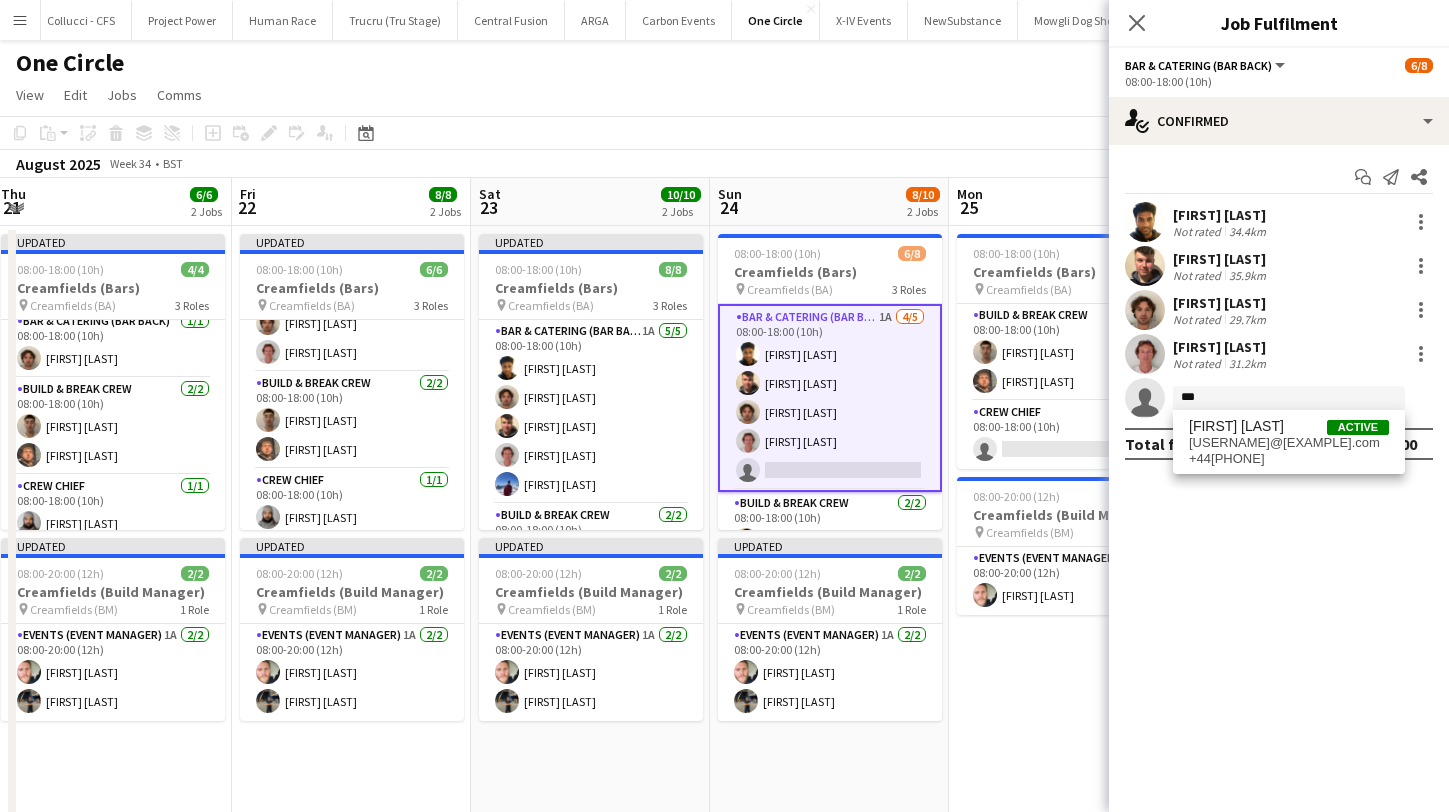 click on "[USERNAME]@[EXAMPLE].com" at bounding box center (1289, 443) 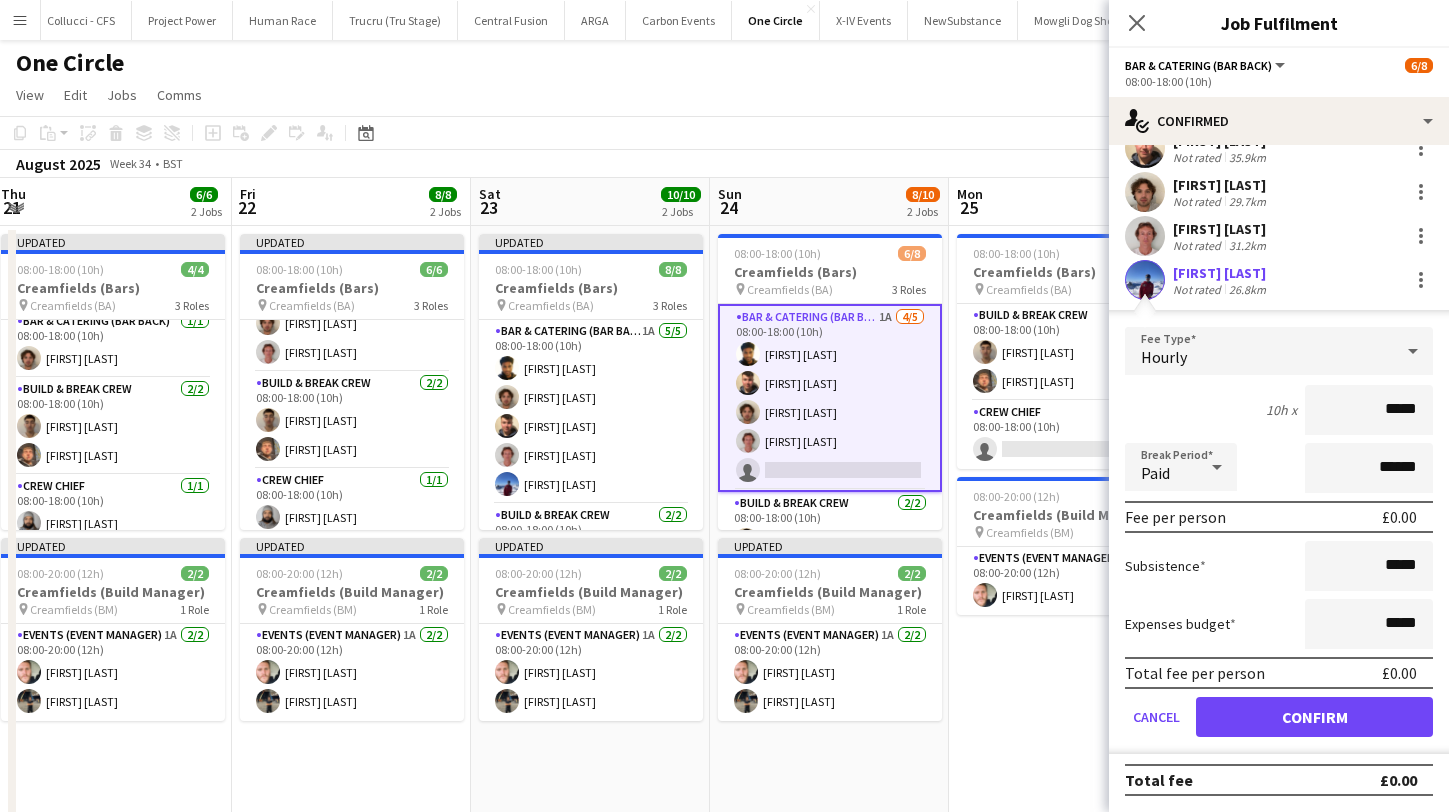 scroll, scrollTop: 118, scrollLeft: 0, axis: vertical 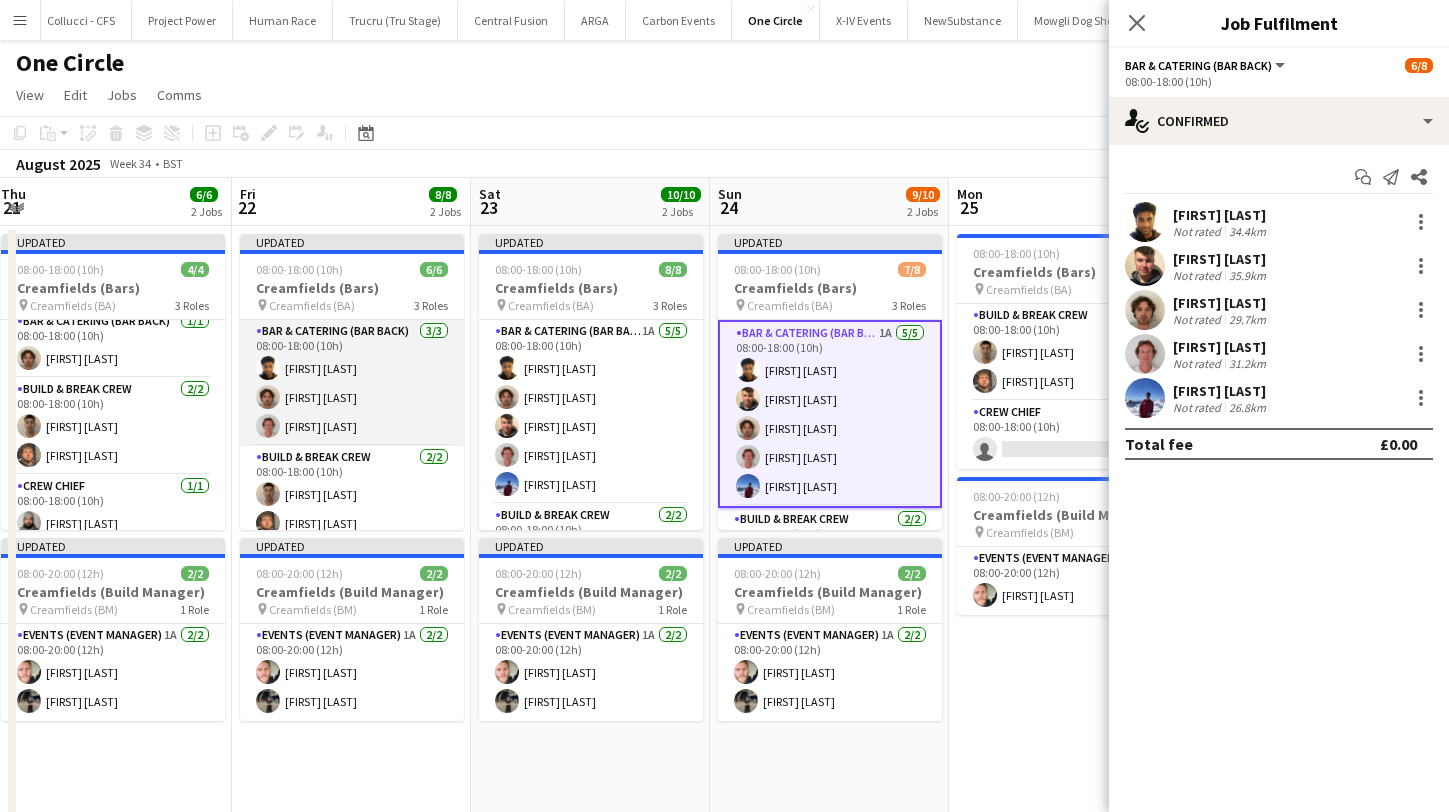 click on "Bar & Catering (Bar Back)   3/3   08:00-18:00 (10h)
[FIRST] [LAST] [FIRST] [LAST] [FIRST] [LAST]" at bounding box center [352, 383] 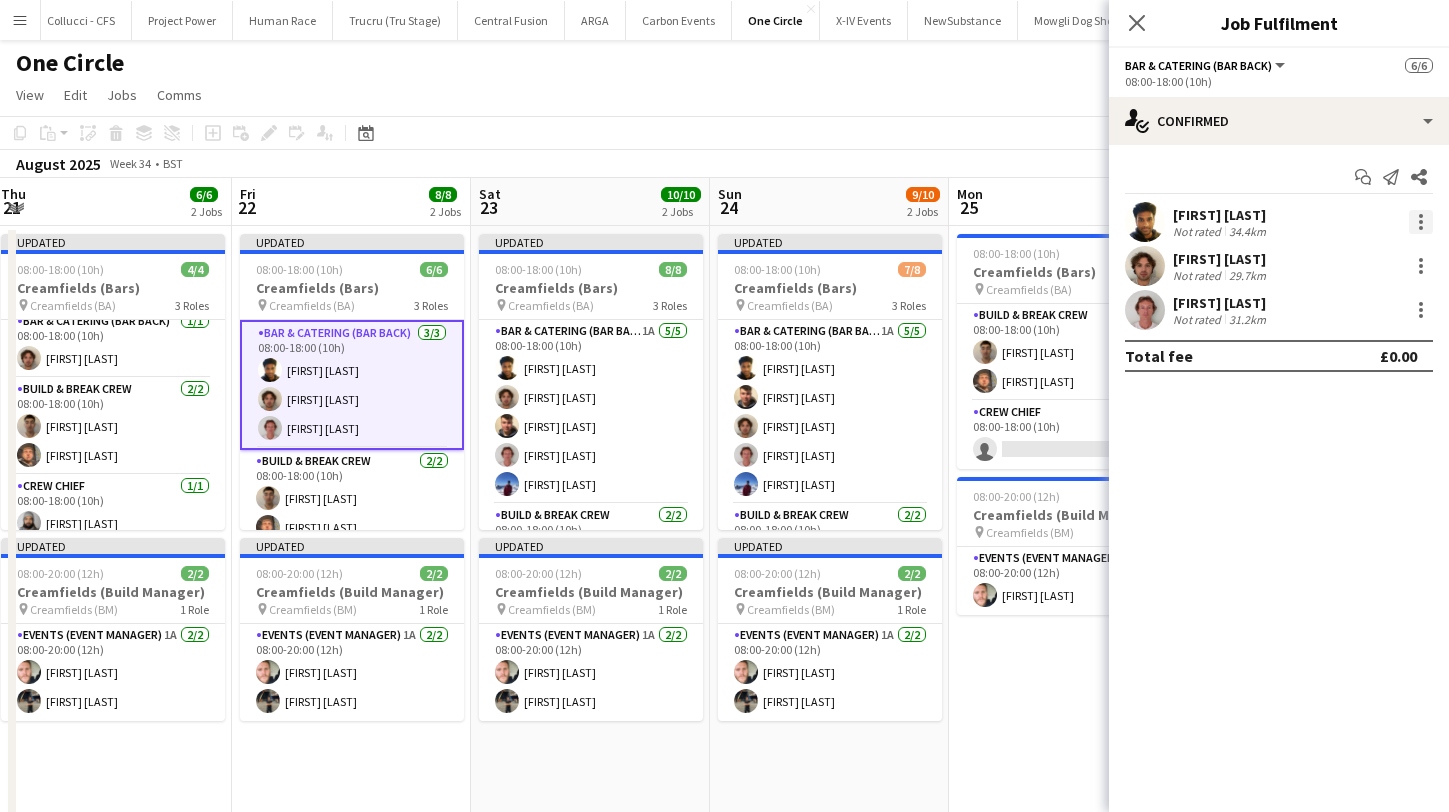click at bounding box center [1421, 222] 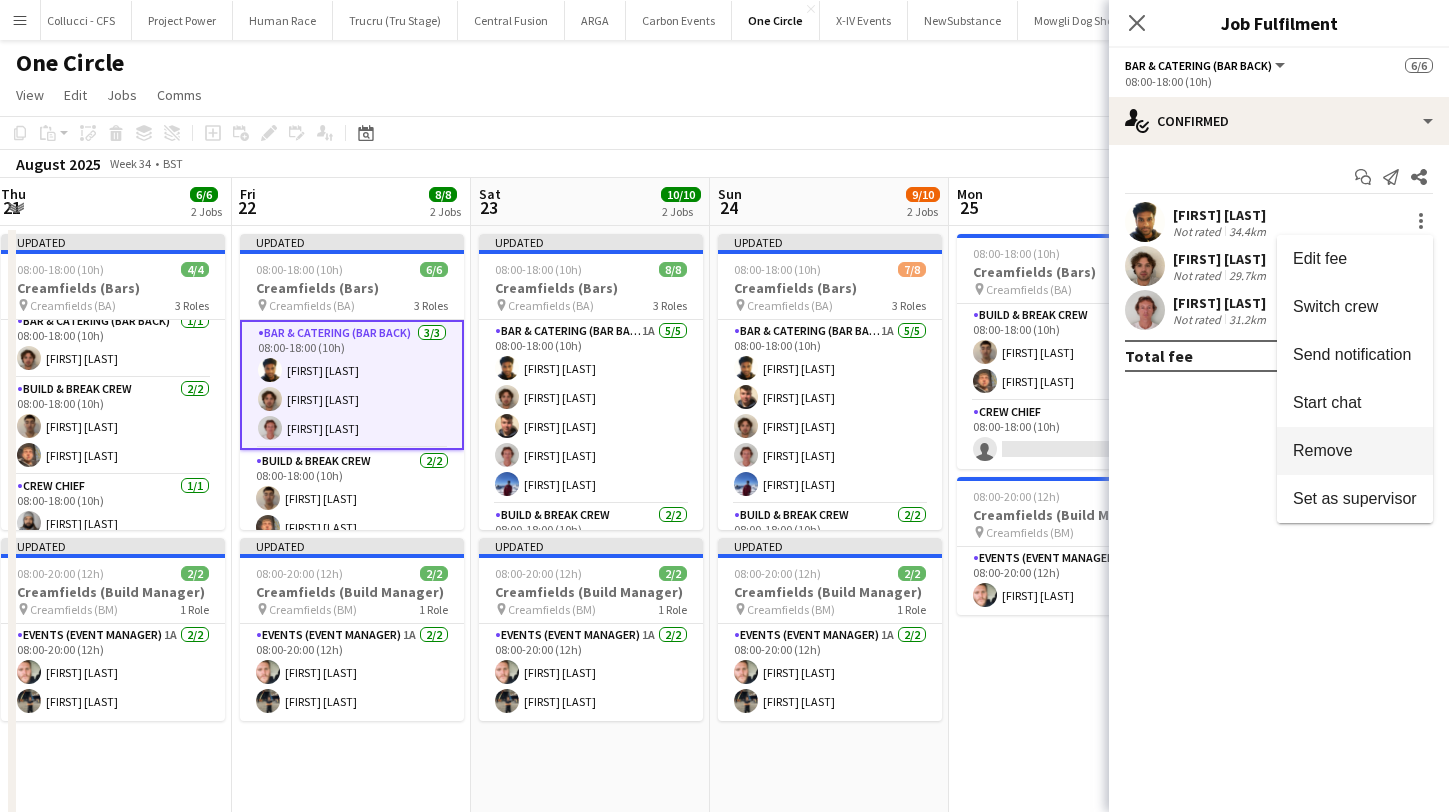 click on "Remove" at bounding box center [1355, 451] 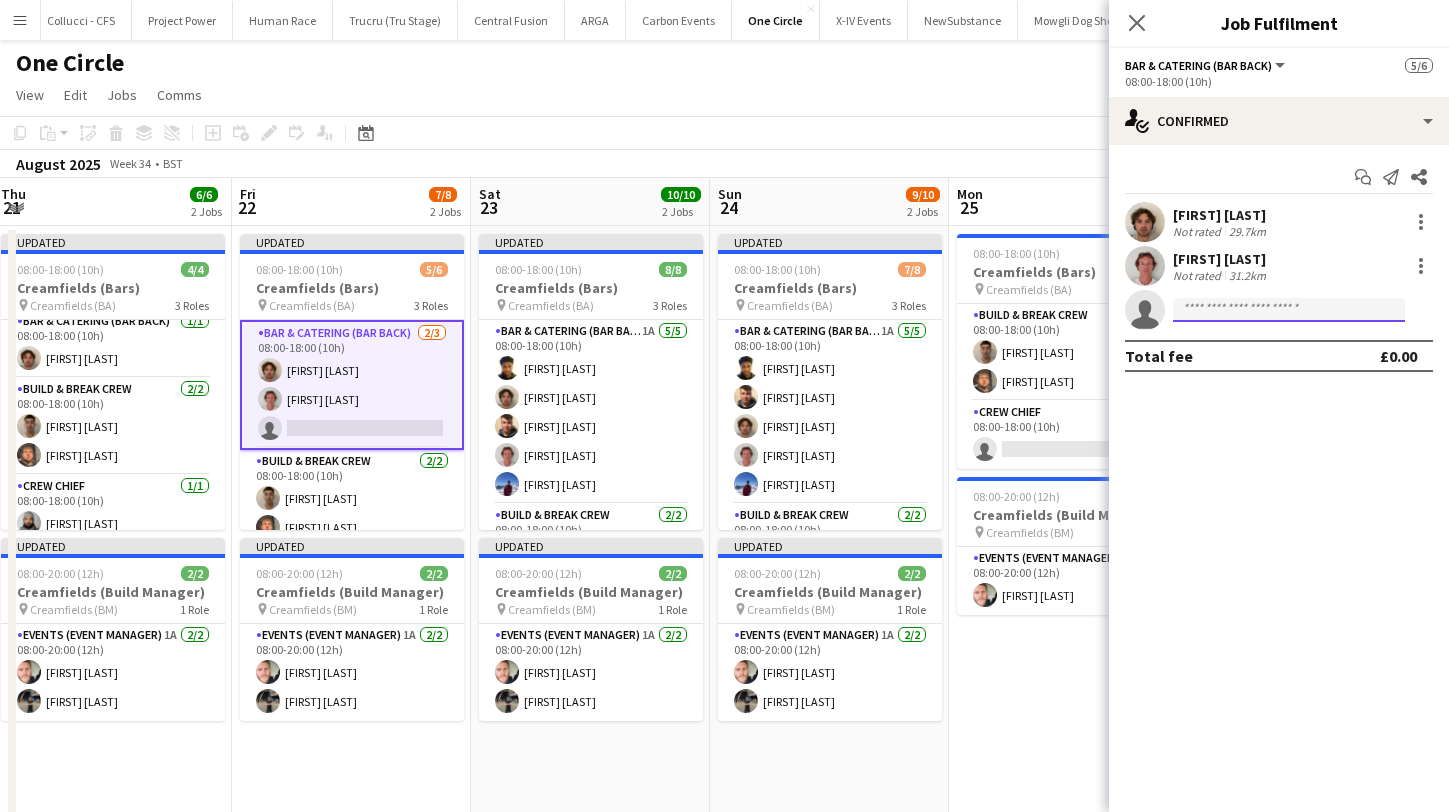 click 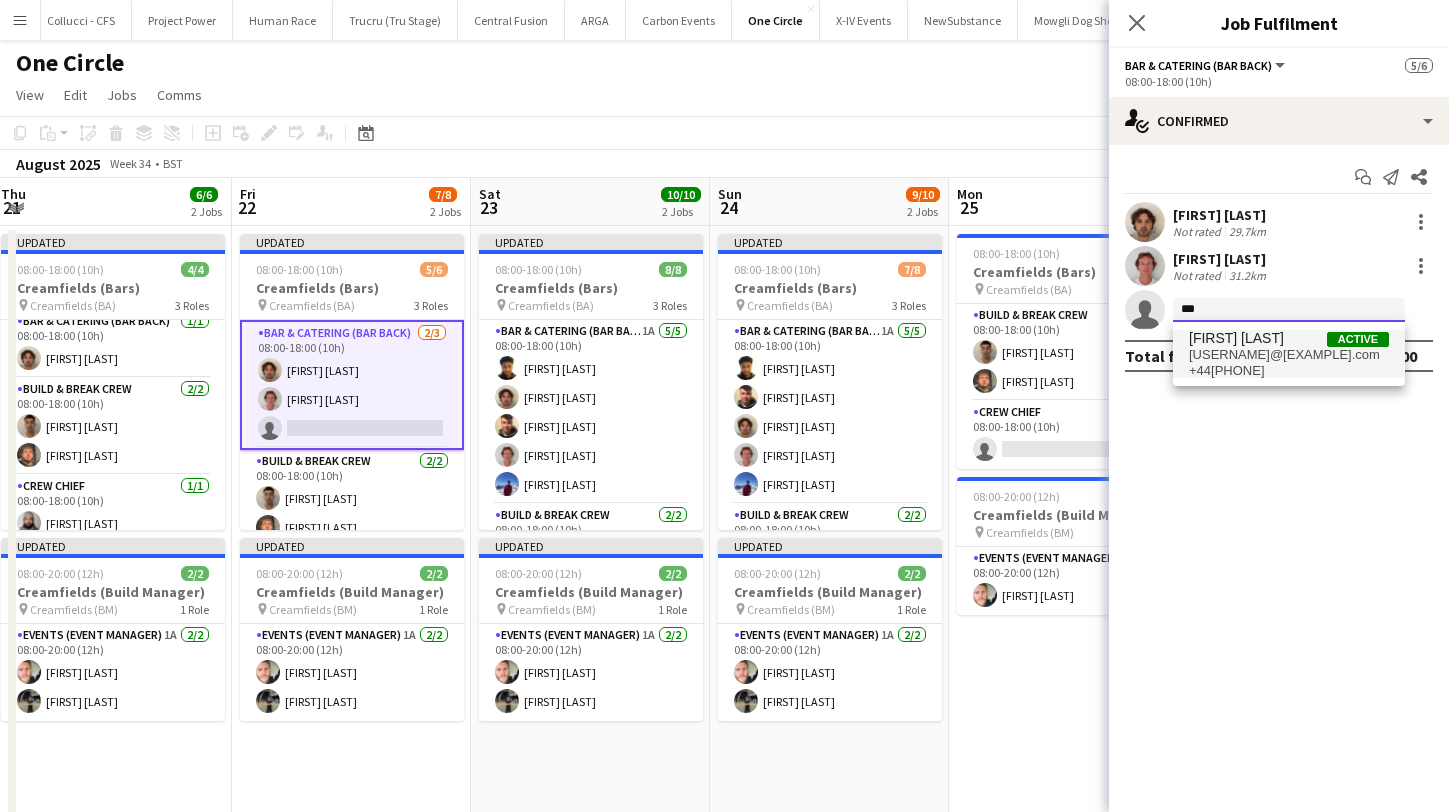 type on "***" 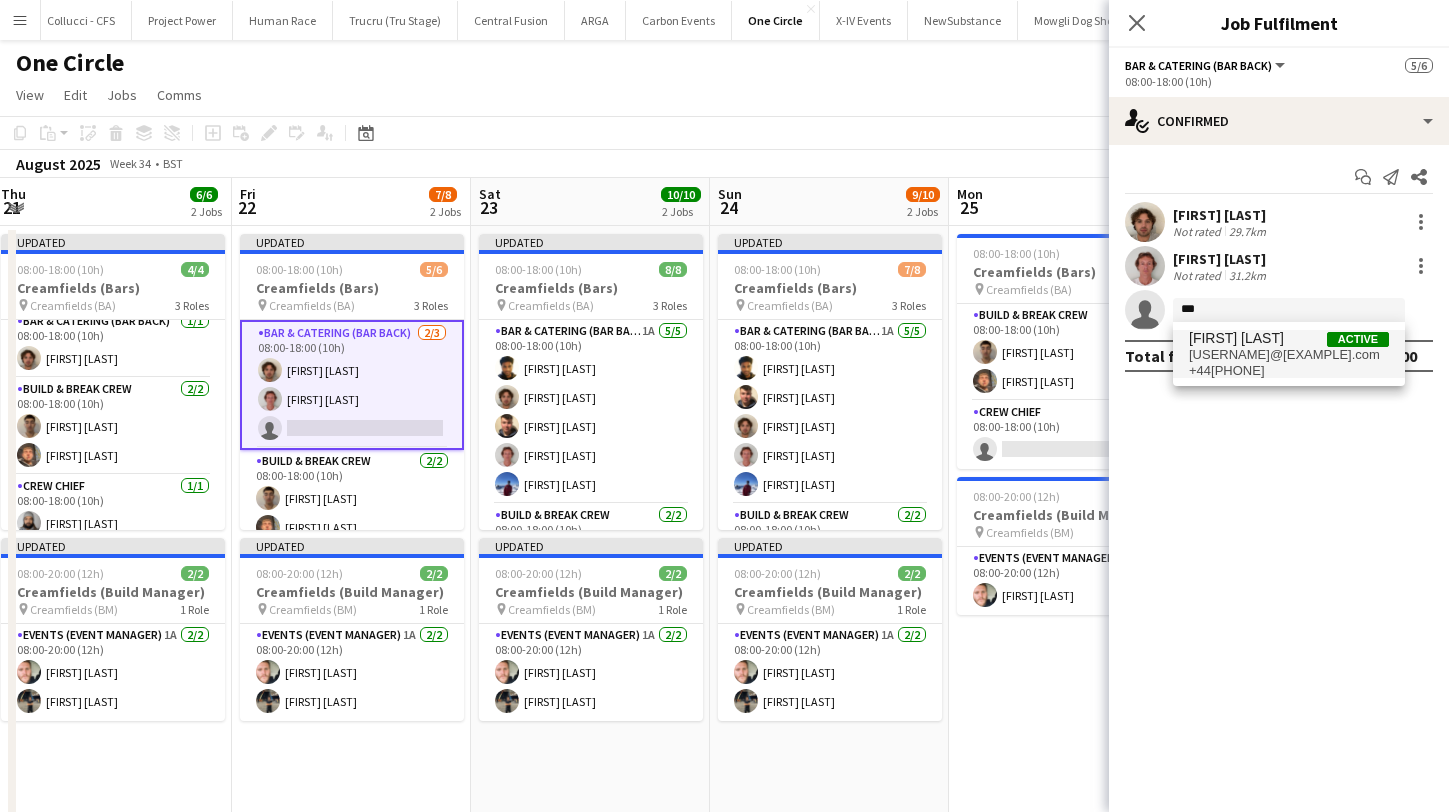 click on "+44[PHONE]" at bounding box center [1289, 371] 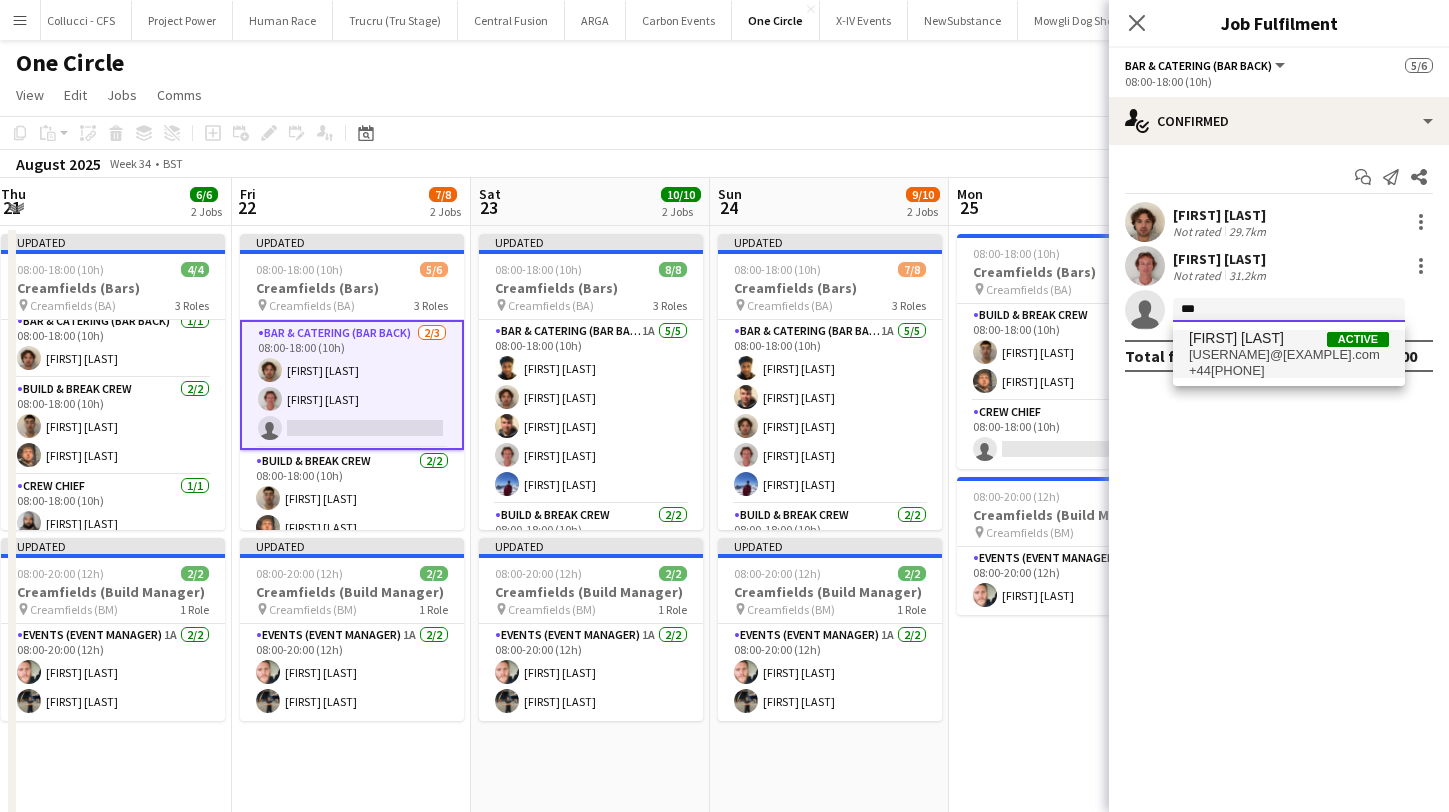 type 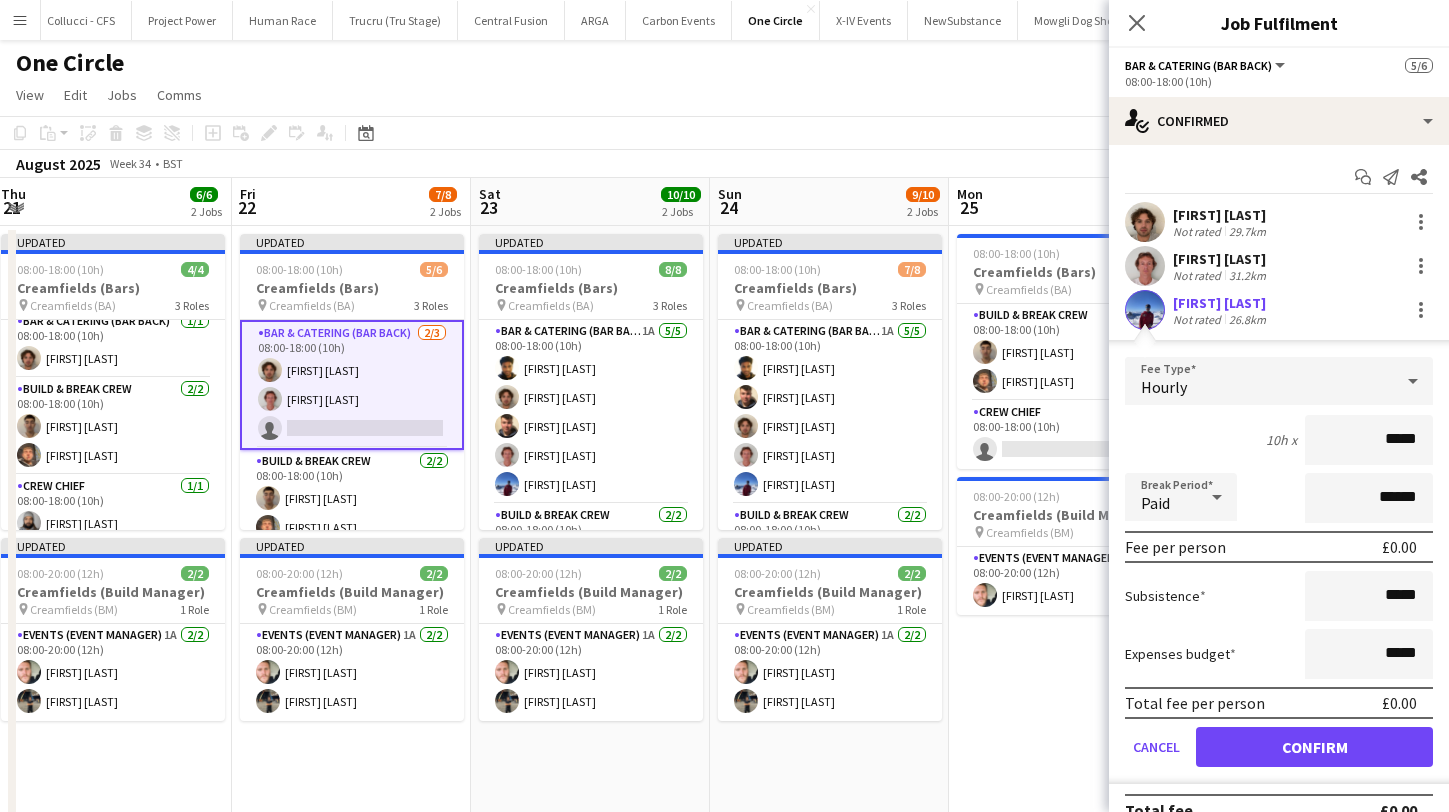 click on "Confirm" at bounding box center [1314, 747] 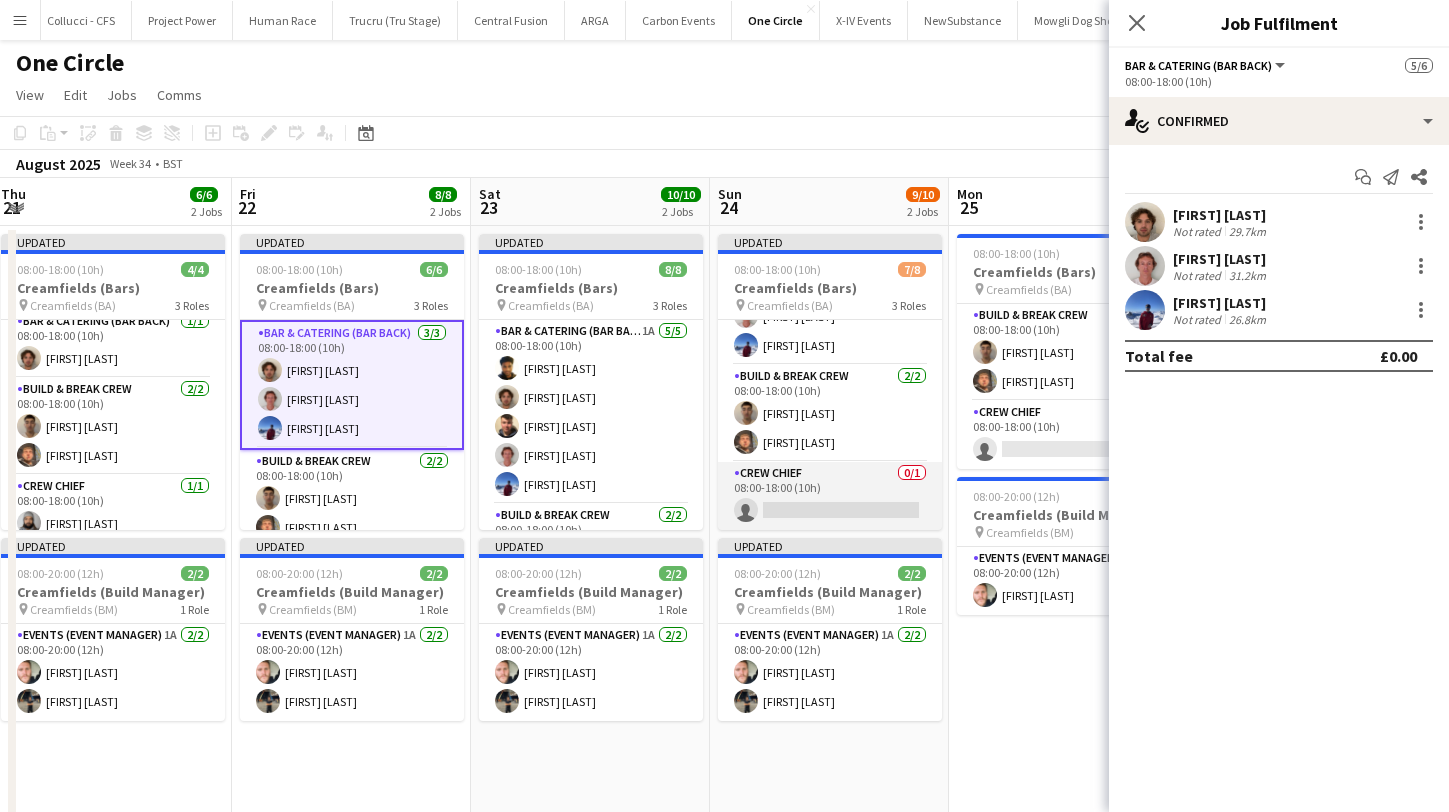 scroll, scrollTop: 139, scrollLeft: 0, axis: vertical 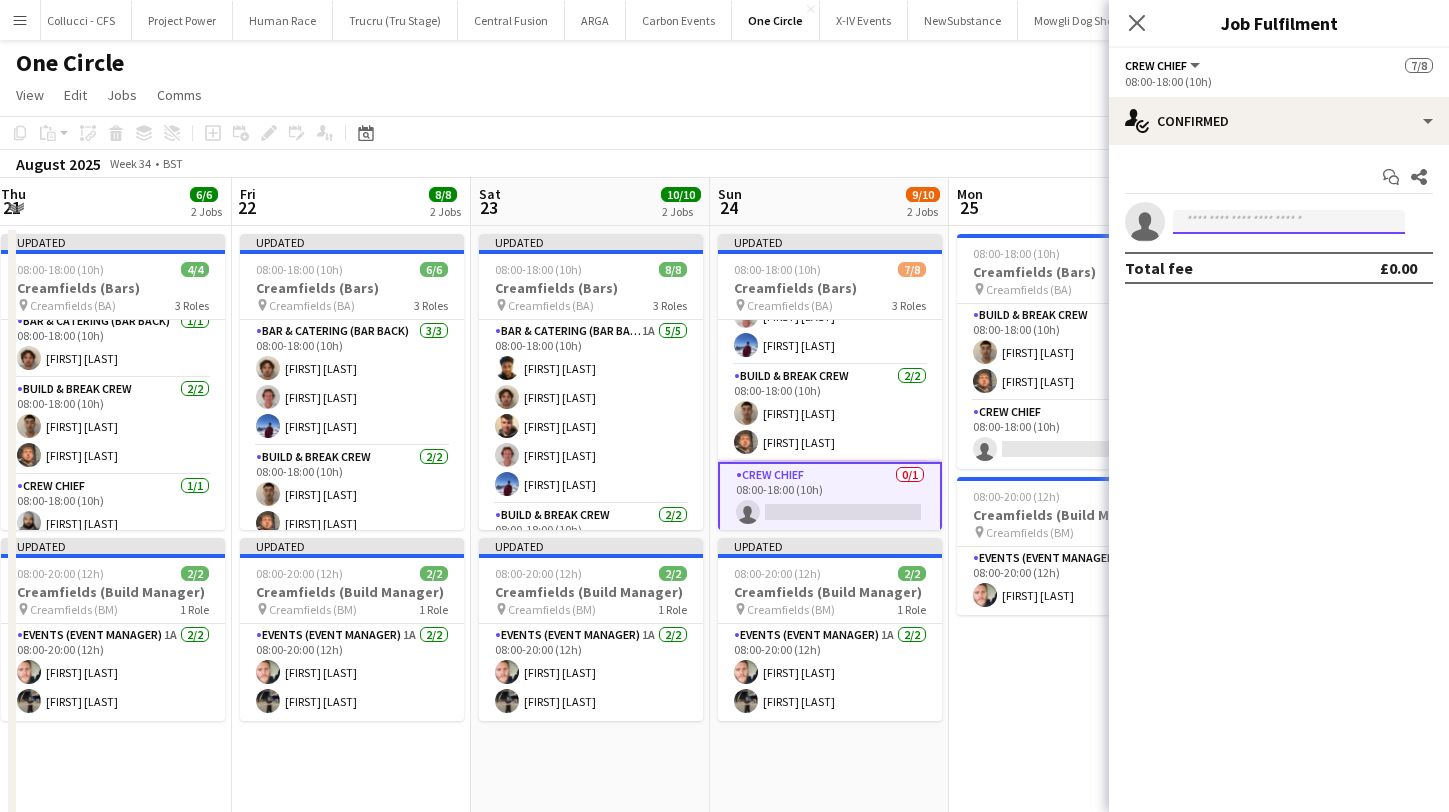 click at bounding box center [1289, 222] 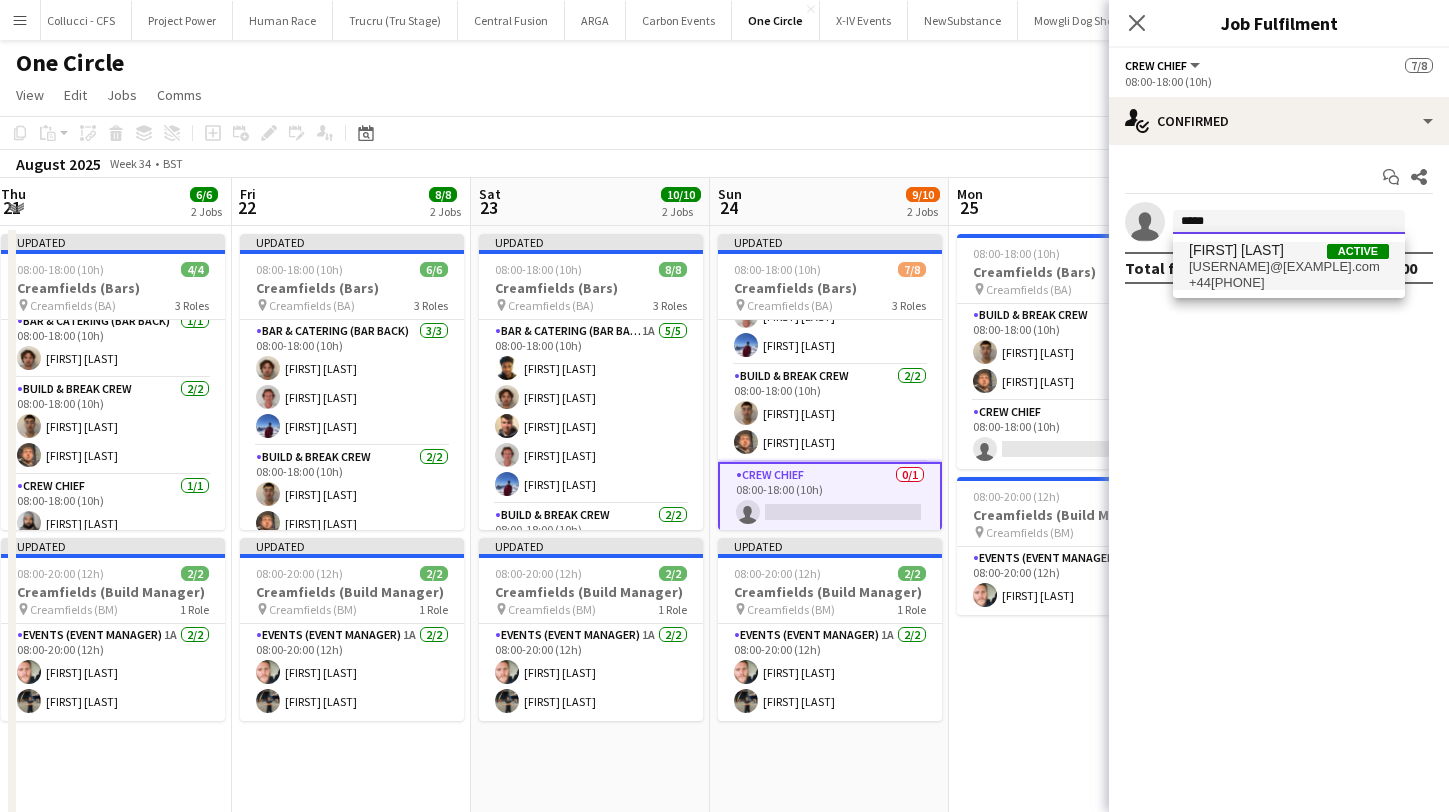 type on "*****" 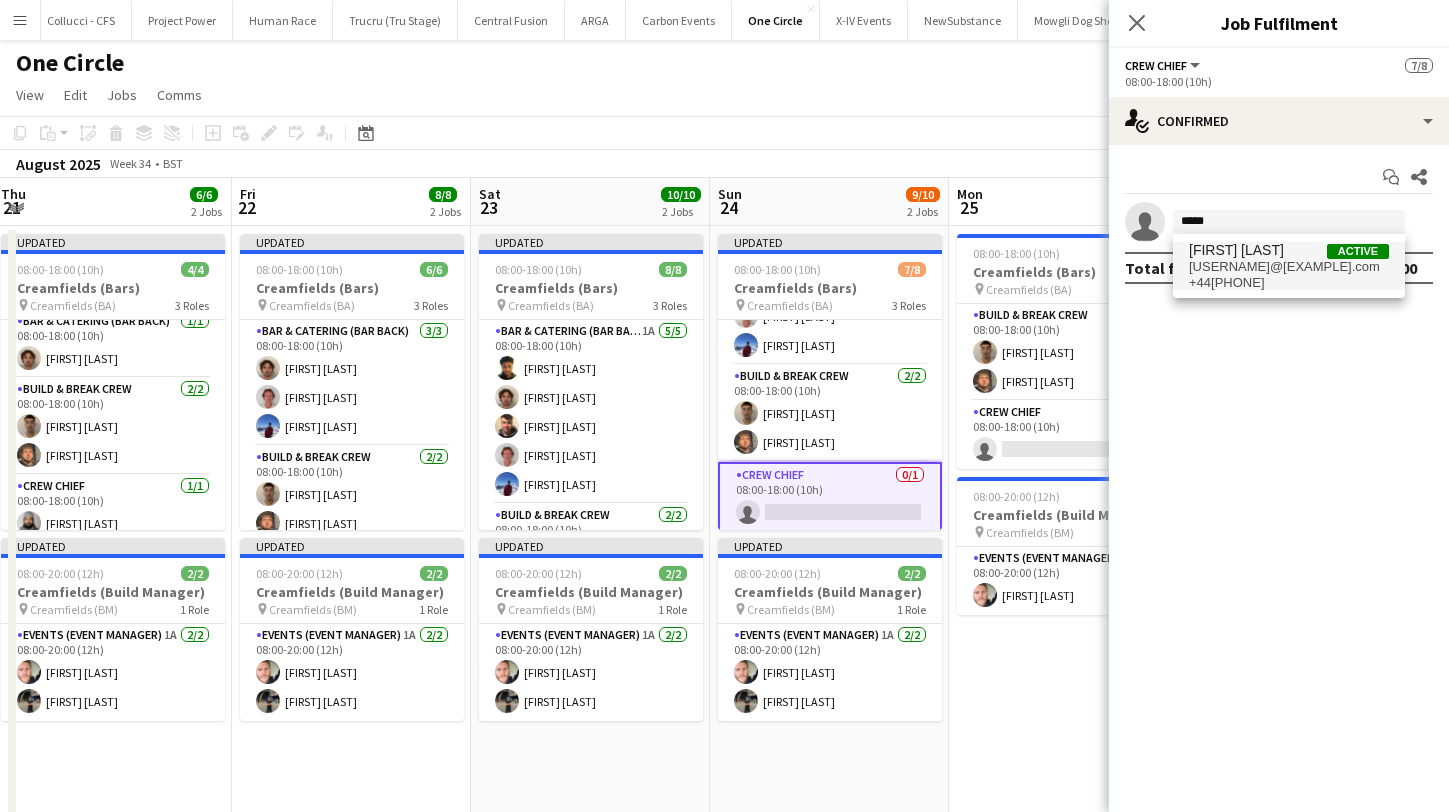 drag, startPoint x: 1241, startPoint y: 253, endPoint x: 1252, endPoint y: 263, distance: 14.866069 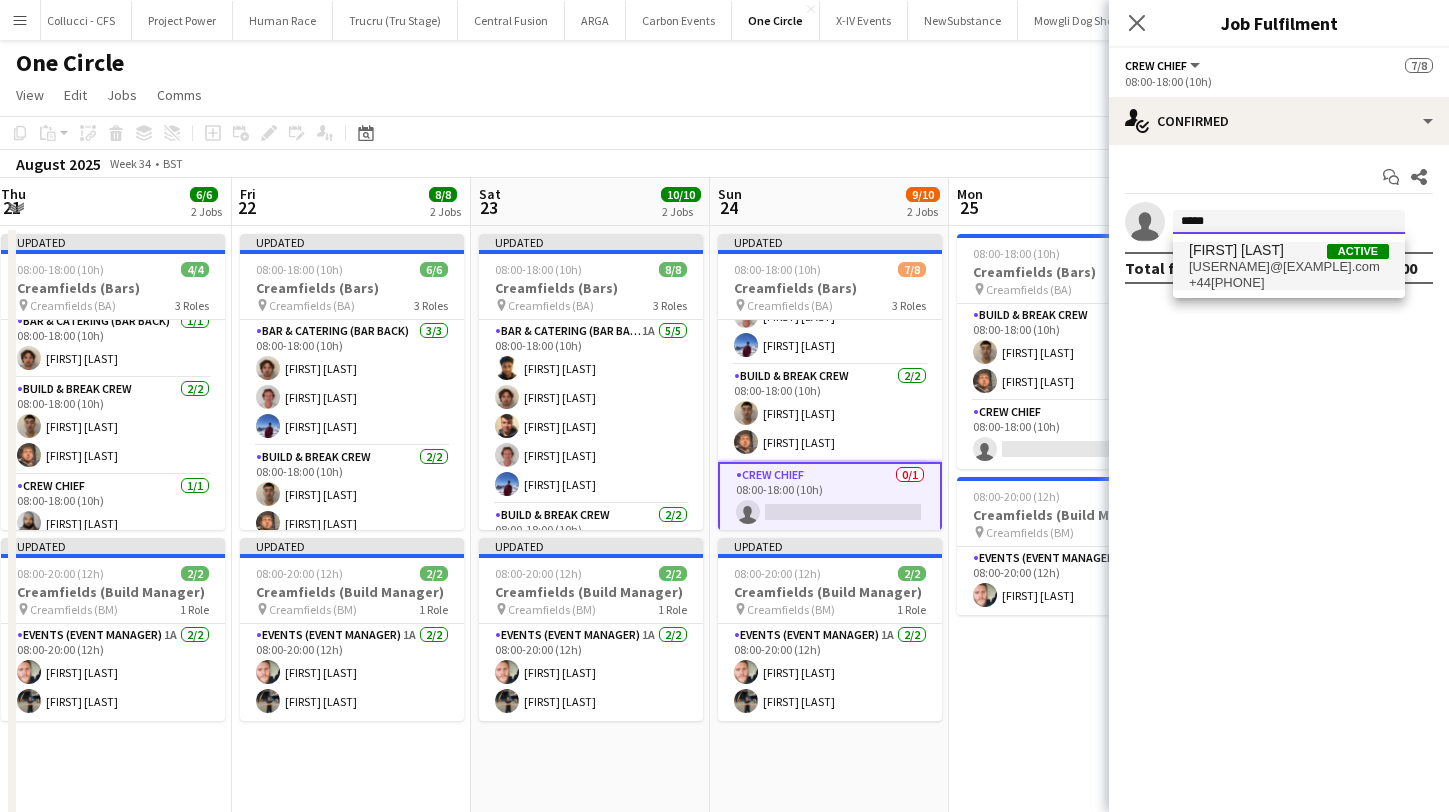 type 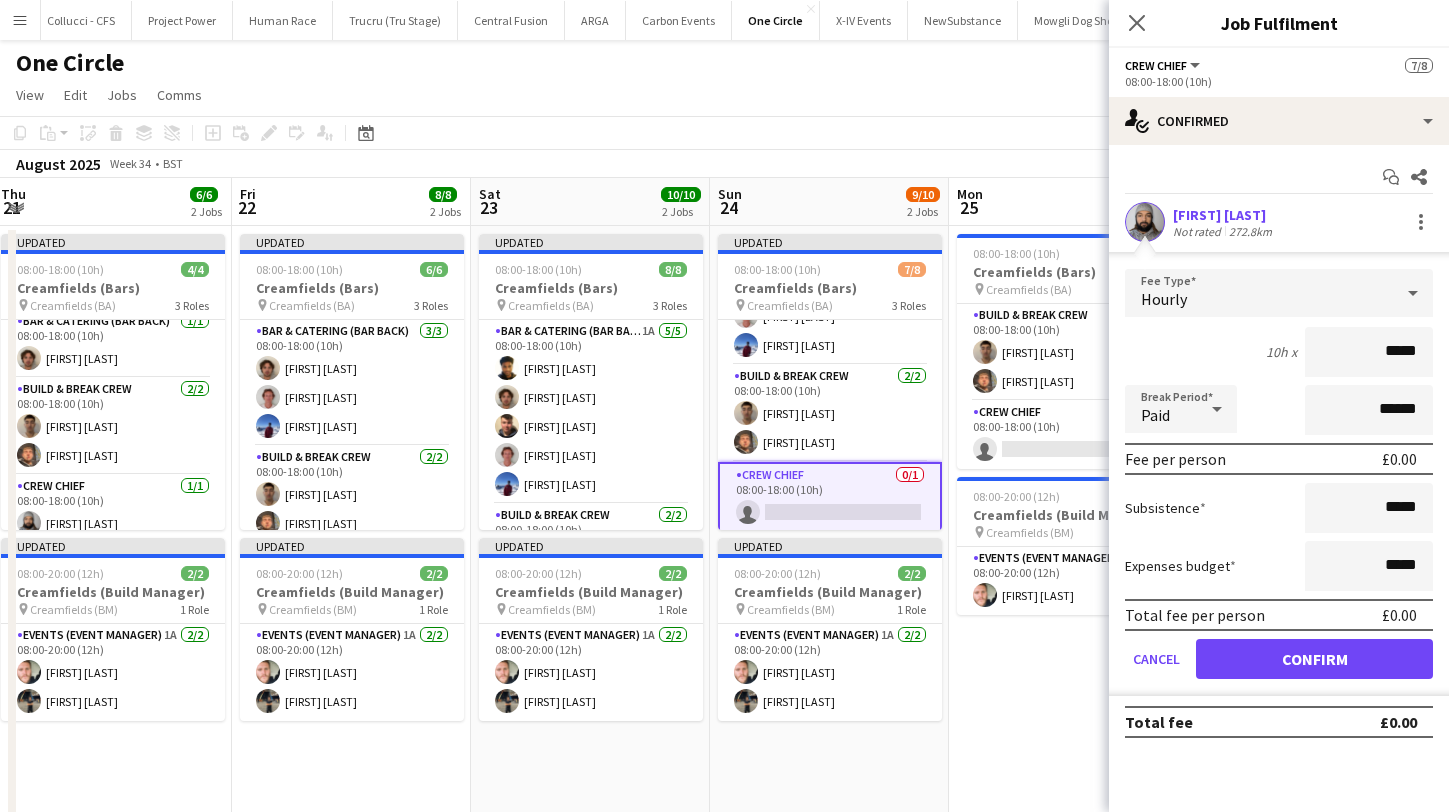 click on "Confirm" at bounding box center [1314, 659] 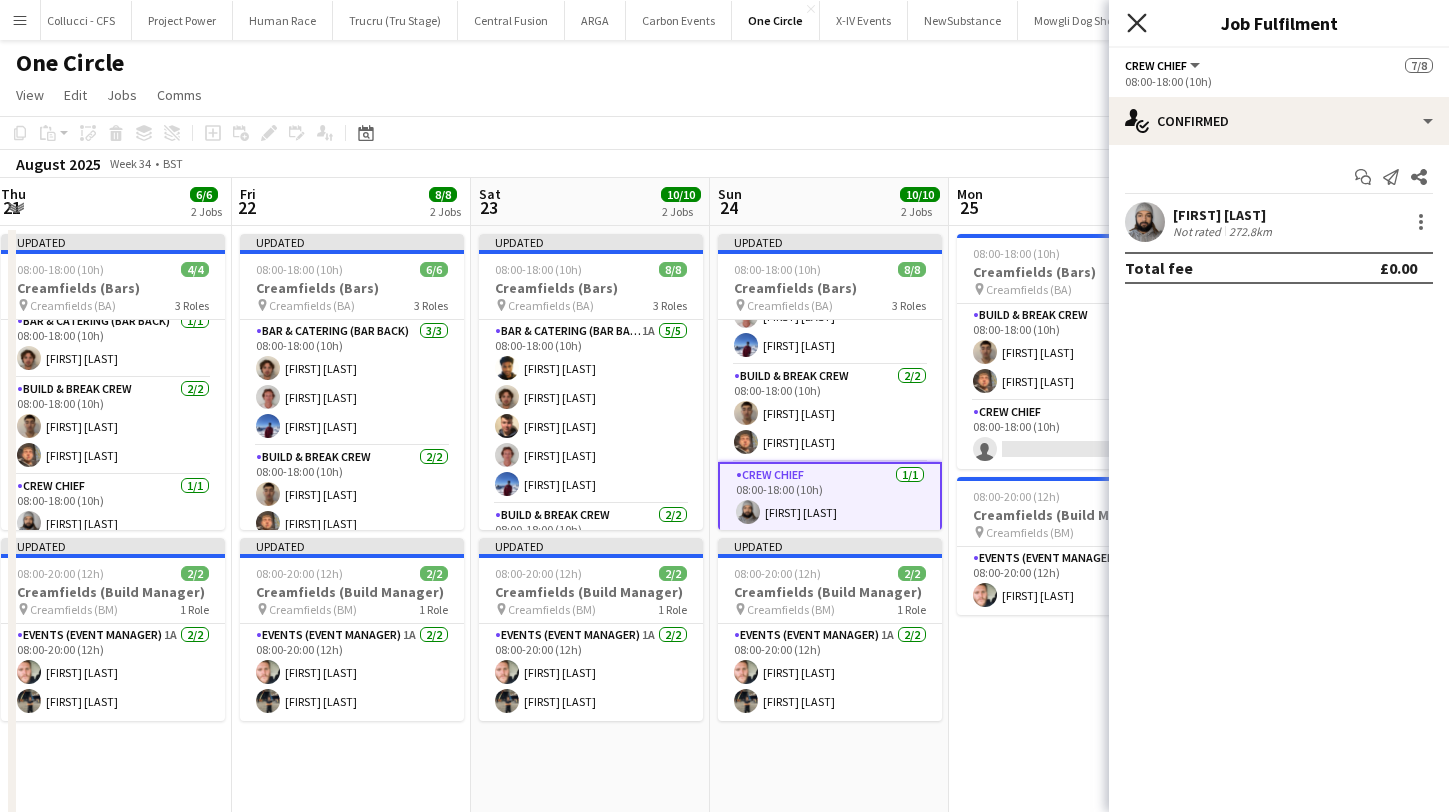 click on "Close pop-in" 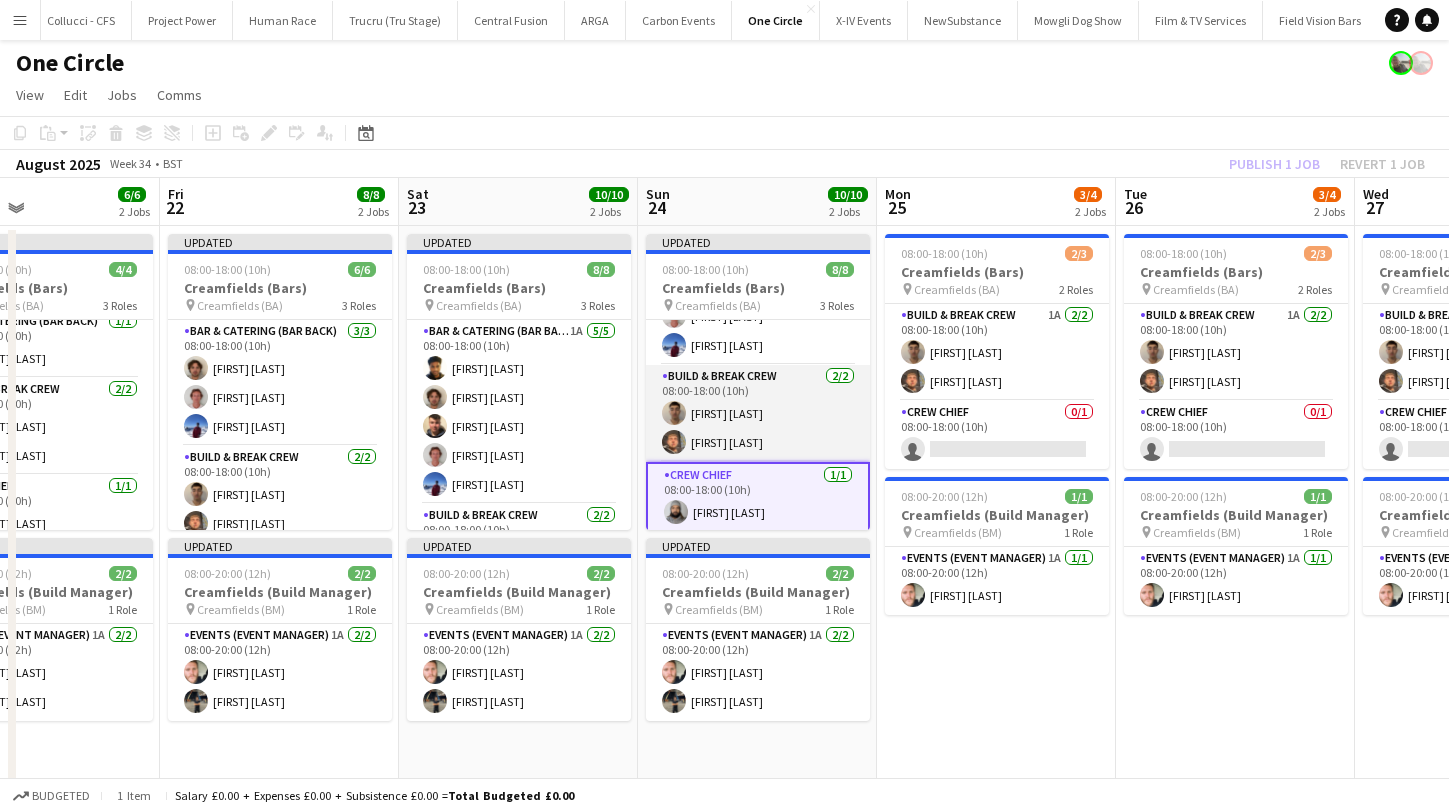 scroll, scrollTop: 0, scrollLeft: 619, axis: horizontal 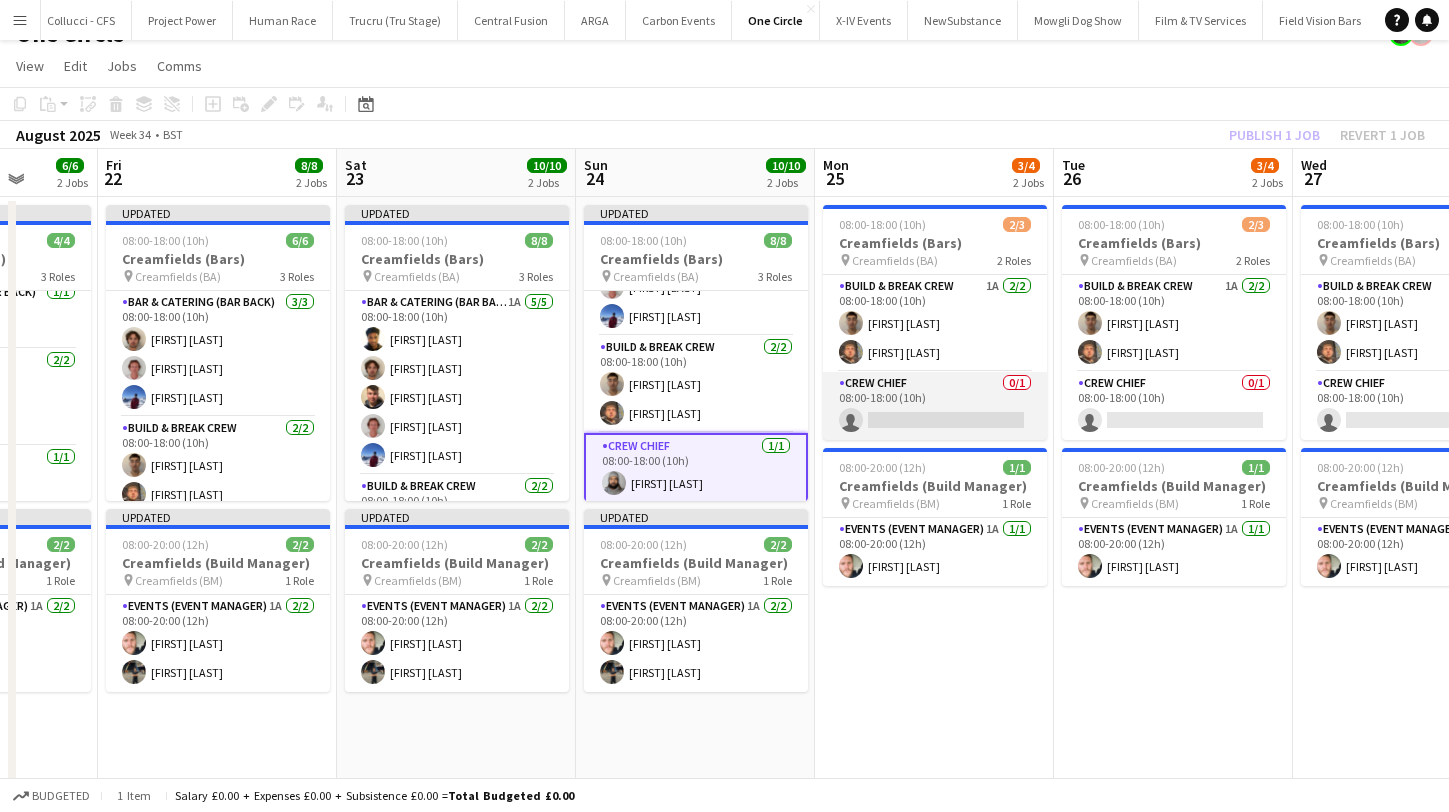 click on "Crew Chief     0/1   08:00-18:00 (10h)
single-neutral-actions" at bounding box center [935, 406] 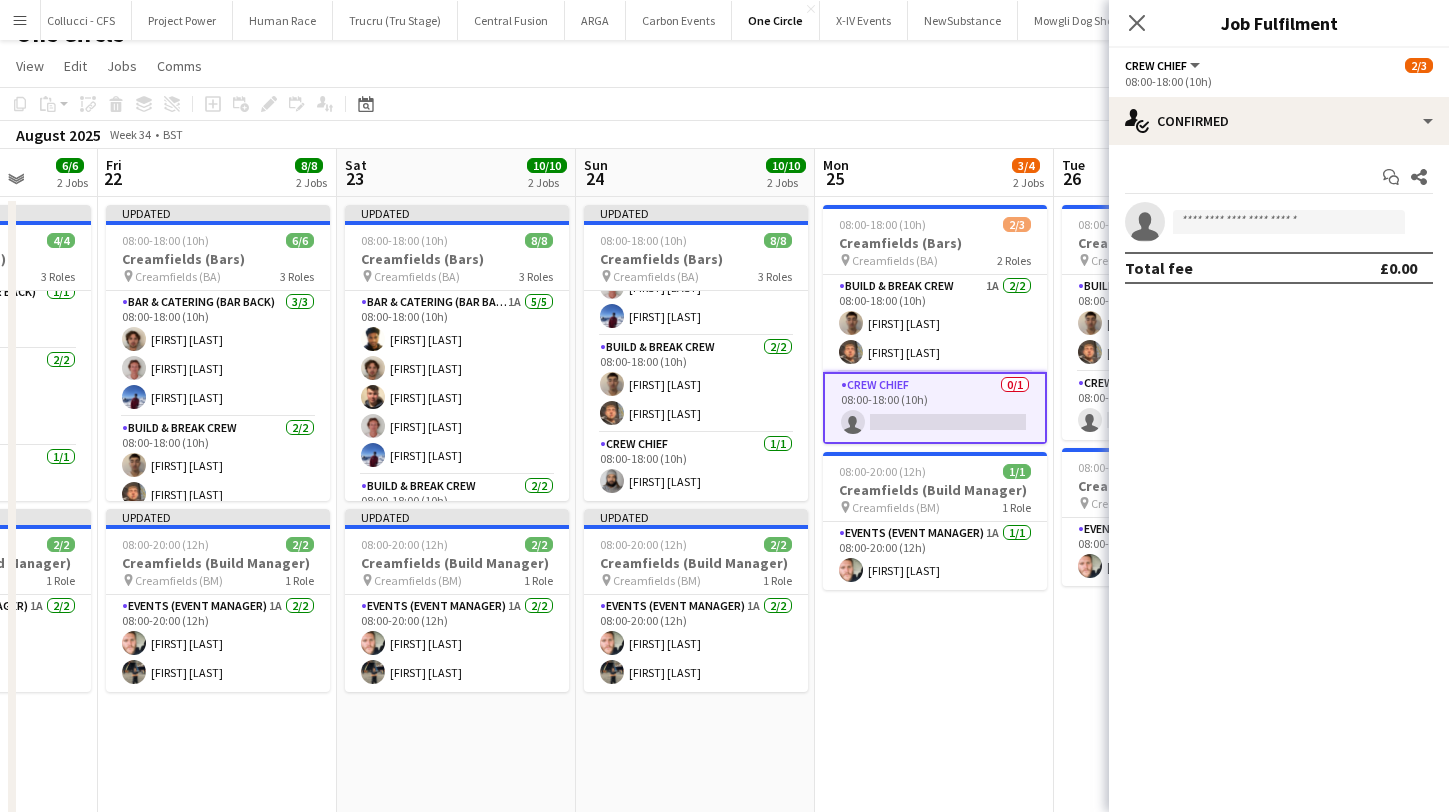 click on "single-neutral-actions" at bounding box center [1279, 222] 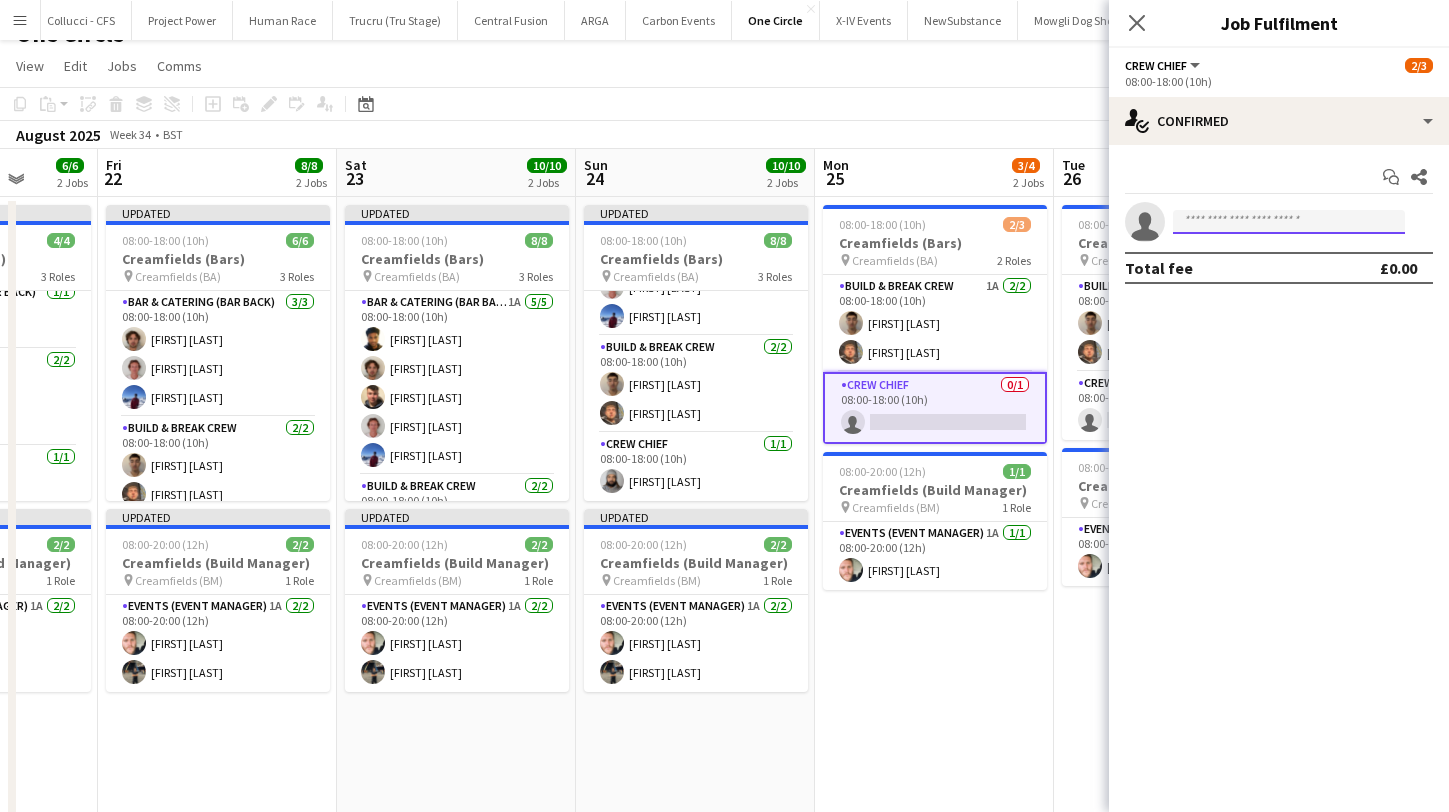 click at bounding box center [1289, 222] 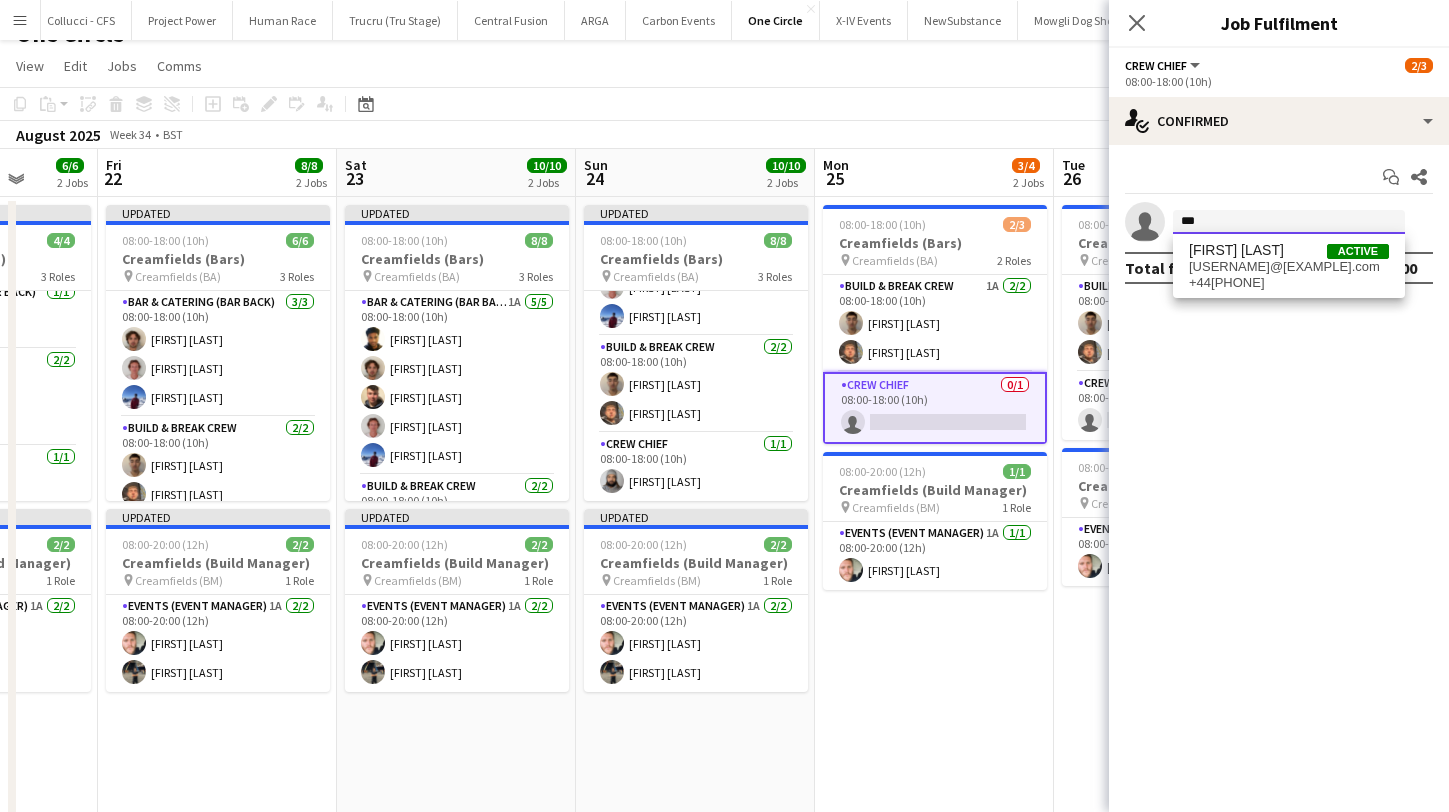 type on "***" 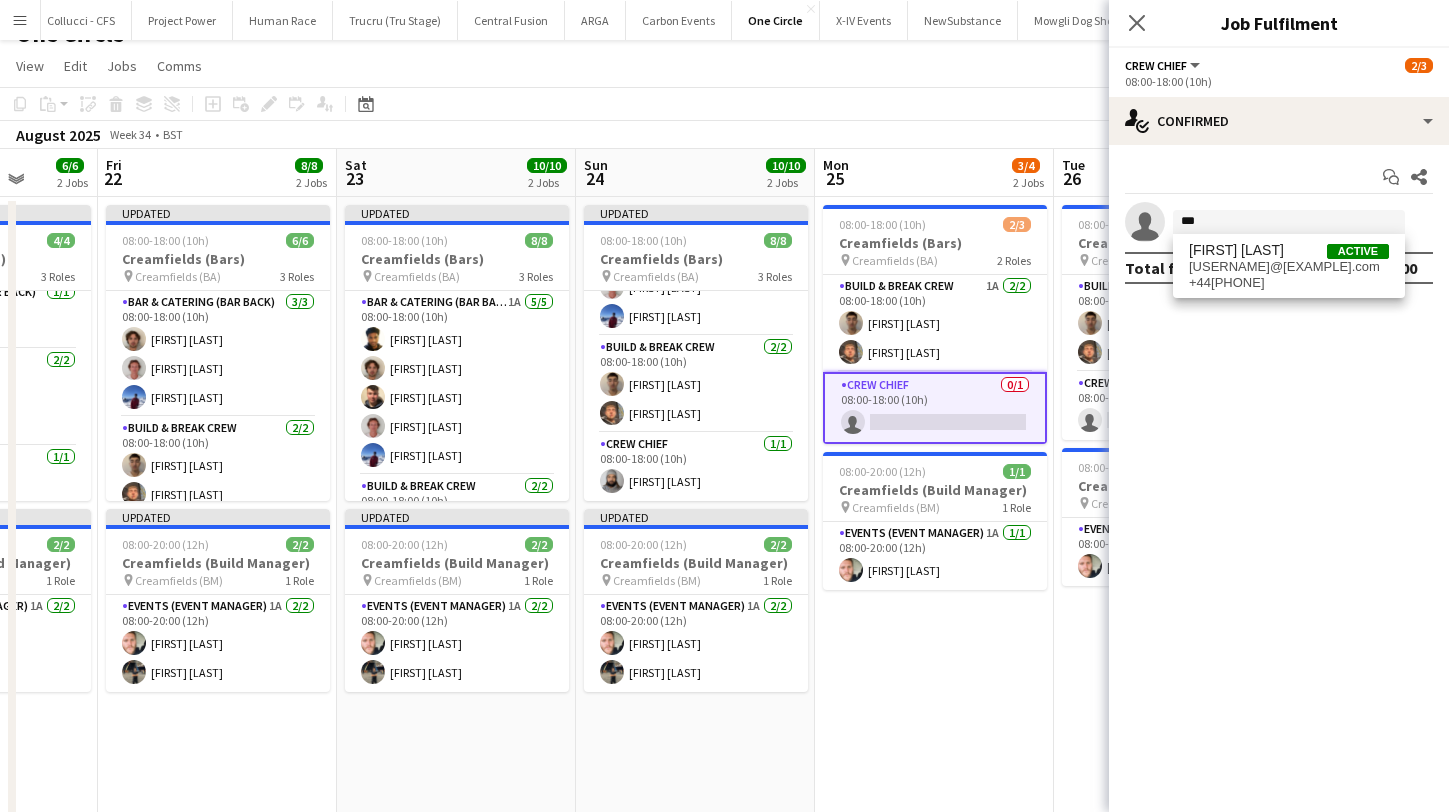 click on "[FIRST] [LAST]" at bounding box center [1236, 250] 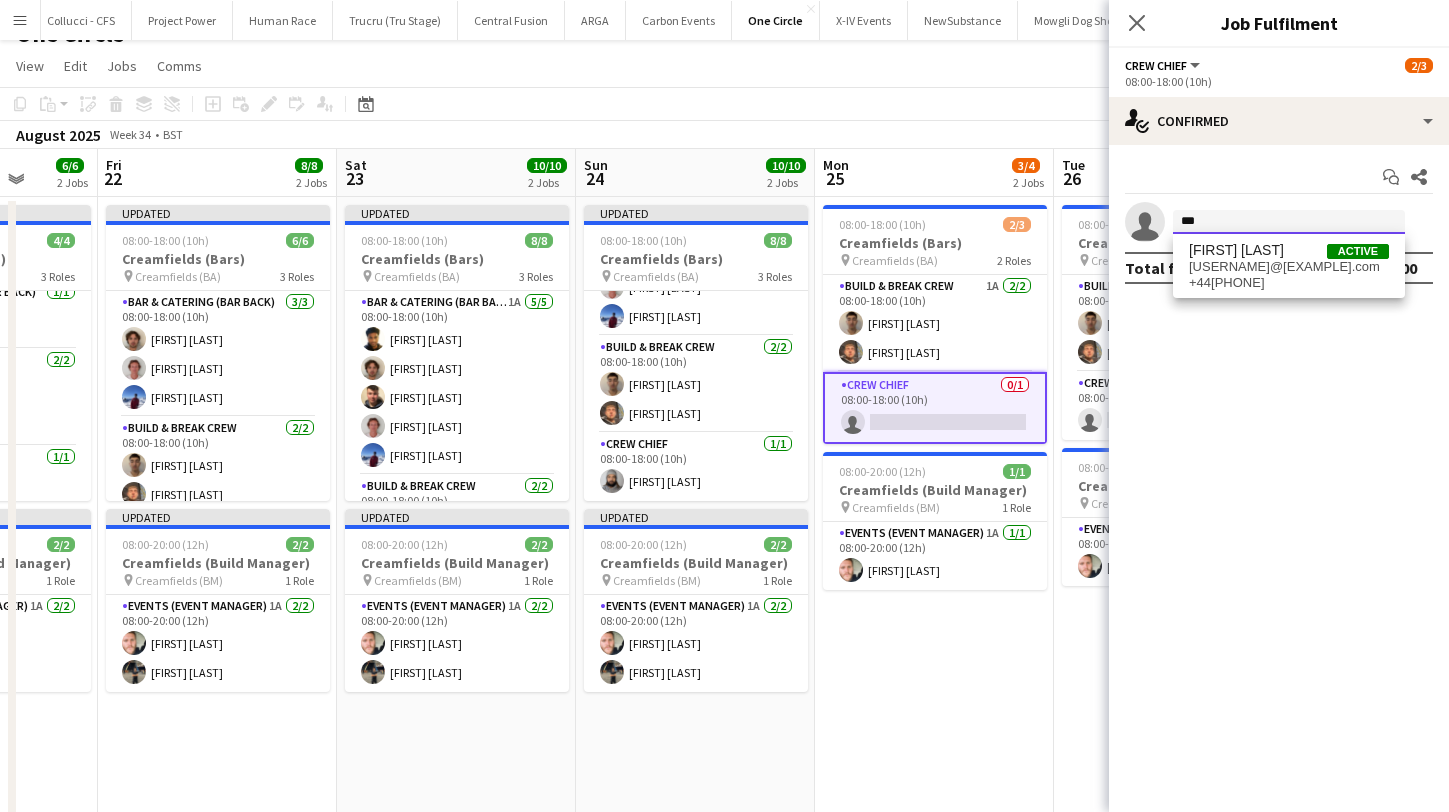 type 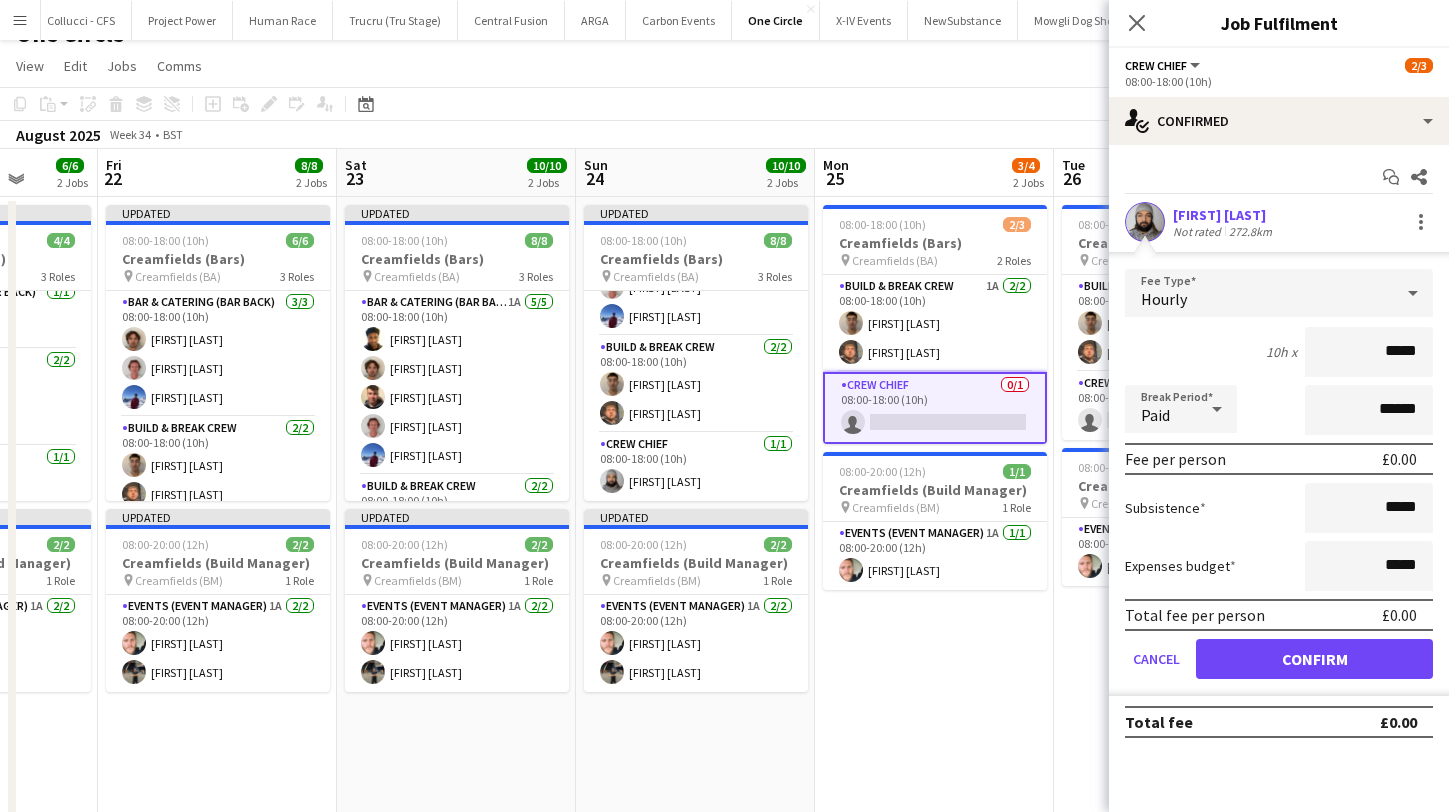 click on "Confirm" at bounding box center (1314, 659) 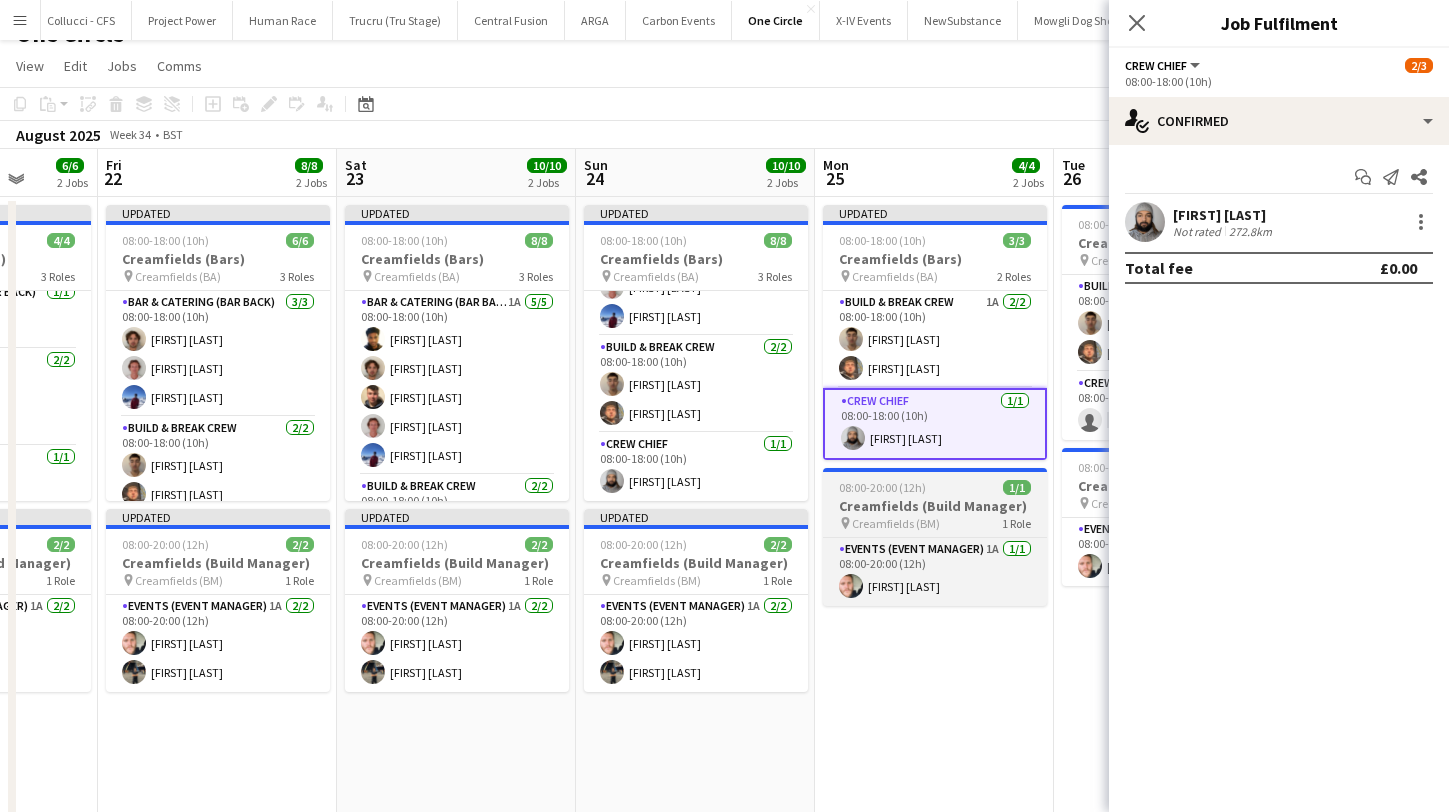 click on "Creamfields (BM)" at bounding box center [896, 523] 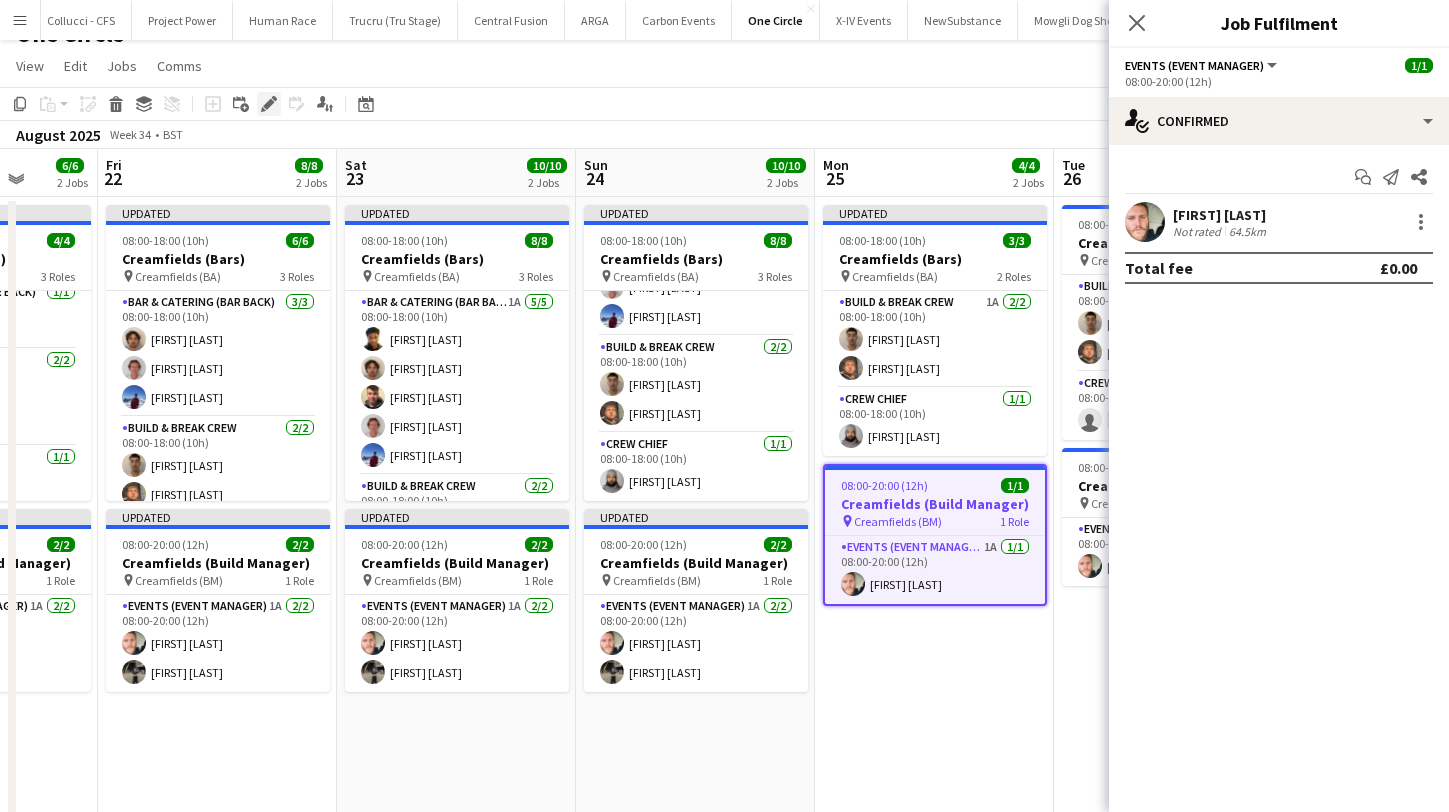 click on "Edit" at bounding box center [269, 104] 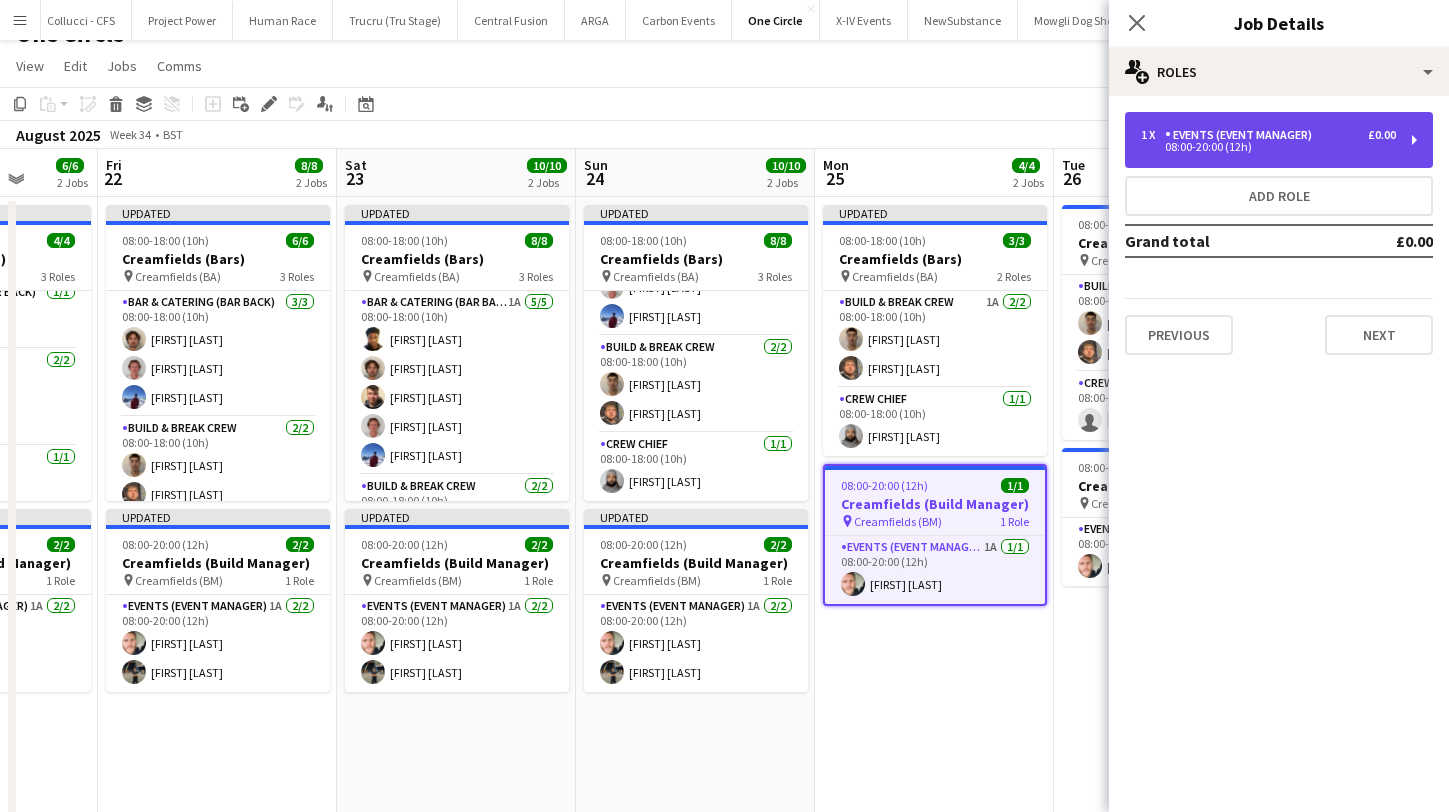 click on "08:00-20:00 (12h)" at bounding box center [1268, 147] 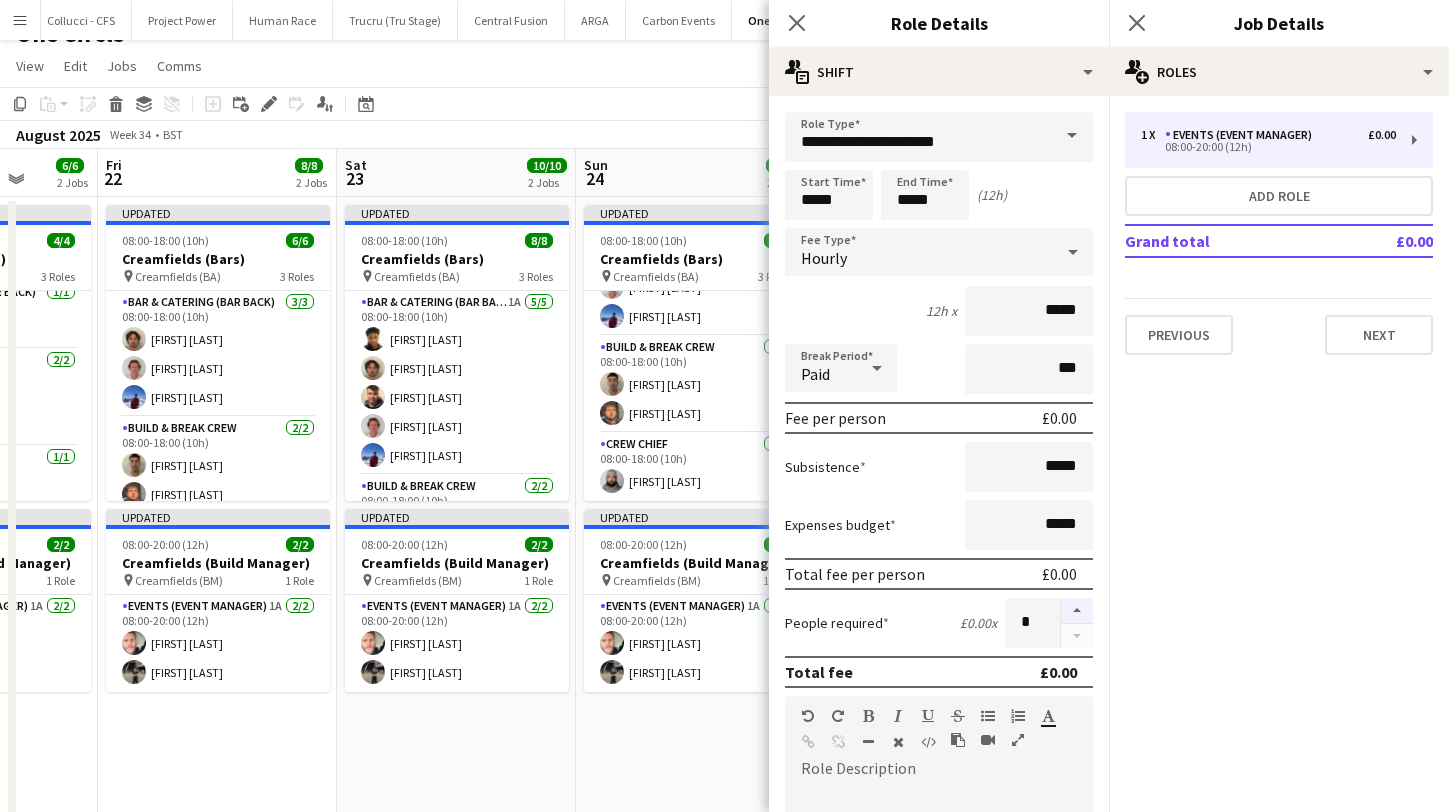 click at bounding box center (1077, 611) 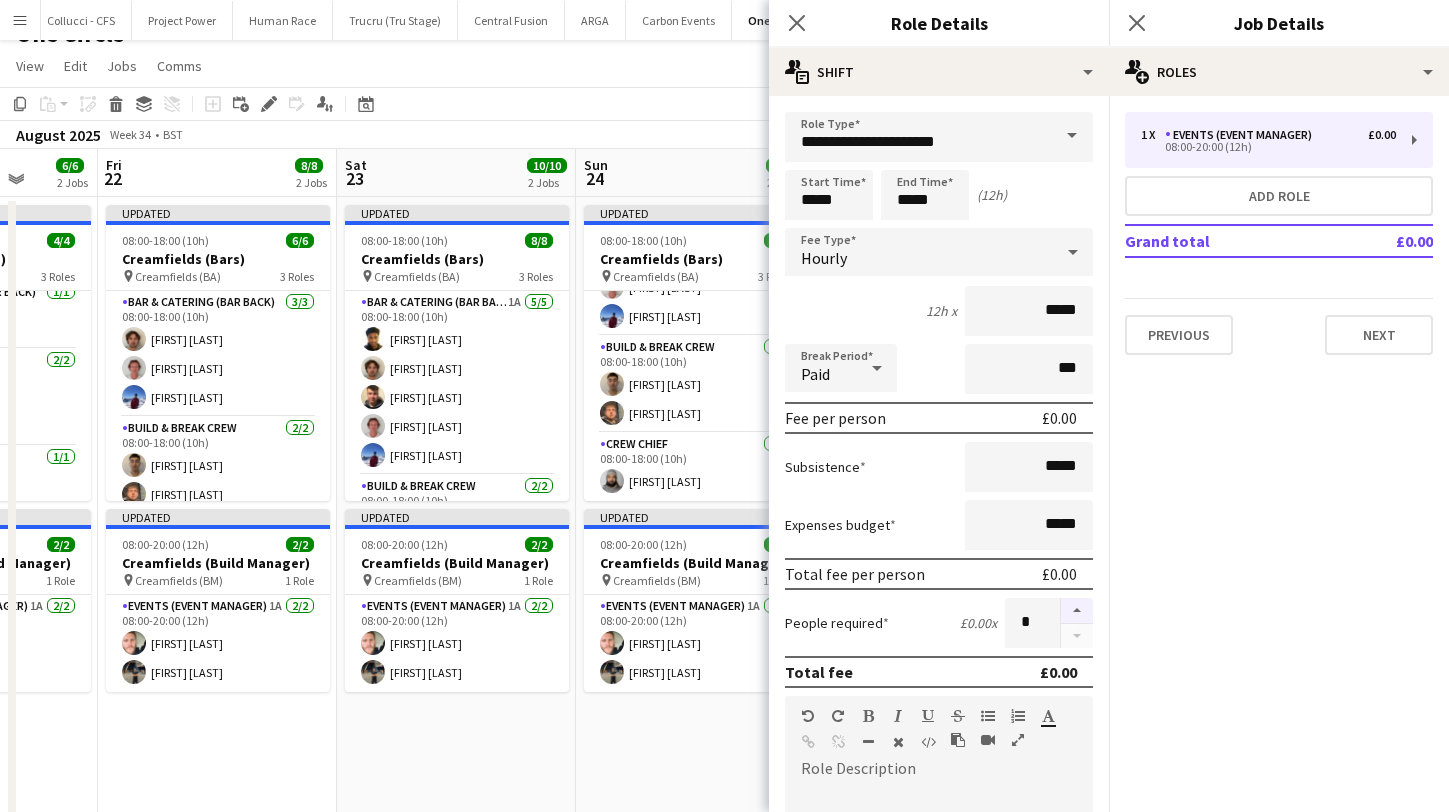 type on "*" 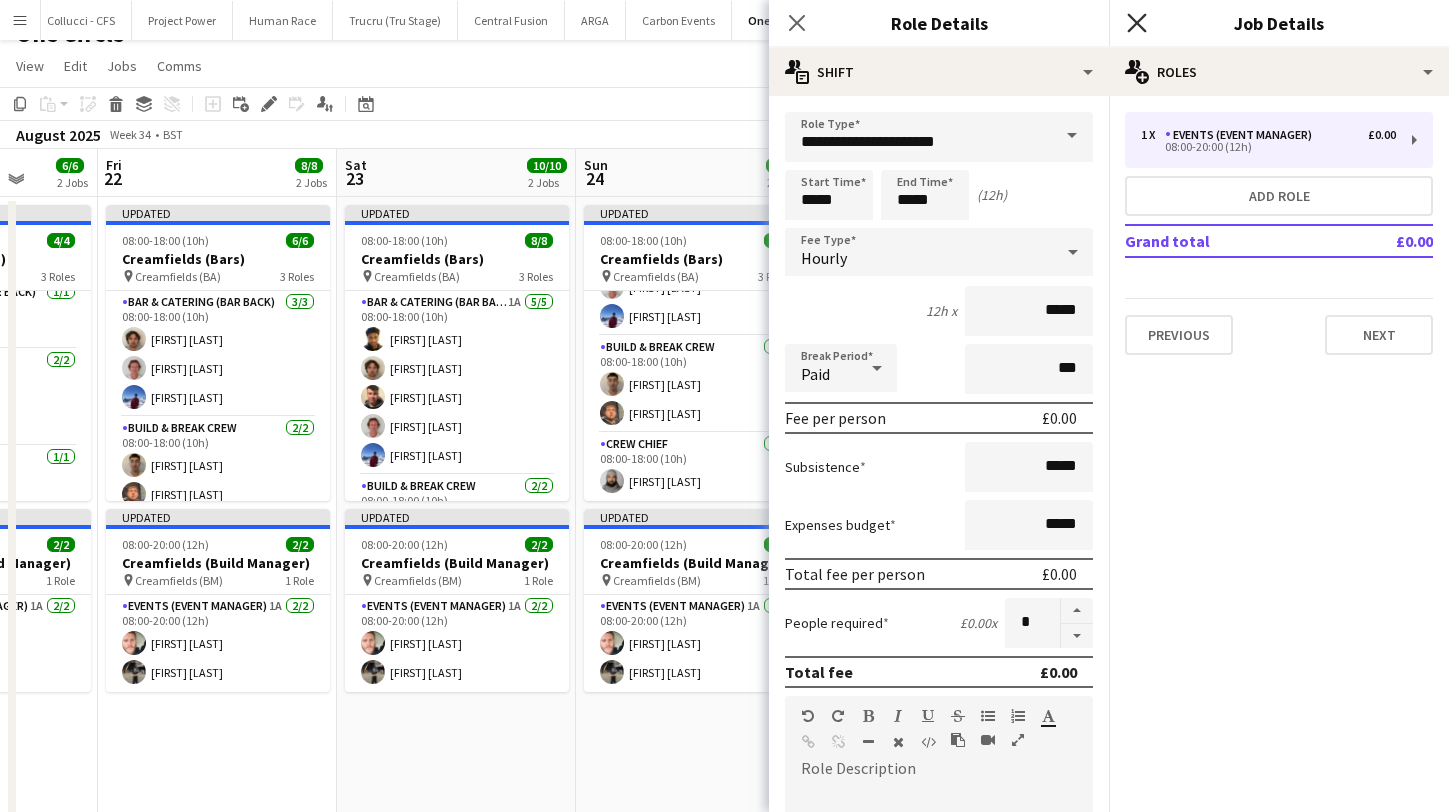 click on "Close pop-in" 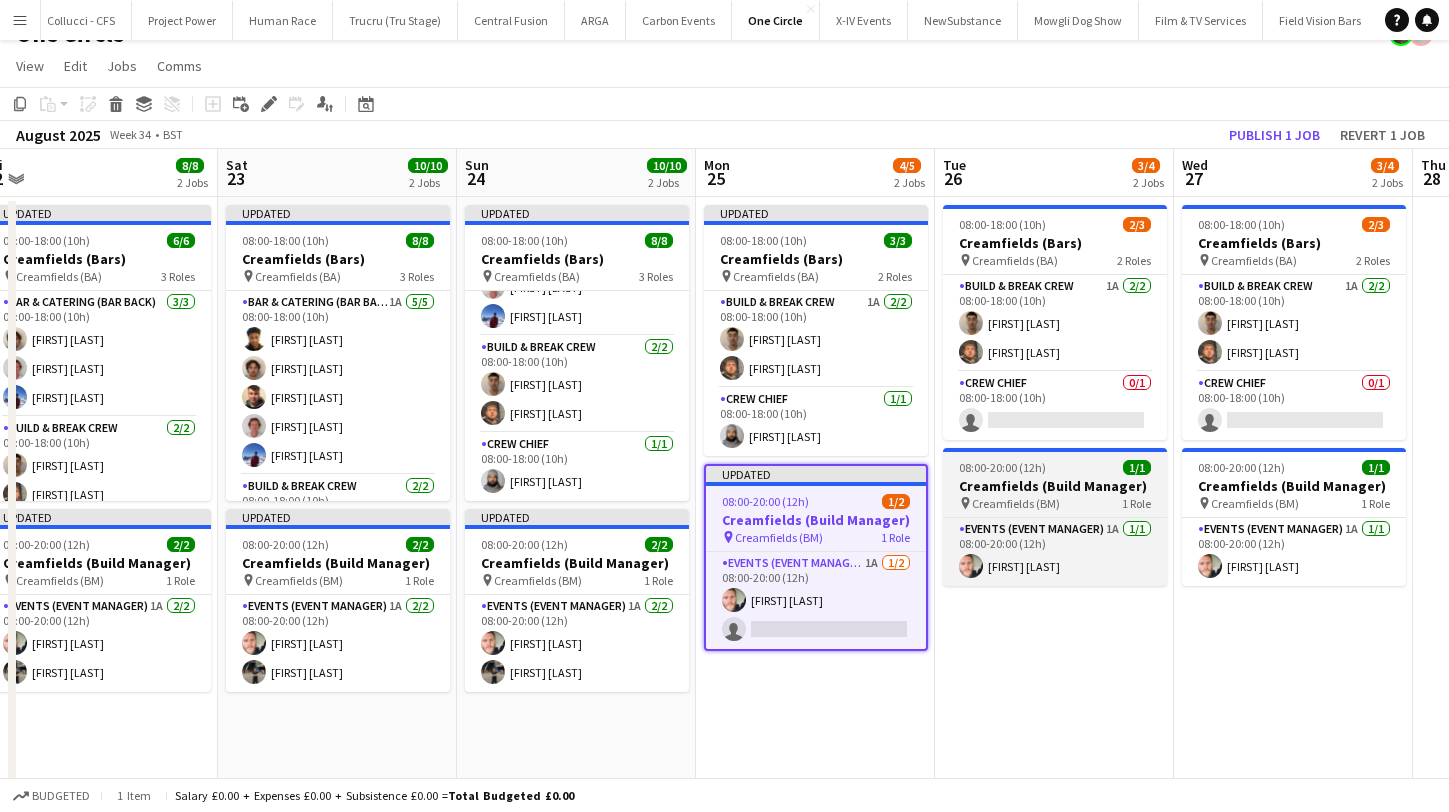 scroll, scrollTop: 0, scrollLeft: 786, axis: horizontal 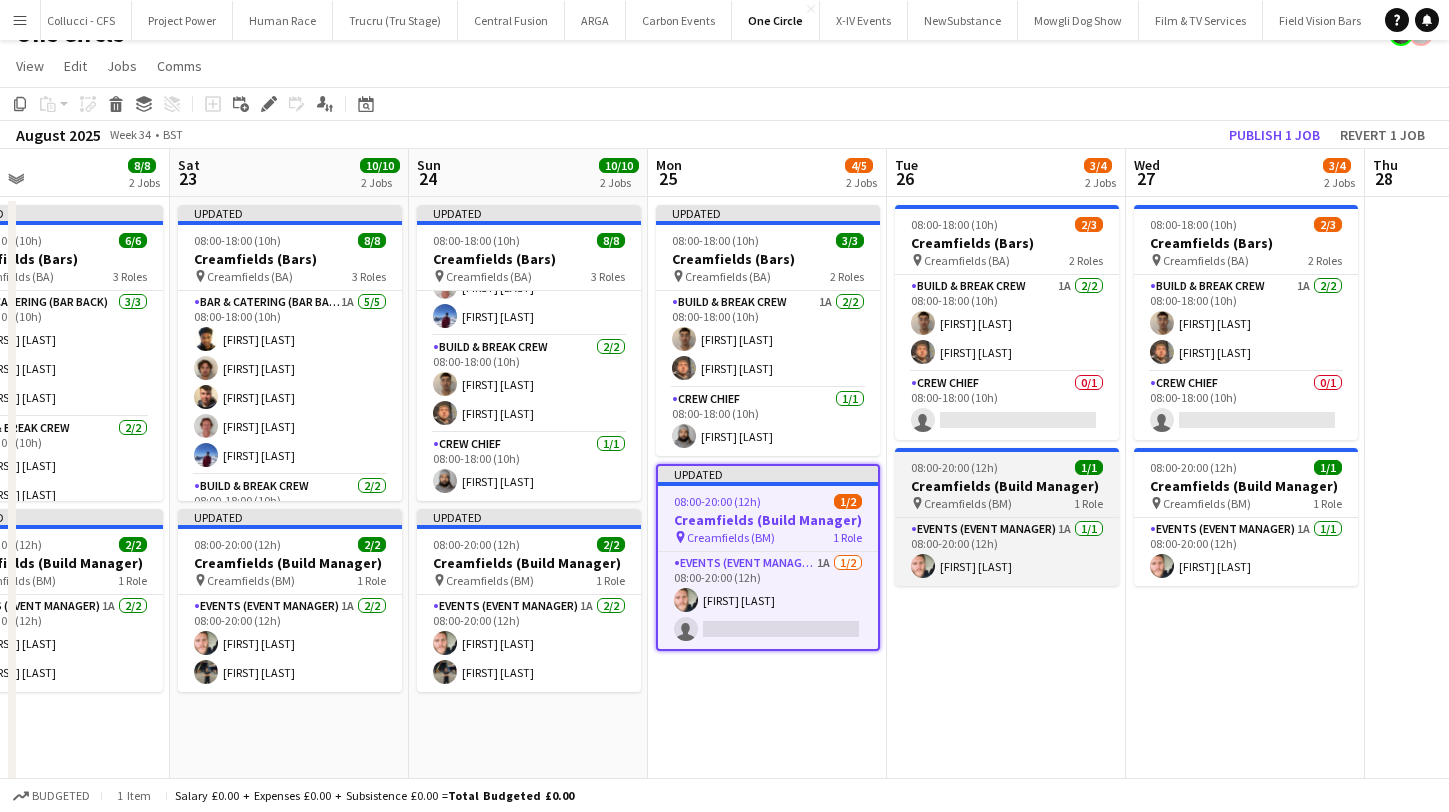 click on "08:00-20:00 (12h)    1/1   Creamfields (Build Manager)
pin
Creamfields (BM)   1 Role   Events (Event Manager)   1A   1/1   08:00-20:00 (12h)
[FIRST] [LAST]" at bounding box center [1007, 517] 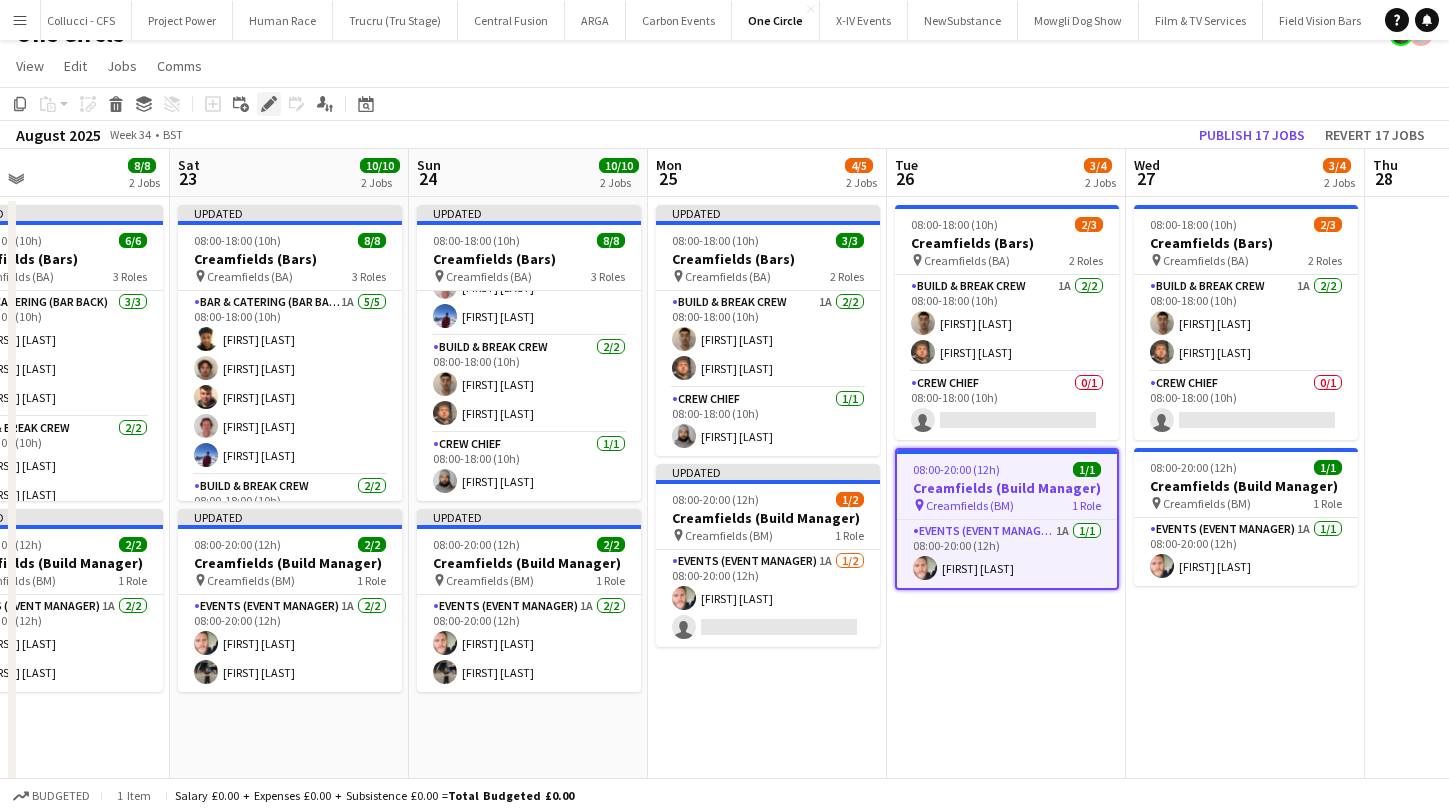 click on "Edit" at bounding box center [269, 104] 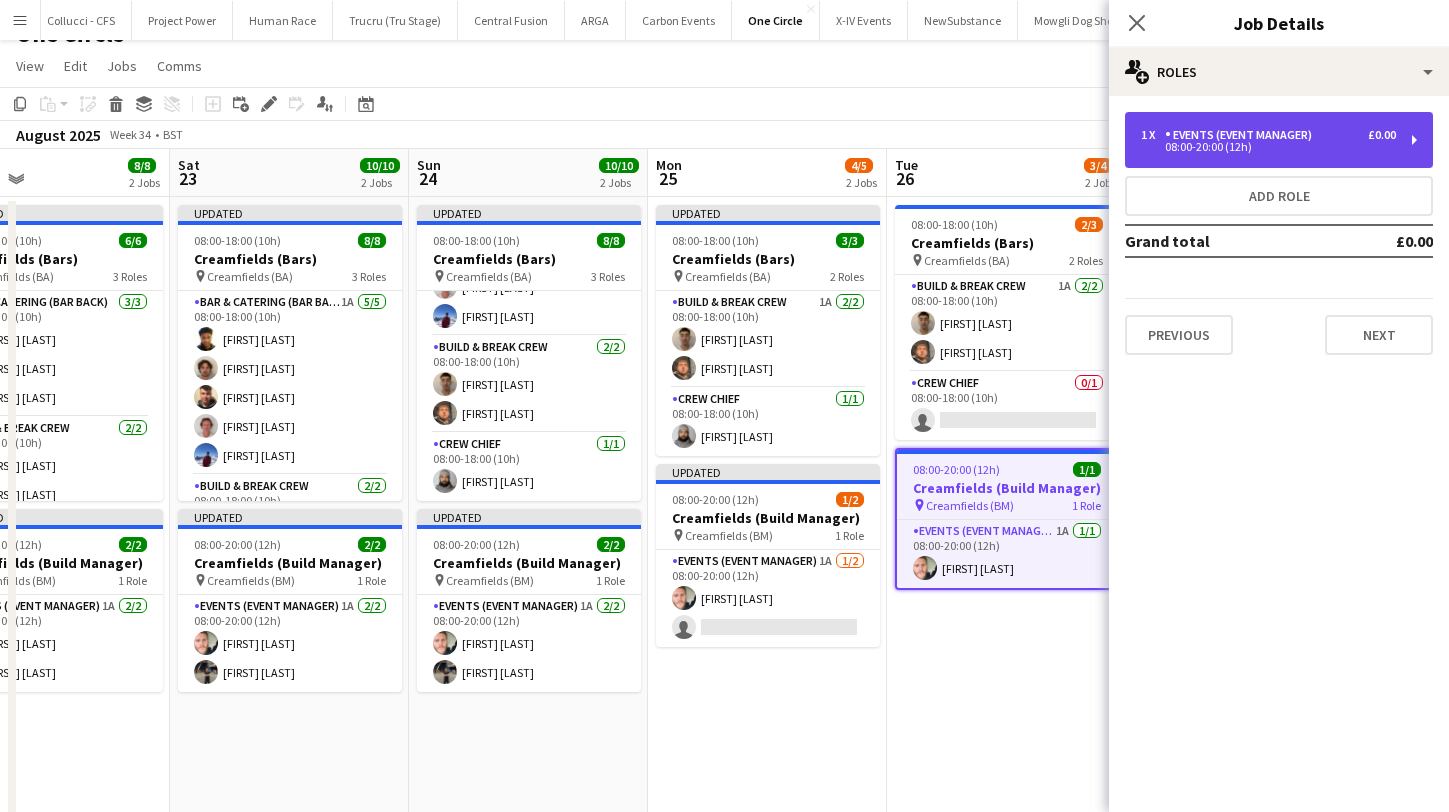 click on "08:00-20:00 (12h)" at bounding box center (1268, 147) 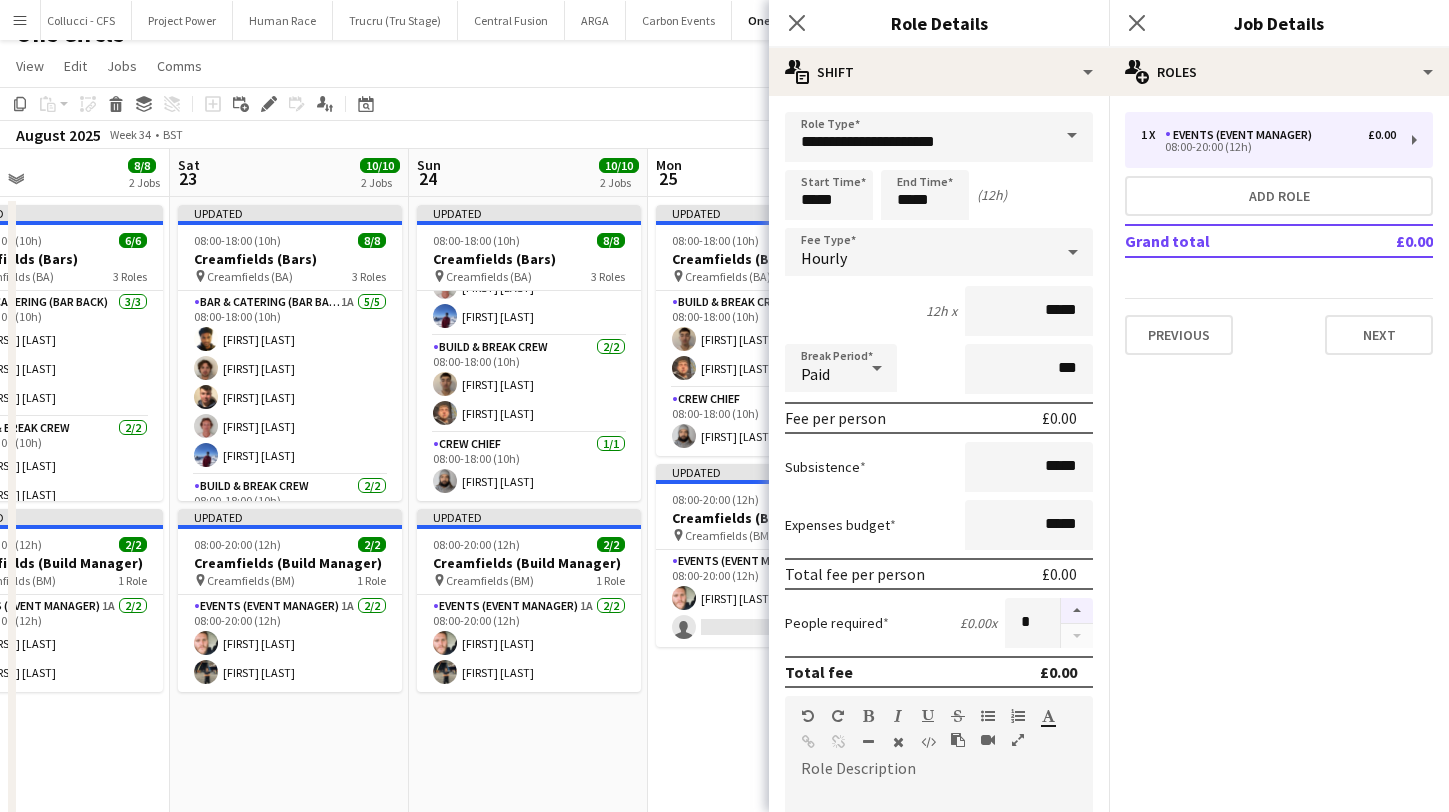 click at bounding box center [1077, 611] 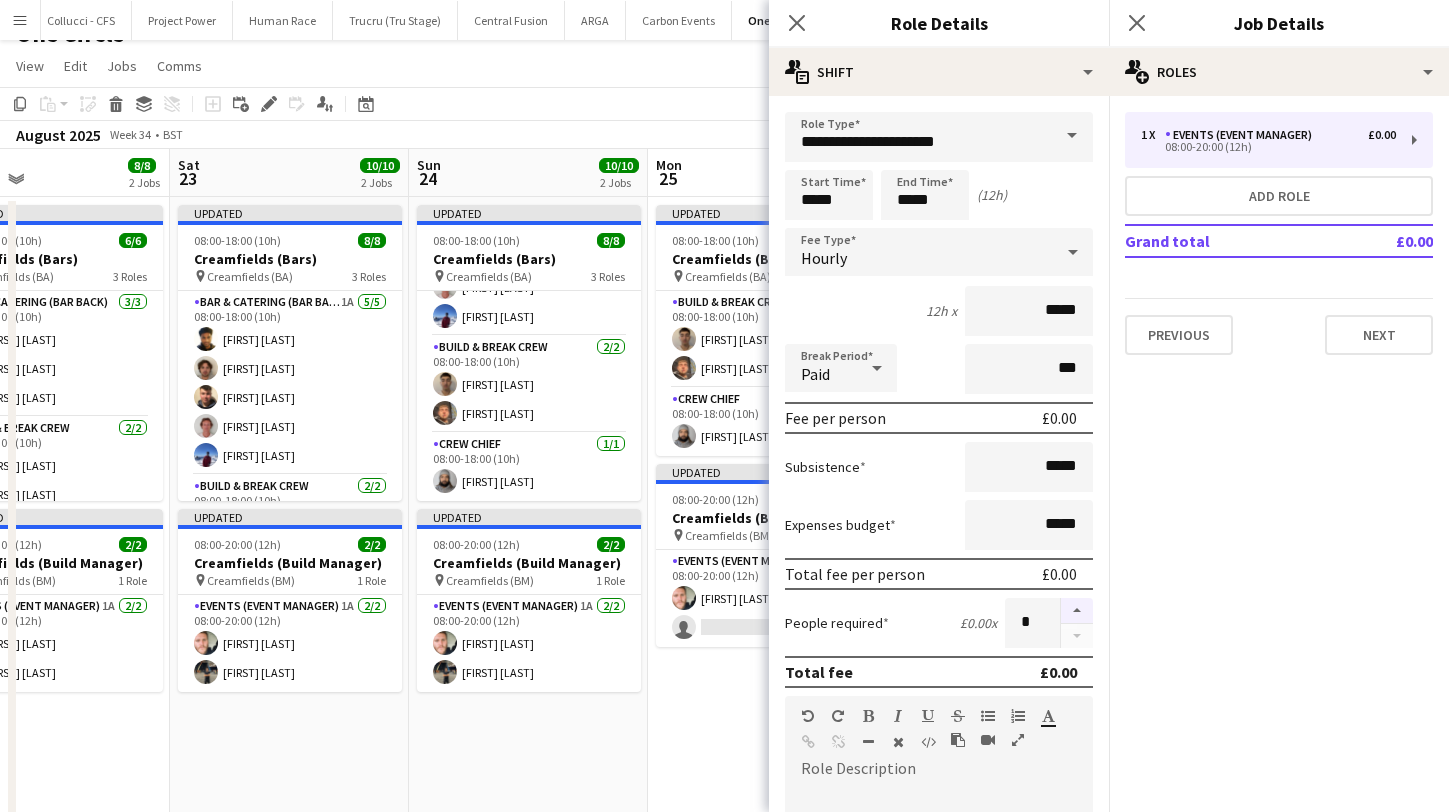 type on "*" 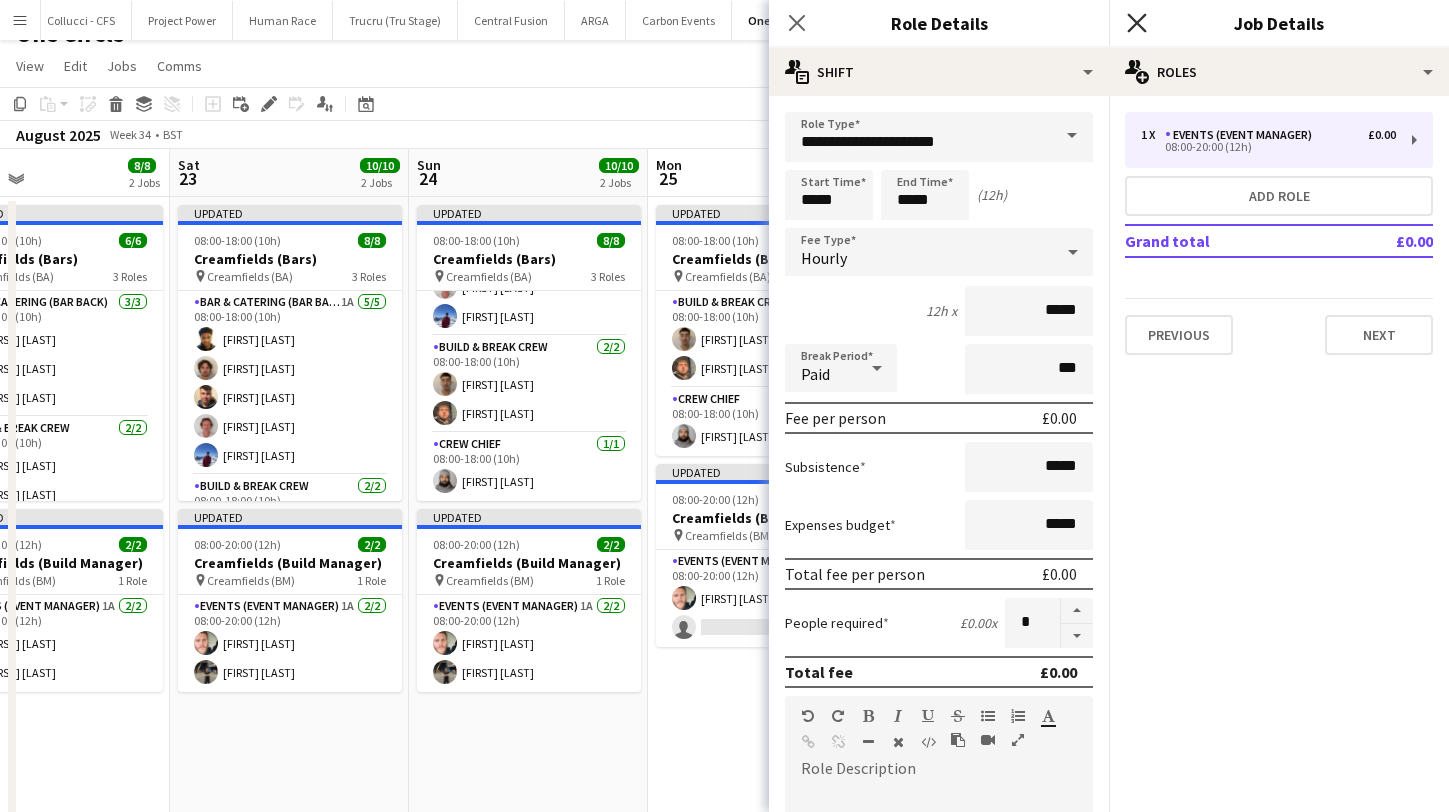 click 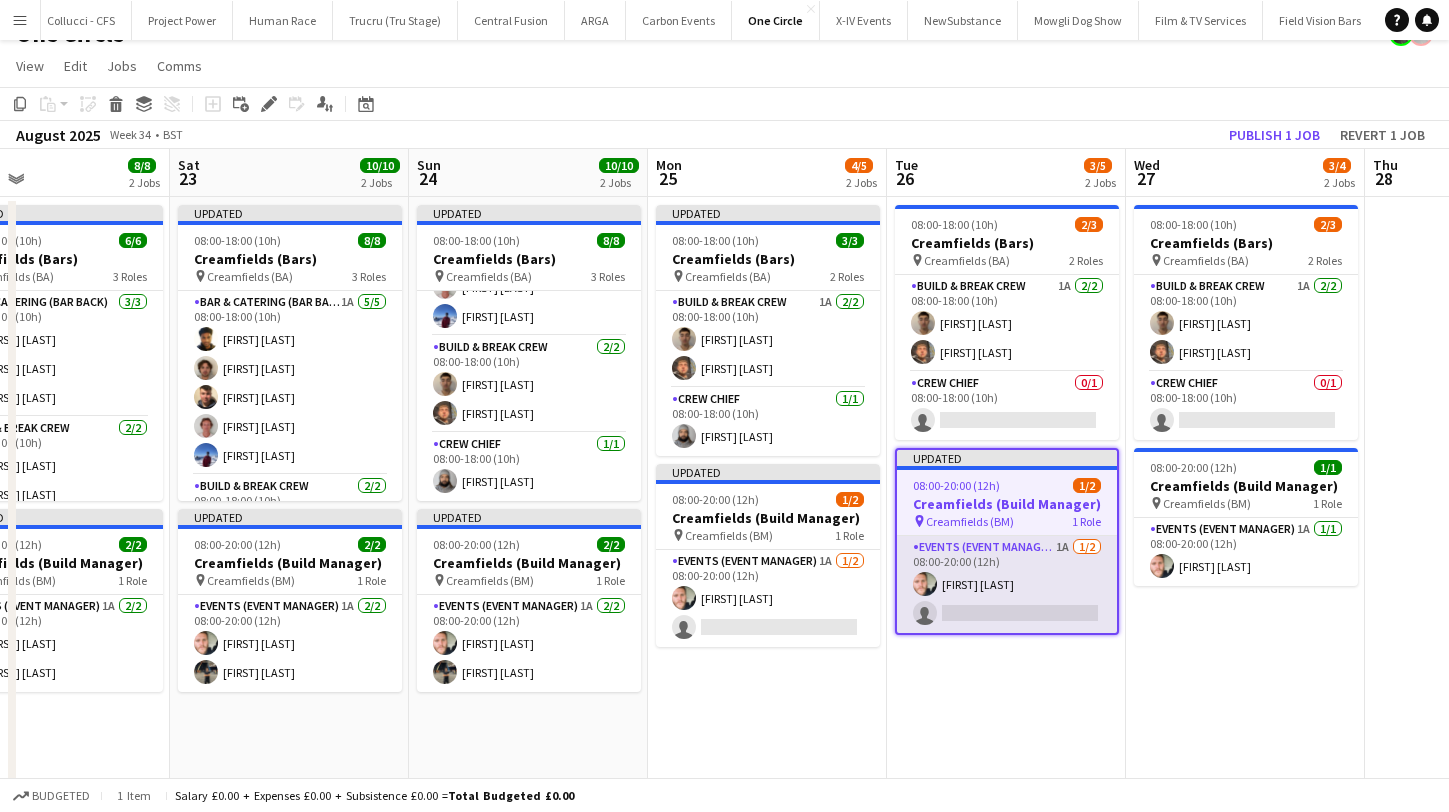 click on "Events (Event Manager)   1A   1/2   08:00-20:00 (12h)
[FIRST] [LAST]
single-neutral-actions" at bounding box center [1007, 584] 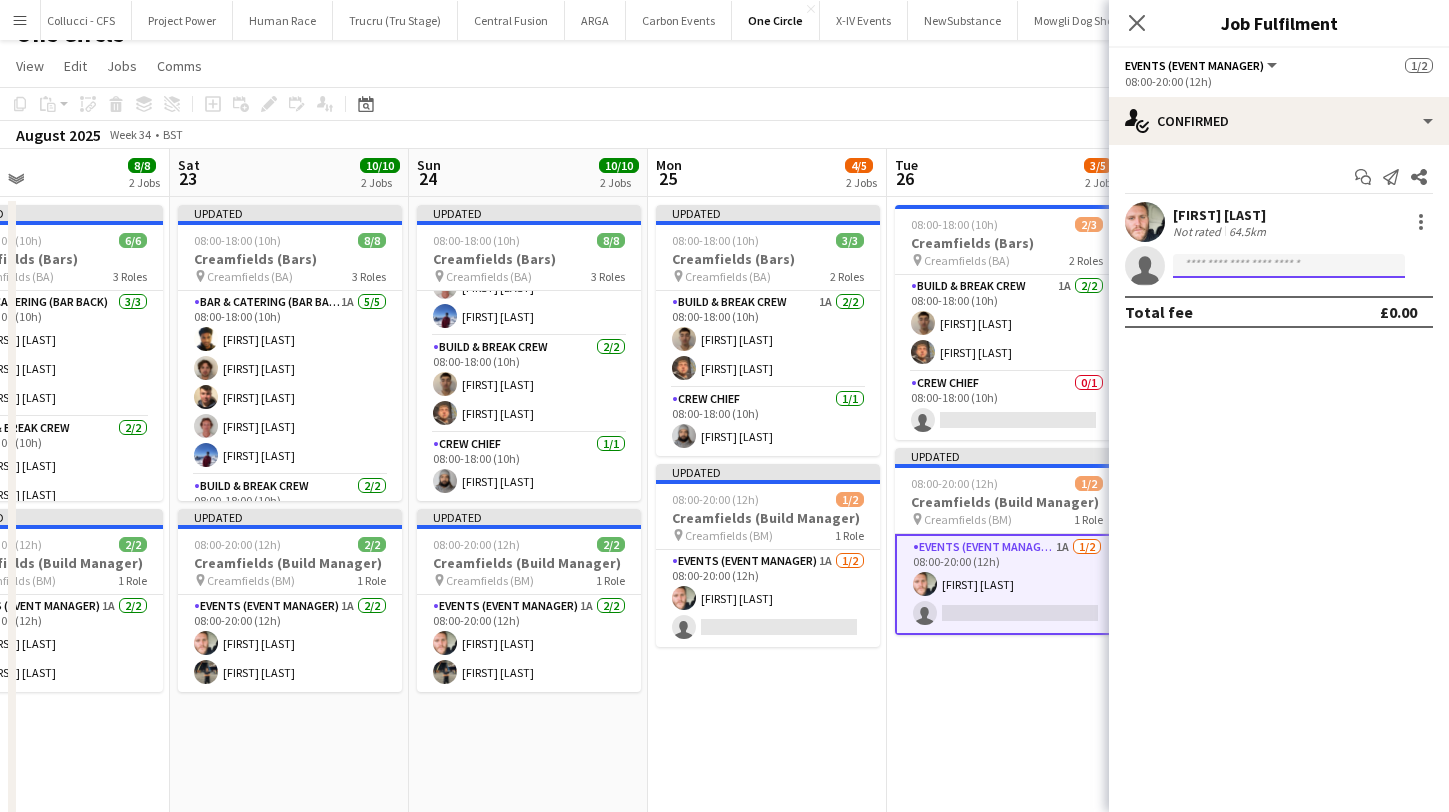 click 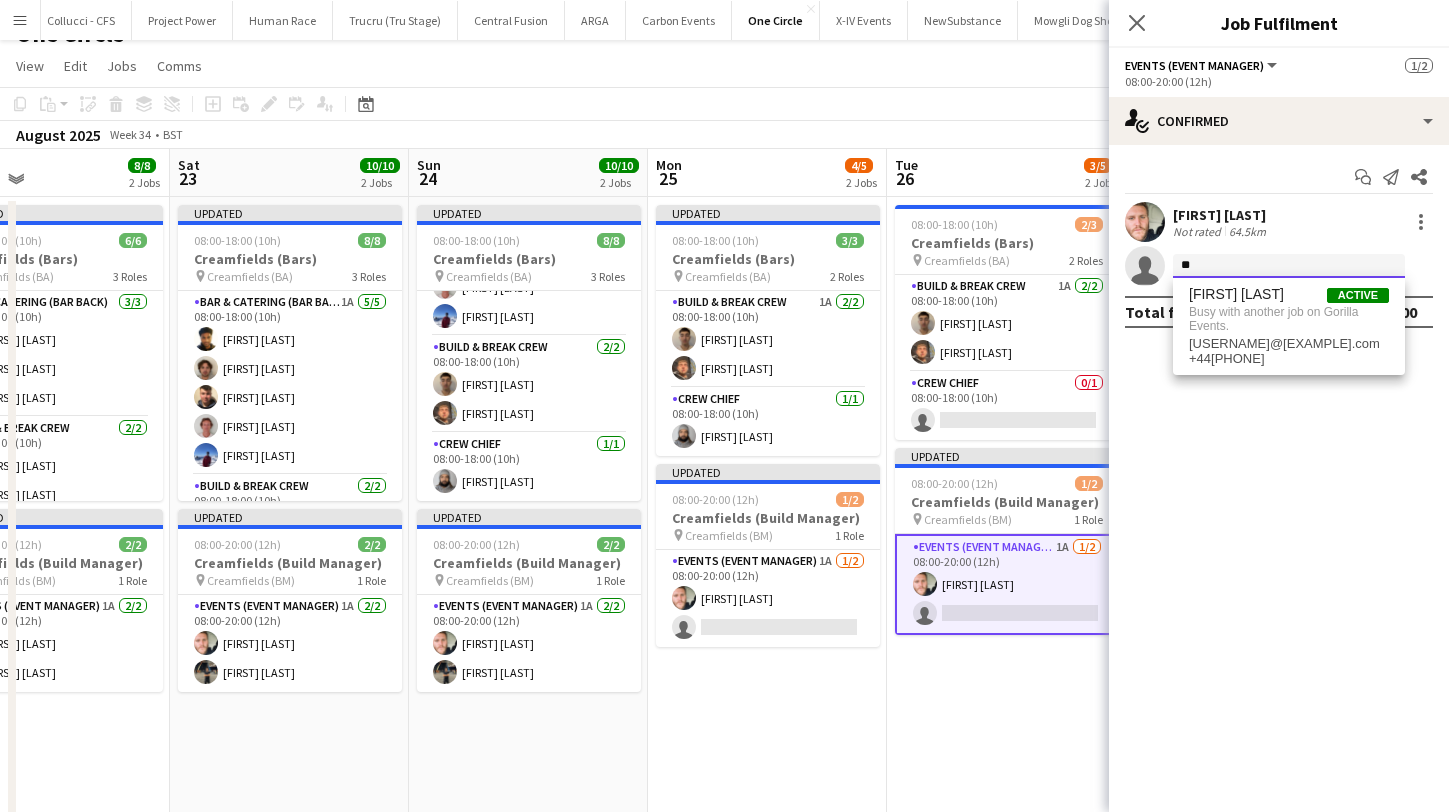 type on "*" 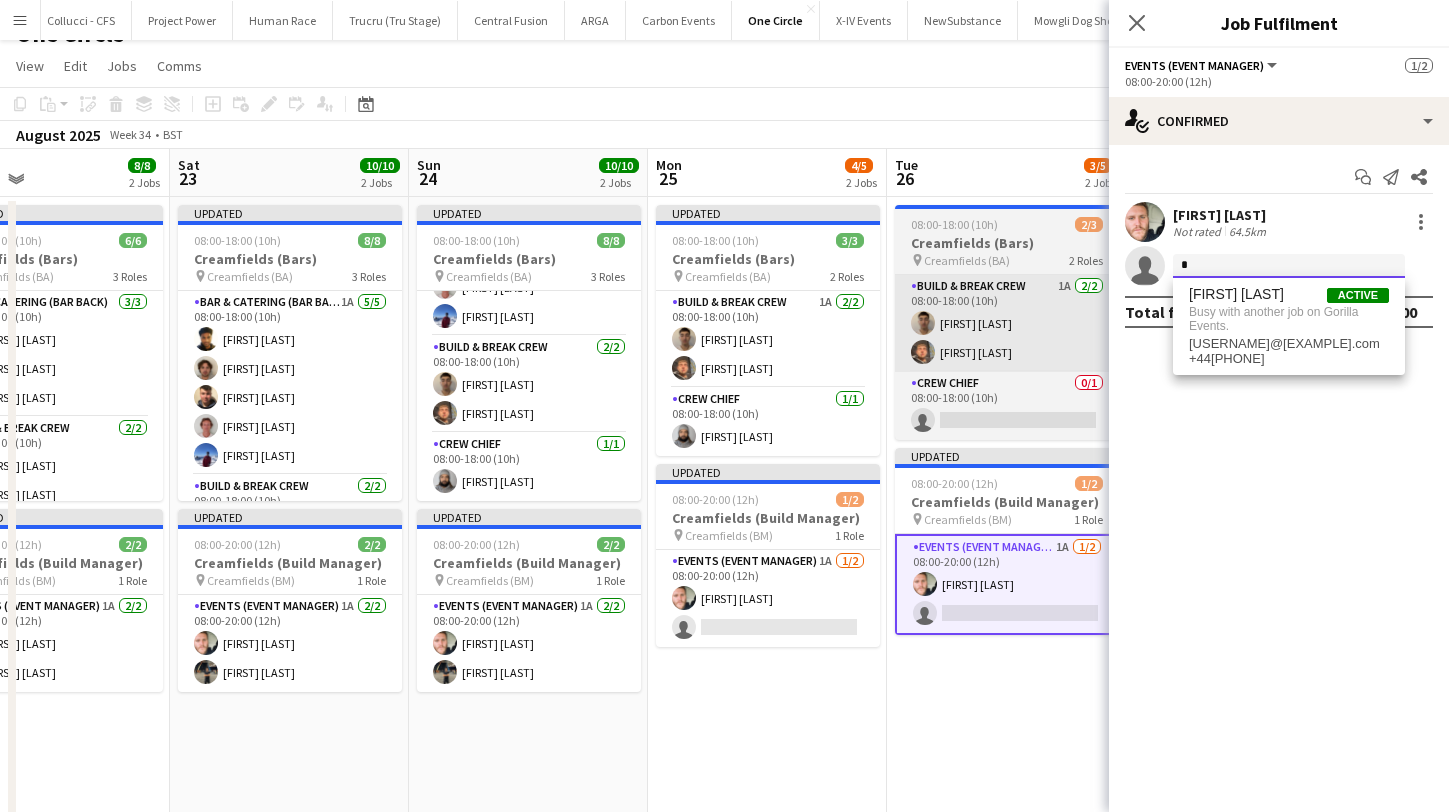 type 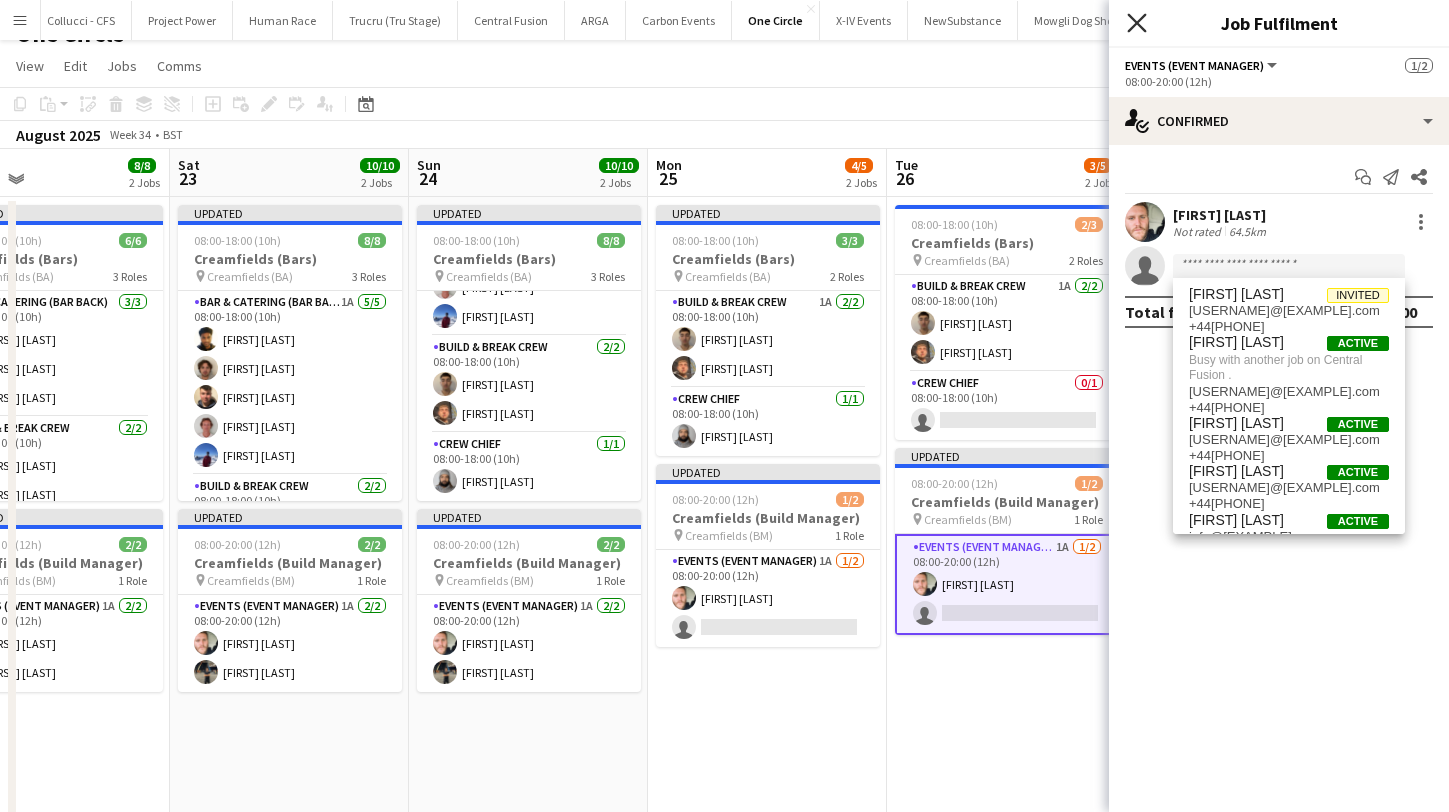 click on "Close pop-in" 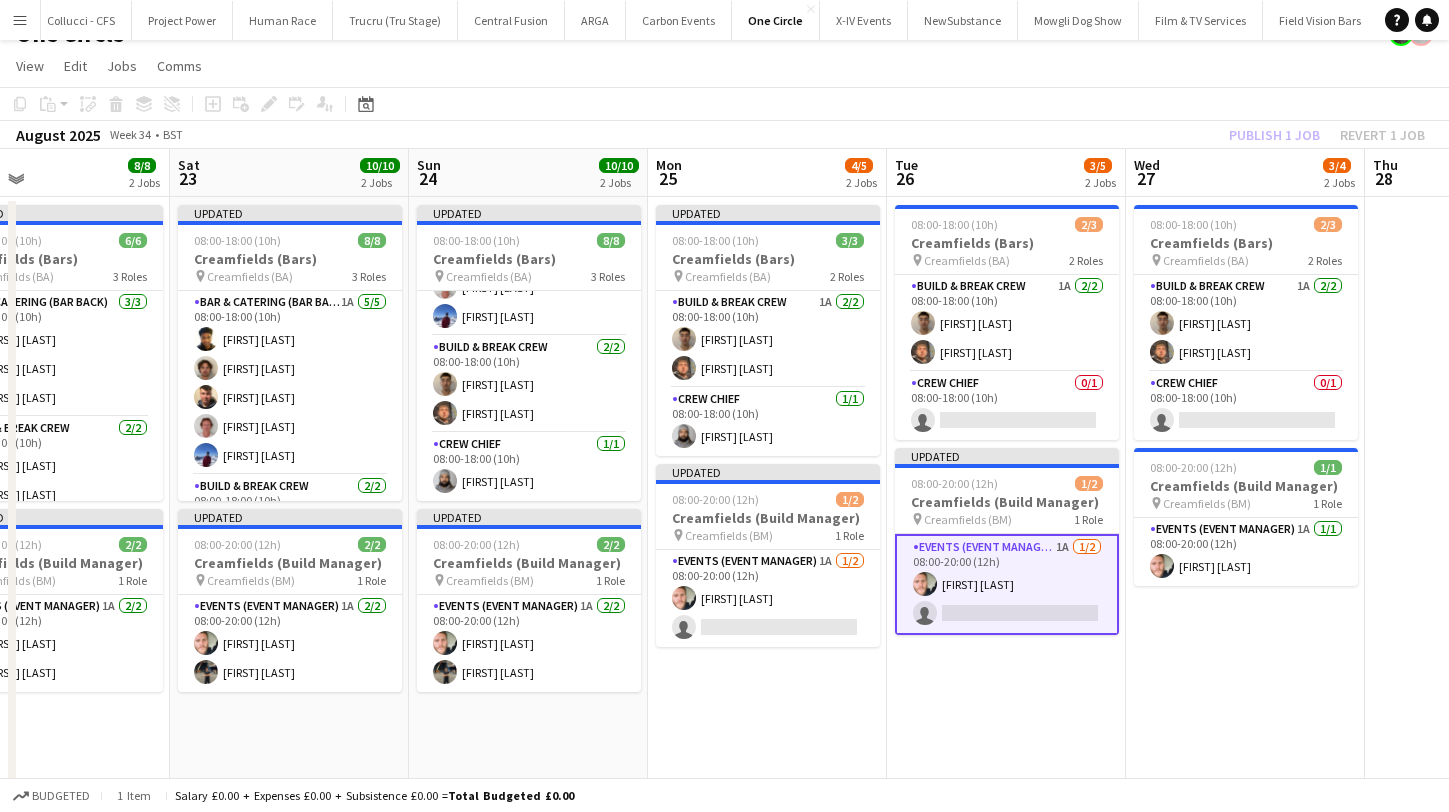 click on "Events (Event Manager)   1A   1/2   08:00-20:00 (12h)
[FIRST] [LAST]
single-neutral-actions" at bounding box center (1007, 584) 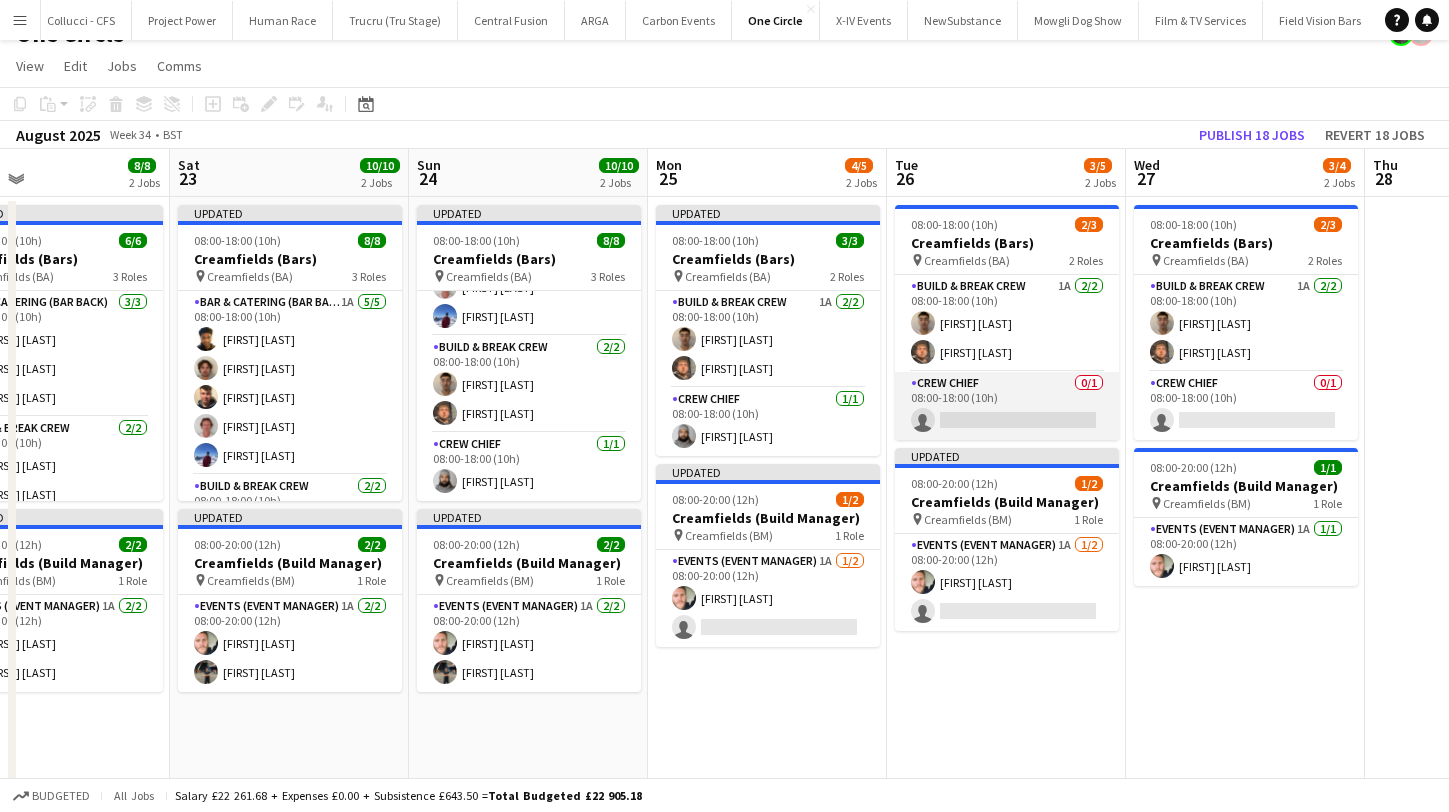 click on "Crew Chief     0/1   08:00-18:00 (10h)
single-neutral-actions" at bounding box center (1007, 406) 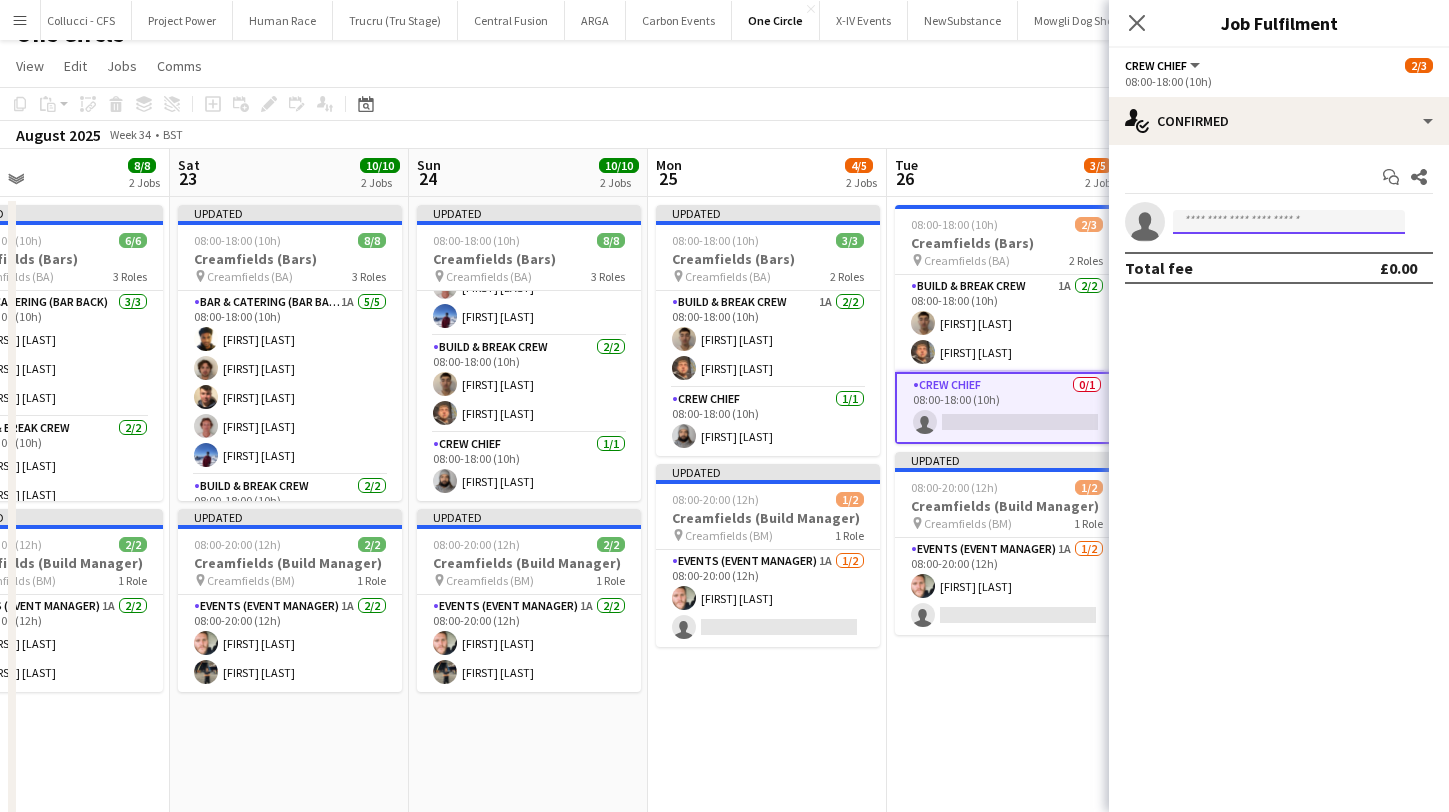 click at bounding box center (1289, 222) 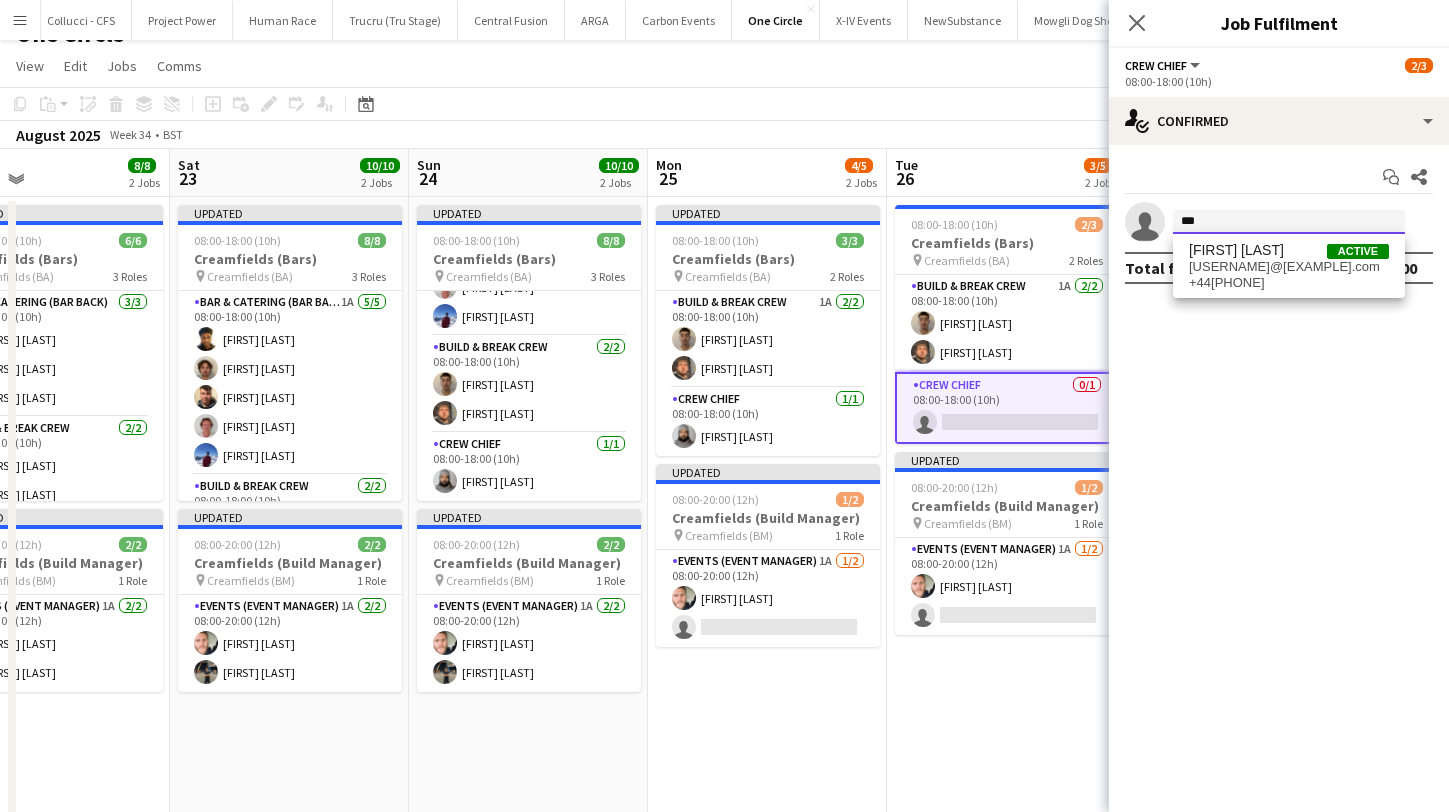 type on "***" 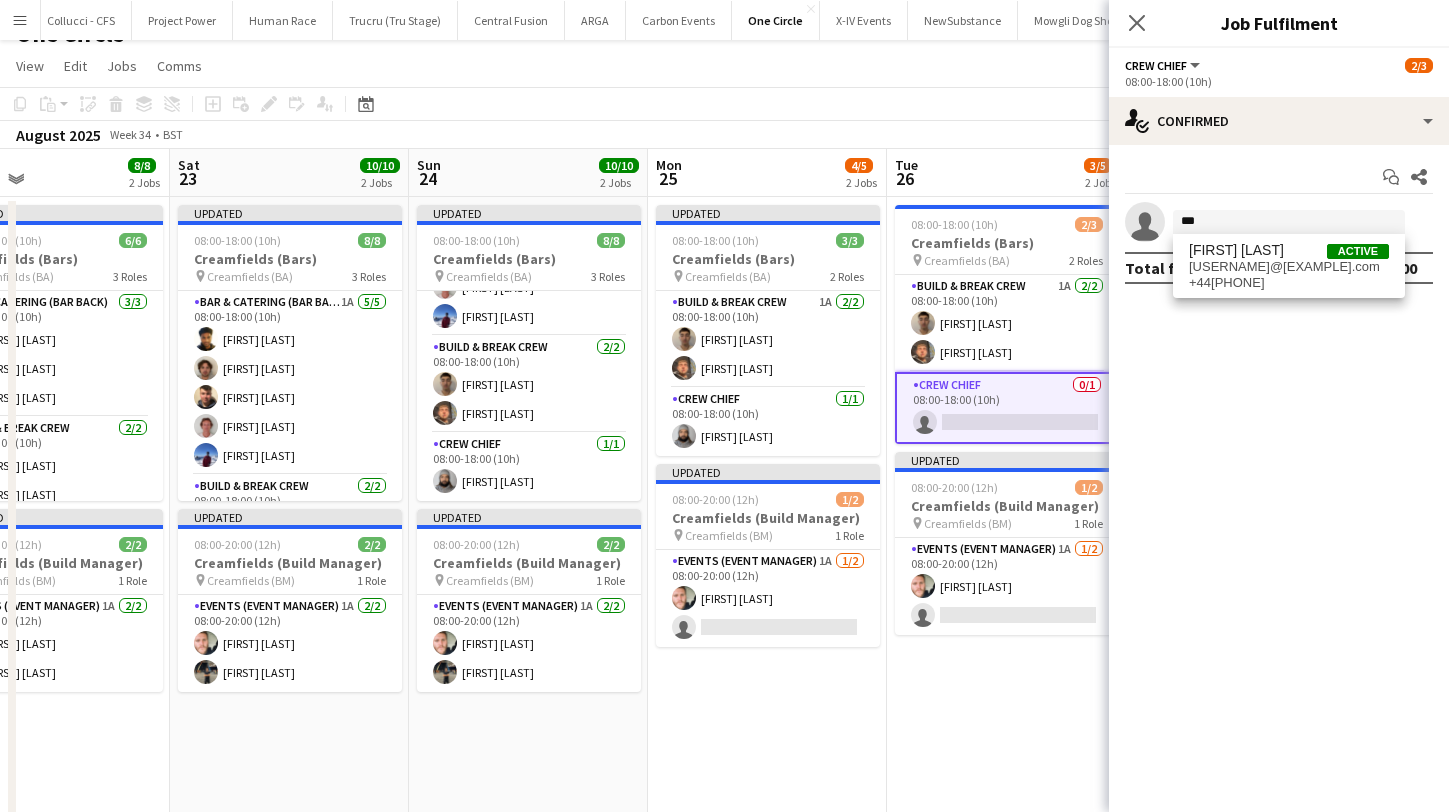 click on "[FIRST] [LAST]  Active   [USERNAME]@[EXAMPLE].com   +44[PHONE]" at bounding box center (1289, 266) 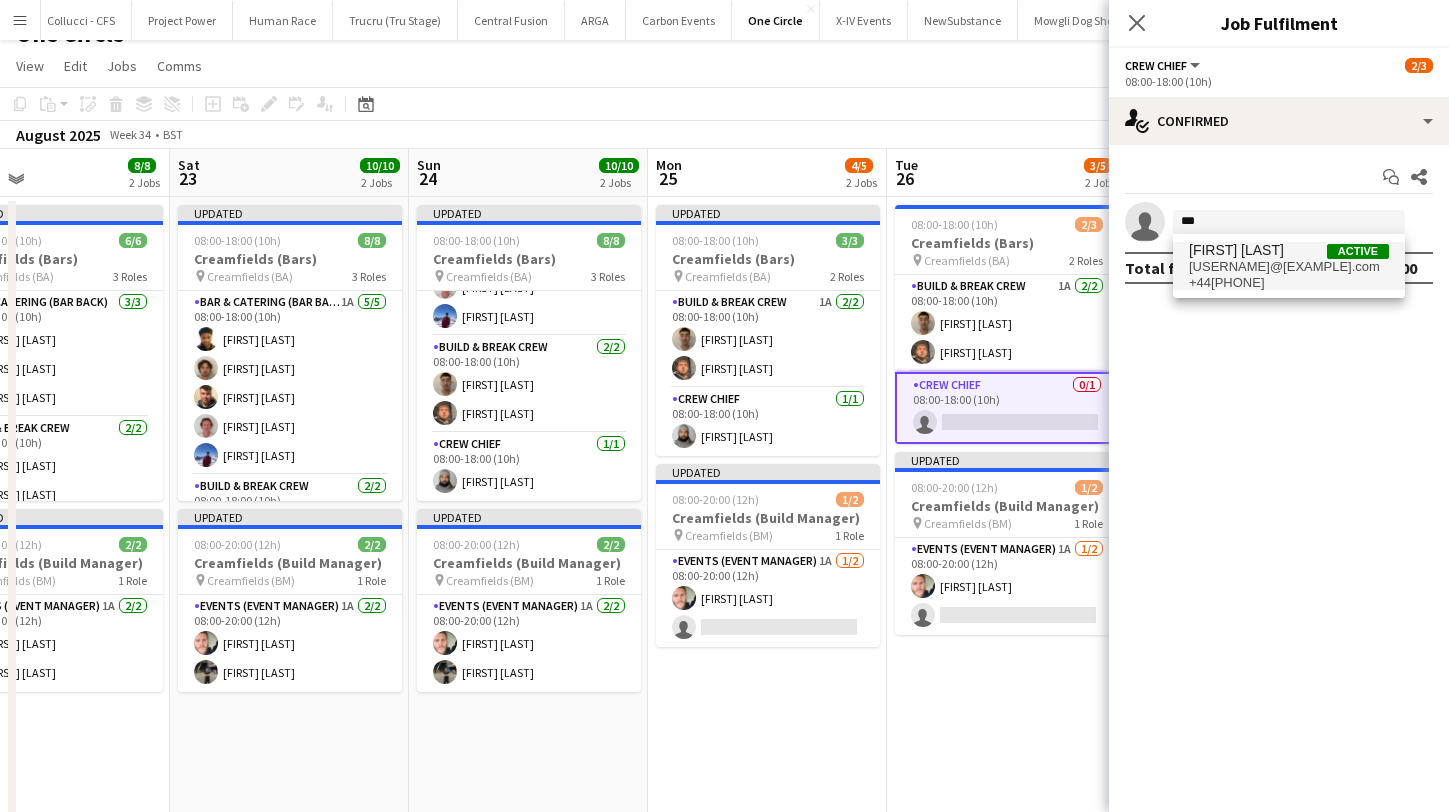 click on "[USERNAME]@[EXAMPLE].com" at bounding box center [1289, 267] 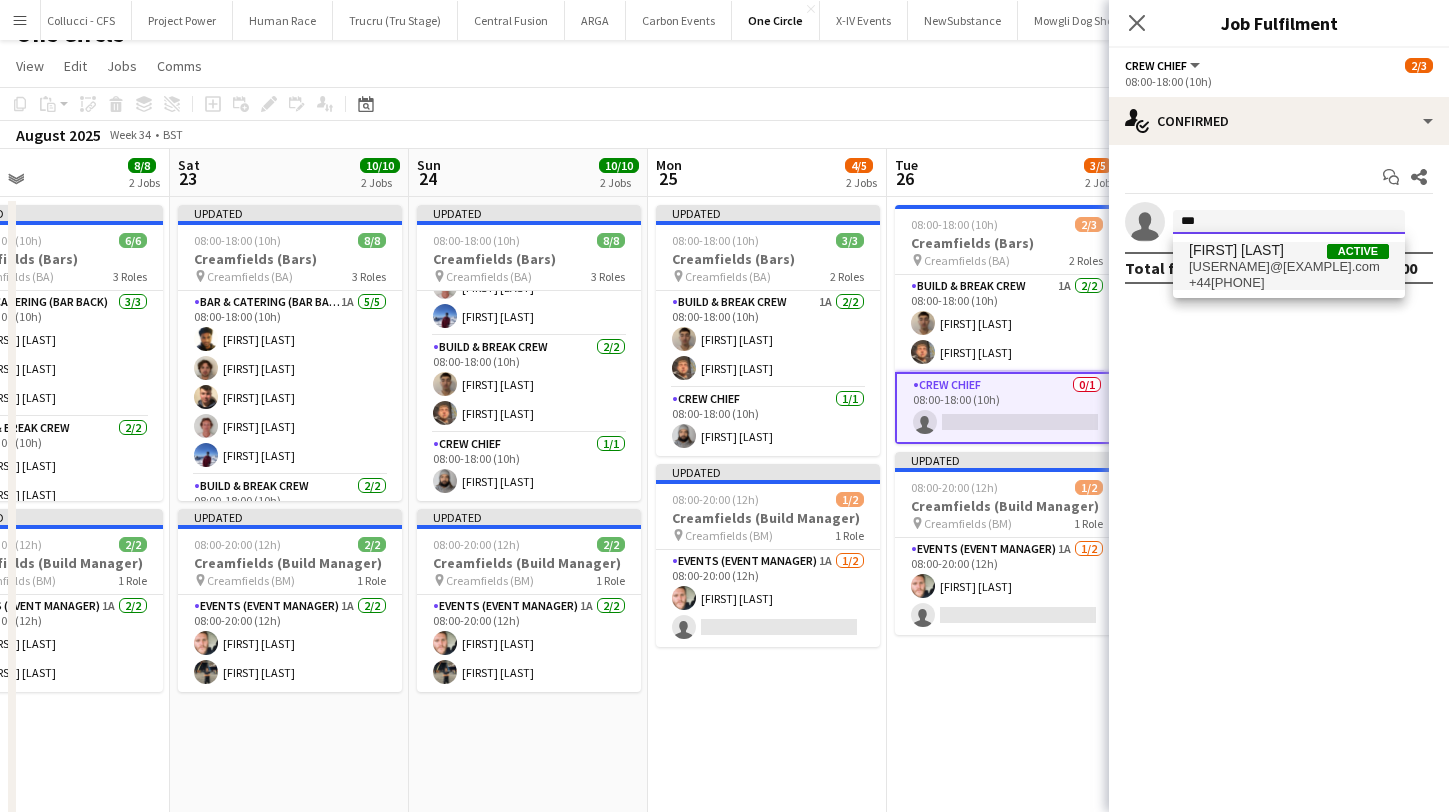 type 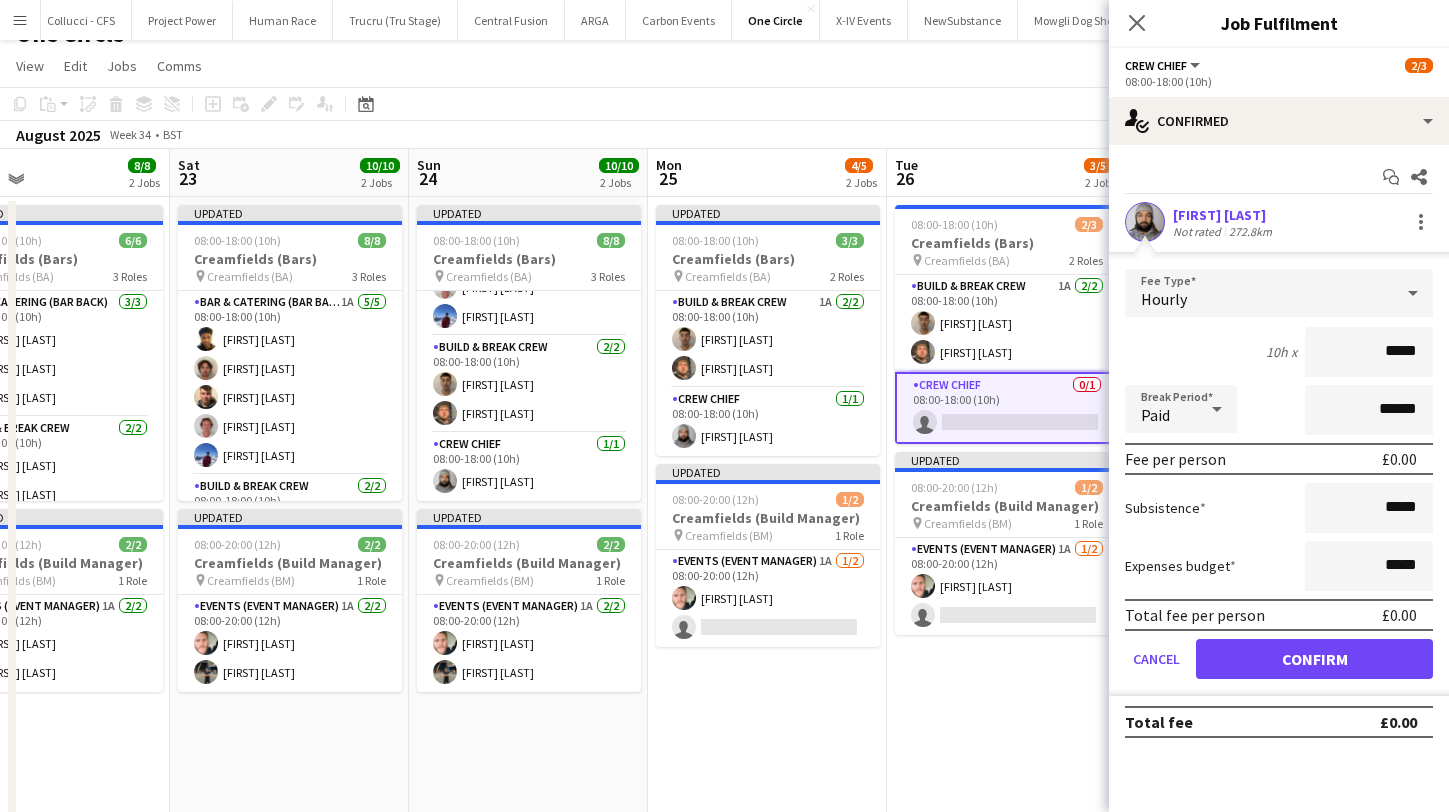 click on "Confirm" at bounding box center (1314, 659) 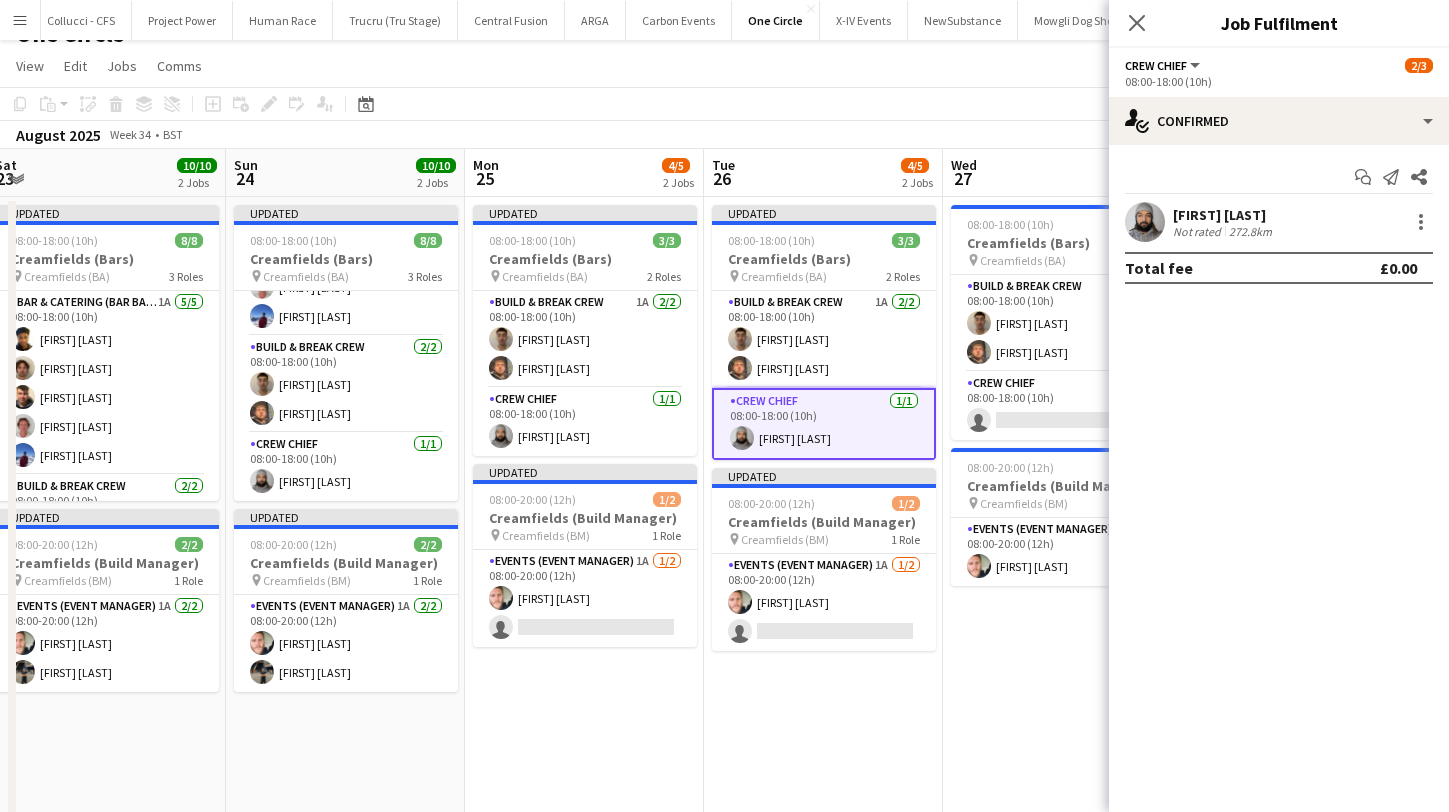 scroll, scrollTop: 0, scrollLeft: 975, axis: horizontal 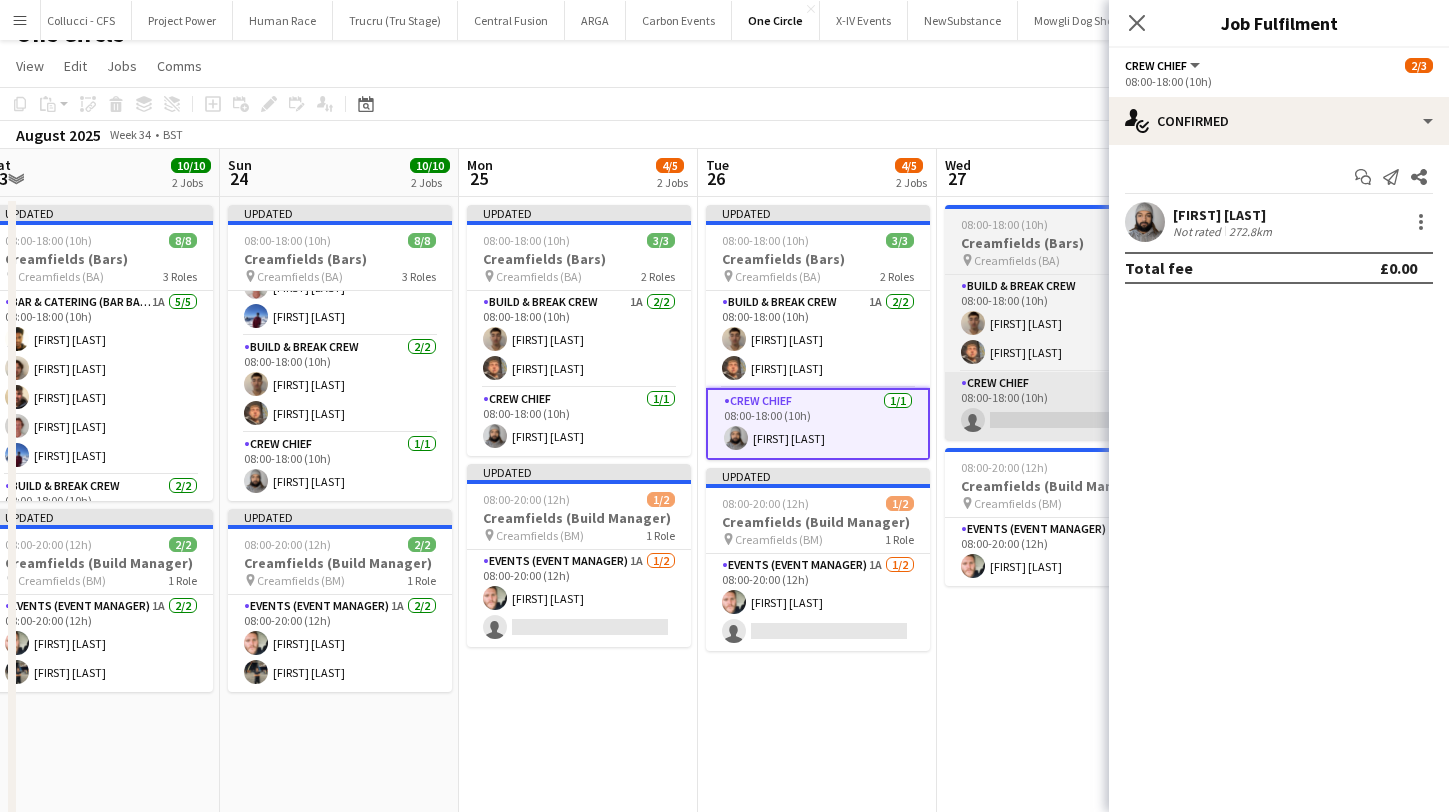 click on "Crew Chief     0/1   08:00-18:00 (10h)
single-neutral-actions" at bounding box center [1057, 406] 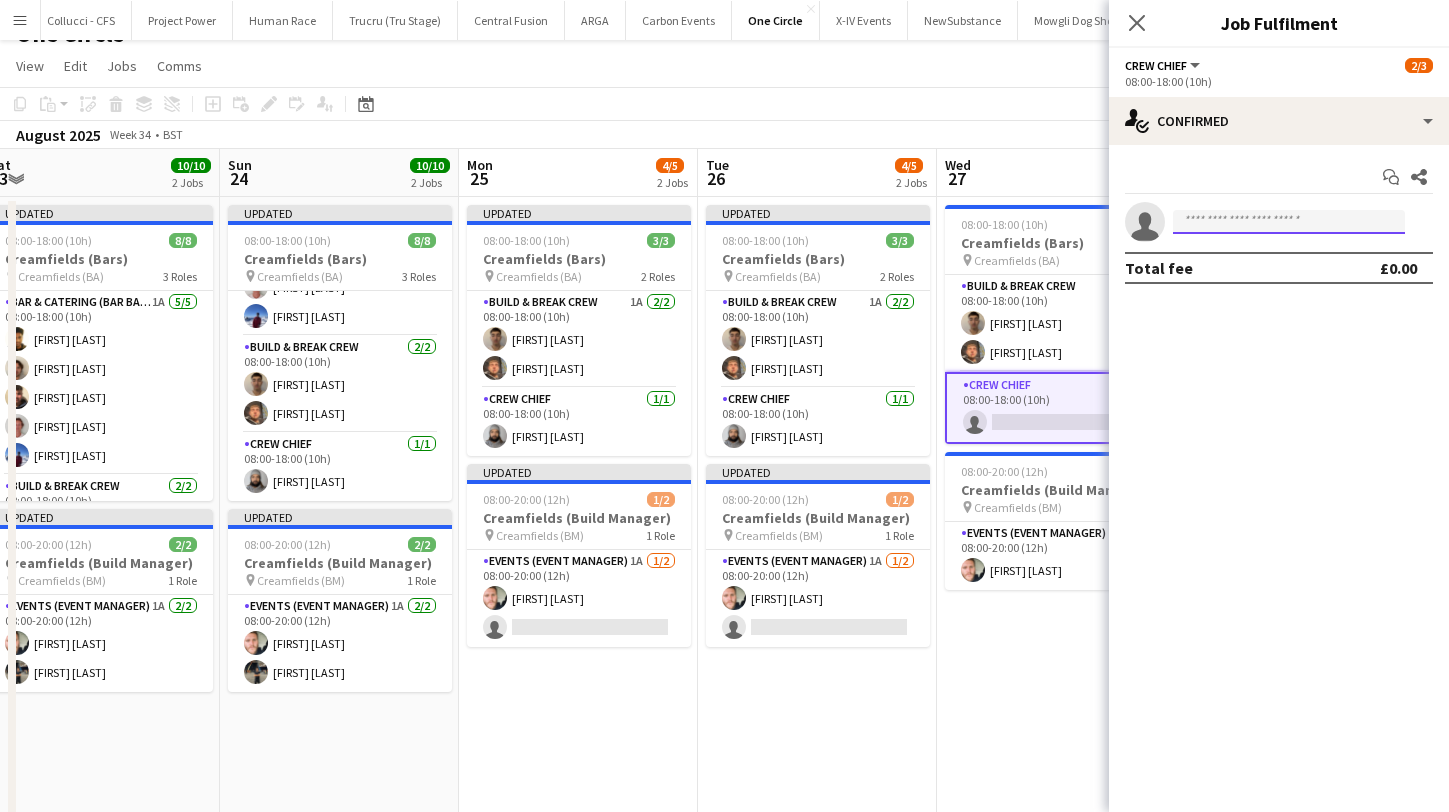 click at bounding box center (1289, 222) 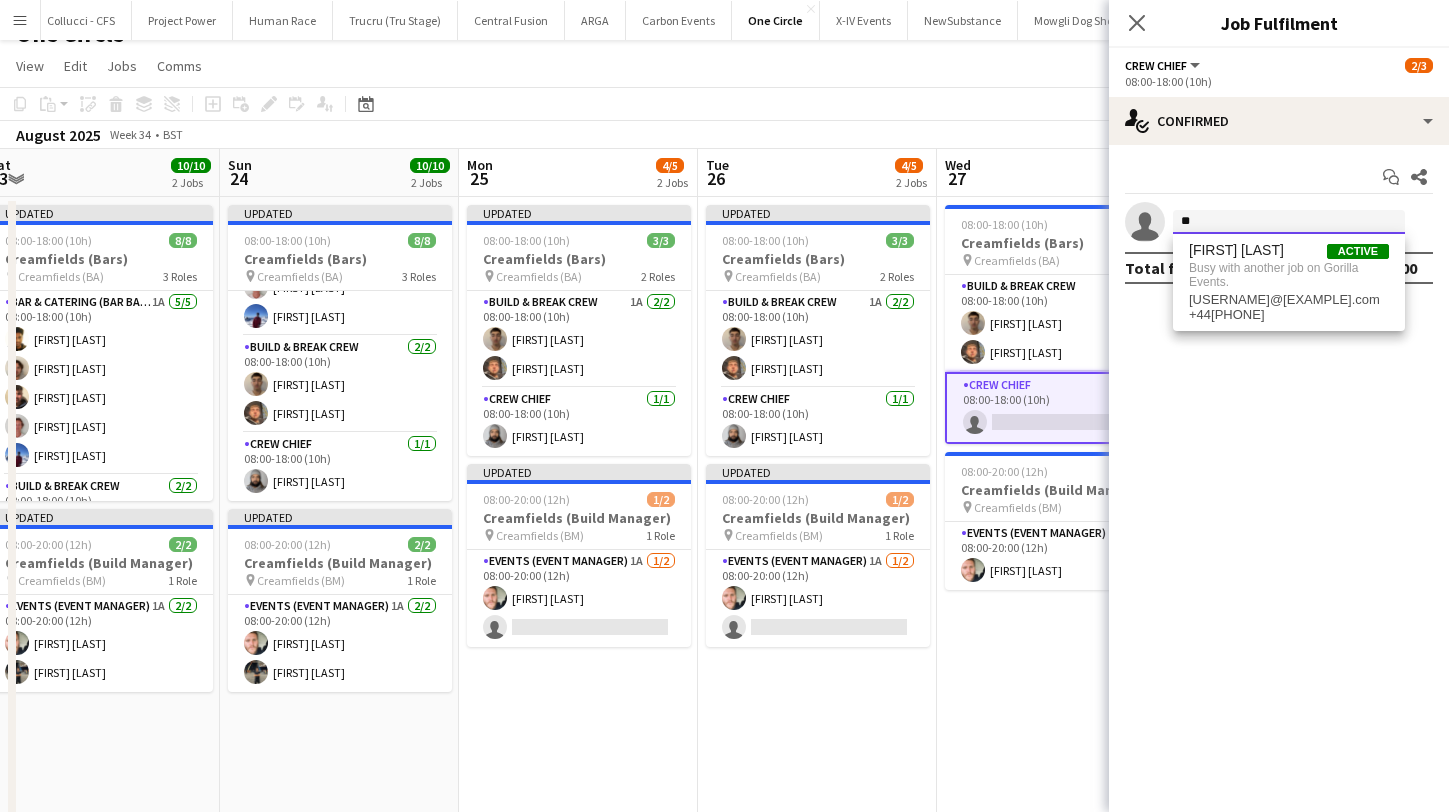 type on "*" 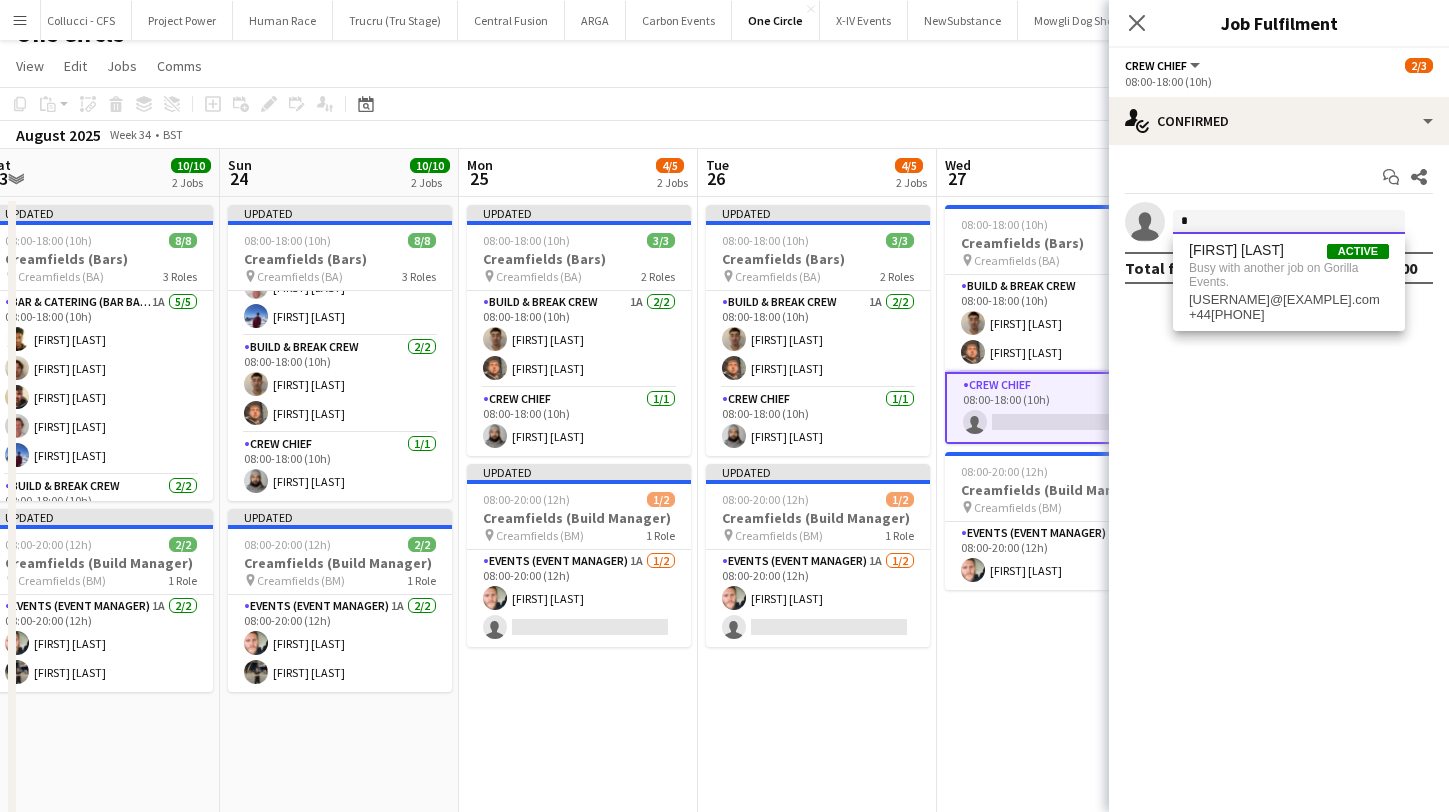 type 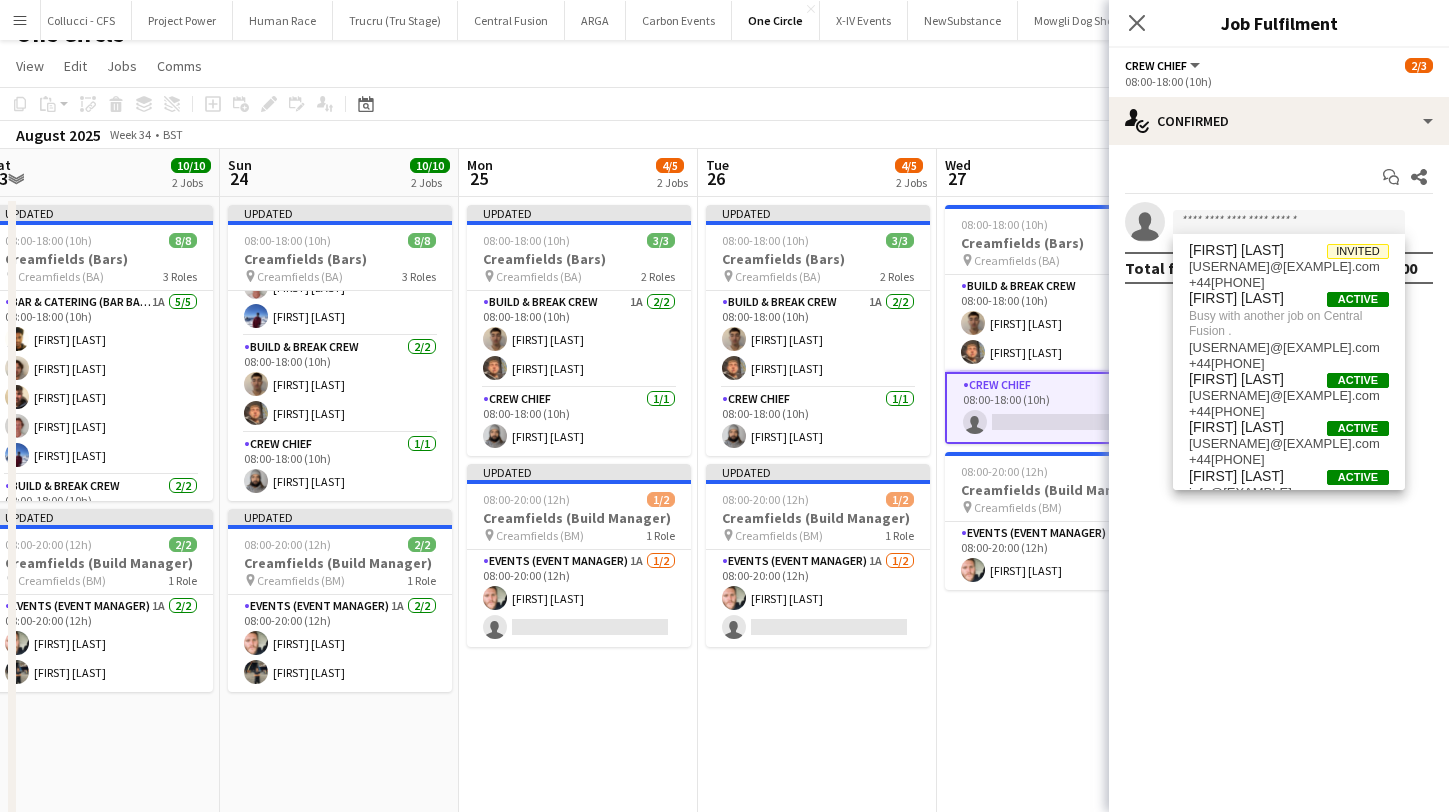 click on "Close pop-in" 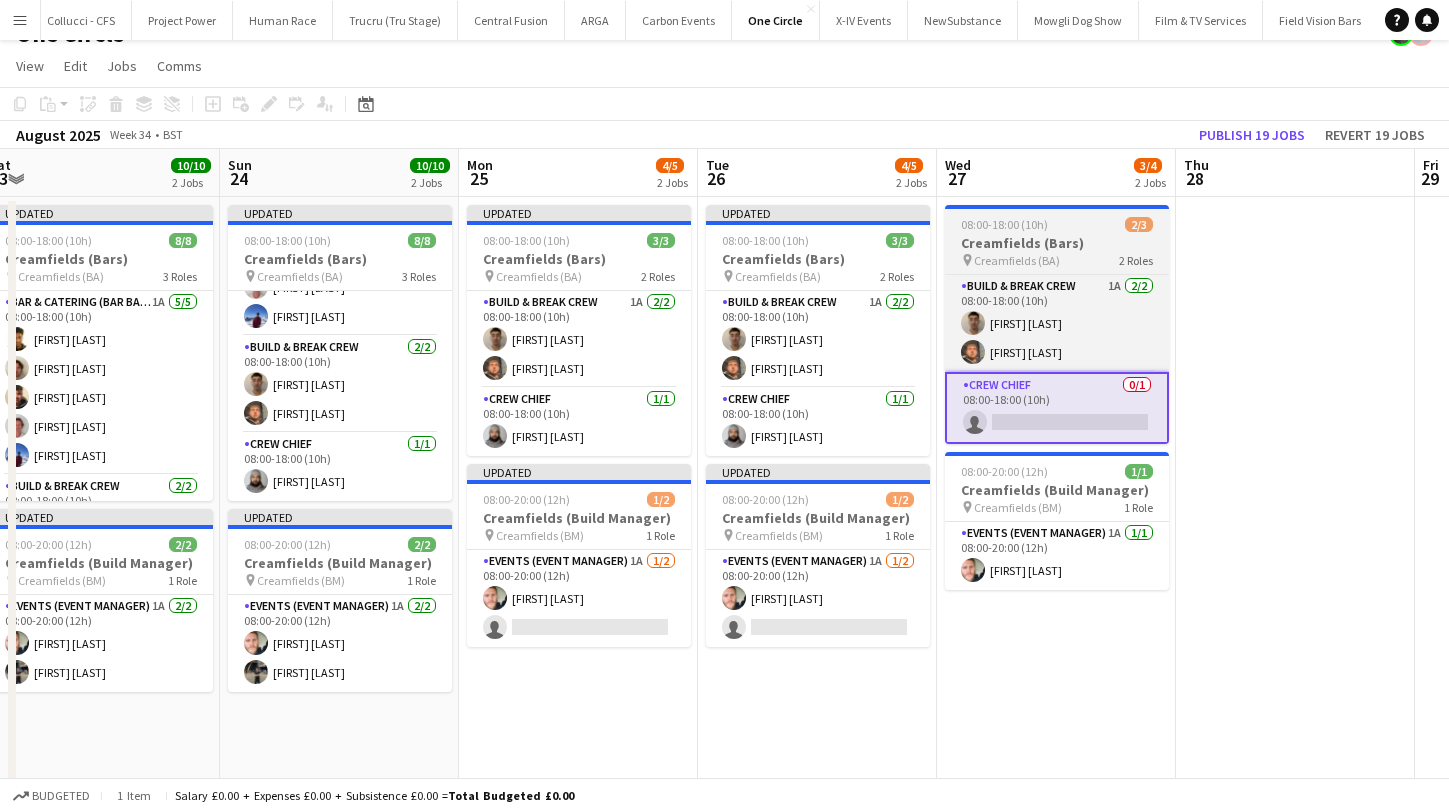 click on "08:00-18:00 (10h)" at bounding box center [1004, 224] 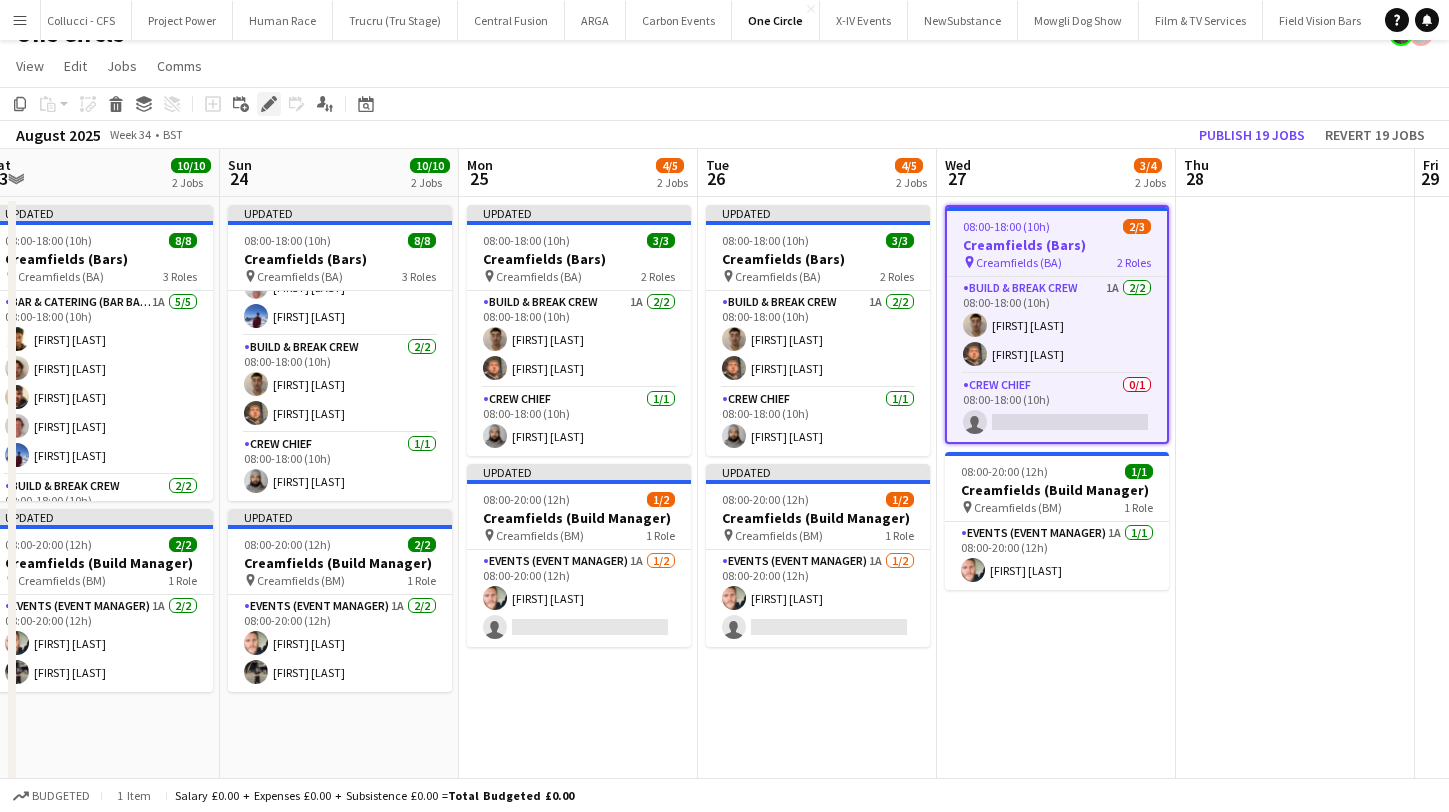click on "Edit" at bounding box center (269, 104) 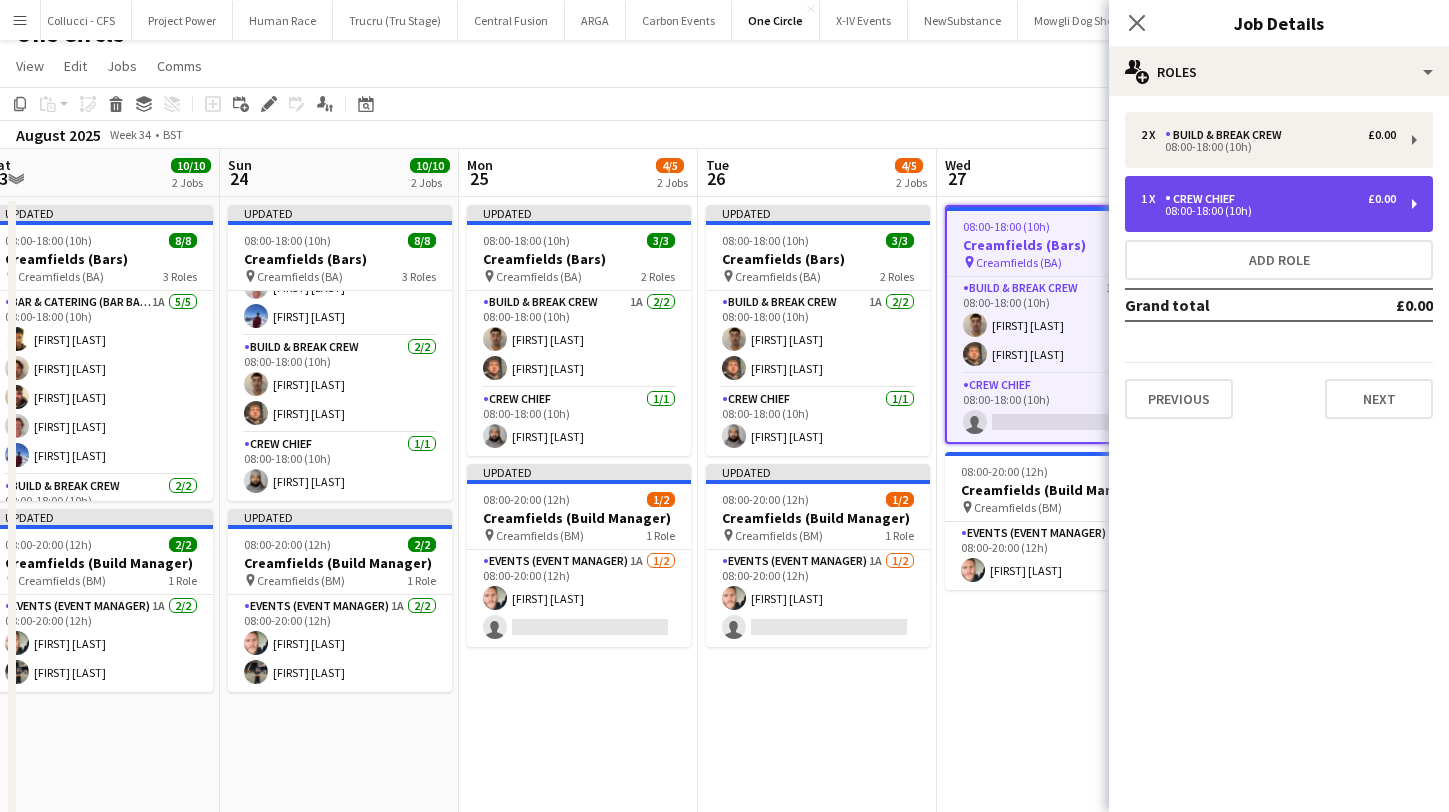 click on "1 x   Crew Chief     £0.00   08:00-18:00 (10h)" at bounding box center (1279, 204) 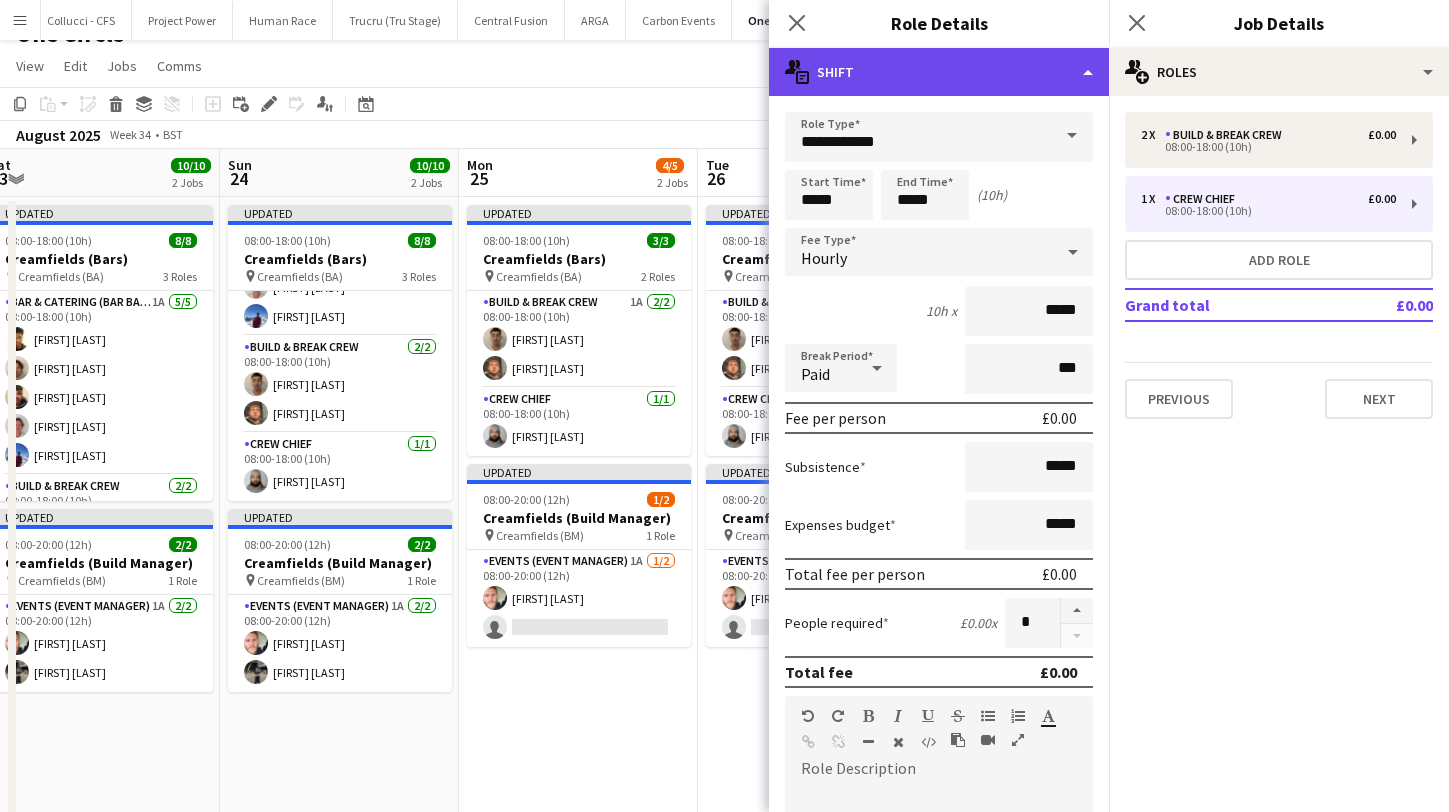 click on "multiple-actions-text
Shift" 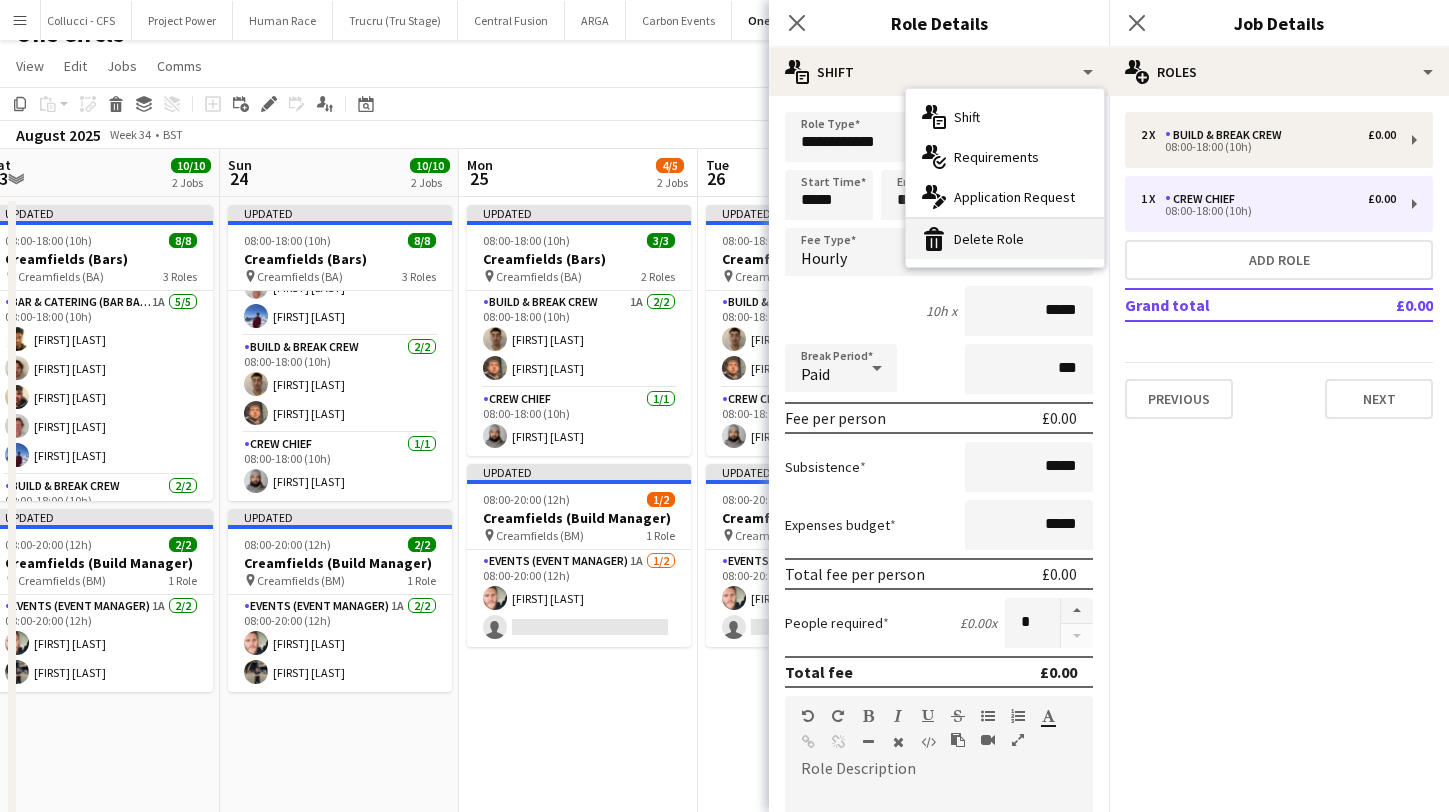 click on "bin-2
Delete Role" at bounding box center (1005, 239) 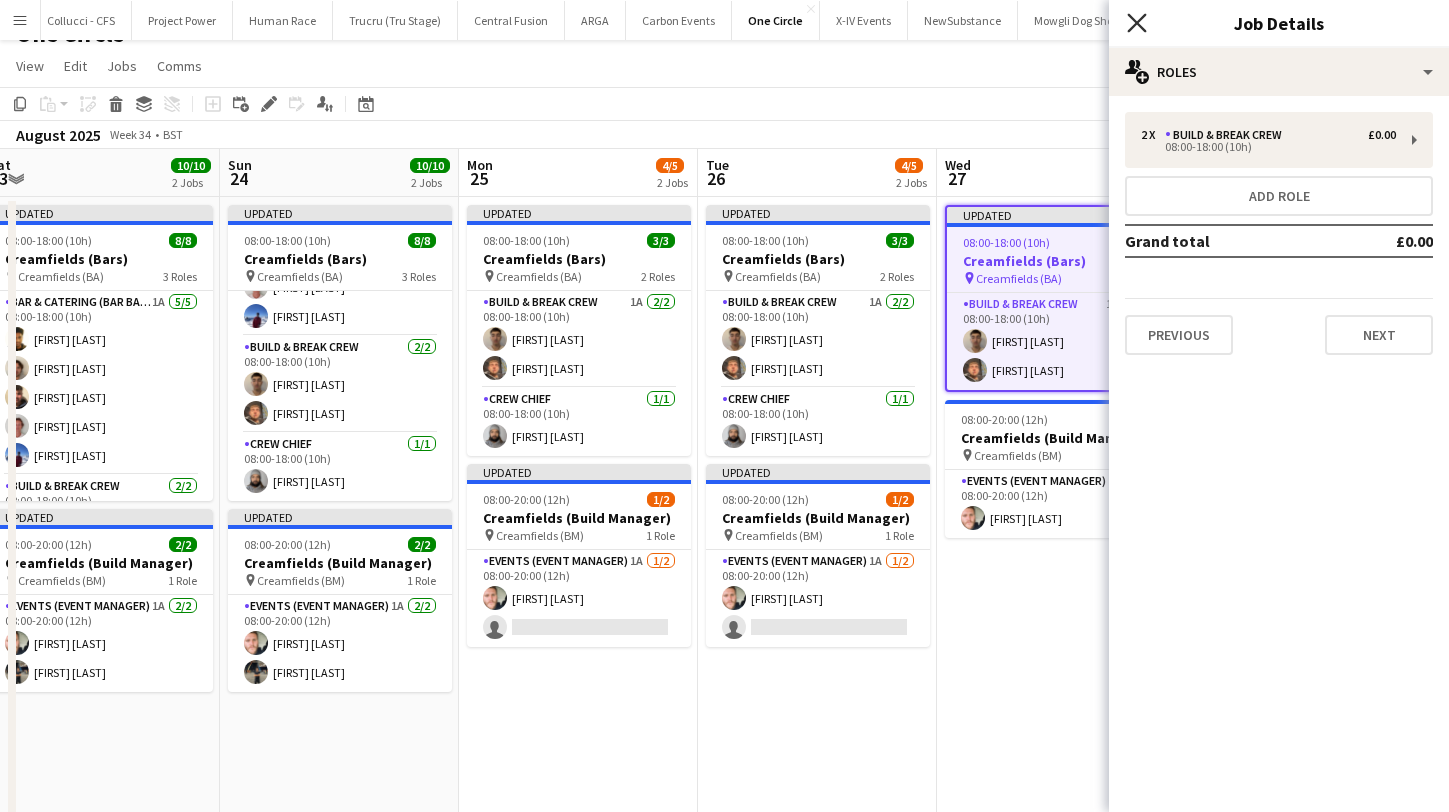 click 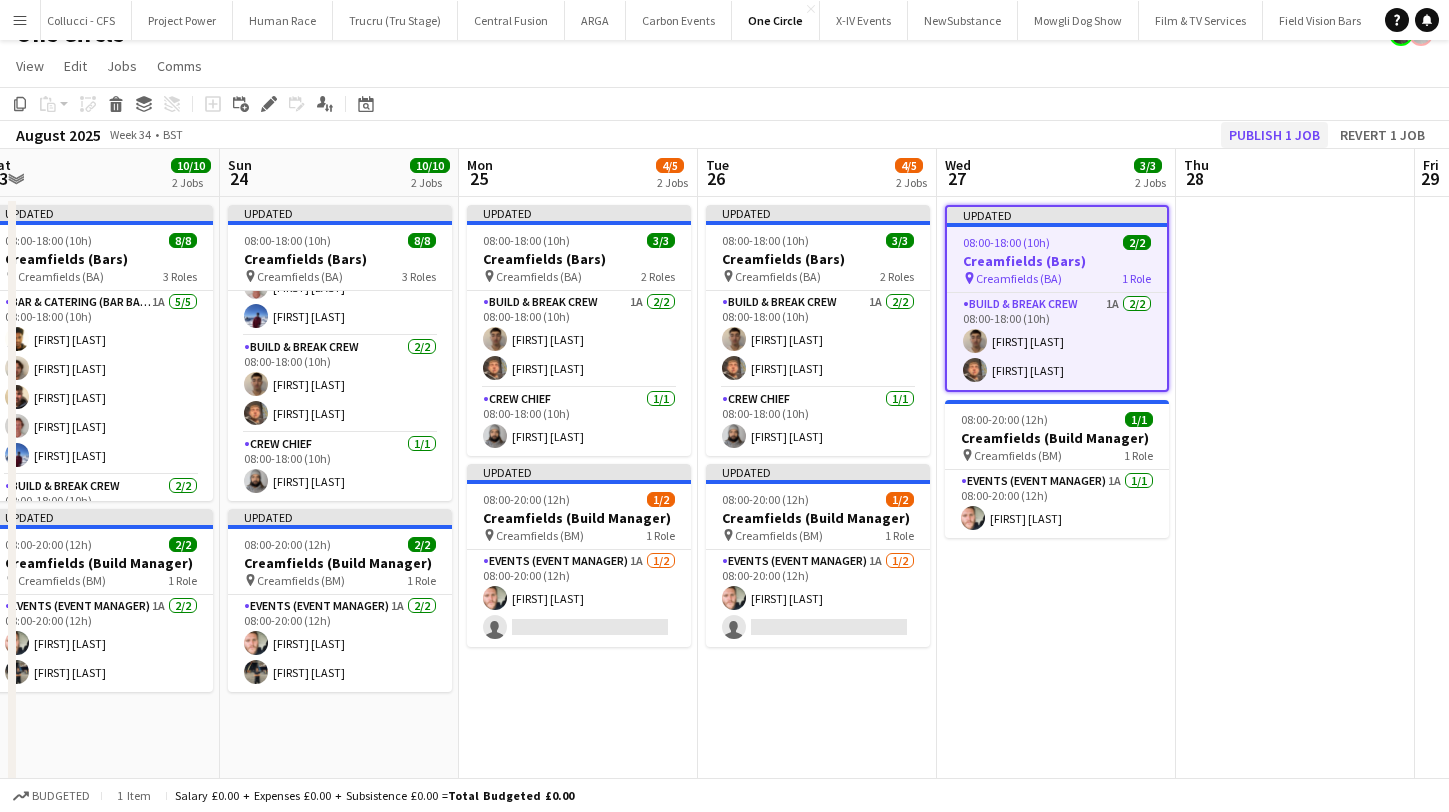 click on "Publish 1 job" 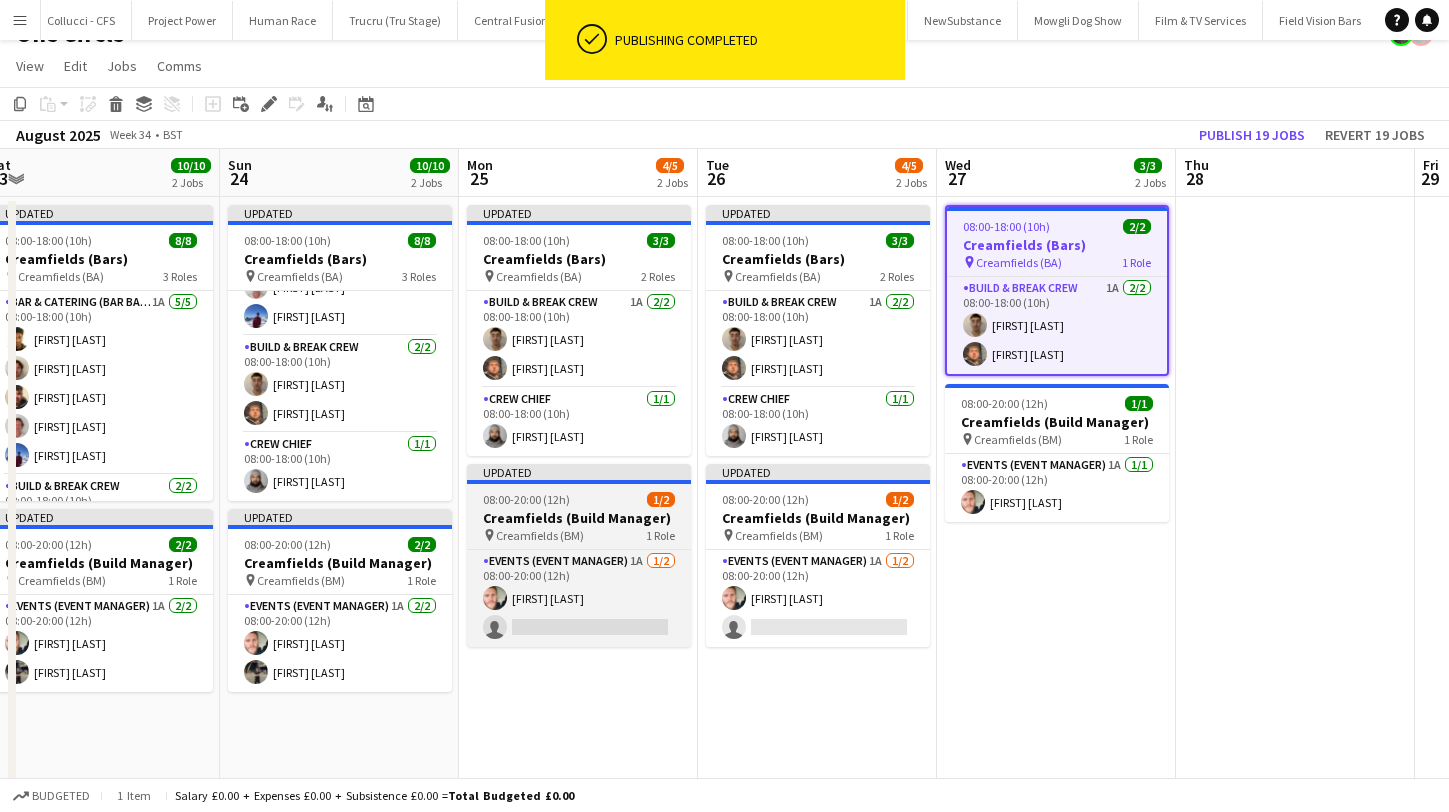 click on "Creamfields (Build Manager)" at bounding box center (579, 518) 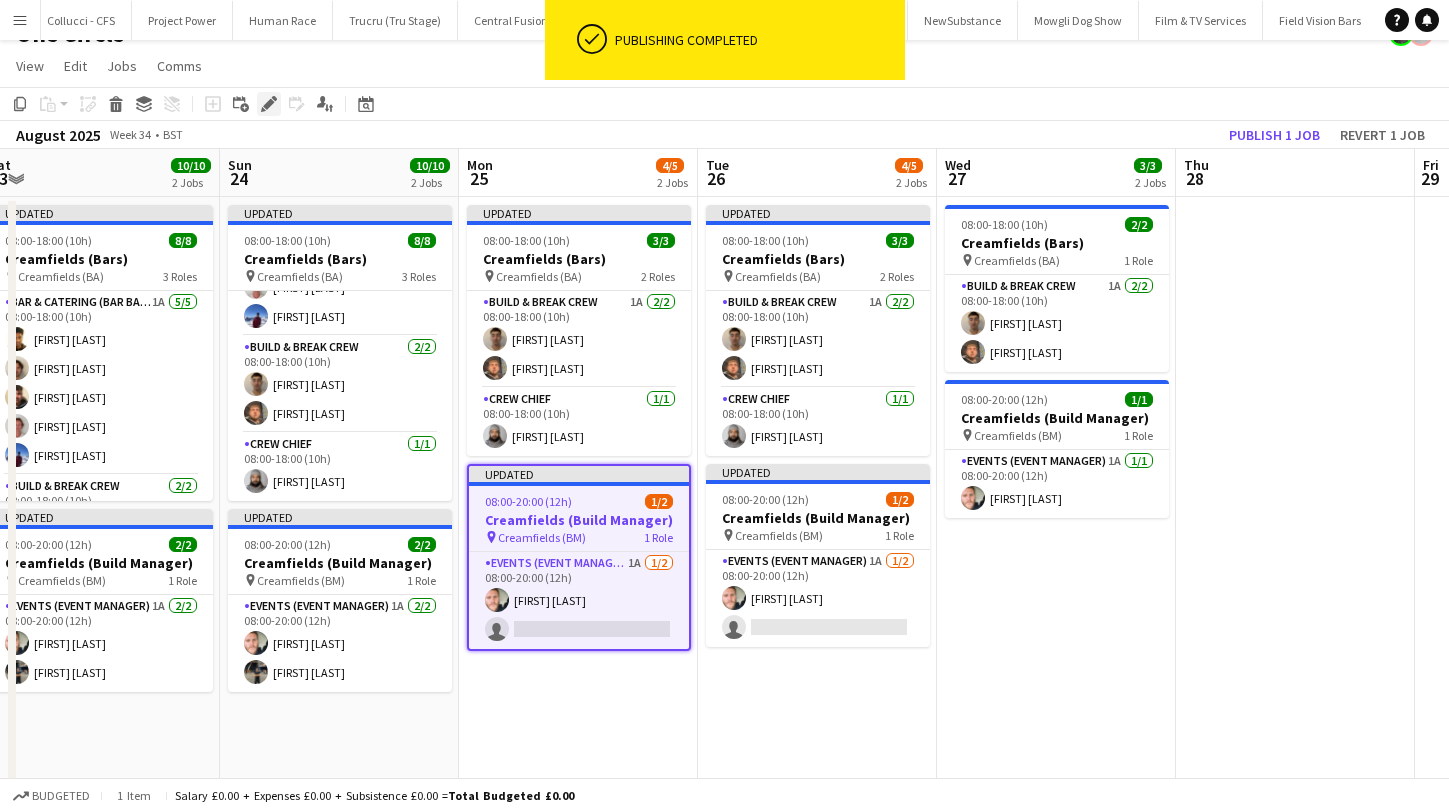 click on "Edit" at bounding box center (269, 104) 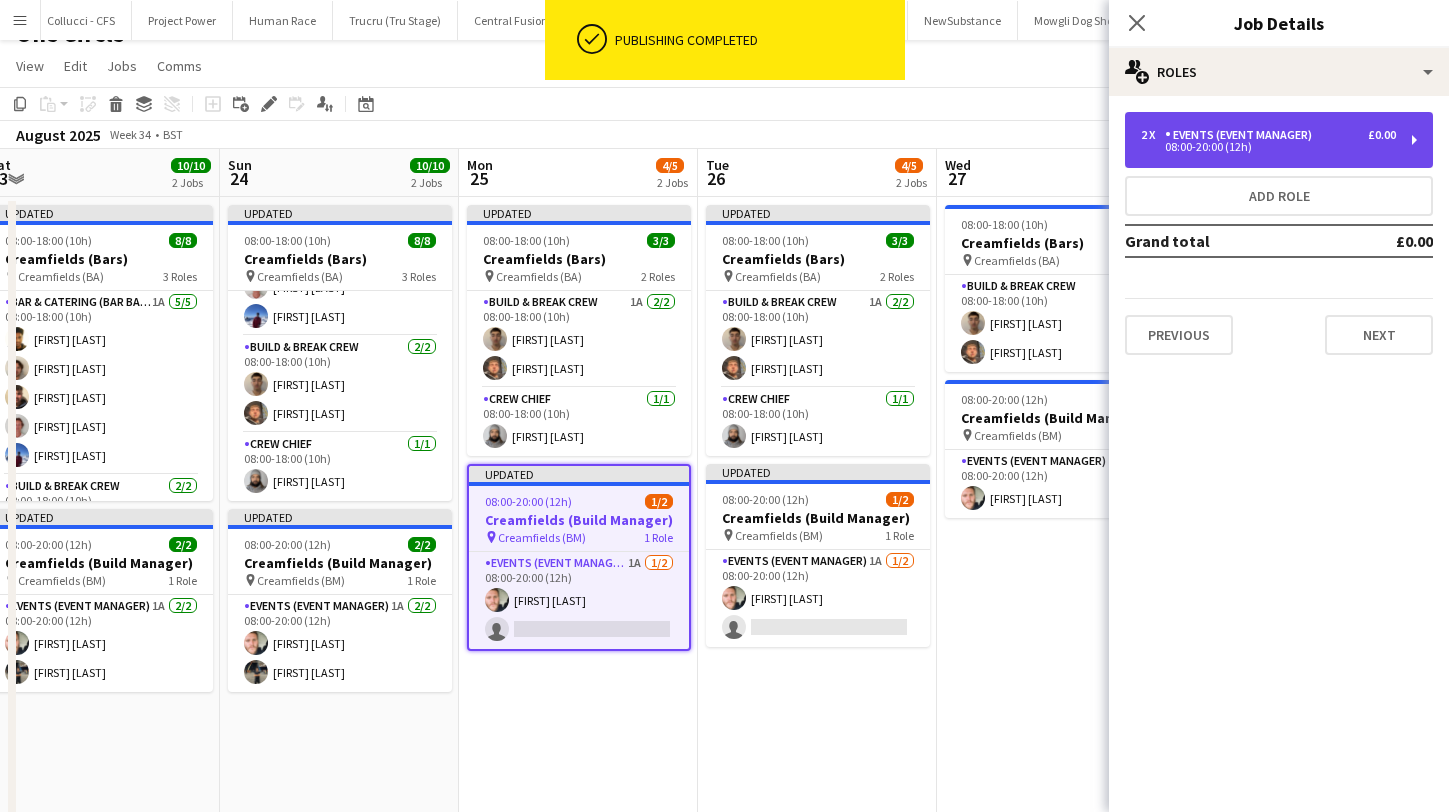 click on "2 x   Events (Event Manager)   £0.00   08:00-20:00 (12h)" at bounding box center (1279, 140) 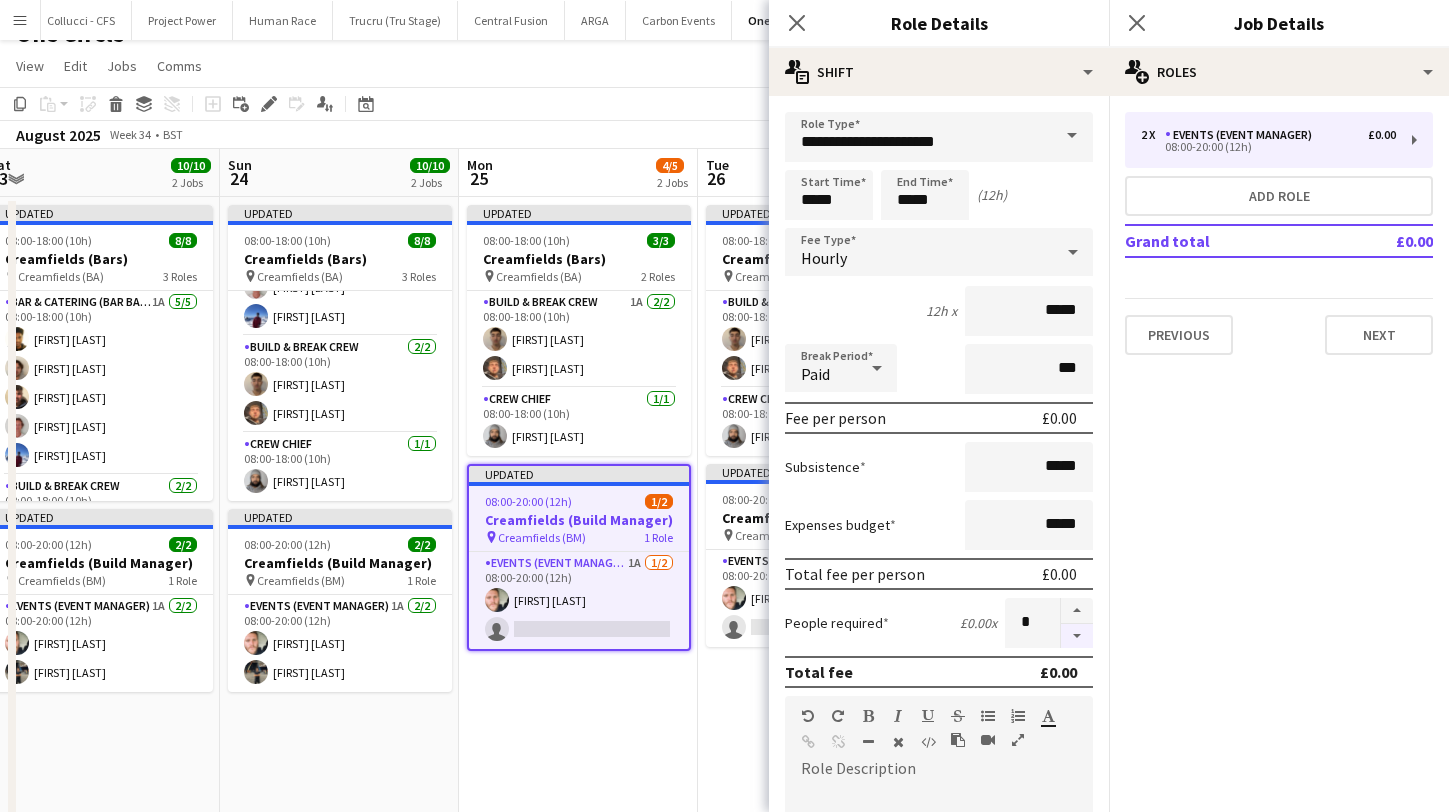 click at bounding box center [1077, 636] 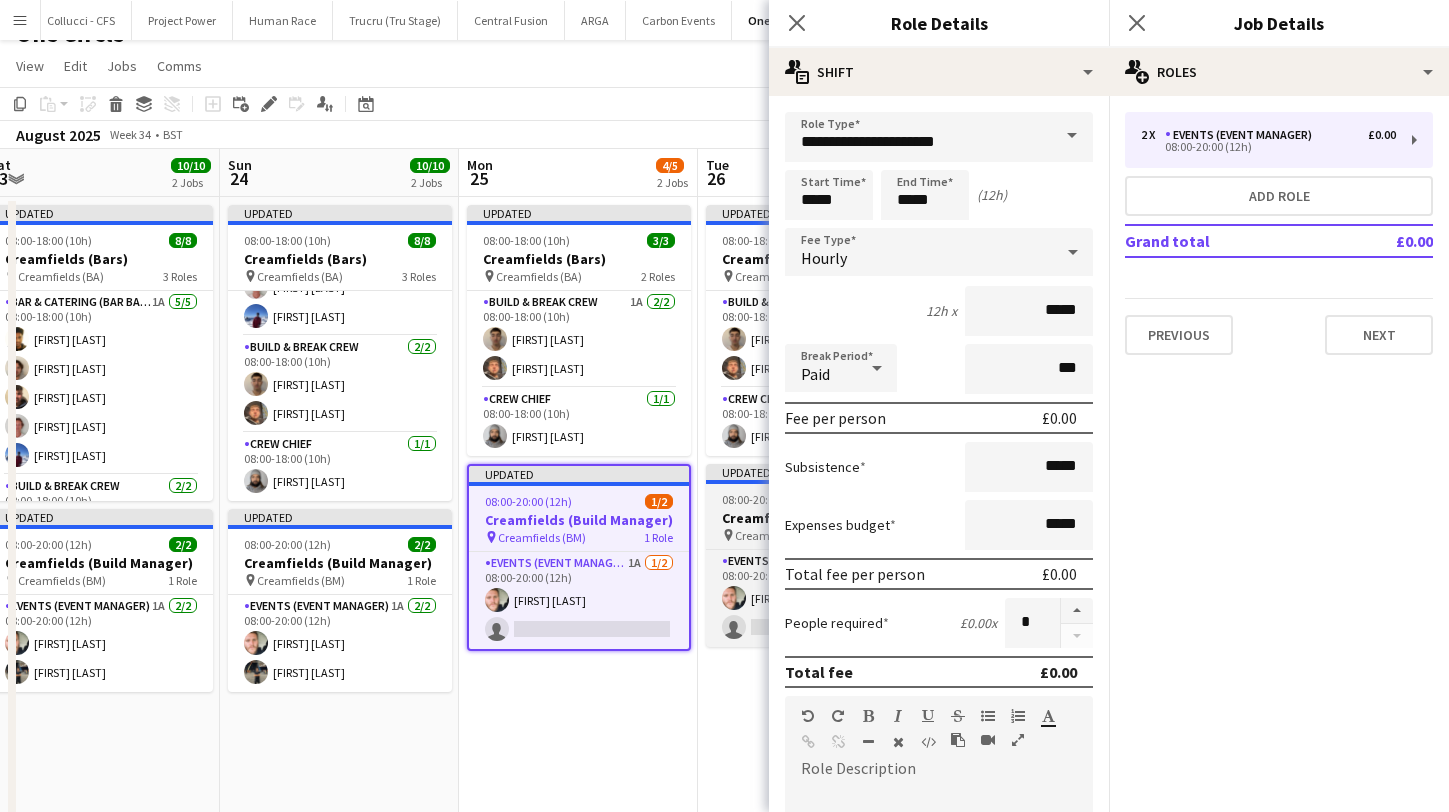 click on "08:00-20:00 (12h)" at bounding box center [765, 499] 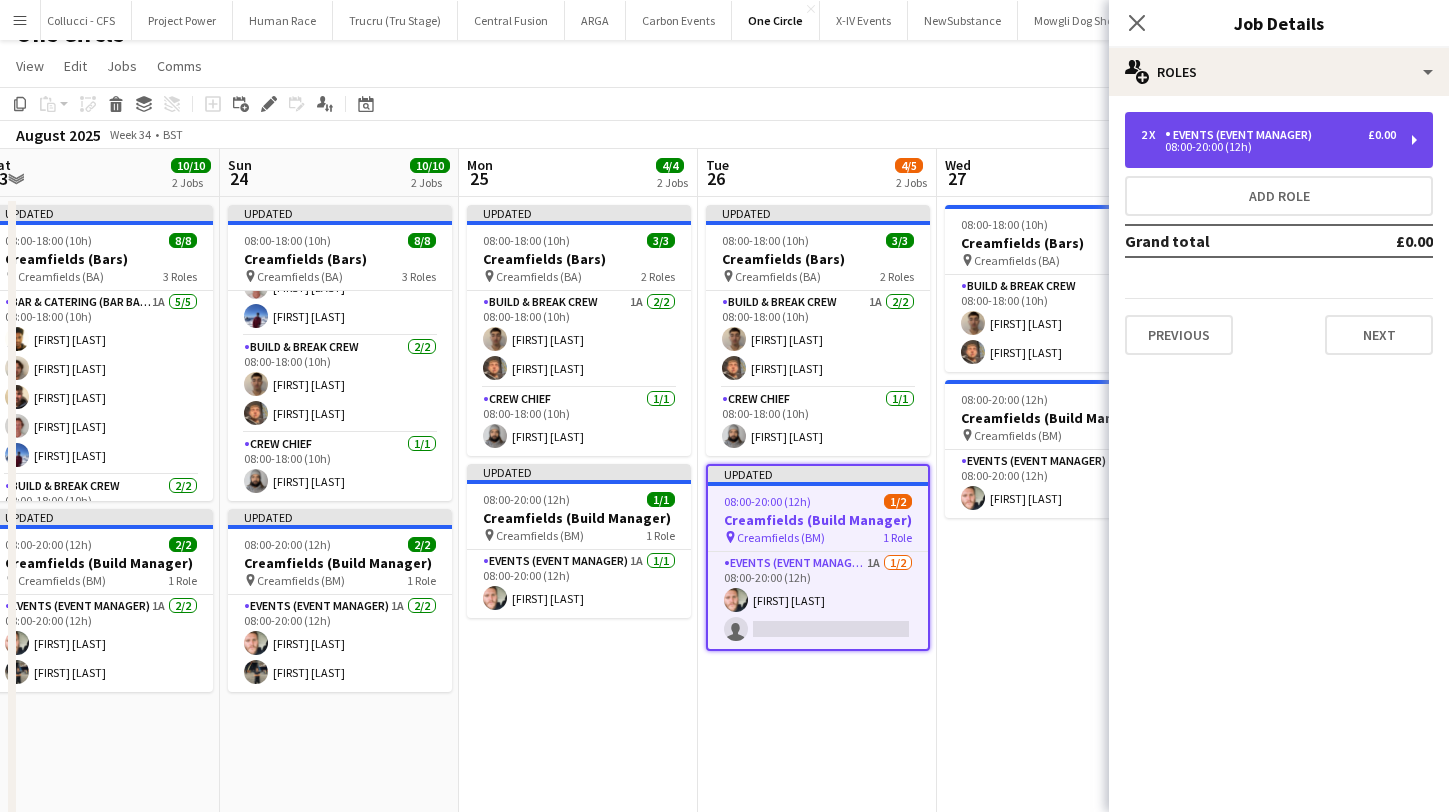 click on "2 x   Events (Event Manager)   £0.00   08:00-20:00 (12h)" at bounding box center (1279, 140) 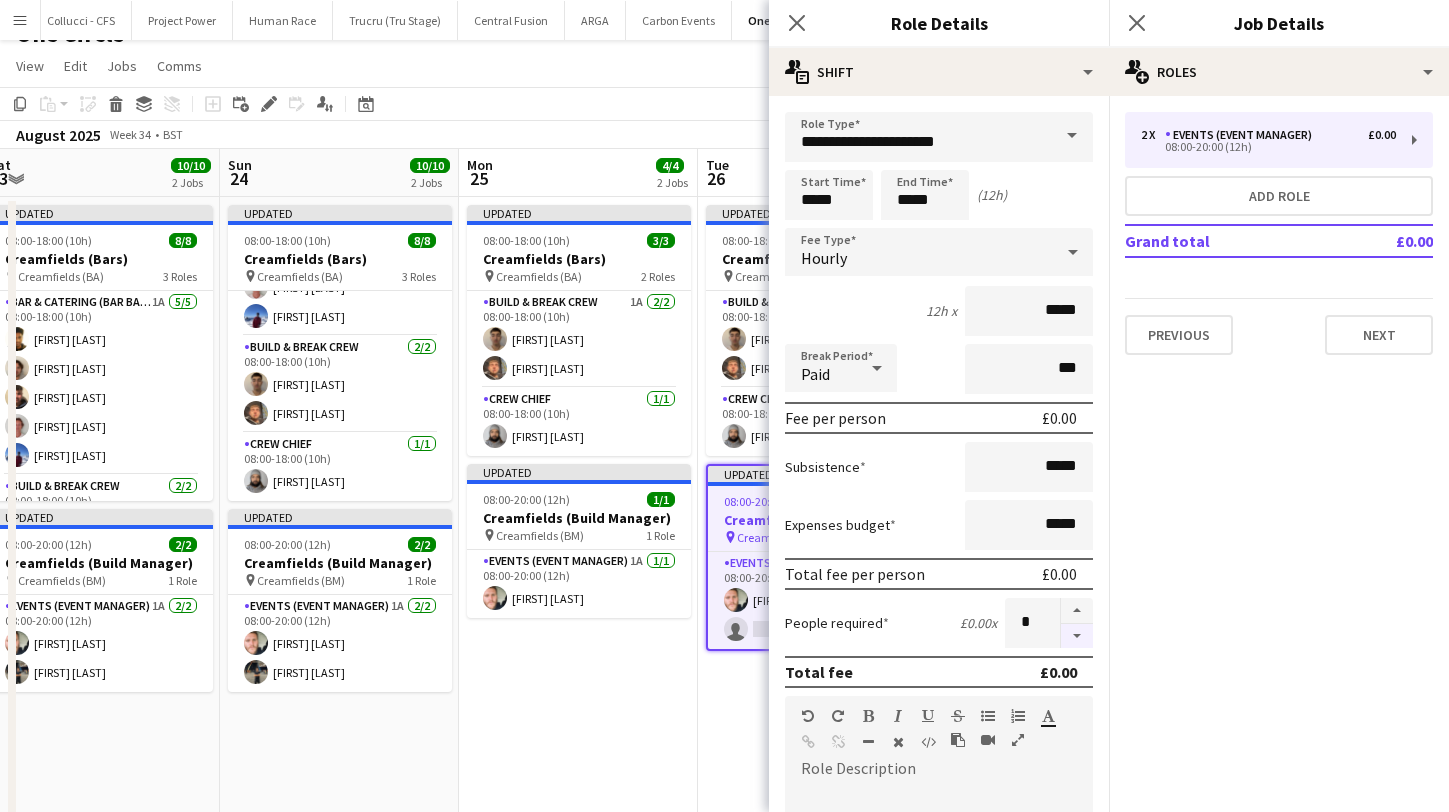 click at bounding box center [1077, 636] 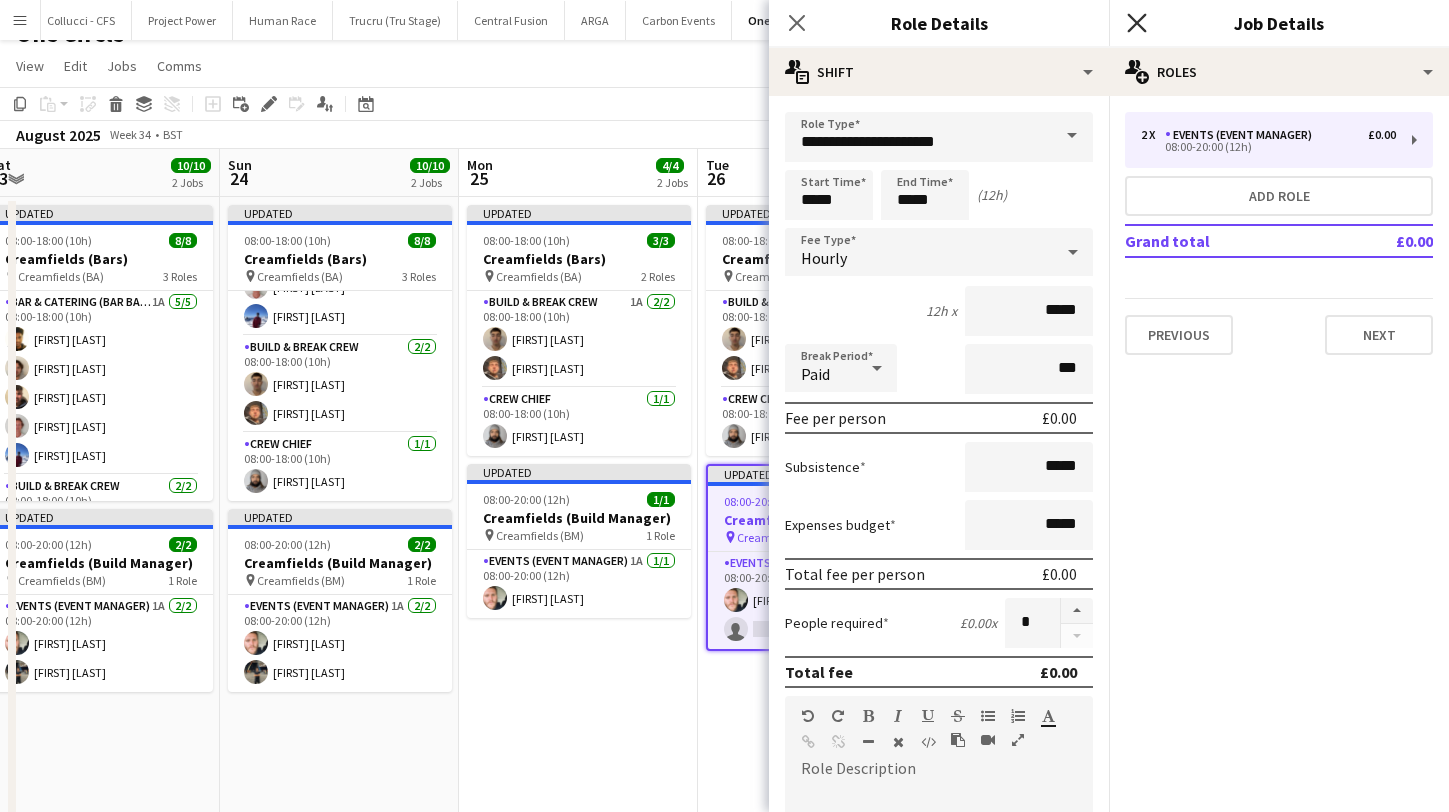click on "Close pop-in" 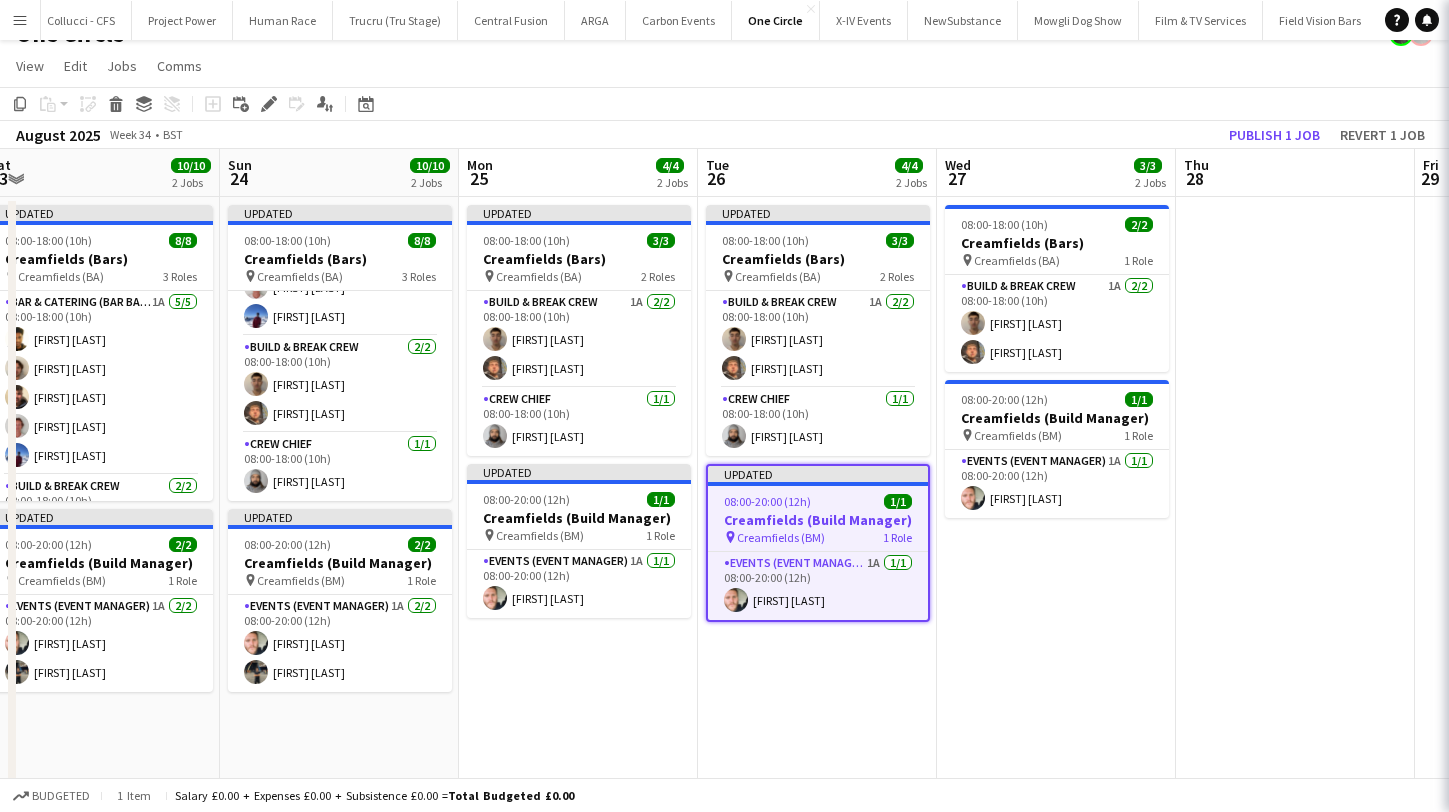 click on "Copy
Paste
Paste
Command
V Paste with crew
Command
Shift
V
Paste linked Job
Delete
Group
Ungroup
Add job
Add linked Job
Edit
Edit linked Job
Applicants
Date picker
JUL 2025 JUL 2025 Monday M Tuesday T Wednesday W Thursday T Friday F Saturday S Sunday S  JUL      1   2   3   4   5   6   7   8   9   10   11   12   13   14   15   16   17   18   19   20   21   22   23   24" 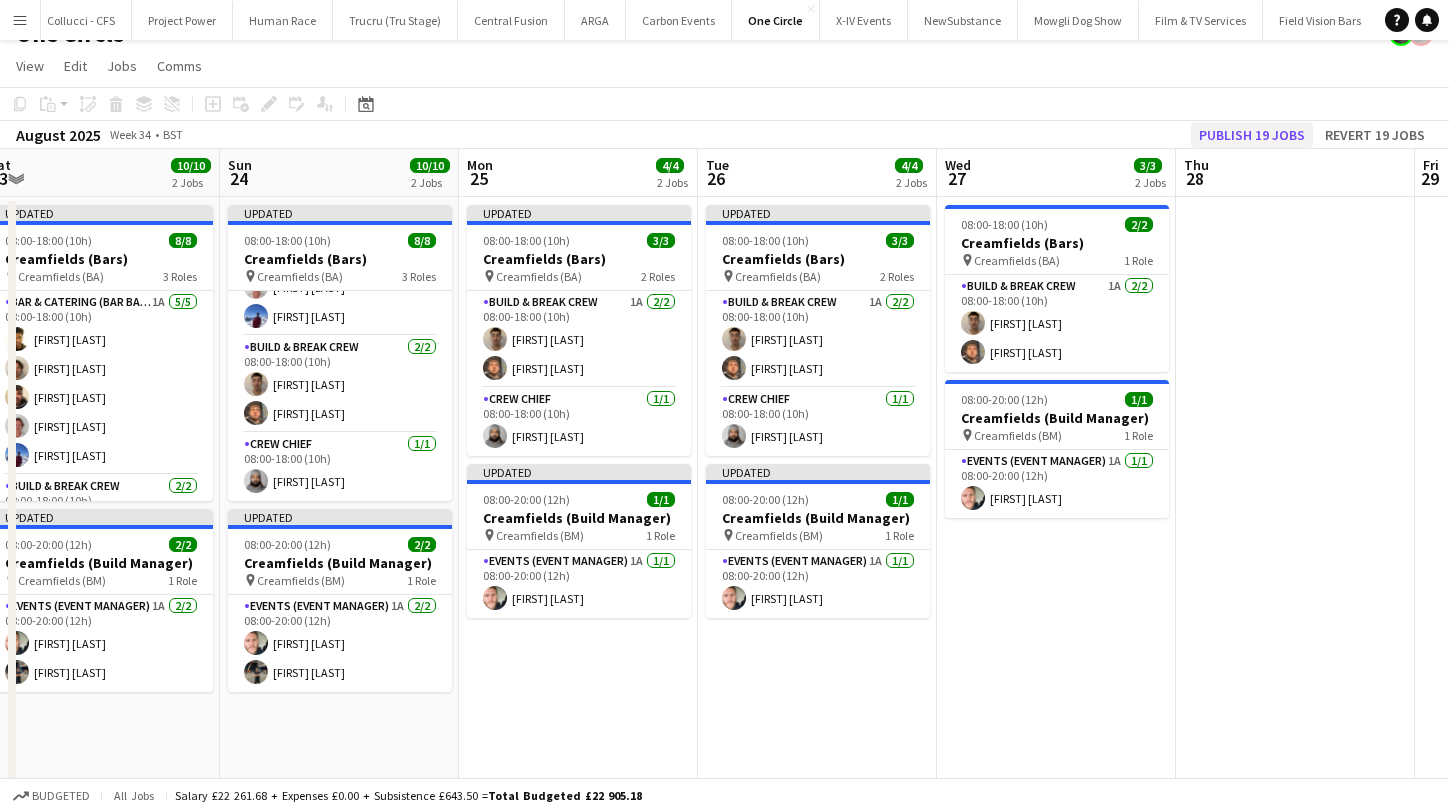 click on "Publish 19 jobs" 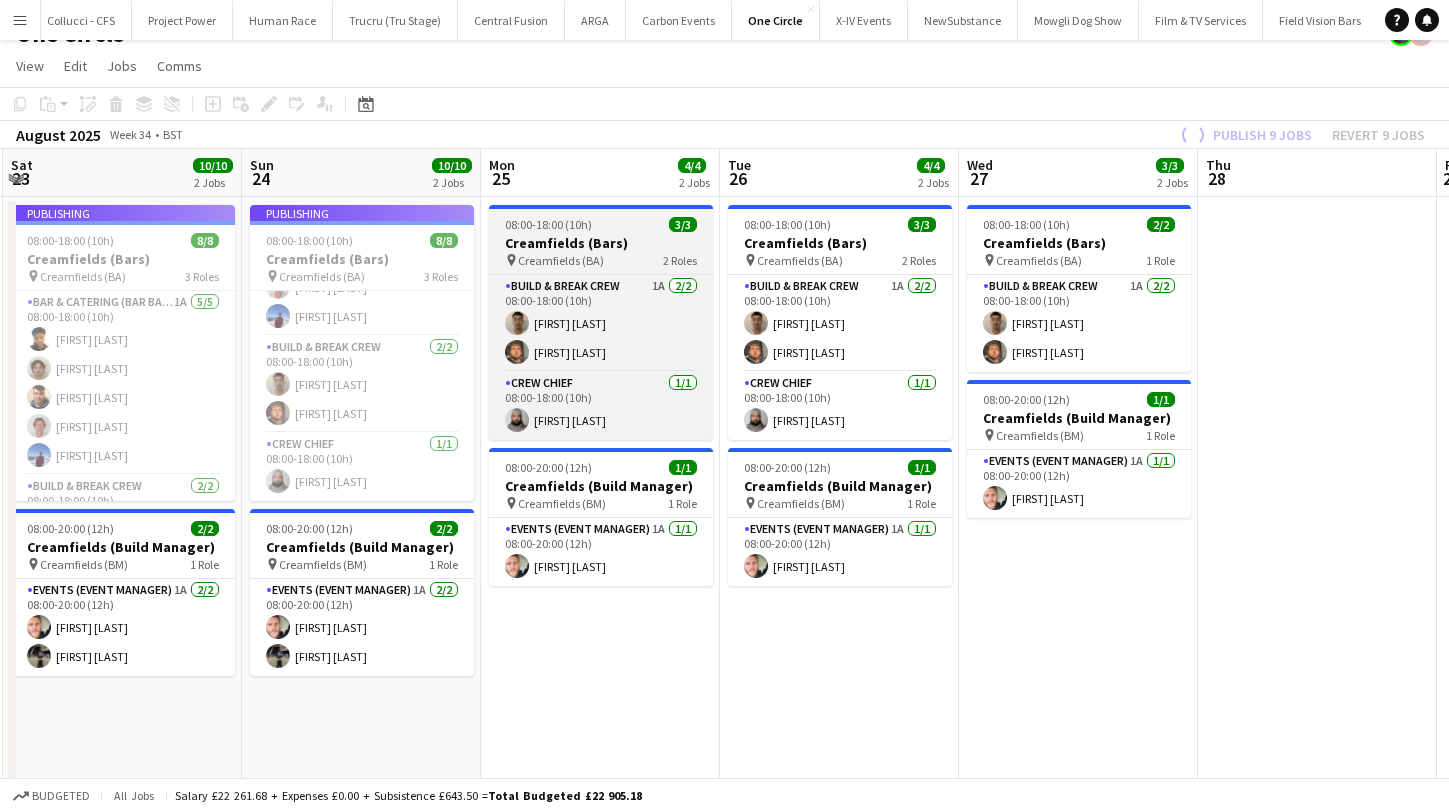 scroll, scrollTop: 0, scrollLeft: 950, axis: horizontal 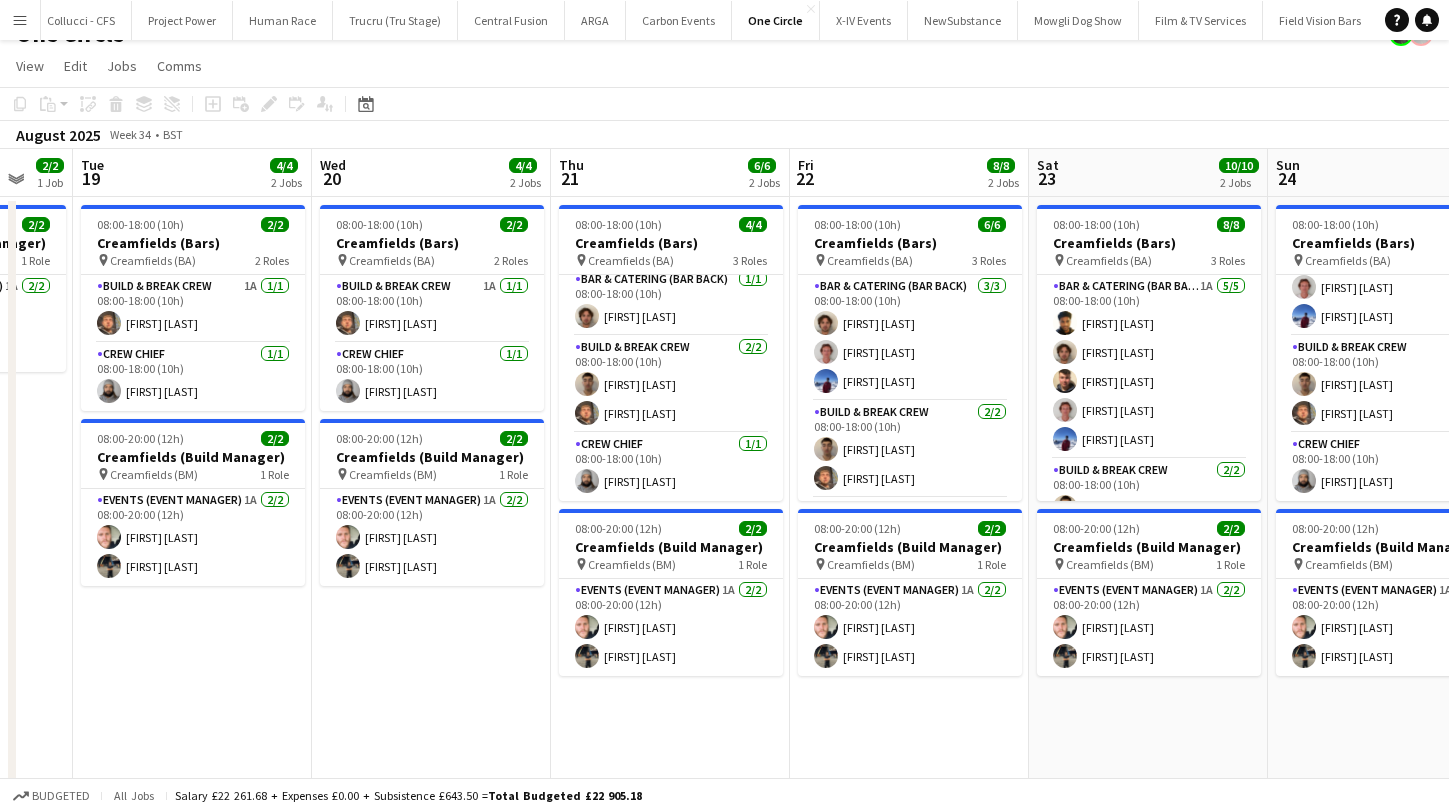 click on "Menu" at bounding box center (20, 20) 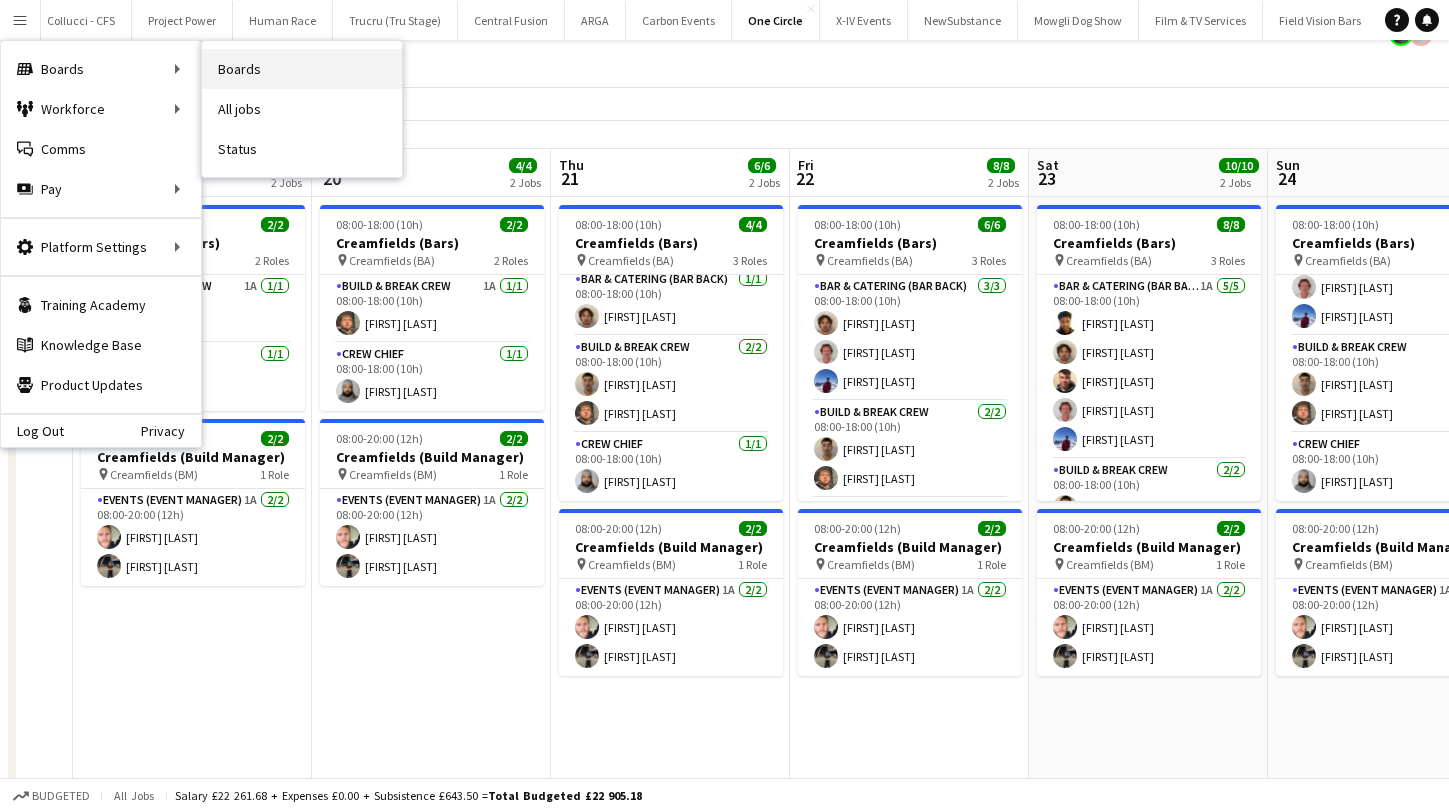 click on "Boards" at bounding box center [302, 69] 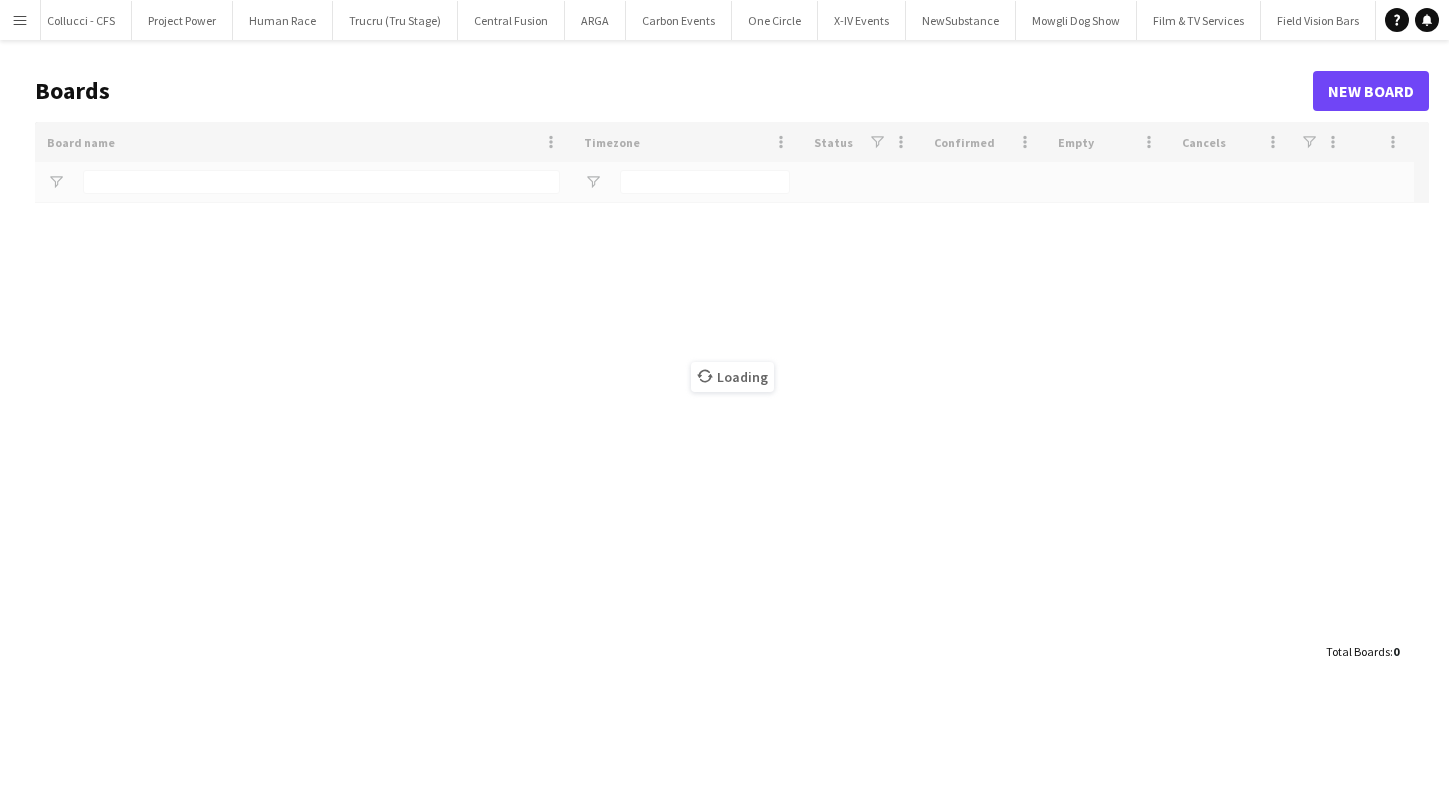 scroll, scrollTop: 0, scrollLeft: 0, axis: both 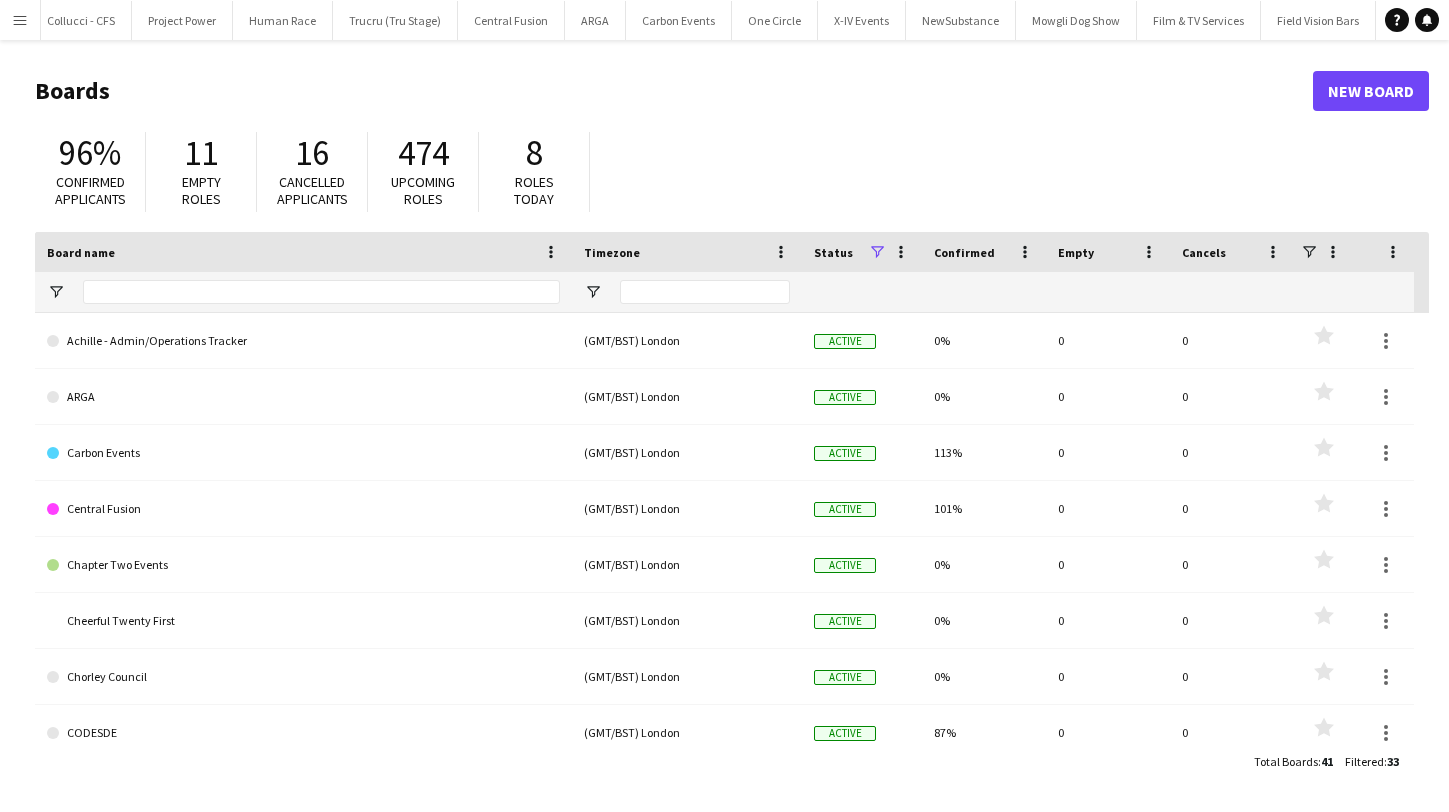 click on "New Board" 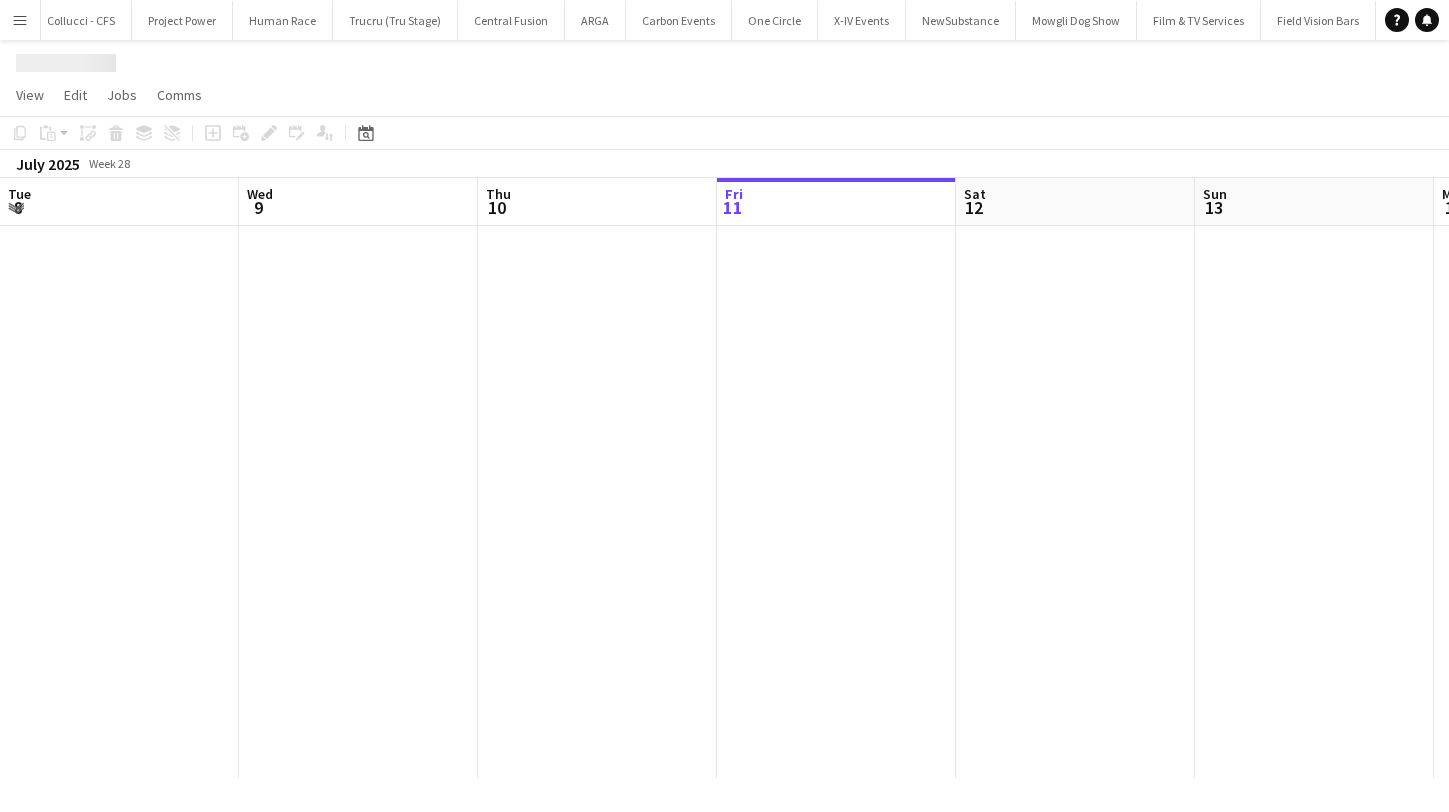 scroll, scrollTop: 0, scrollLeft: 478, axis: horizontal 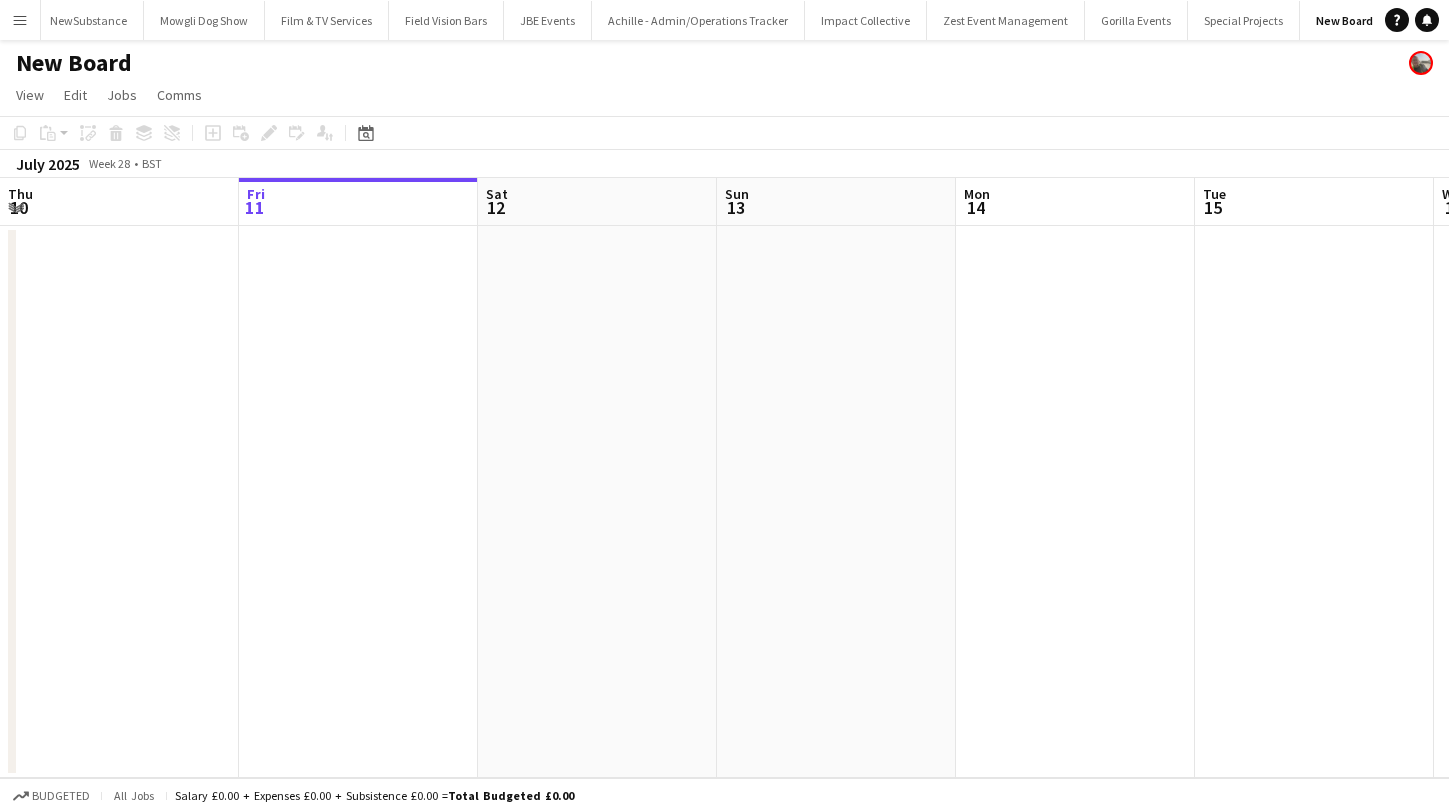 click on "View  Day view expanded Day view collapsed Month view Date picker Jump to today Expand Linked Jobs Collapse Linked Jobs  Edit  Copy
Command
C  Paste  Without Crew
Command
V With Crew
Command
Shift
V Paste as linked job  Group  Group Ungroup  Jobs  New Job Edit Job Delete Job New Linked Job Edit Linked Jobs Job fulfilment Promote Role Copy Role URL  Comms  Notify confirmed crew Create chat" 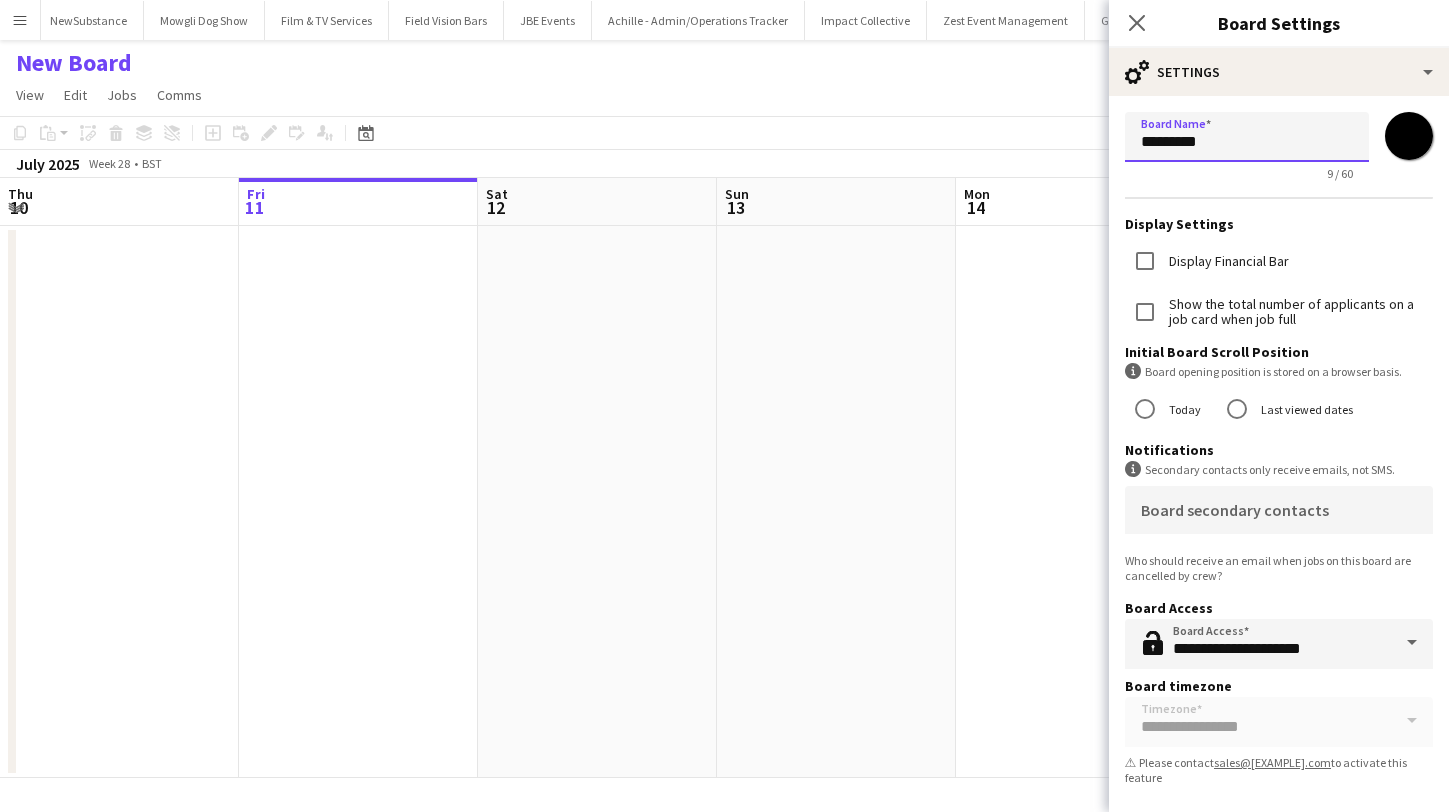 drag, startPoint x: 1223, startPoint y: 152, endPoint x: 939, endPoint y: 135, distance: 284.50836 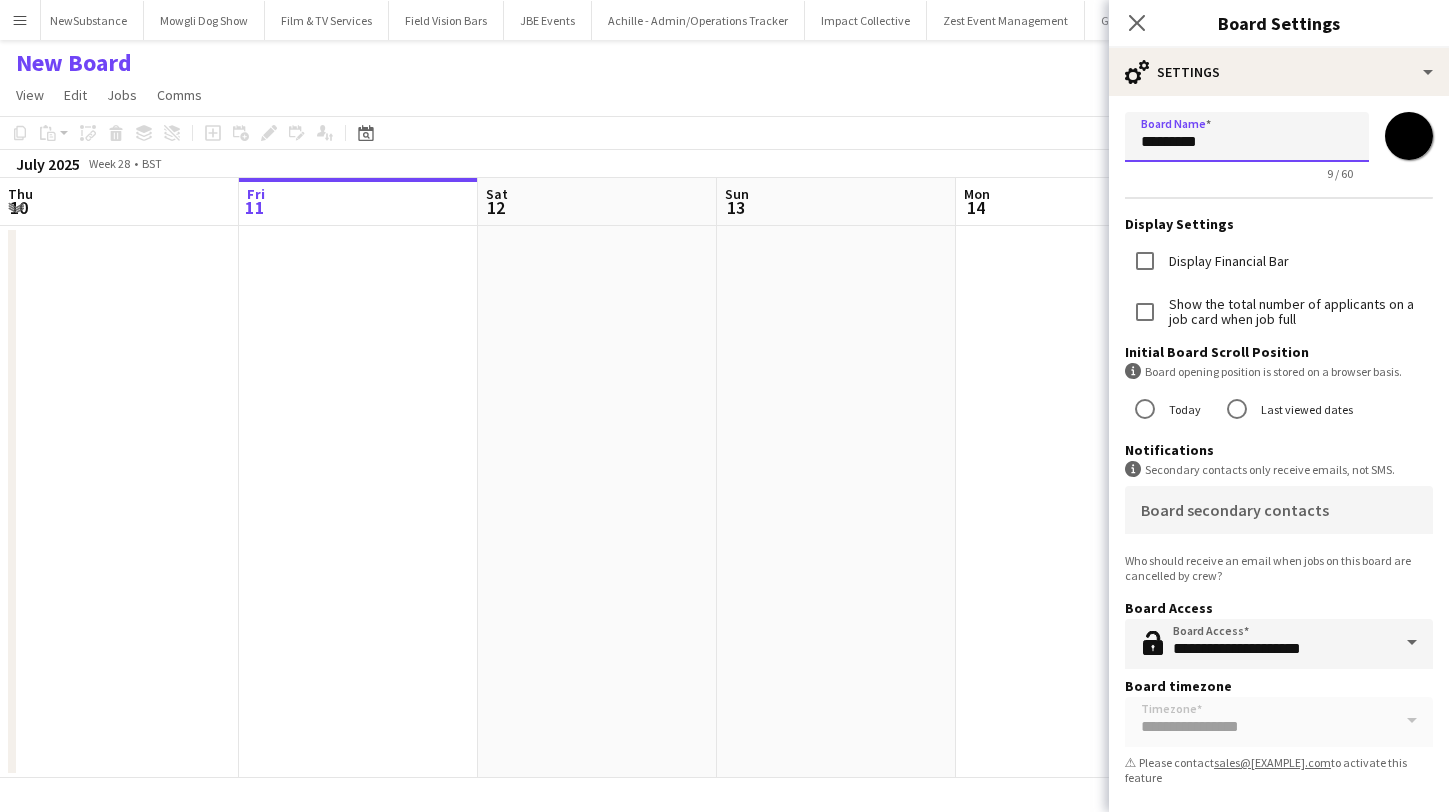 scroll, scrollTop: 0, scrollLeft: 0, axis: both 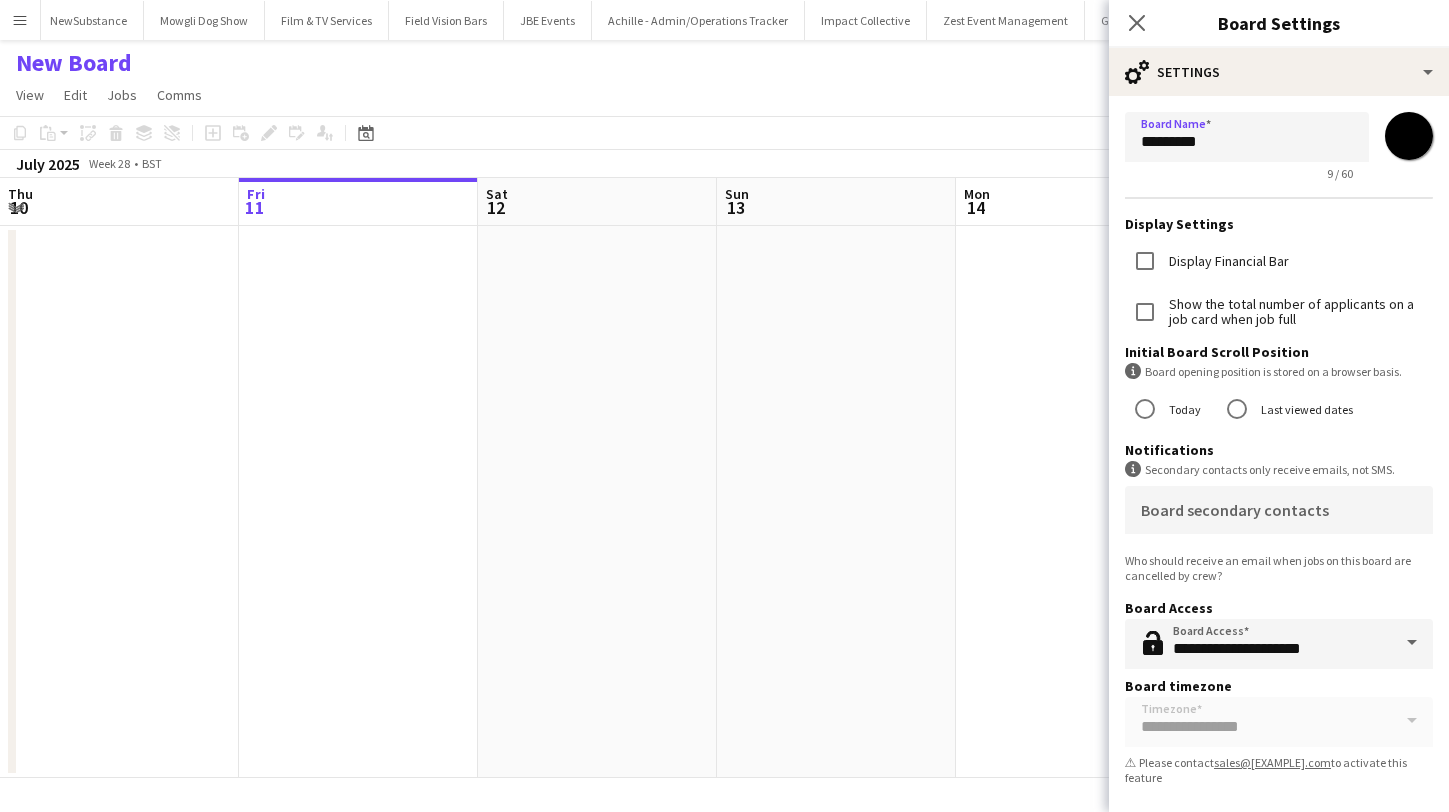 click on "*******" at bounding box center (1409, 136) 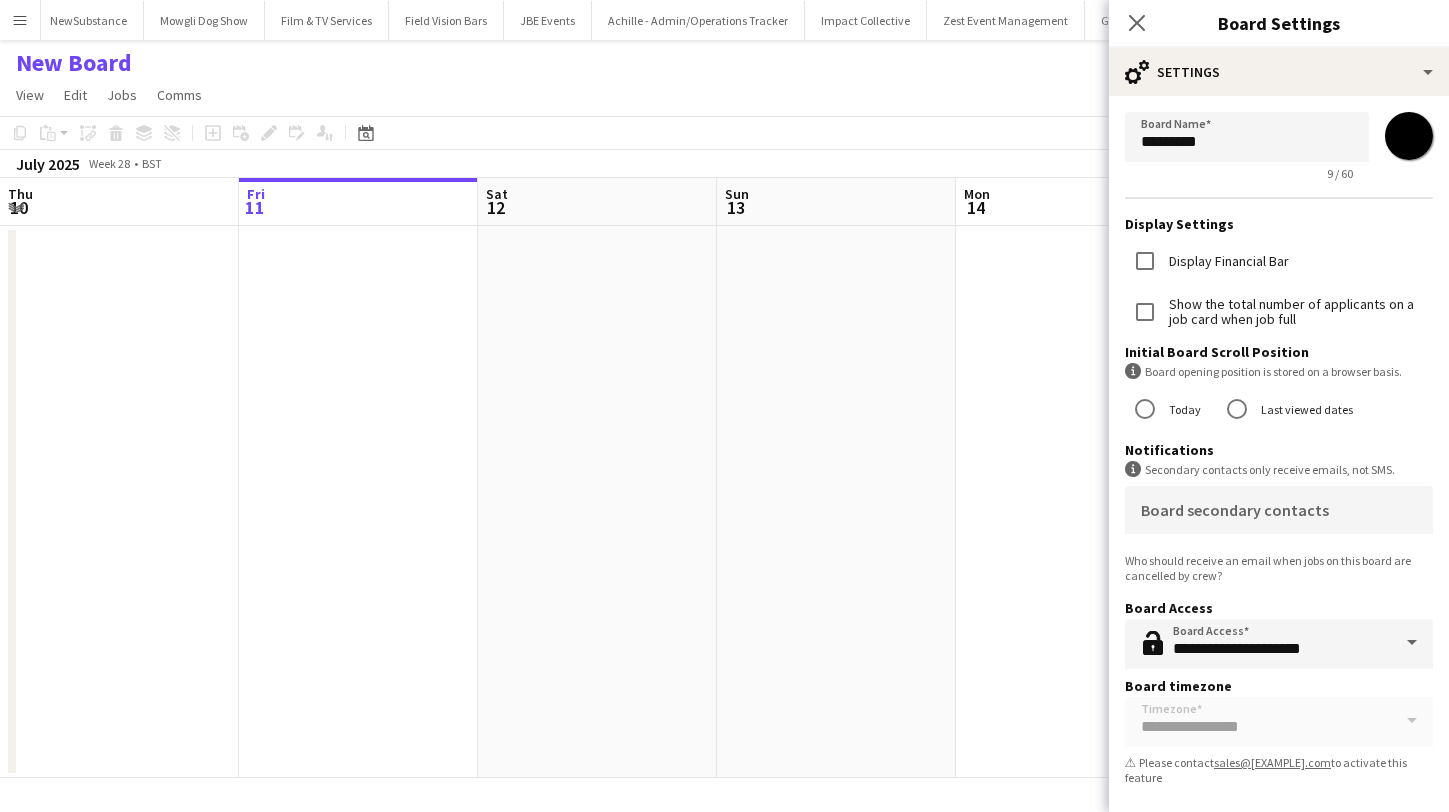 type on "*******" 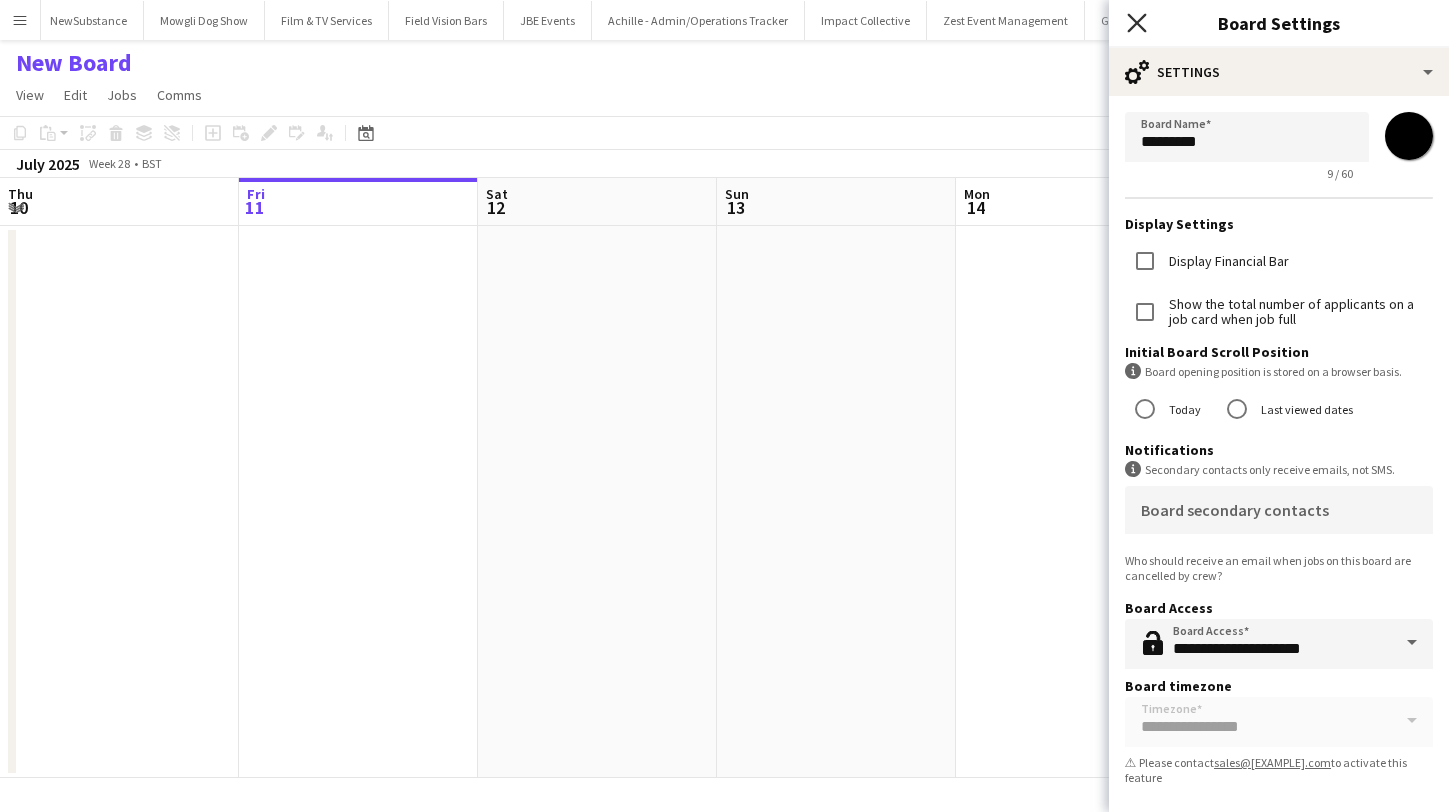 click 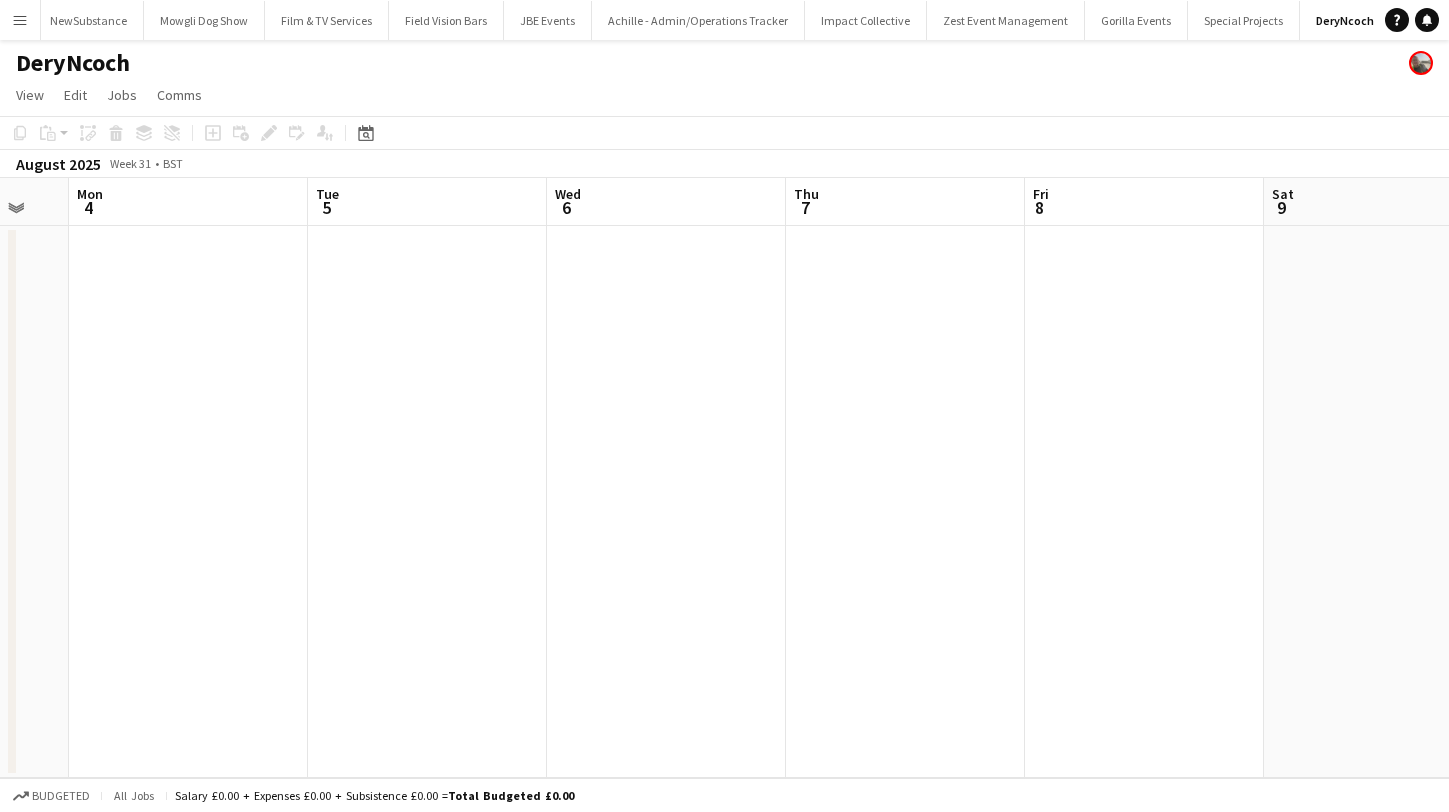 click at bounding box center (905, 502) 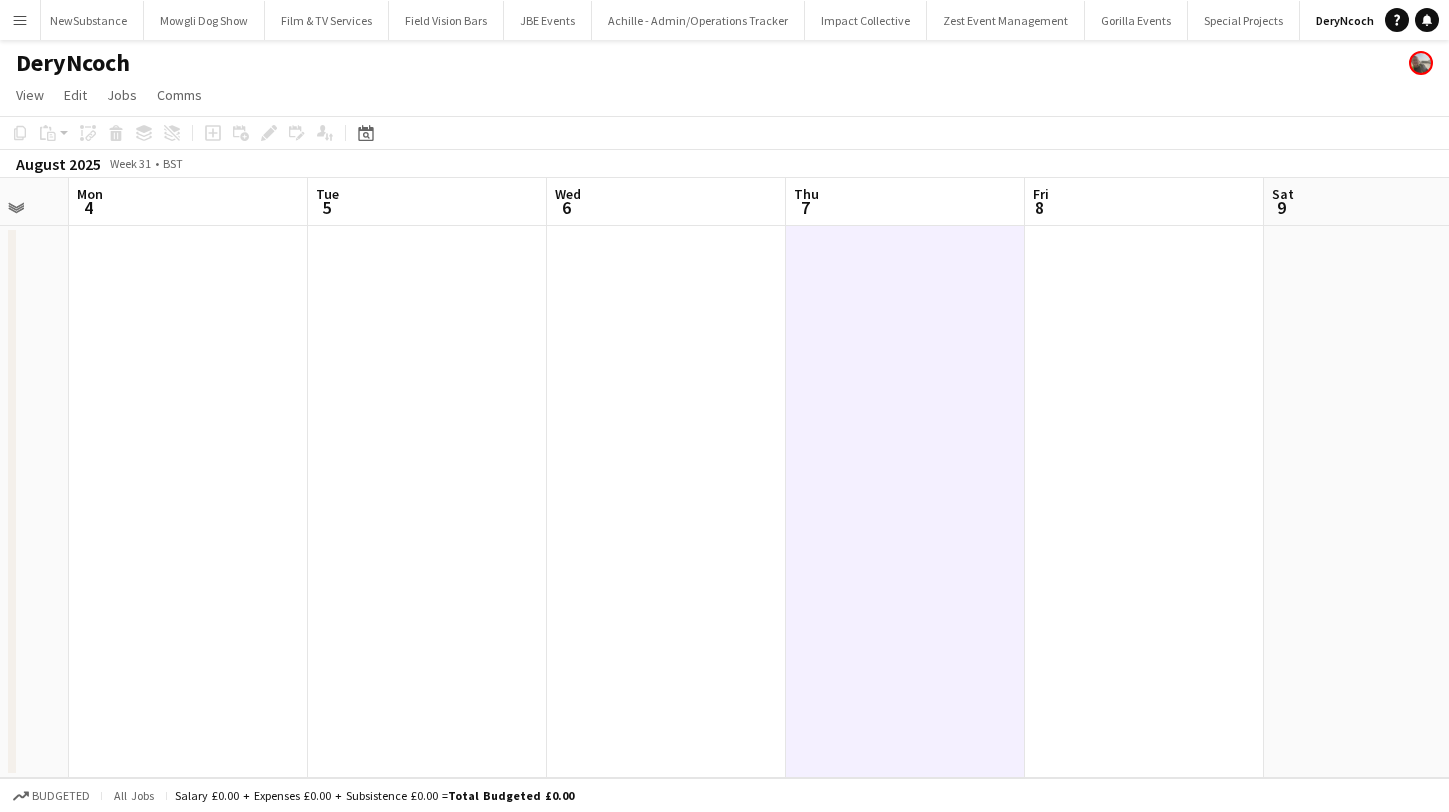 scroll, scrollTop: 0, scrollLeft: 888, axis: horizontal 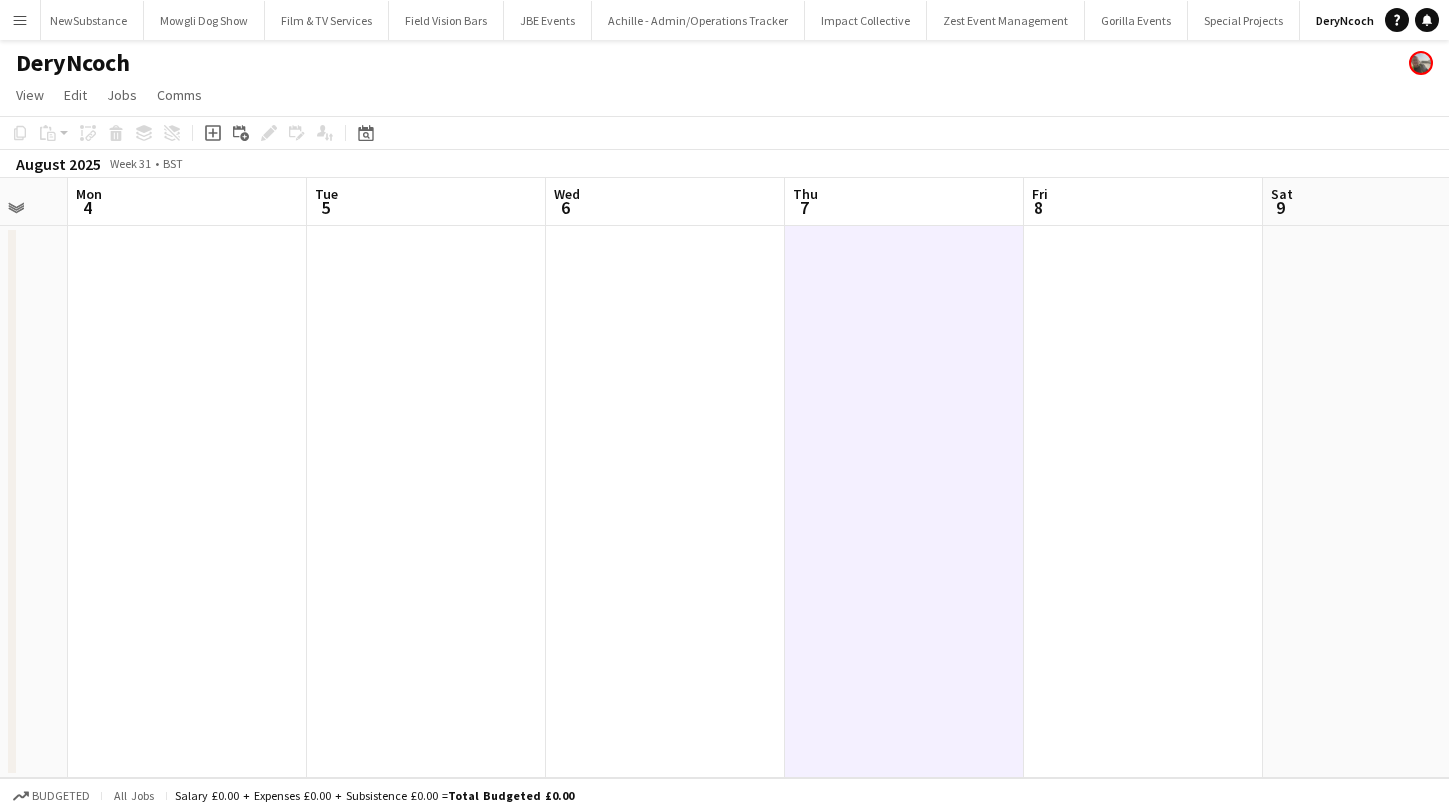 click on "Add job
Add linked Job
Edit
Edit linked Job
Applicants" 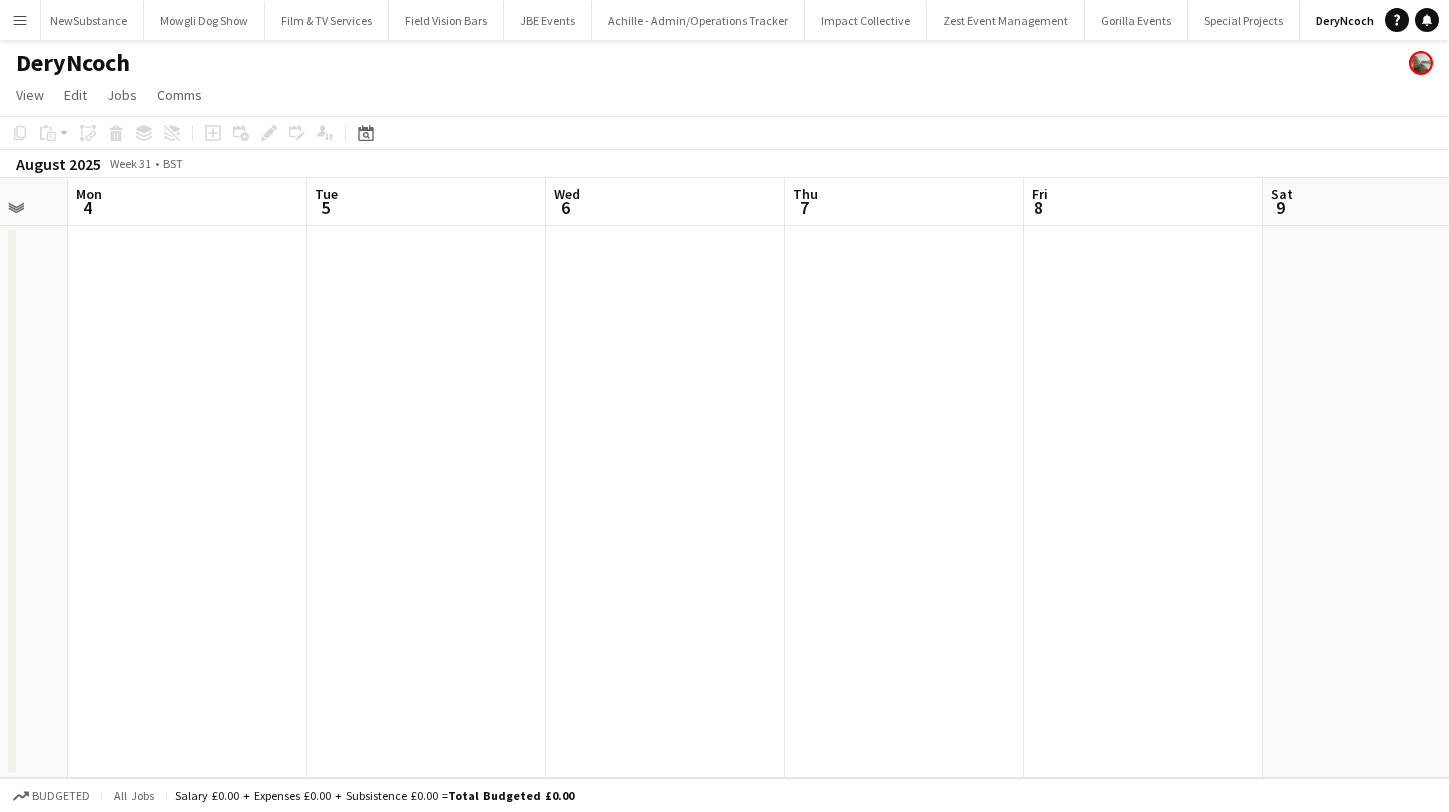 click at bounding box center [904, 502] 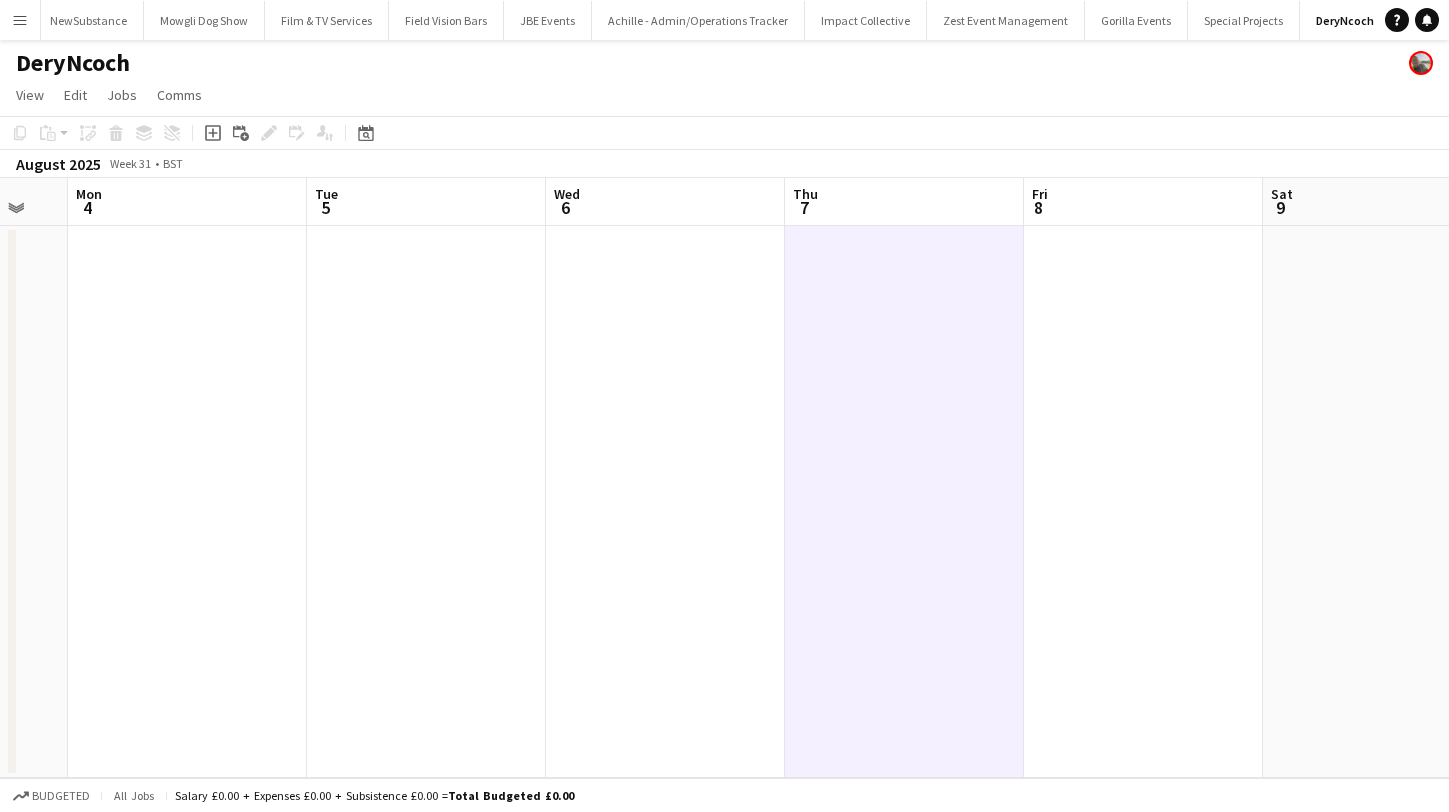 click on "Copy
Paste
Paste
Command
V Paste with crew
Command
Shift
V
Paste linked Job
Delete
Group
Ungroup
Add job
Add linked Job
Edit
Edit linked Job
Applicants
Date picker
JUL 2025 JUL 2025 Monday M Tuesday T Wednesday W Thursday T Friday F Saturday S Sunday S  JUL      1   2   3   4   5   6   7   8   9   10   11   12   13   14   15   16   17   18   19   20   21   22   23   24" 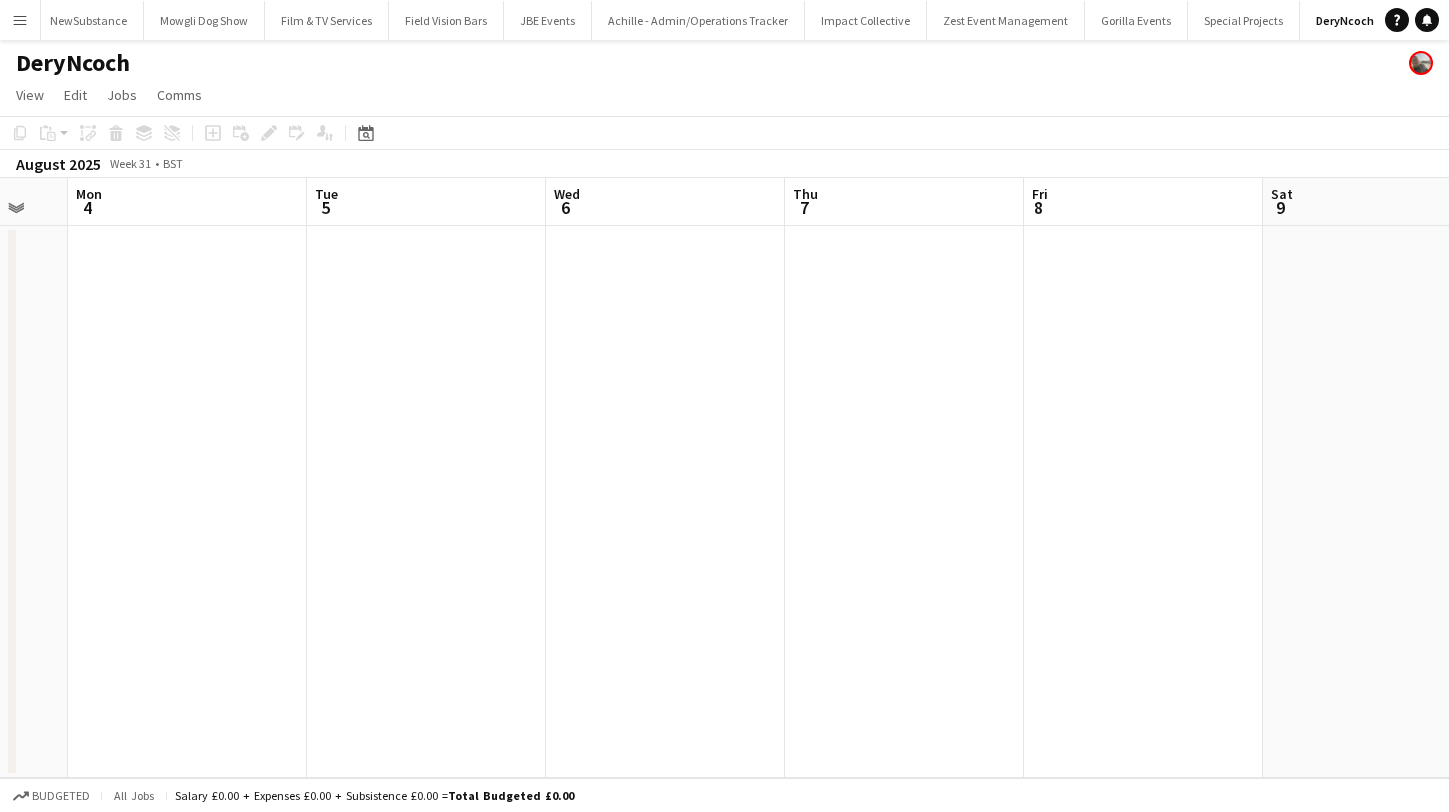 click at bounding box center (904, 502) 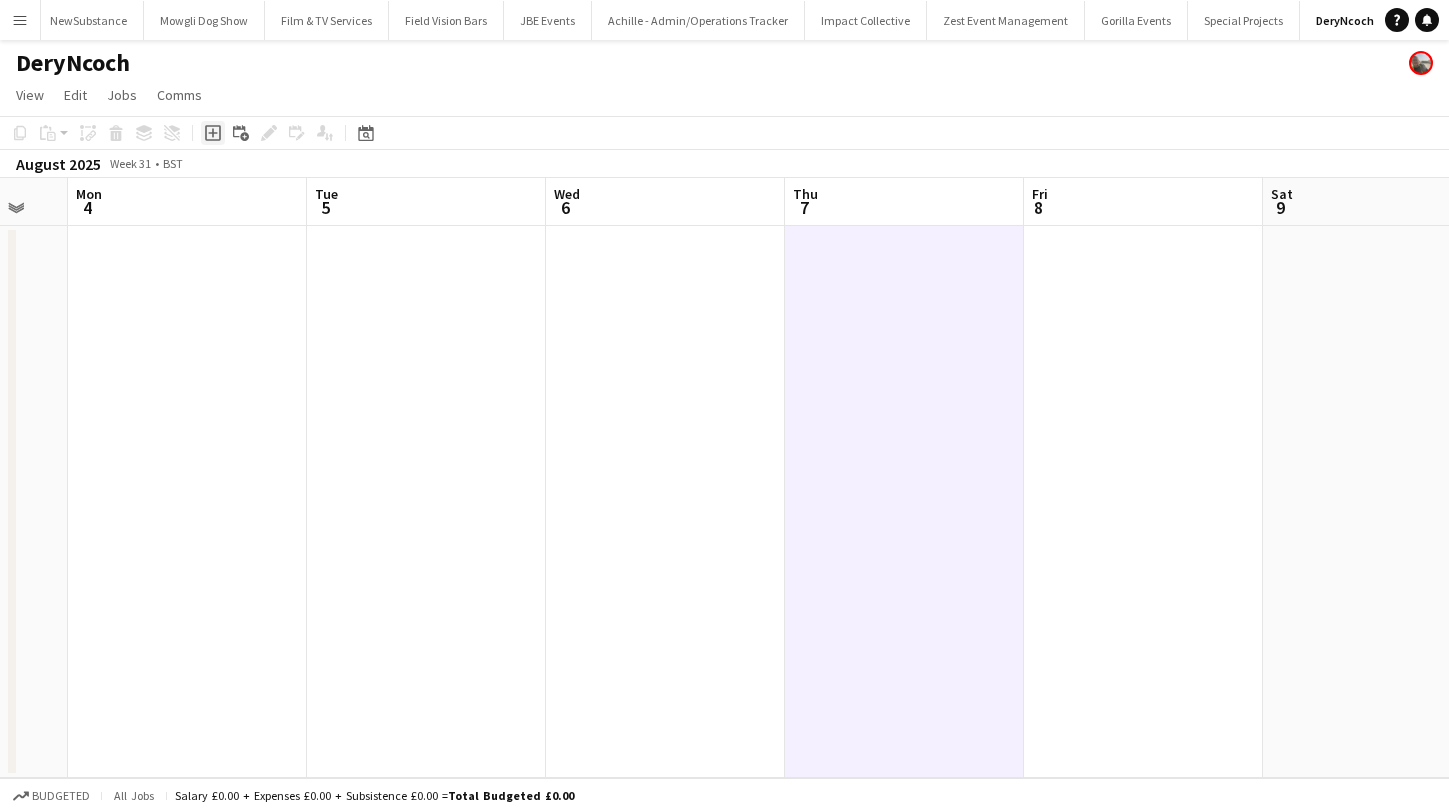 click on "Add job" 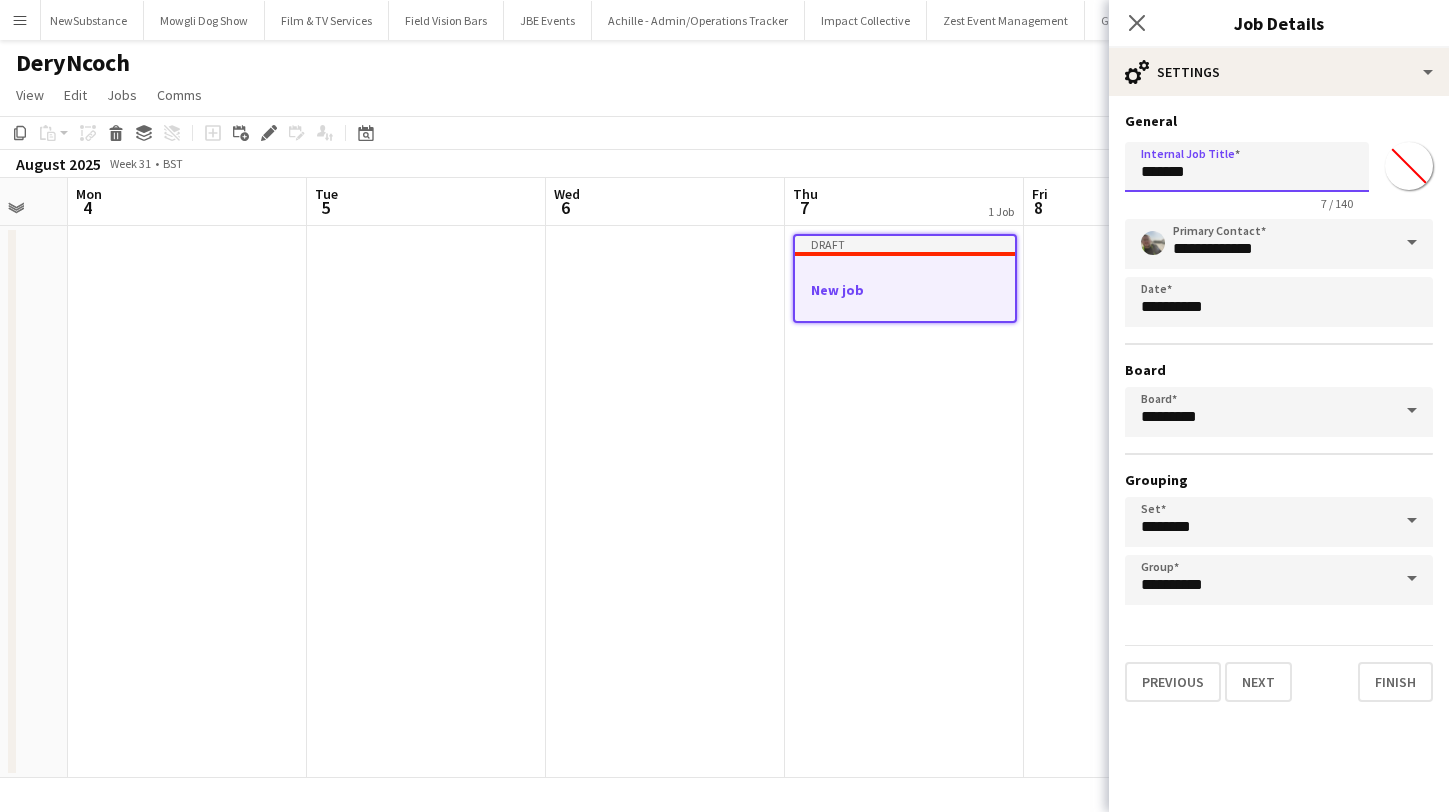 drag, startPoint x: 1235, startPoint y: 167, endPoint x: 966, endPoint y: 167, distance: 269 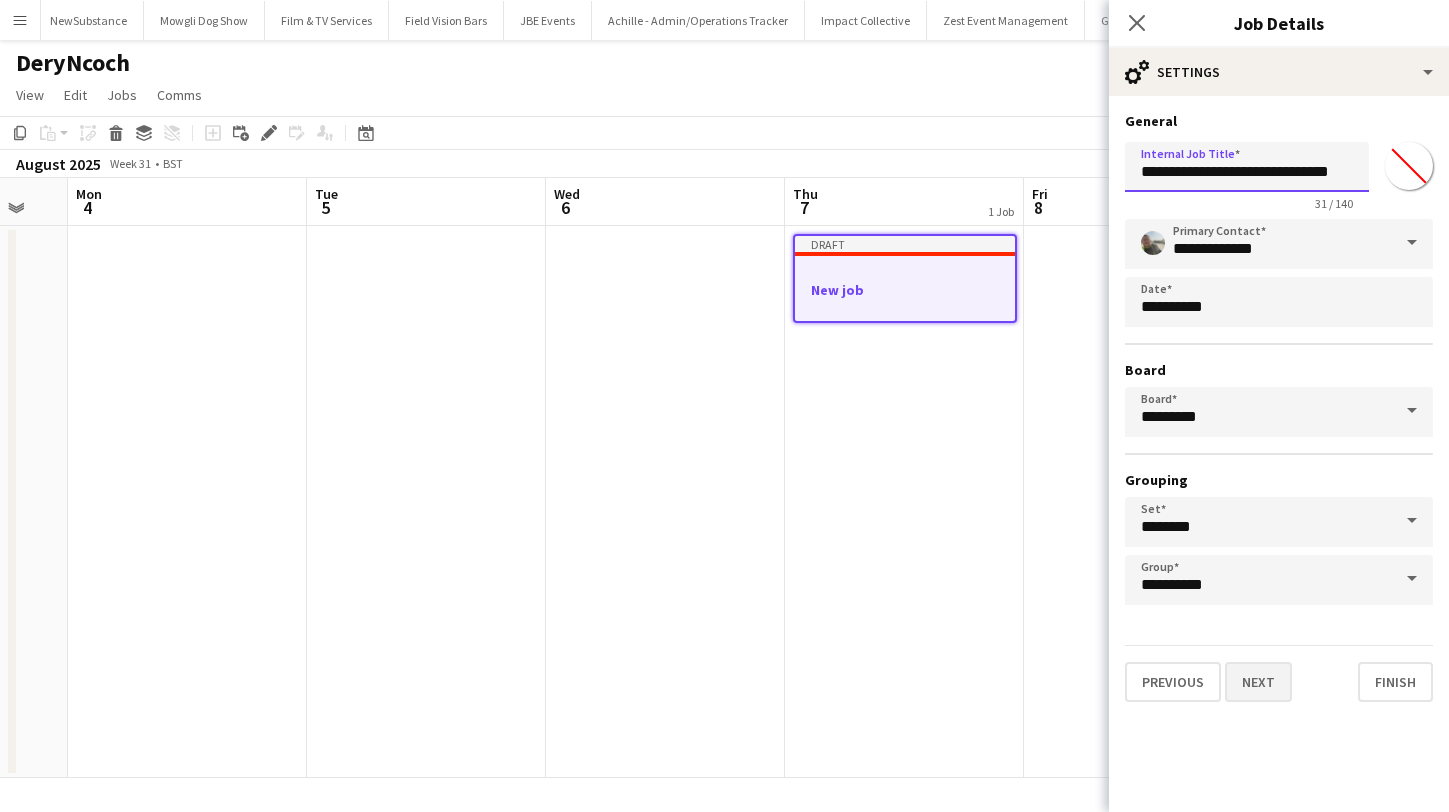 type on "**********" 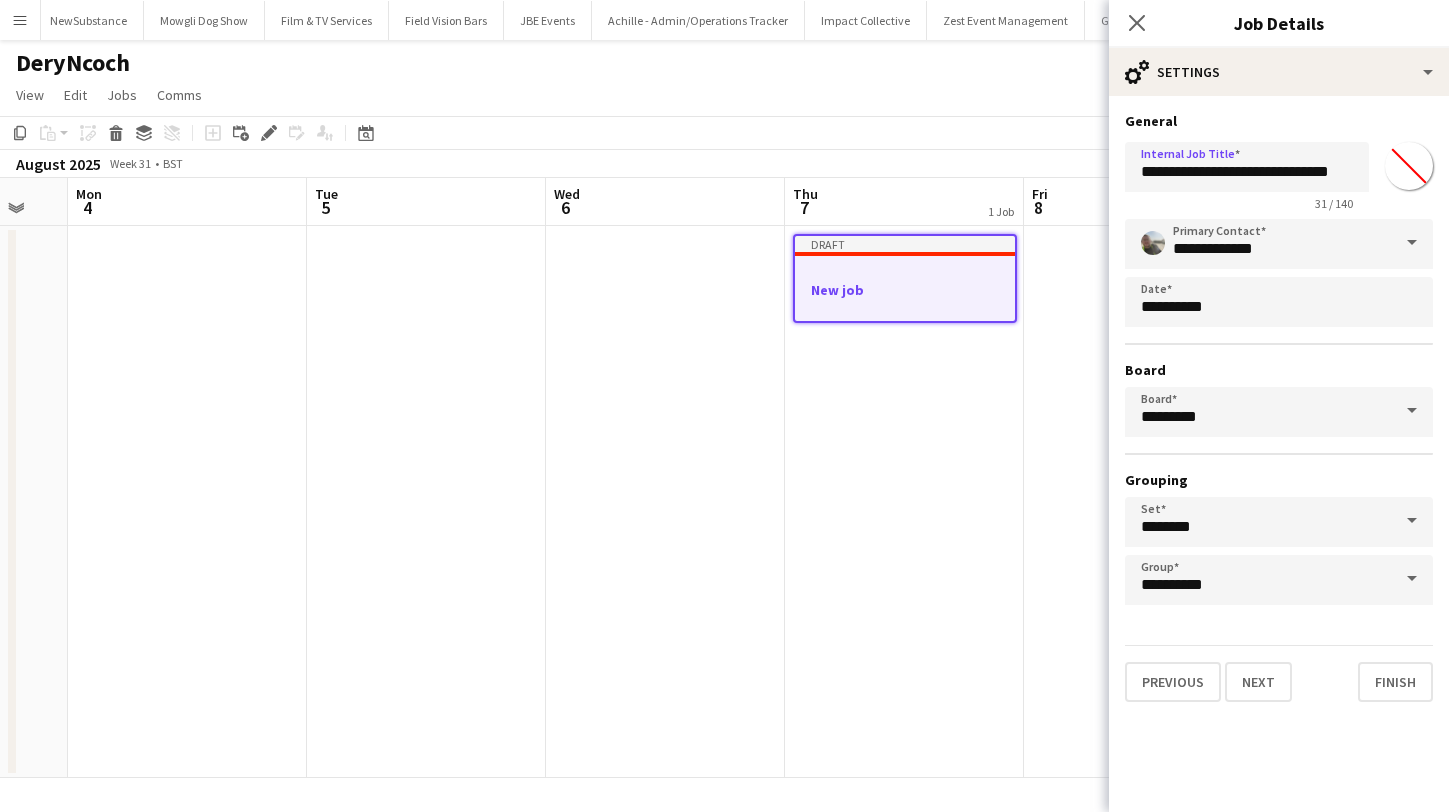 click on "Next" at bounding box center (1258, 682) 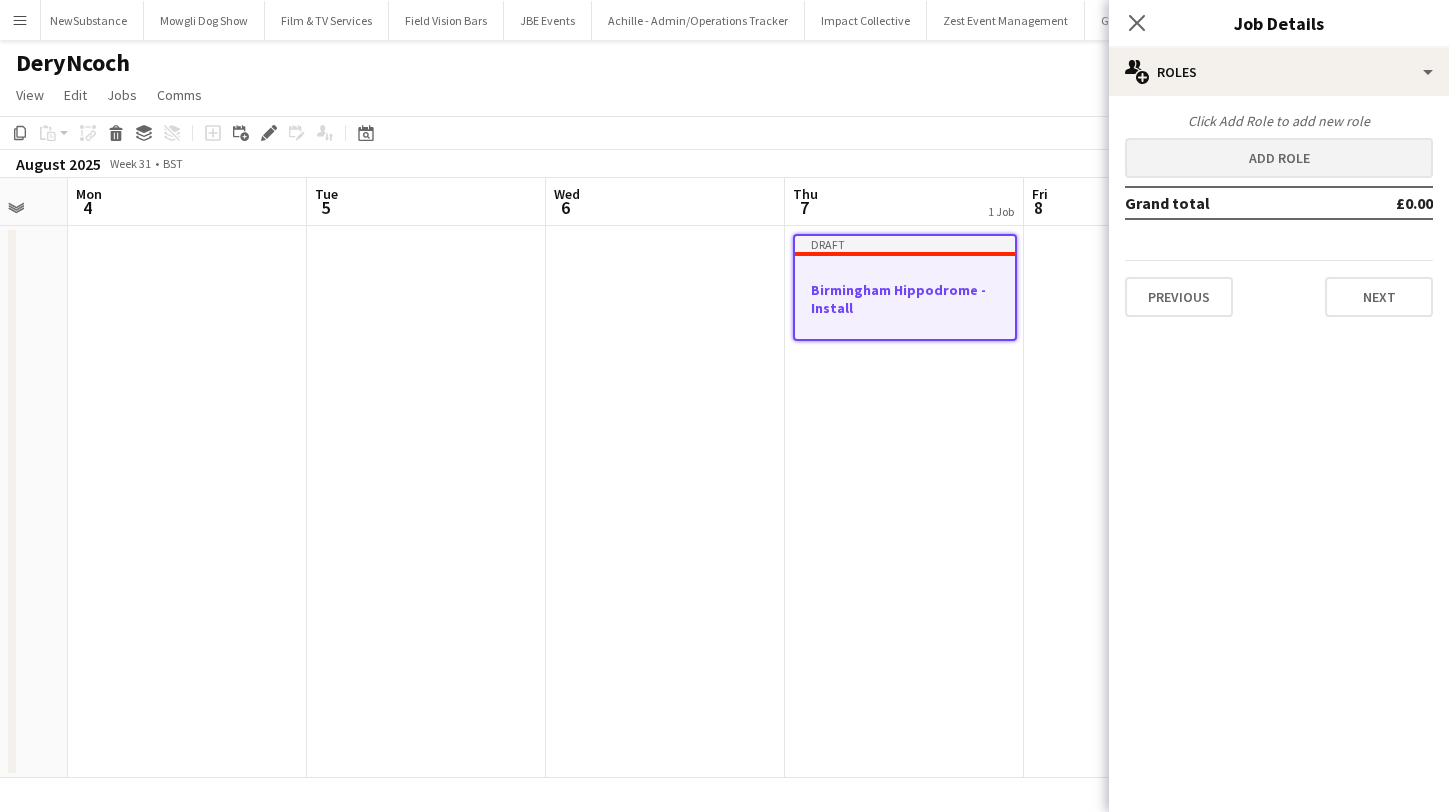 click on "Add role" at bounding box center (1279, 158) 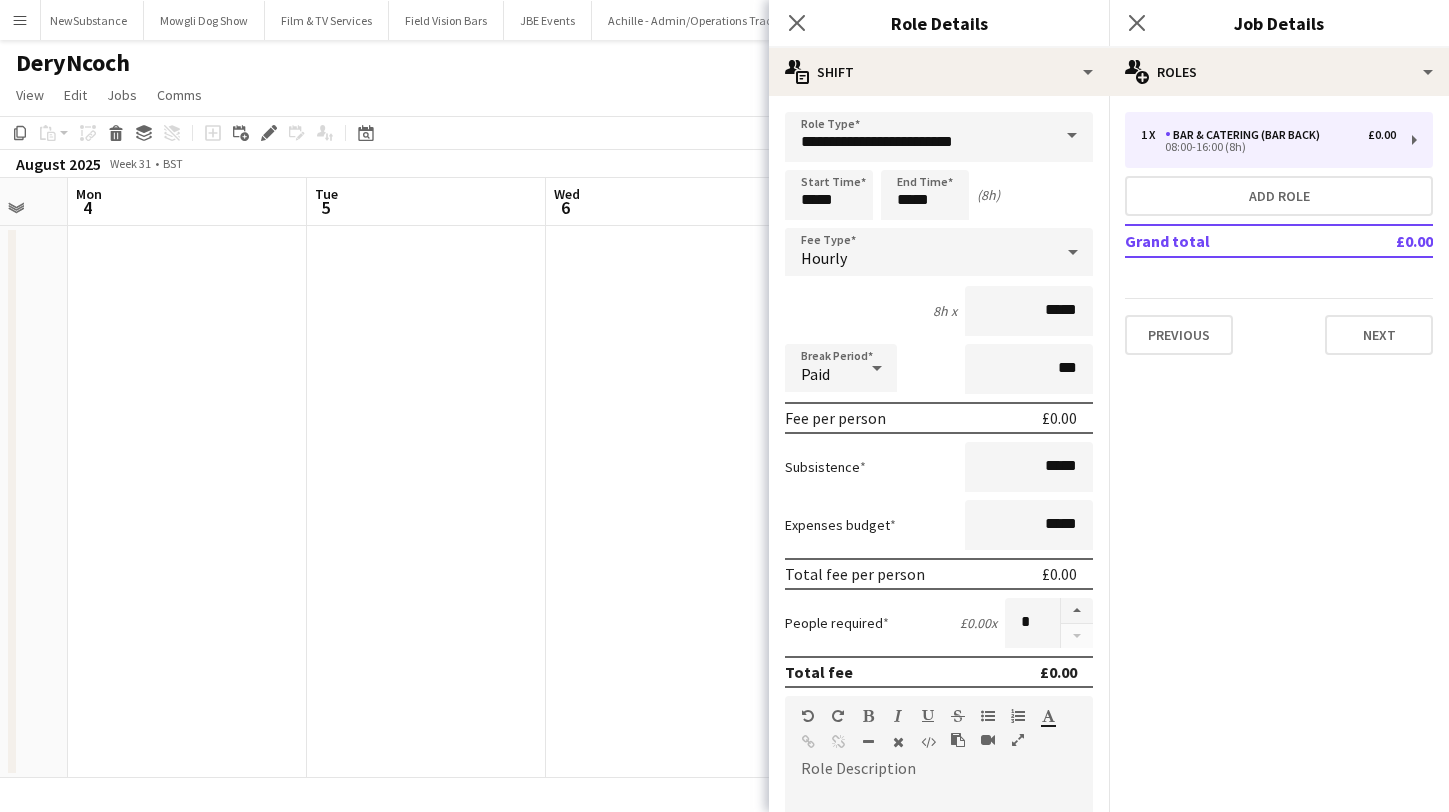 click at bounding box center [1072, 136] 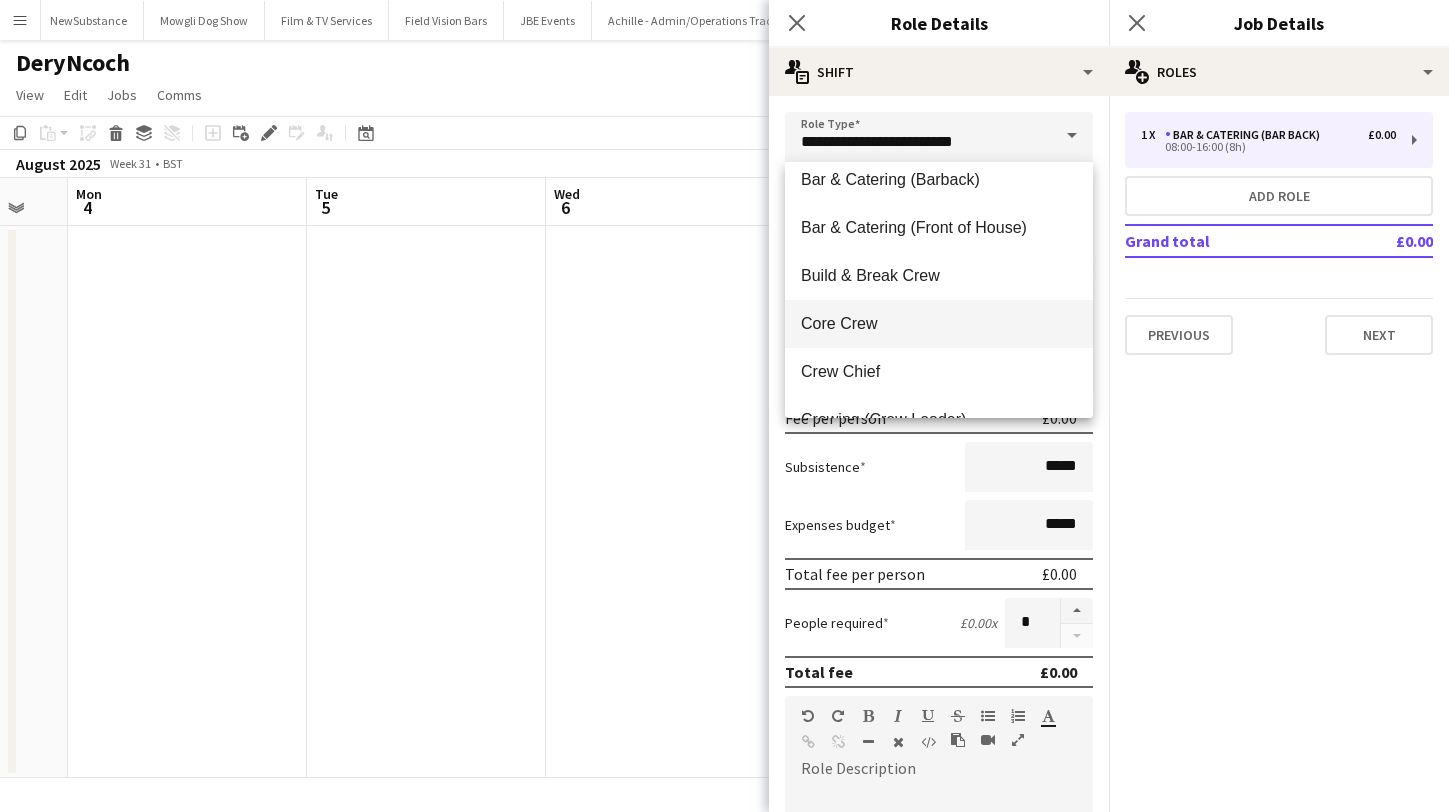 scroll, scrollTop: 160, scrollLeft: 0, axis: vertical 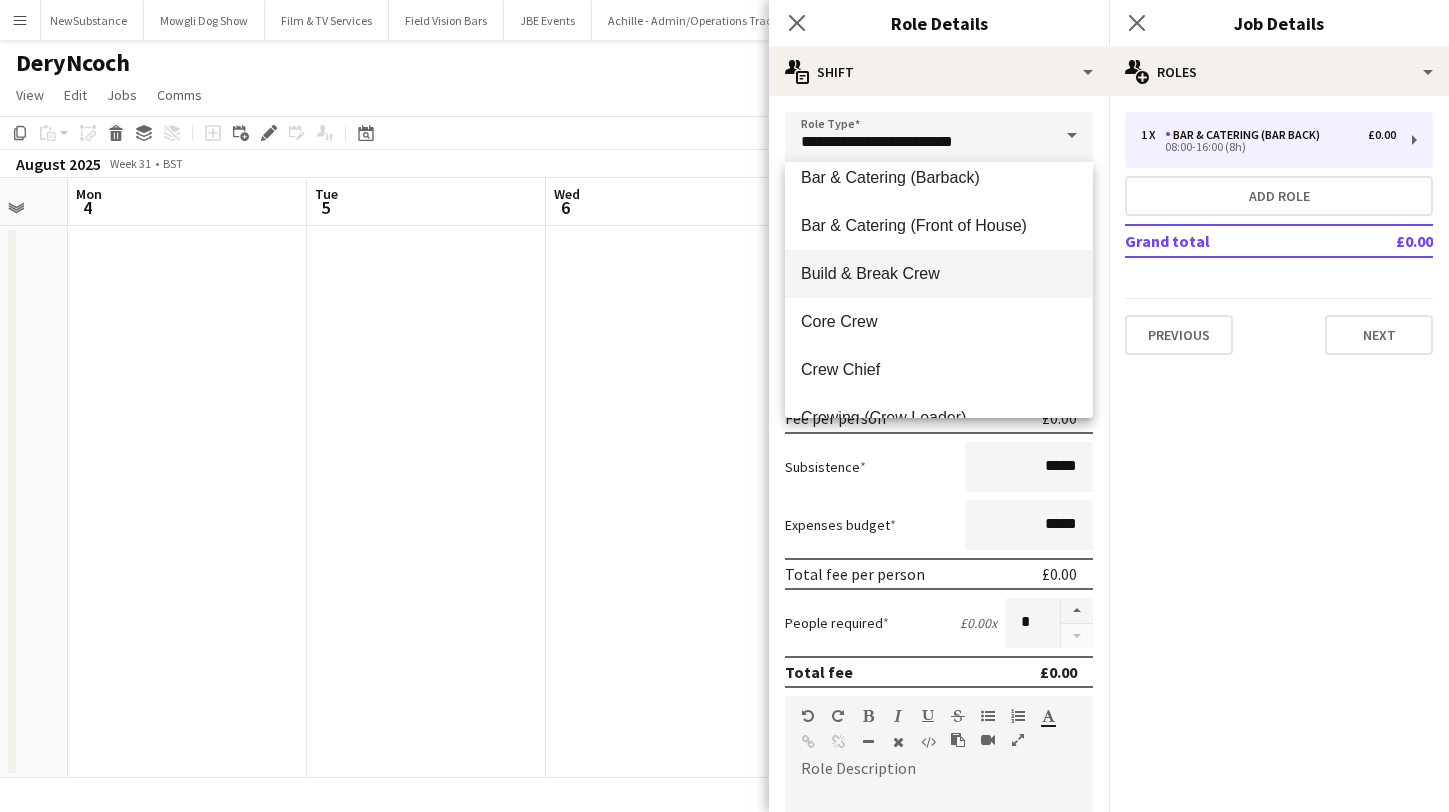 click on "Build & Break Crew" at bounding box center [939, 273] 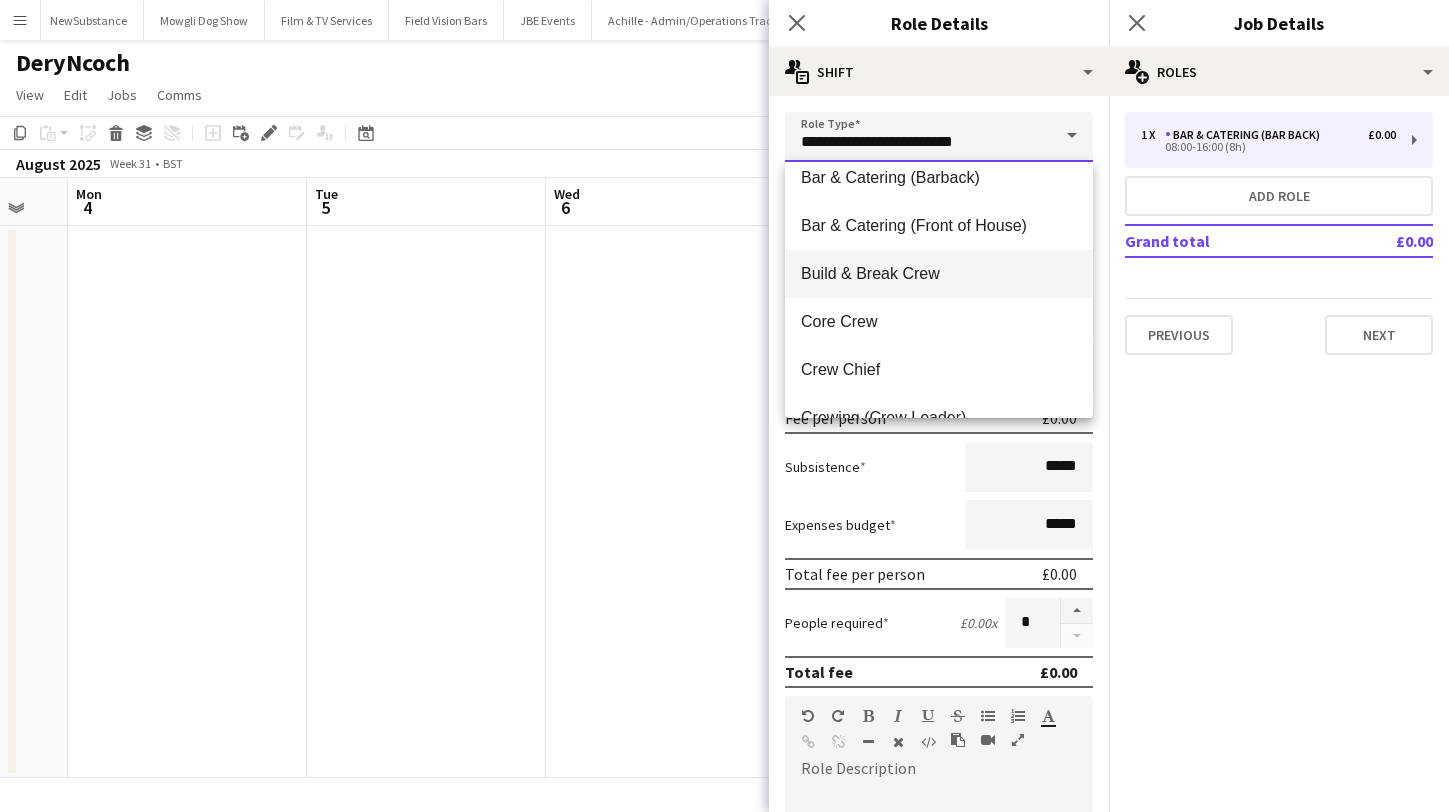 type on "**********" 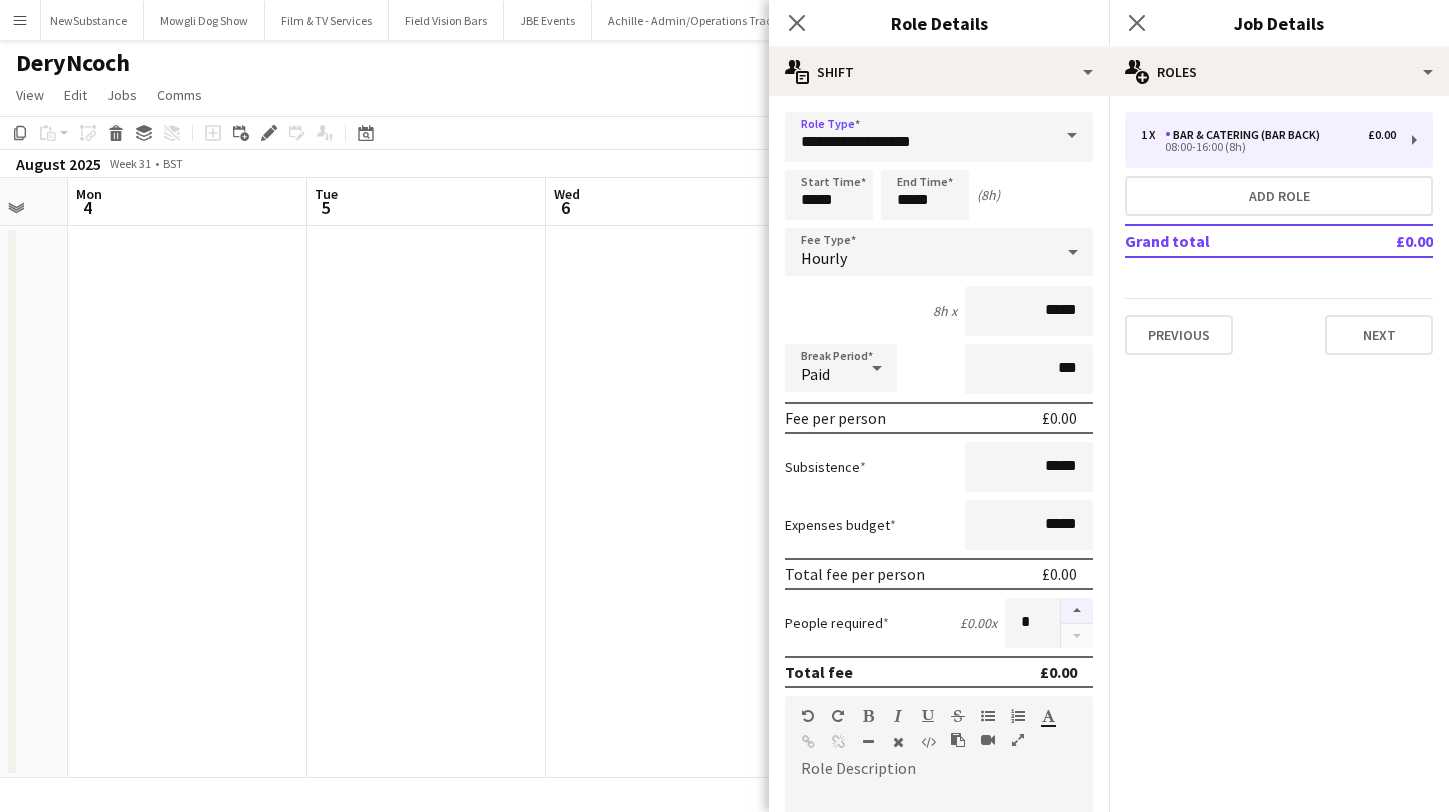 click at bounding box center [1077, 611] 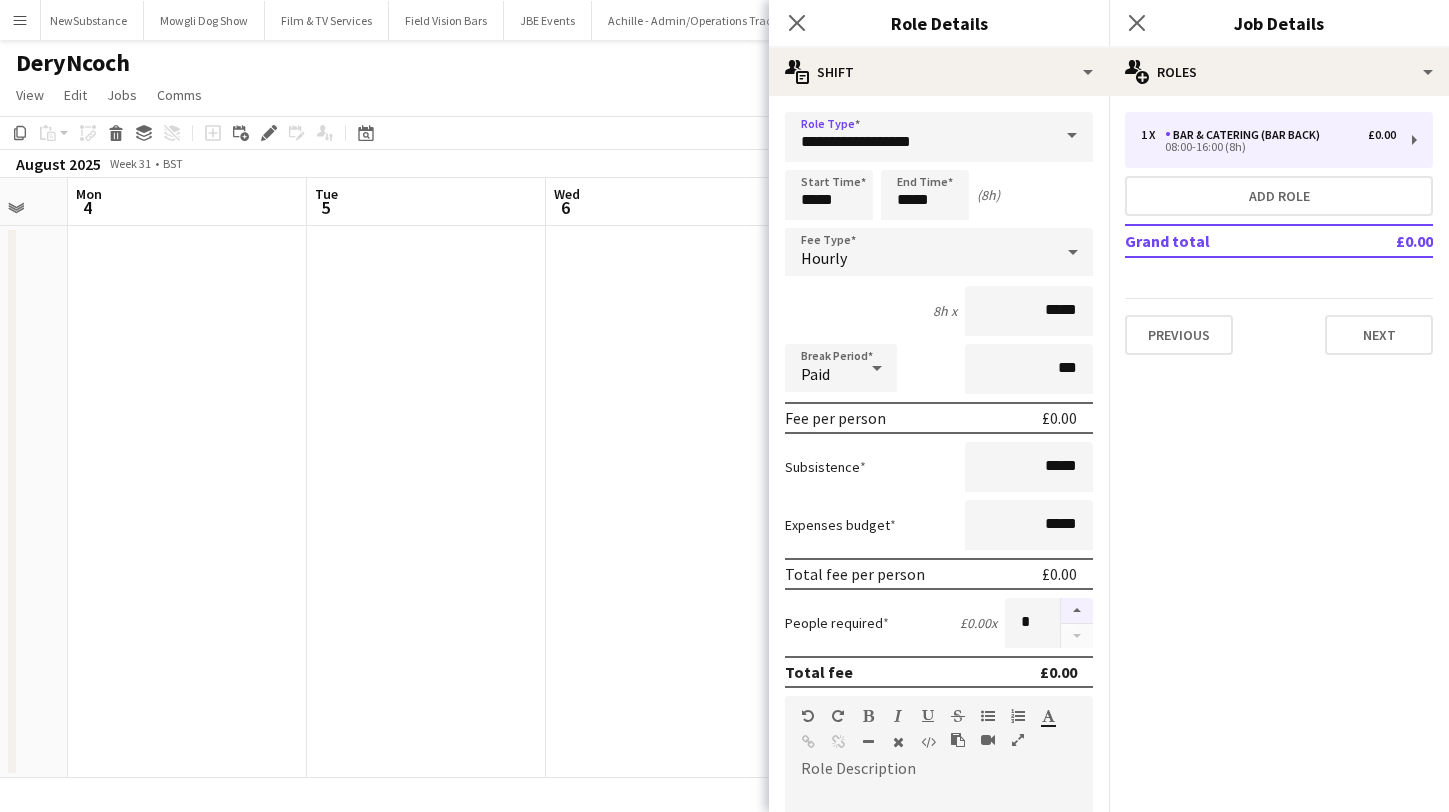 type on "*" 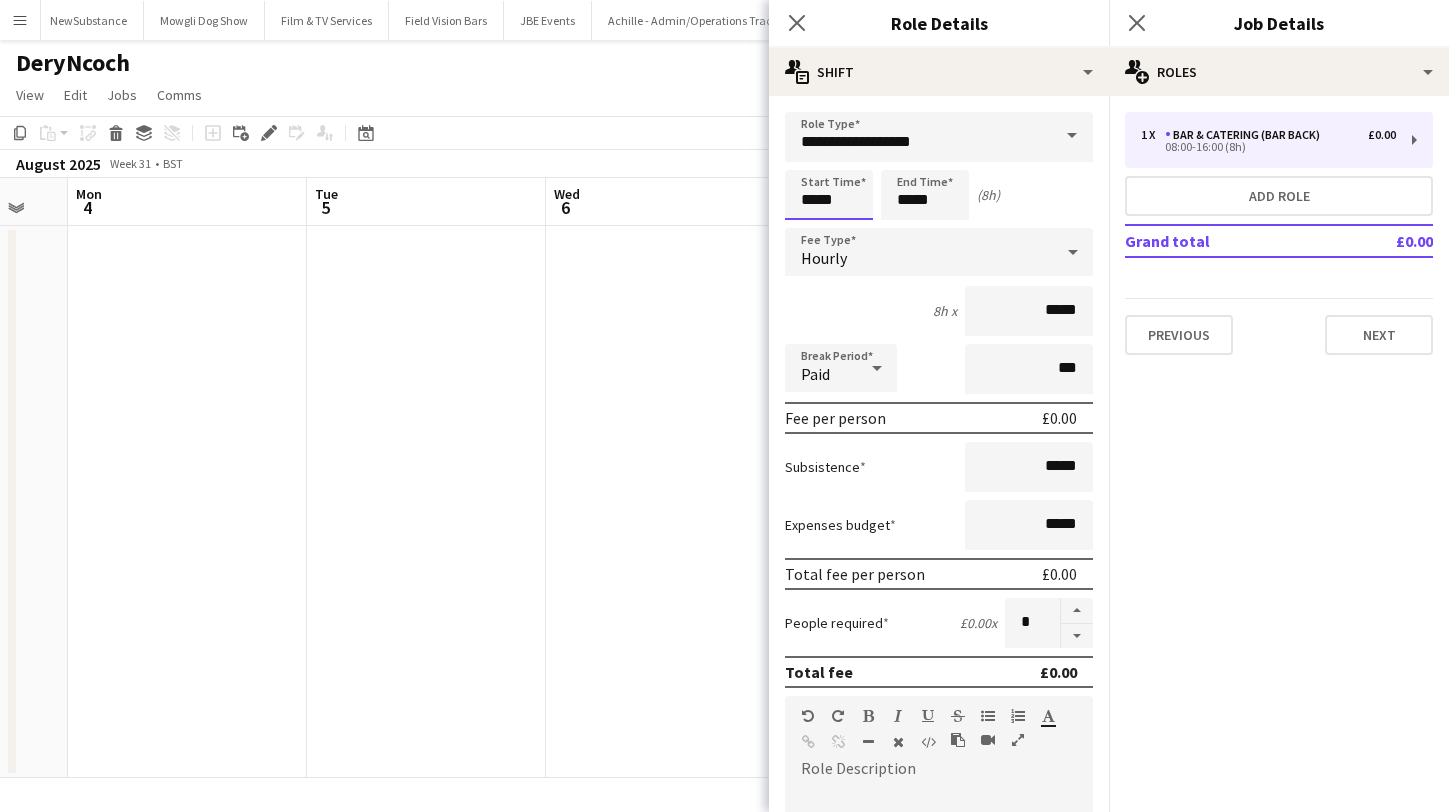 click on "*****" at bounding box center [829, 195] 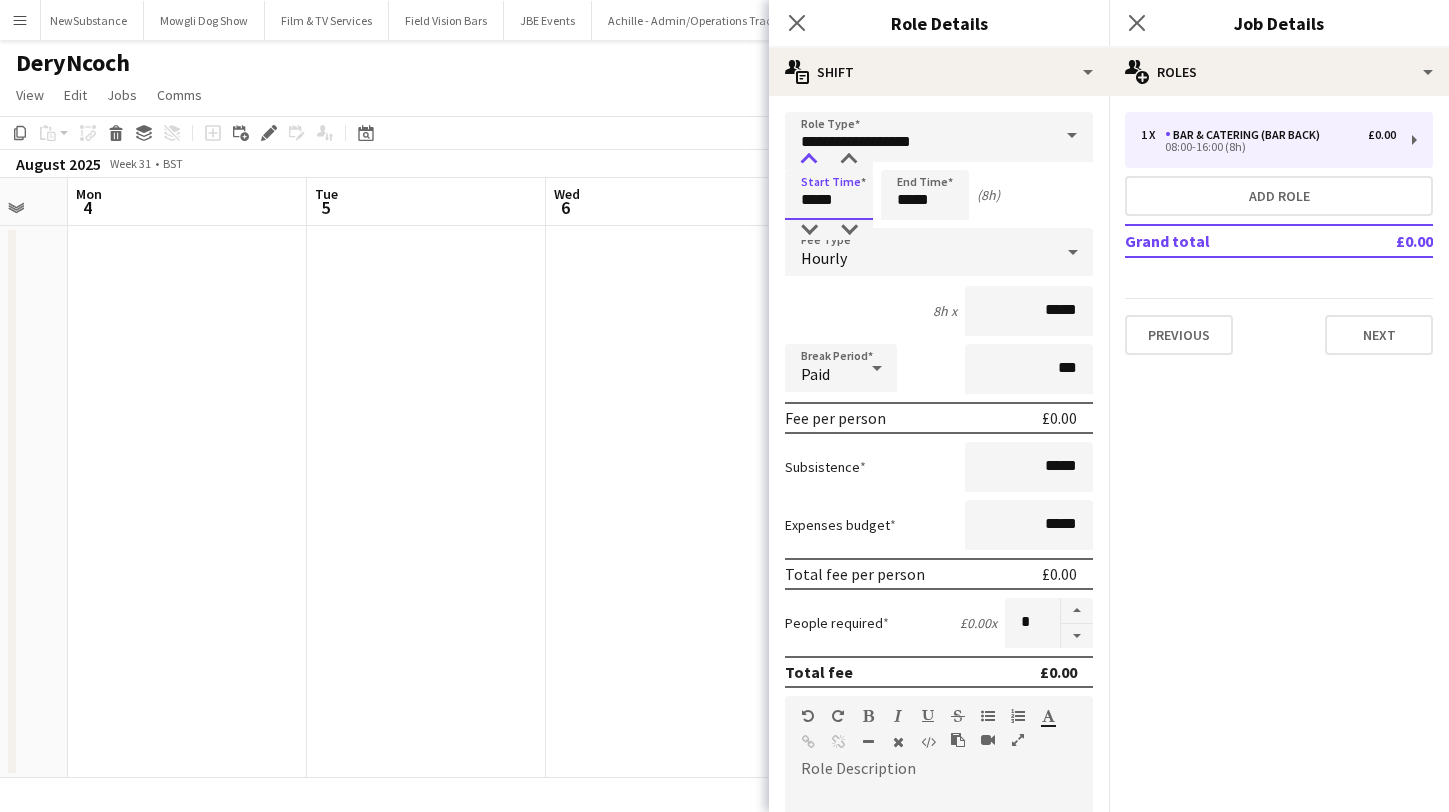 click at bounding box center (809, 160) 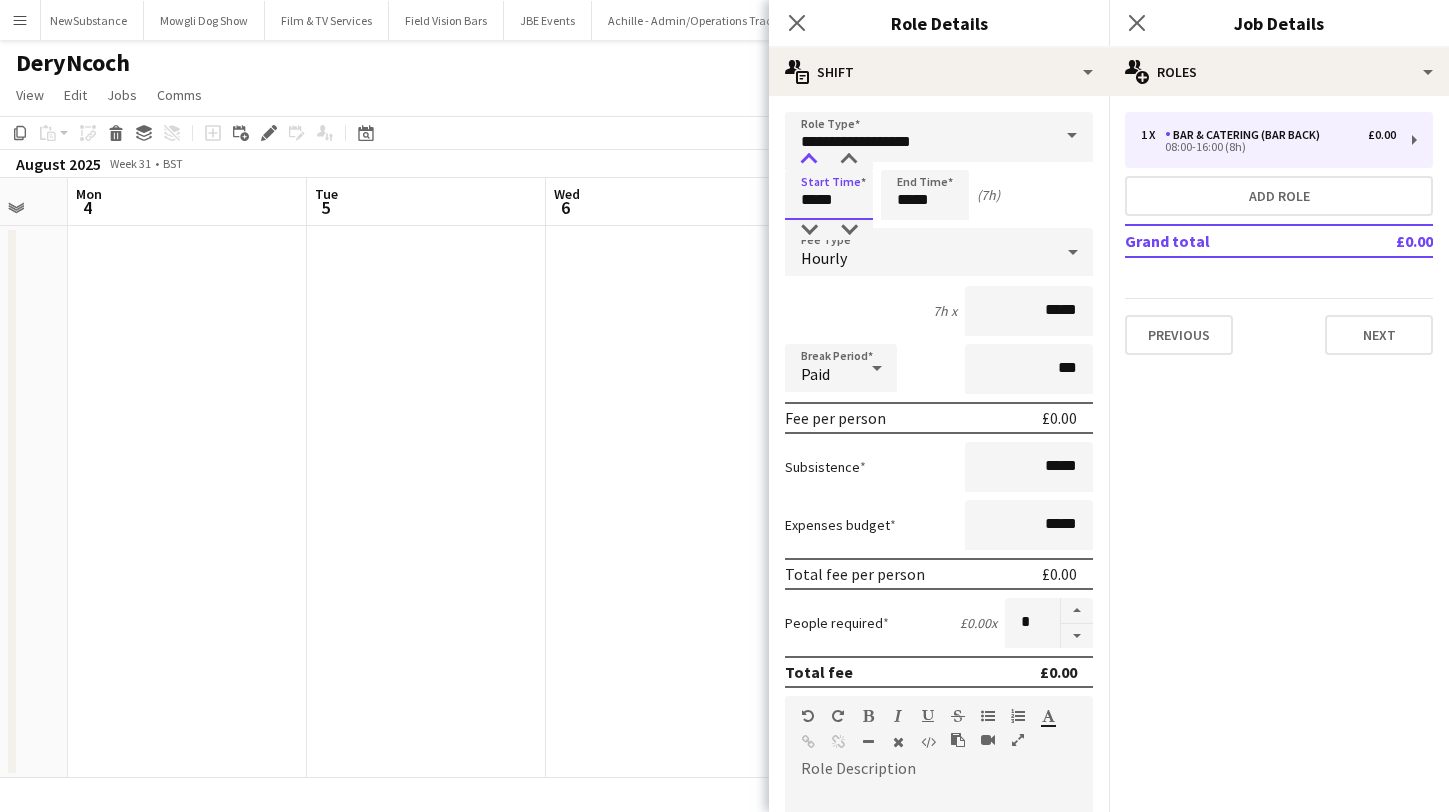 type on "*****" 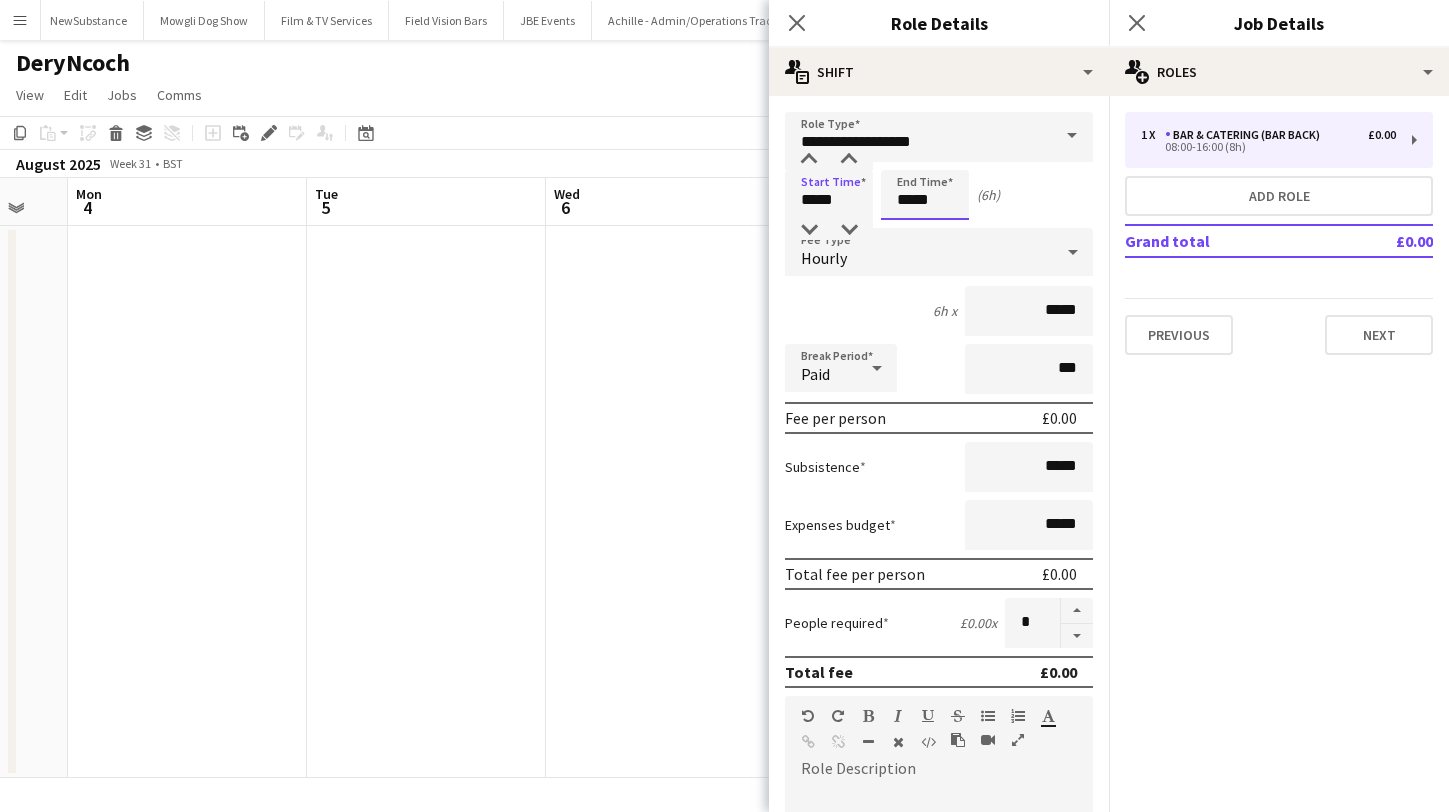 click on "*****" at bounding box center (925, 195) 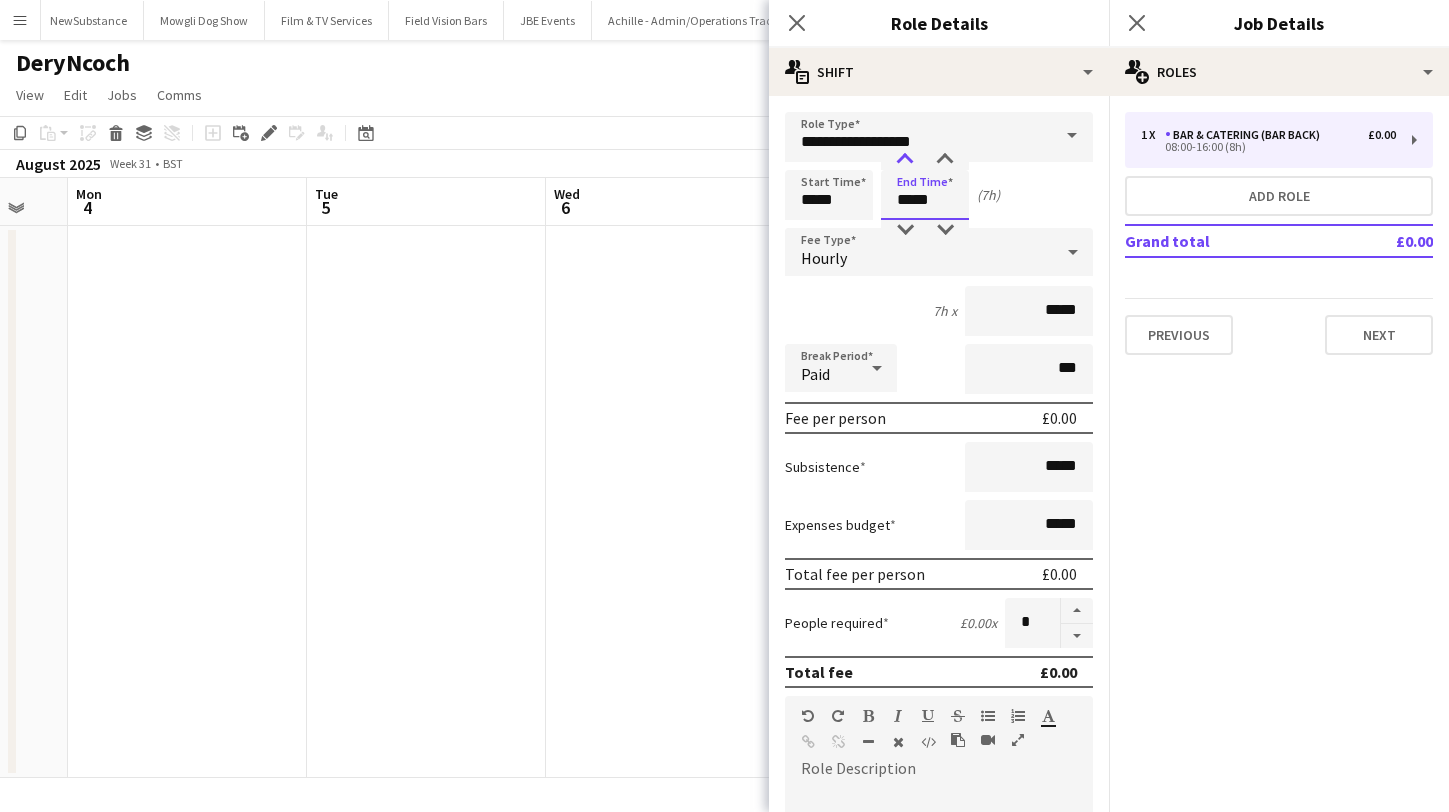 click at bounding box center (905, 160) 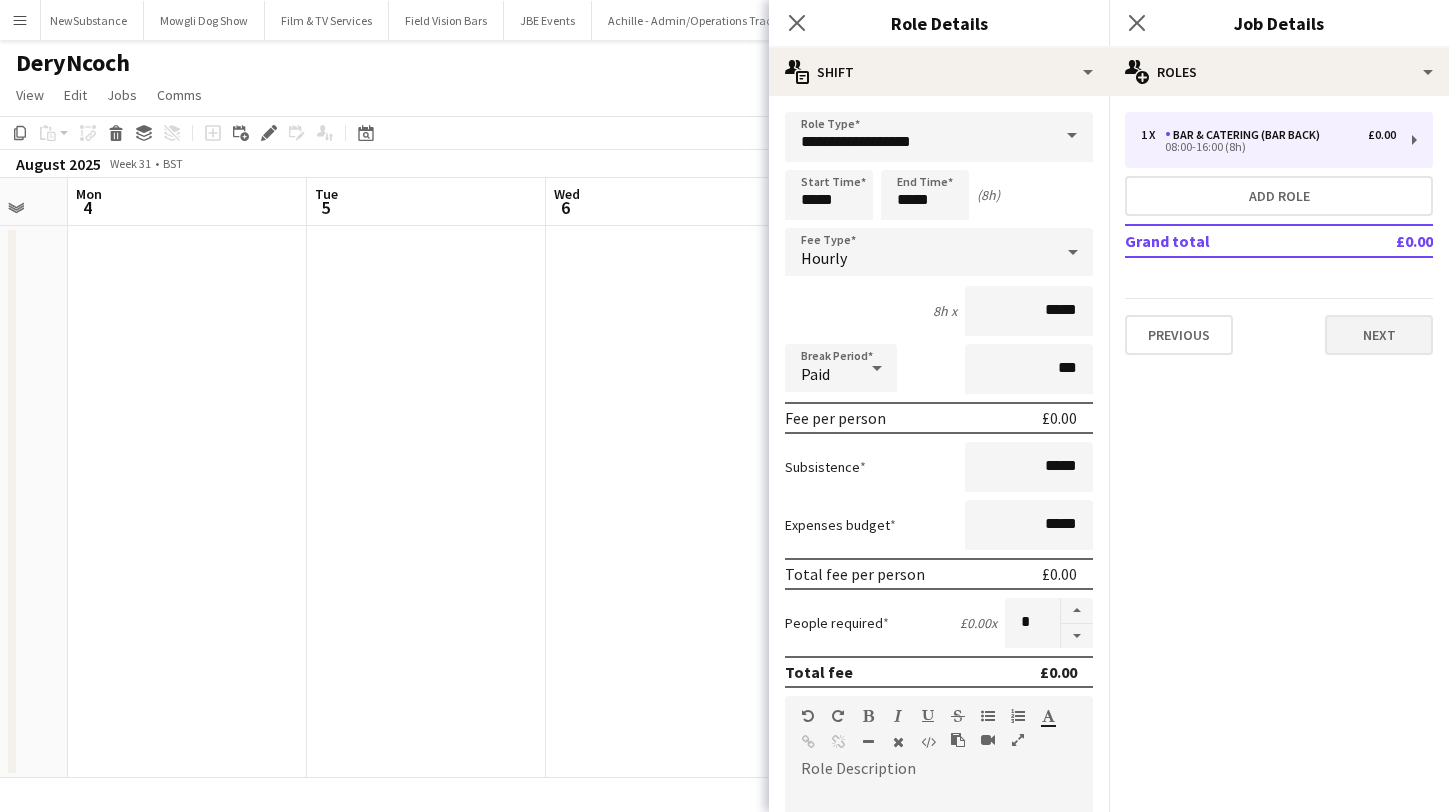 click on "Next" at bounding box center [1379, 335] 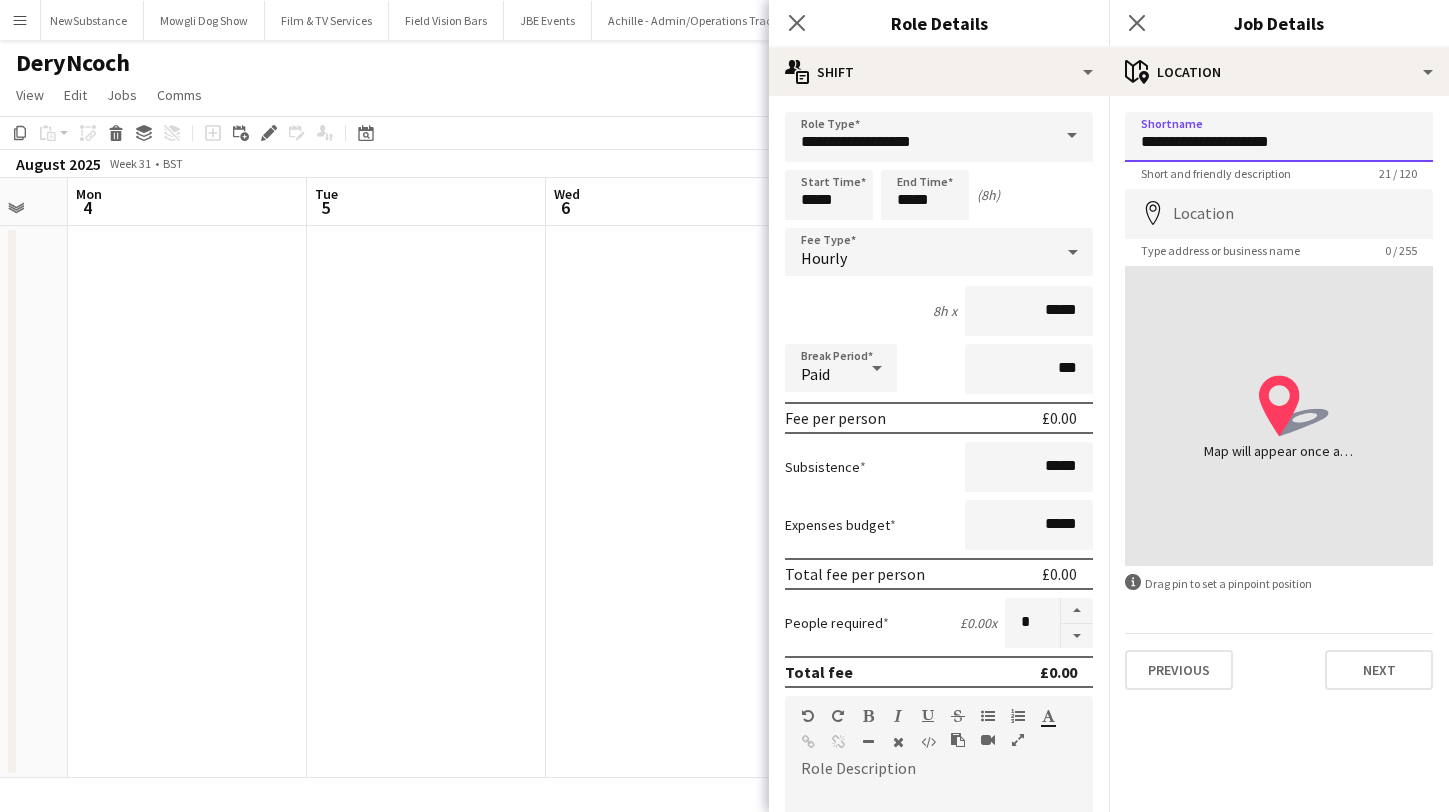 type on "**********" 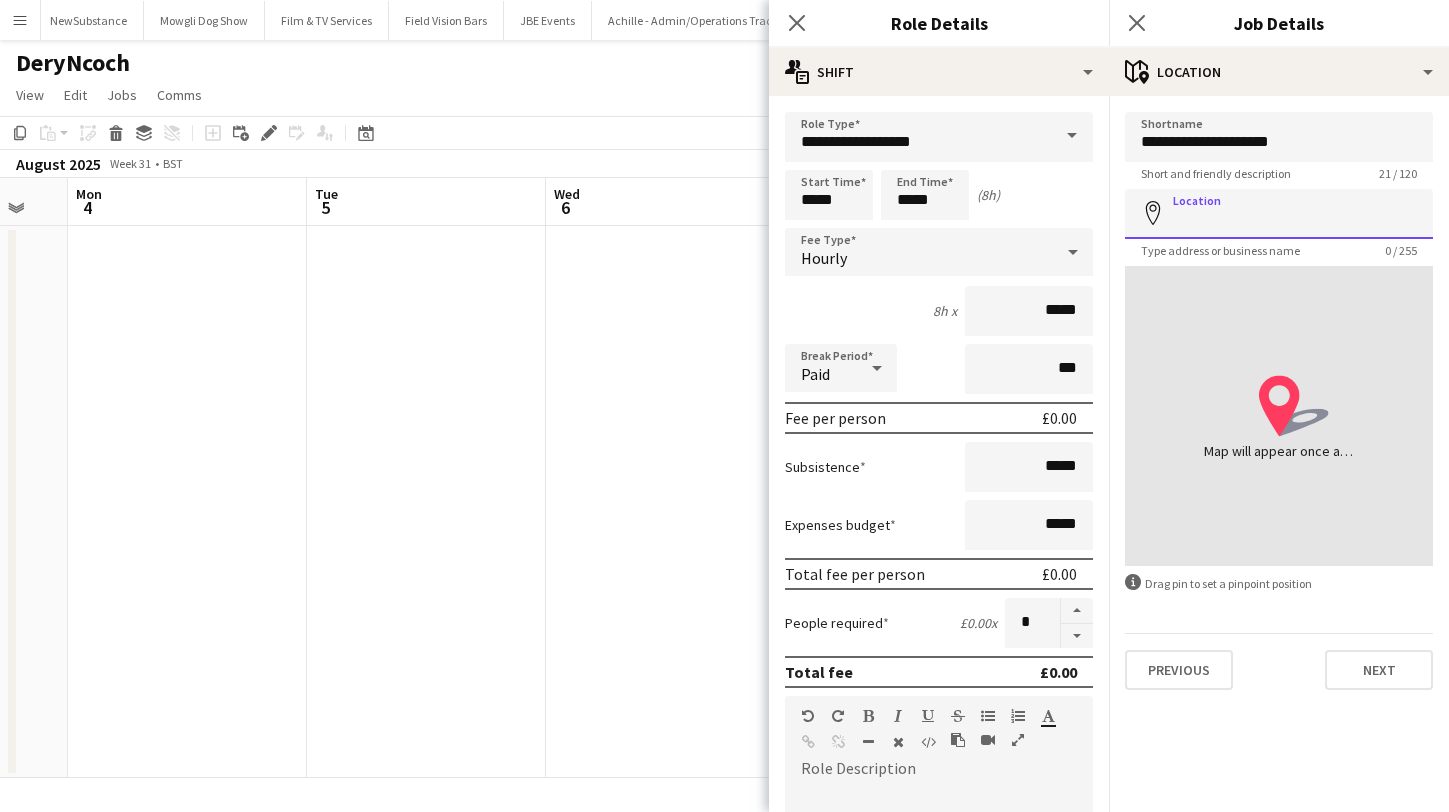 click on "Location" at bounding box center (1279, 214) 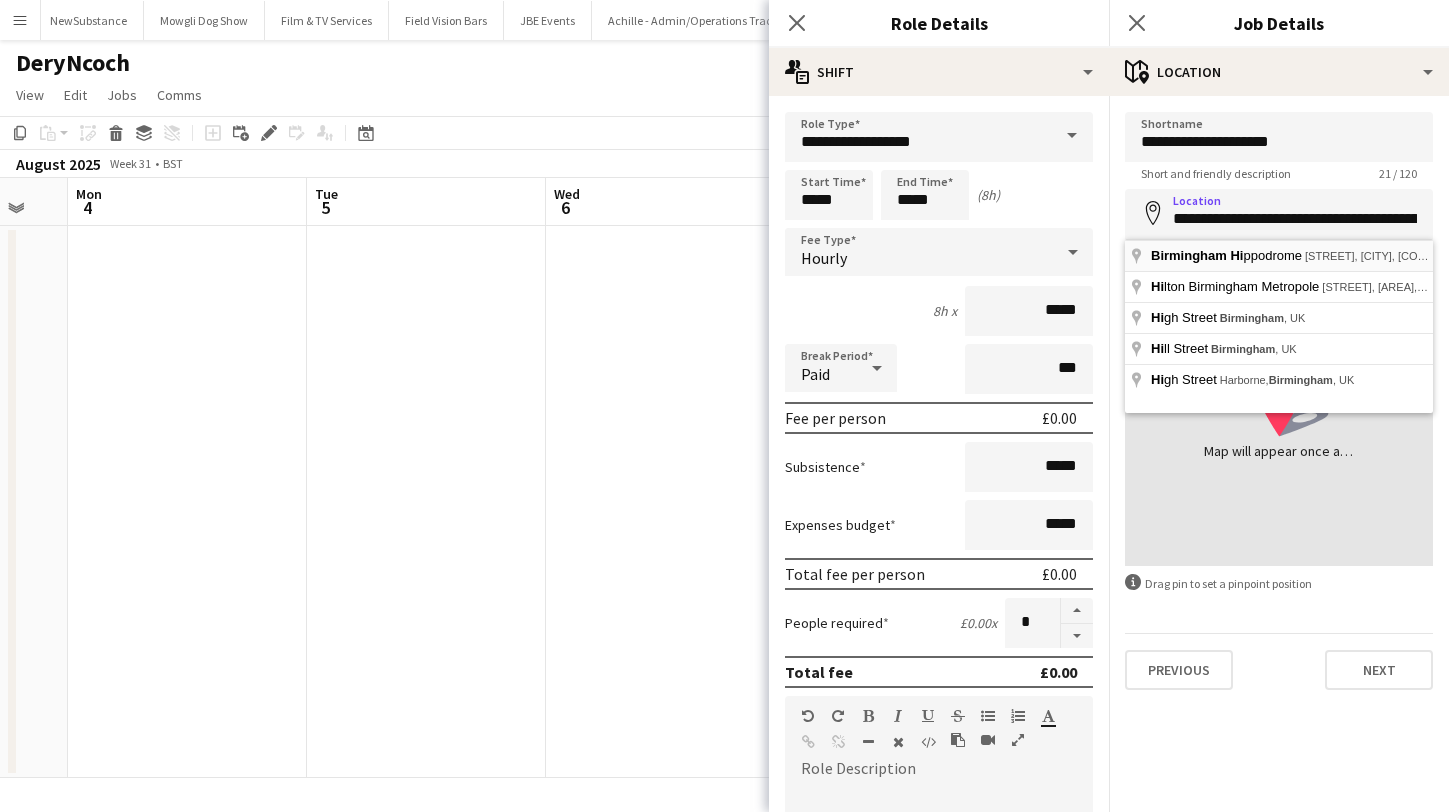type on "**********" 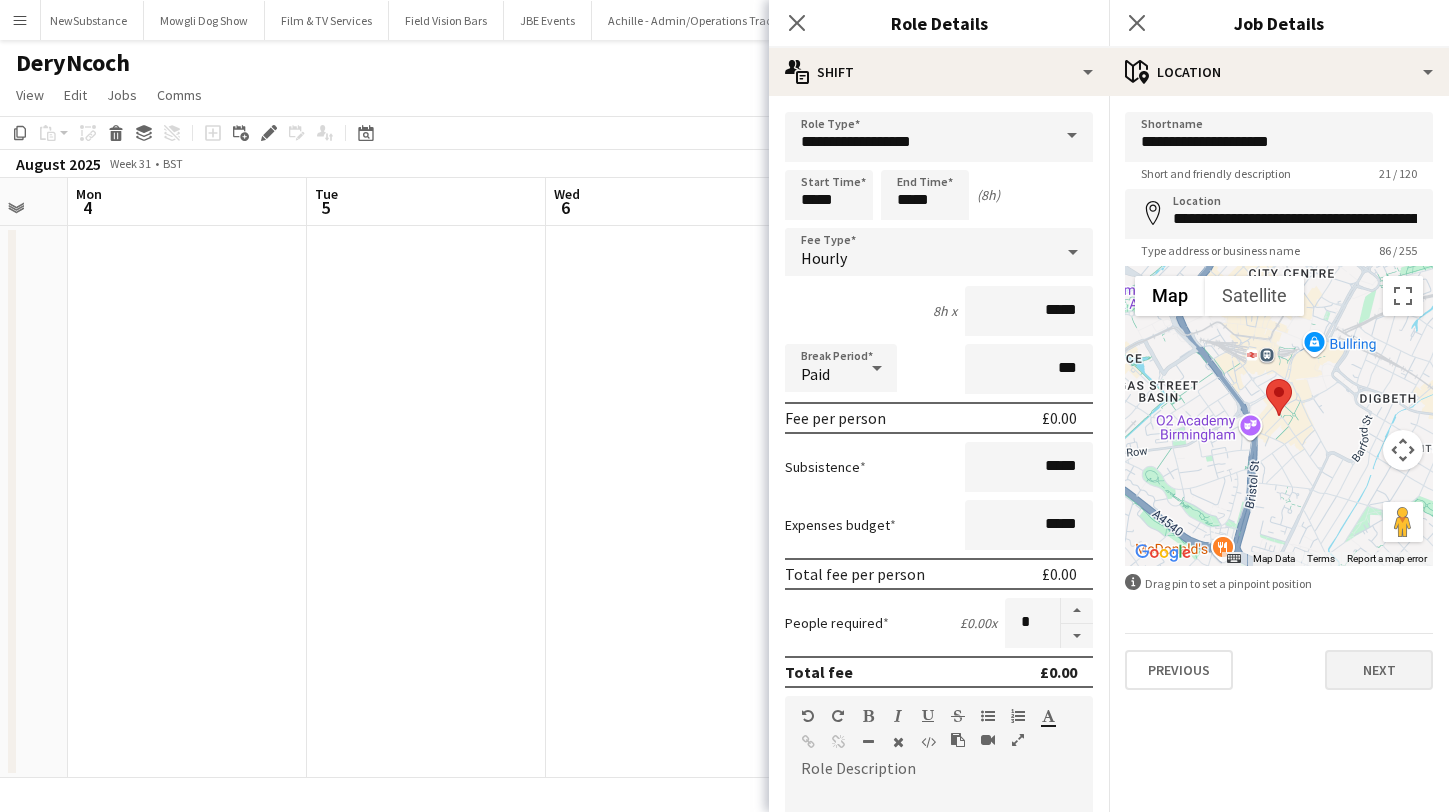 click on "Next" at bounding box center [1379, 670] 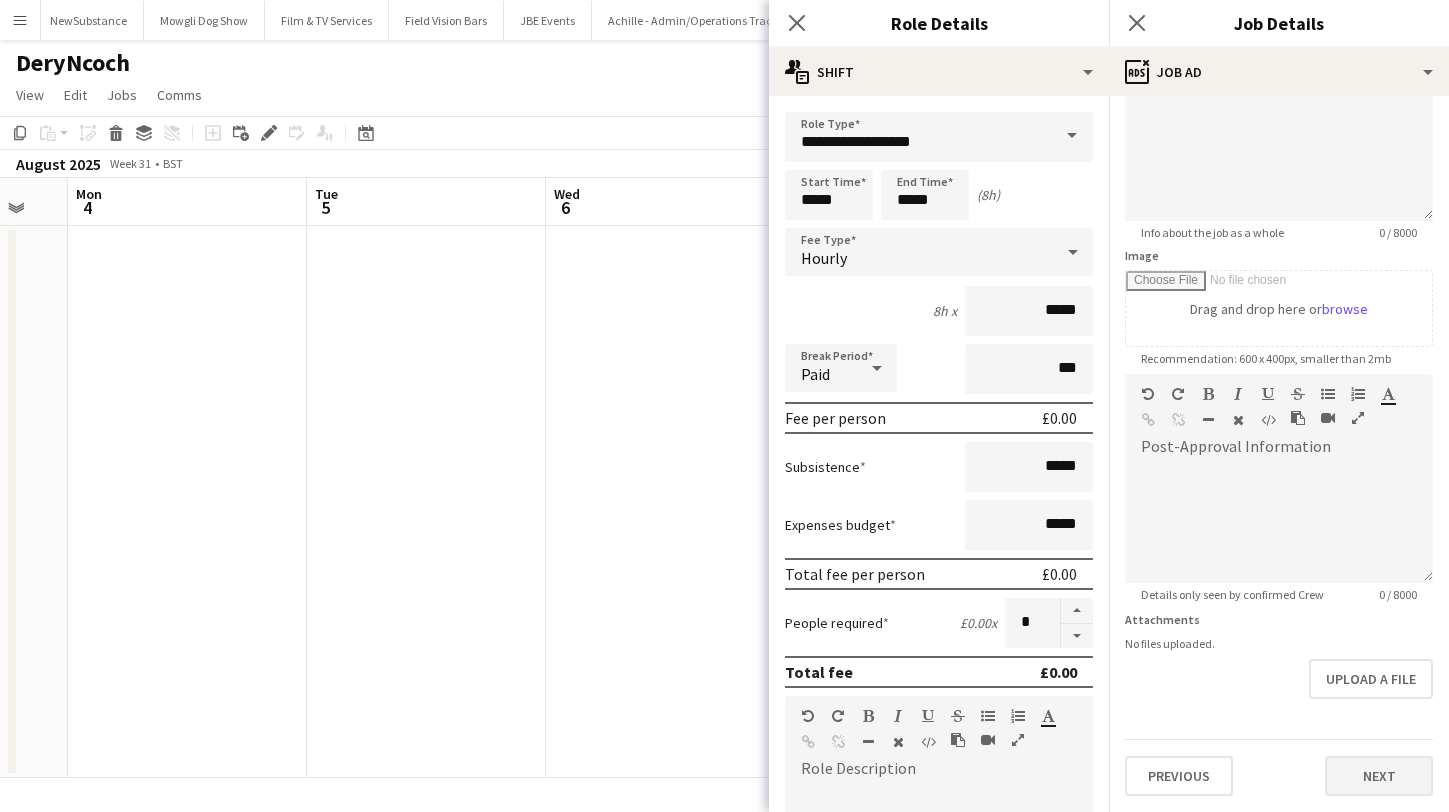 scroll, scrollTop: 179, scrollLeft: 0, axis: vertical 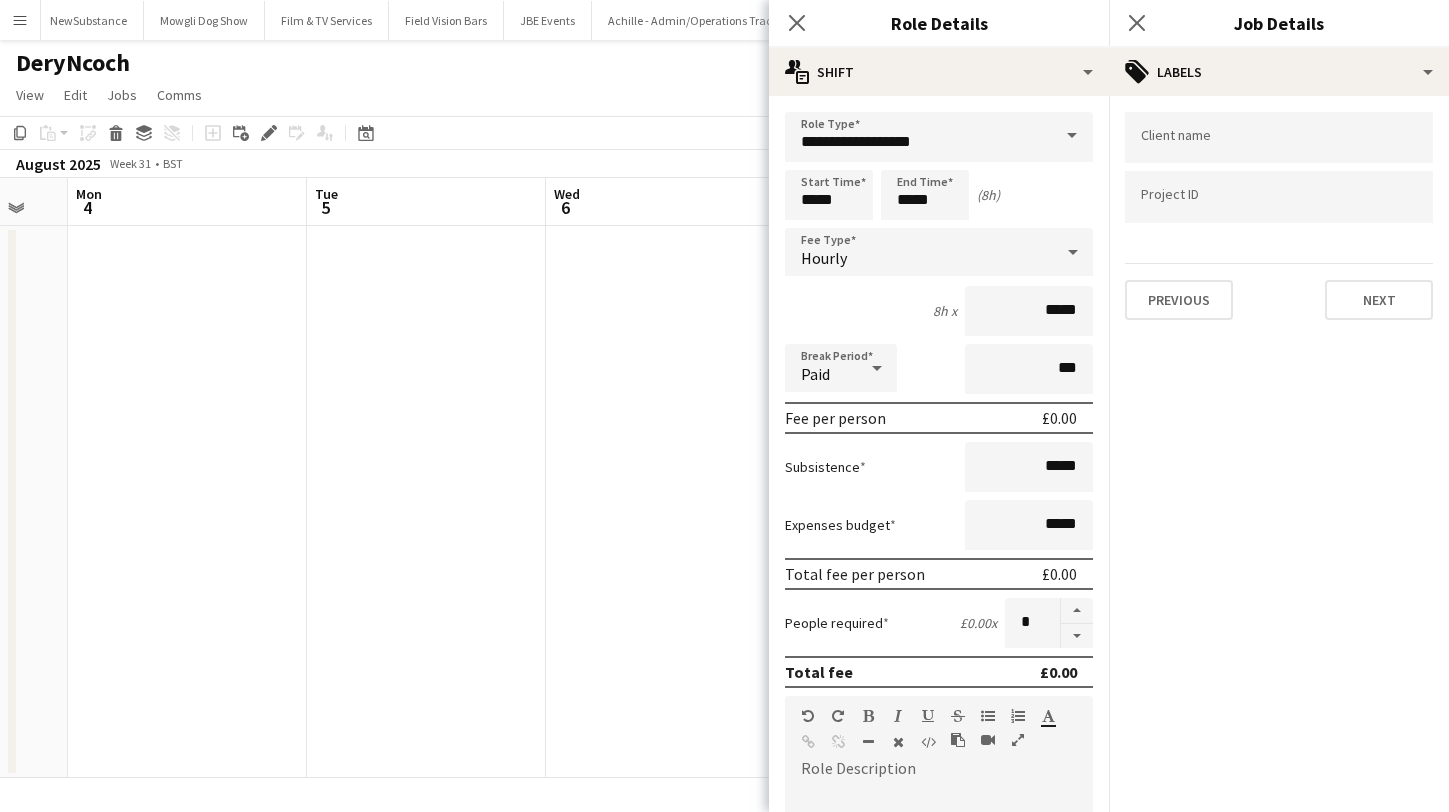 click at bounding box center (1279, 138) 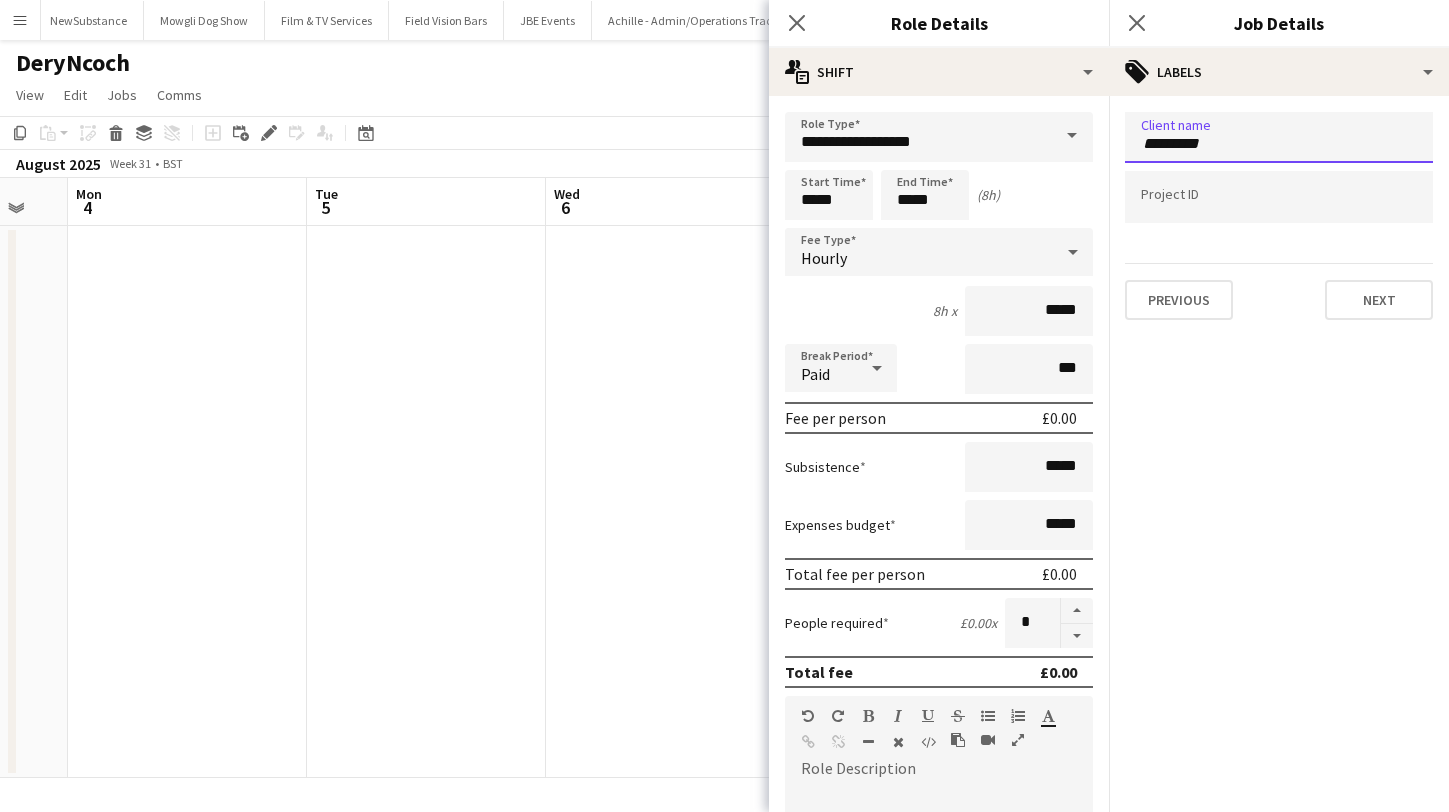 type on "*********" 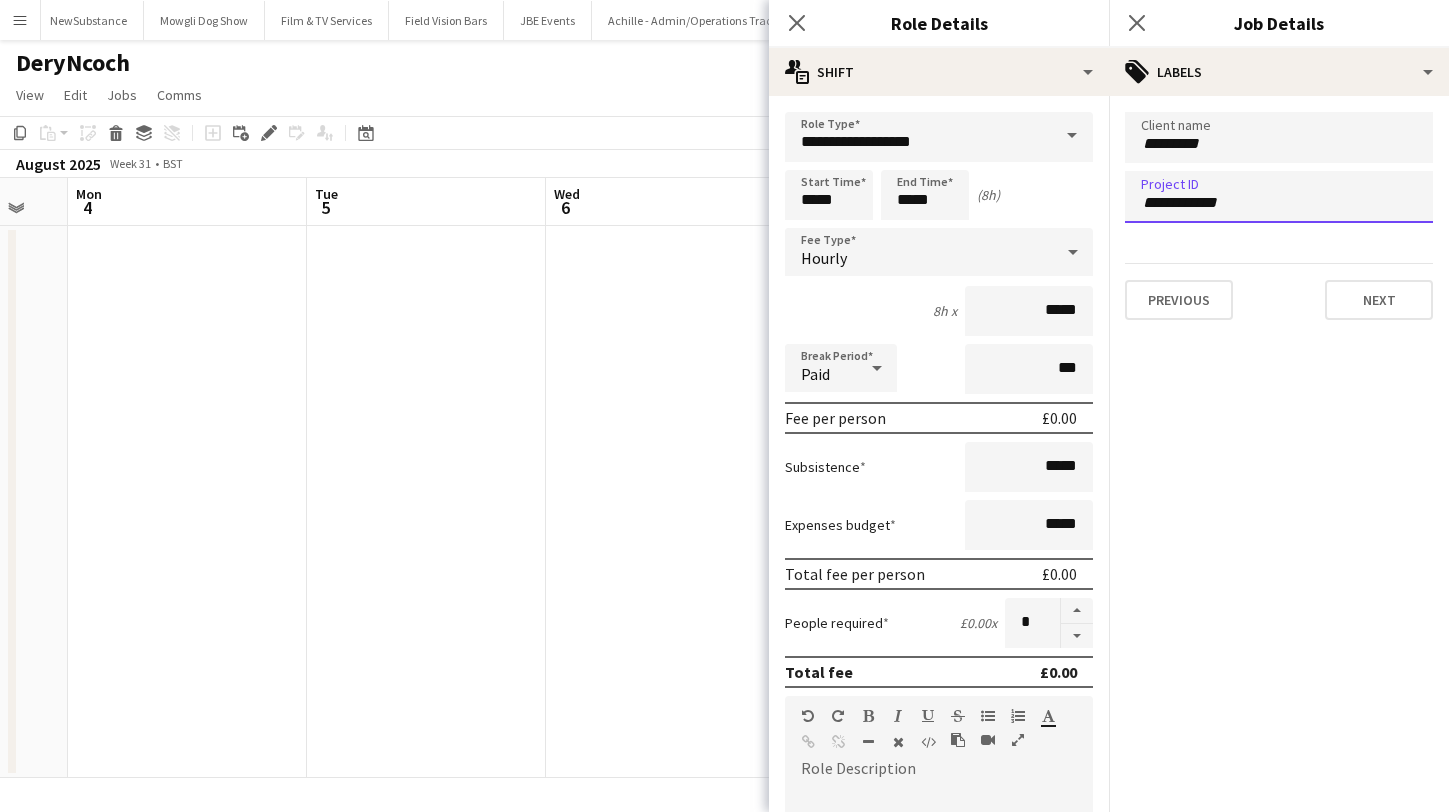 type on "**********" 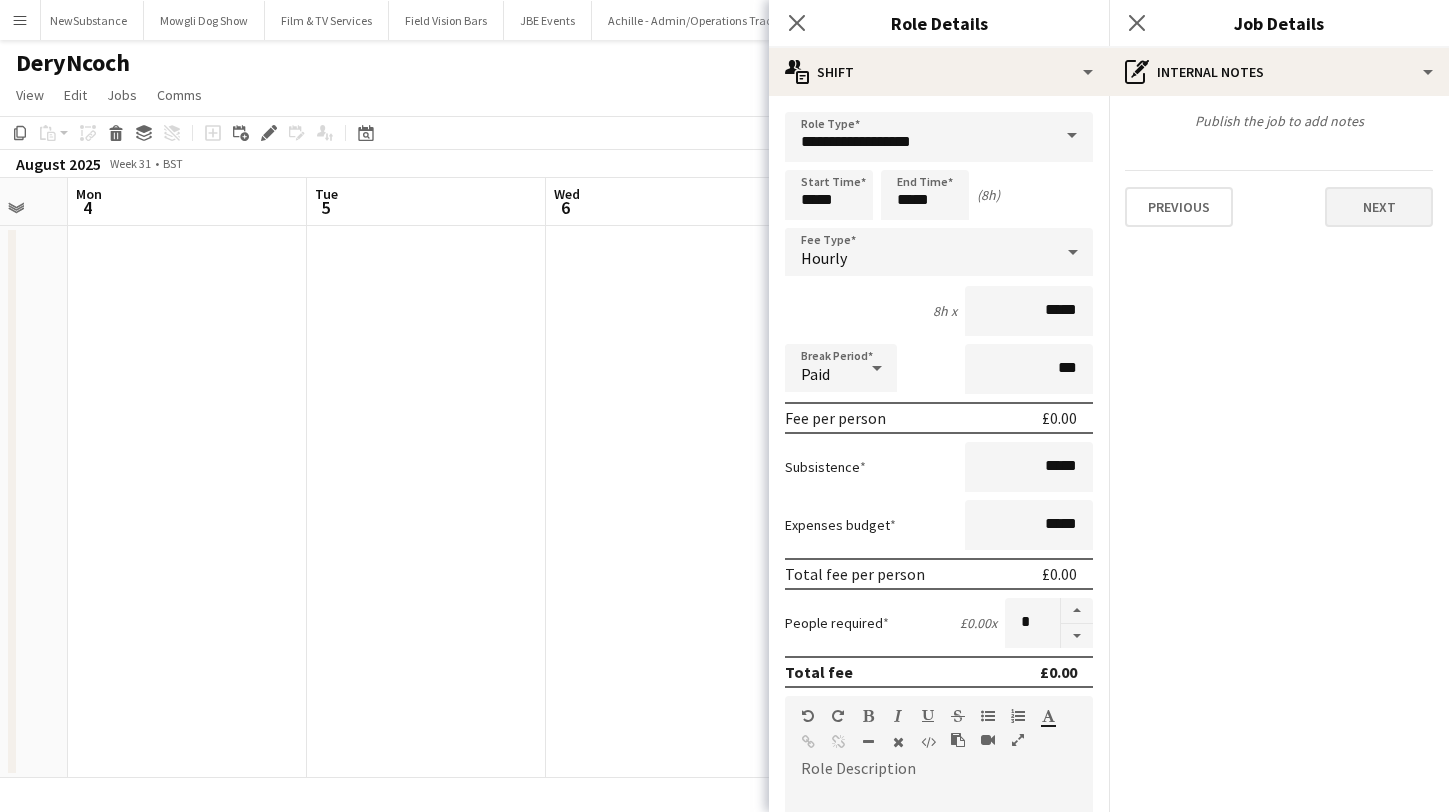 click on "Next" at bounding box center [1379, 207] 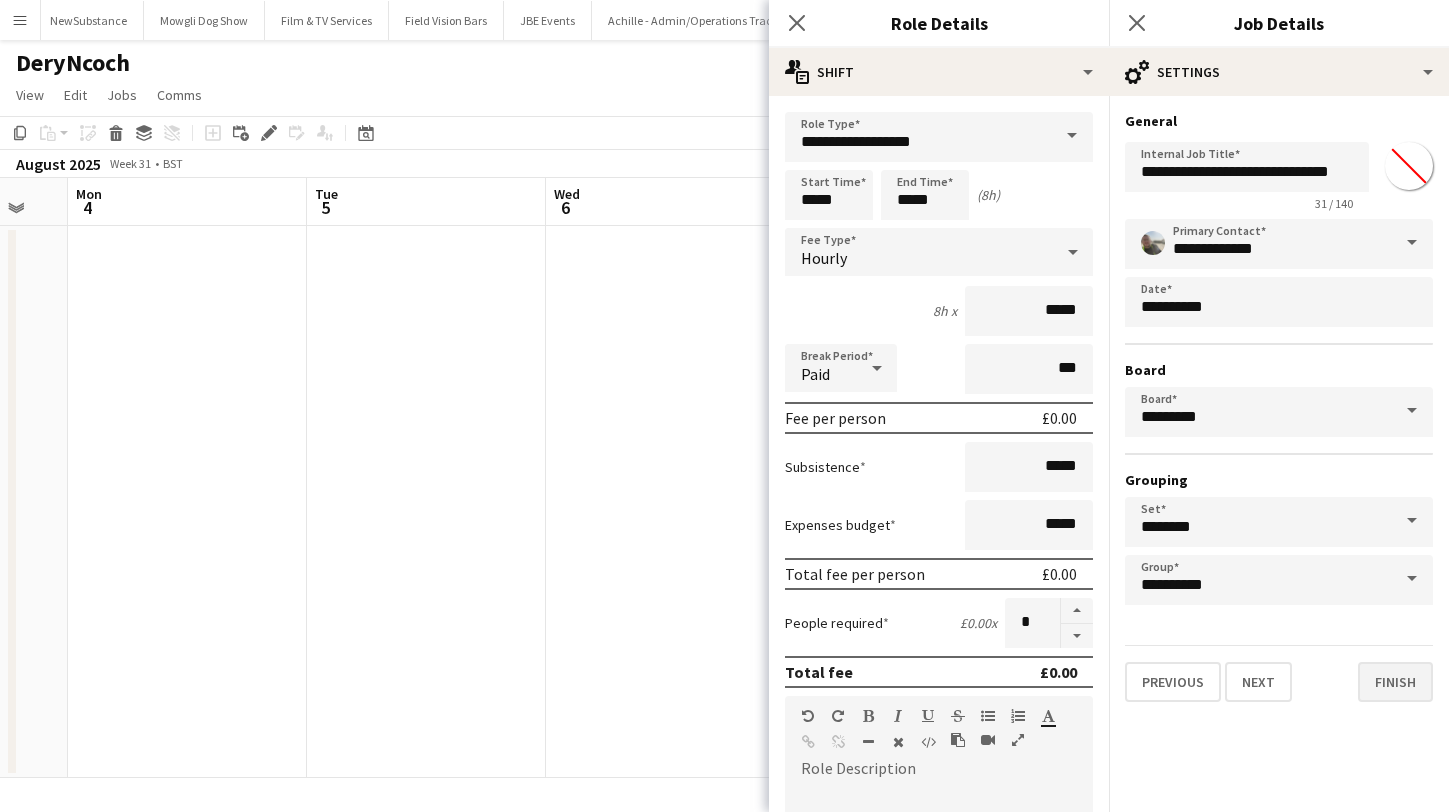 click on "Finish" at bounding box center [1395, 682] 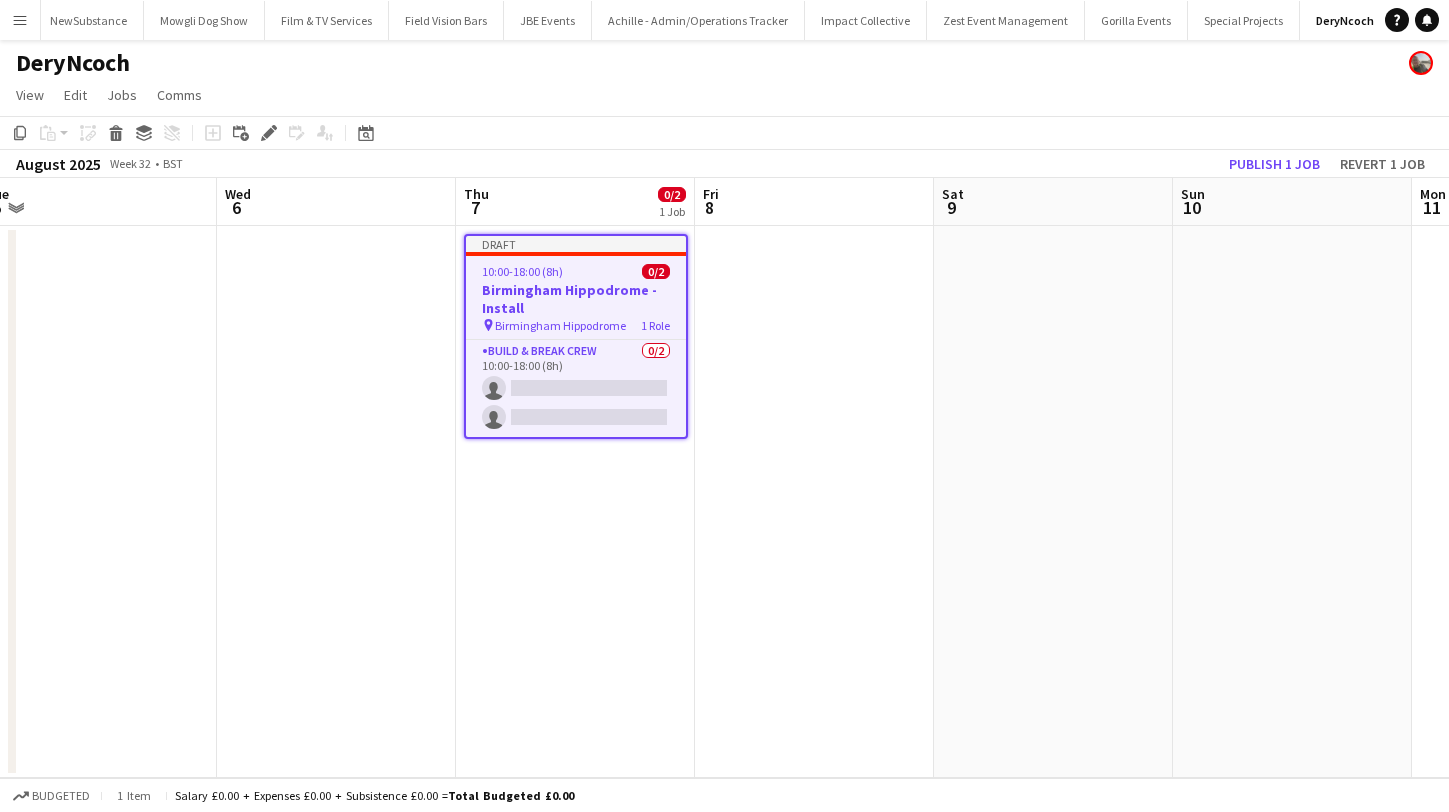 scroll, scrollTop: 0, scrollLeft: 820, axis: horizontal 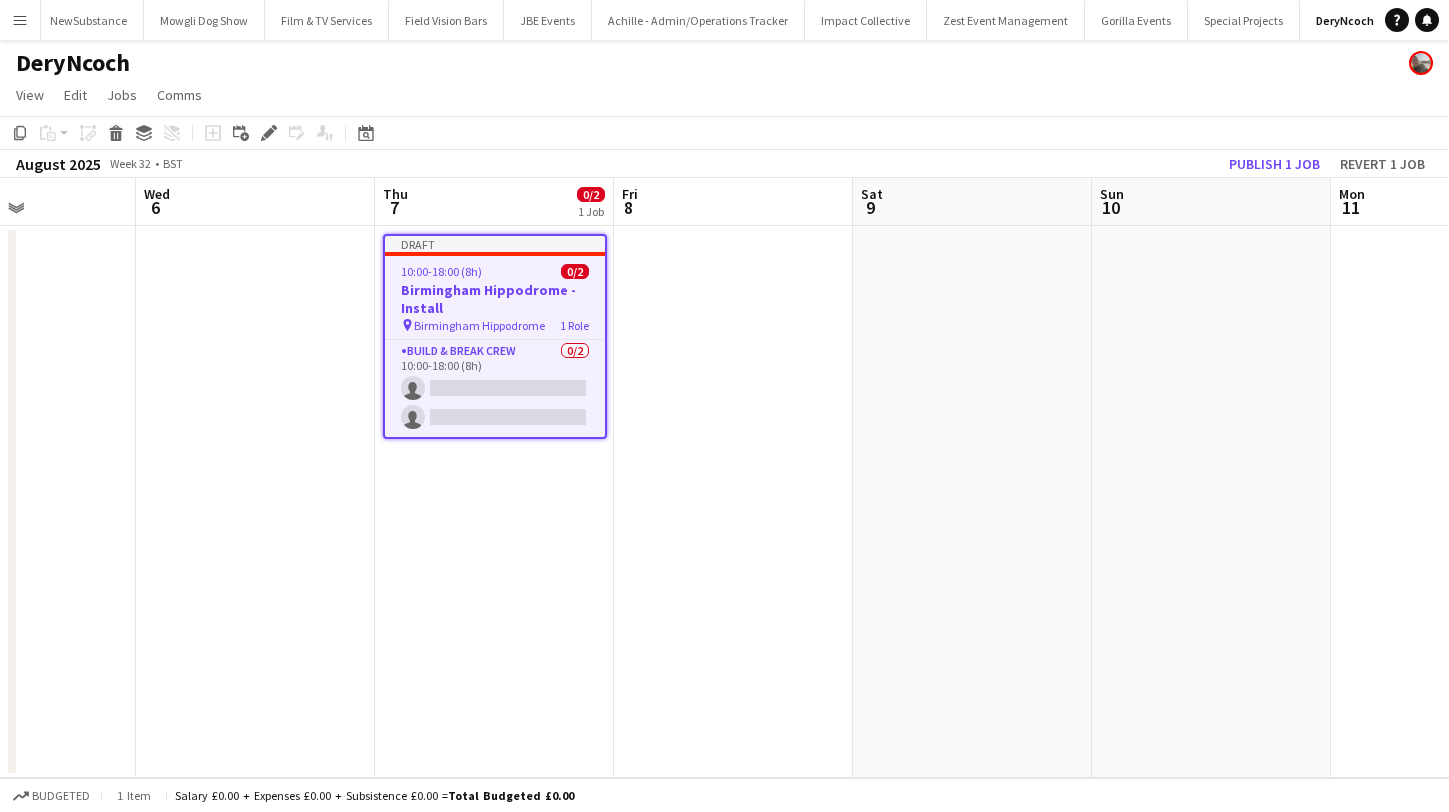 click on "Draft   10:00-18:00 (8h)    0/2   Birmingham Hippodrome - Install
pin
Birmingham Hippodrome   1 Role   Build & Break Crew   0/2   10:00-18:00 (8h)
single-neutral-actions
single-neutral-actions" at bounding box center (495, 336) 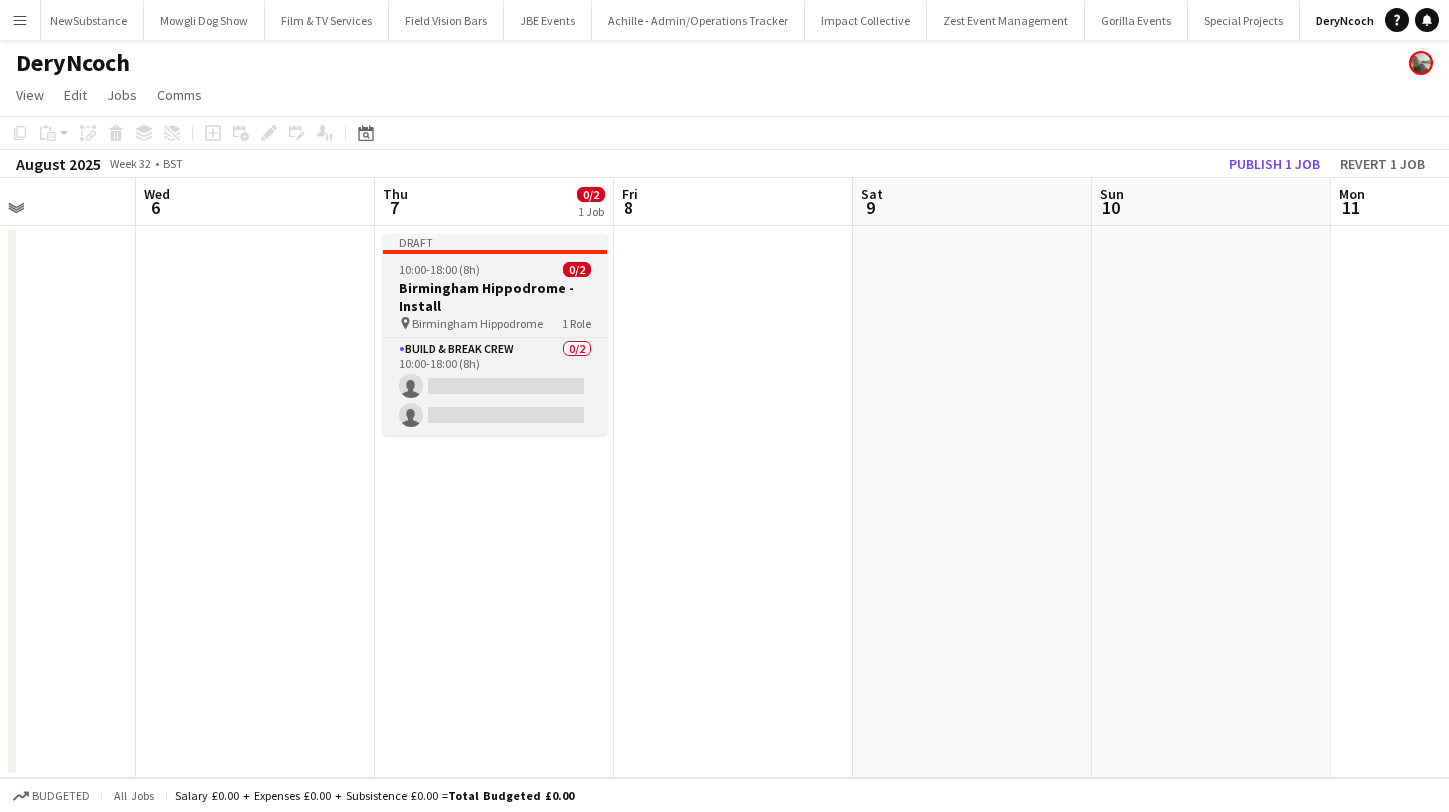 click on "Birmingham Hippodrome - Install" at bounding box center [495, 297] 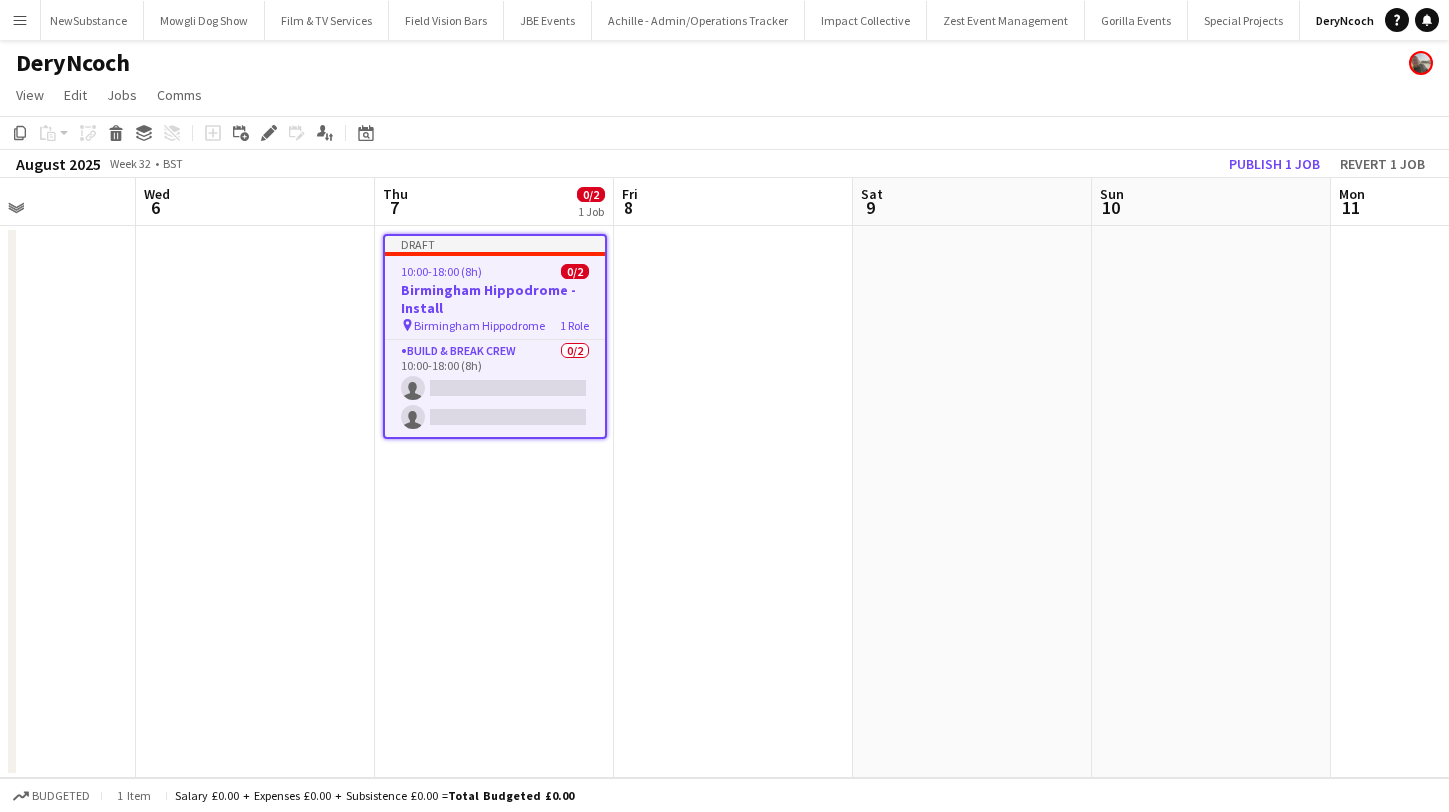 click at bounding box center [733, 502] 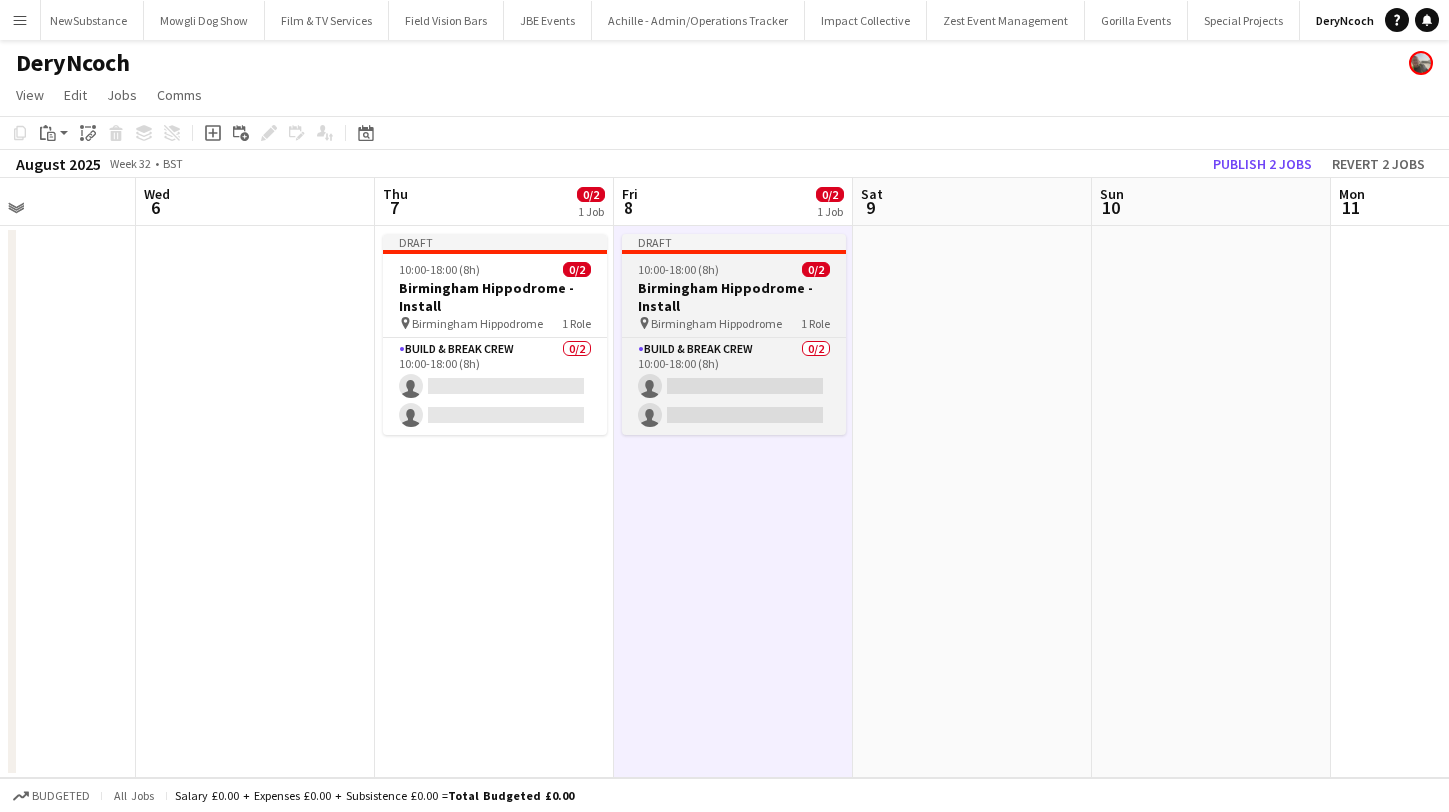 click on "10:00-18:00 (8h)" at bounding box center (678, 269) 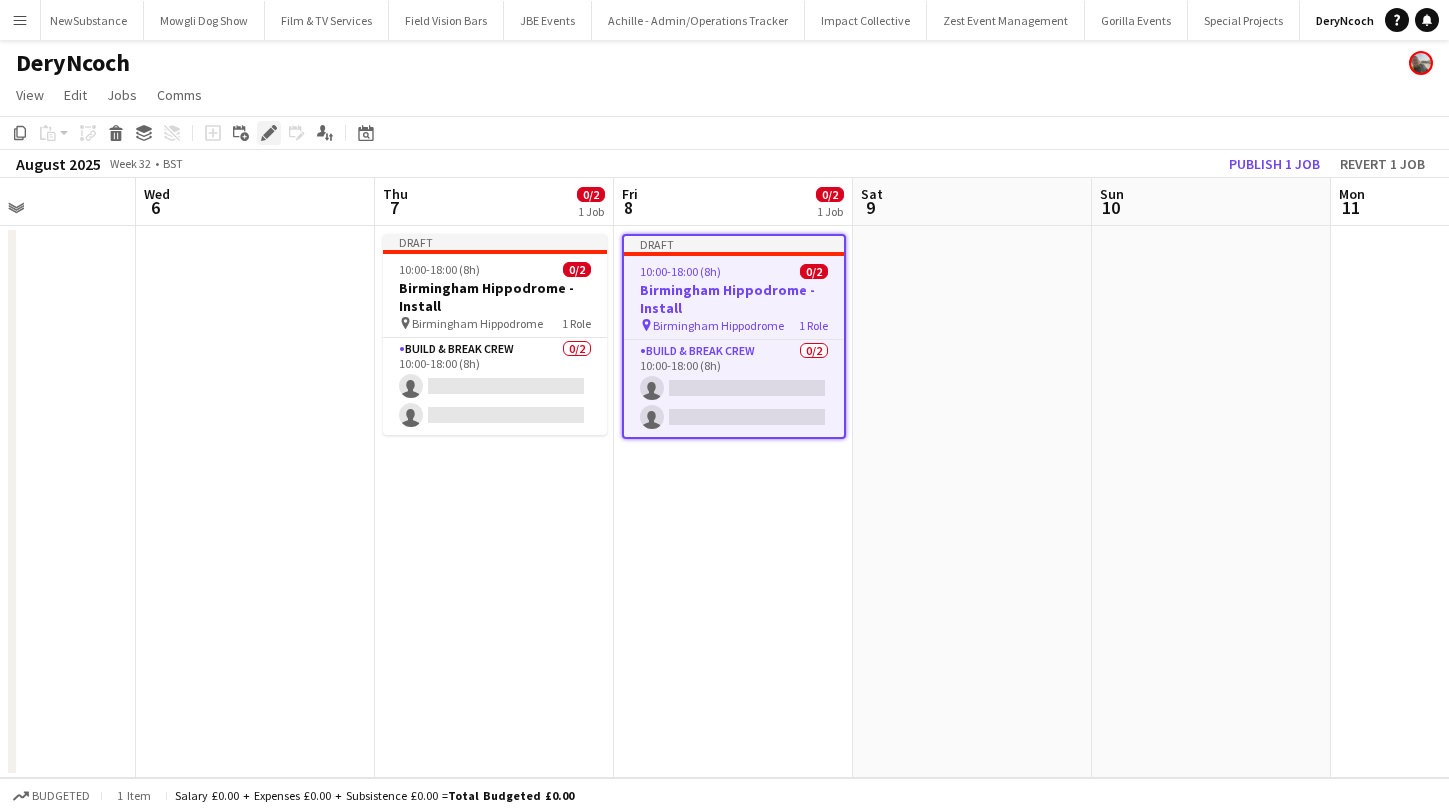 click on "Edit" 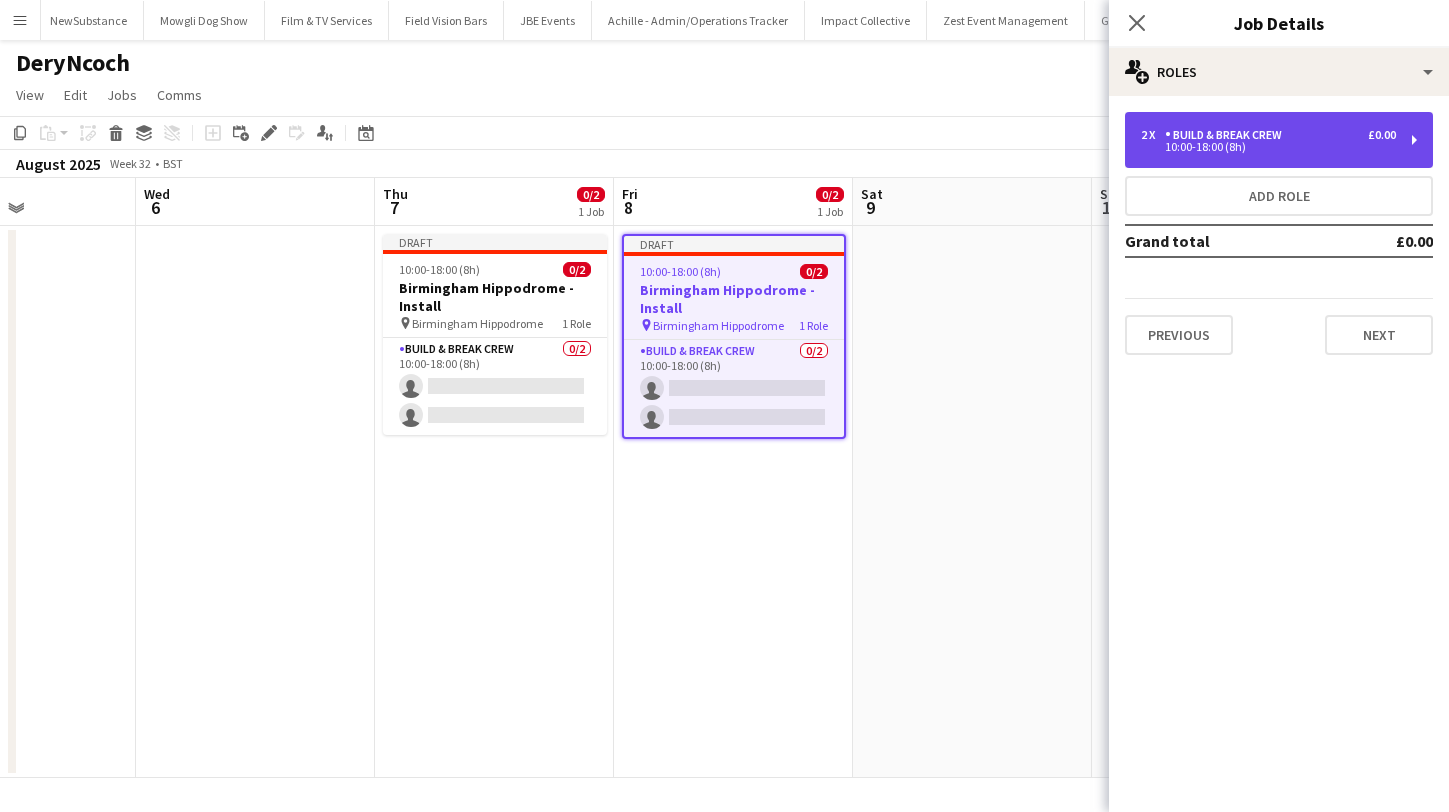 click on "2 x   Build & Break Crew   £0.00   10:00-18:00 (8h)" at bounding box center (1279, 140) 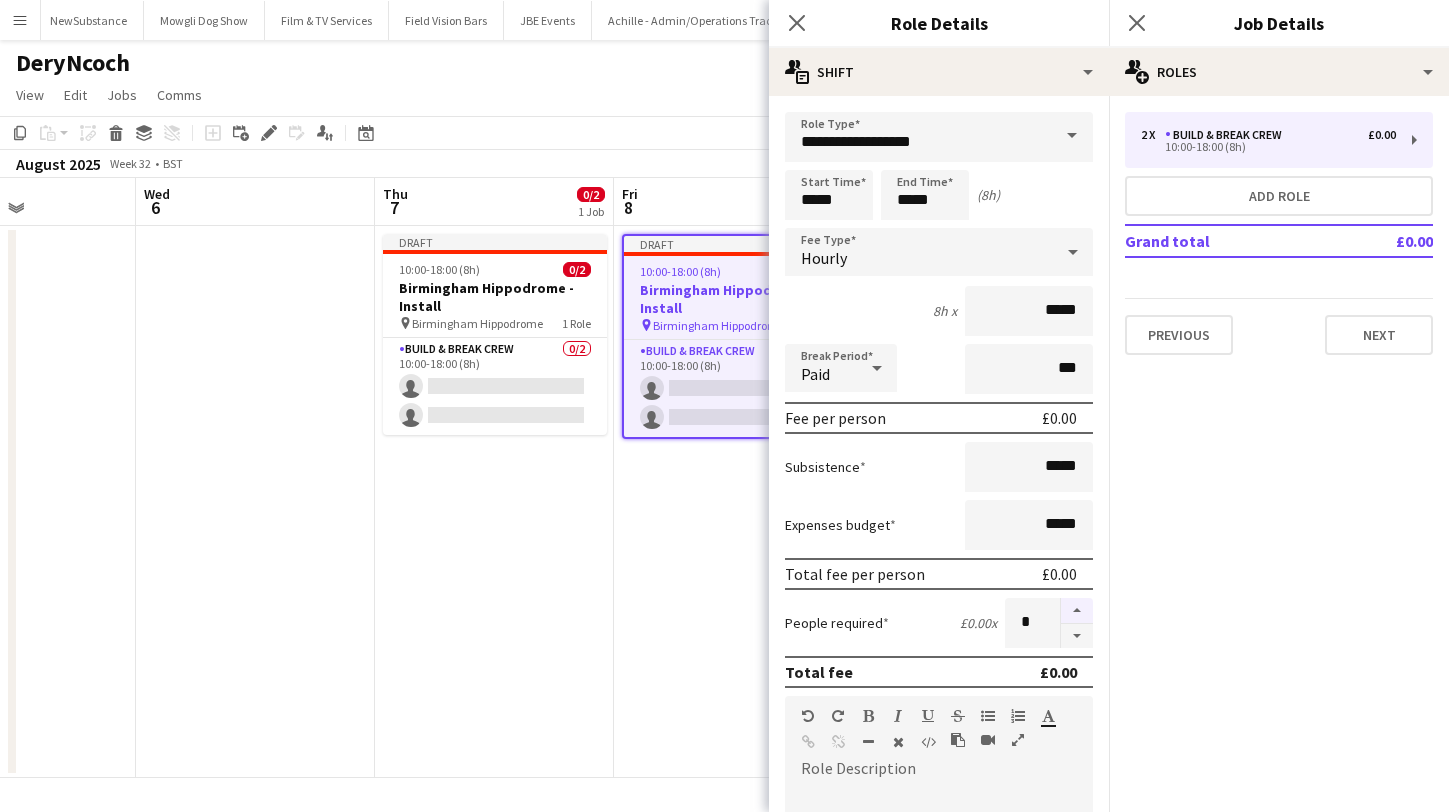 click at bounding box center [1077, 611] 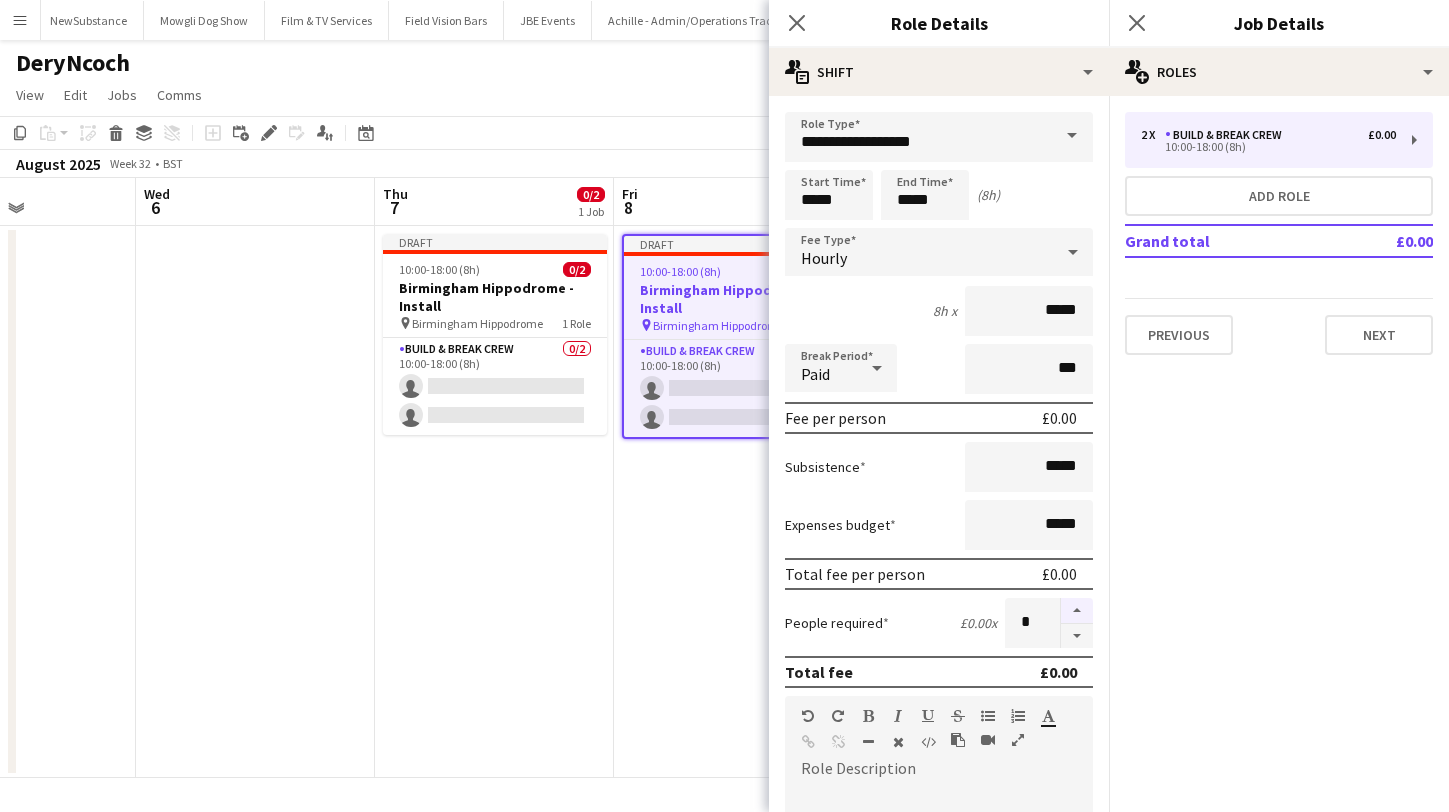click at bounding box center [1077, 611] 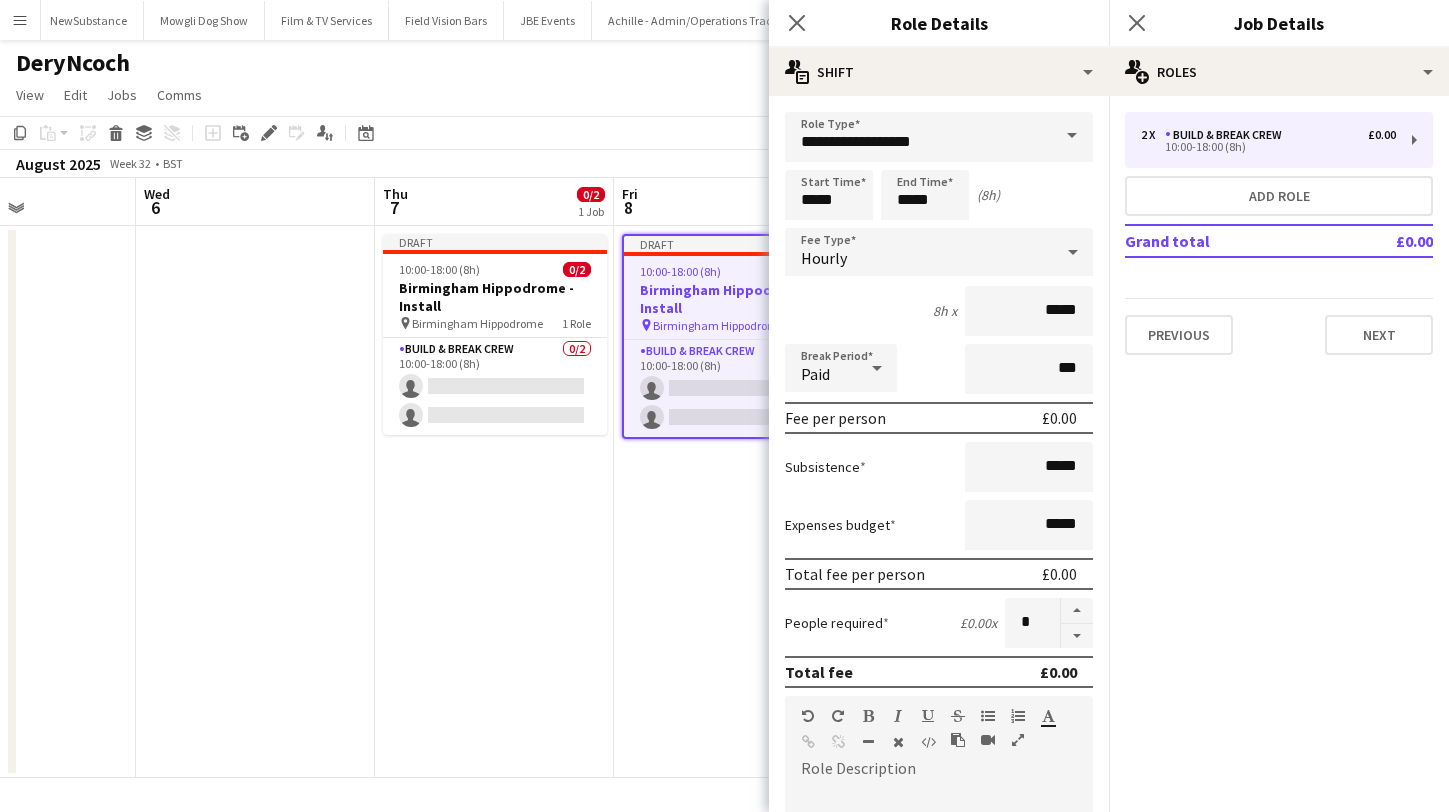 click on "**********" at bounding box center [939, 733] 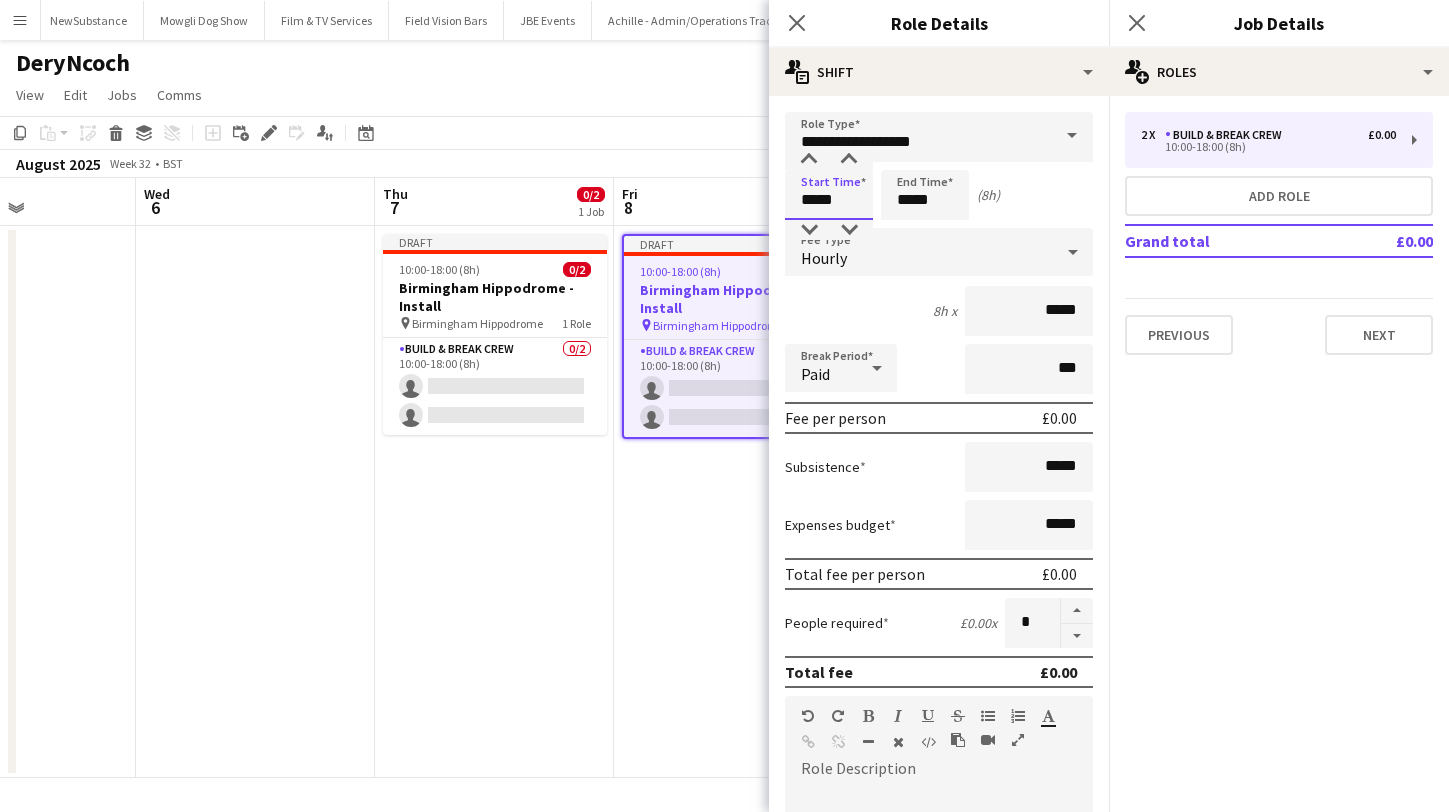 click on "*****" at bounding box center [829, 195] 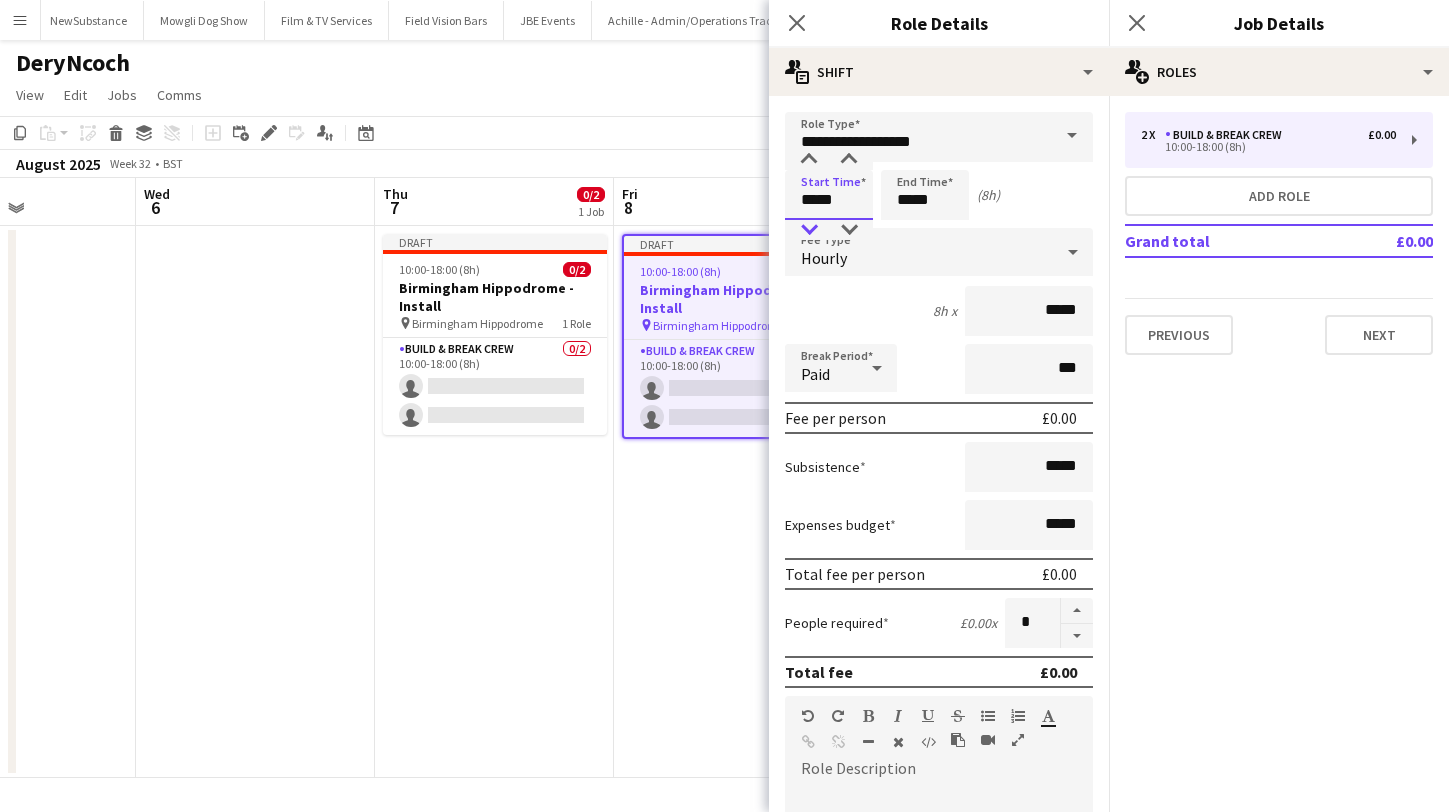 click at bounding box center (809, 230) 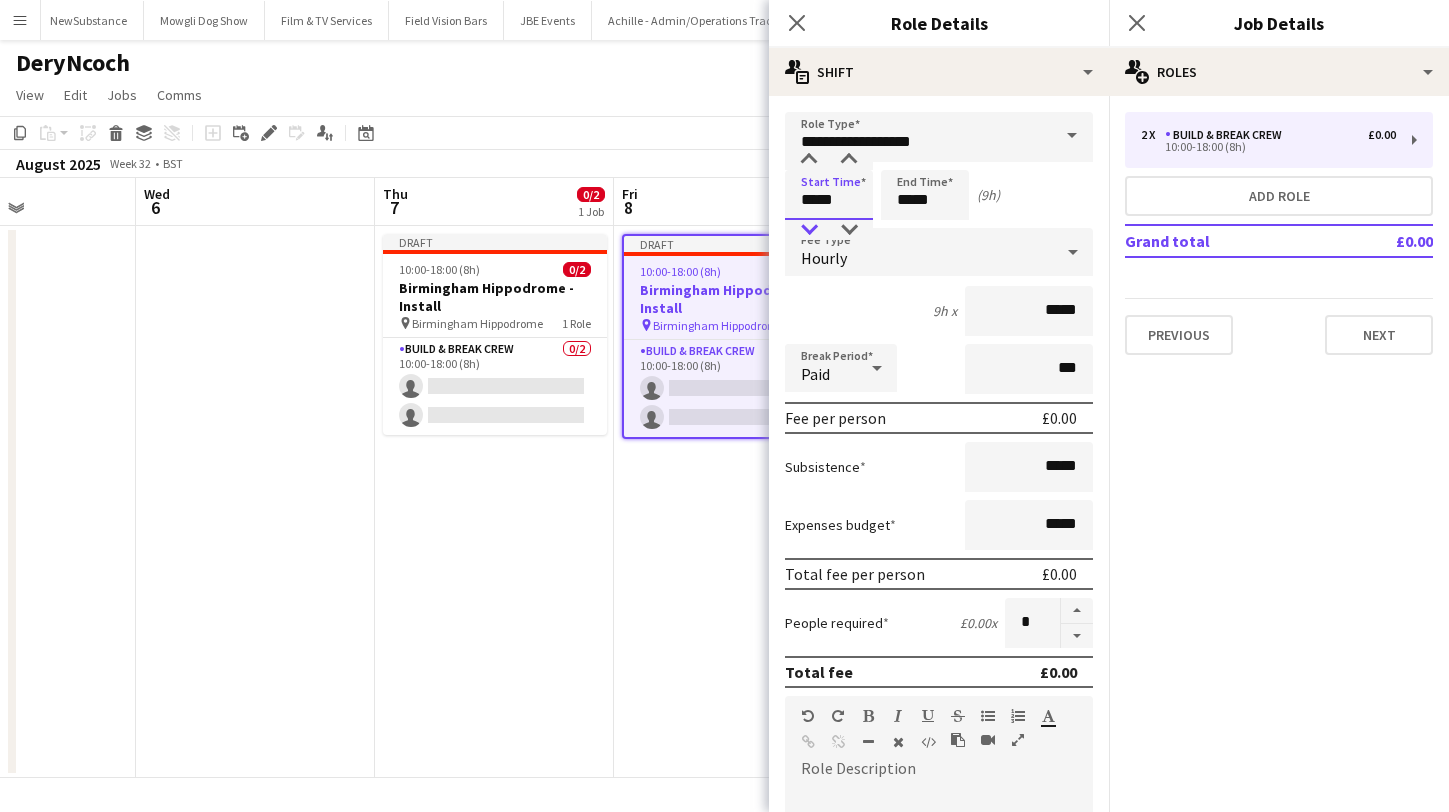 type on "*****" 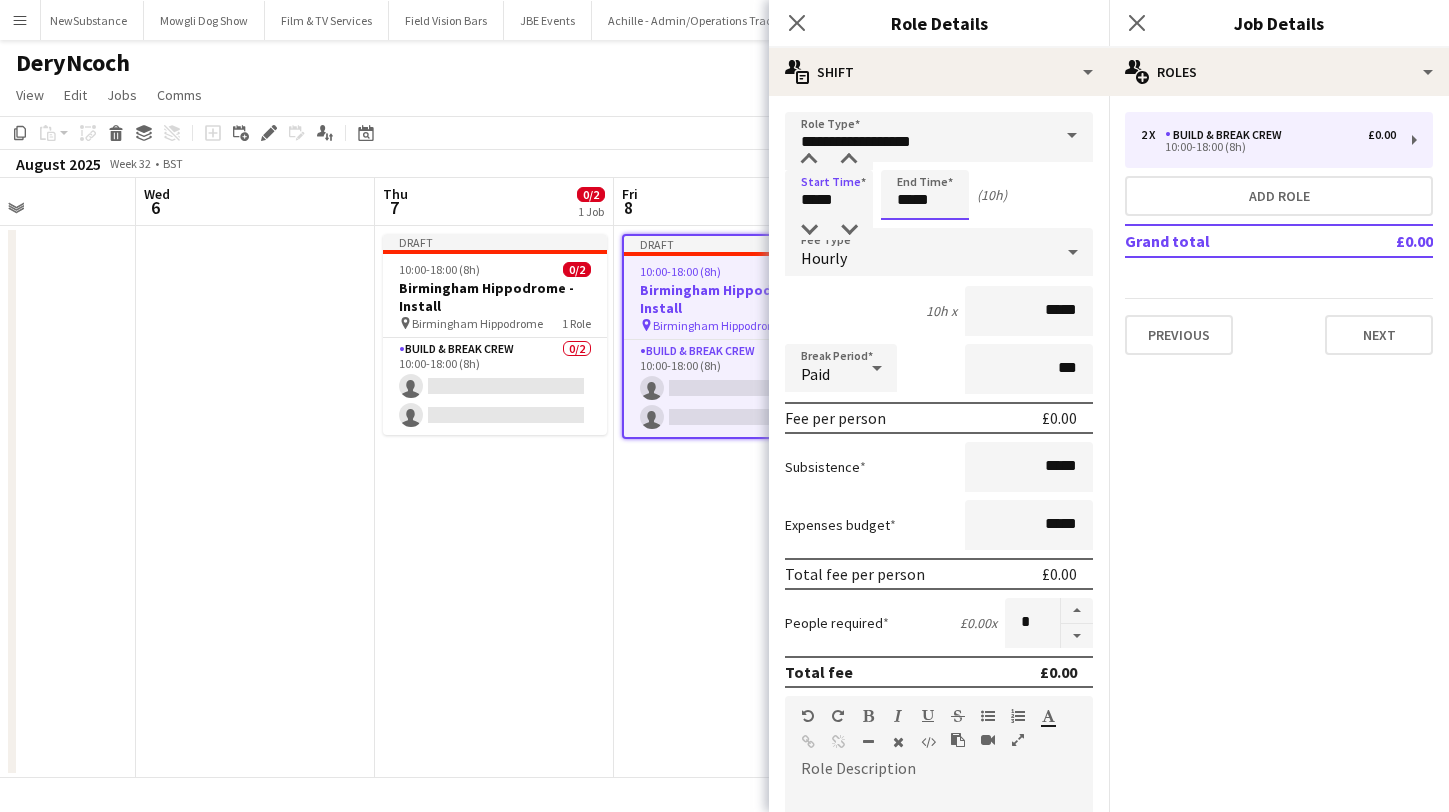 click on "*****" at bounding box center (925, 195) 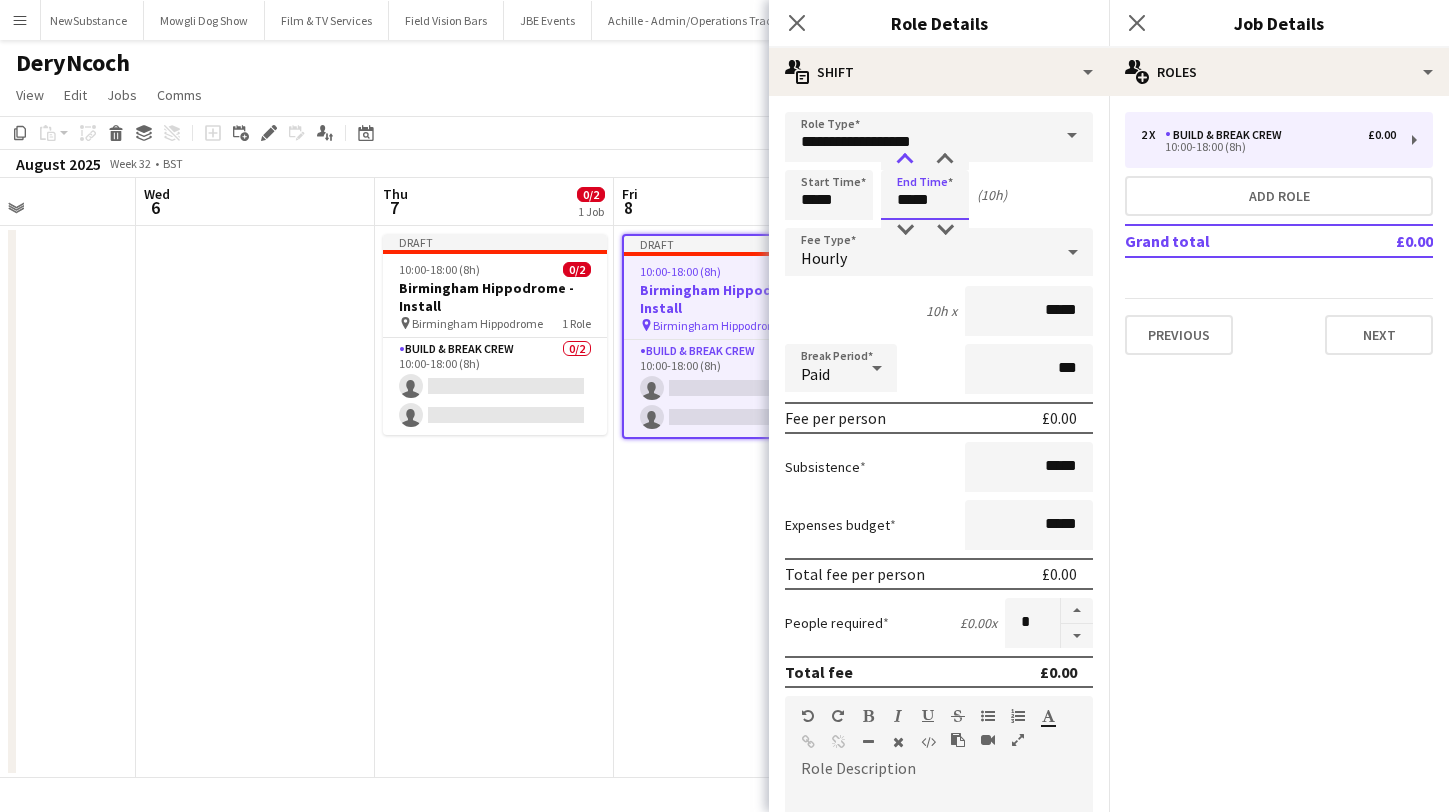 click at bounding box center [905, 160] 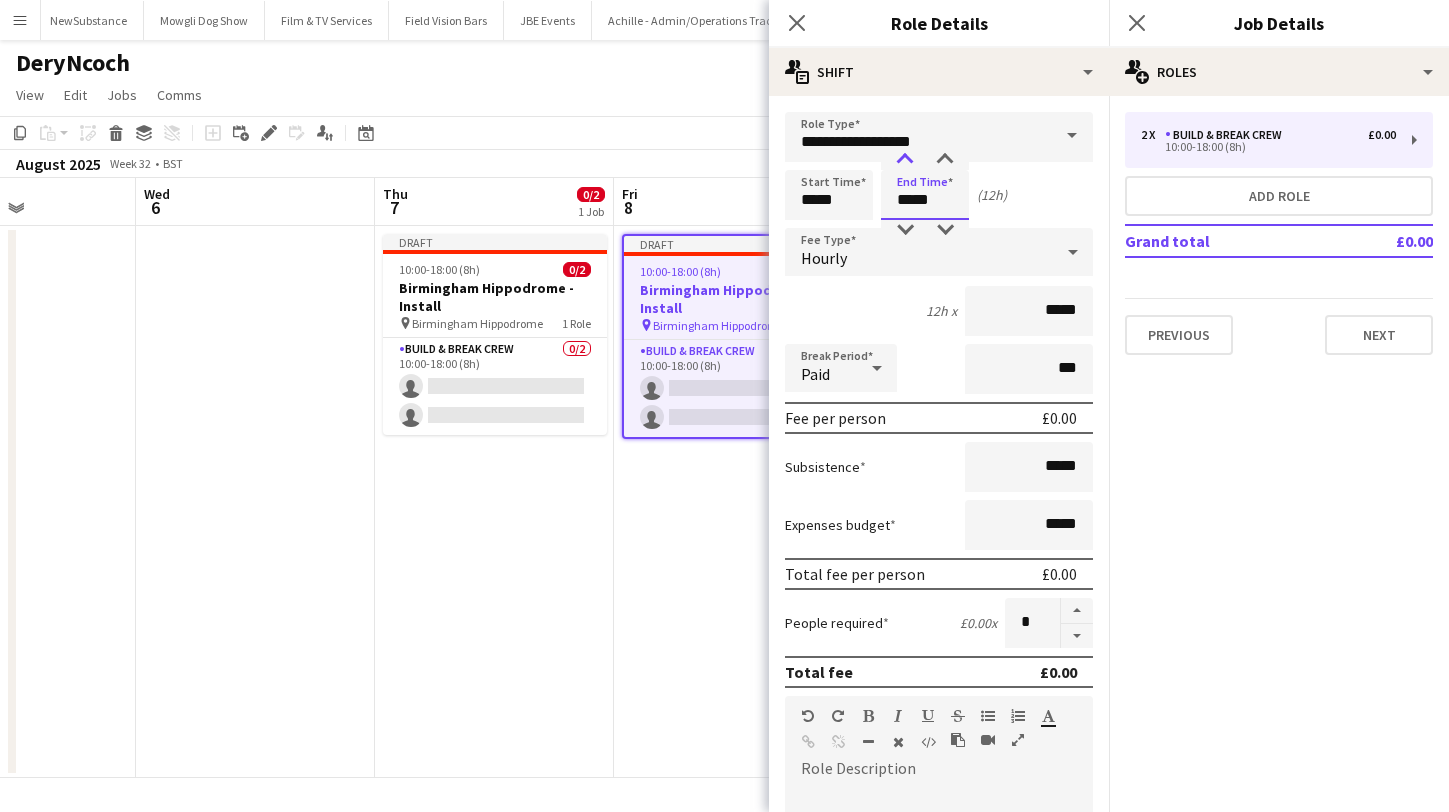 click at bounding box center (905, 160) 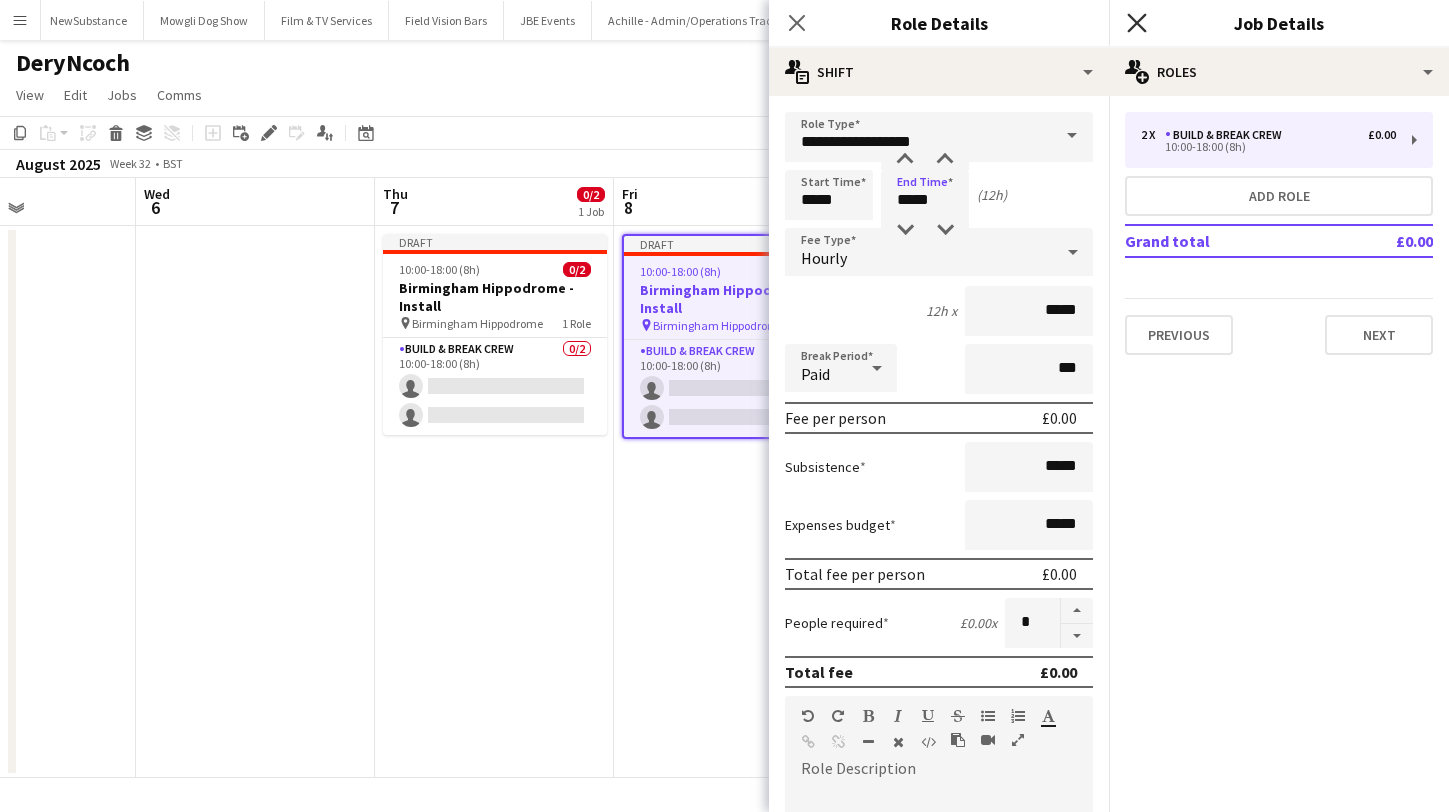 click on "Close pop-in" 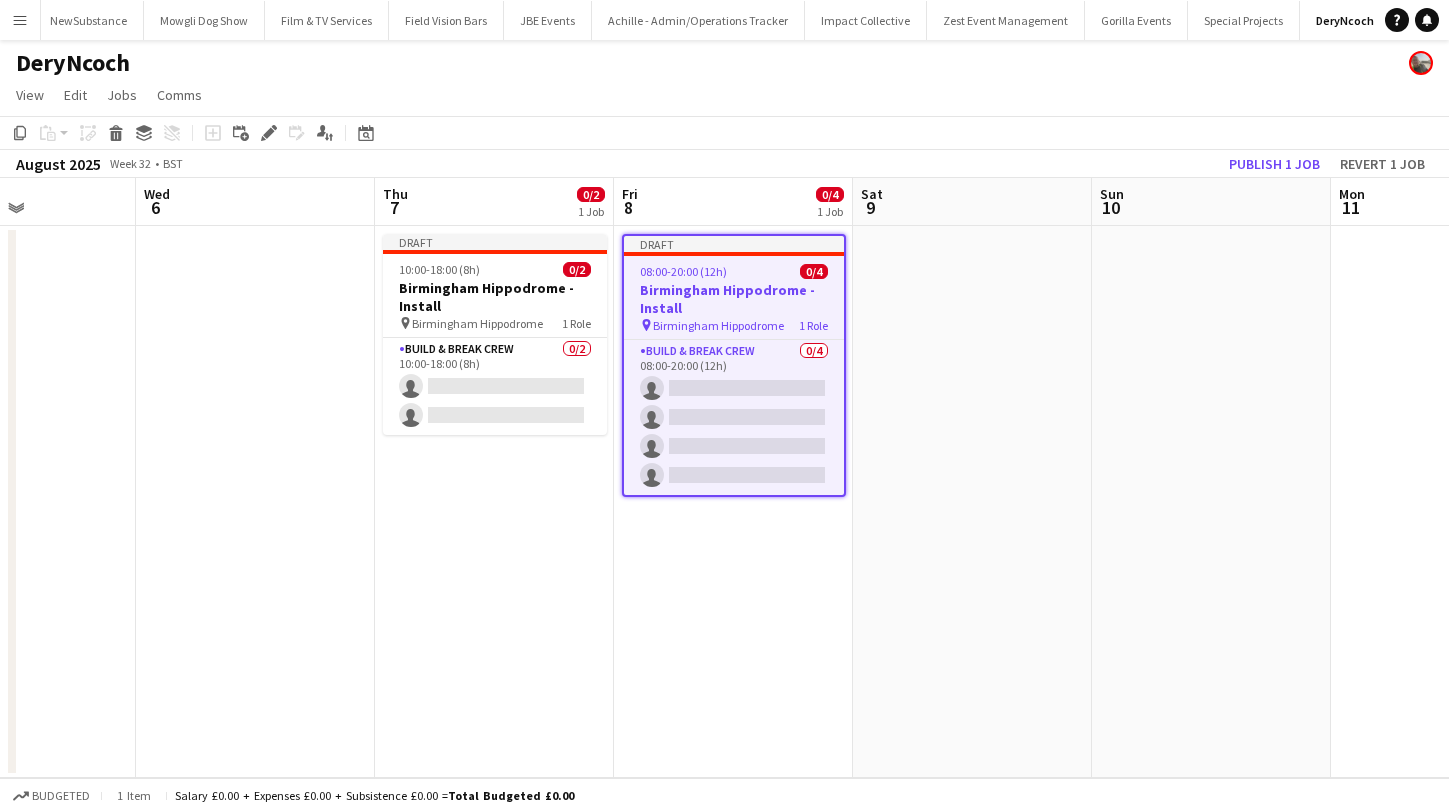 click at bounding box center [972, 502] 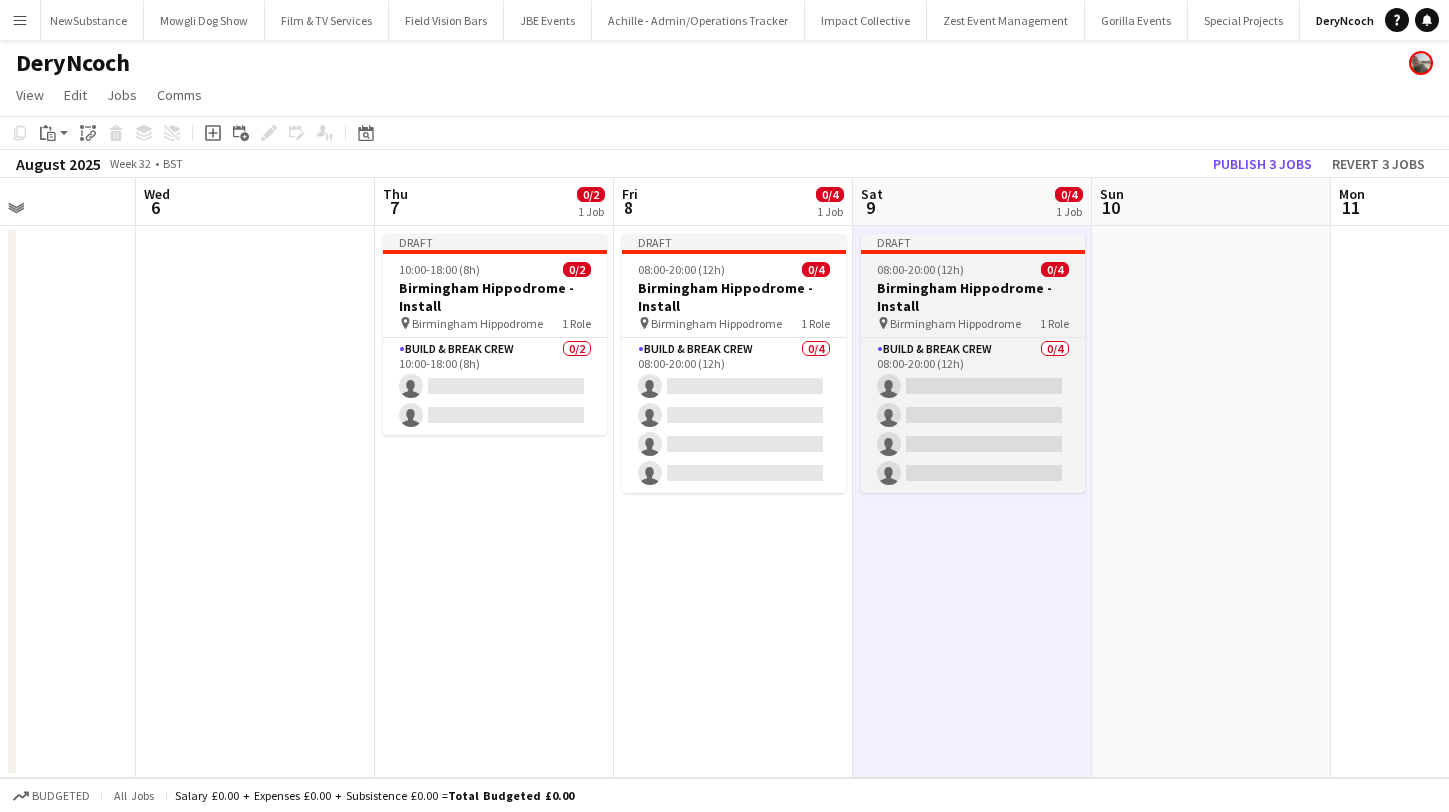 click on "08:00-20:00 (12h)" at bounding box center [920, 269] 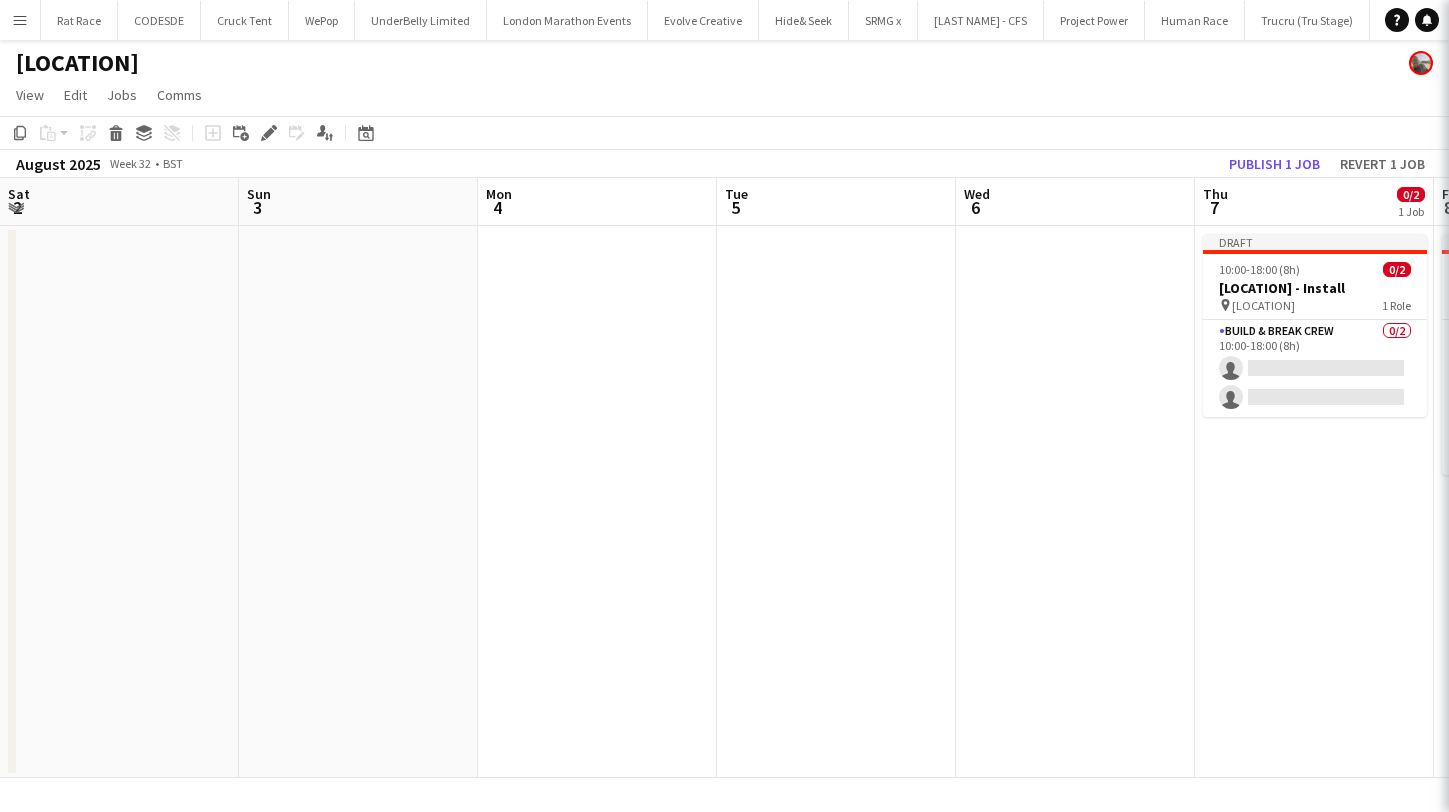 scroll, scrollTop: 0, scrollLeft: 0, axis: both 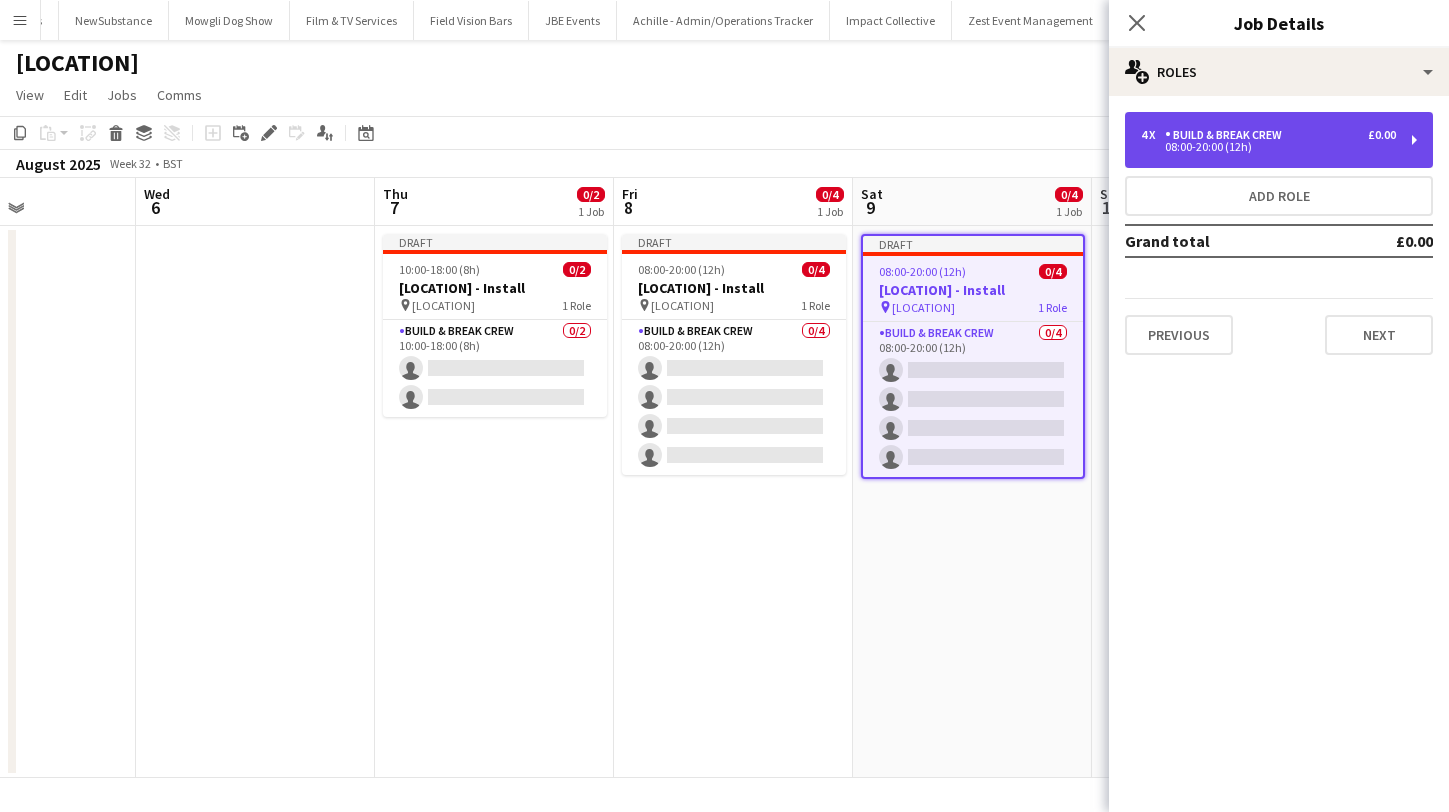 click on "Build & Break Crew" at bounding box center (1227, 135) 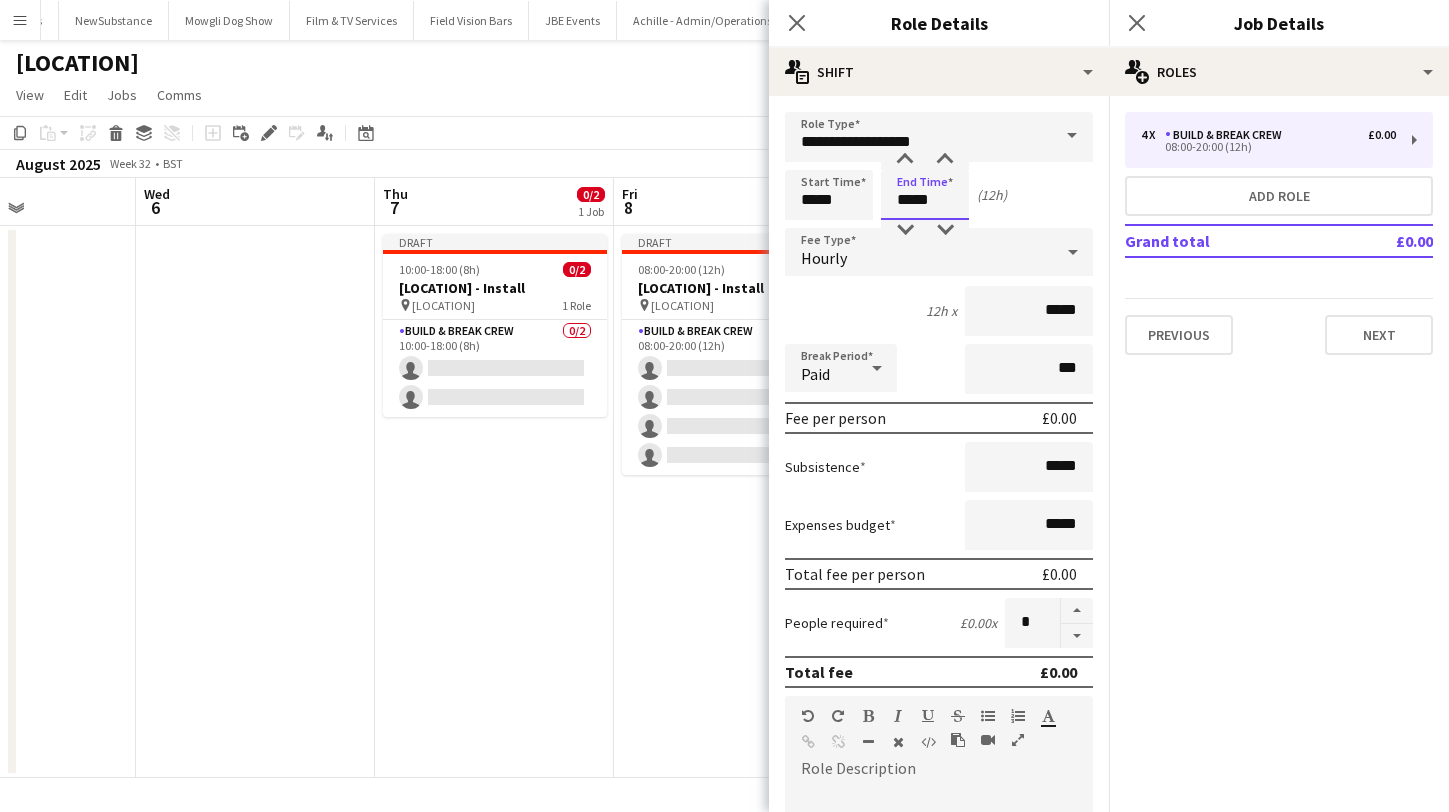 click on "*****" at bounding box center [925, 195] 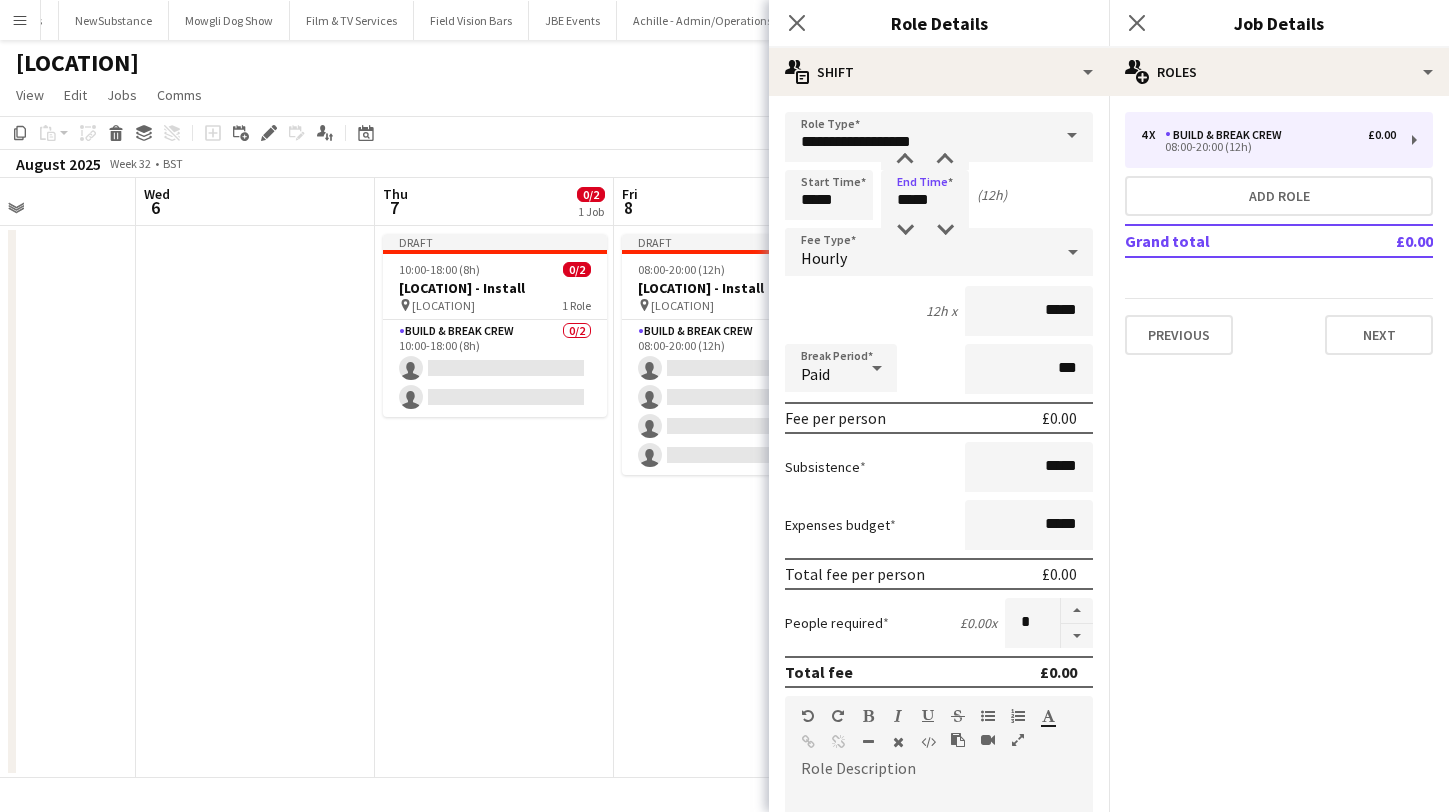 click on "Hourly" at bounding box center (919, 252) 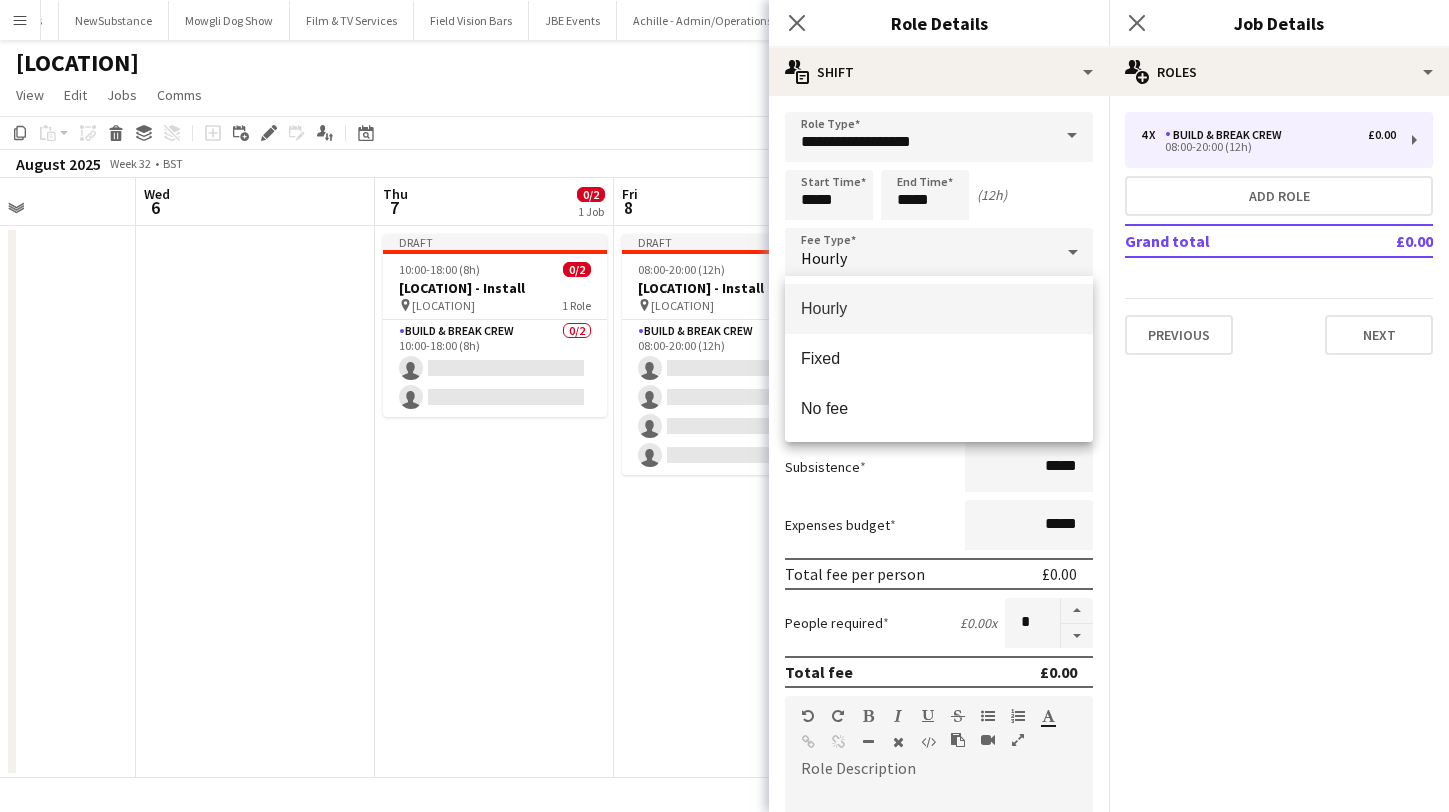 click at bounding box center (724, 406) 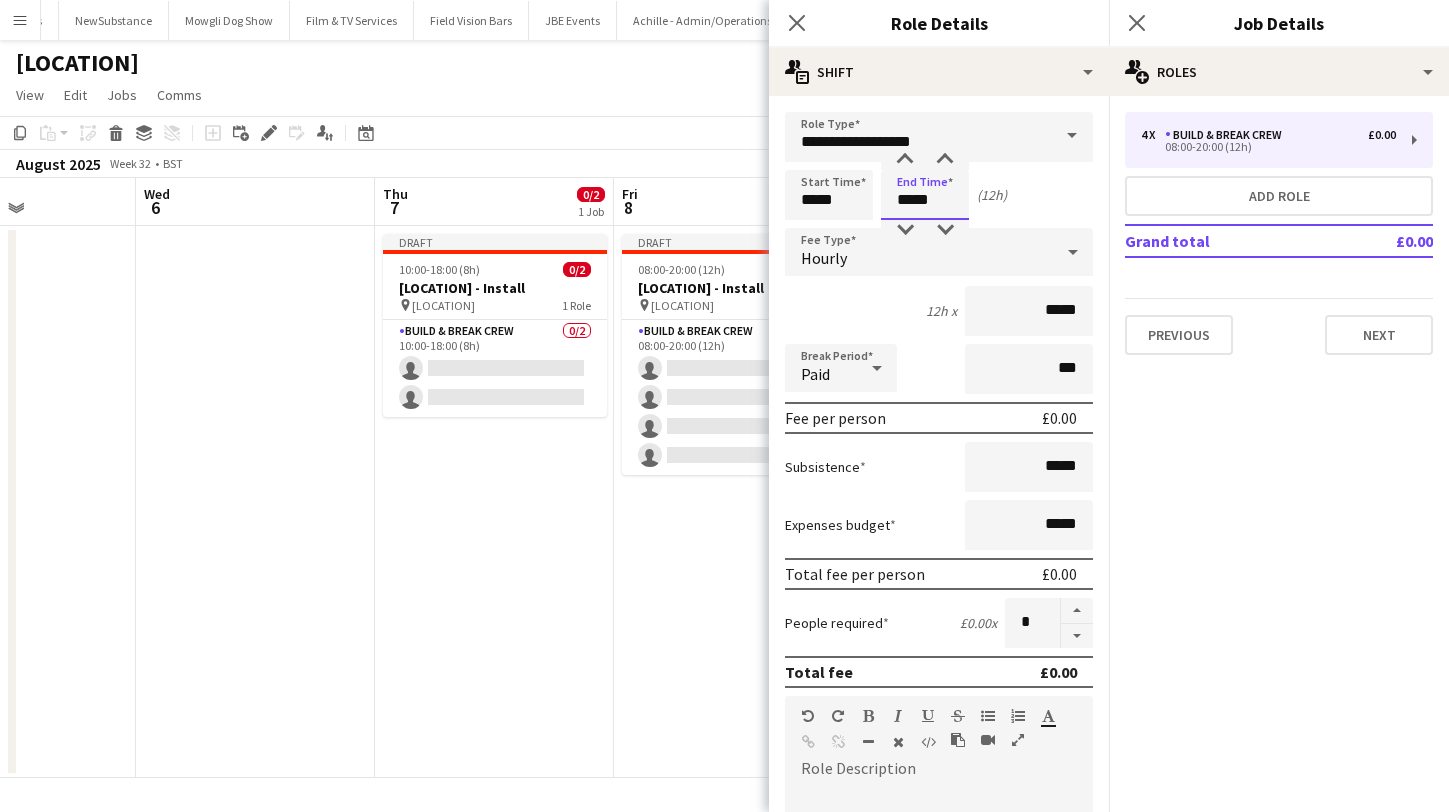 click on "*****" at bounding box center [925, 195] 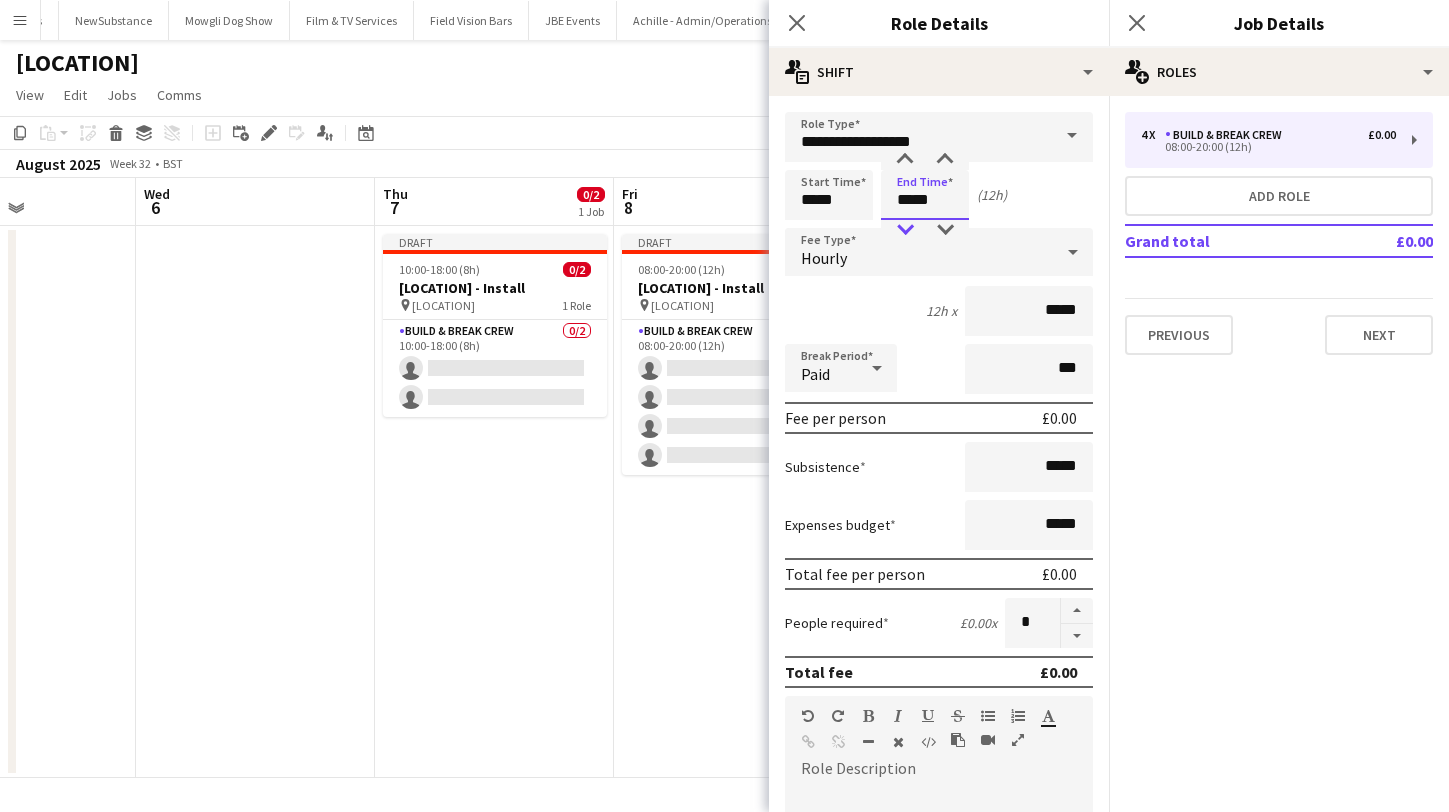 click at bounding box center [905, 230] 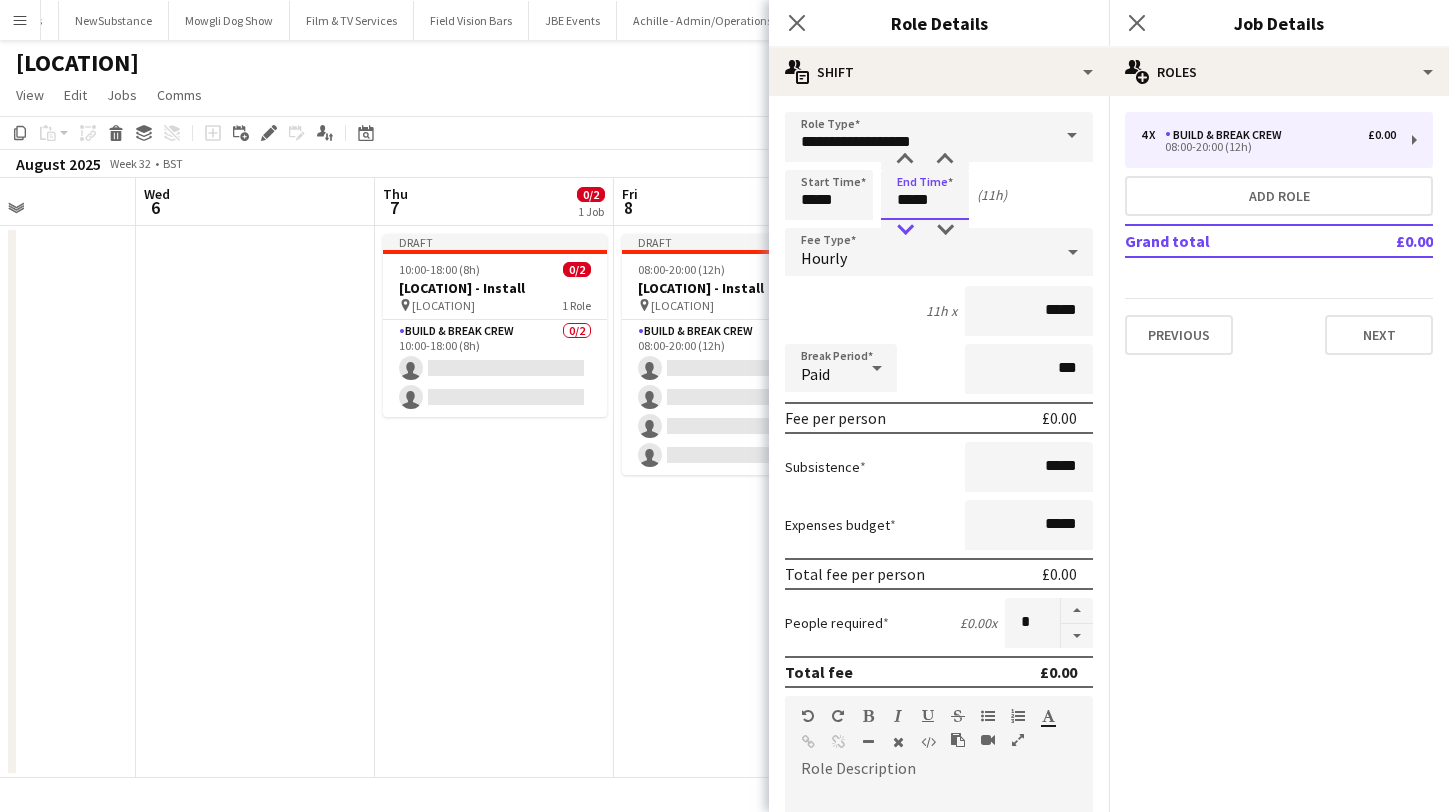 click at bounding box center (905, 230) 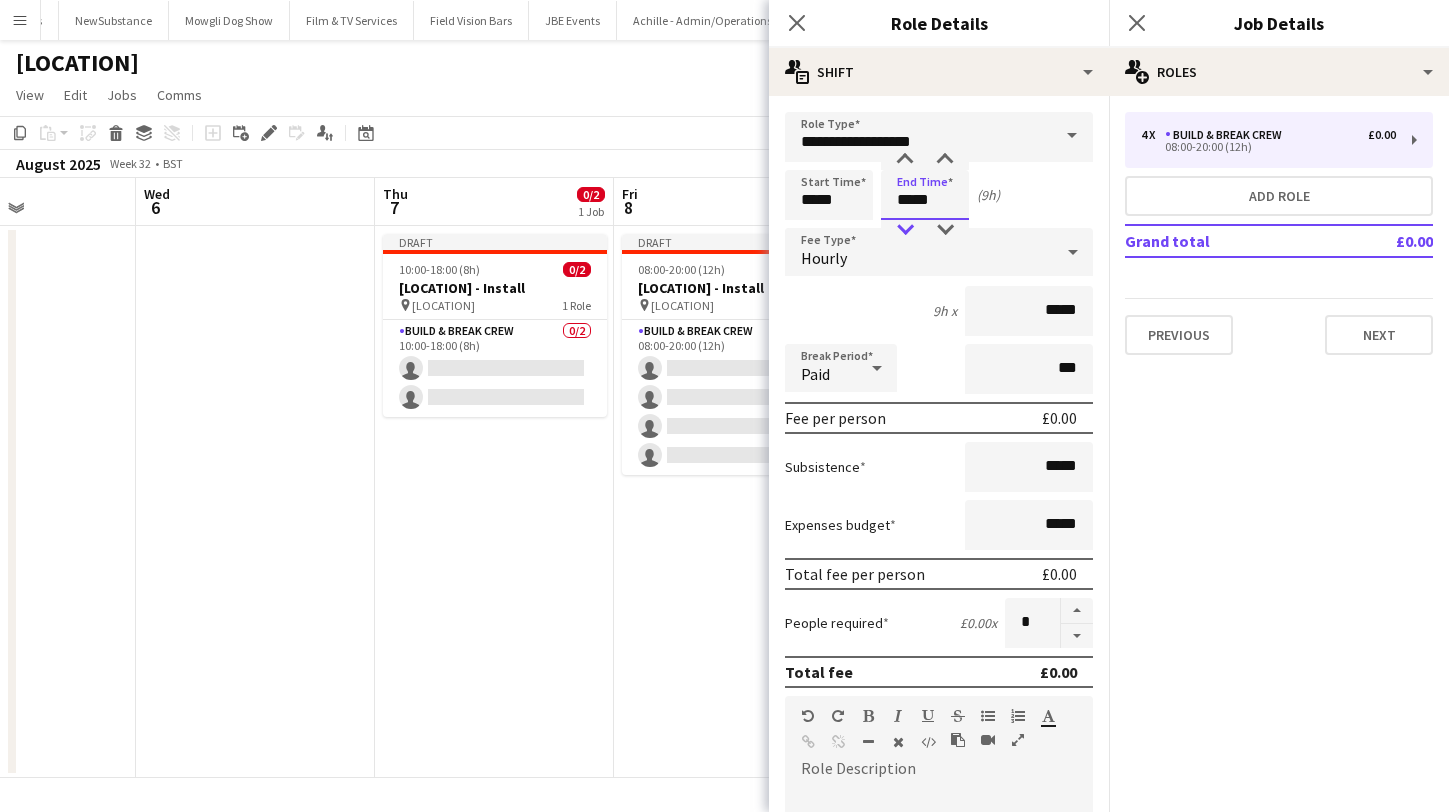 click at bounding box center [905, 230] 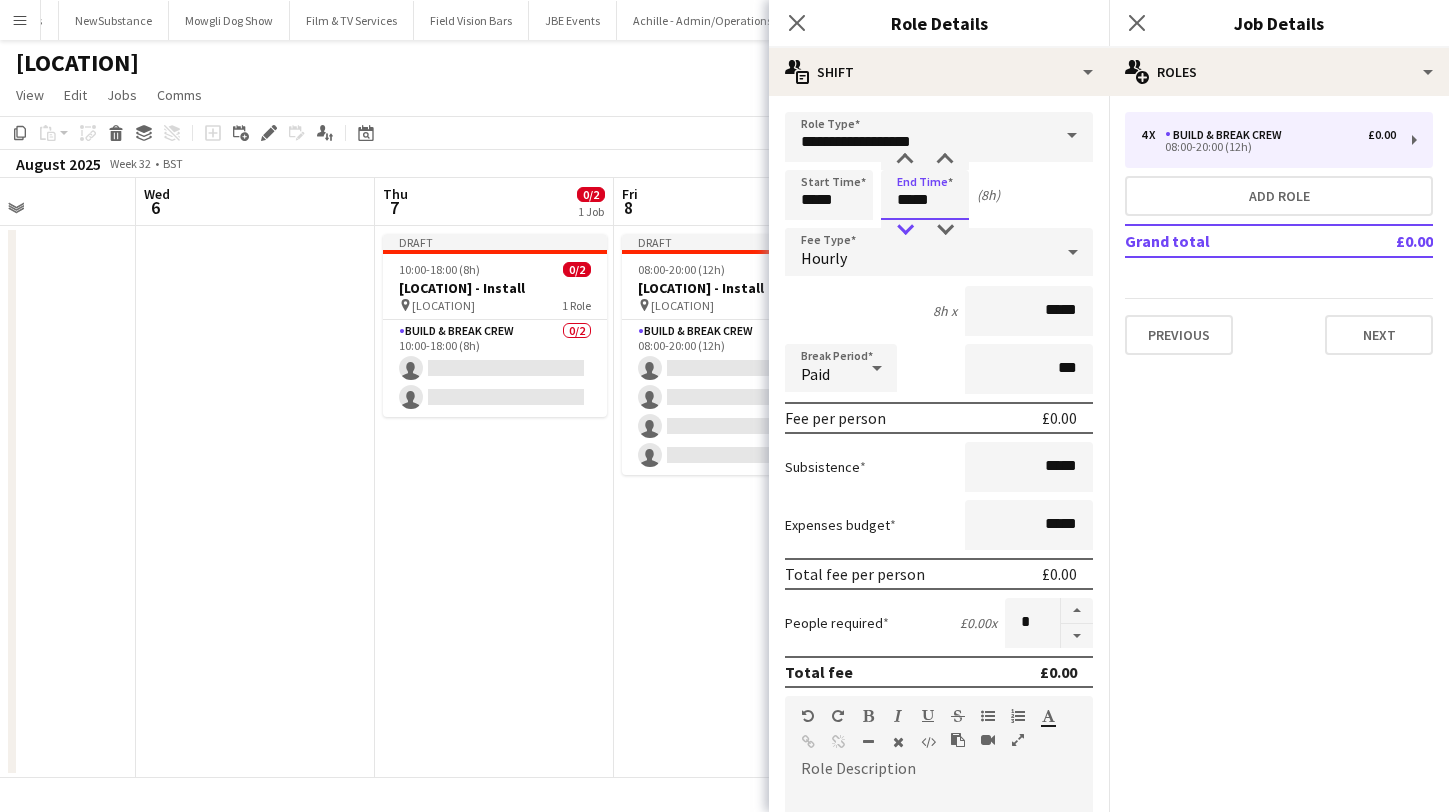 click at bounding box center [905, 230] 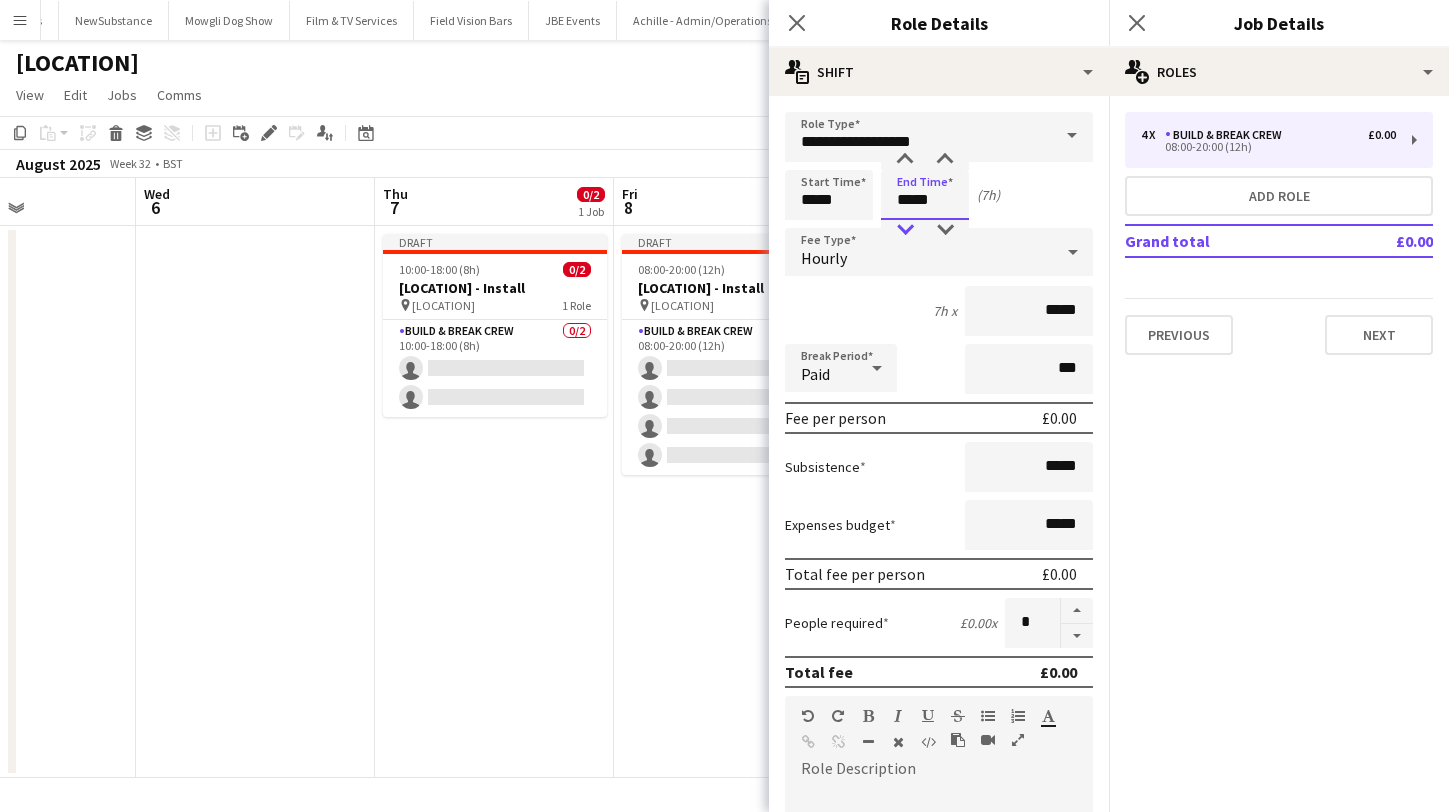 click at bounding box center (905, 230) 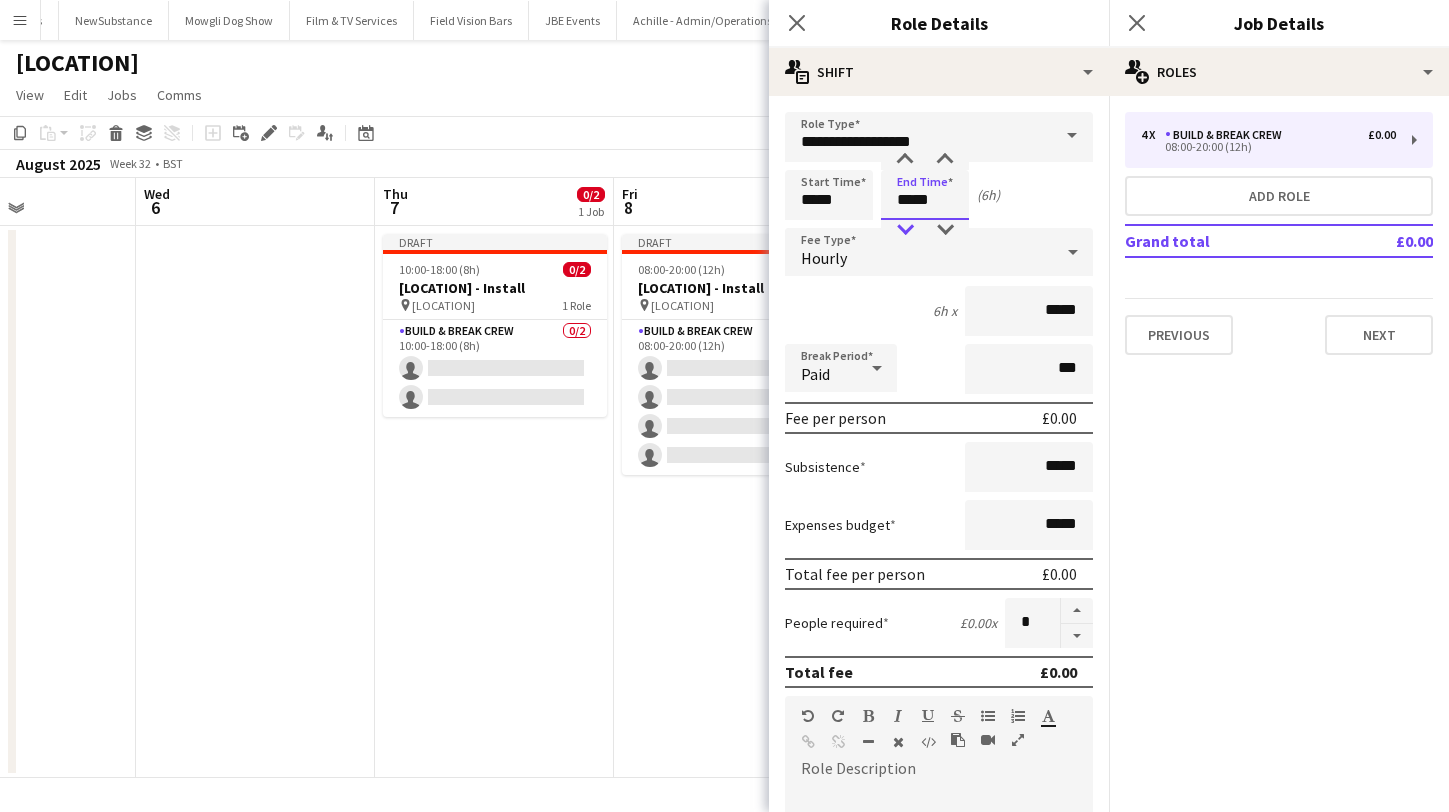 type on "*****" 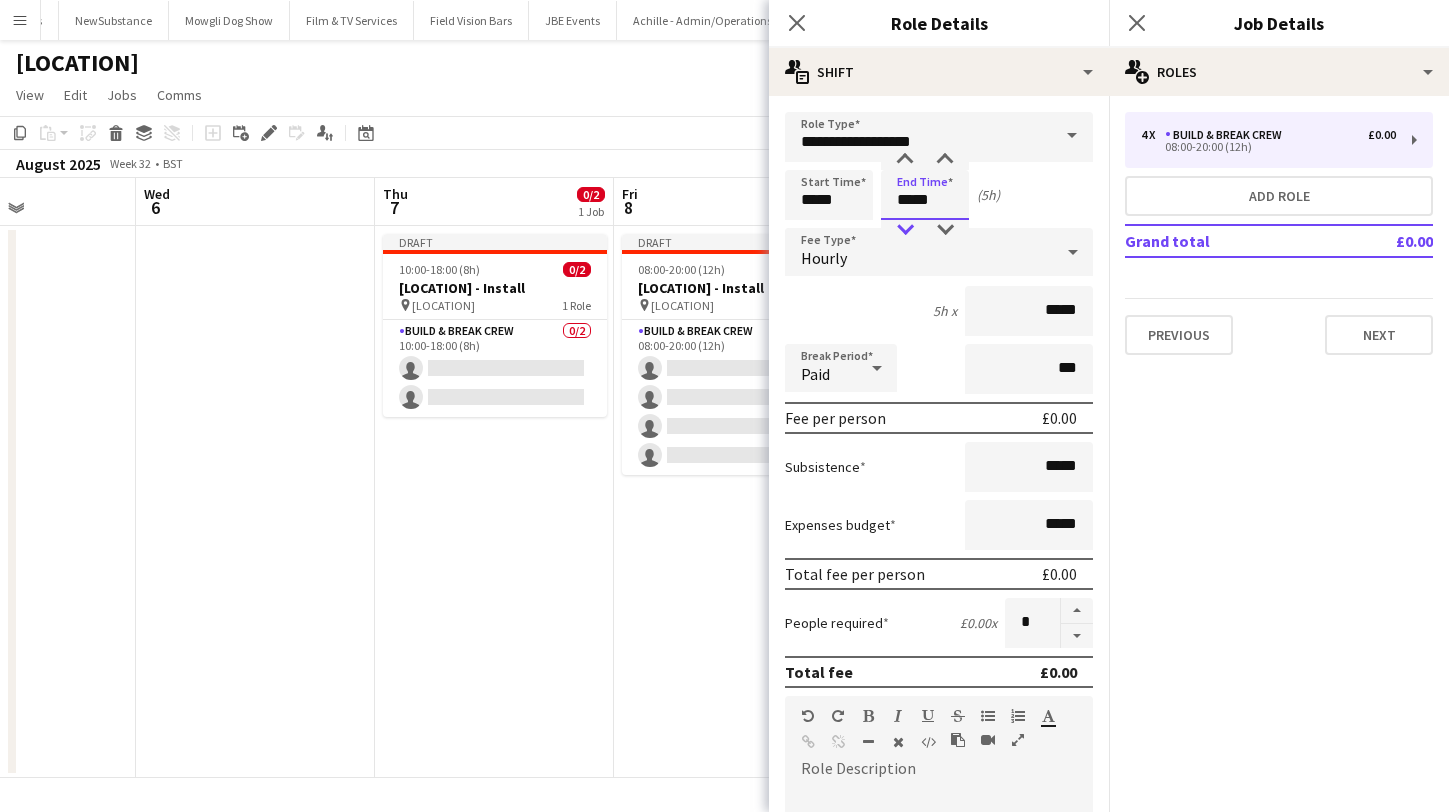 click at bounding box center (905, 230) 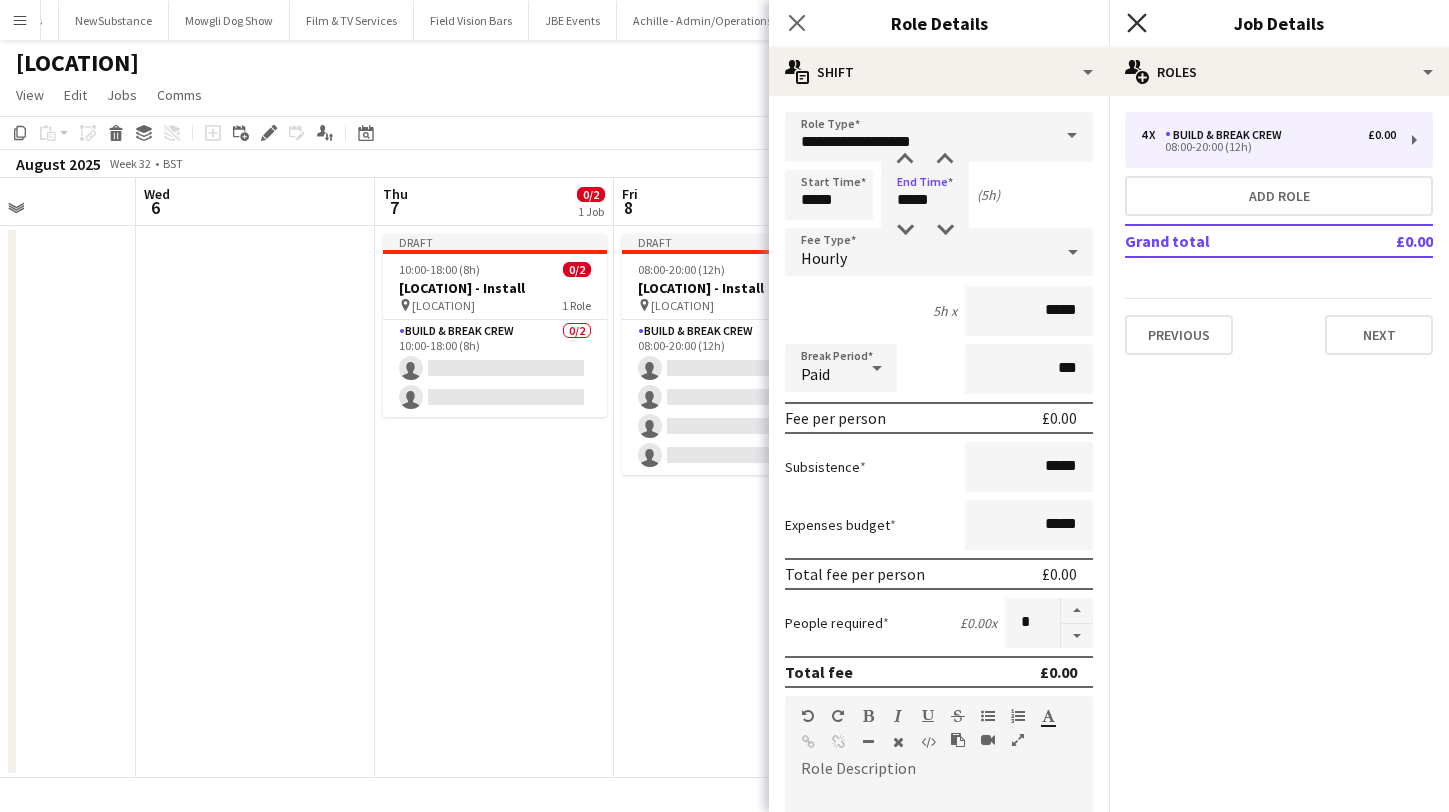 click on "Close pop-in" 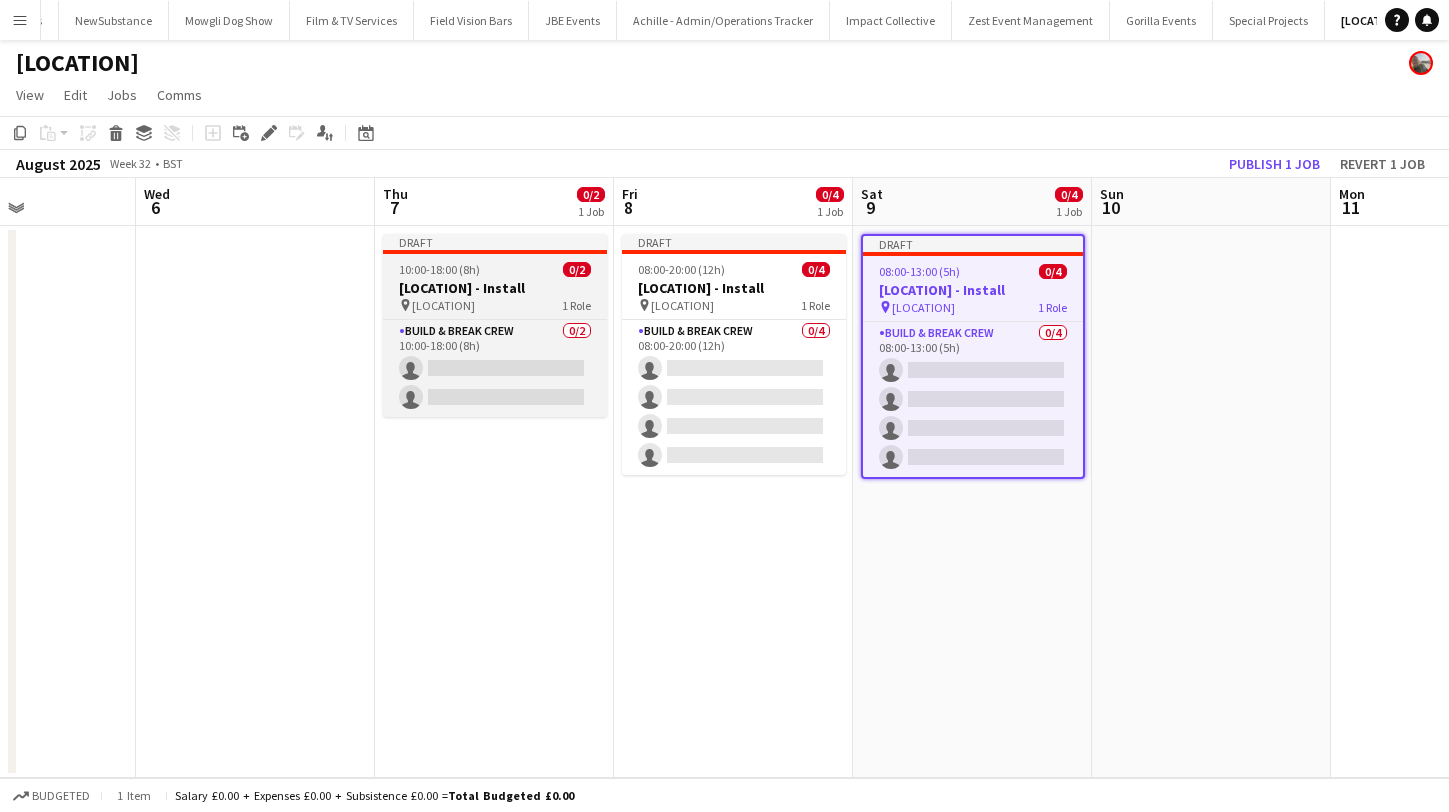 click on "Birmingham Hippodrome - Install" at bounding box center [495, 288] 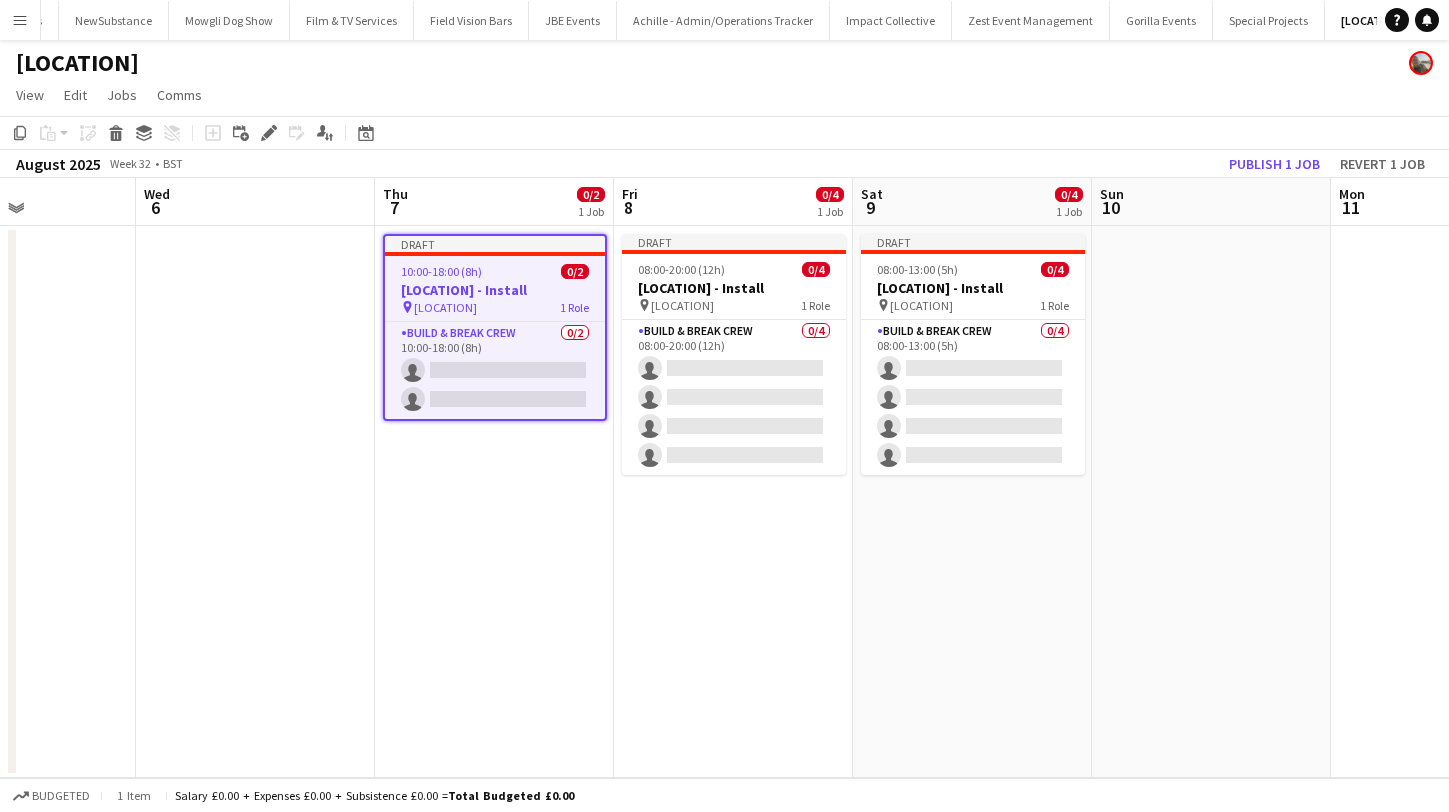 click at bounding box center [1211, 502] 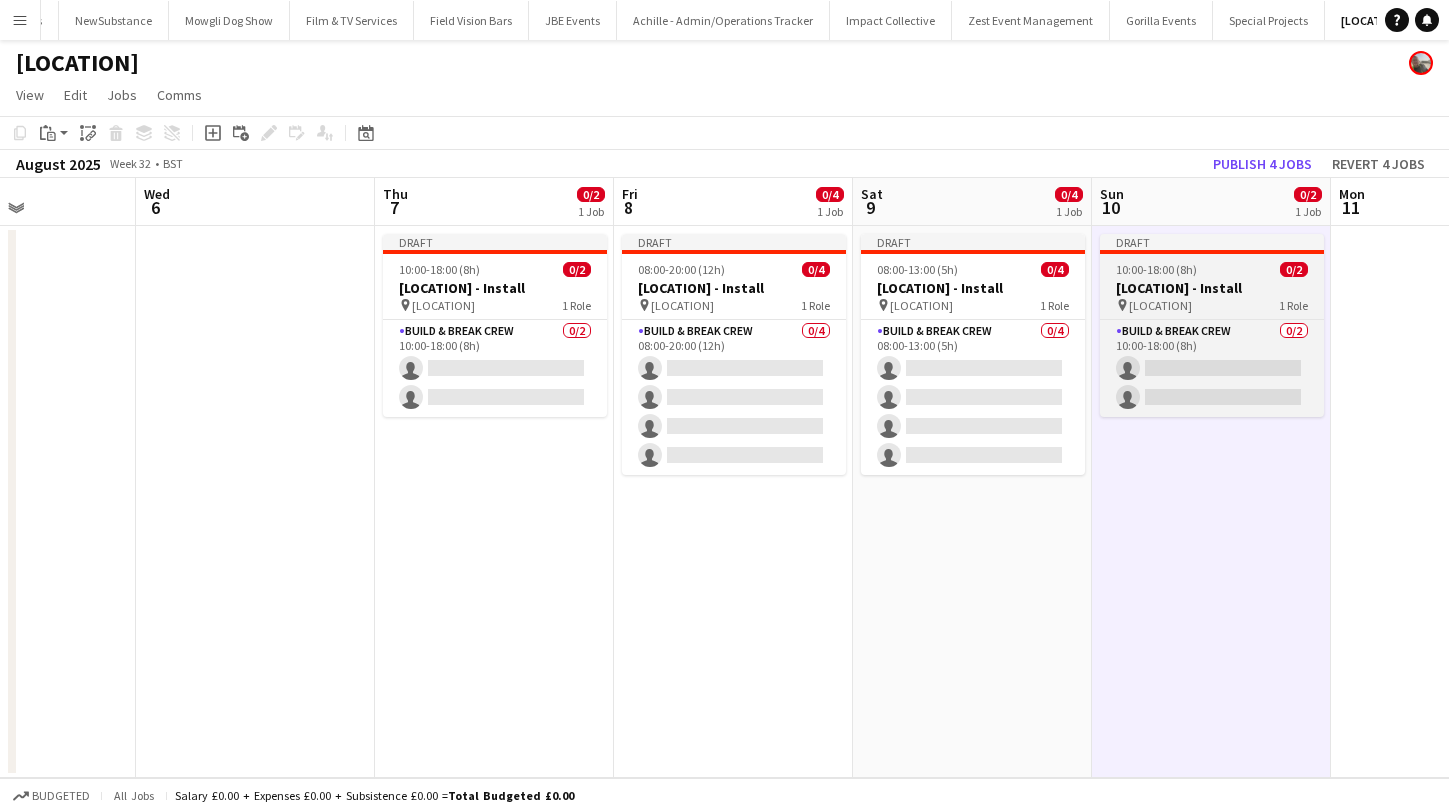 click on "Birmingham Hippodrome - Install" at bounding box center [1212, 288] 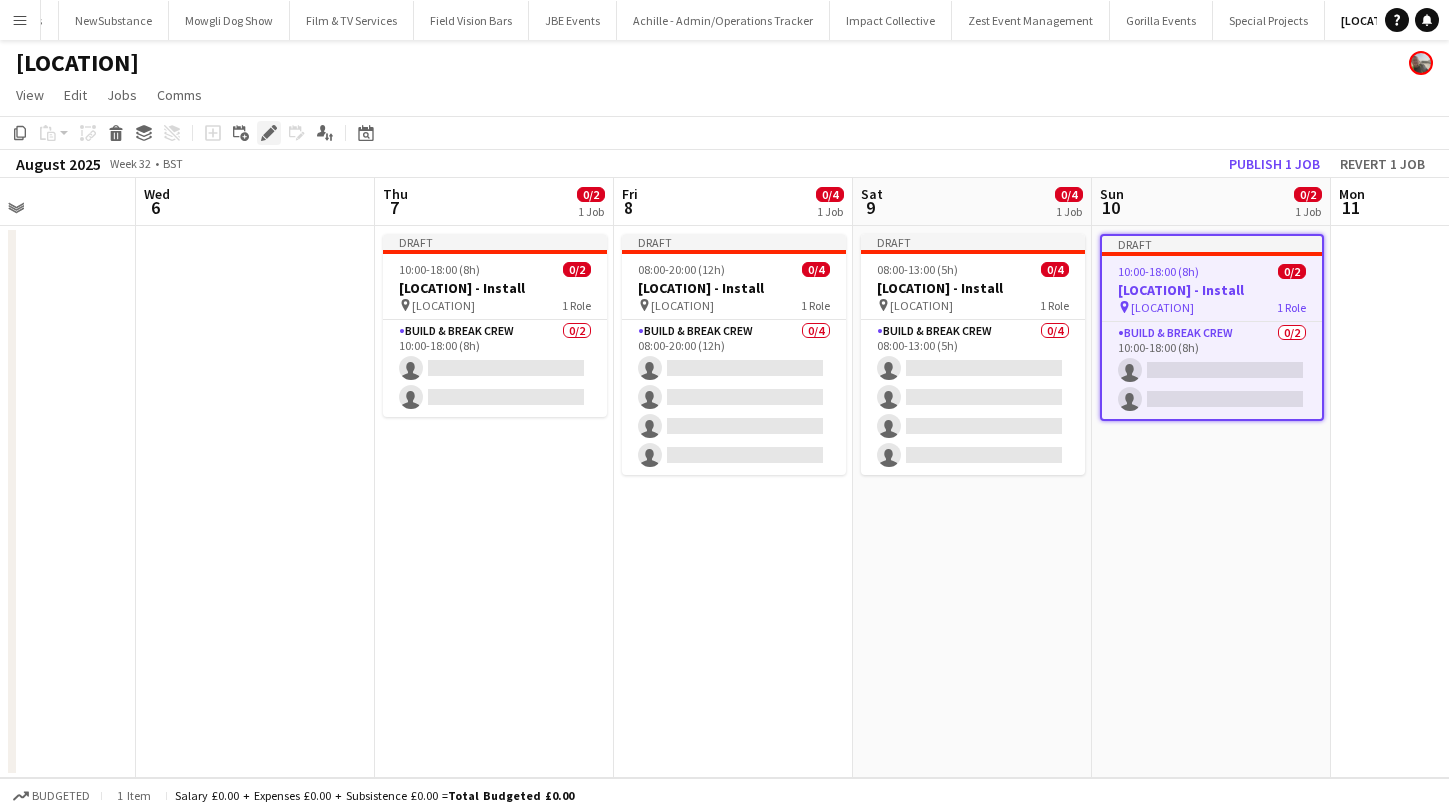 click on "Edit" 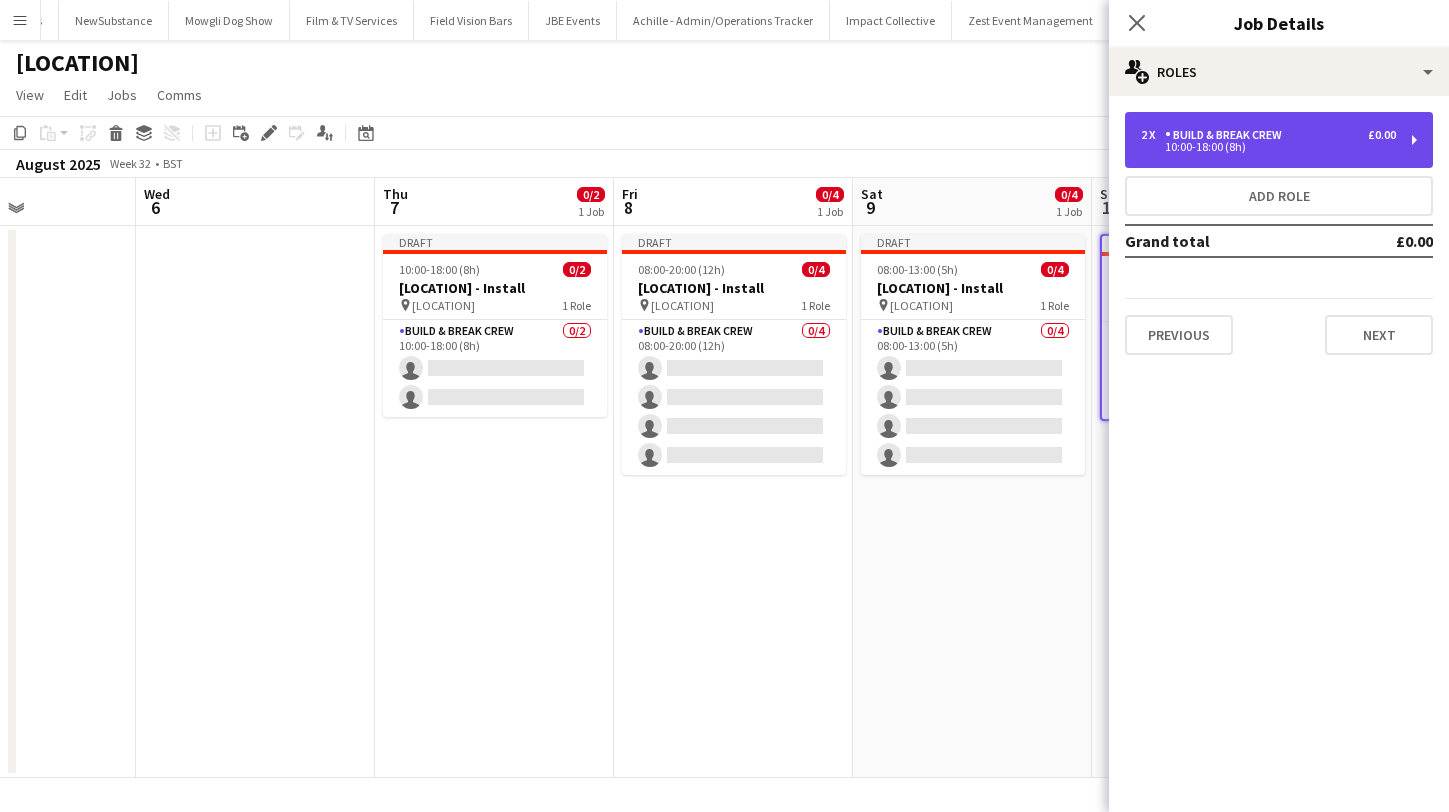 click on "Build & Break Crew" at bounding box center (1227, 135) 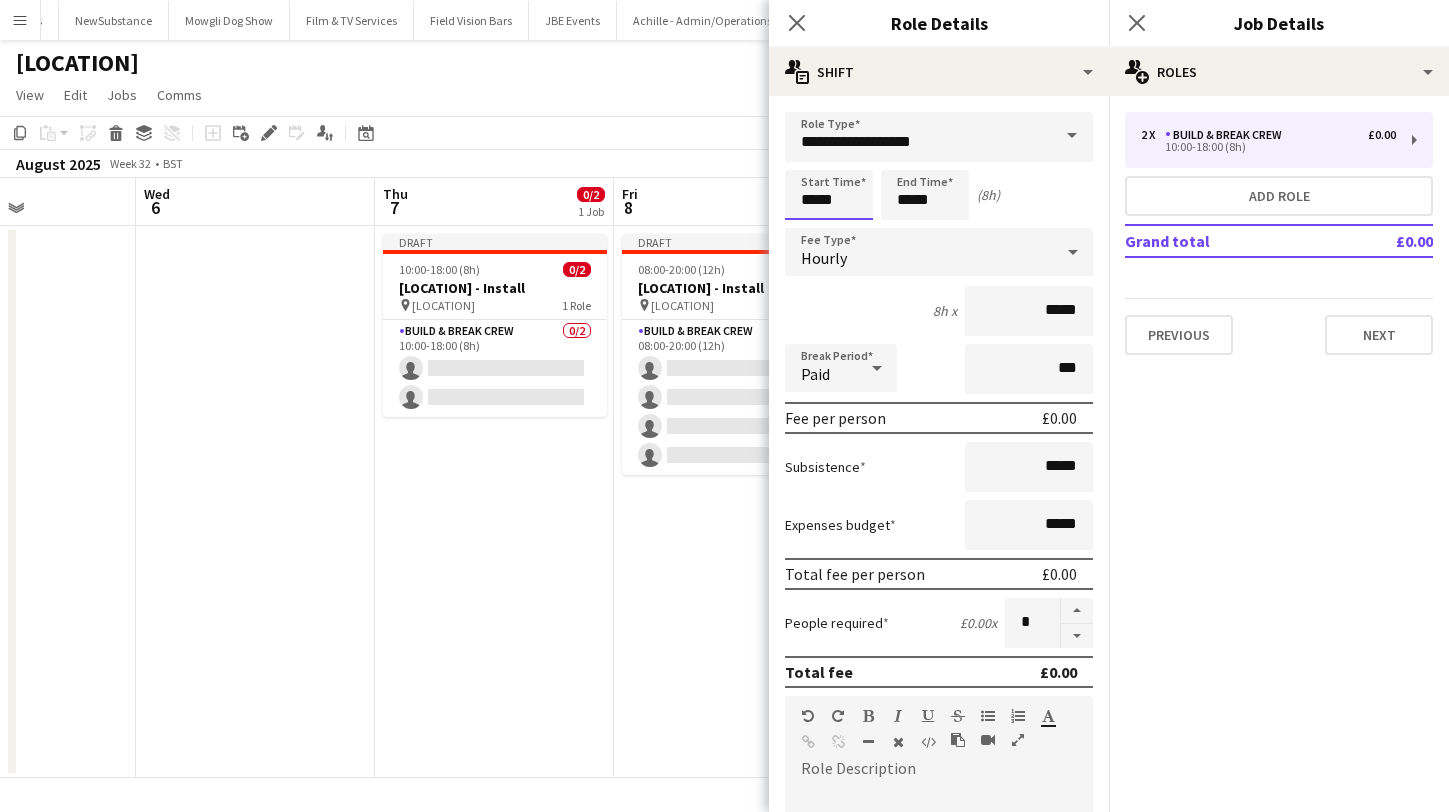 click on "*****" at bounding box center (829, 195) 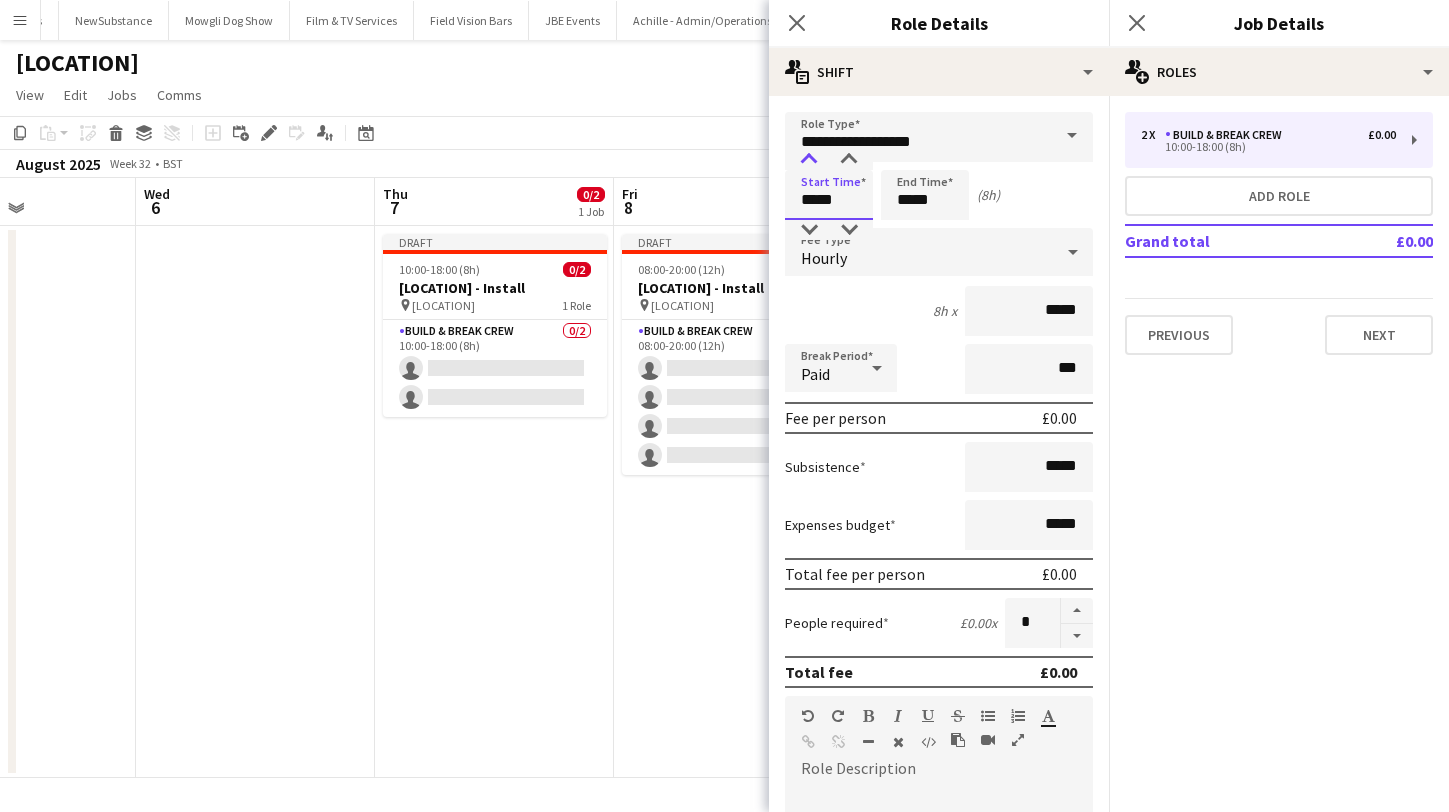 click at bounding box center [809, 160] 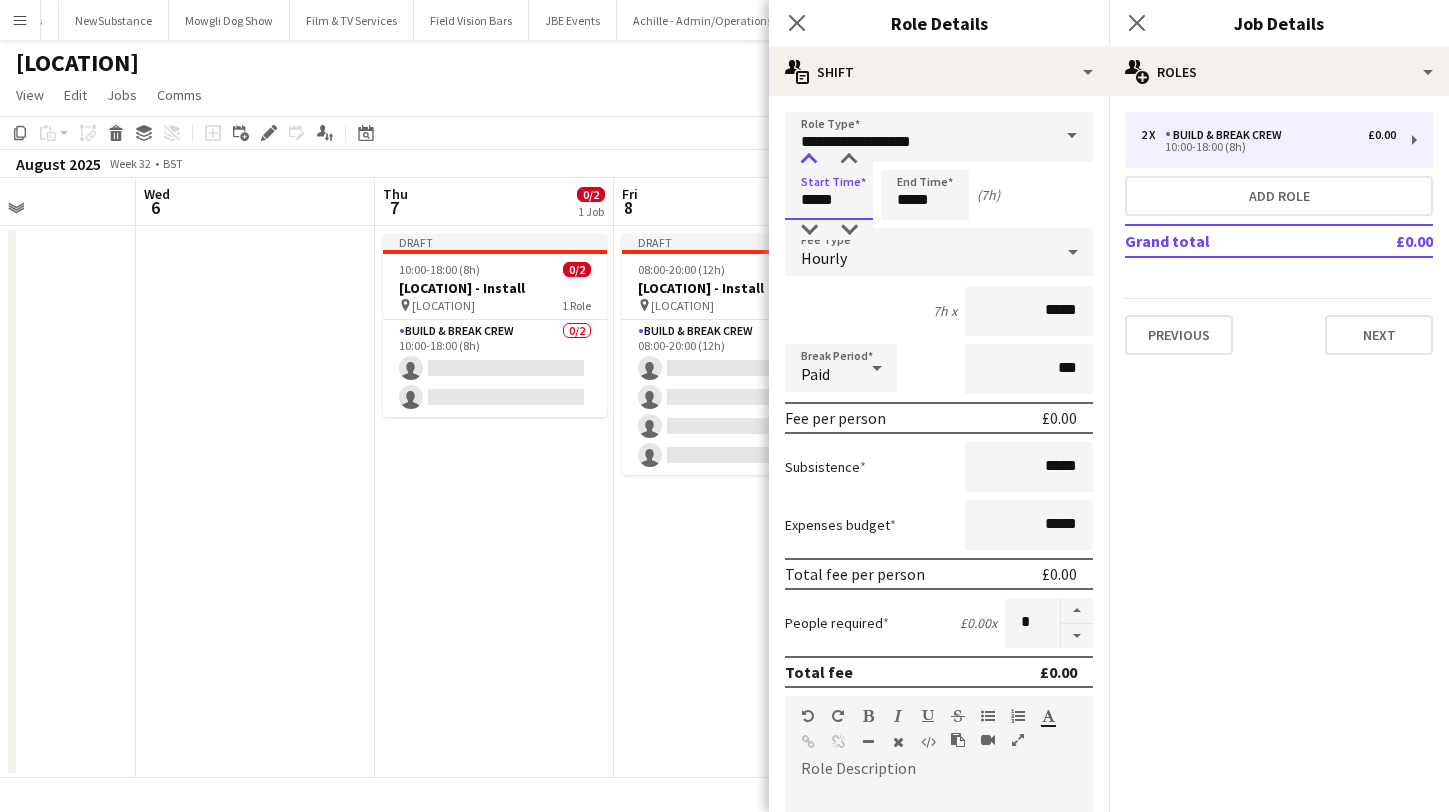 click at bounding box center [809, 160] 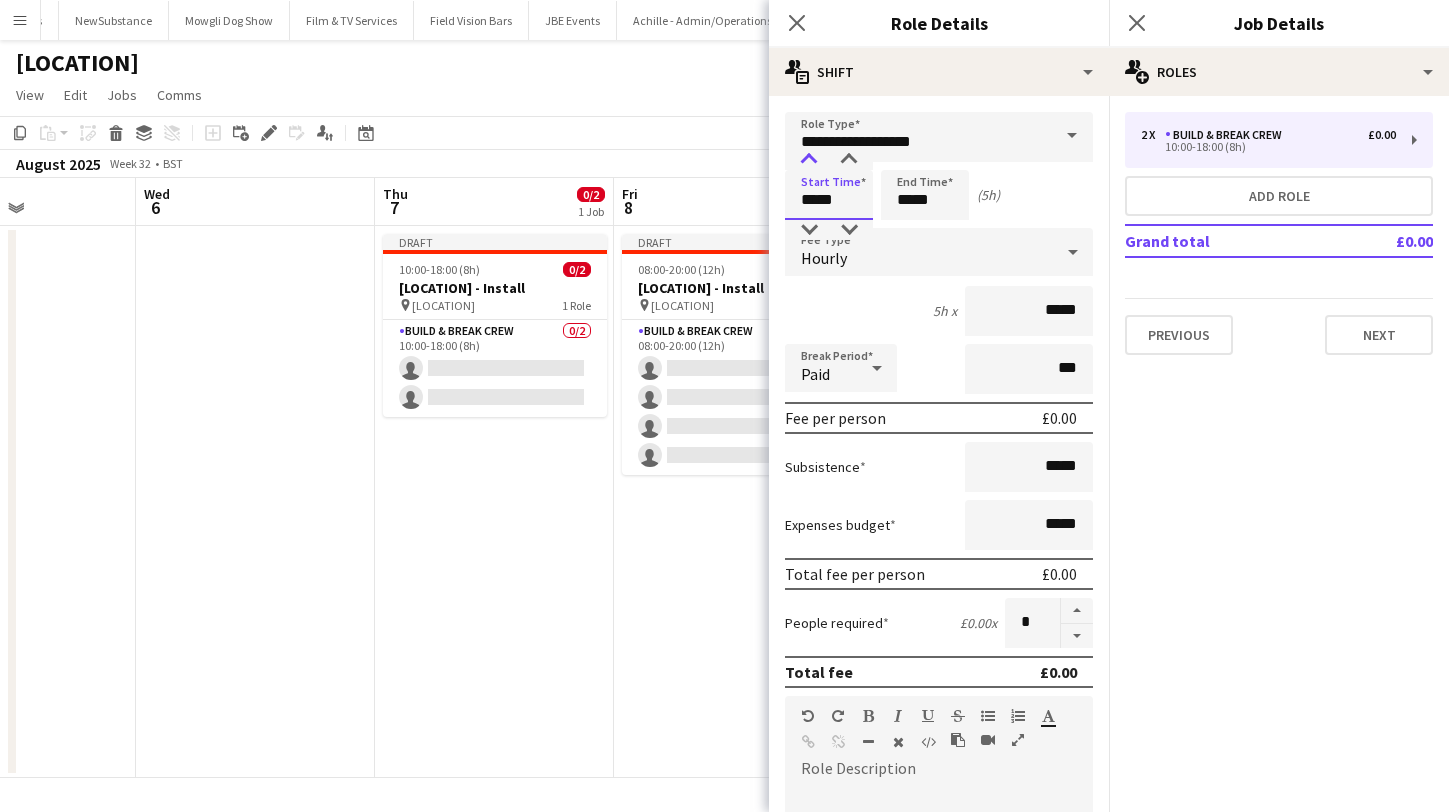 click at bounding box center [809, 160] 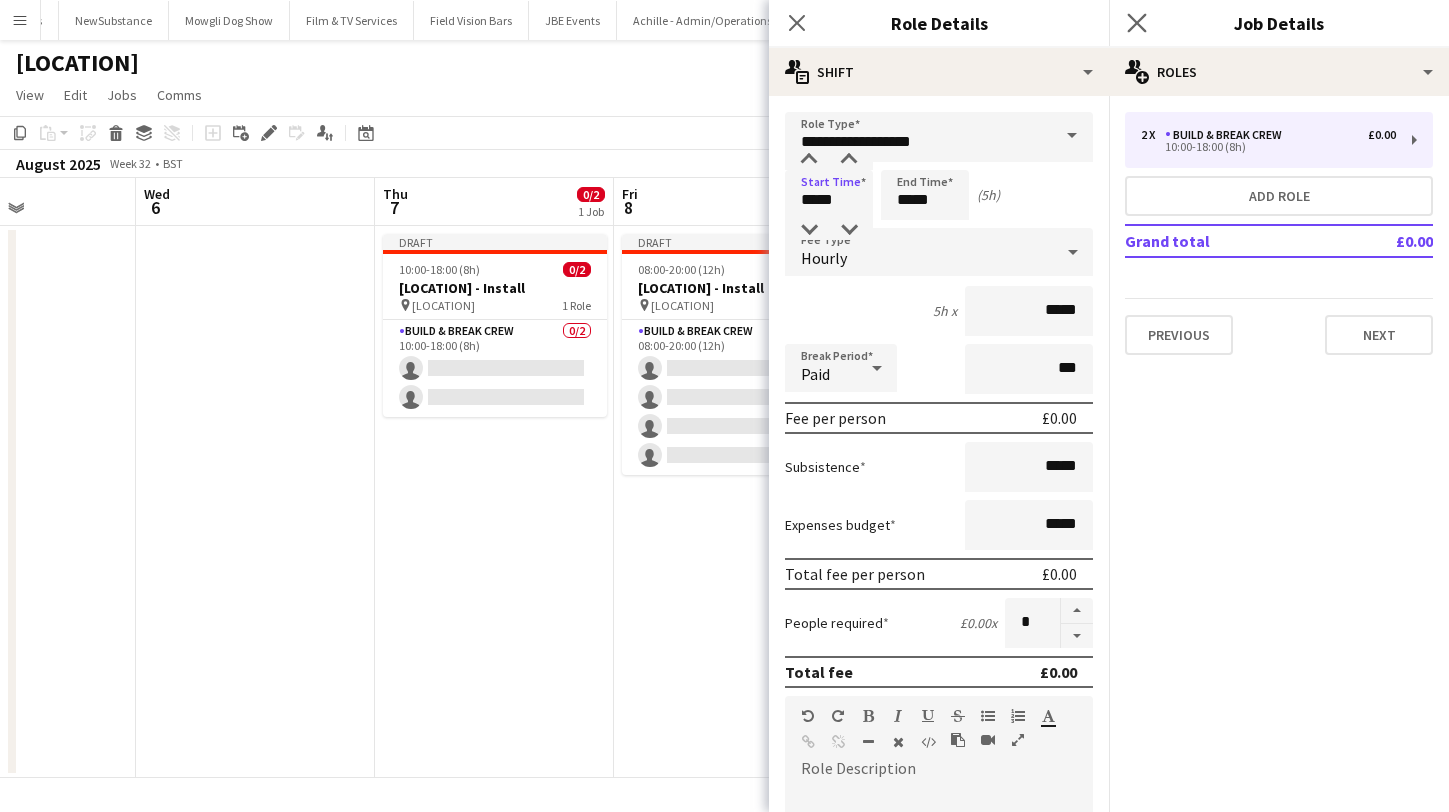 click on "Close pop-in" 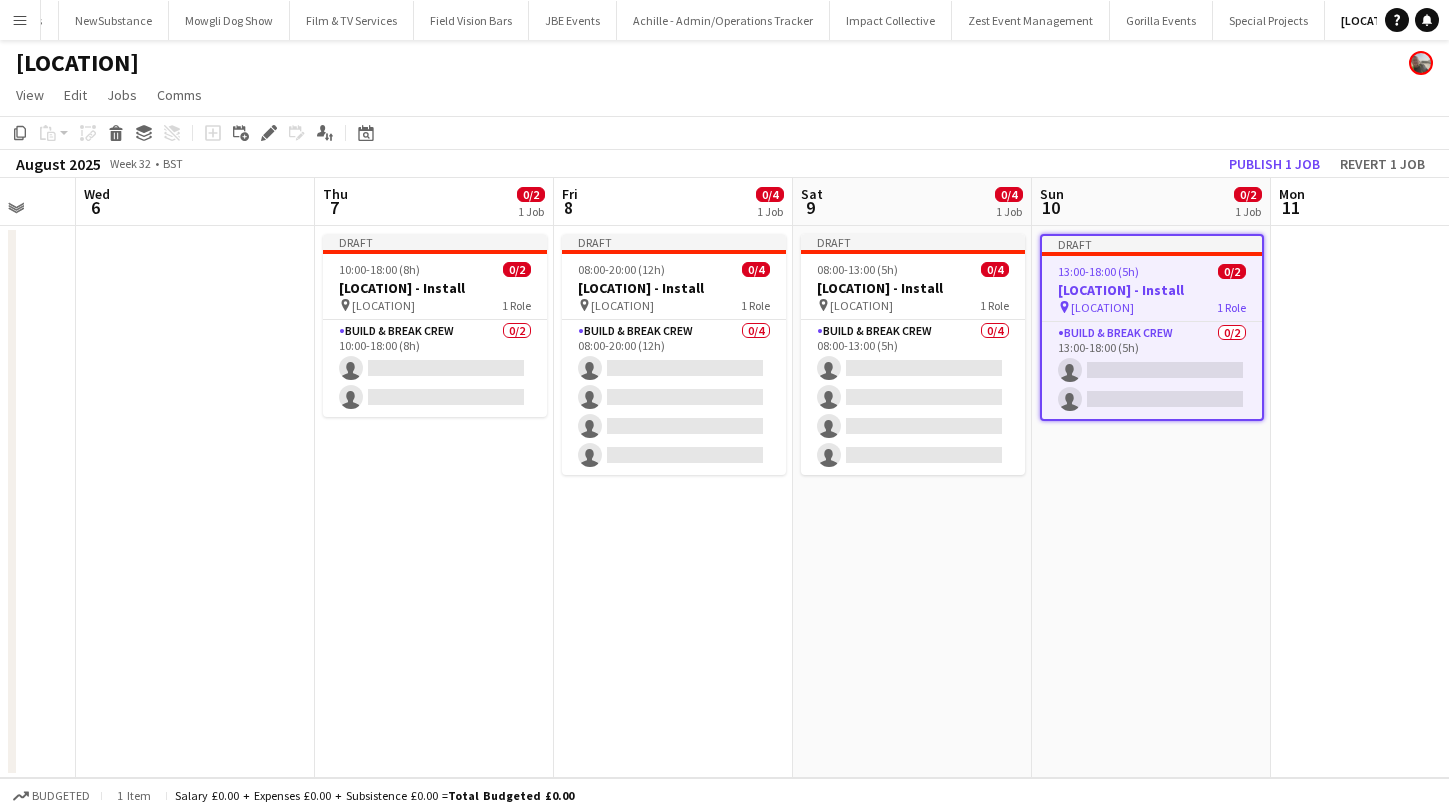 scroll, scrollTop: 0, scrollLeft: 924, axis: horizontal 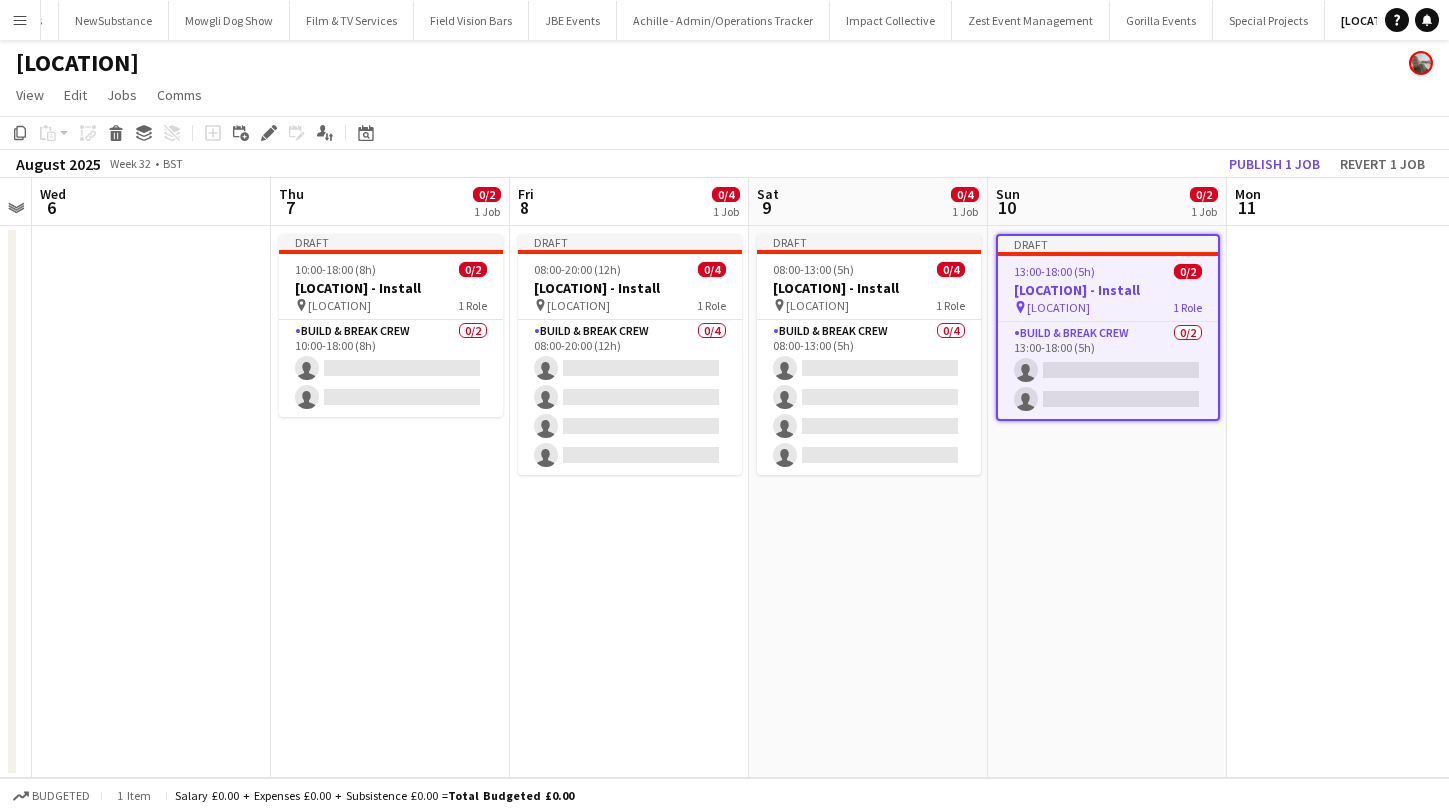 click on "Draft   08:00-20:00 (12h)    0/4   Birmingham Hippodrome - Install
pin
Birmingham Hippodrome   1 Role   Build & Break Crew   0/4   08:00-20:00 (12h)
single-neutral-actions
single-neutral-actions
single-neutral-actions
single-neutral-actions" at bounding box center (629, 502) 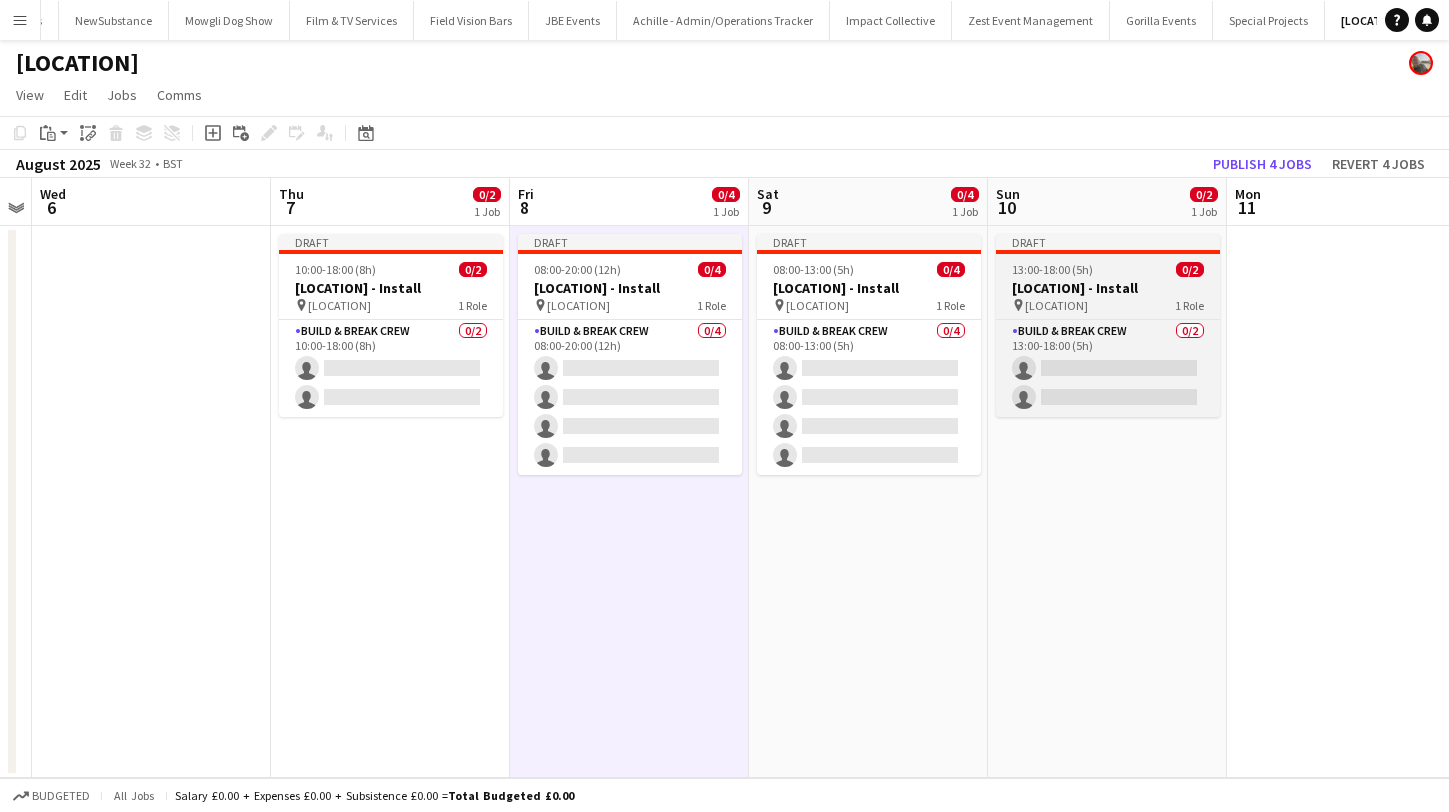 click on "Birmingham Hippodrome - Install" at bounding box center [1108, 288] 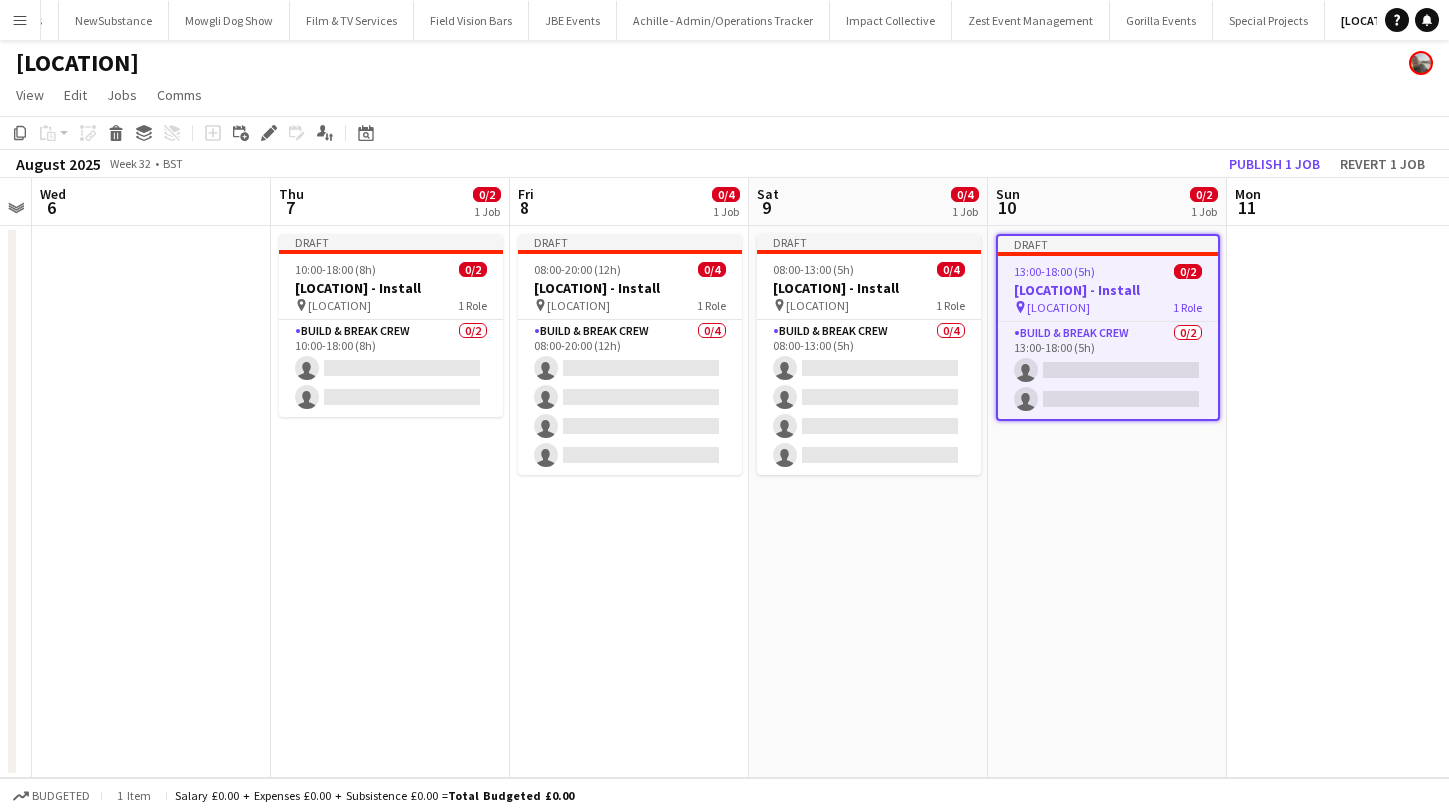 click on "Draft   08:00-13:00 (5h)    0/4   Birmingham Hippodrome - Install
pin
Birmingham Hippodrome   1 Role   Build & Break Crew   0/4   08:00-13:00 (5h)
single-neutral-actions
single-neutral-actions
single-neutral-actions
single-neutral-actions" at bounding box center (868, 502) 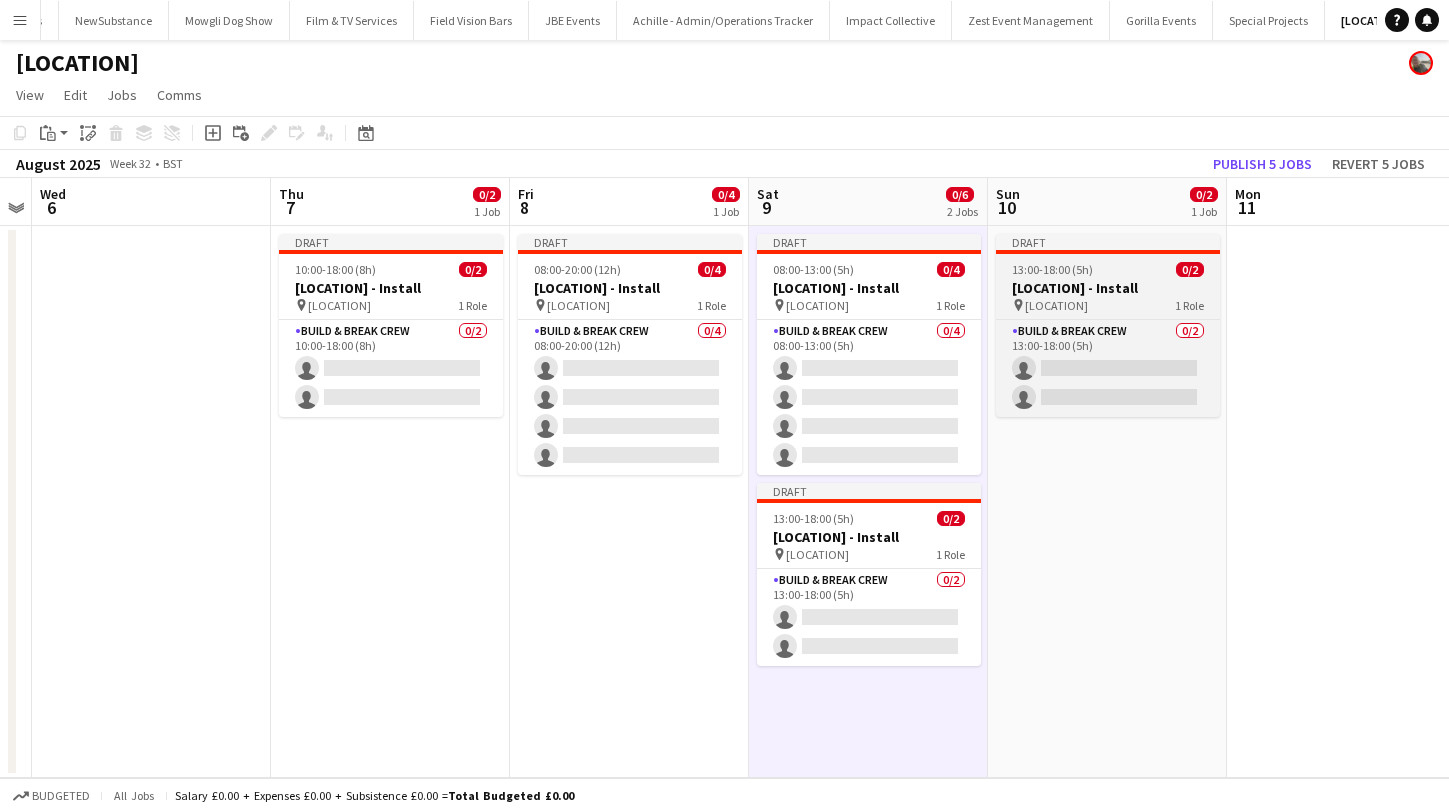 click on "Birmingham Hippodrome" at bounding box center (1056, 305) 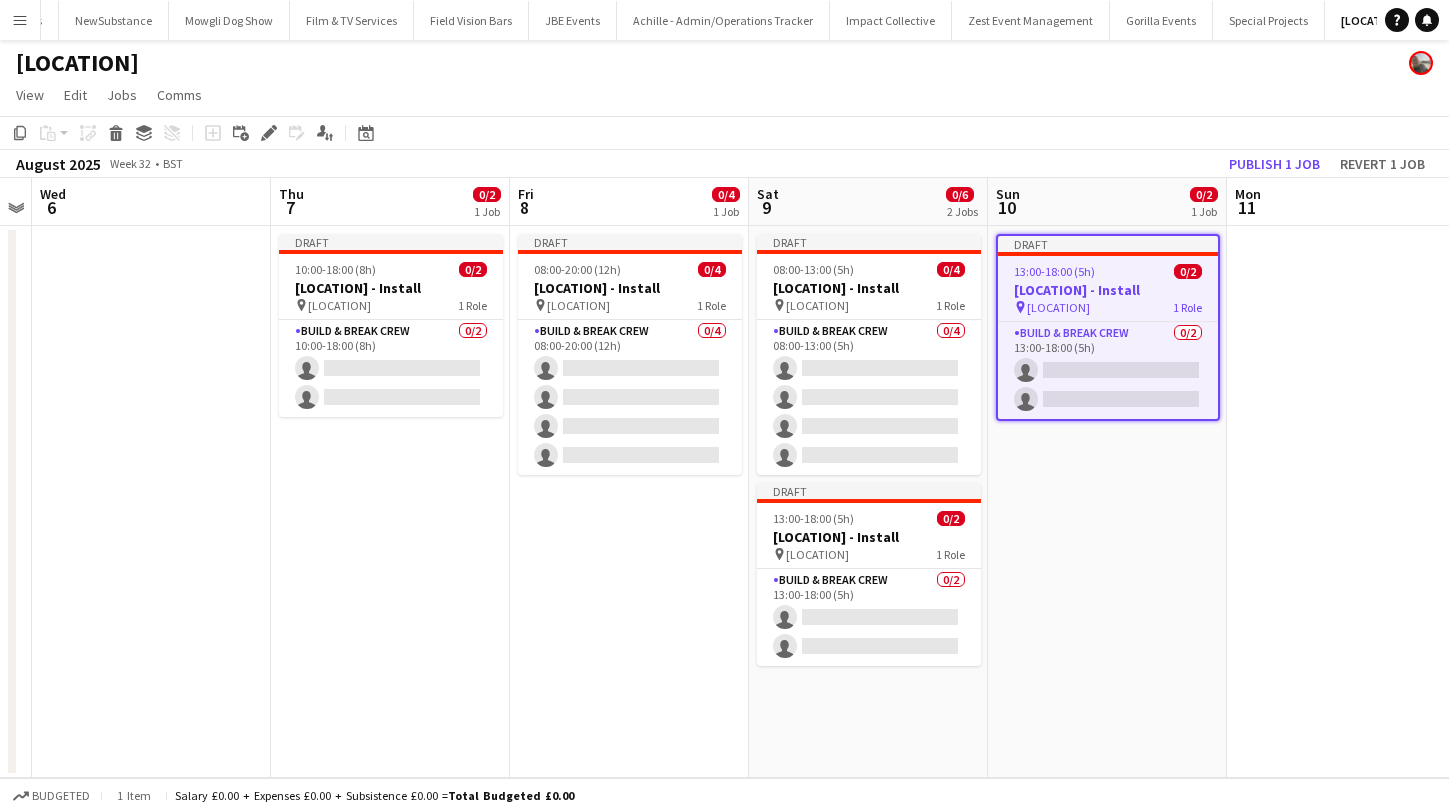 click on "Copy
Paste
Paste
Command
V Paste with crew
Command
Shift
V
Paste linked Job
Delete
Group
Ungroup
Add job
Add linked Job
Edit
Edit linked Job
Applicants
Date picker
JUL 2025 JUL 2025 Monday M Tuesday T Wednesday W Thursday T Friday F Saturday S Sunday S  JUL      1   2   3   4   5   6   7   8   9   10   11   12   13   14   15   16   17   18   19   20   21   22   23   24" 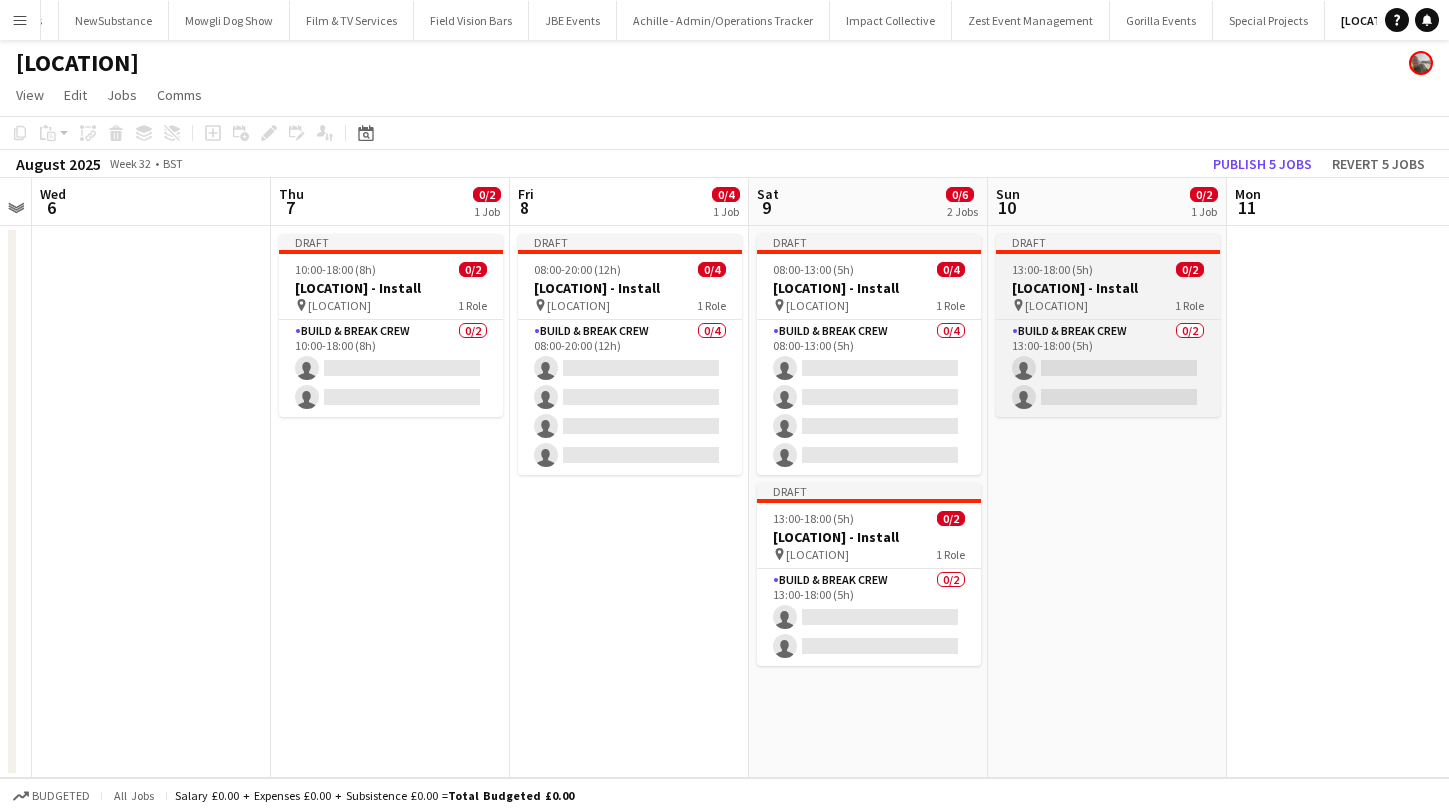 click on "Birmingham Hippodrome - Install" at bounding box center [1108, 288] 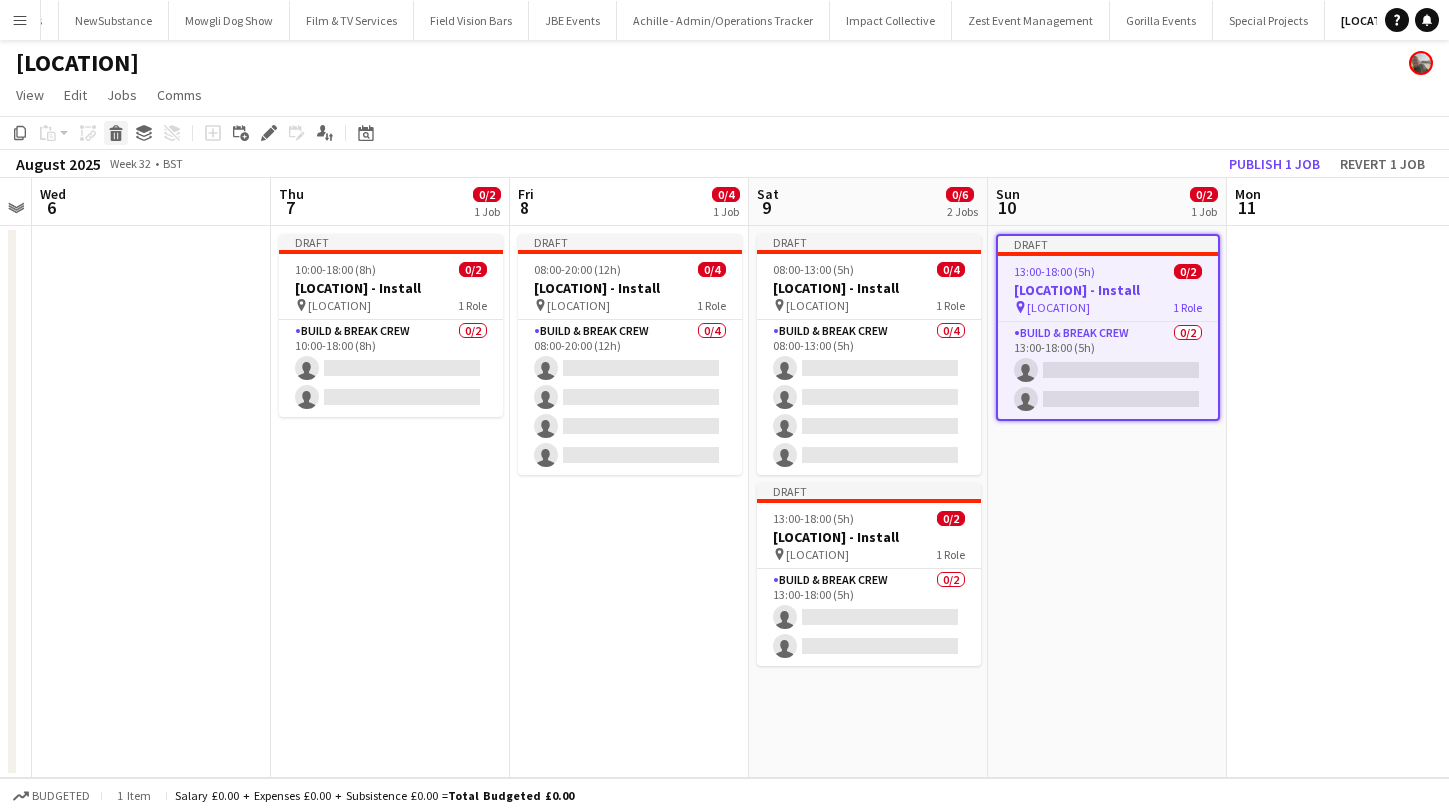 click 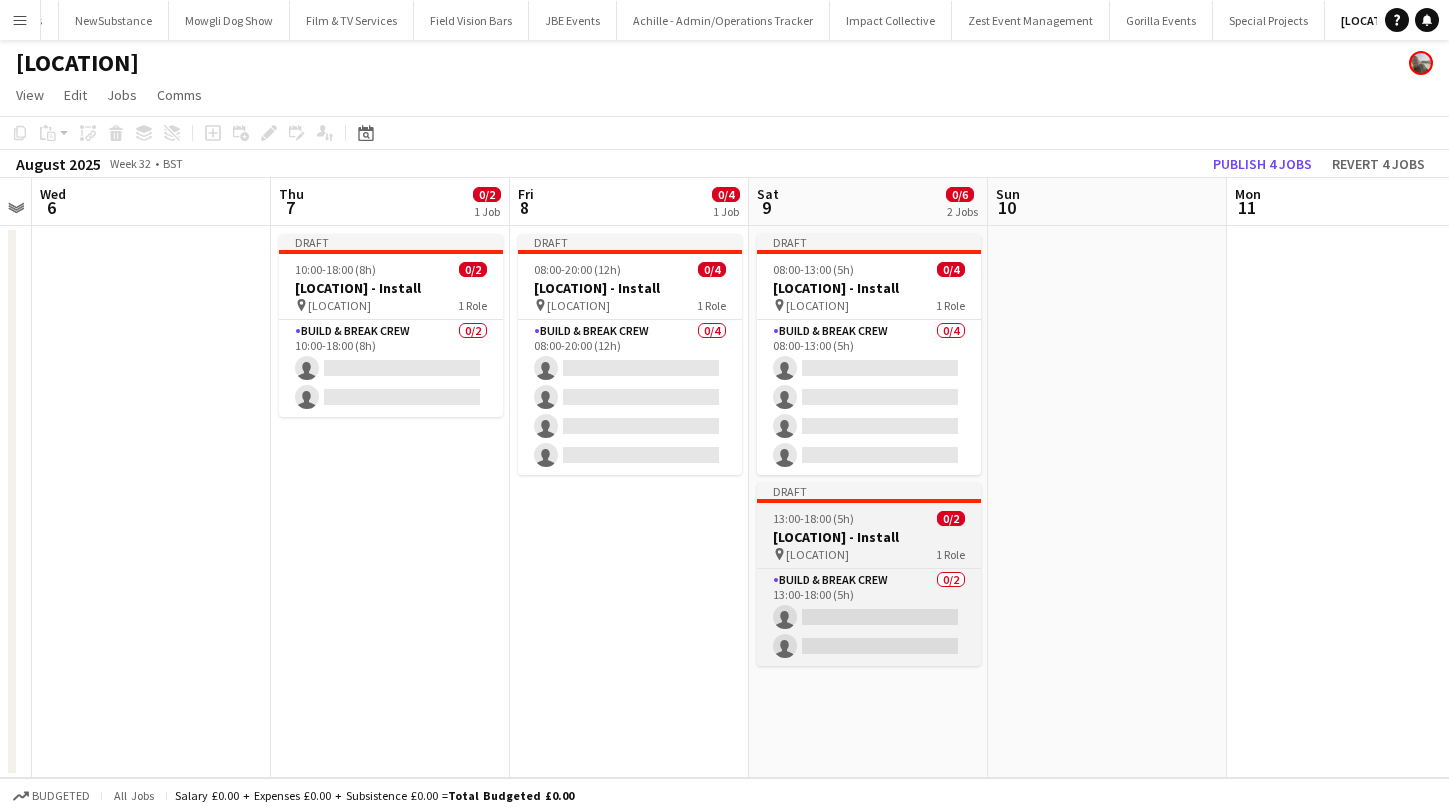 click on "Birmingham Hippodrome - Install" at bounding box center [869, 537] 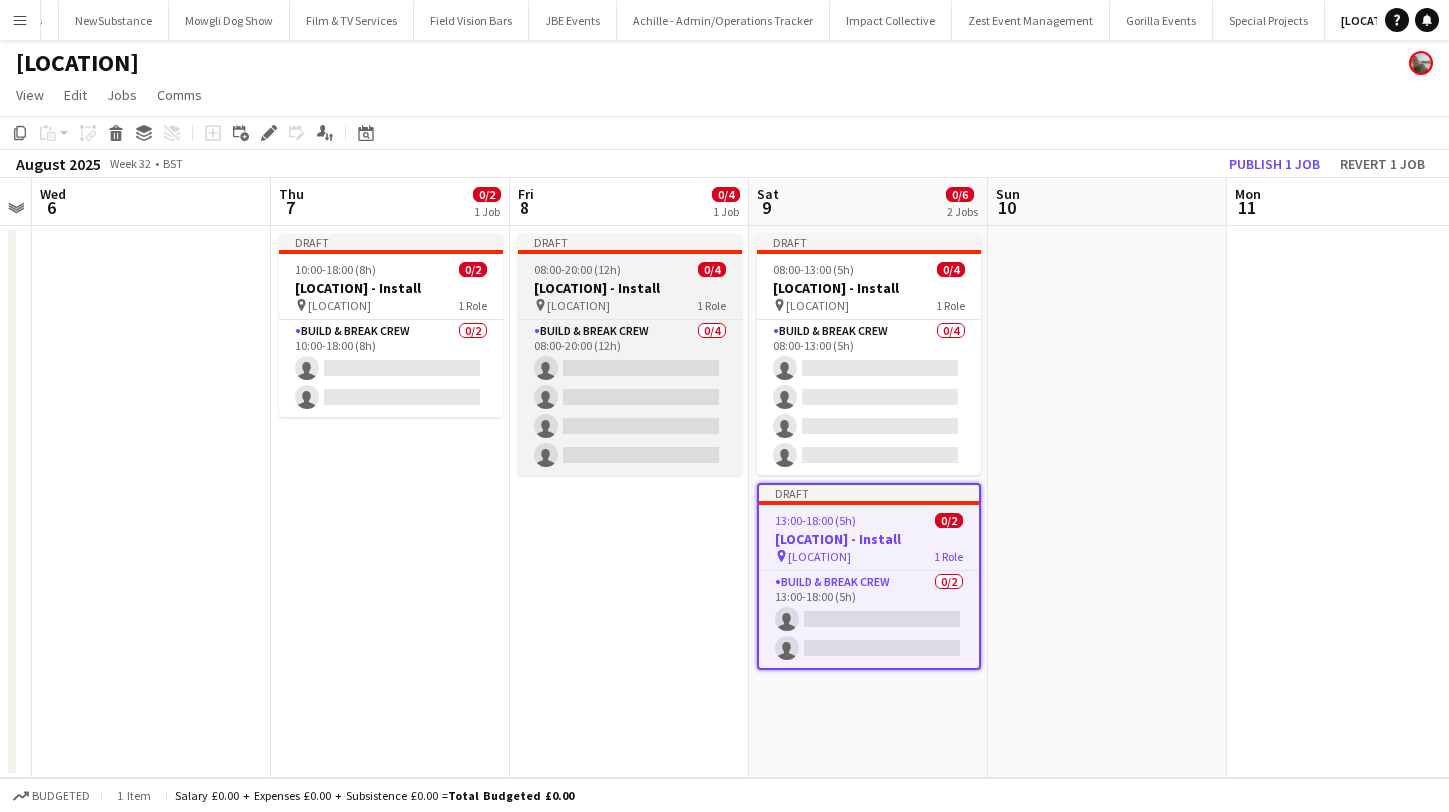 click on "Draft   08:00-20:00 (12h)    0/4   Birmingham Hippodrome - Install
pin
Birmingham Hippodrome   1 Role   Build & Break Crew   0/4   08:00-20:00 (12h)
single-neutral-actions
single-neutral-actions
single-neutral-actions
single-neutral-actions" at bounding box center (630, 354) 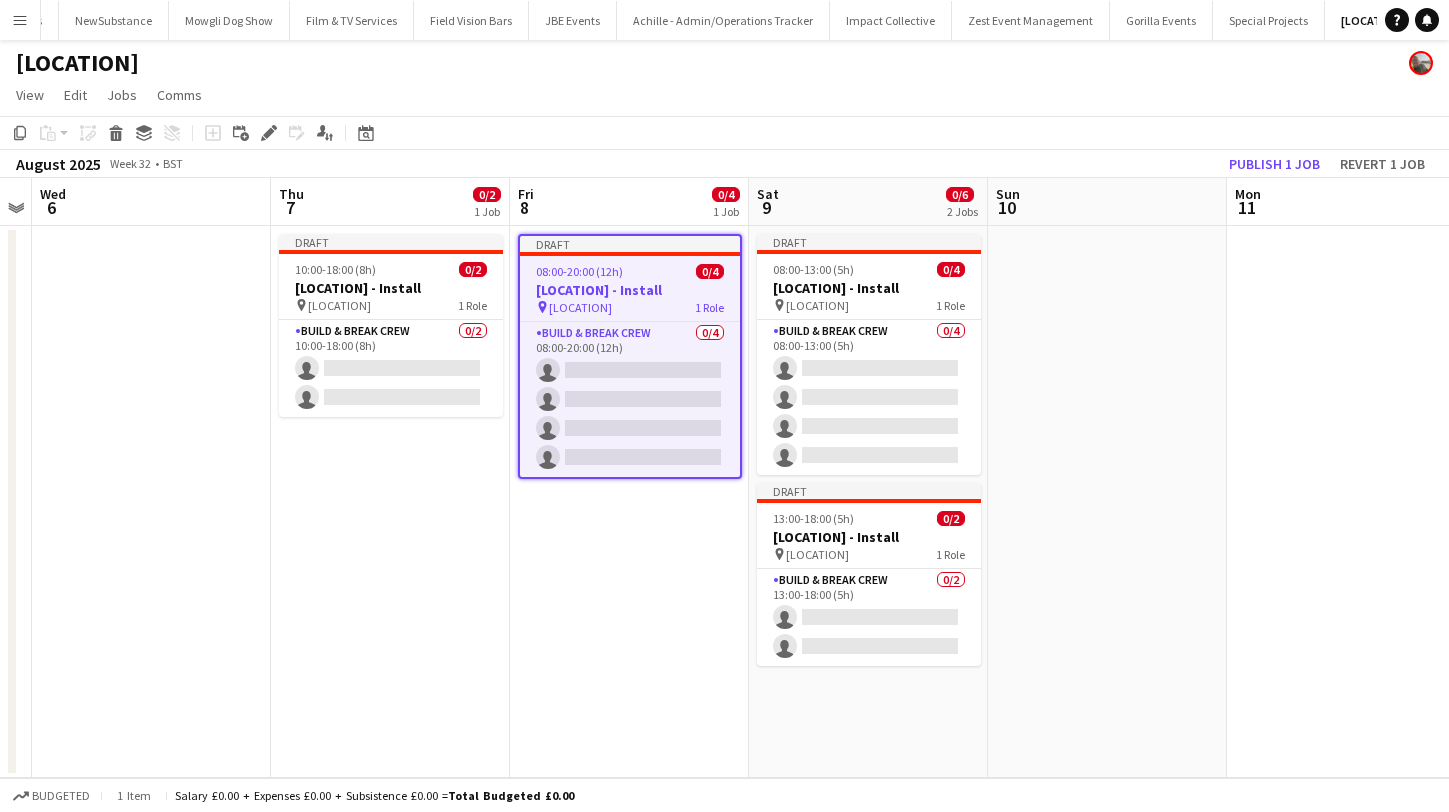 click on "Budgeted   1 item   Salary £0.00 + Expenses £0.00 + Subsistence £0.00 =   Total Budgeted £0.00" 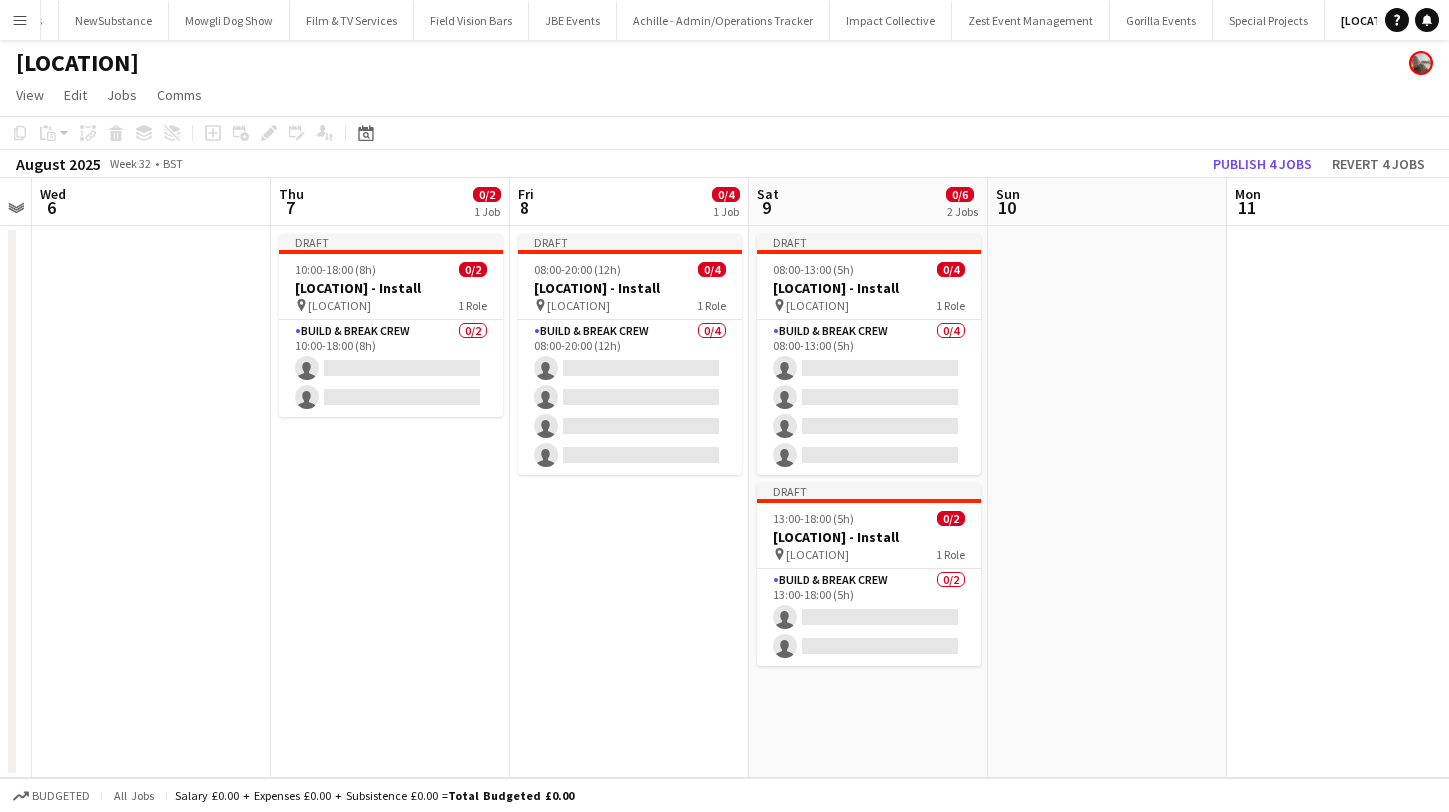 click on "Draft   08:00-13:00 (5h)    0/4   Birmingham Hippodrome - Install
pin
Birmingham Hippodrome   1 Role   Build & Break Crew   0/4   08:00-13:00 (5h)
single-neutral-actions
single-neutral-actions
single-neutral-actions
single-neutral-actions
Draft   13:00-18:00 (5h)    0/2   Birmingham Hippodrome - Install
pin
Birmingham Hippodrome   1 Role   Build & Break Crew   0/2   13:00-18:00 (5h)
single-neutral-actions
single-neutral-actions" at bounding box center [868, 502] 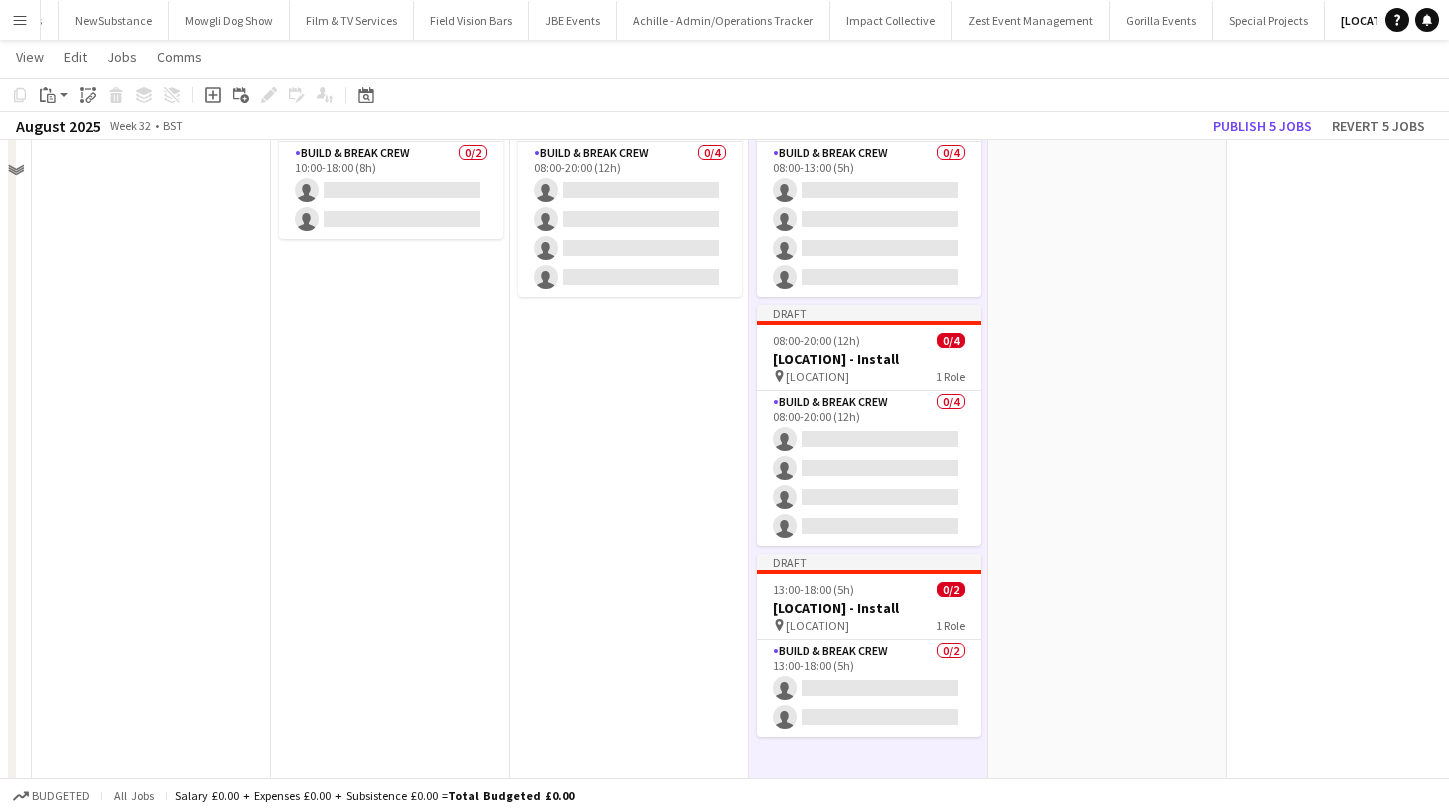 scroll, scrollTop: 178, scrollLeft: 0, axis: vertical 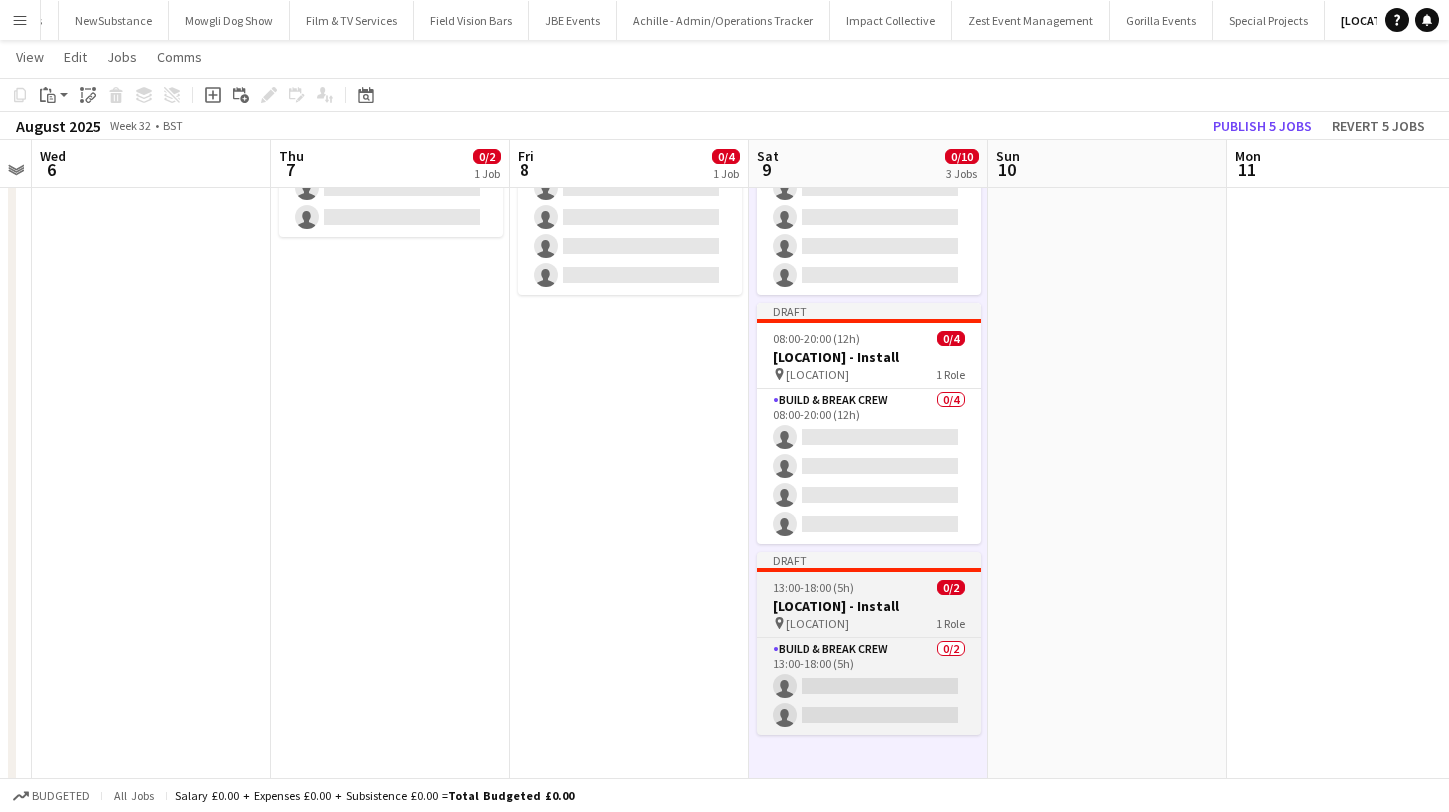 click on "13:00-18:00 (5h)" at bounding box center [813, 587] 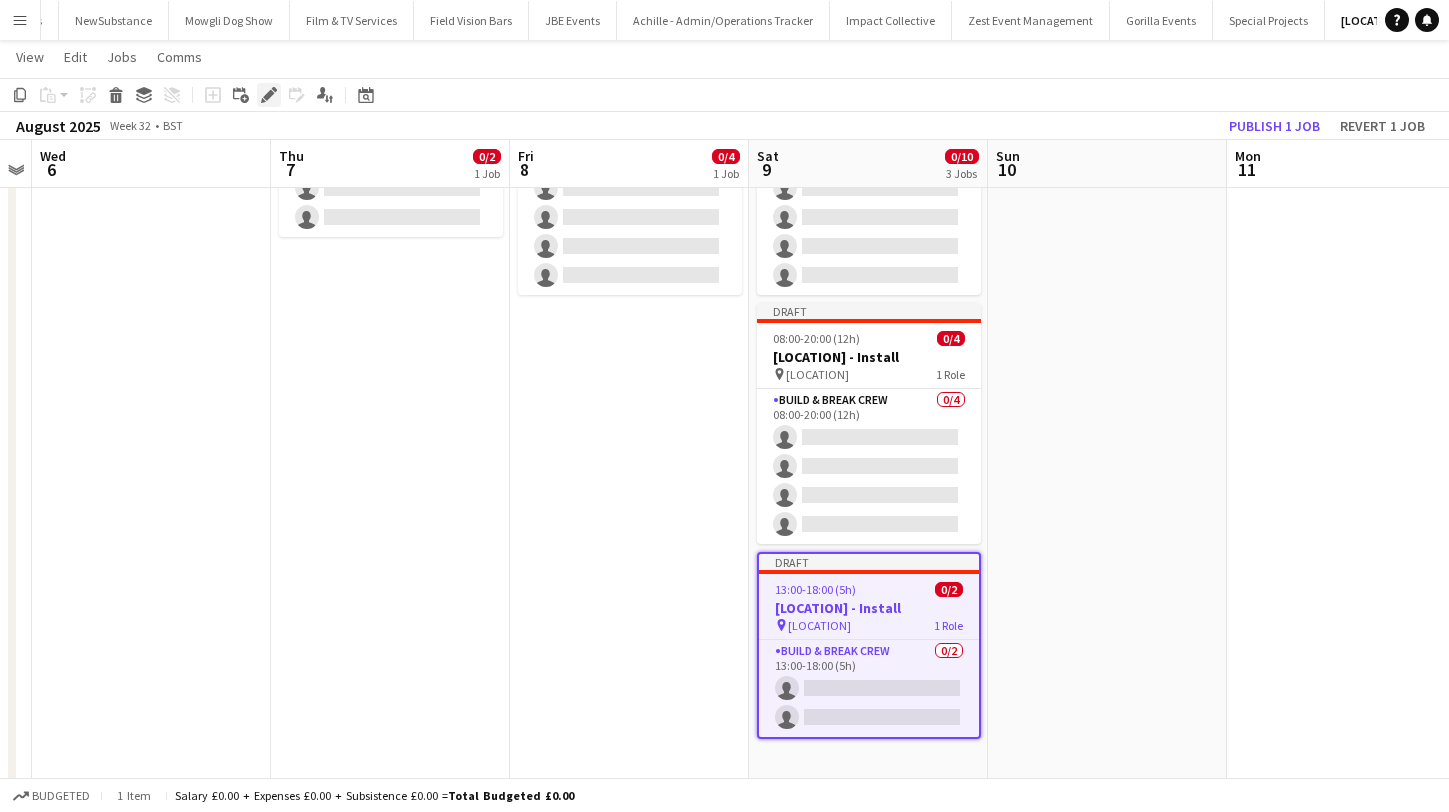 click on "Edit" 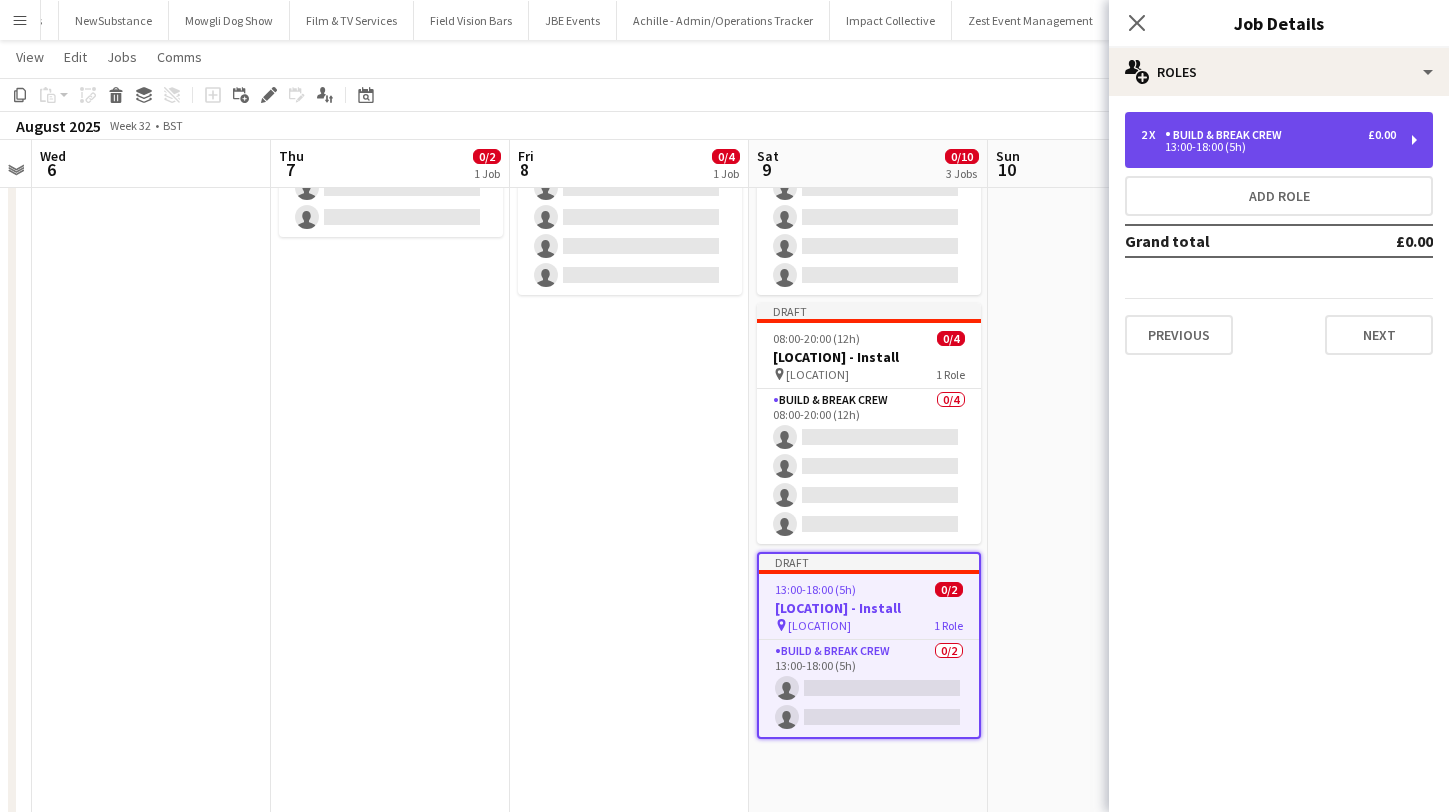 click on "2 x   Build & Break Crew   £0.00   13:00-18:00 (5h)" at bounding box center [1279, 140] 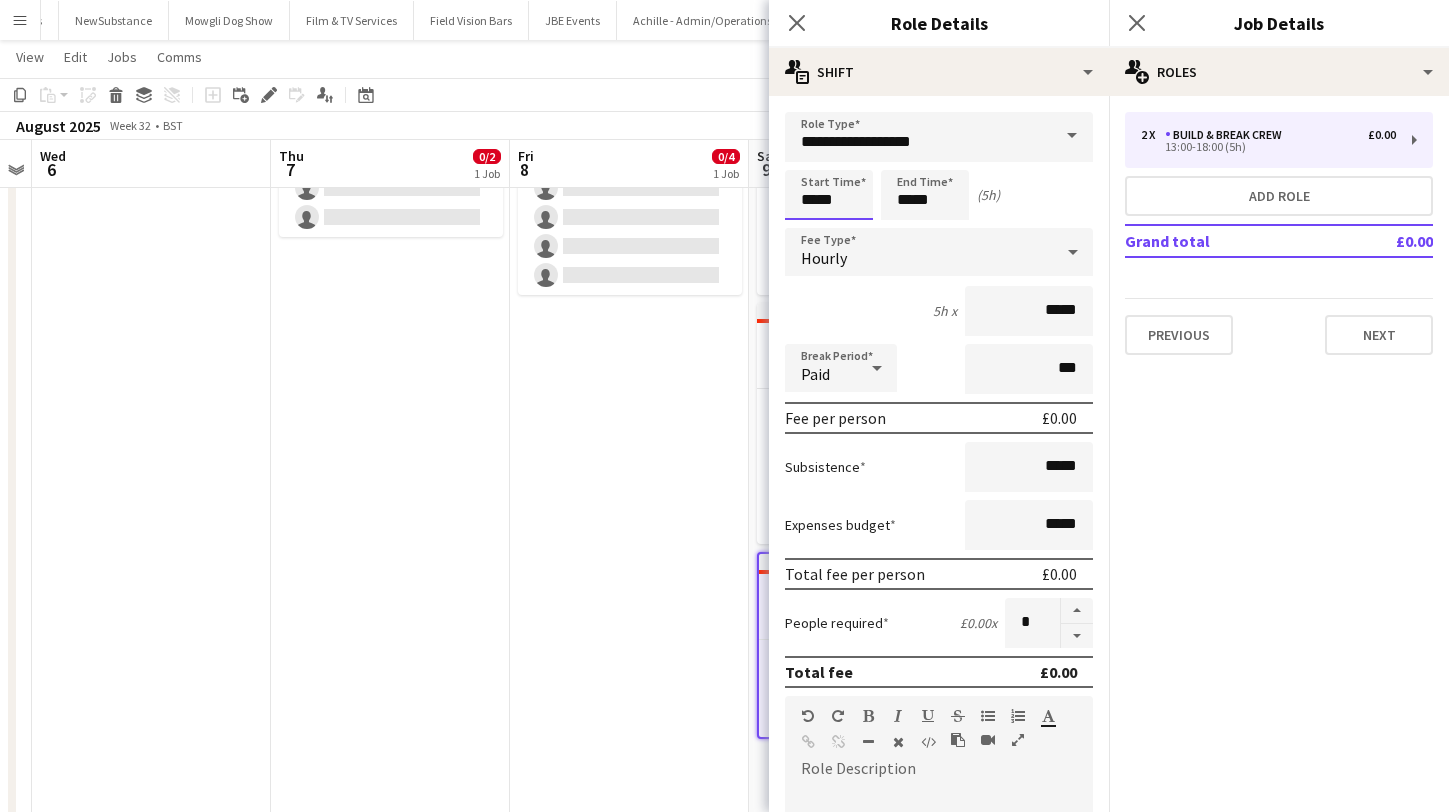 click on "*****" at bounding box center (829, 195) 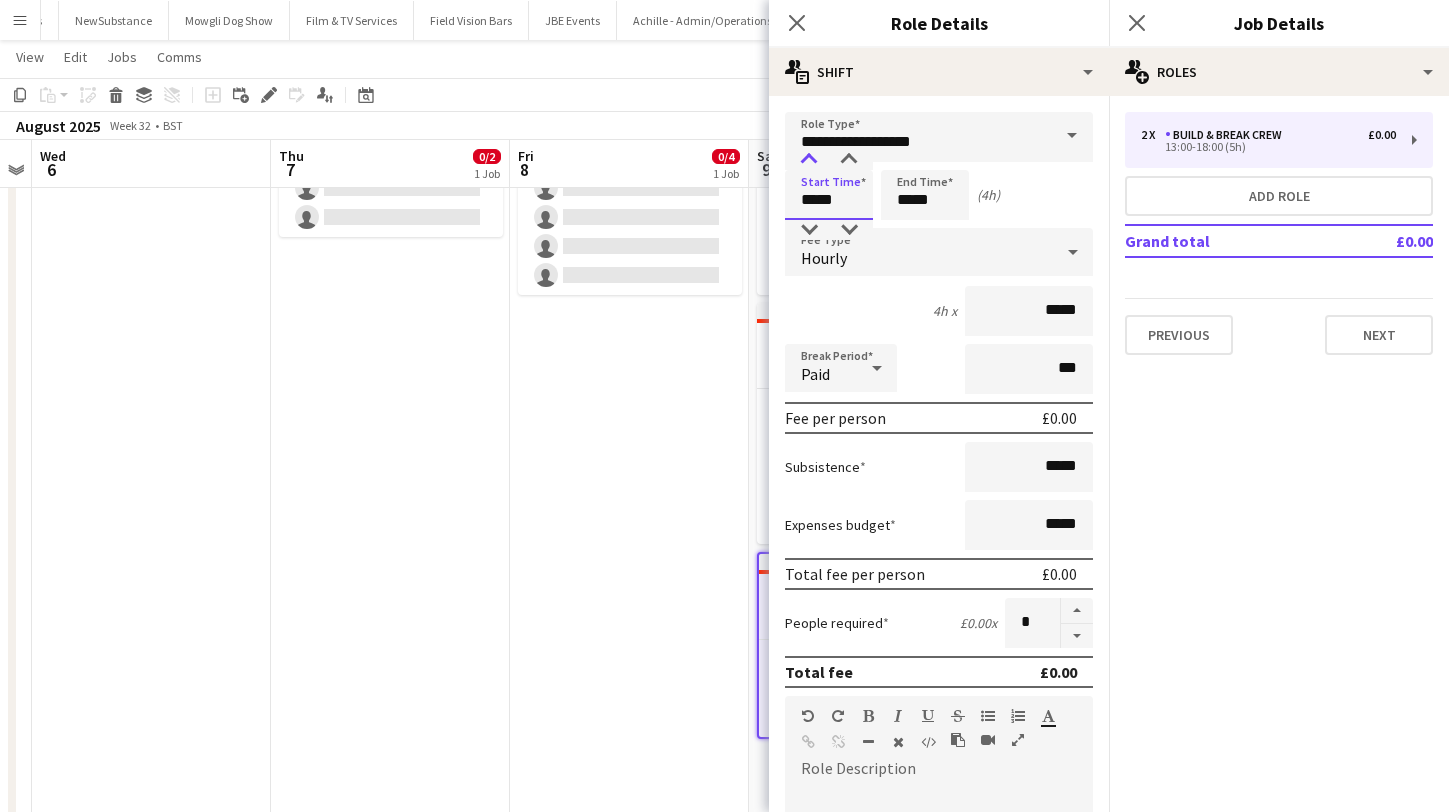 click at bounding box center (809, 160) 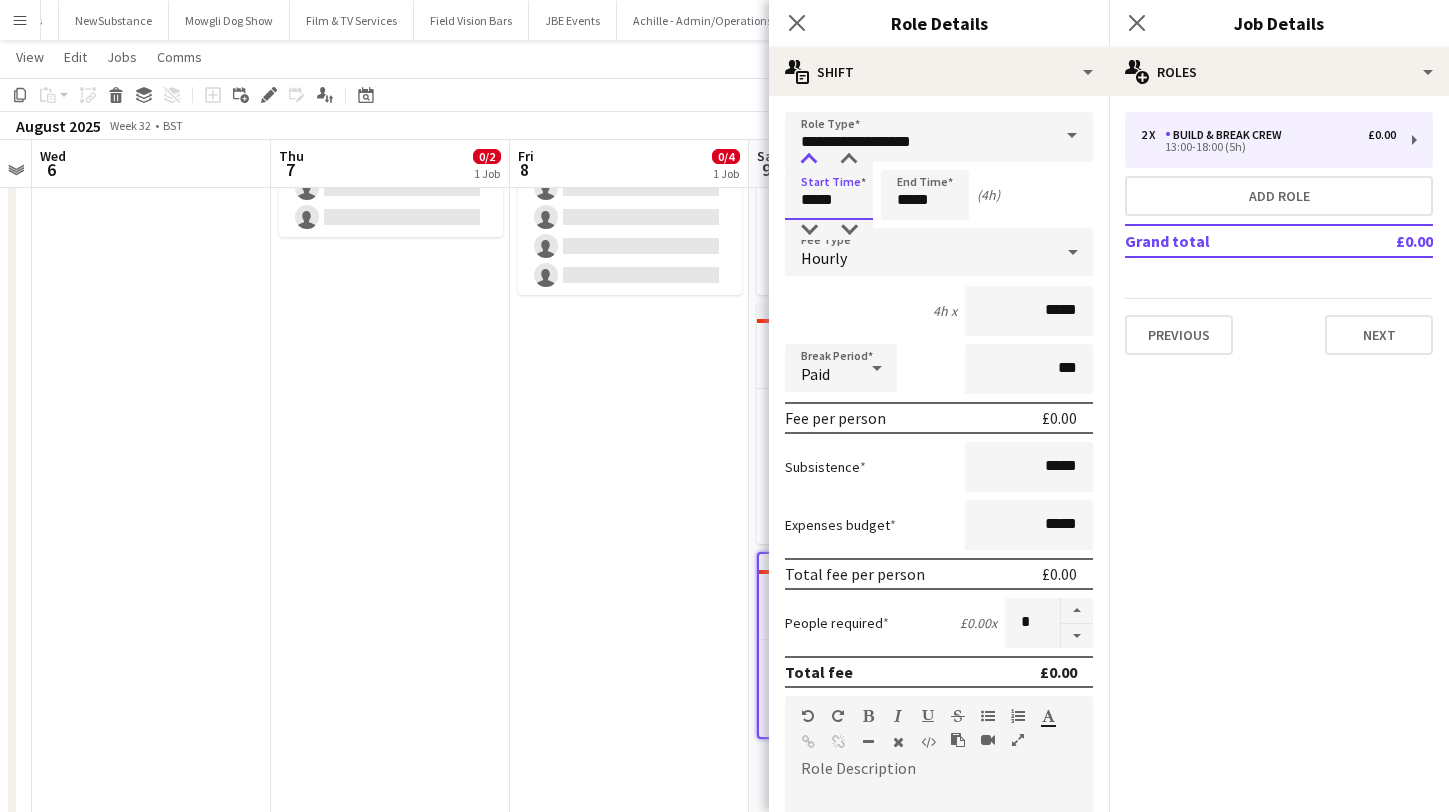 click at bounding box center (809, 160) 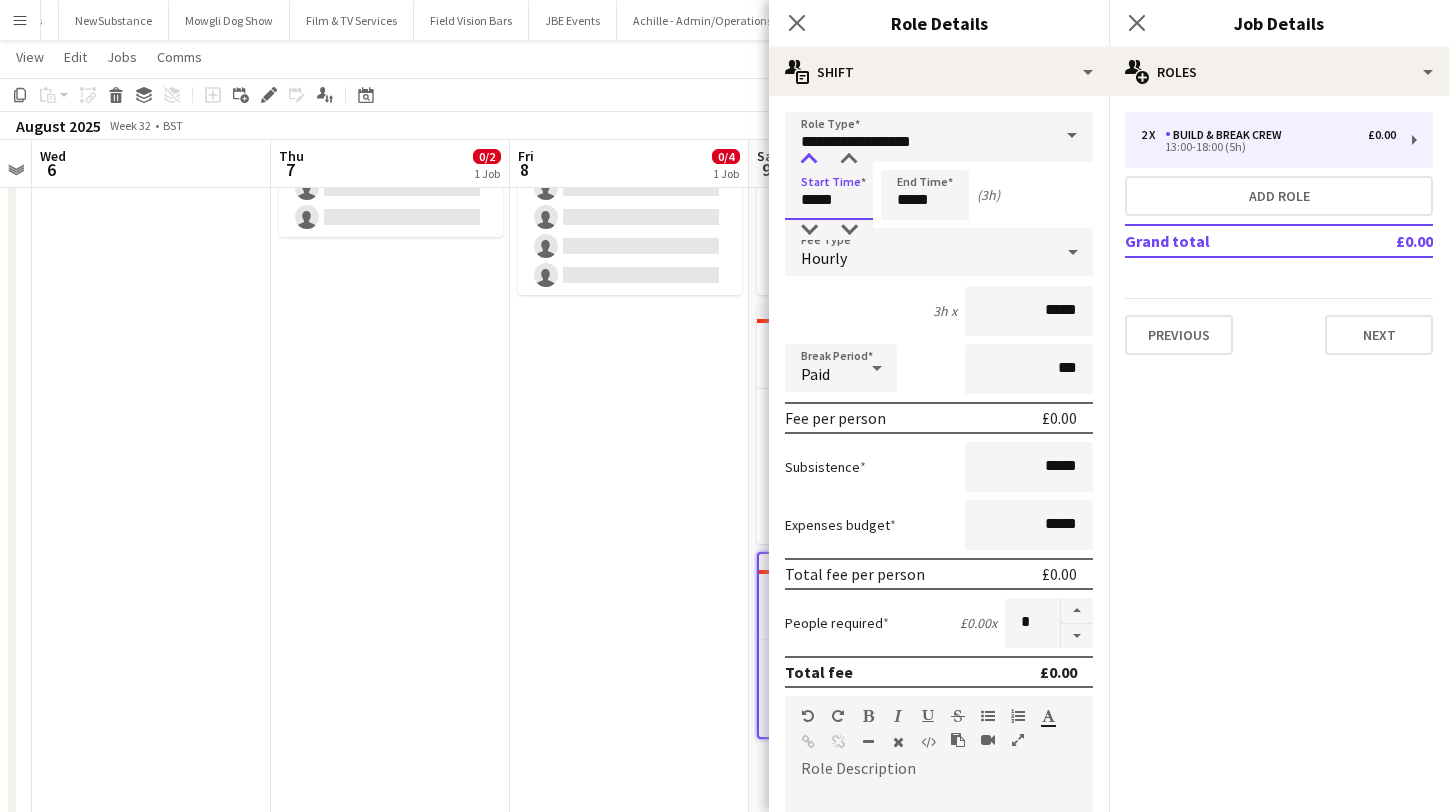click at bounding box center [809, 160] 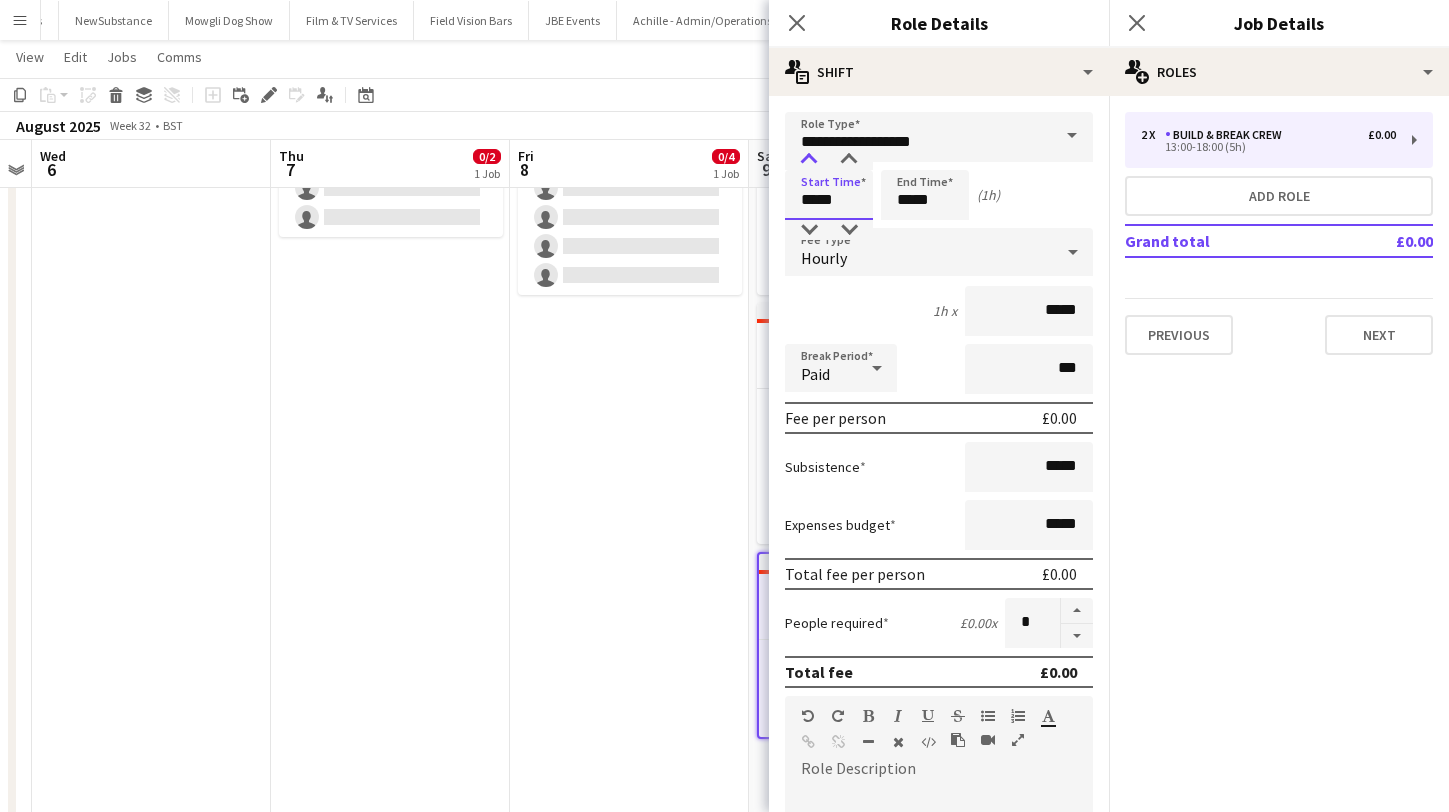click at bounding box center [809, 160] 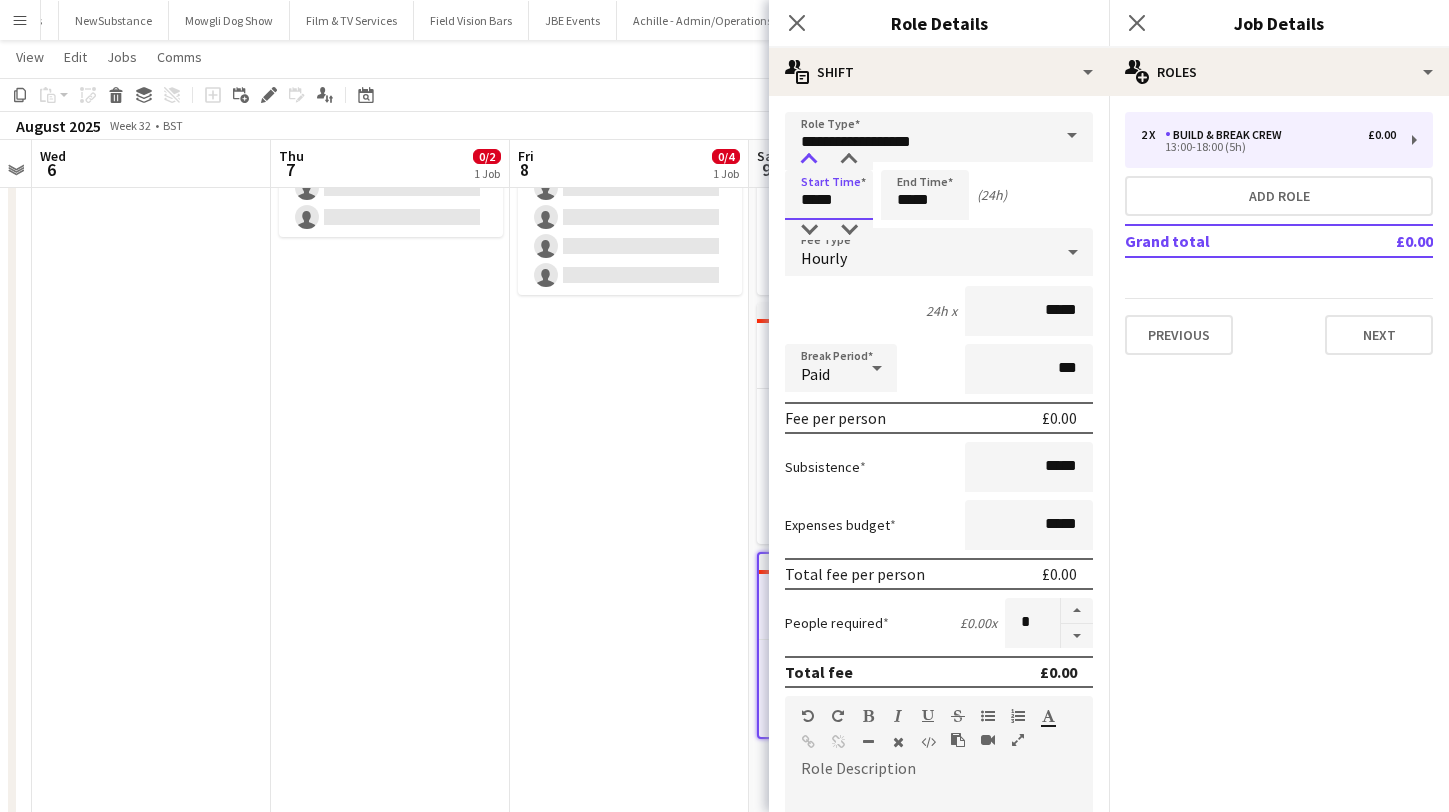 click at bounding box center [809, 160] 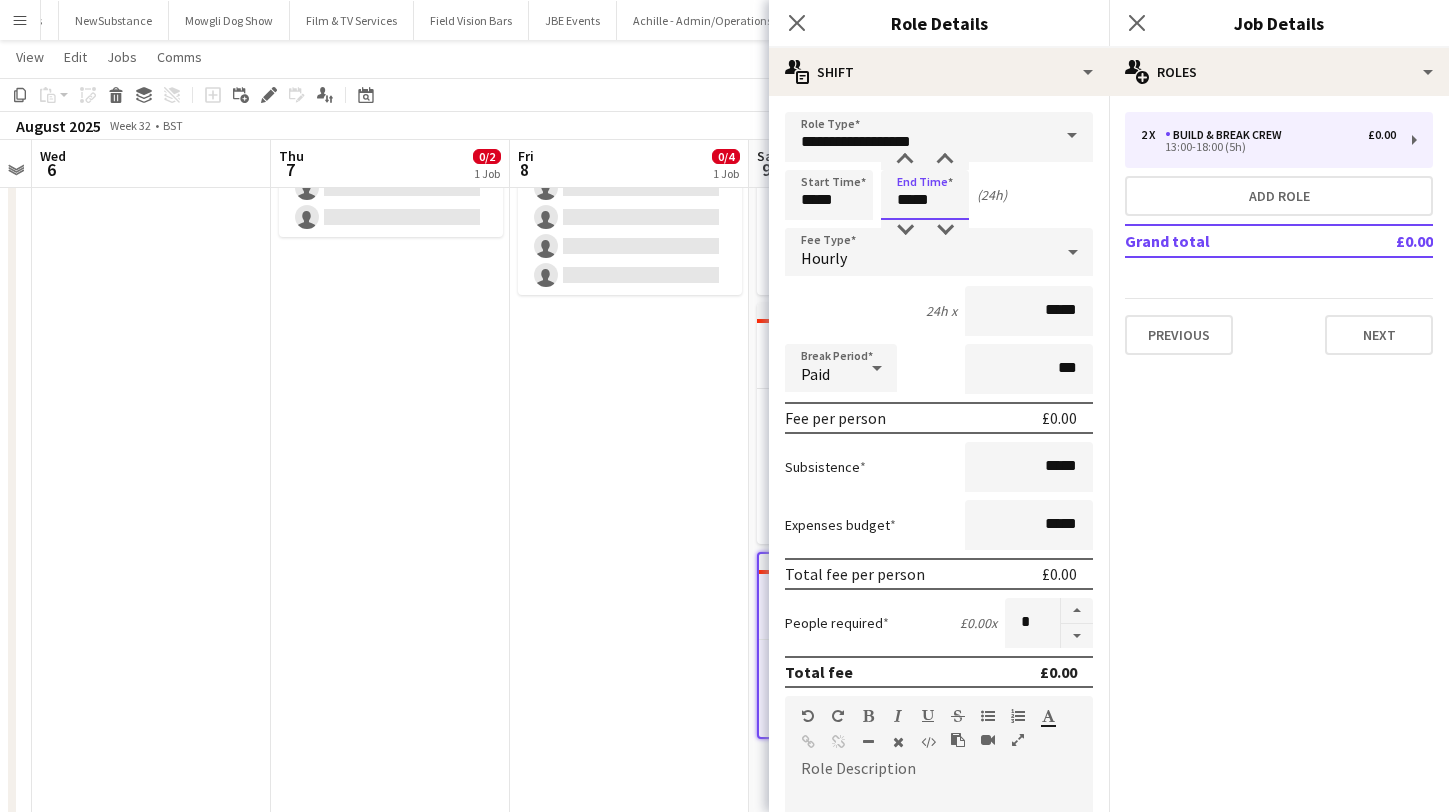 click on "*****" at bounding box center (925, 195) 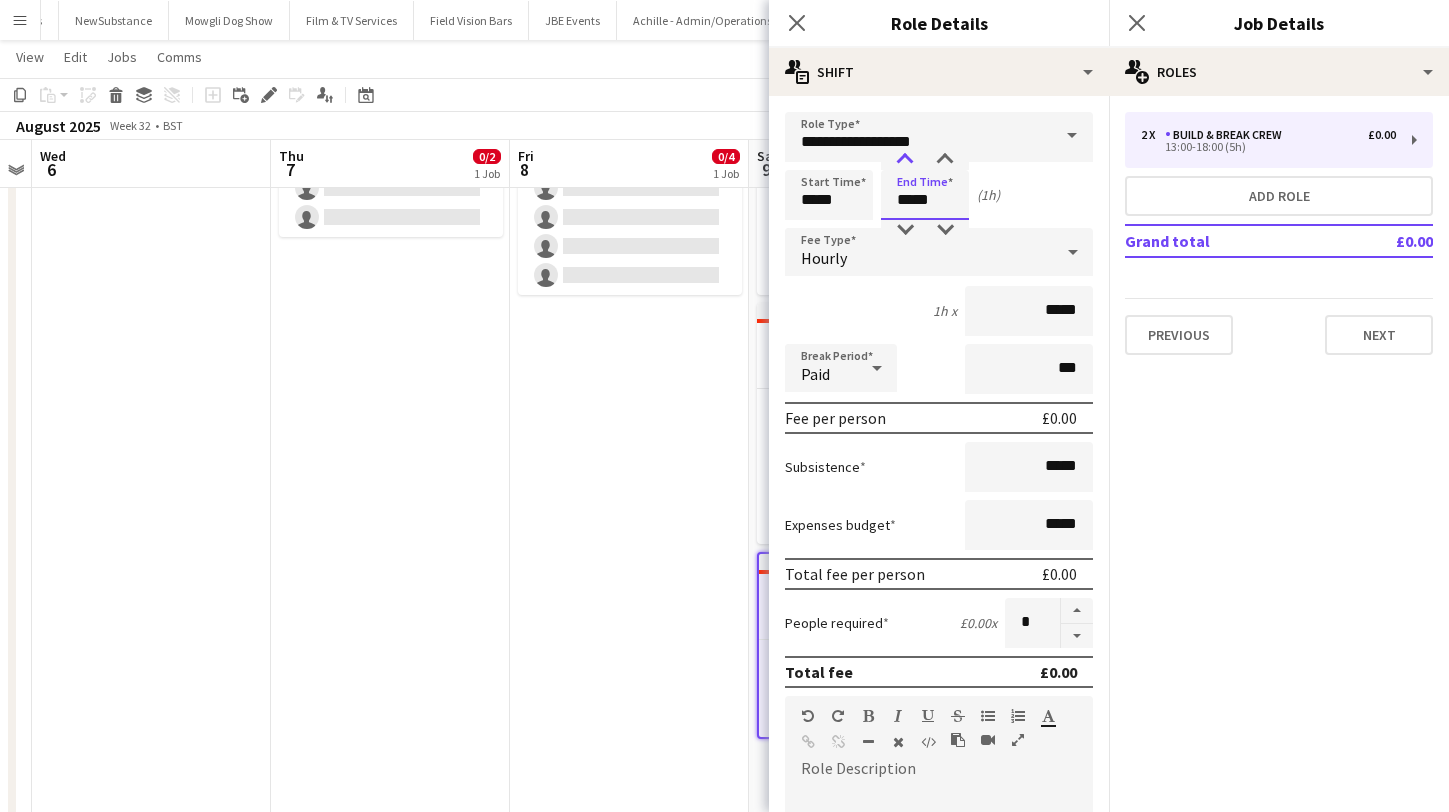 click at bounding box center [905, 160] 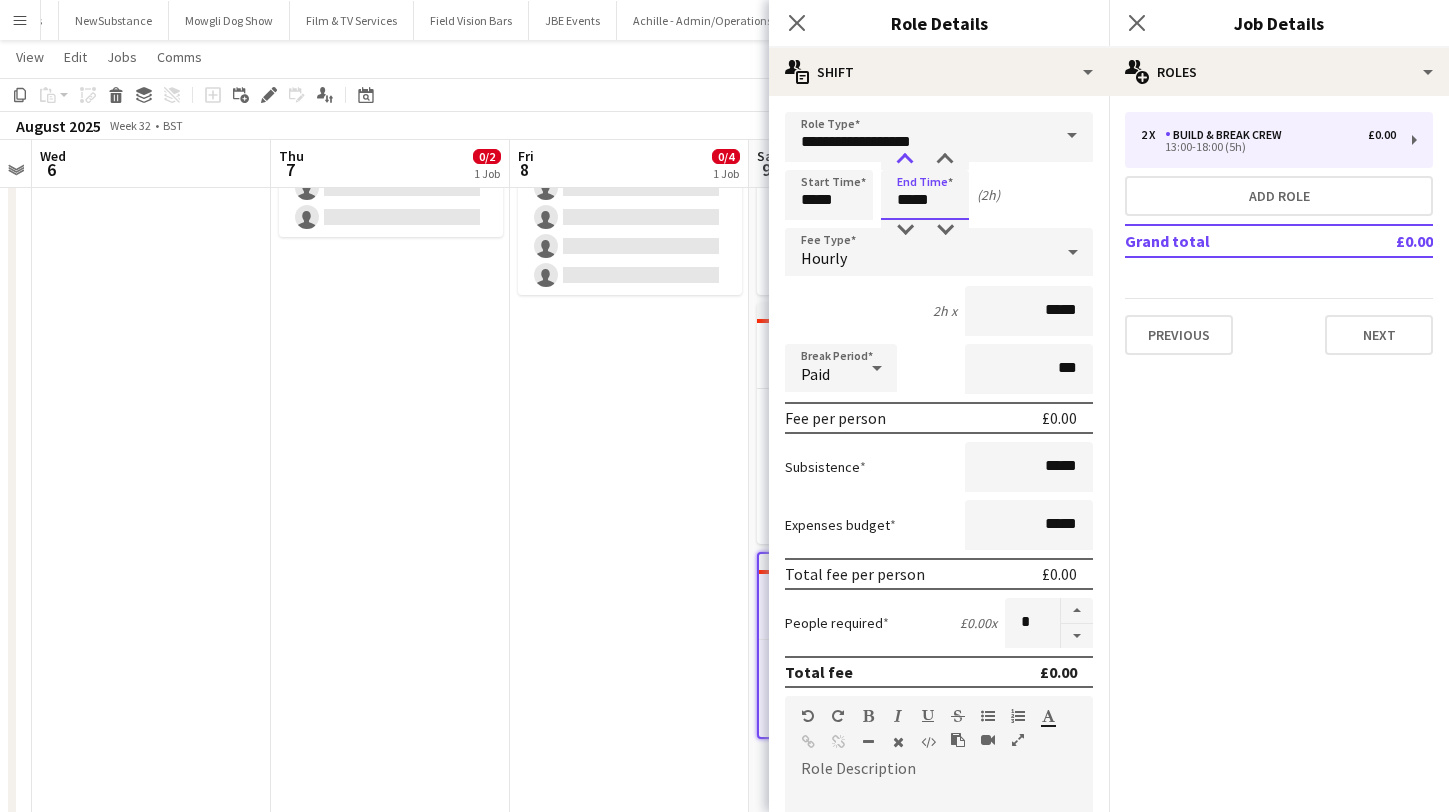 click at bounding box center (905, 160) 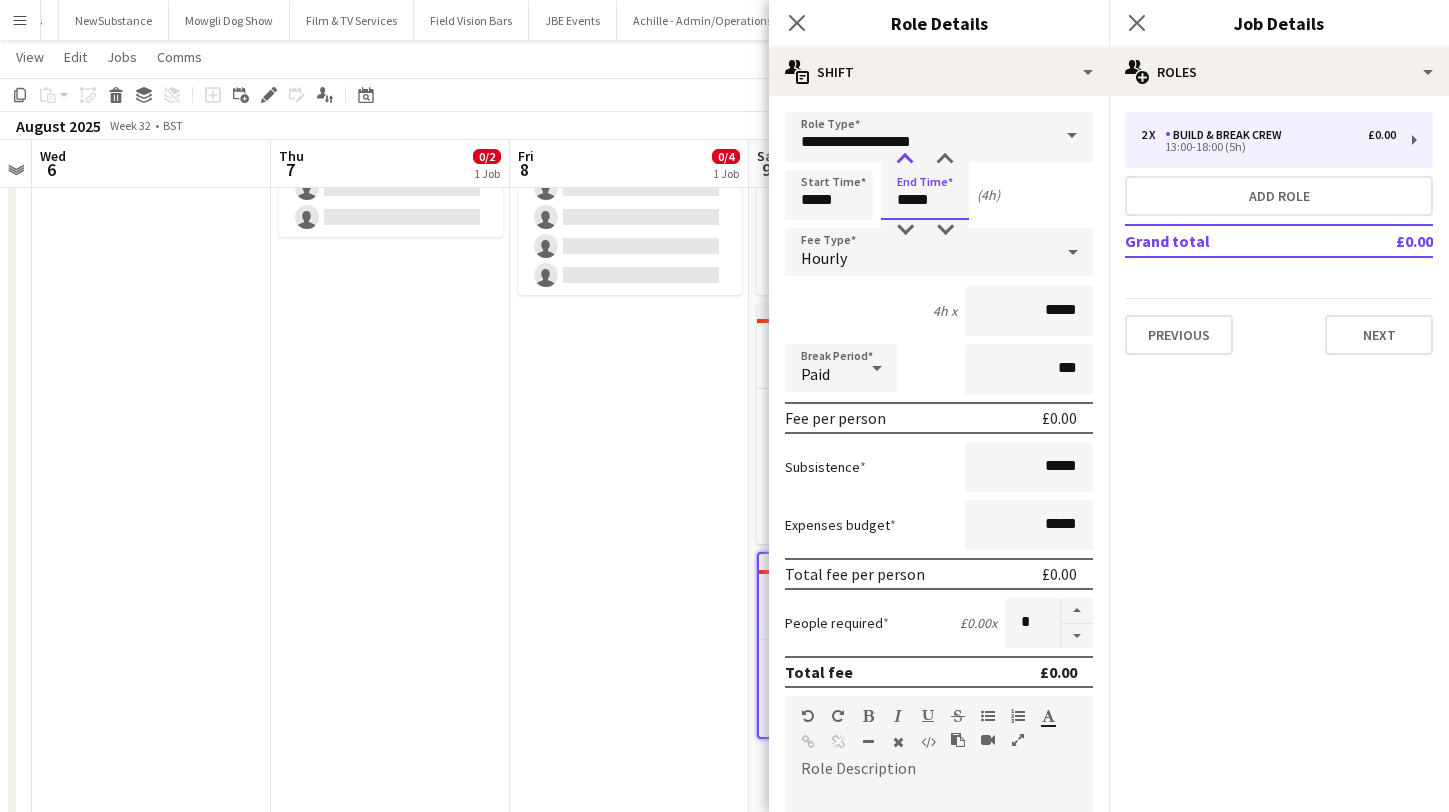 click at bounding box center [905, 160] 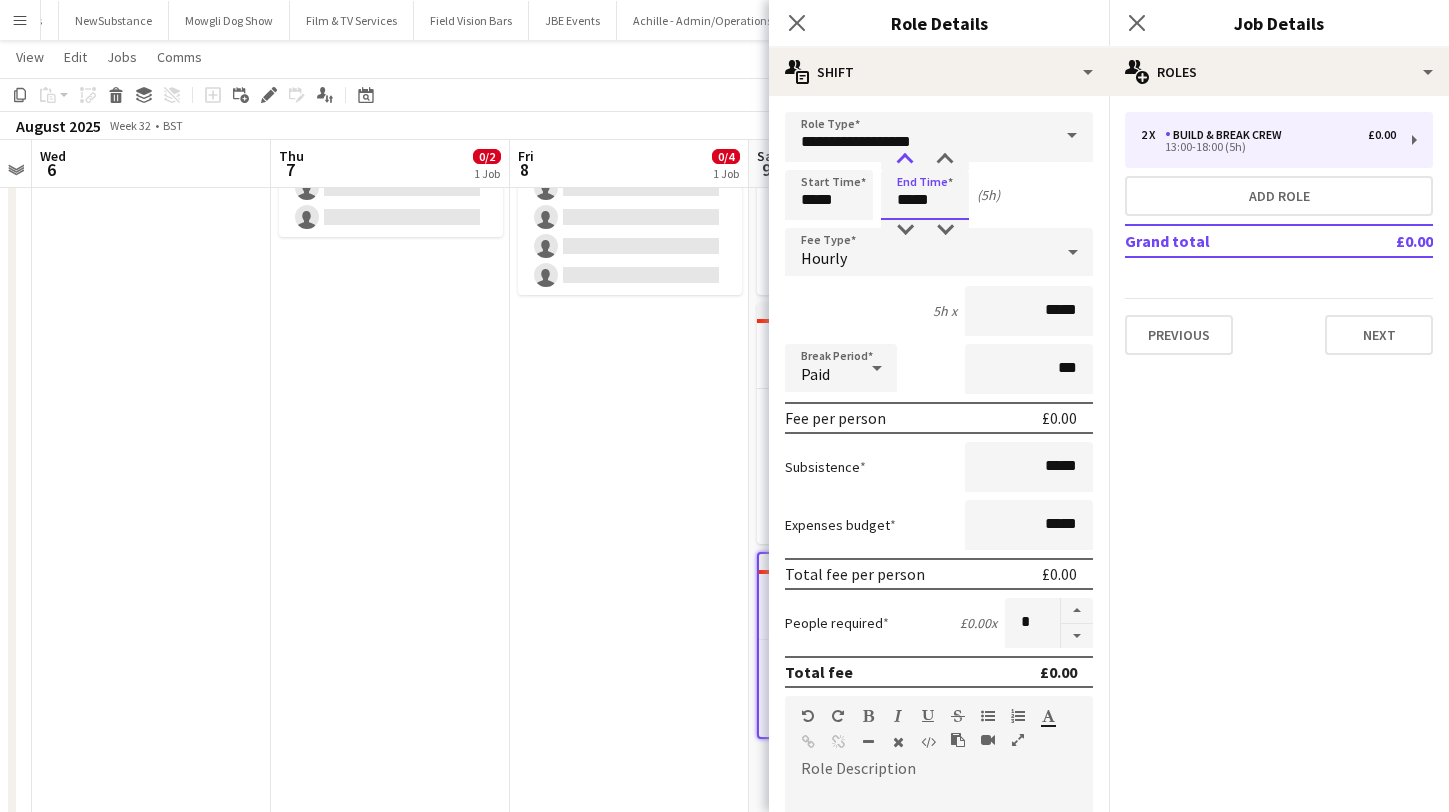 type on "*****" 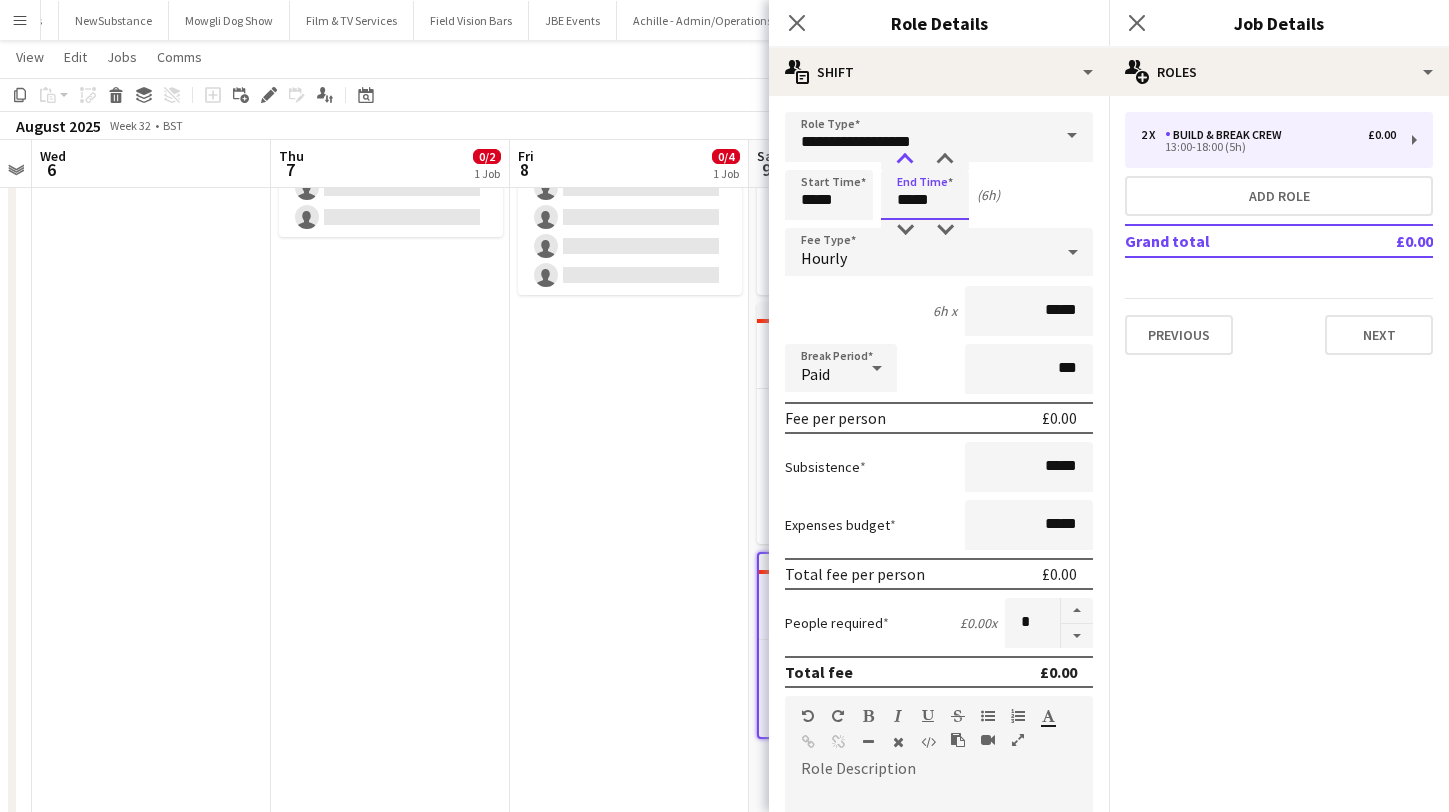 click at bounding box center (905, 160) 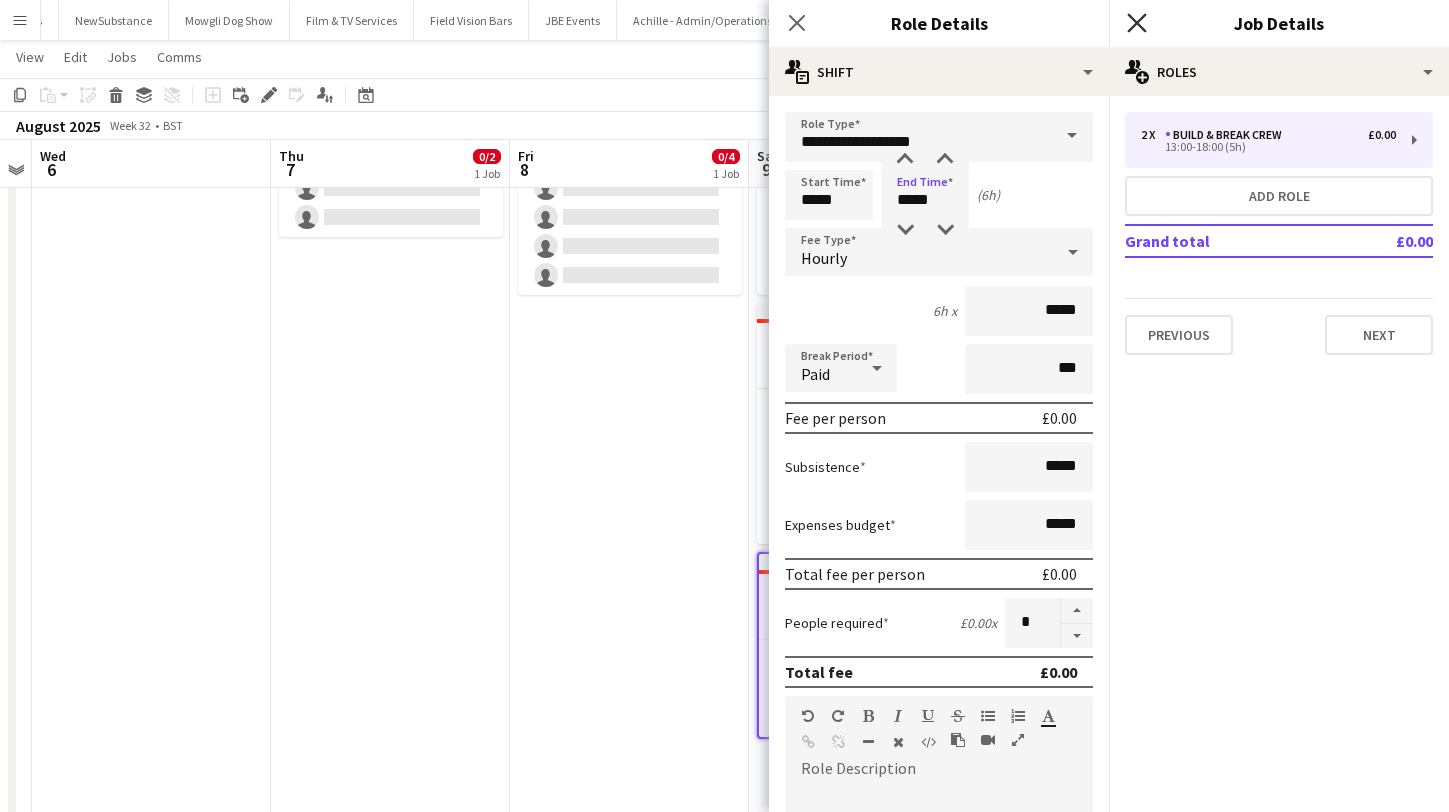 click 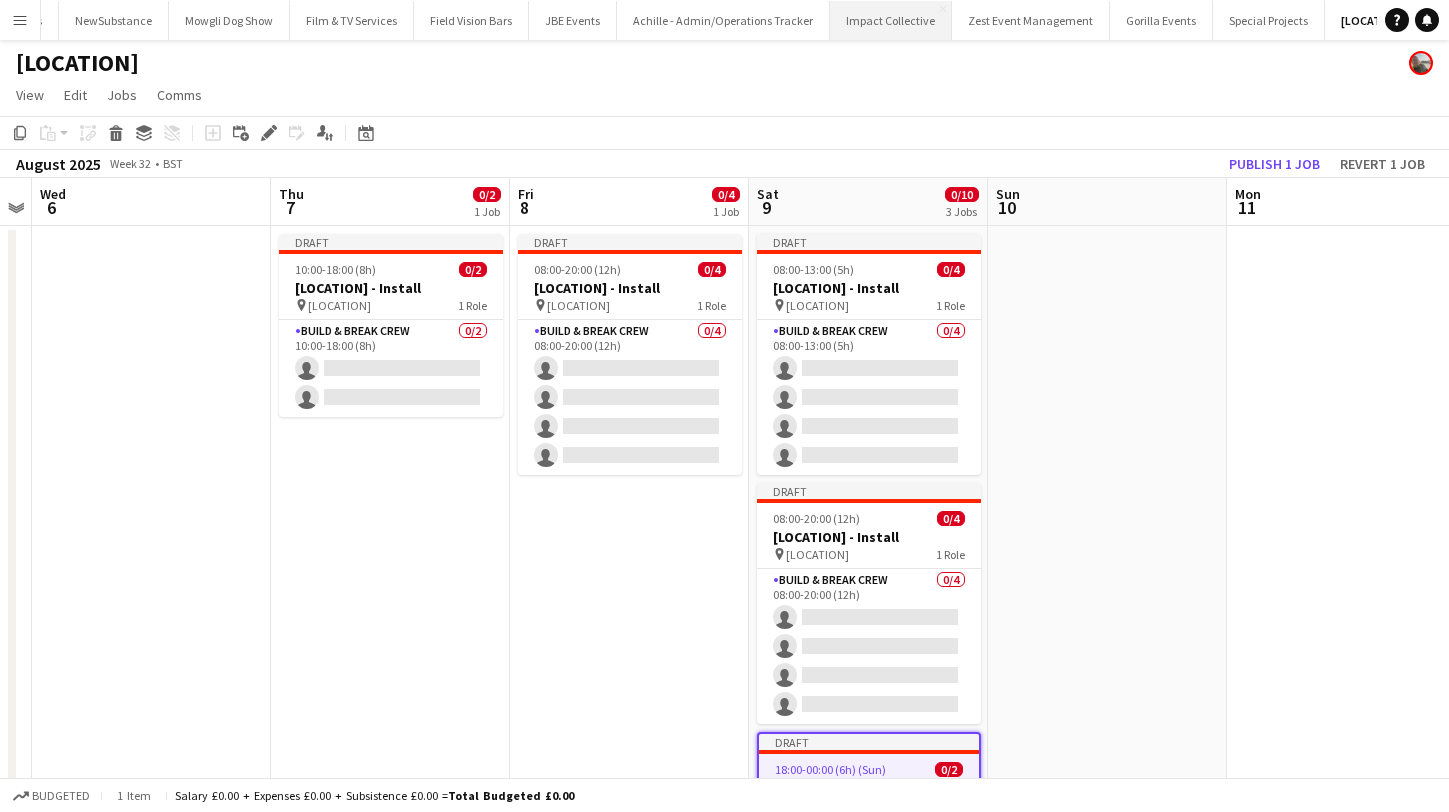 scroll, scrollTop: 0, scrollLeft: 0, axis: both 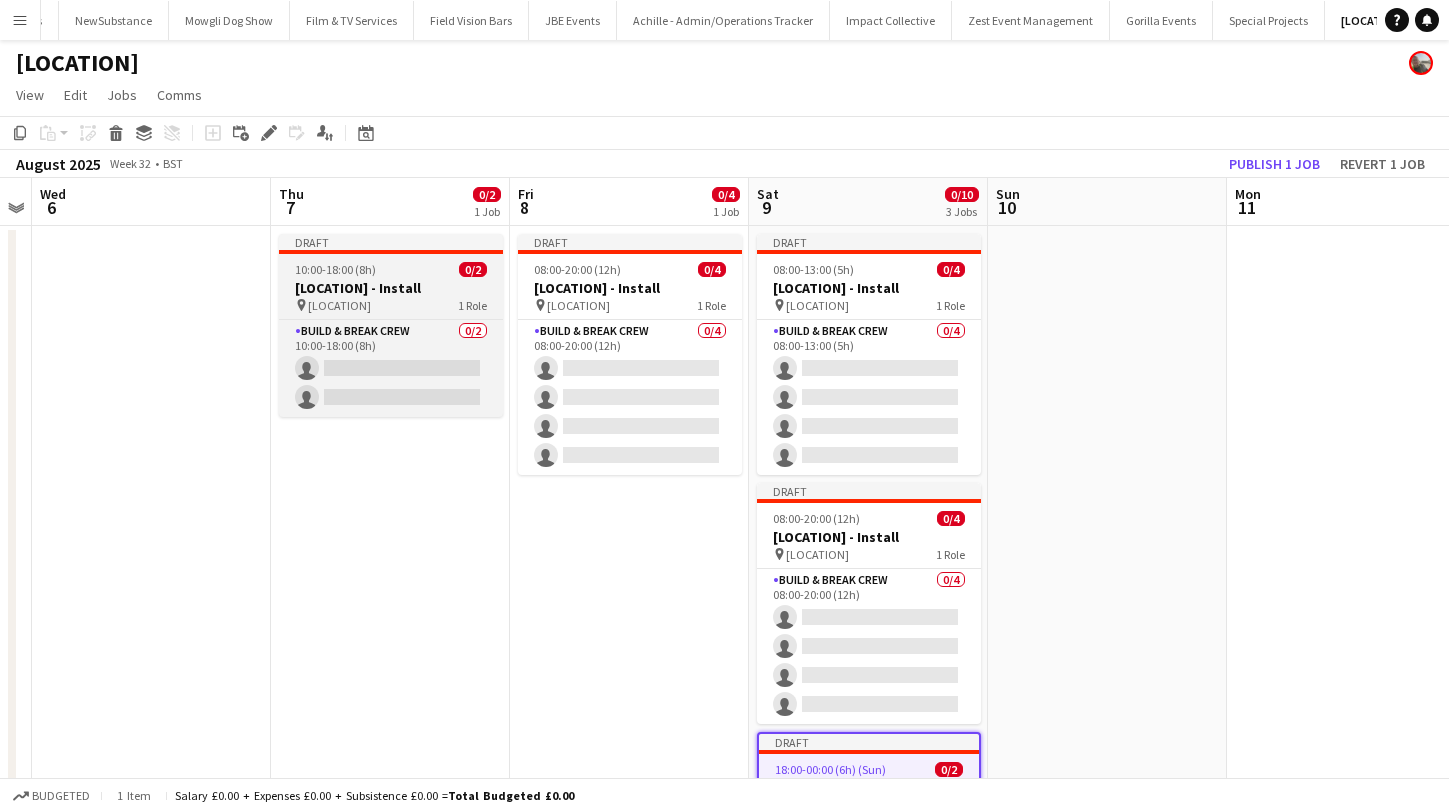 click on "Draft   10:00-18:00 (8h)    0/2   Birmingham Hippodrome - Install
pin
Birmingham Hippodrome   1 Role   Build & Break Crew   0/2   10:00-18:00 (8h)
single-neutral-actions
single-neutral-actions" at bounding box center [391, 325] 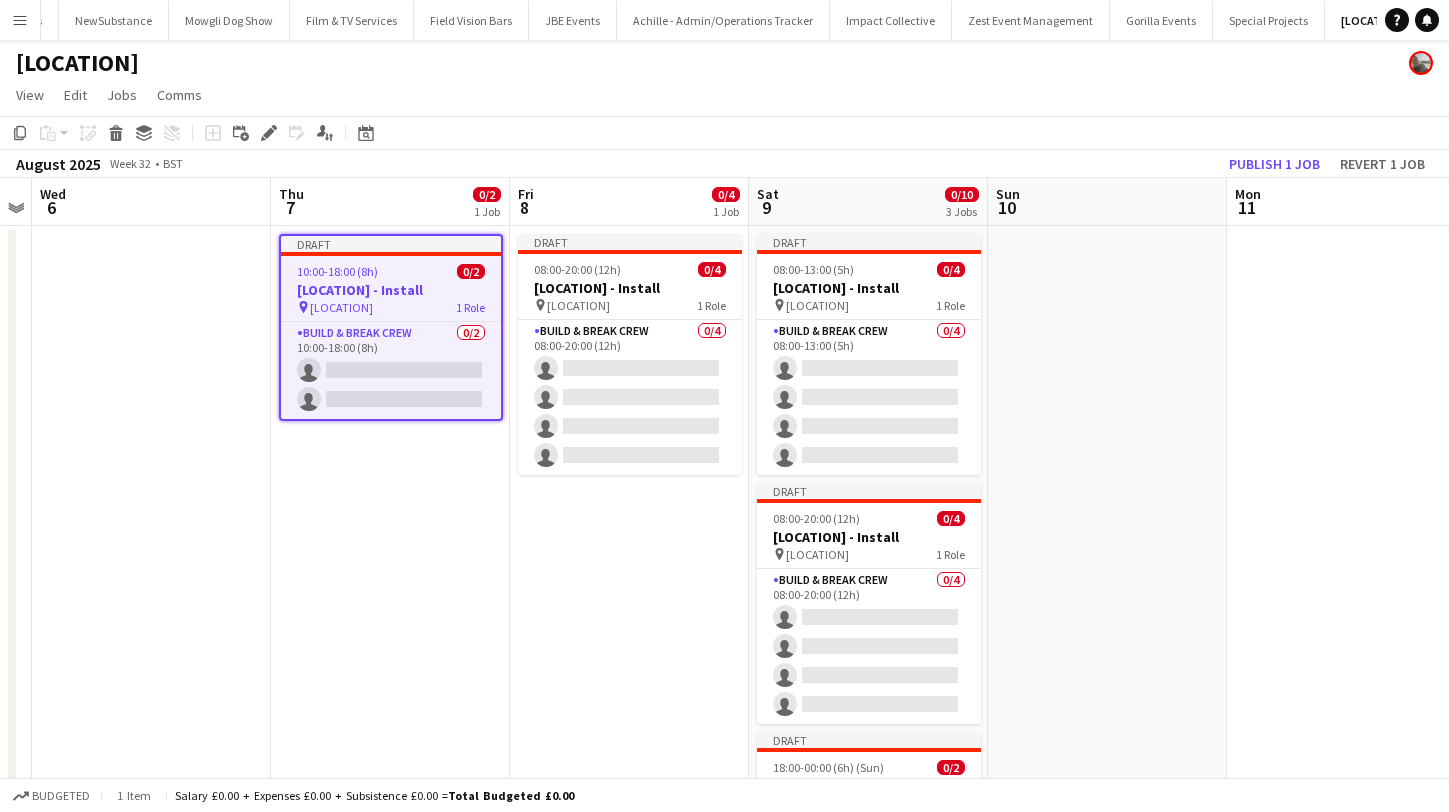 click at bounding box center (1107, 620) 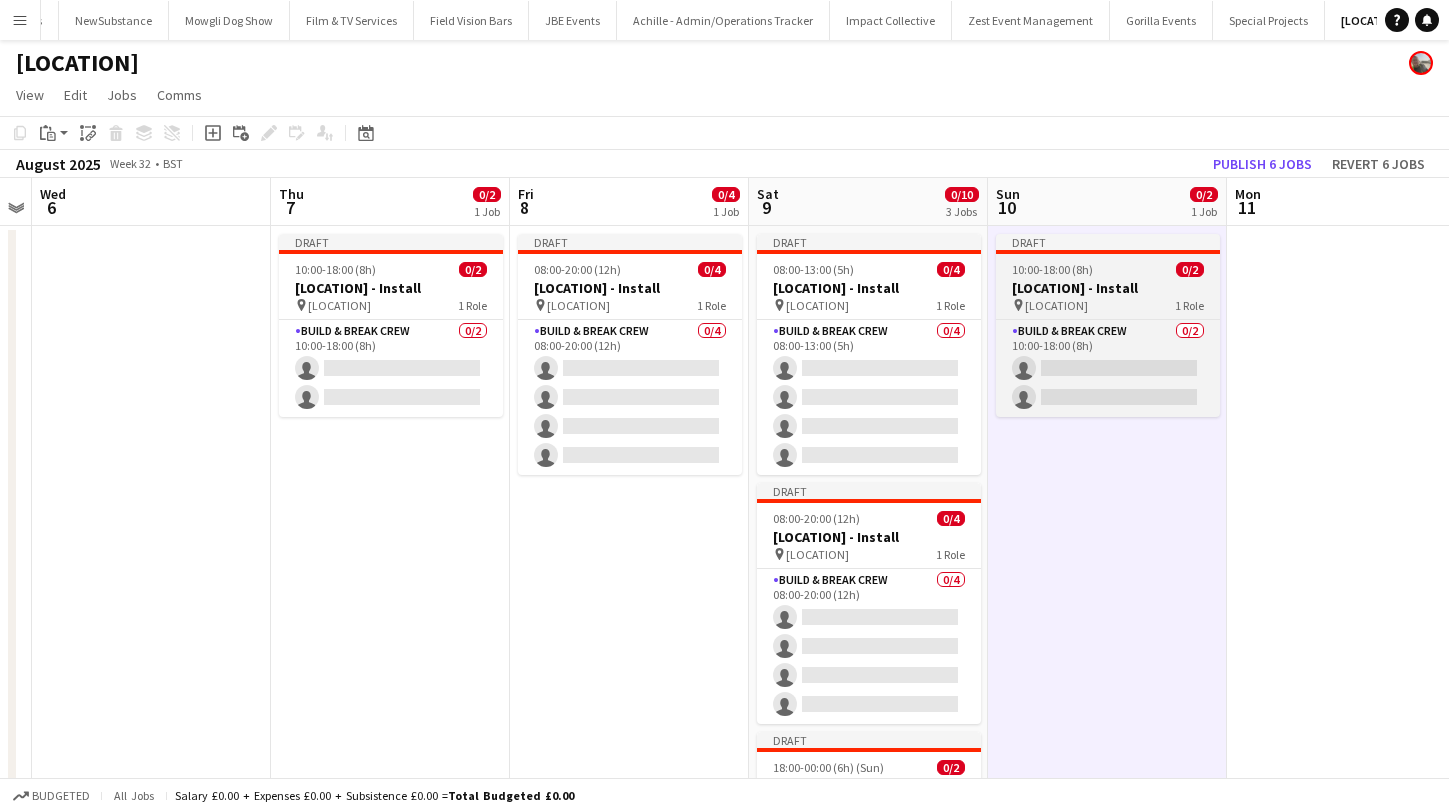 click on "Draft   10:00-18:00 (8h)    0/2   Birmingham Hippodrome - Install
pin
Birmingham Hippodrome   1 Role   Build & Break Crew   0/2   10:00-18:00 (8h)
single-neutral-actions
single-neutral-actions" at bounding box center [1108, 325] 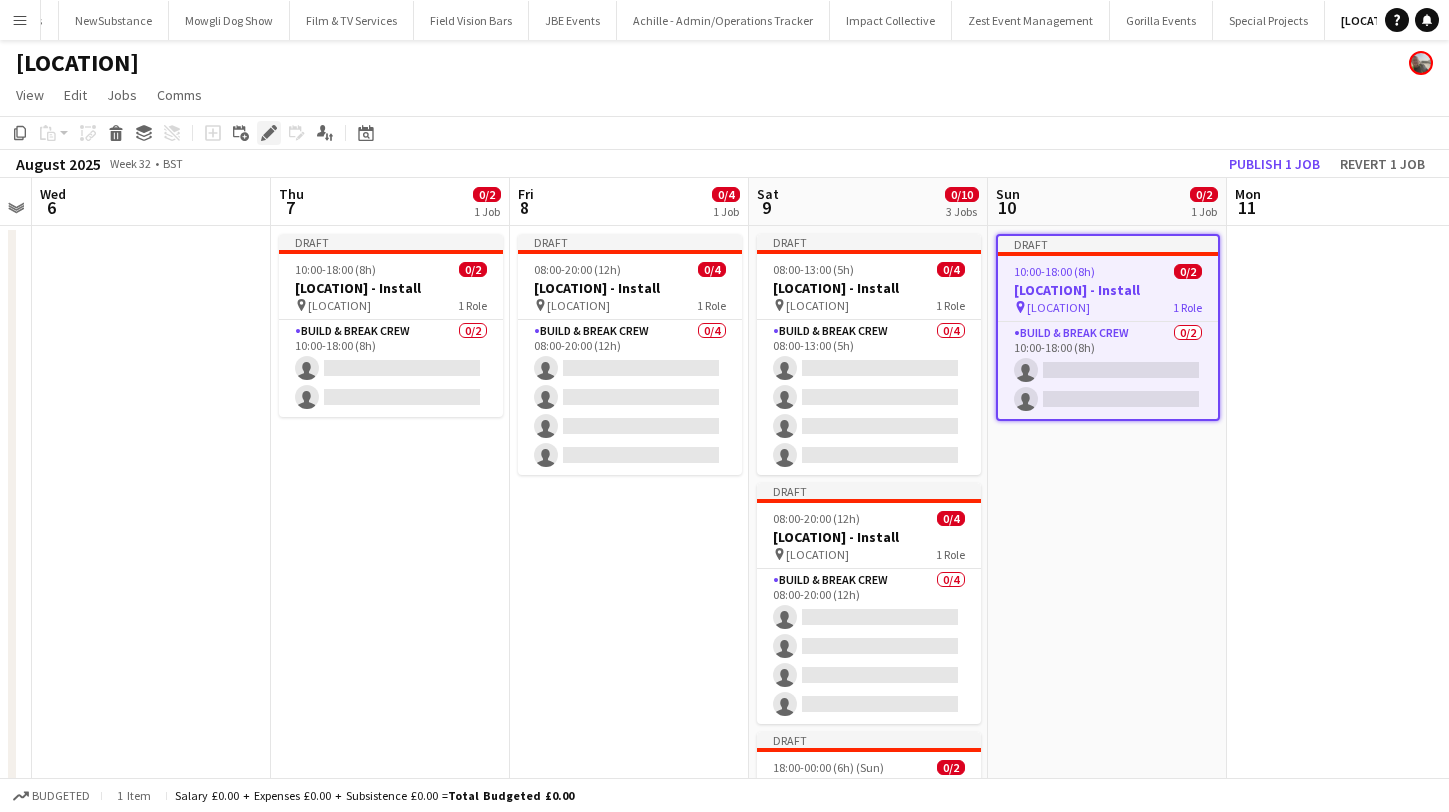 click on "Edit" 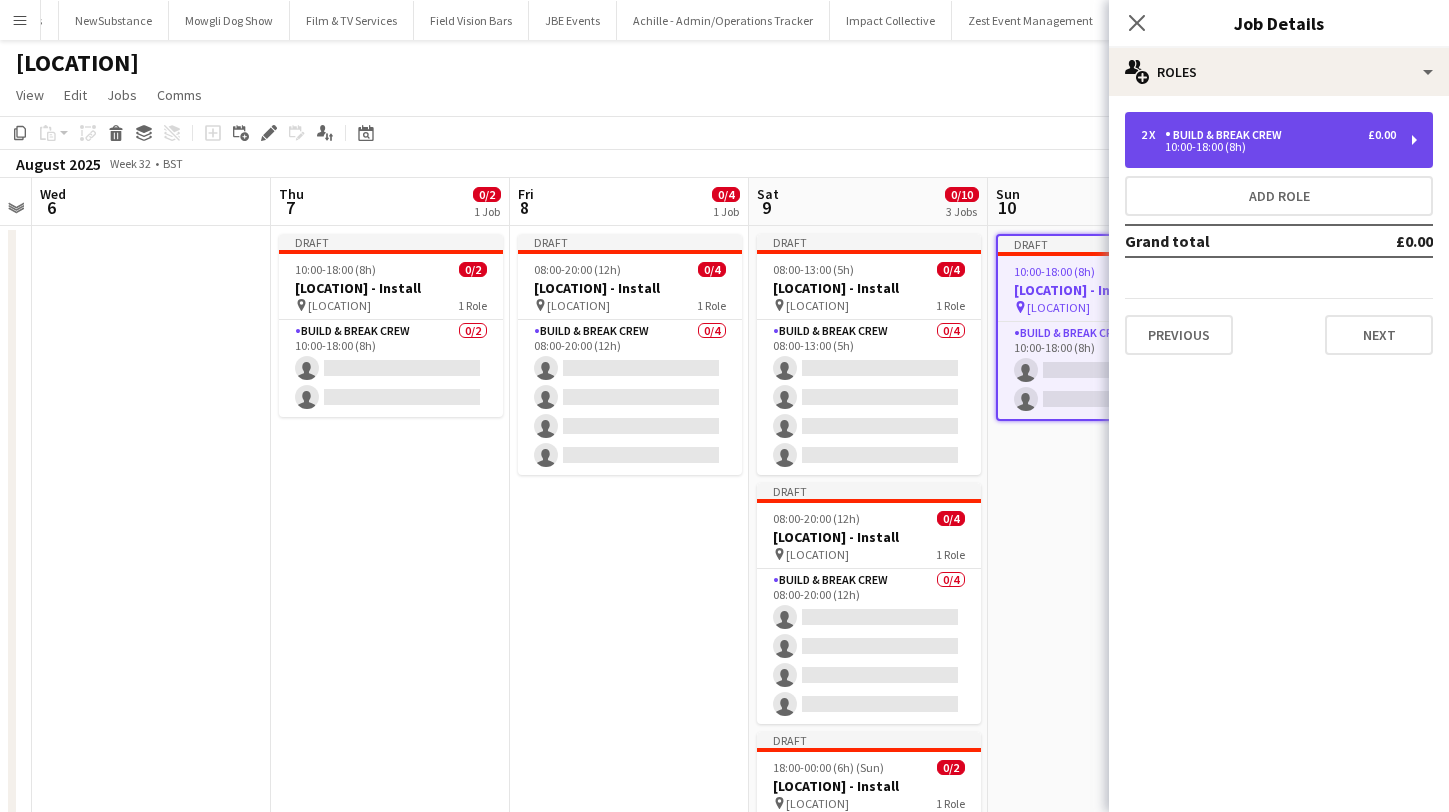 click on "10:00-18:00 (8h)" at bounding box center [1268, 147] 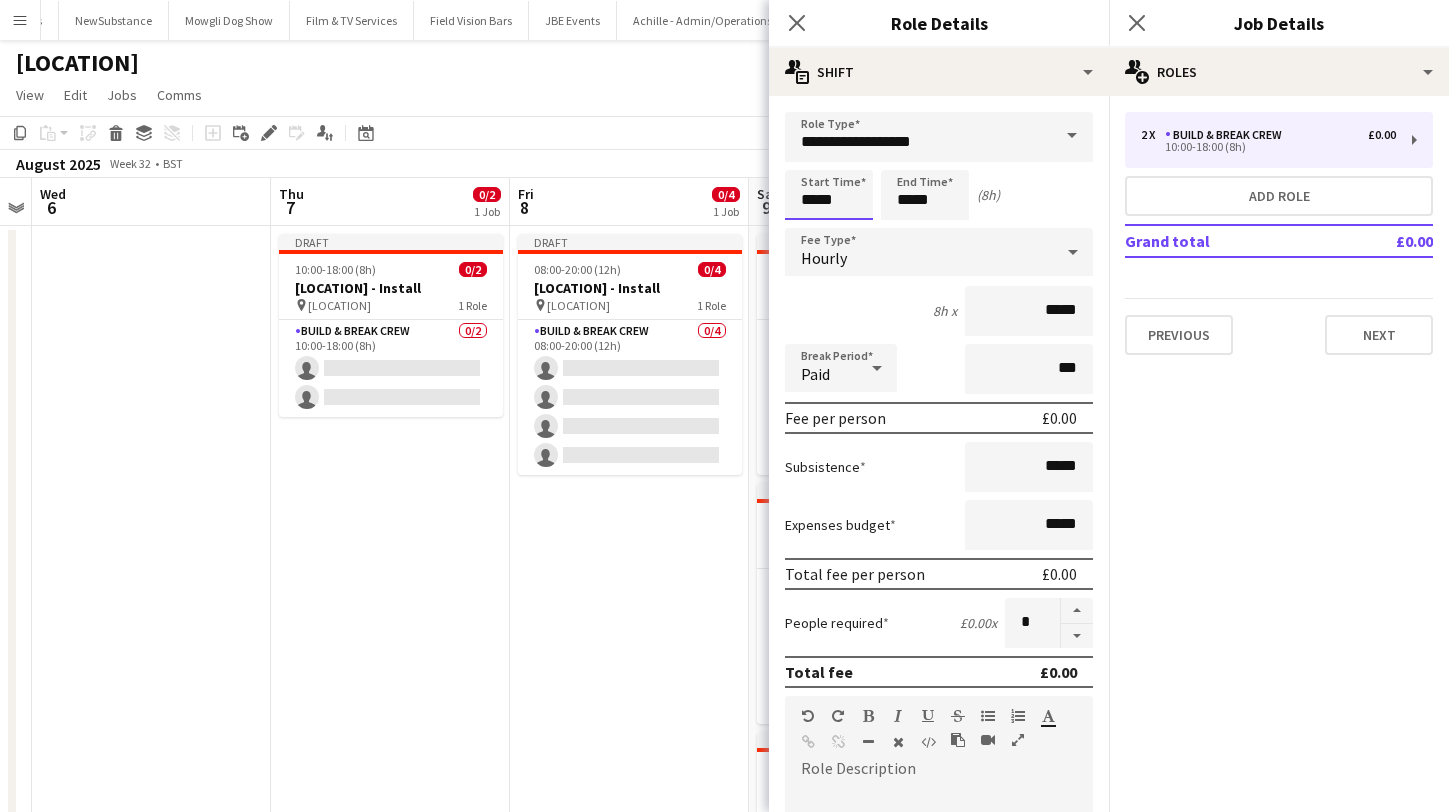 click on "*****" at bounding box center (829, 195) 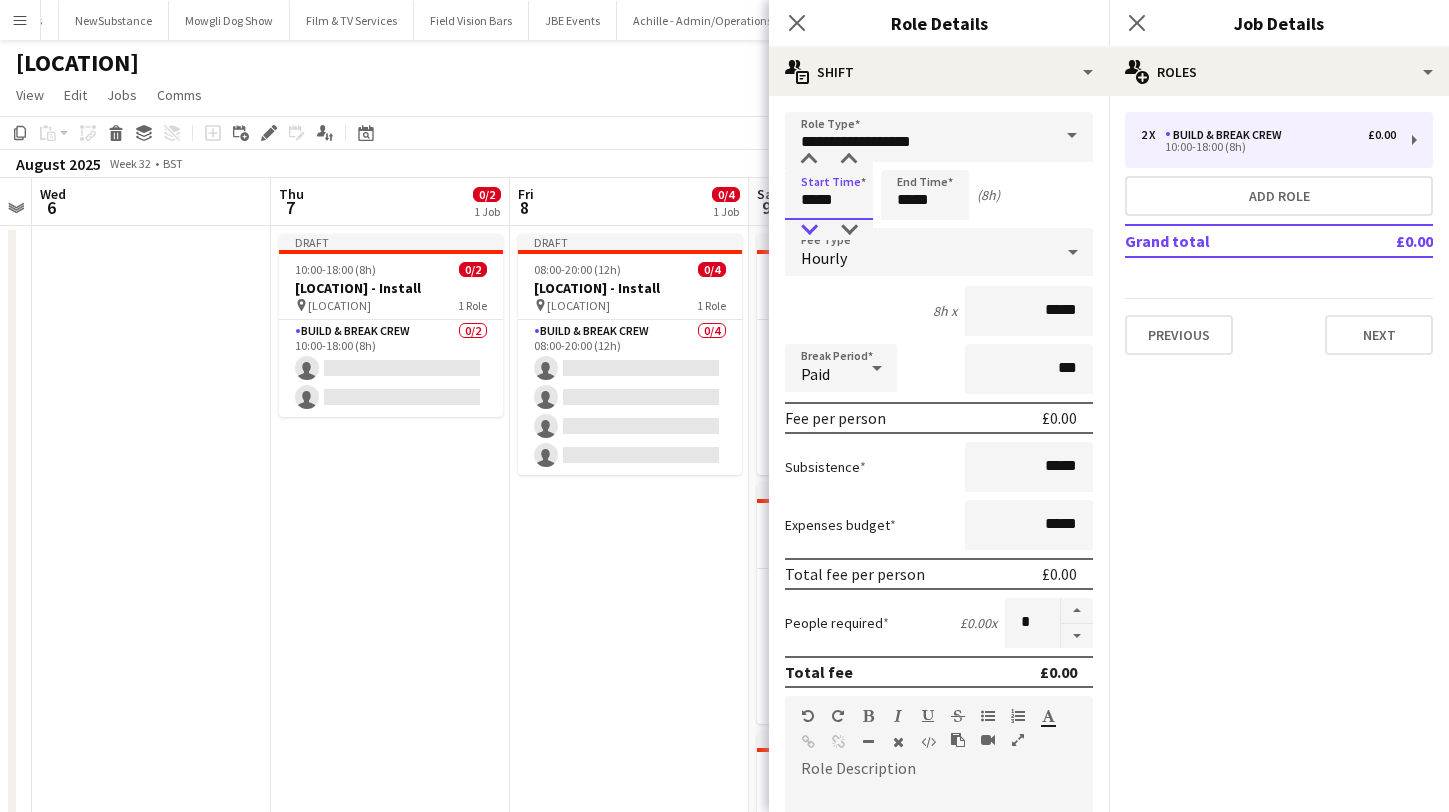 click at bounding box center (809, 230) 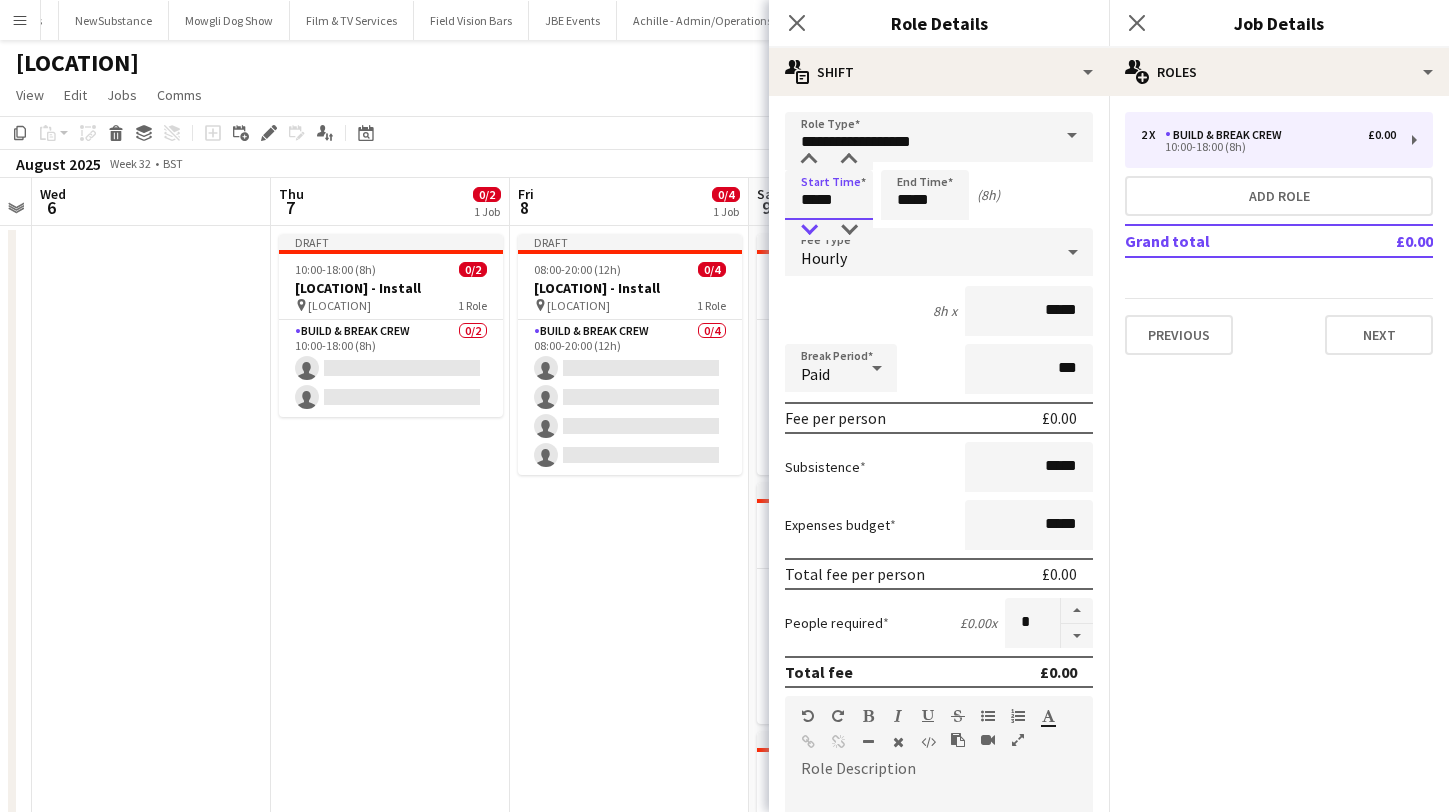 type on "*****" 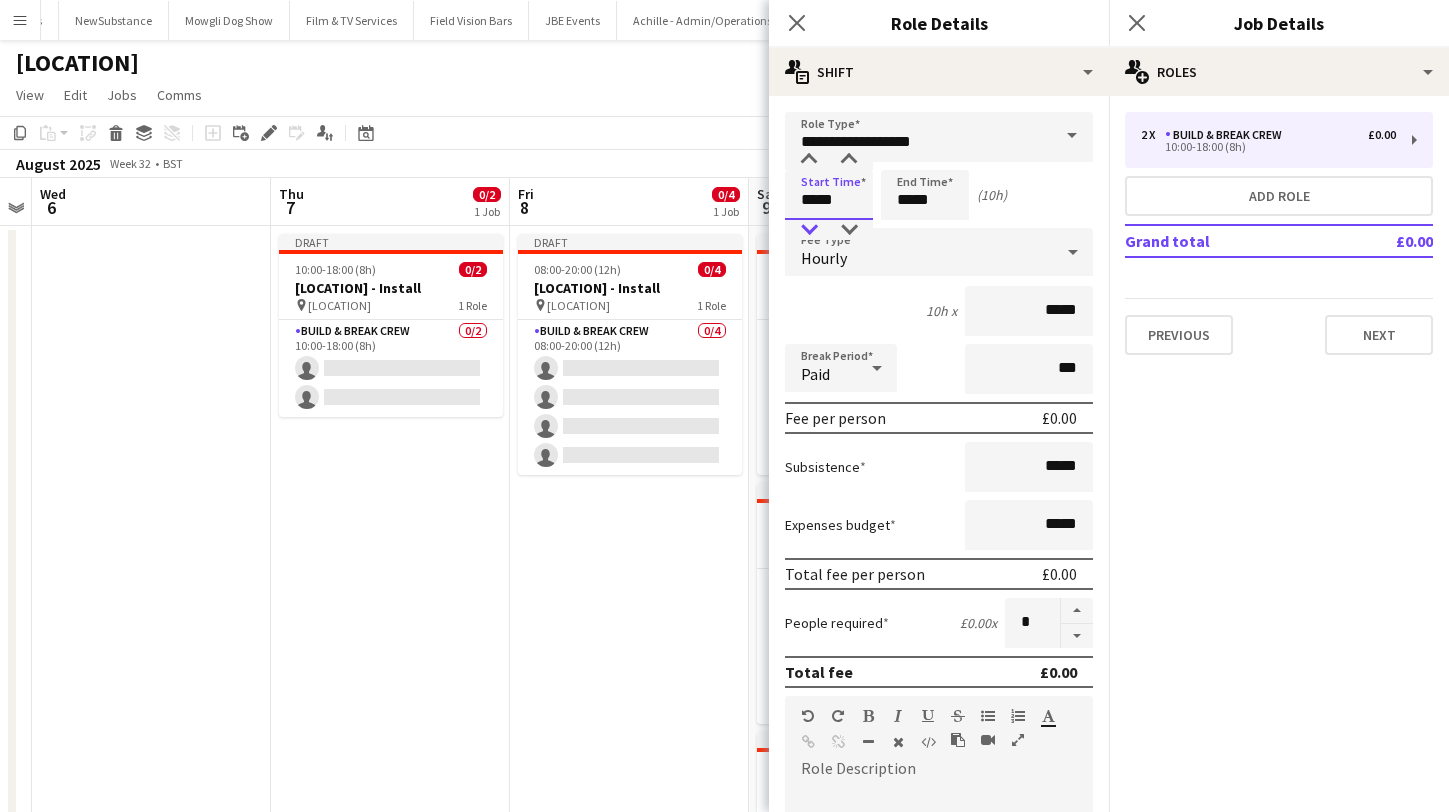 click at bounding box center [809, 230] 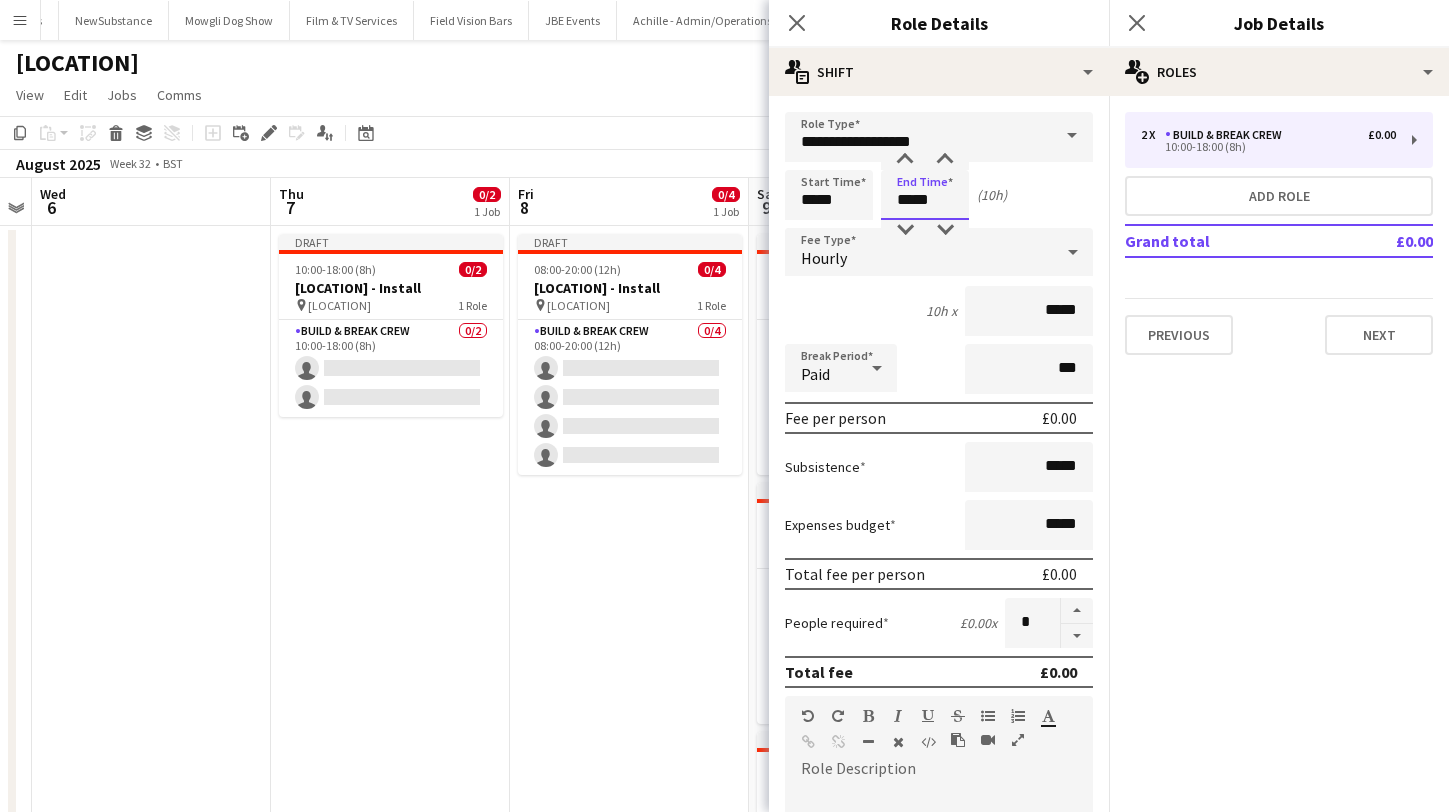 click on "*****" at bounding box center (925, 195) 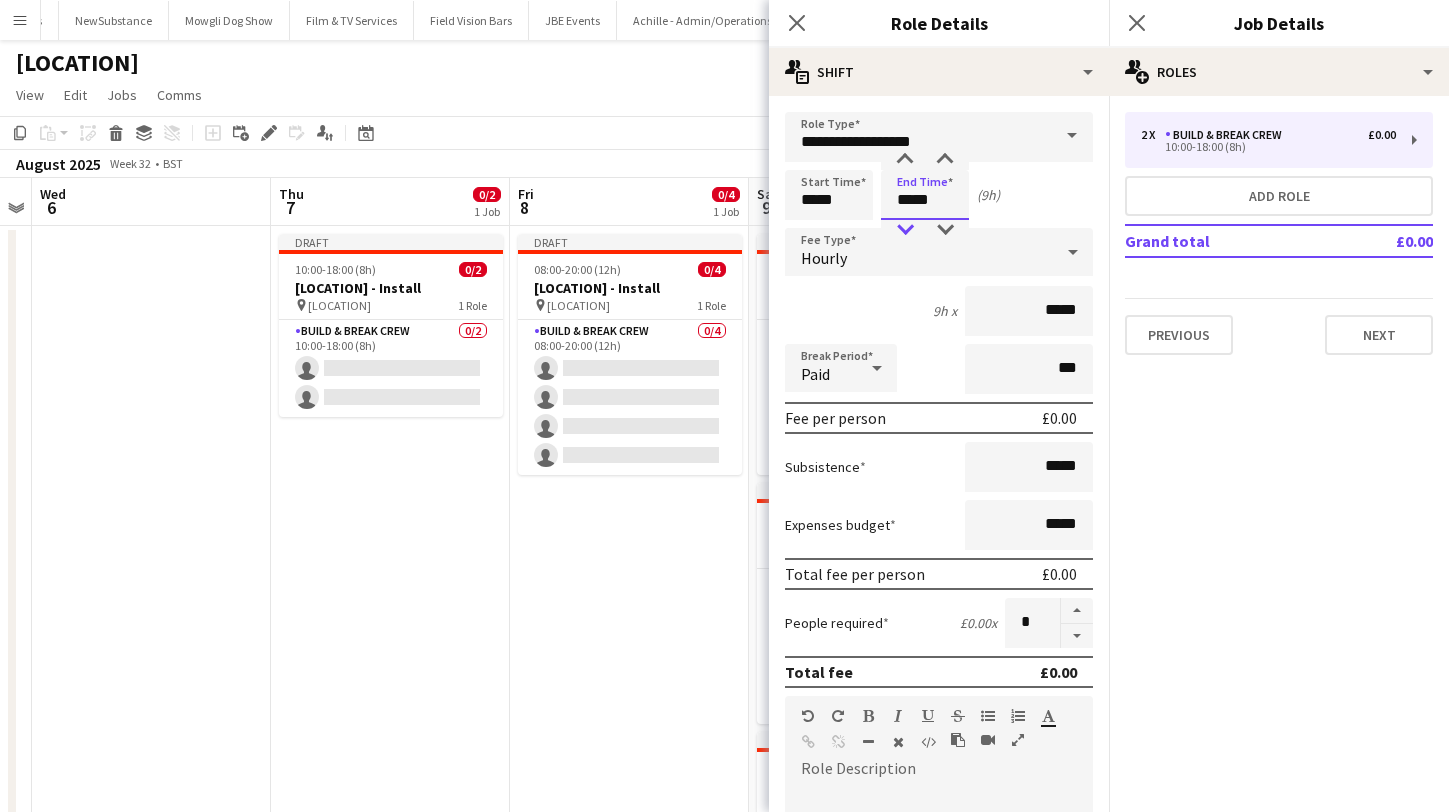 click at bounding box center (905, 230) 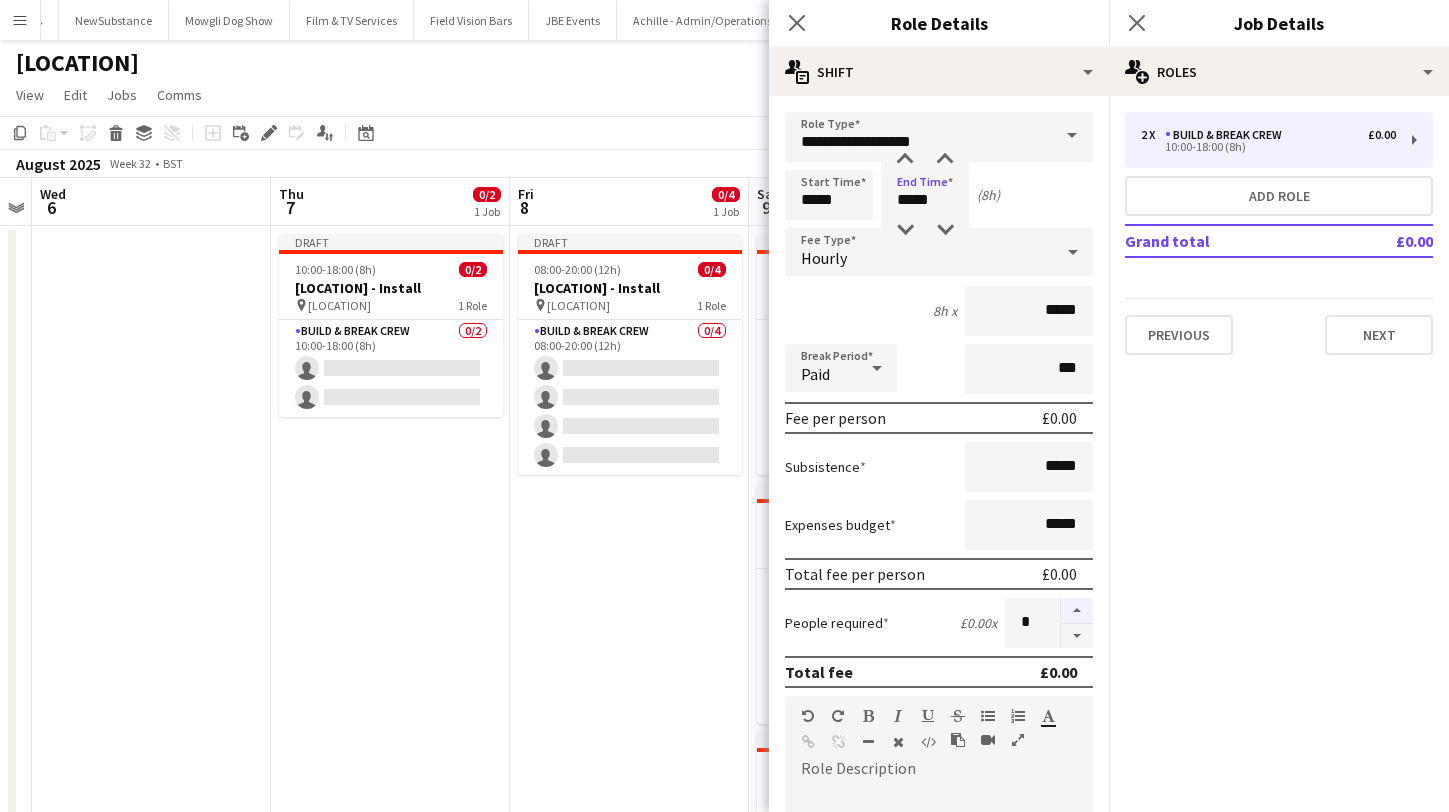 click at bounding box center (1077, 611) 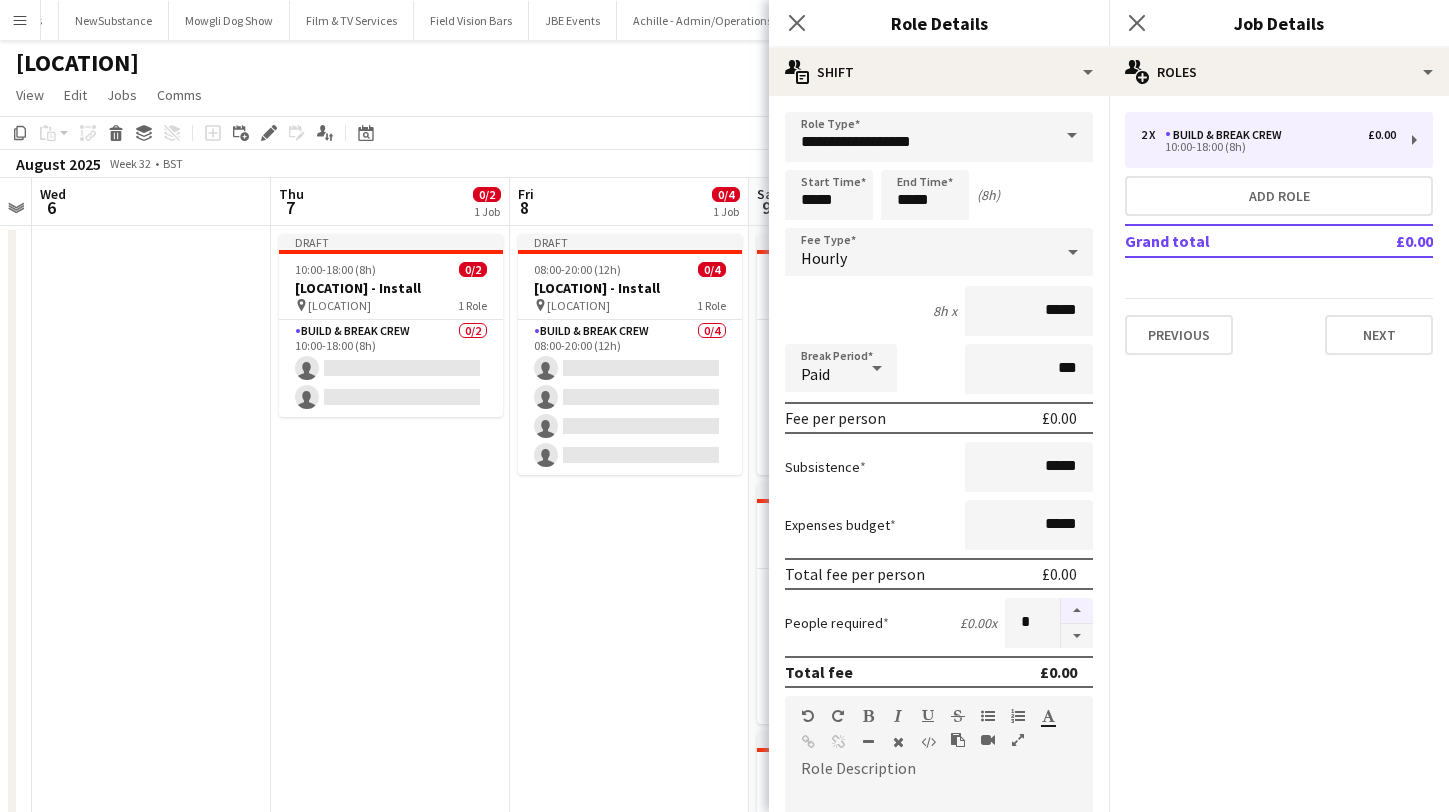 click at bounding box center (1077, 611) 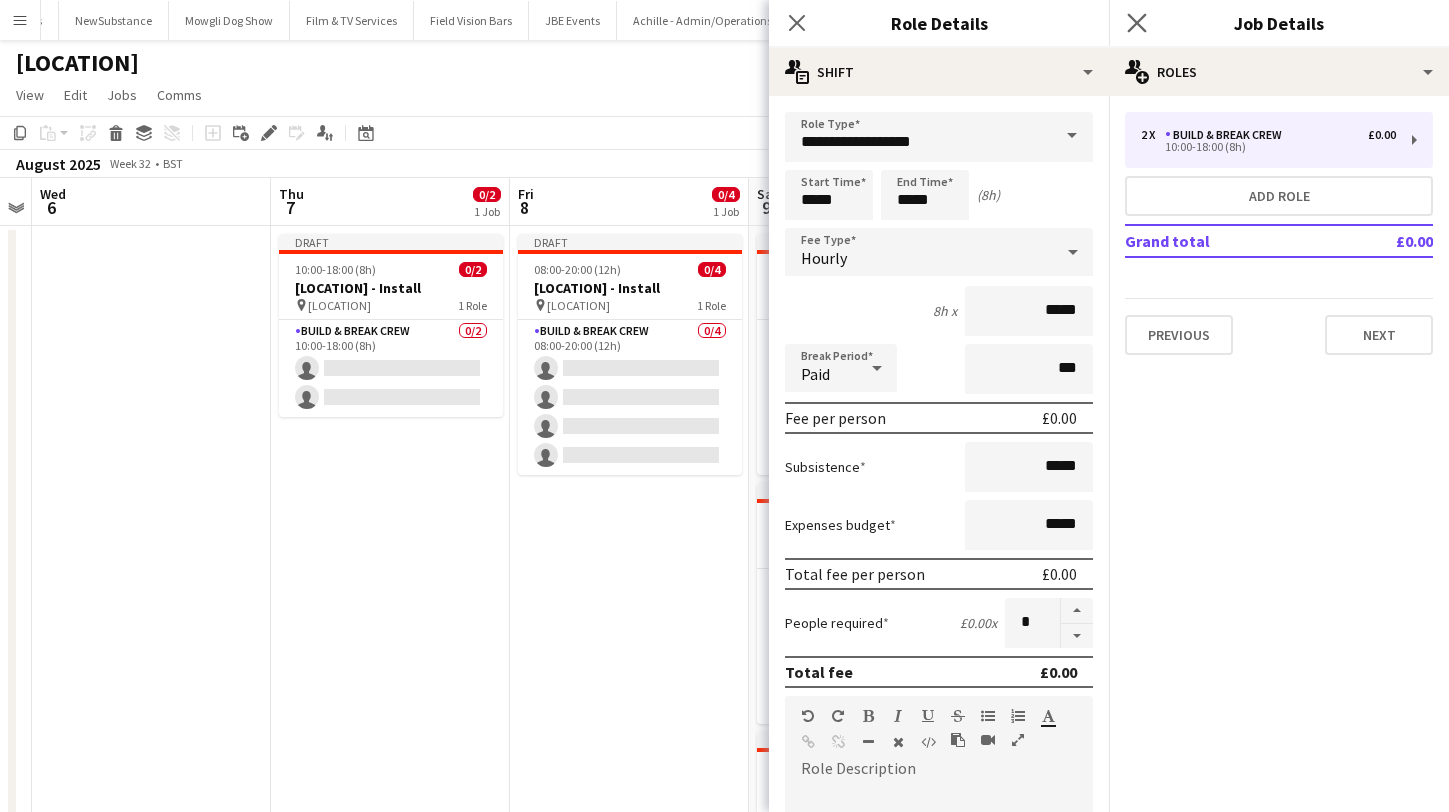 click on "Close pop-in" 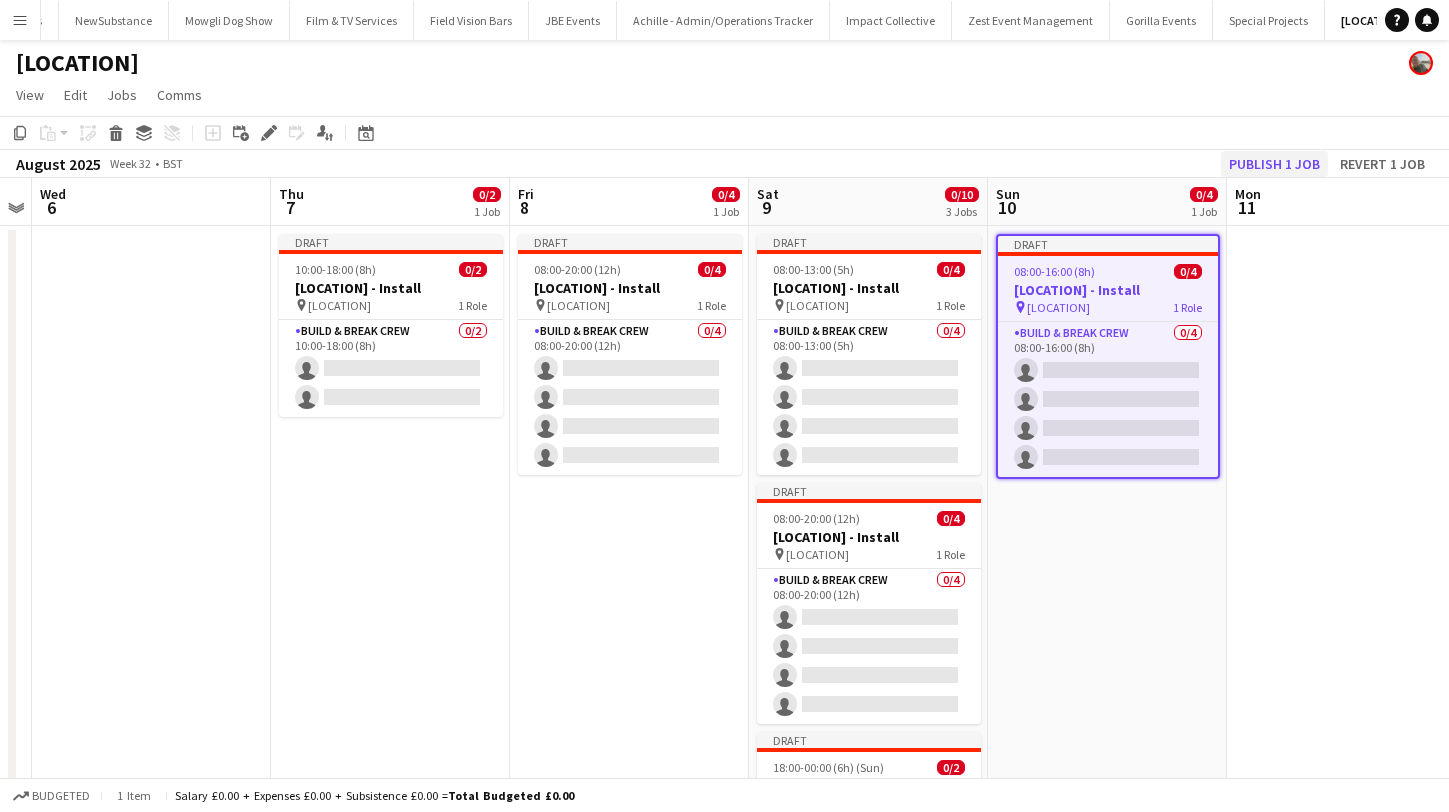 click on "Publish 1 job" 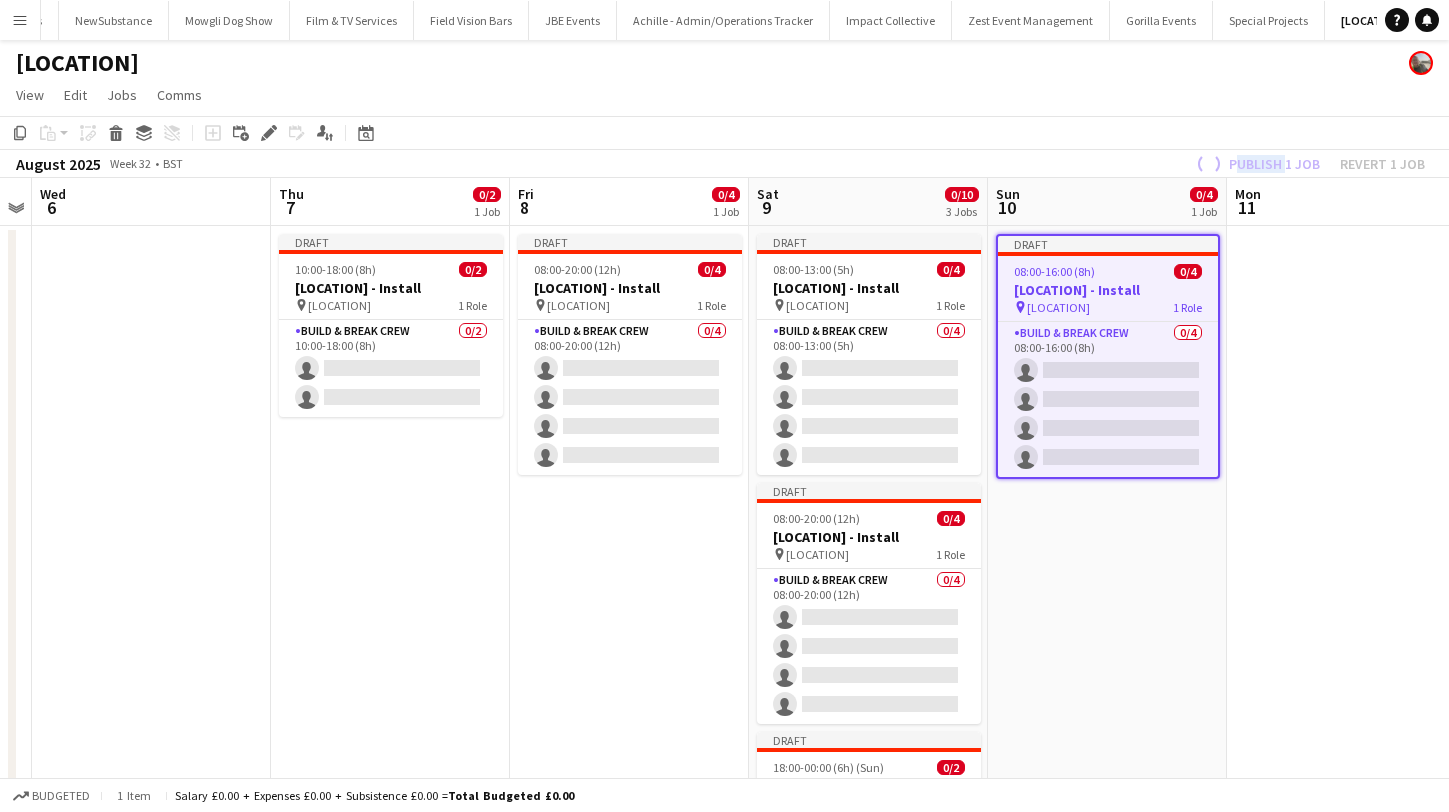 click on "Publish 1 job   Revert 1 job" 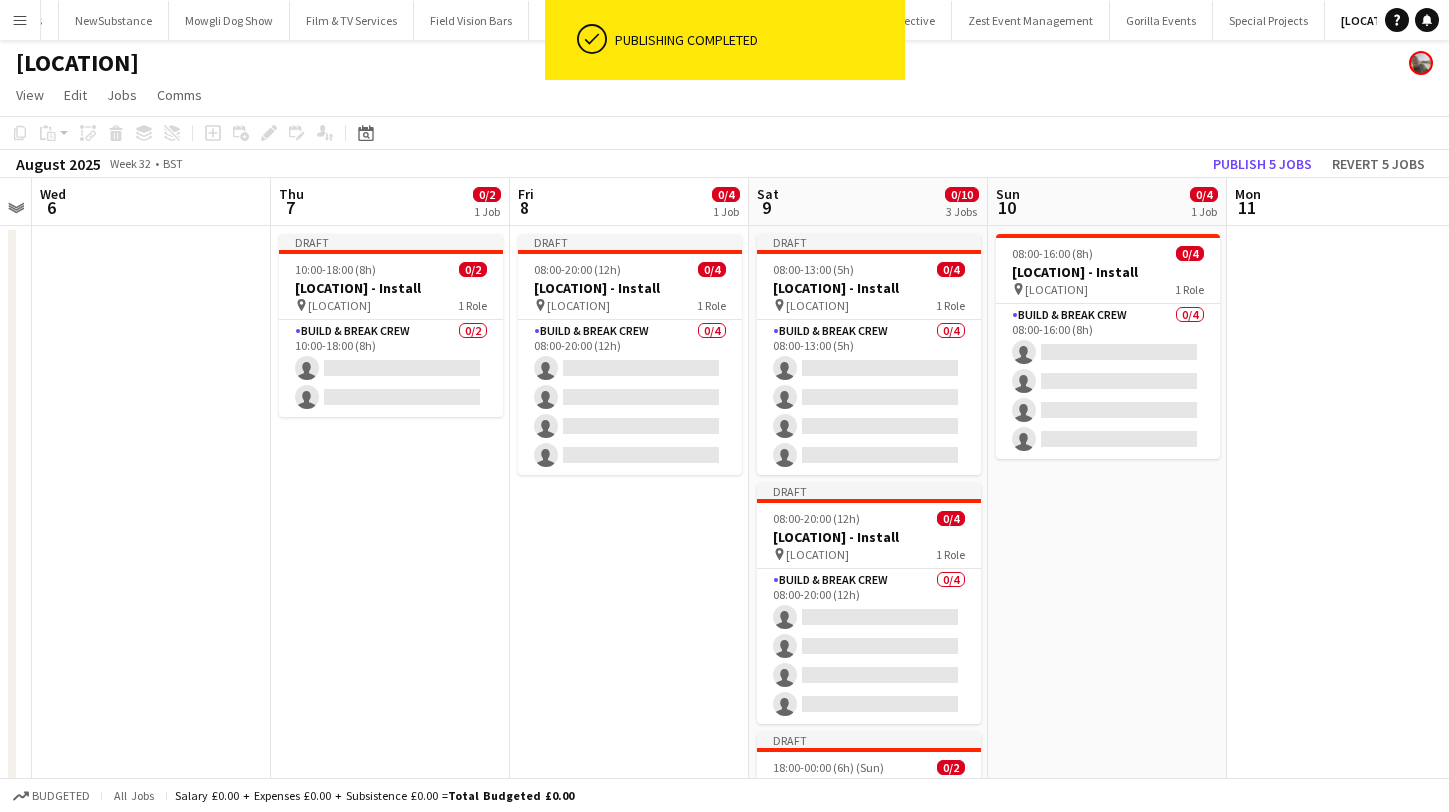 click on "Publish 5 jobs" 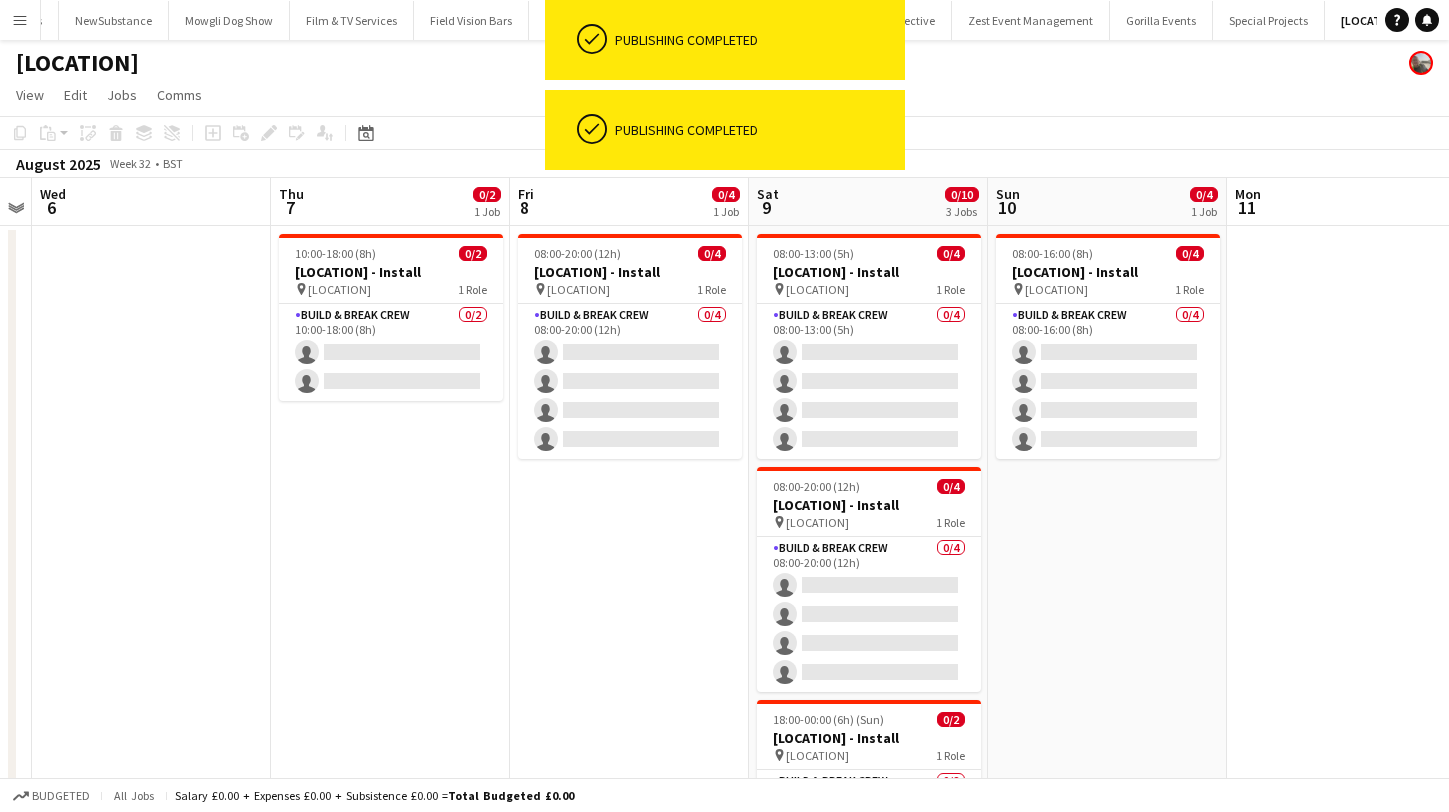 scroll, scrollTop: 0, scrollLeft: 0, axis: both 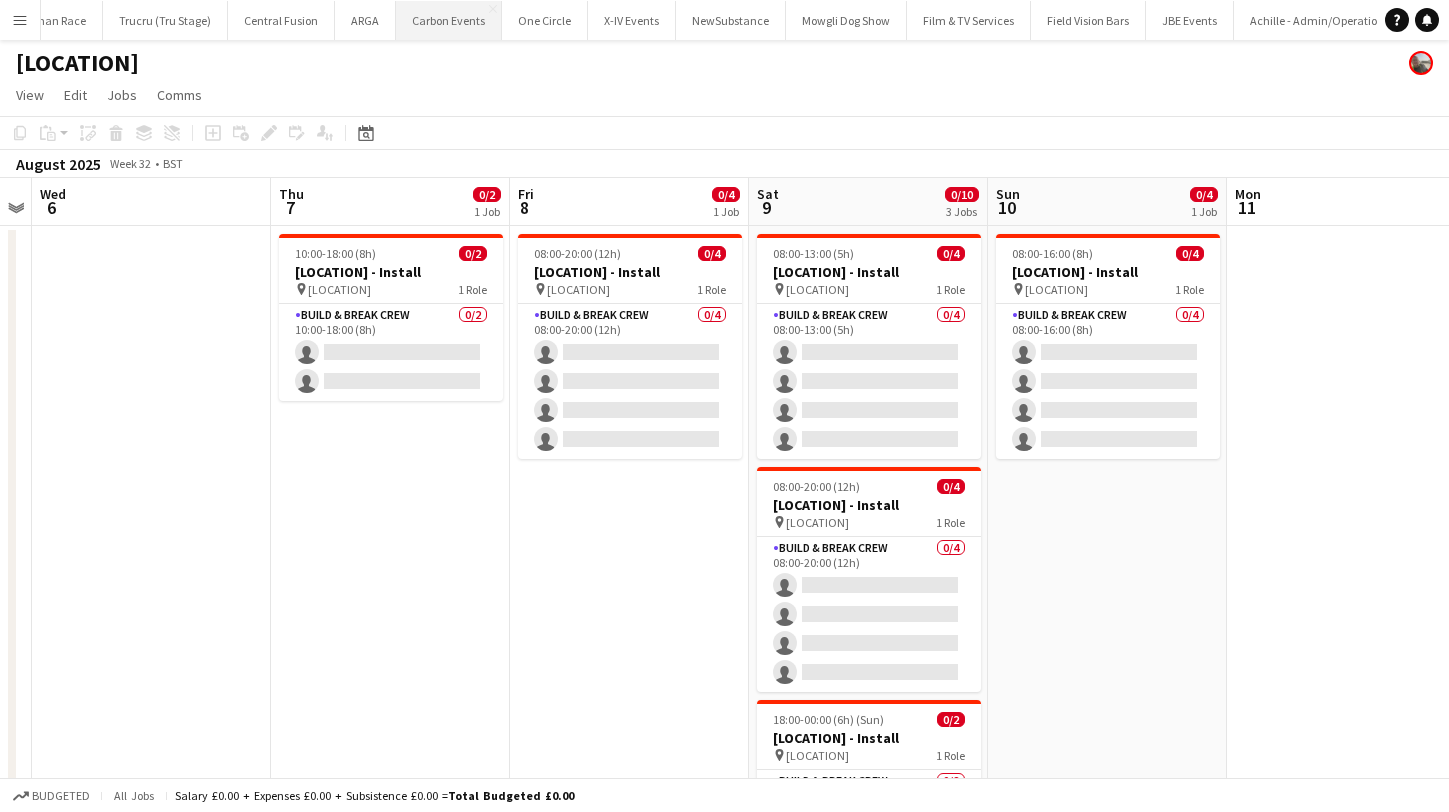 click on "Carbon Events
Close" at bounding box center [449, 20] 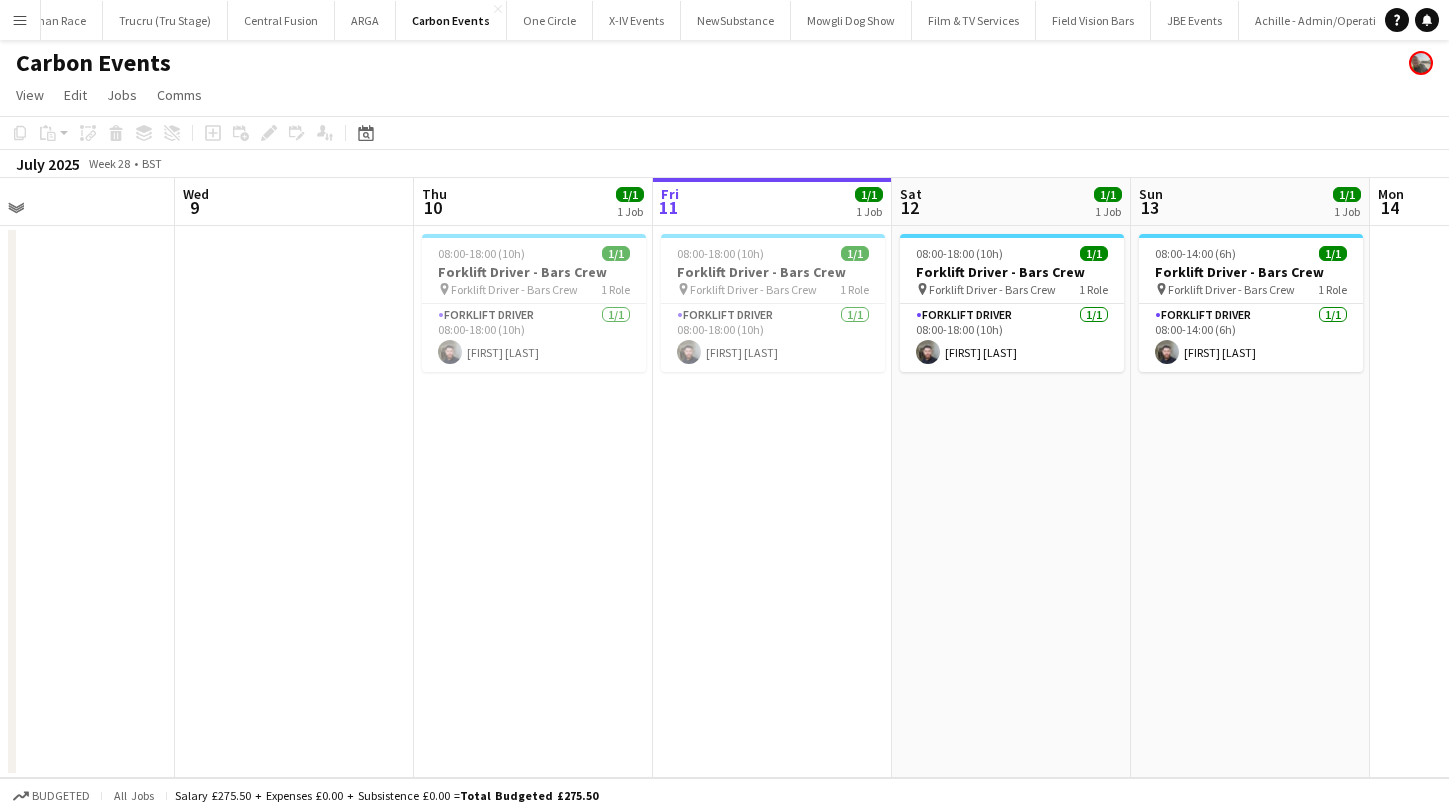 scroll, scrollTop: 0, scrollLeft: 514, axis: horizontal 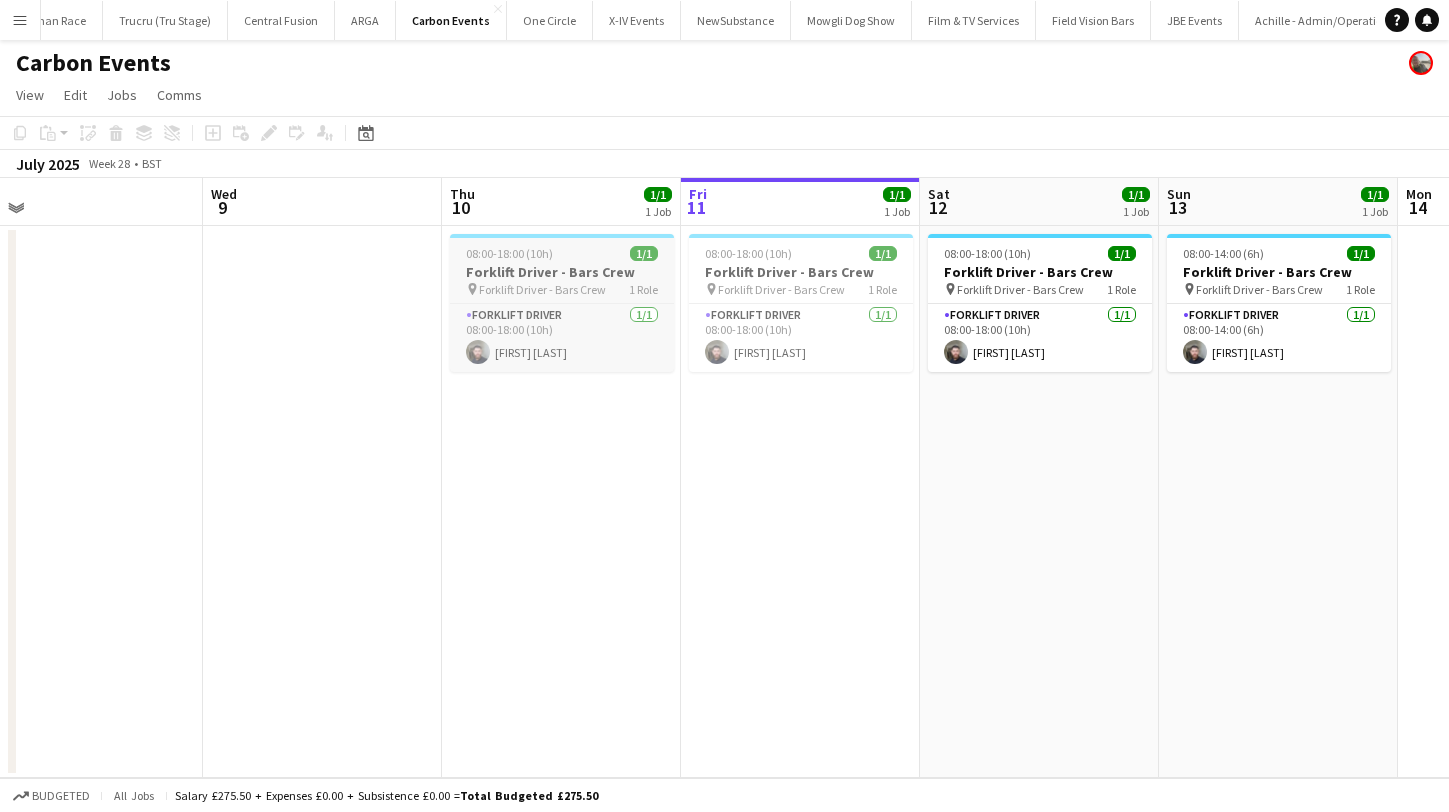 click on "STL Northampton - Forks Driver" at bounding box center [542, 289] 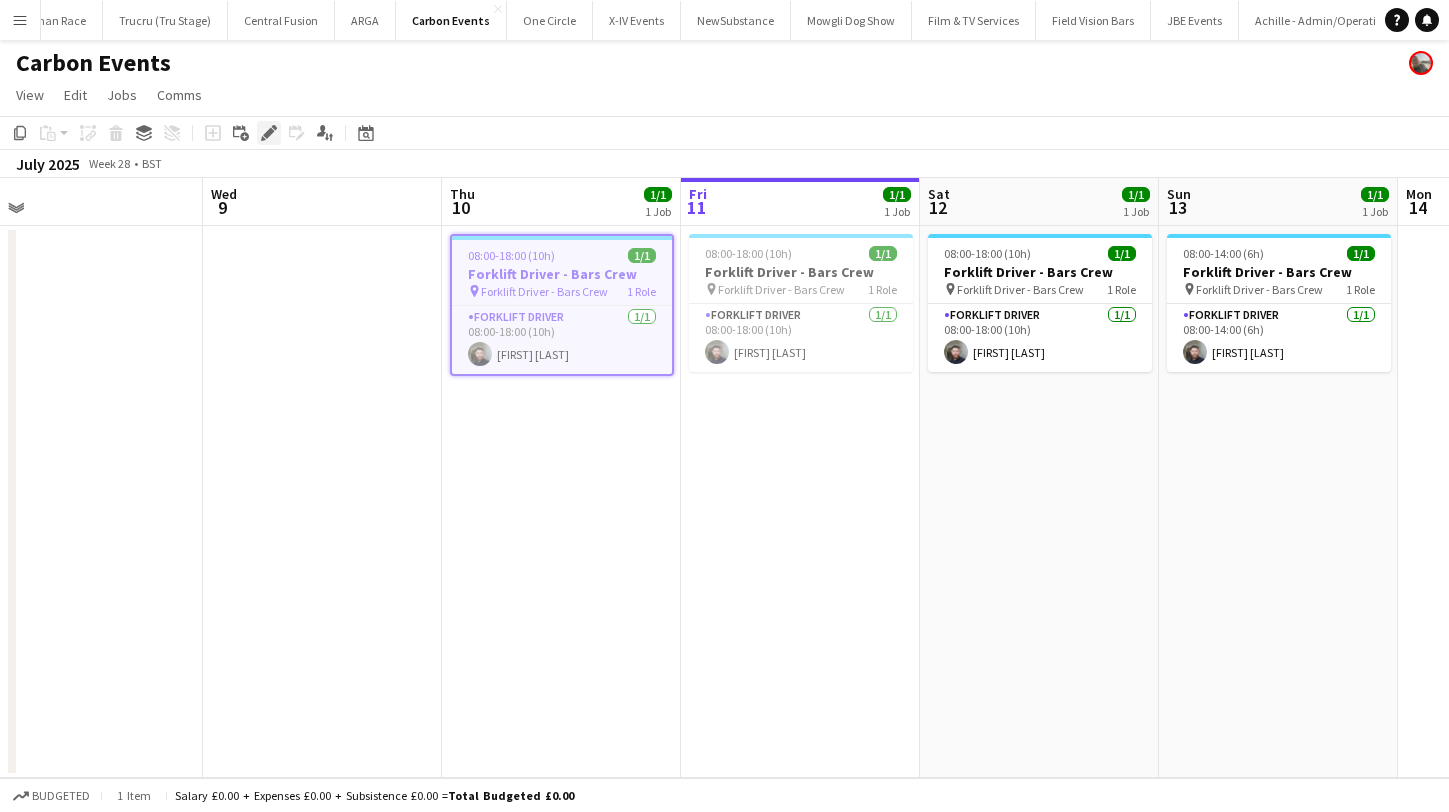 click on "Edit" at bounding box center [269, 133] 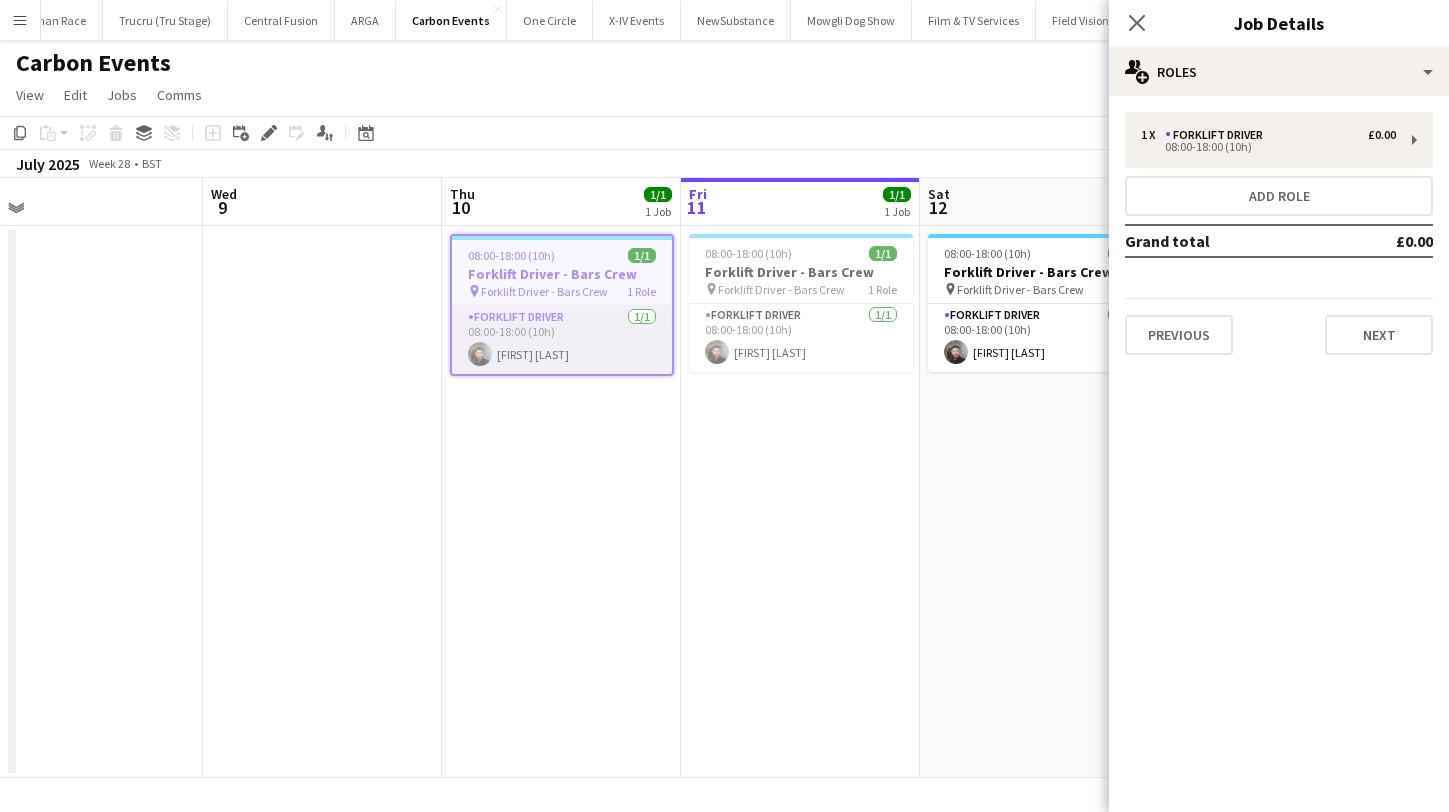 click on "Forklift Driver   1/1   08:00-18:00 (10h)
Jack Ramsbottom" at bounding box center [562, 340] 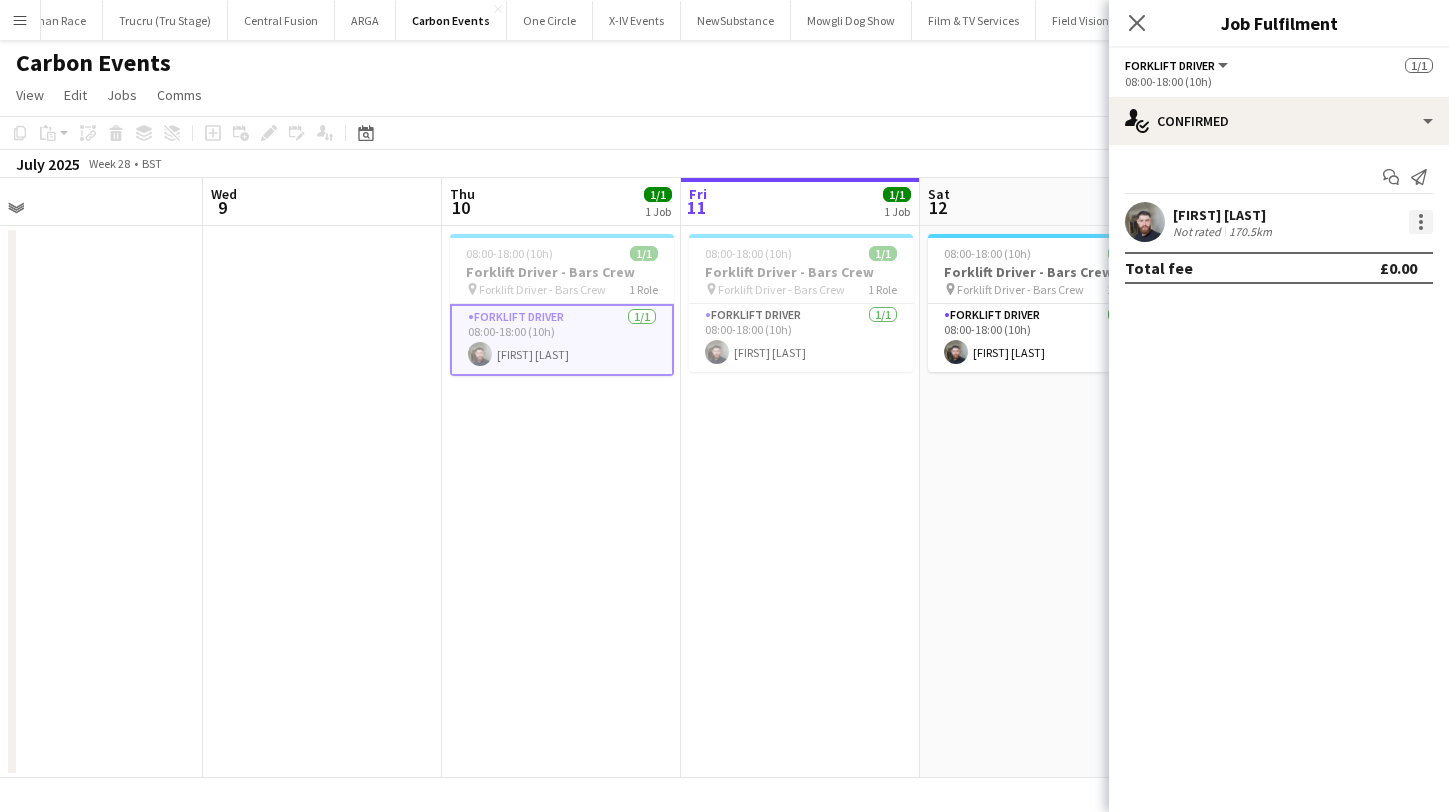 click at bounding box center [1421, 222] 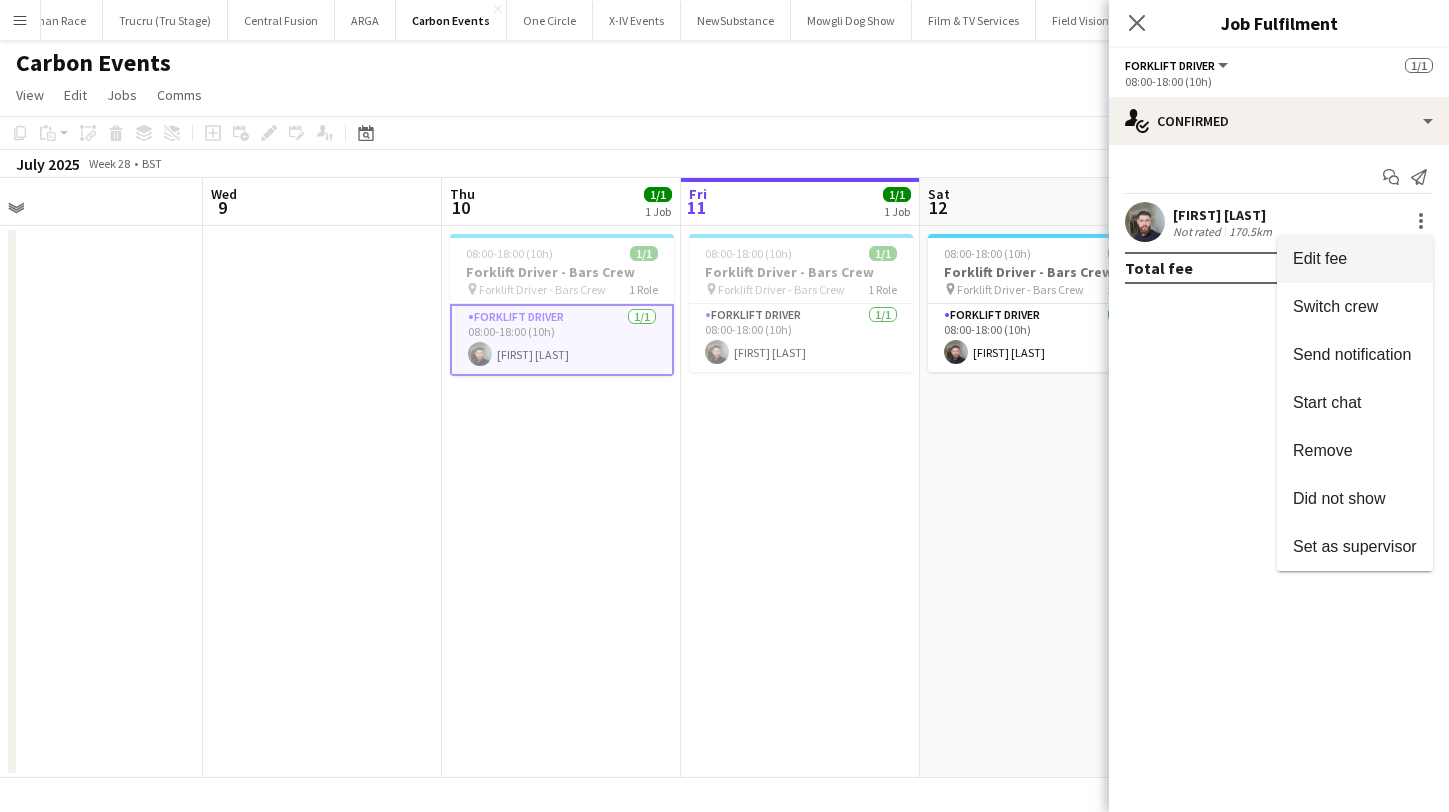 click on "Edit fee" at bounding box center (1355, 259) 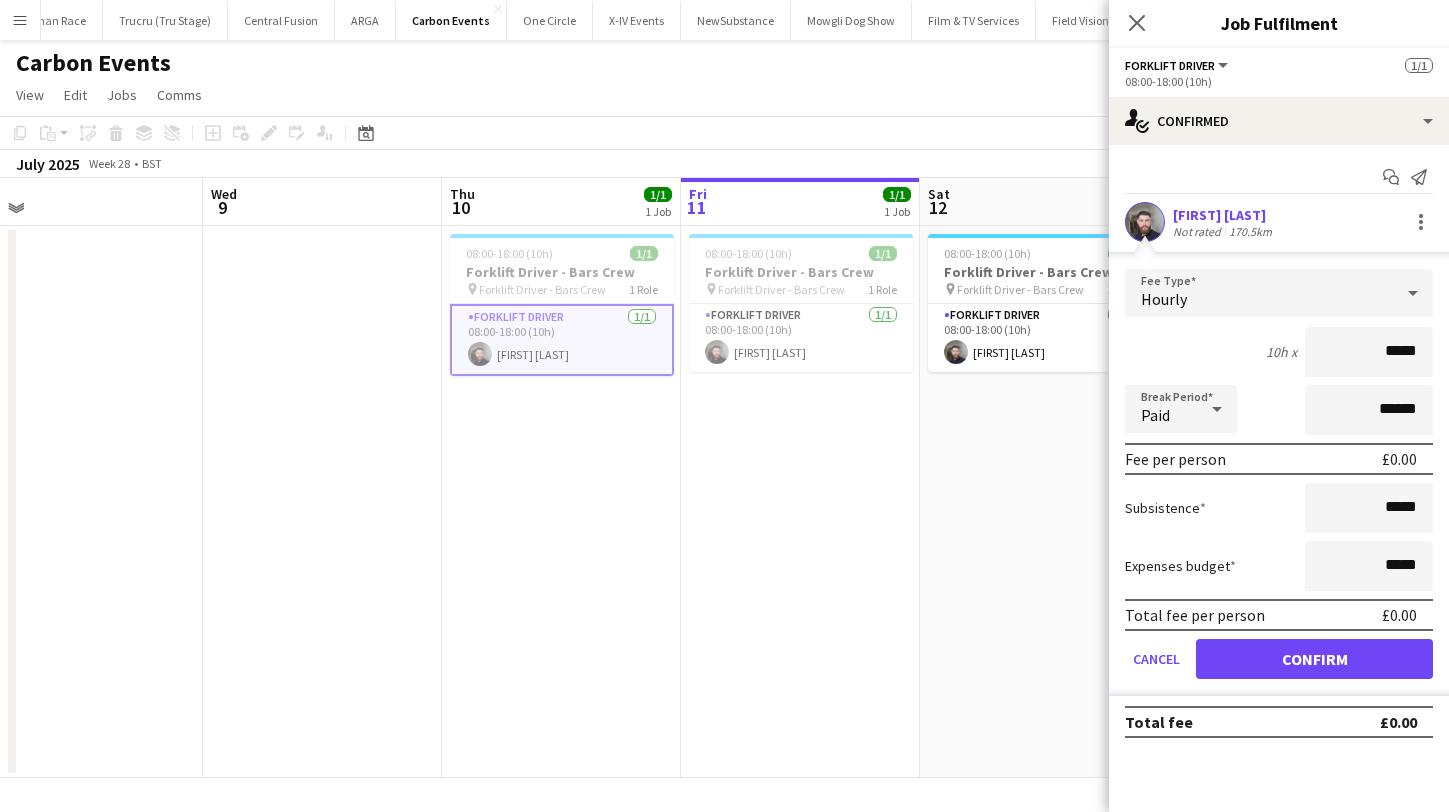 drag, startPoint x: 1420, startPoint y: 353, endPoint x: 1303, endPoint y: 352, distance: 117.00427 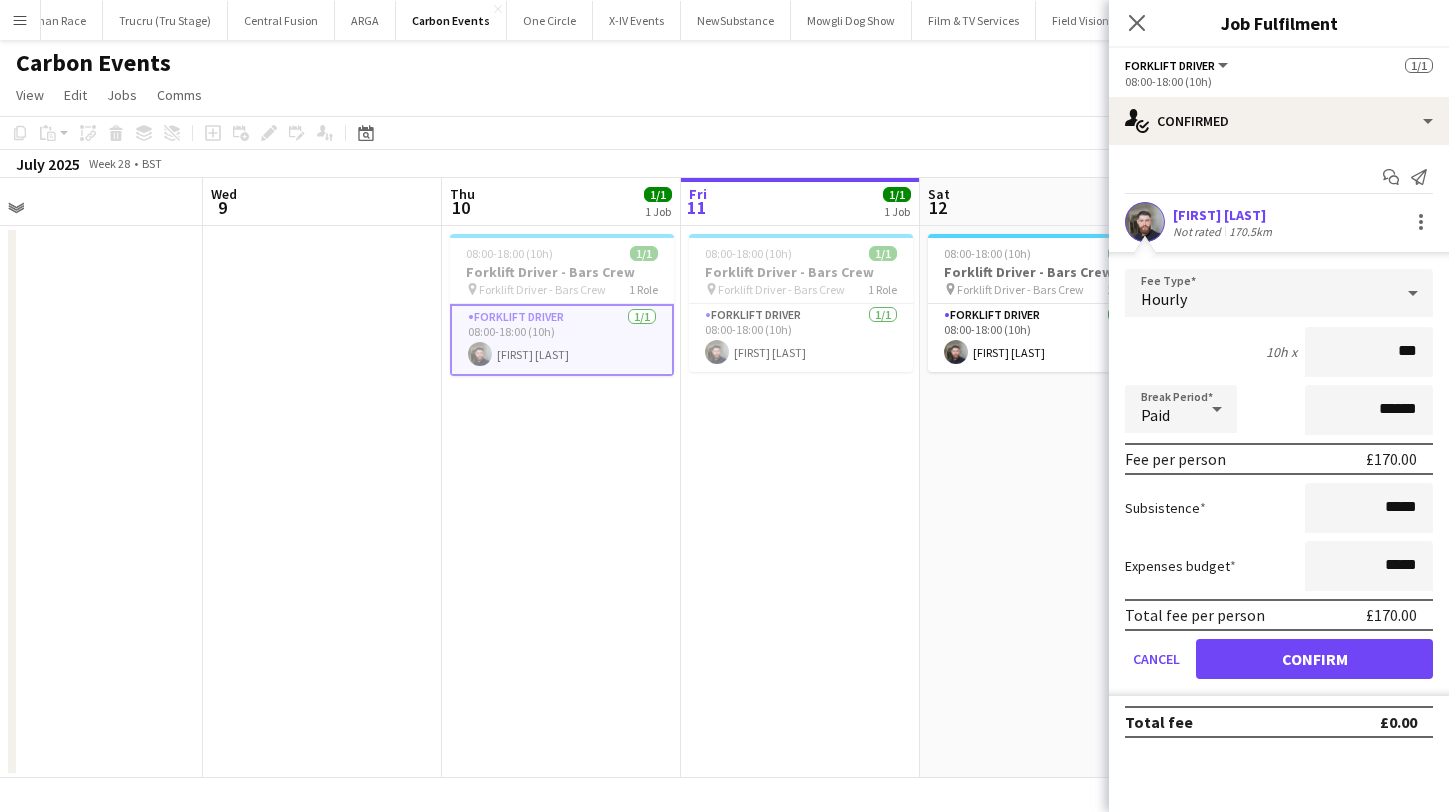 type on "***" 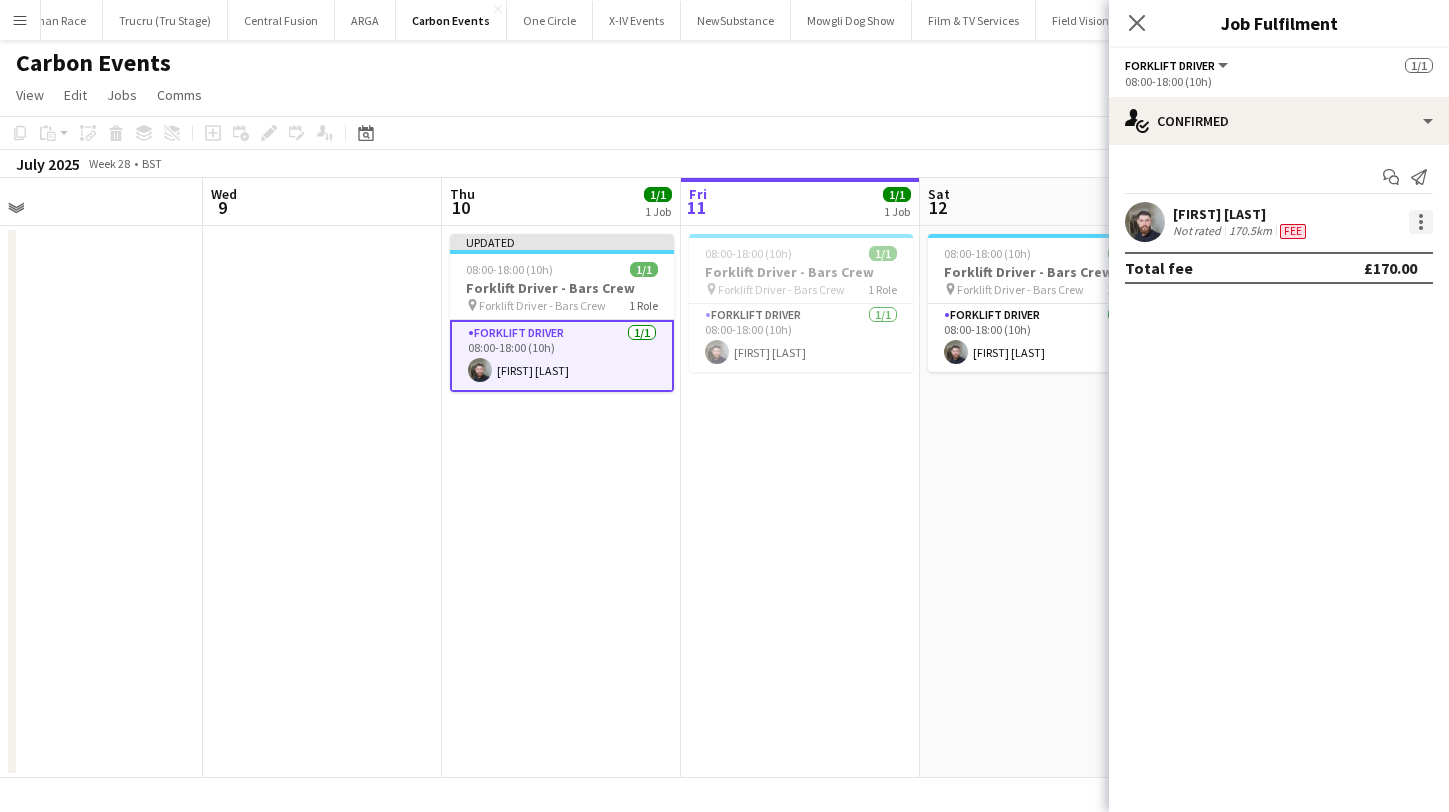 click at bounding box center (1421, 222) 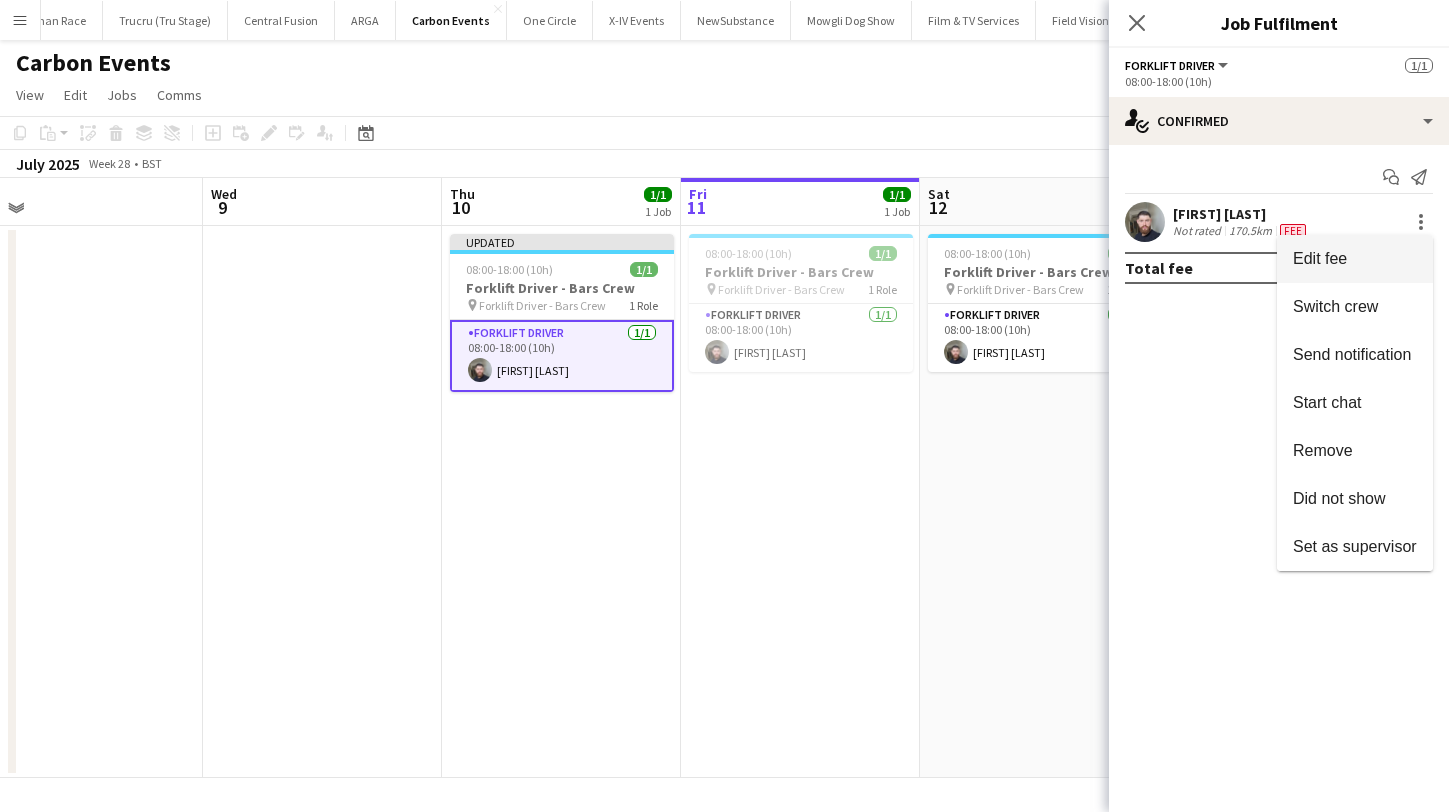 click on "Edit fee" at bounding box center (1355, 259) 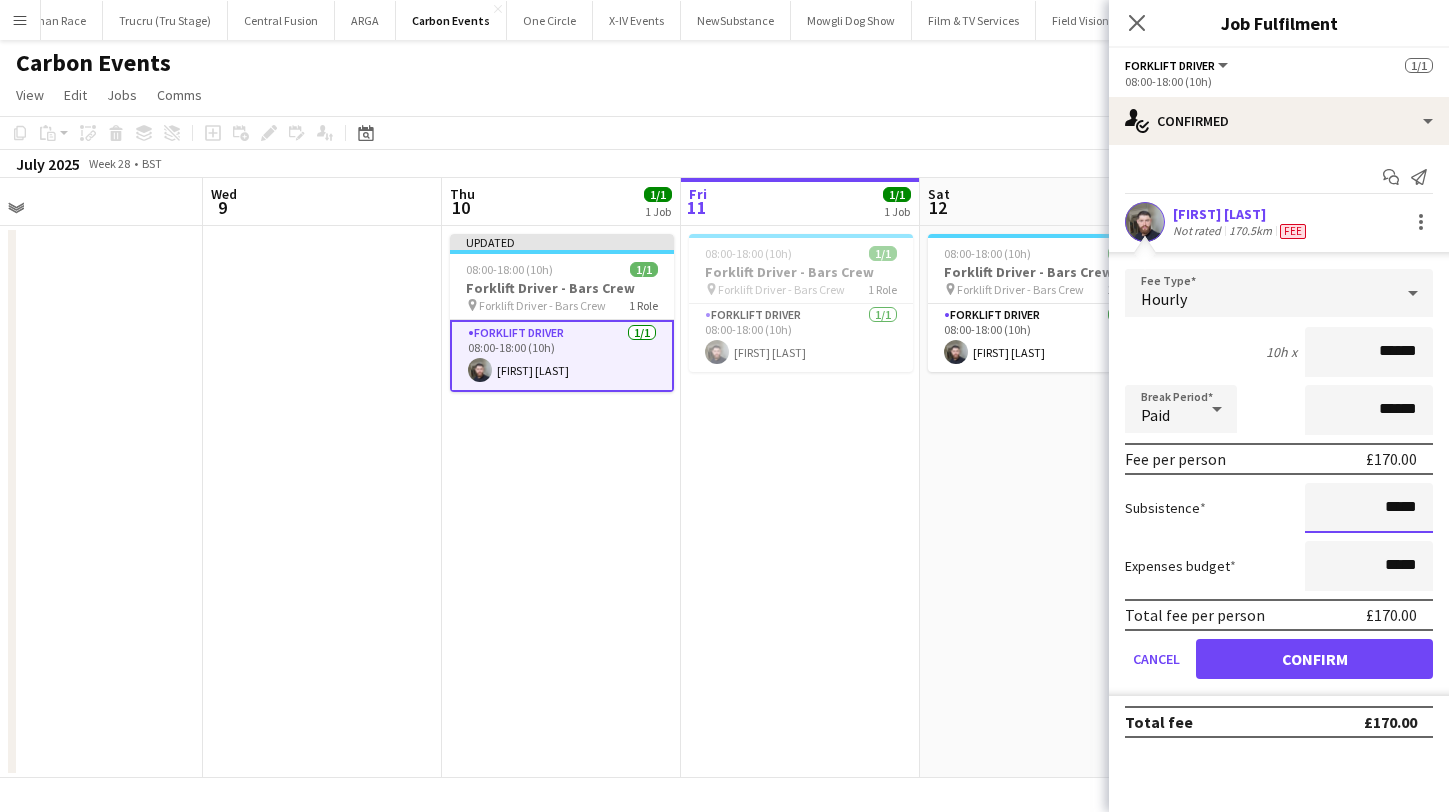 drag, startPoint x: 1417, startPoint y: 507, endPoint x: 1341, endPoint y: 502, distance: 76.1643 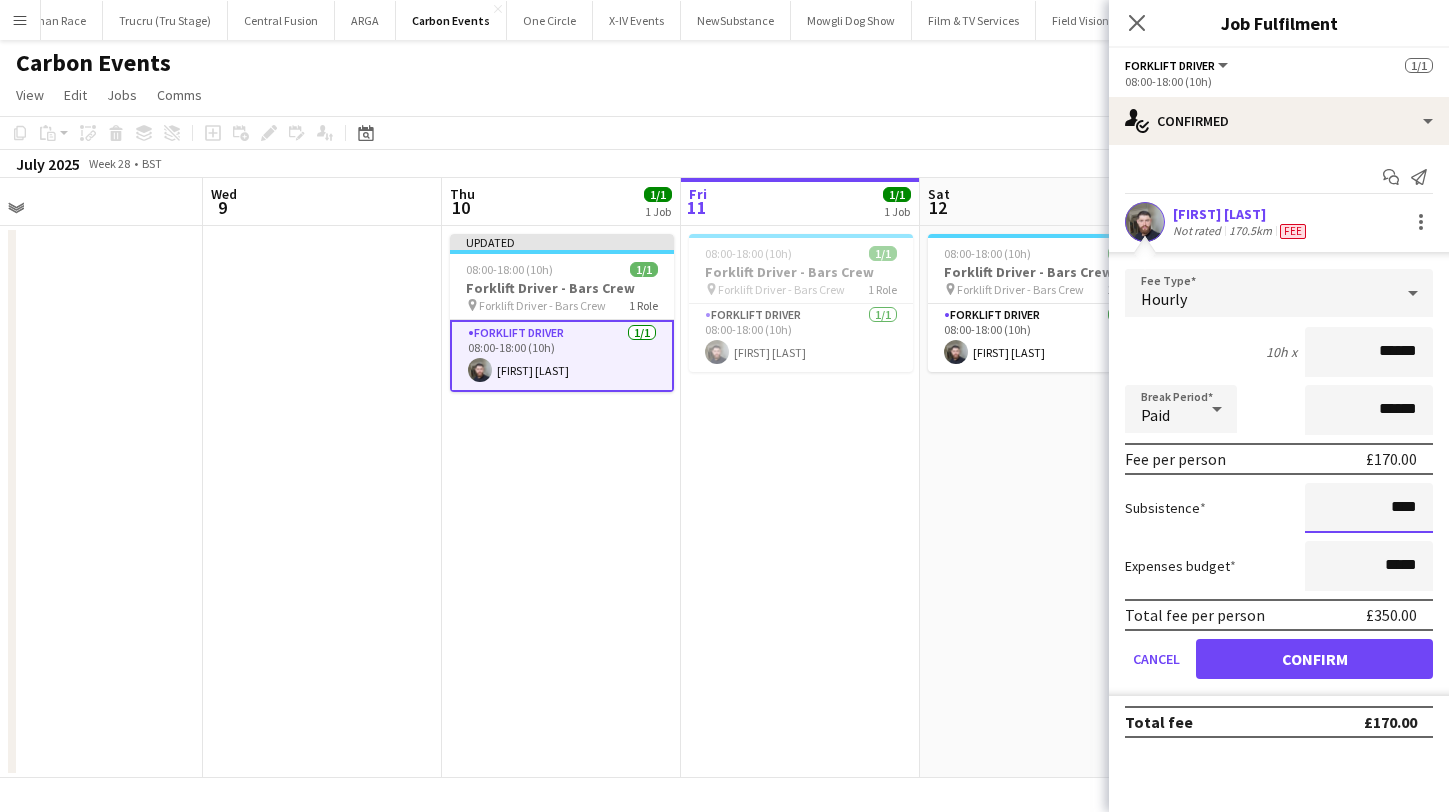type on "****" 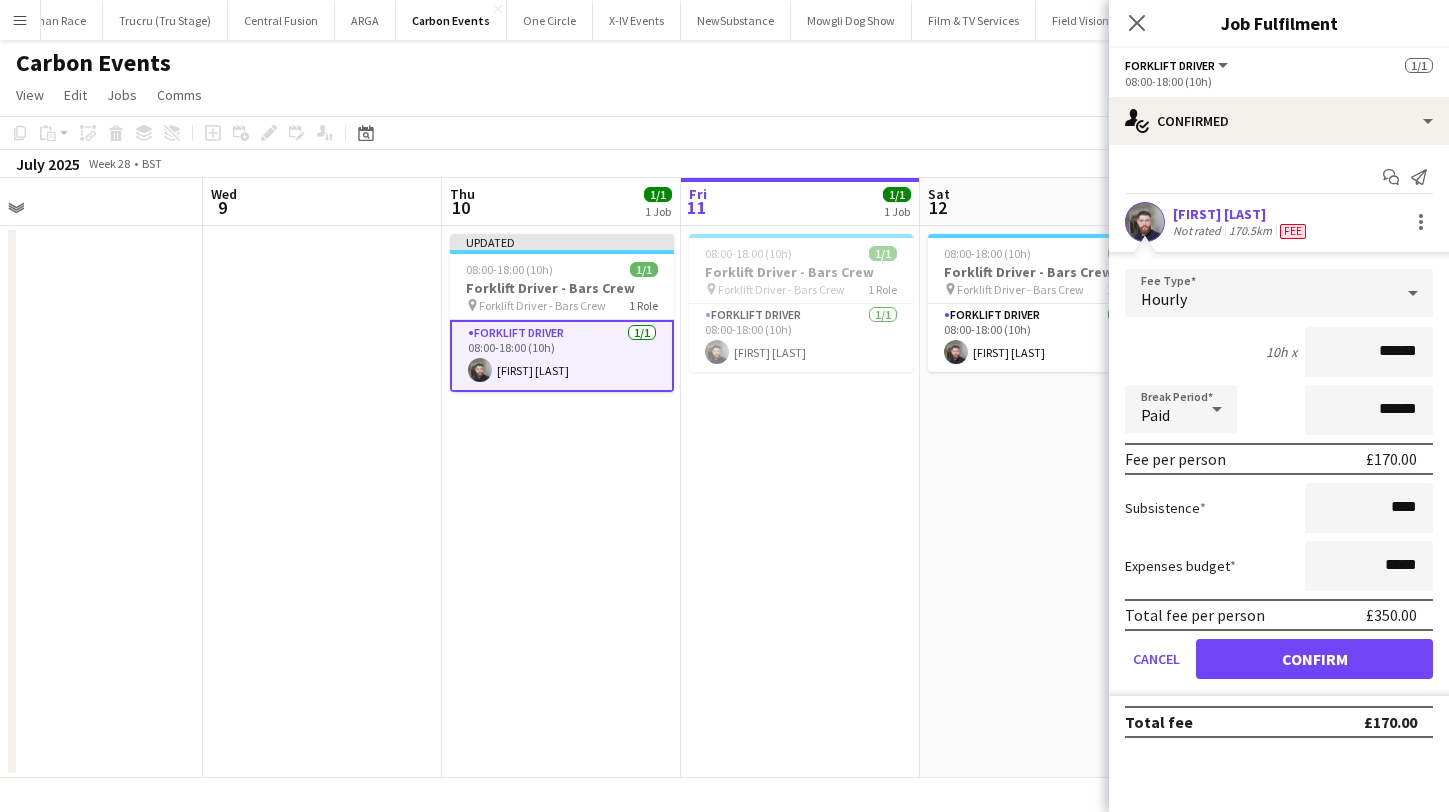 click on "Confirm" at bounding box center [1314, 659] 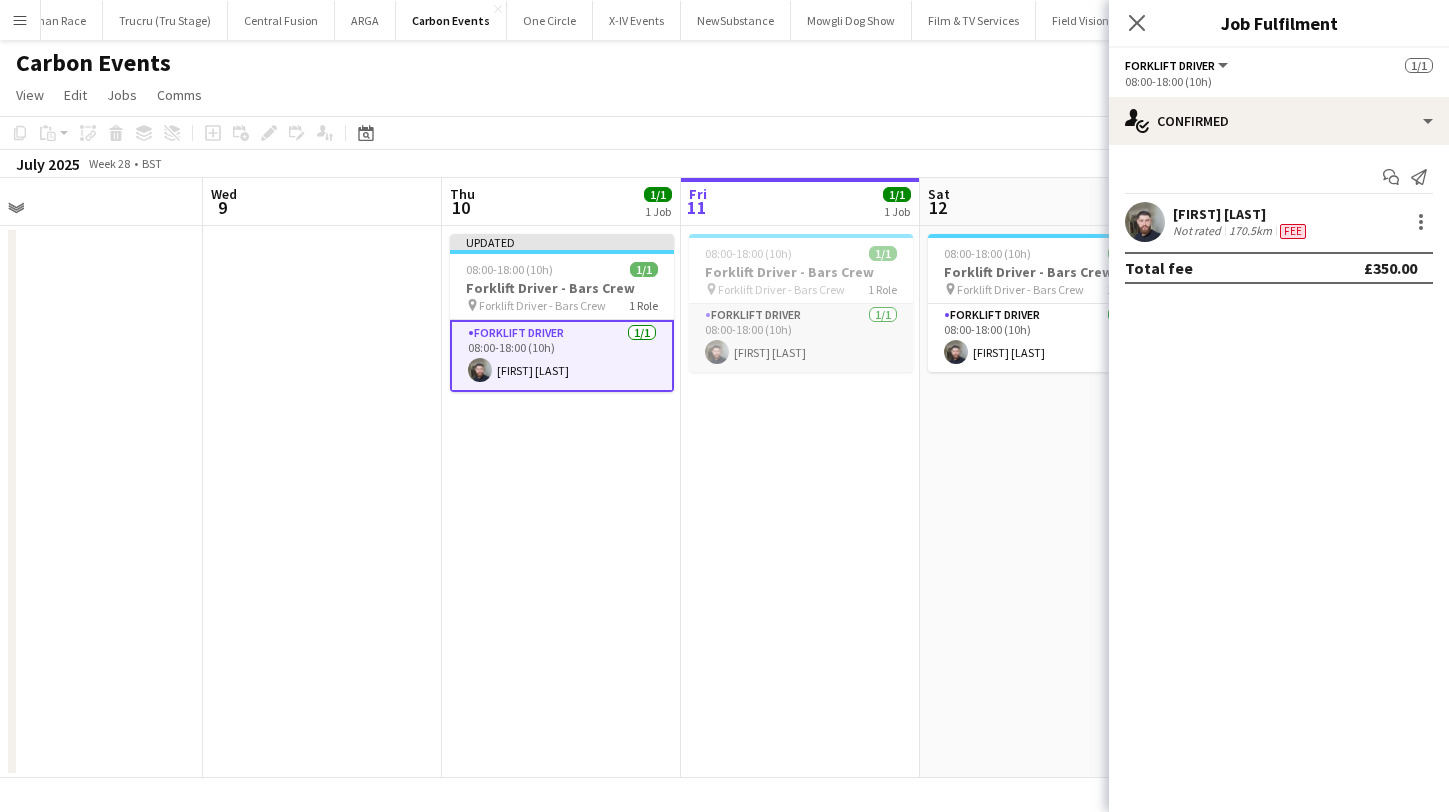 click on "Forklift Driver   1/1   08:00-18:00 (10h)
Jack Ramsbottom" at bounding box center [801, 338] 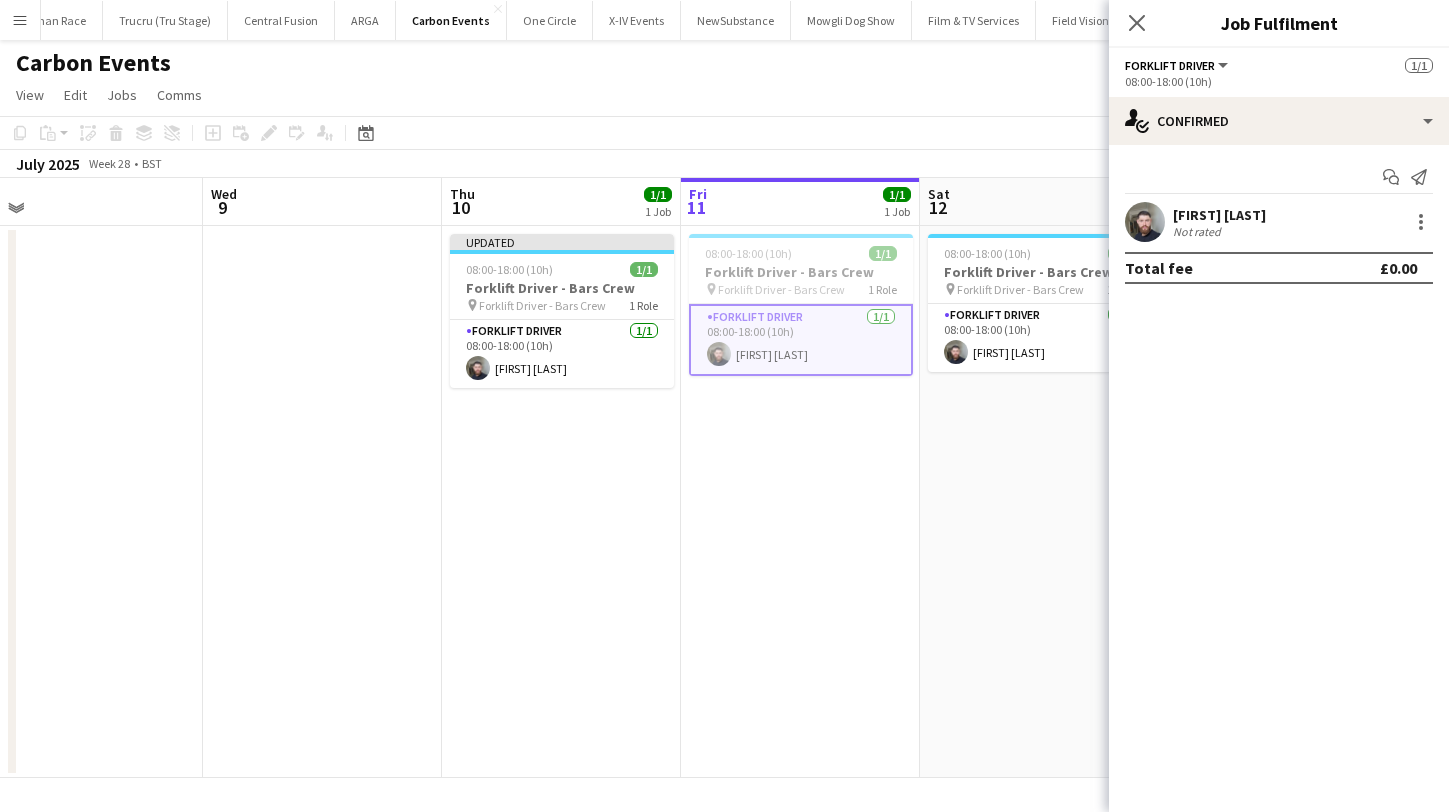 scroll, scrollTop: 0, scrollLeft: 515, axis: horizontal 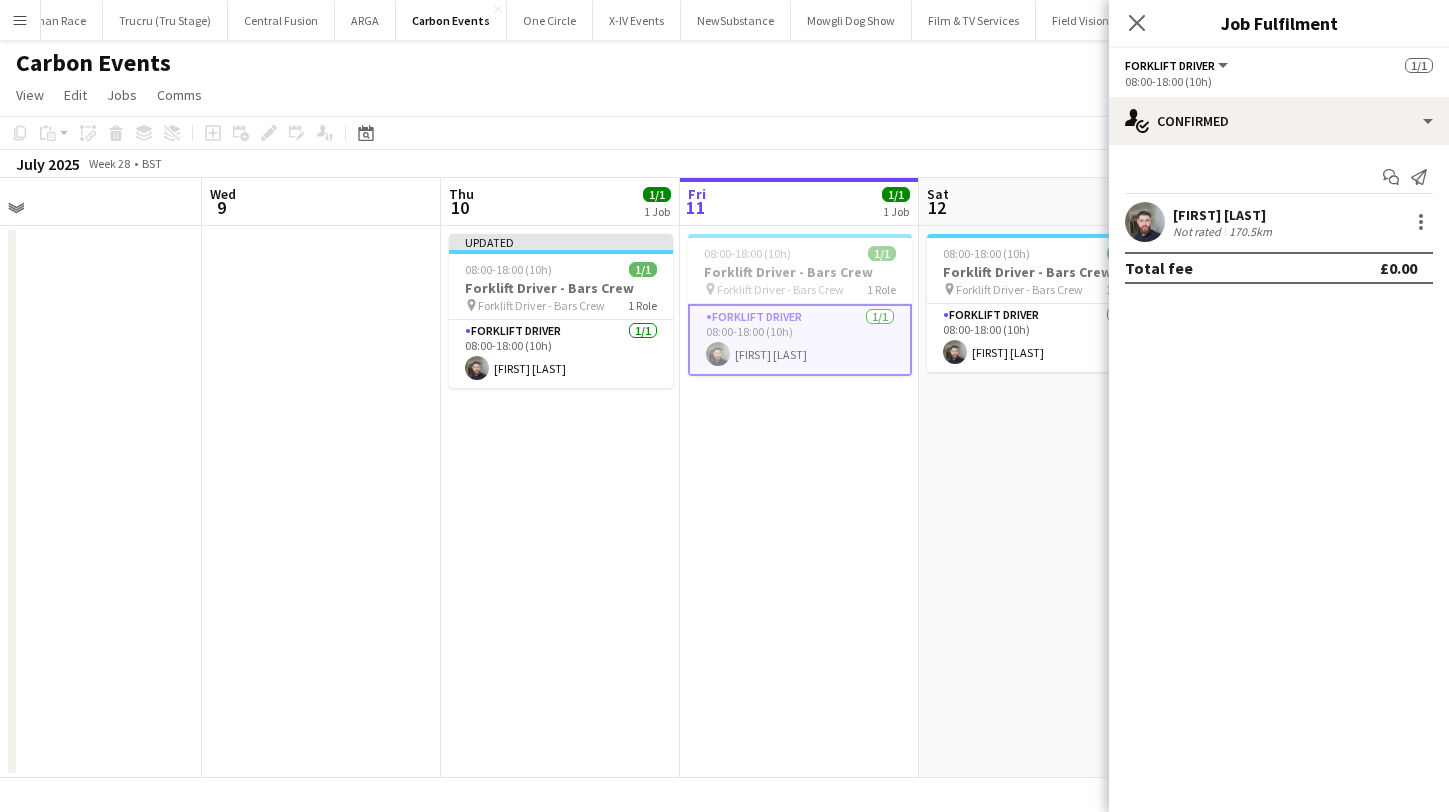 click on "Jack Ramsbottom   Not rated   170.5km" at bounding box center [1279, 222] 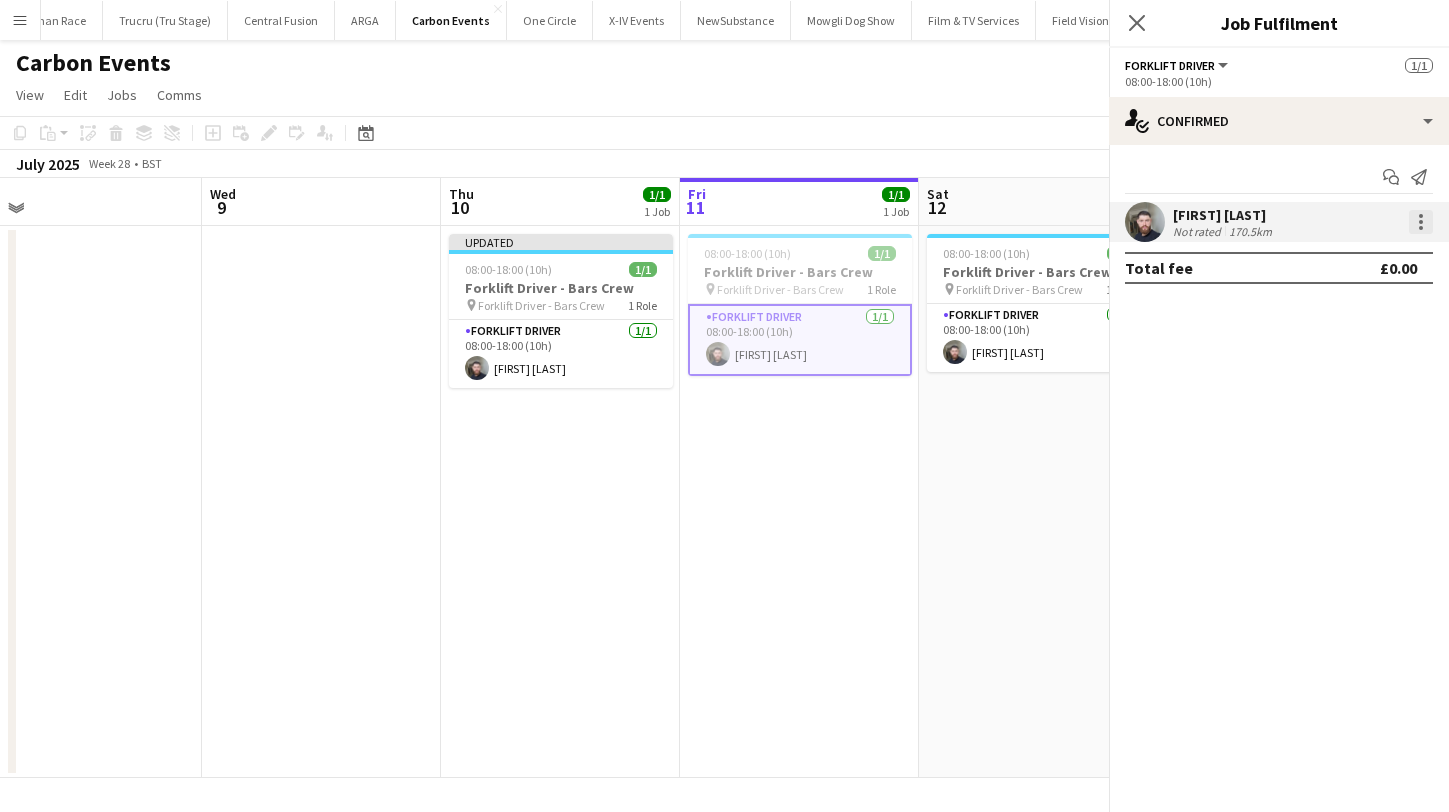 click at bounding box center [1421, 222] 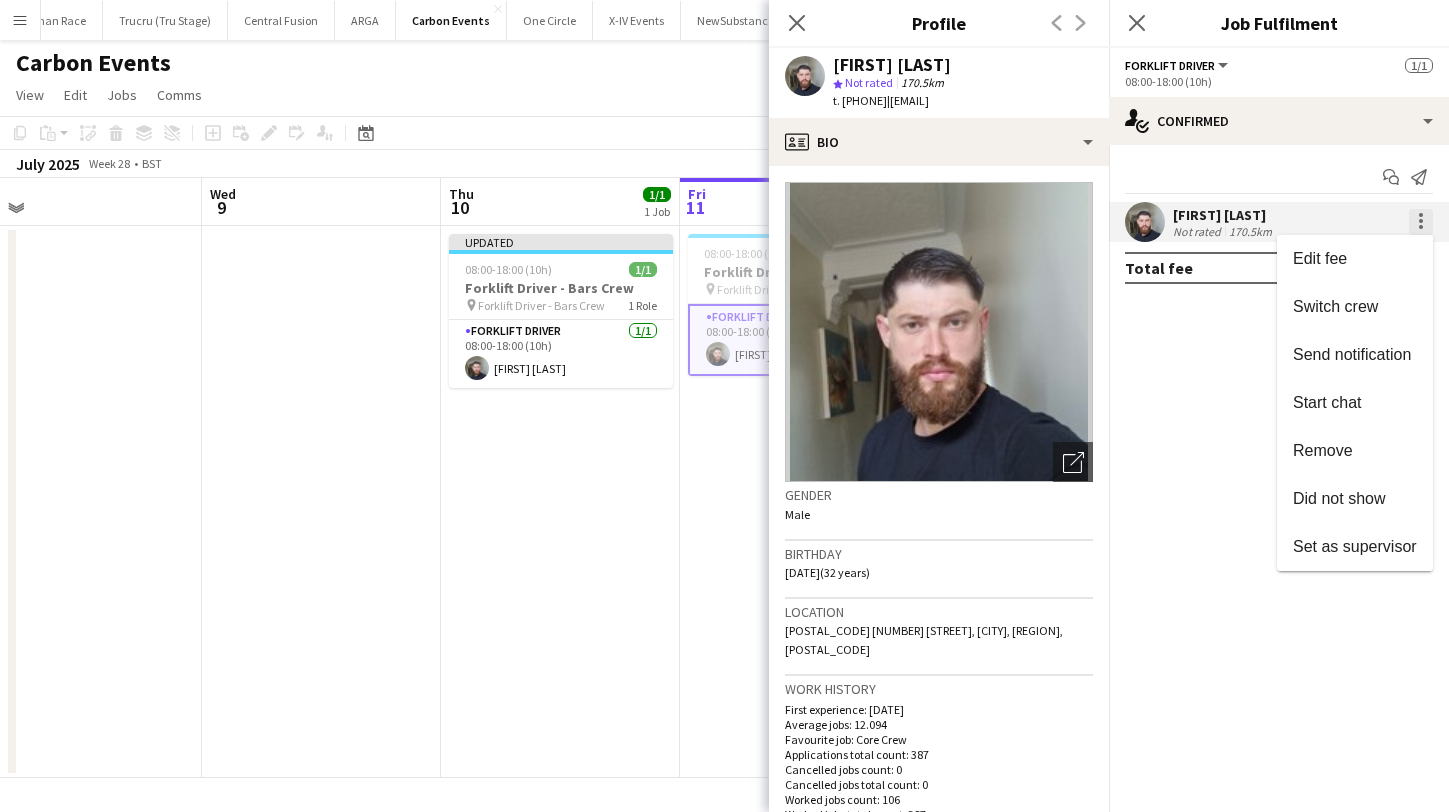 click on "Edit fee" at bounding box center [1355, 259] 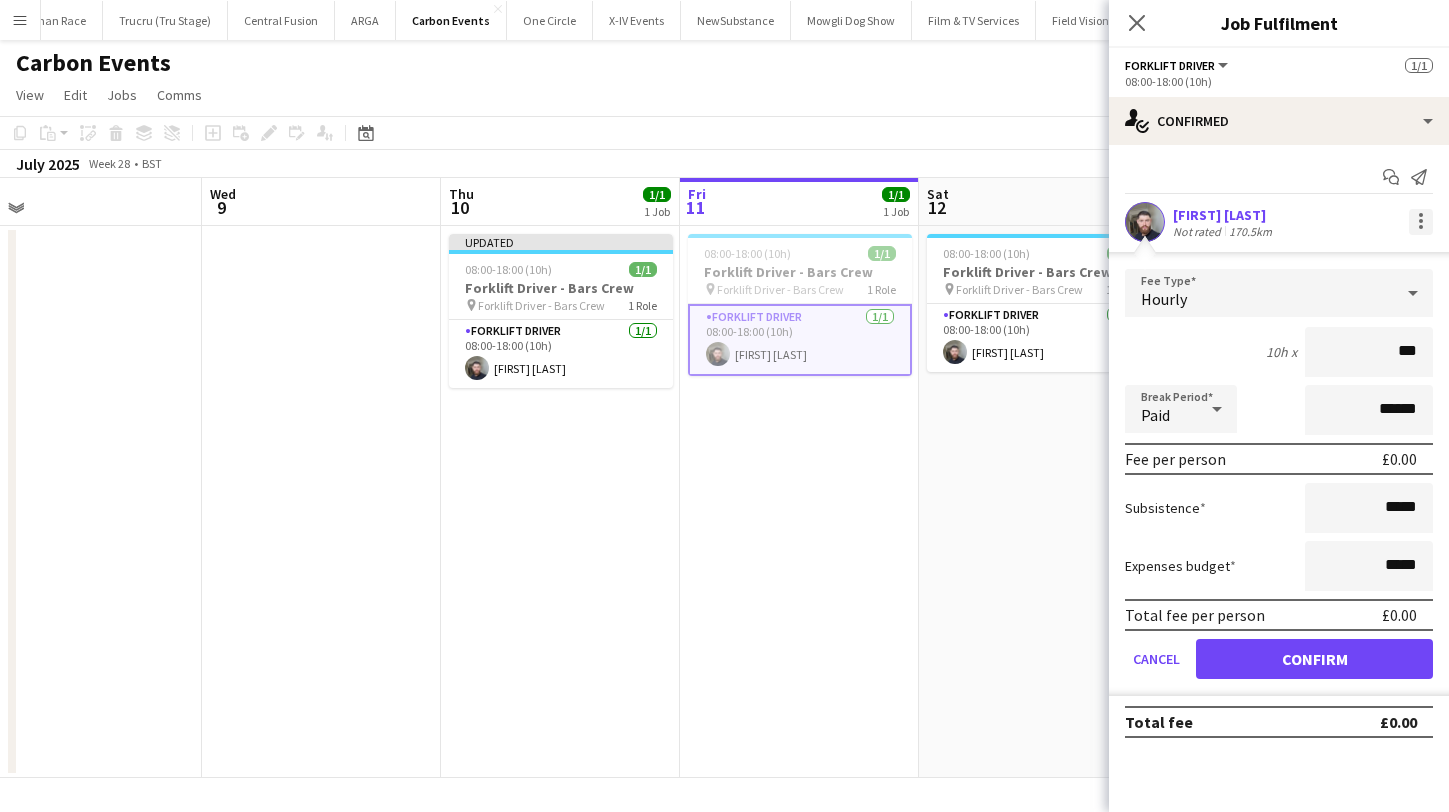 type on "**" 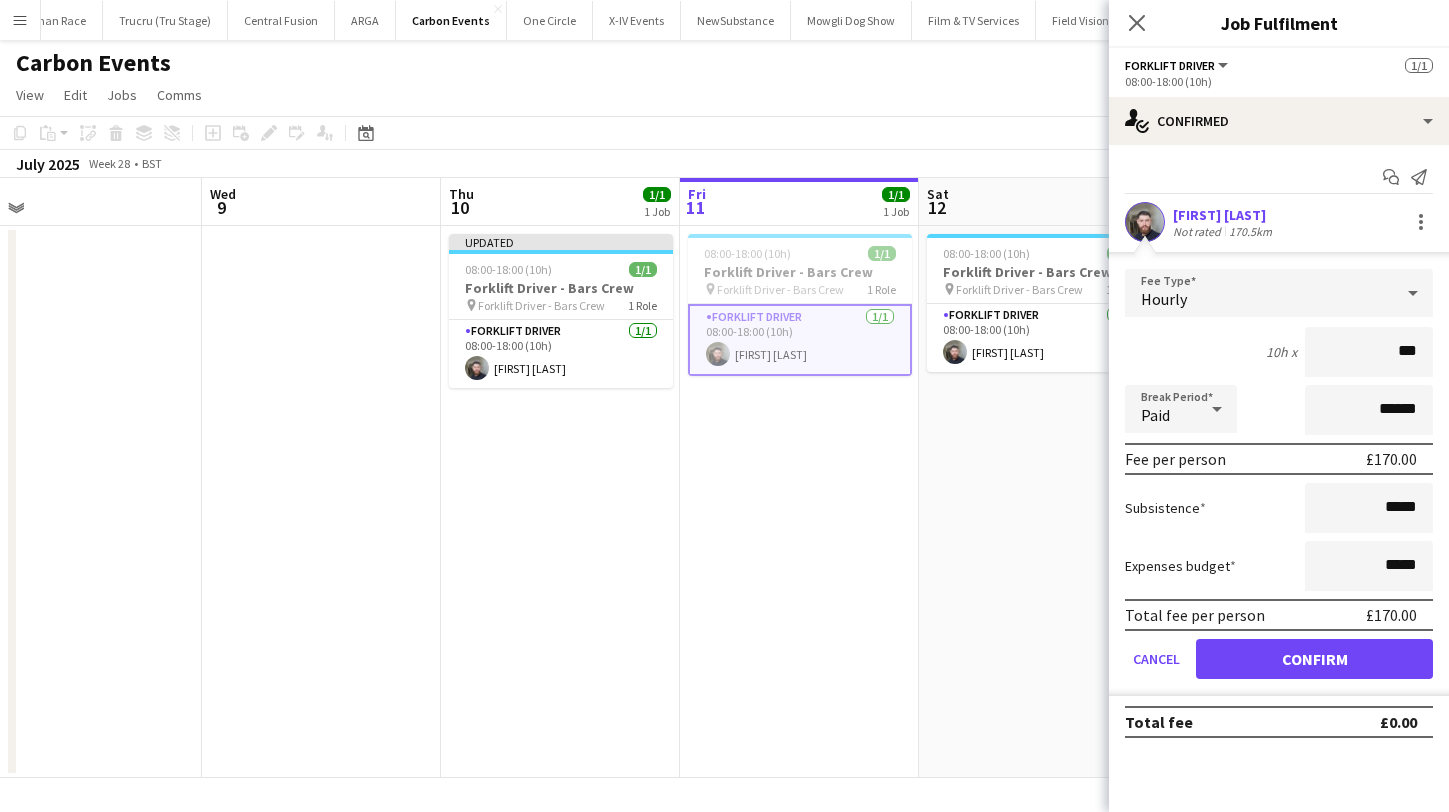 type on "***" 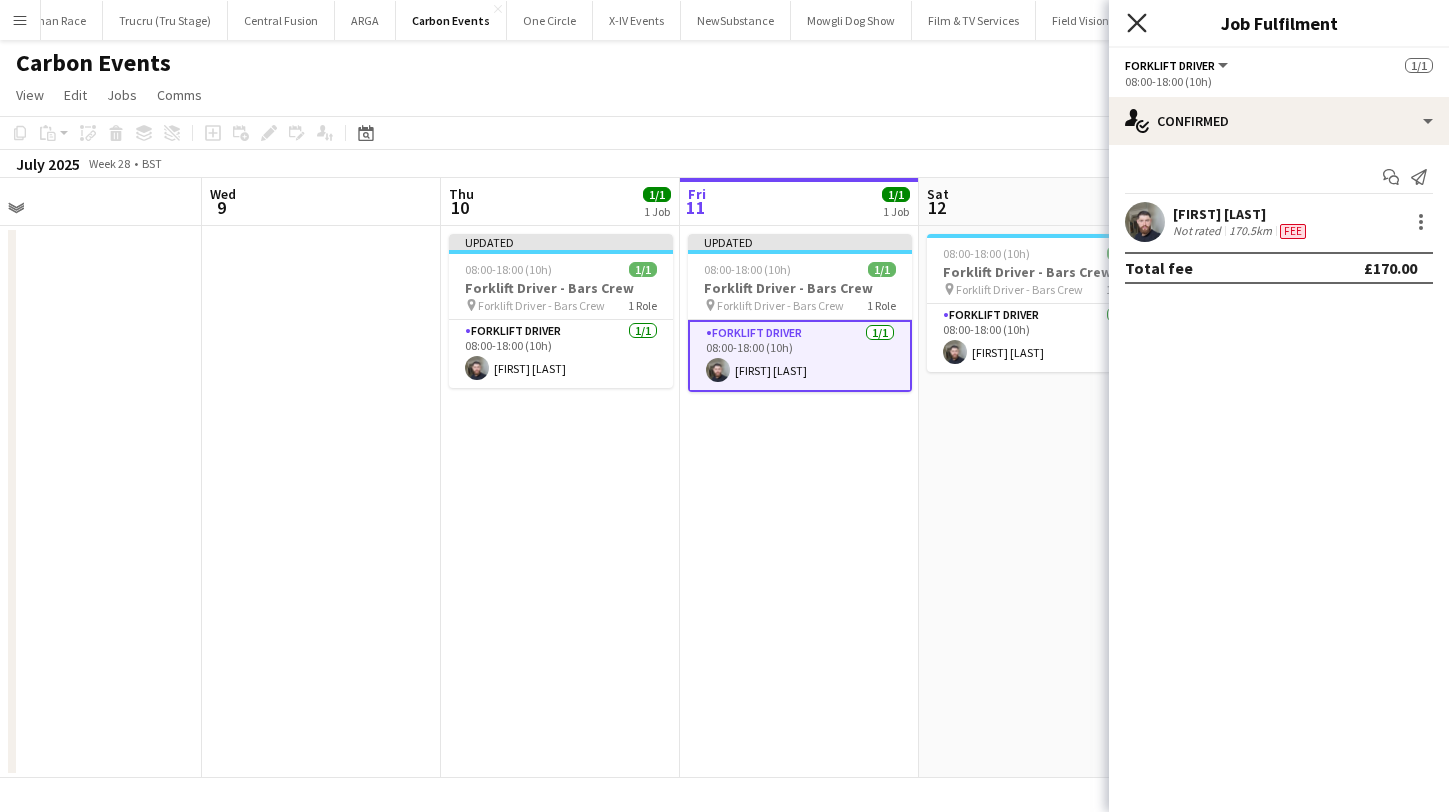 click on "Close pop-in" 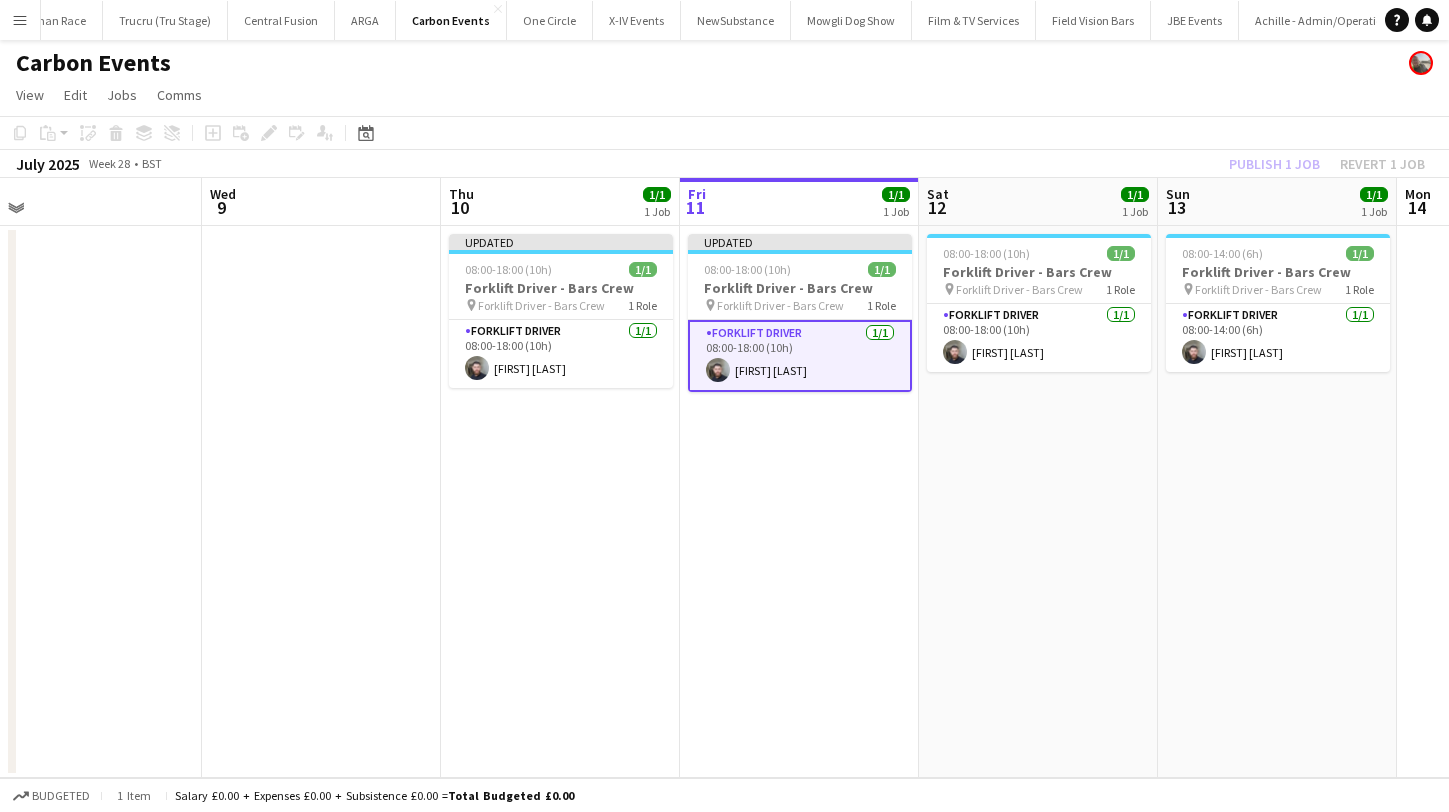 click on "Publish 1 job   Revert 1 job" 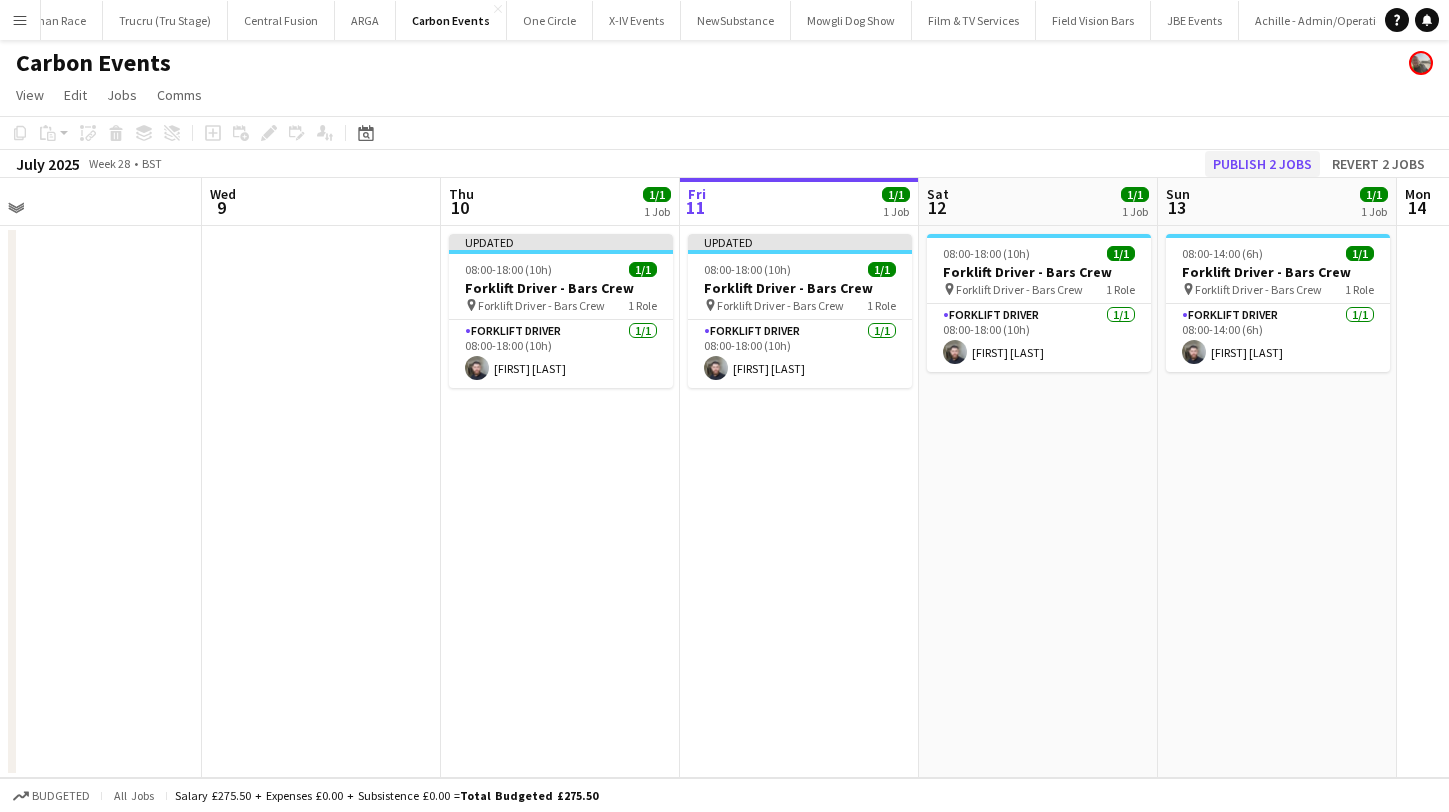 click on "Publish 2 jobs" 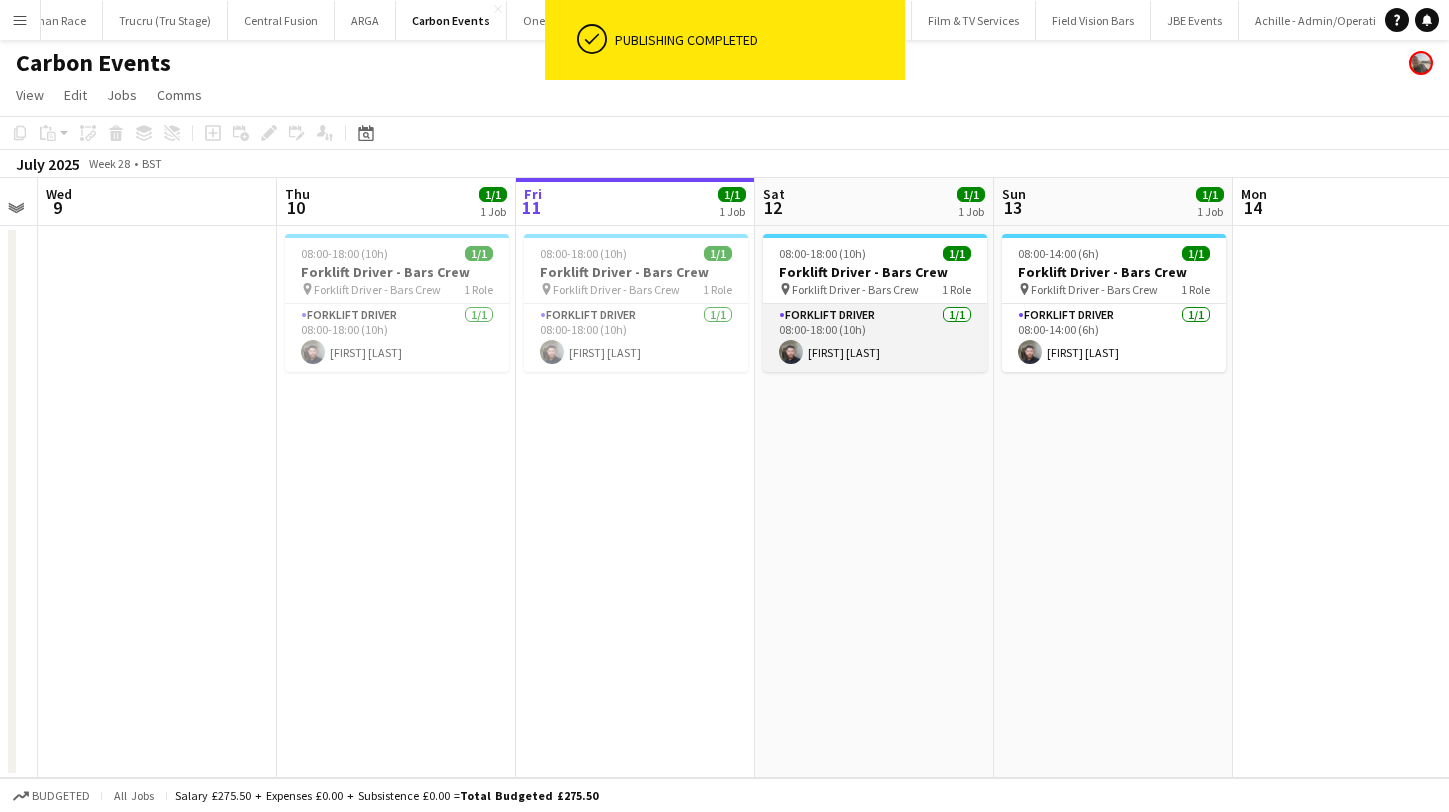 scroll, scrollTop: 0, scrollLeft: 683, axis: horizontal 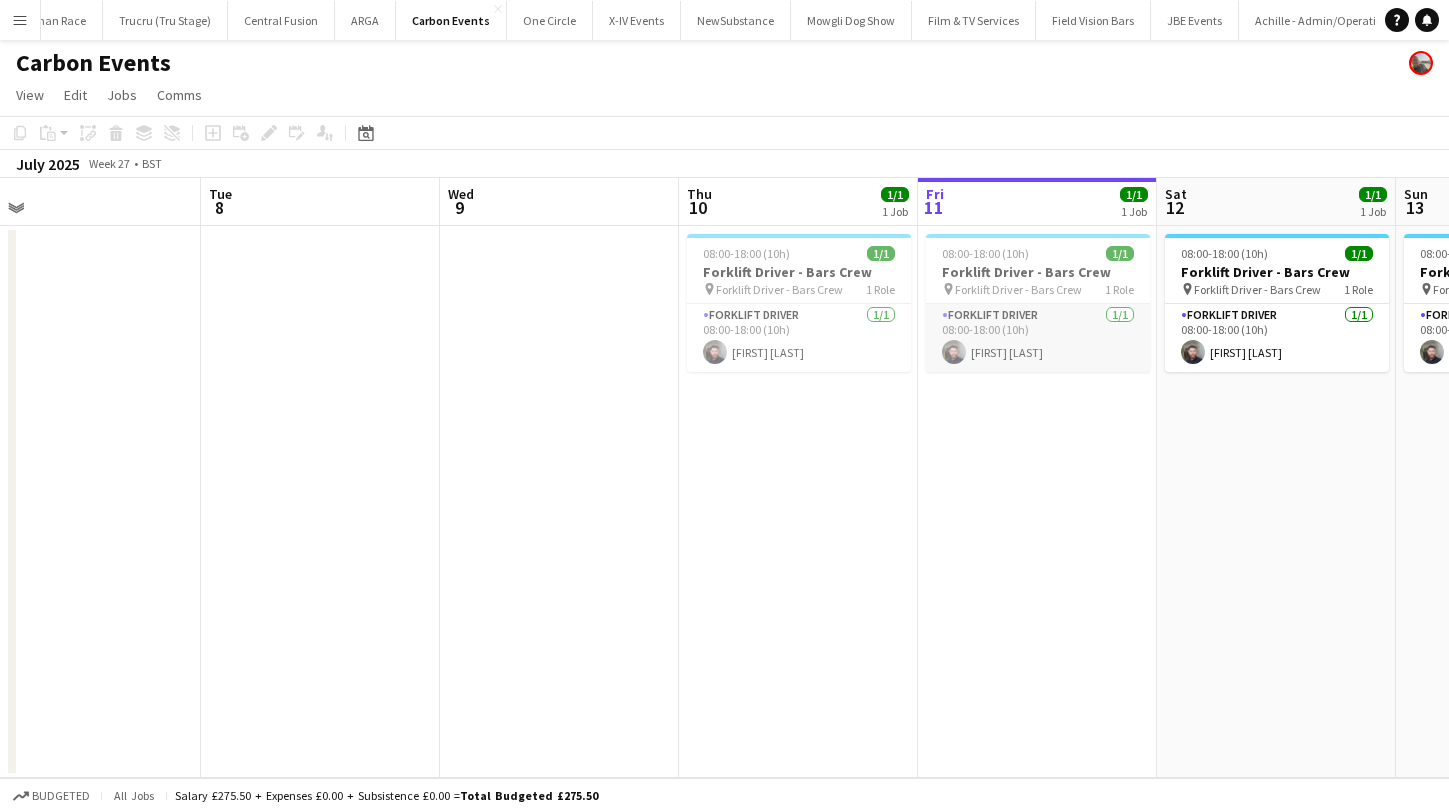 click on "Forklift Driver   1/1   08:00-18:00 (10h)
Jack Ramsbottom" at bounding box center (1038, 338) 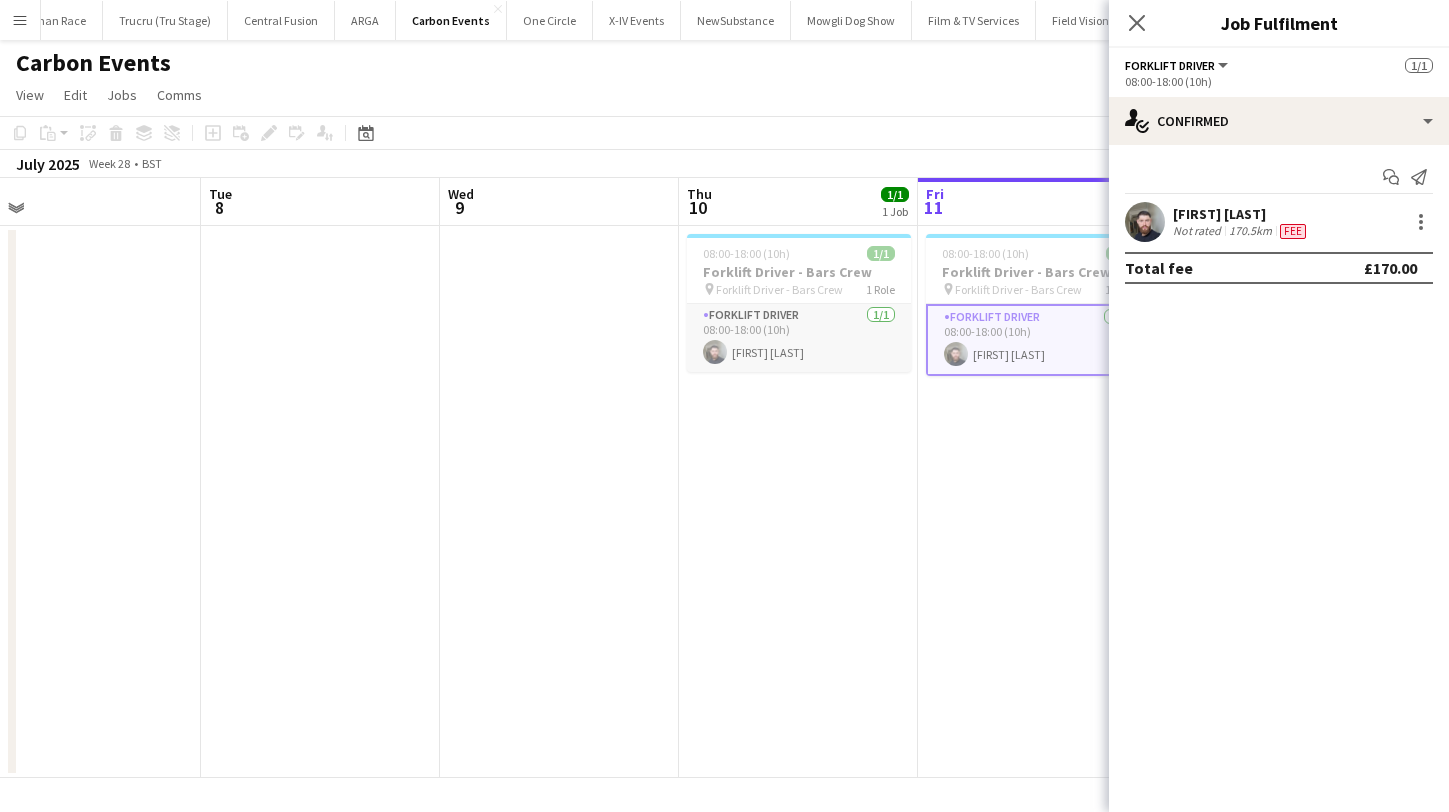 click on "Forklift Driver   1/1   08:00-18:00 (10h)
Jack Ramsbottom" at bounding box center [799, 338] 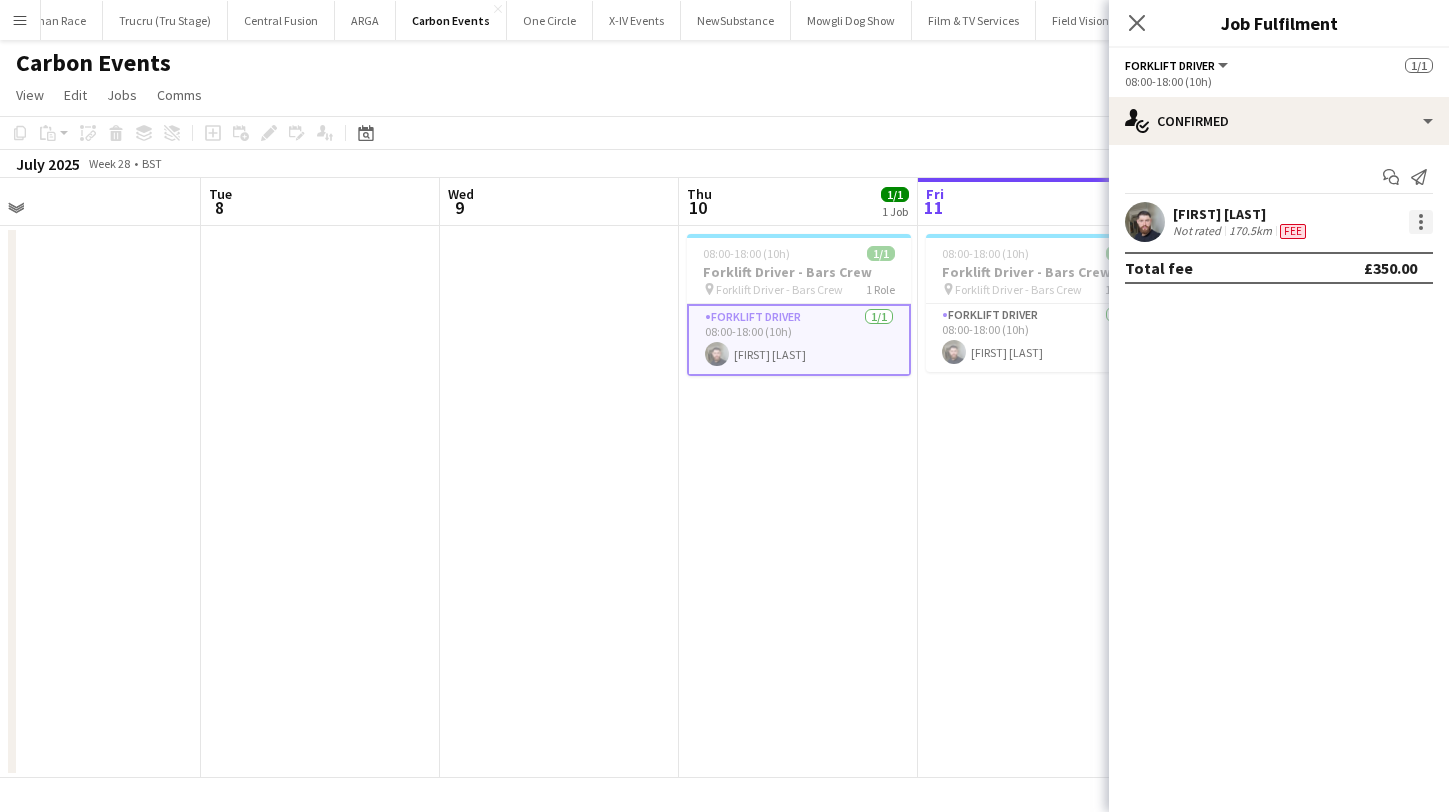 click at bounding box center (1421, 222) 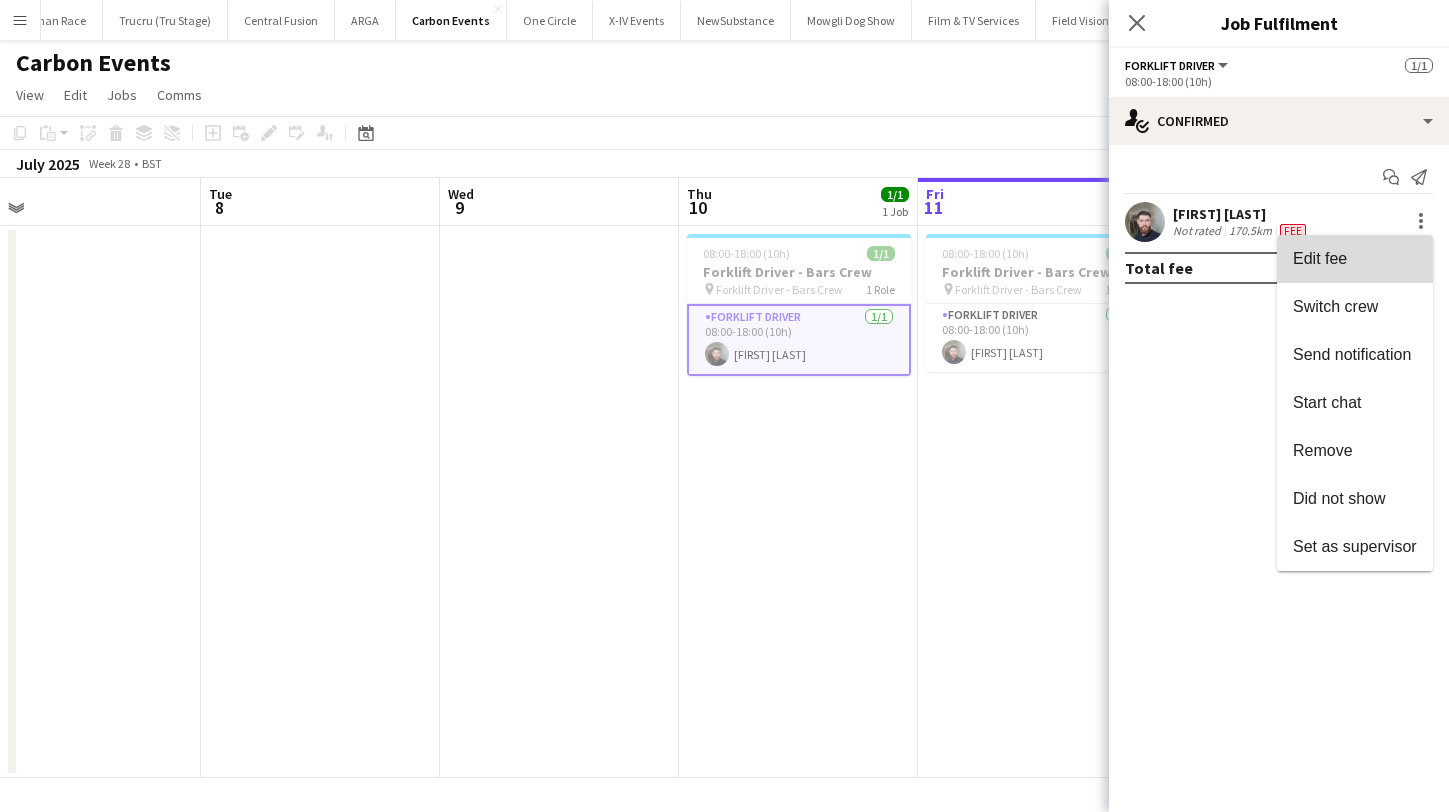 click on "Edit fee" at bounding box center (1355, 259) 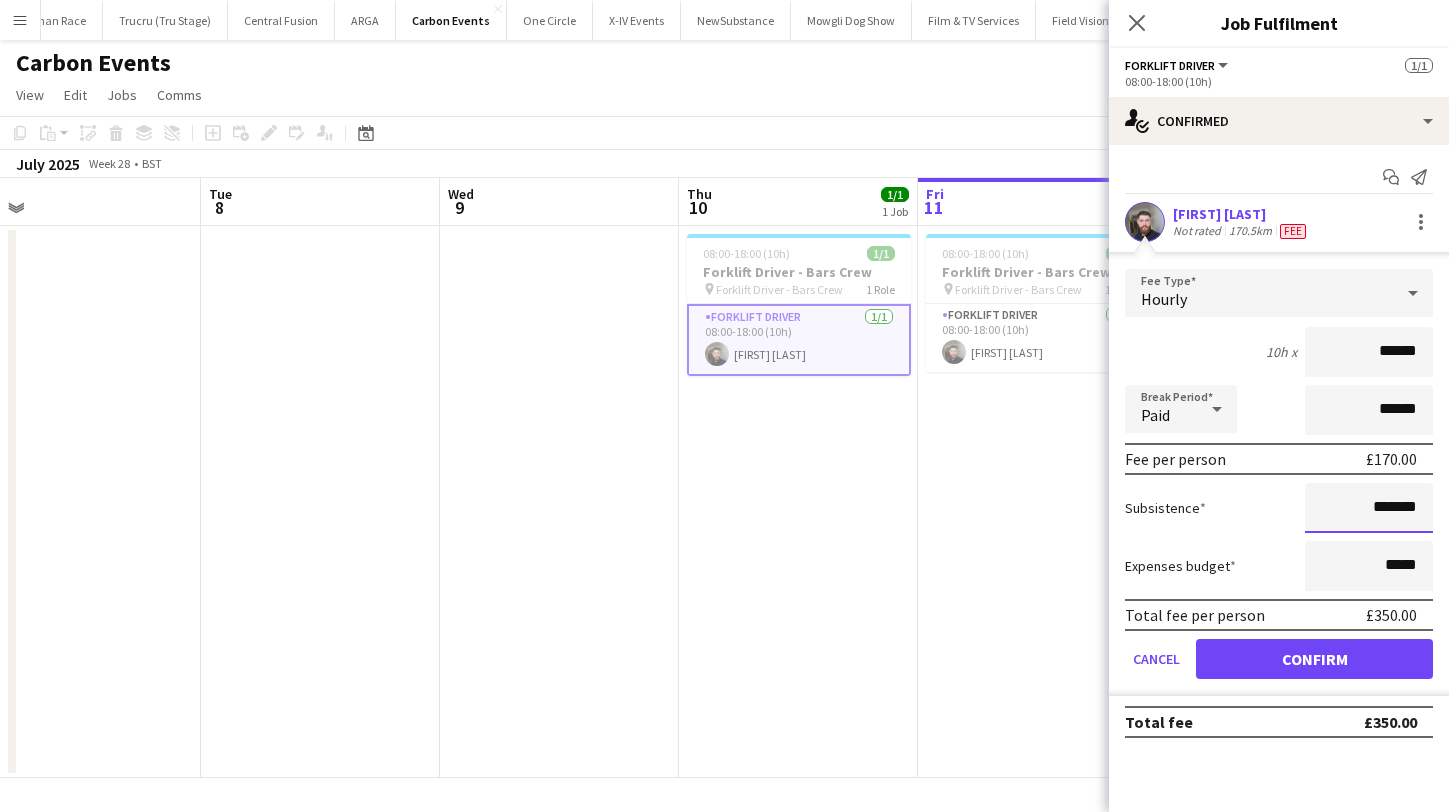 click on "*******" at bounding box center (1369, 508) 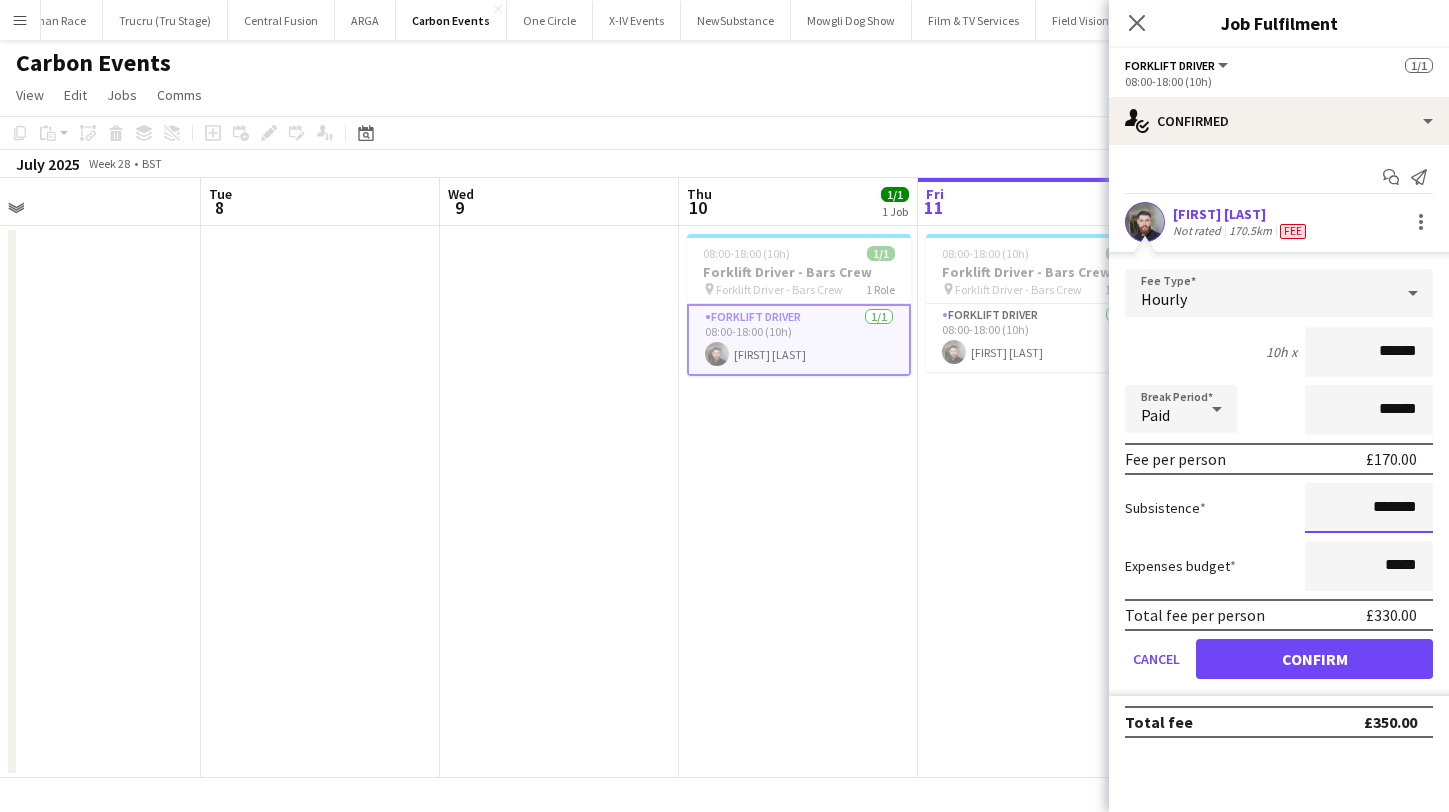 type on "*******" 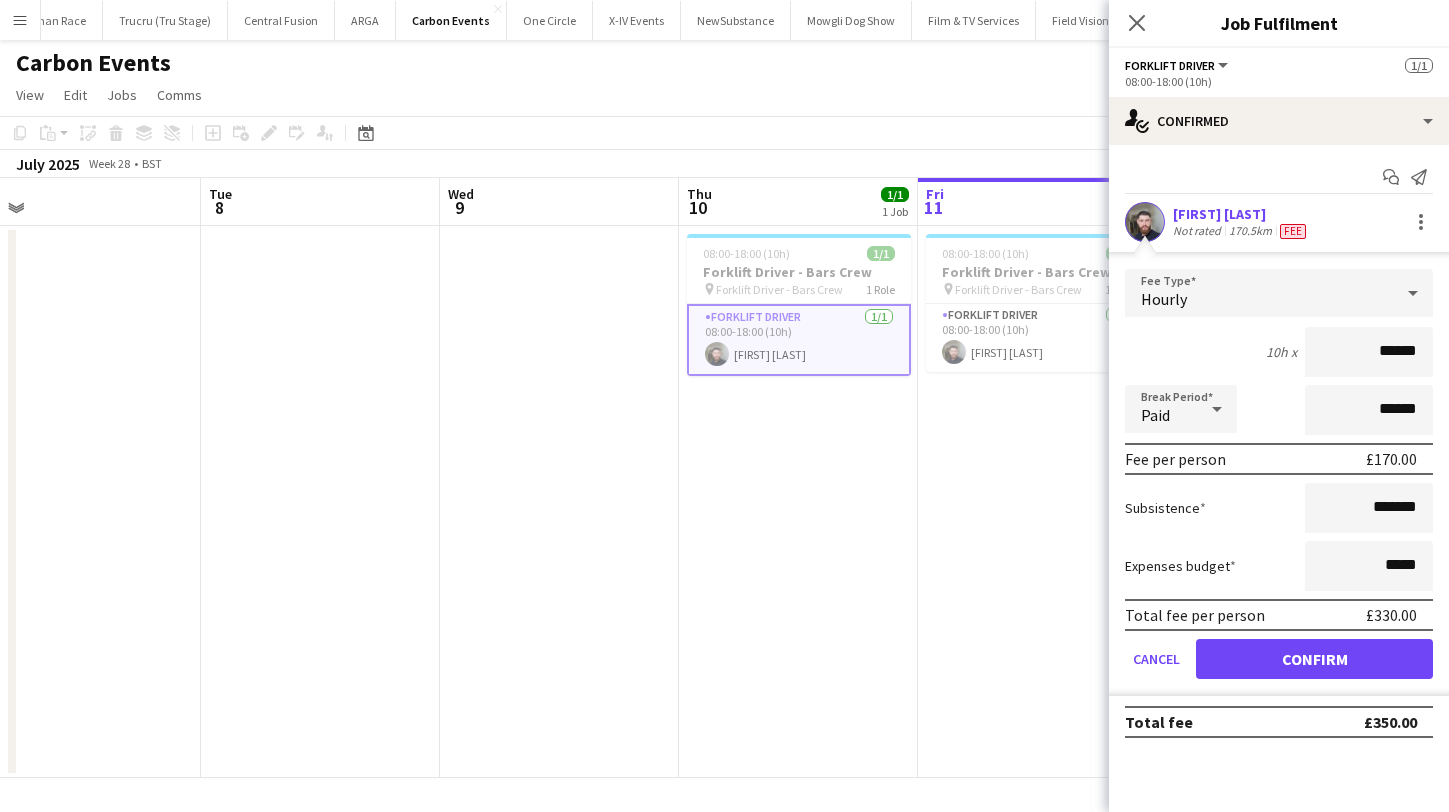 click on "Confirm" at bounding box center (1314, 659) 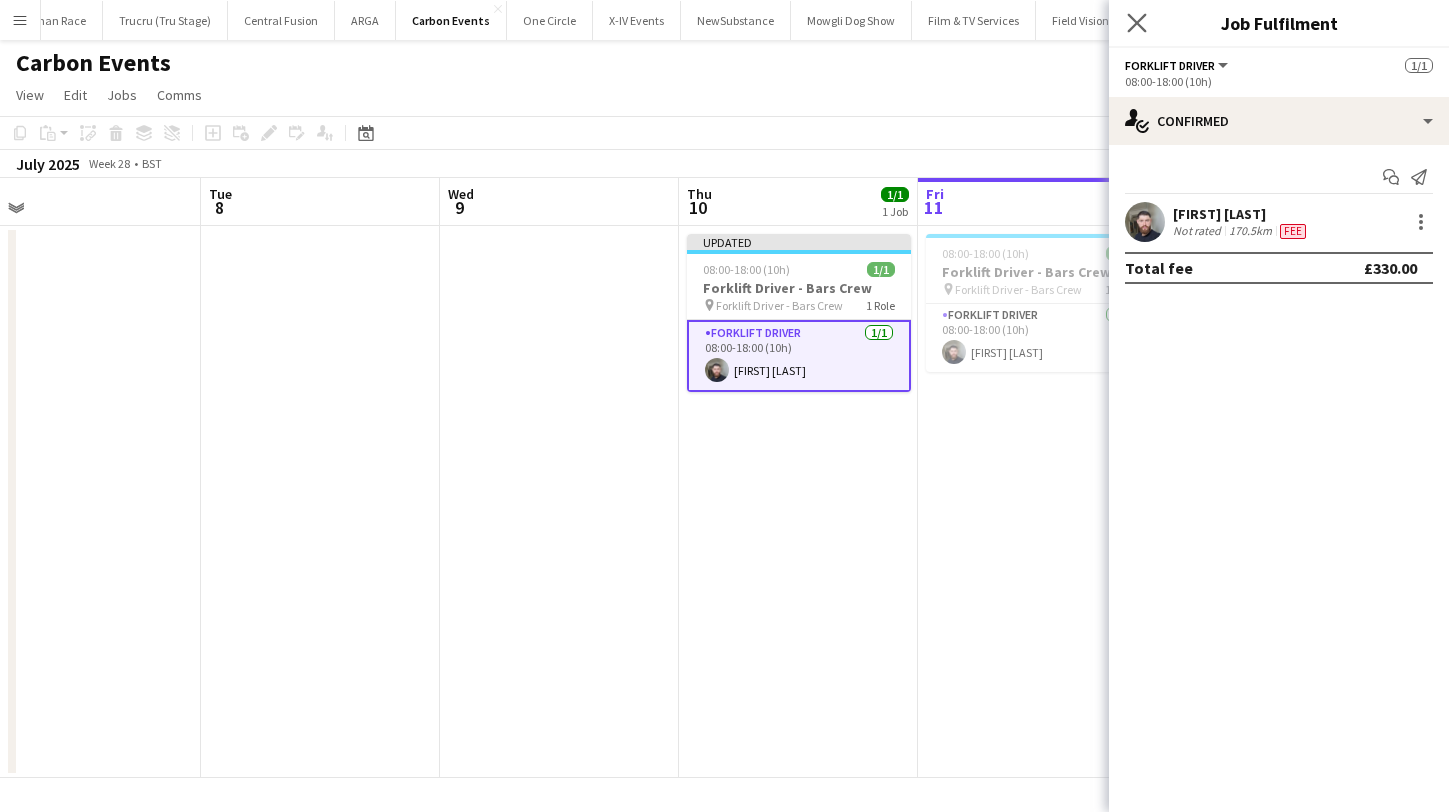 click on "Close pop-in" 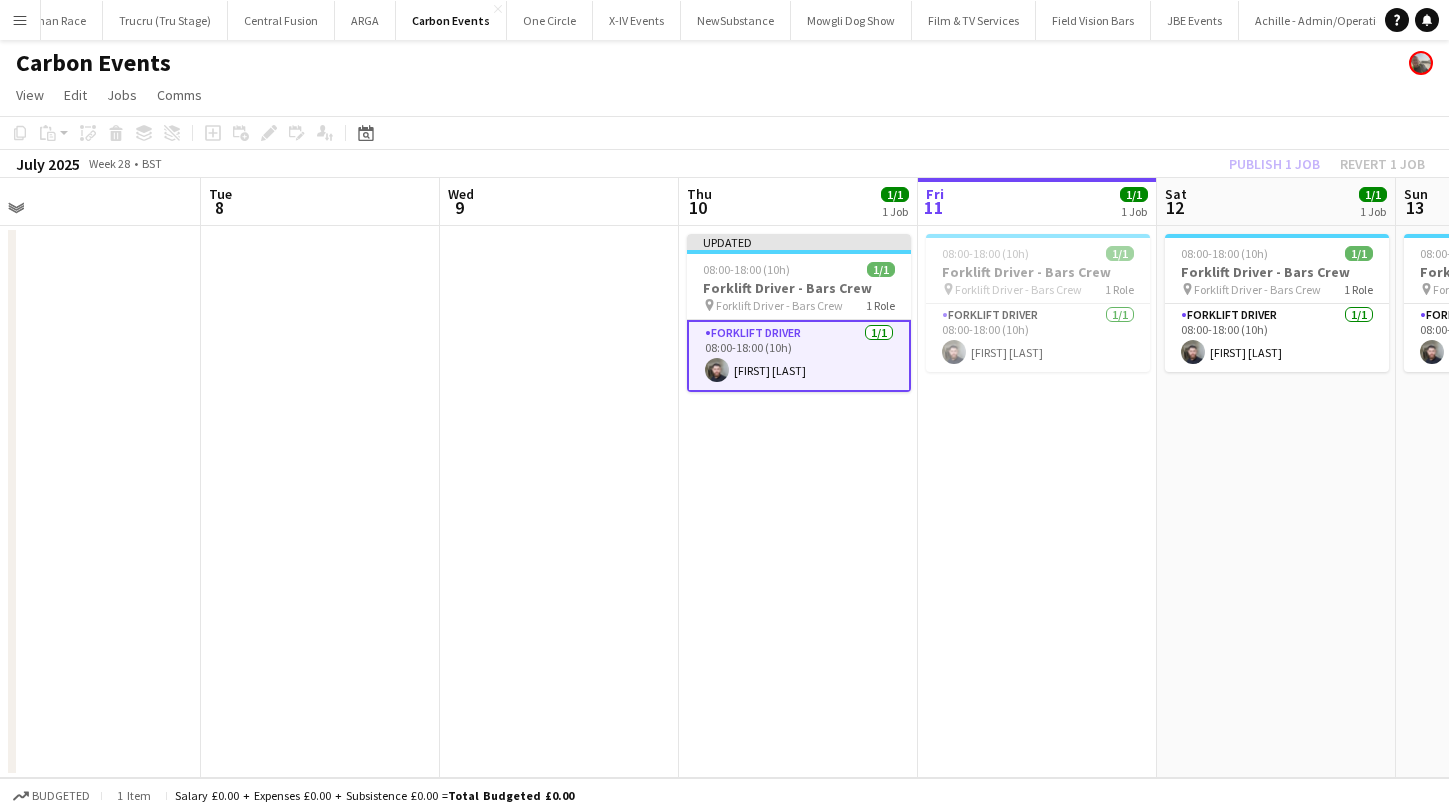 click on "Copy
Paste
Paste
Command
V Paste with crew
Command
Shift
V
Paste linked Job
Delete
Group
Ungroup
Add job
Add linked Job
Edit
Edit linked Job
Applicants
Date picker
JUL 2025 JUL 2025 Monday M Tuesday T Wednesday W Thursday T Friday F Saturday S Sunday S  JUL      1   2   3   4   5   6   7   8   9   10   11   12   13   14   15   16   17   18   19   20   21   22   23   24" 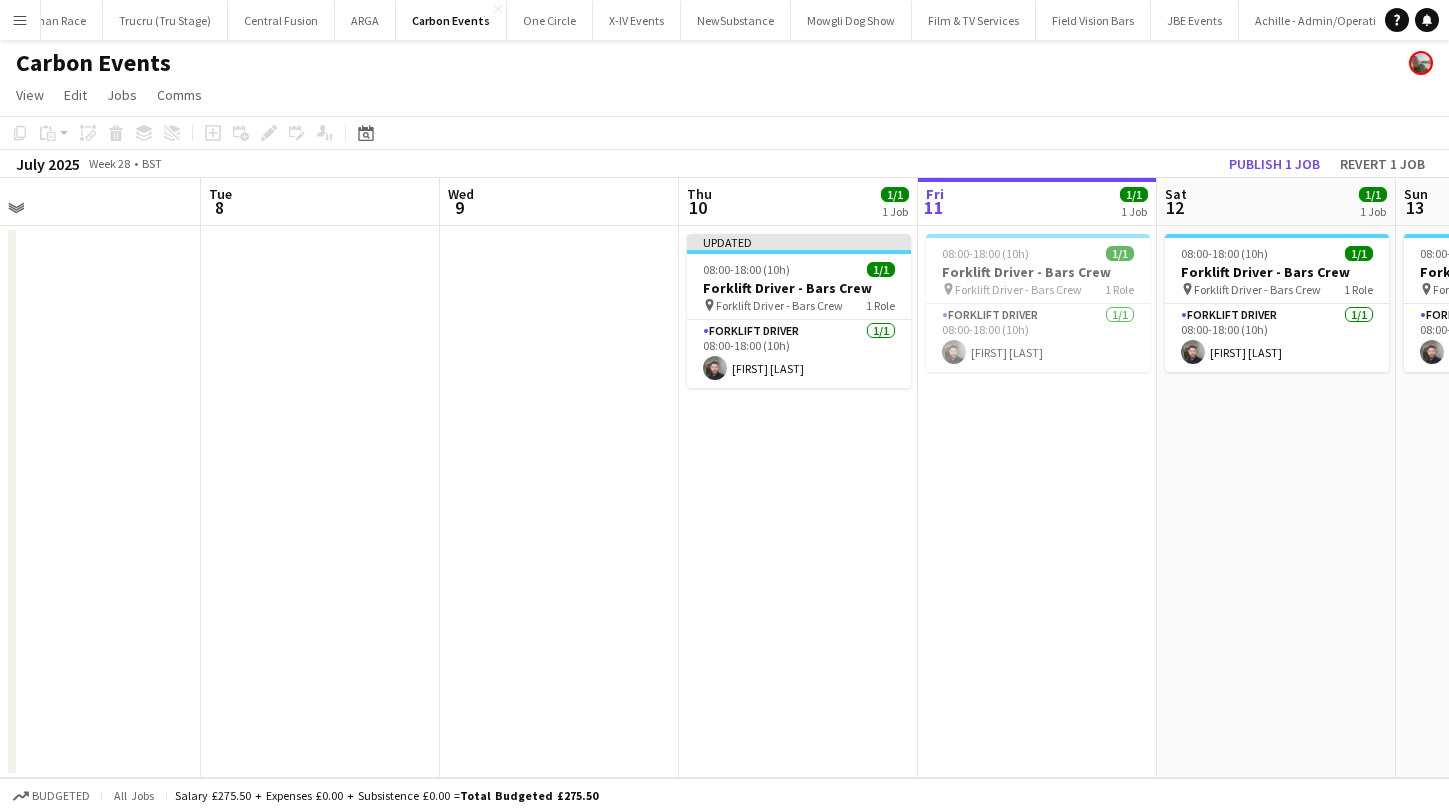 click on "Publish 1 job" 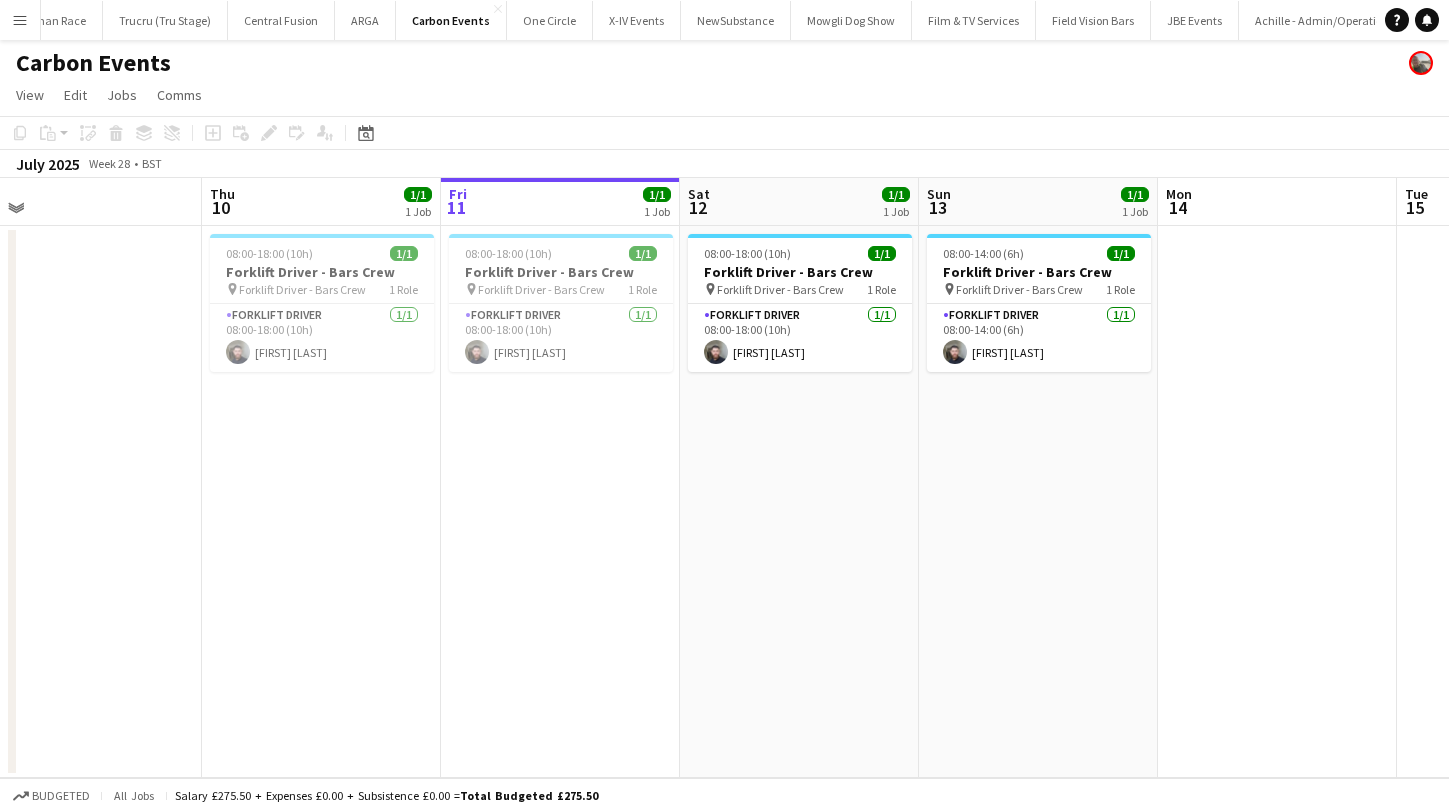 scroll, scrollTop: 0, scrollLeft: 762, axis: horizontal 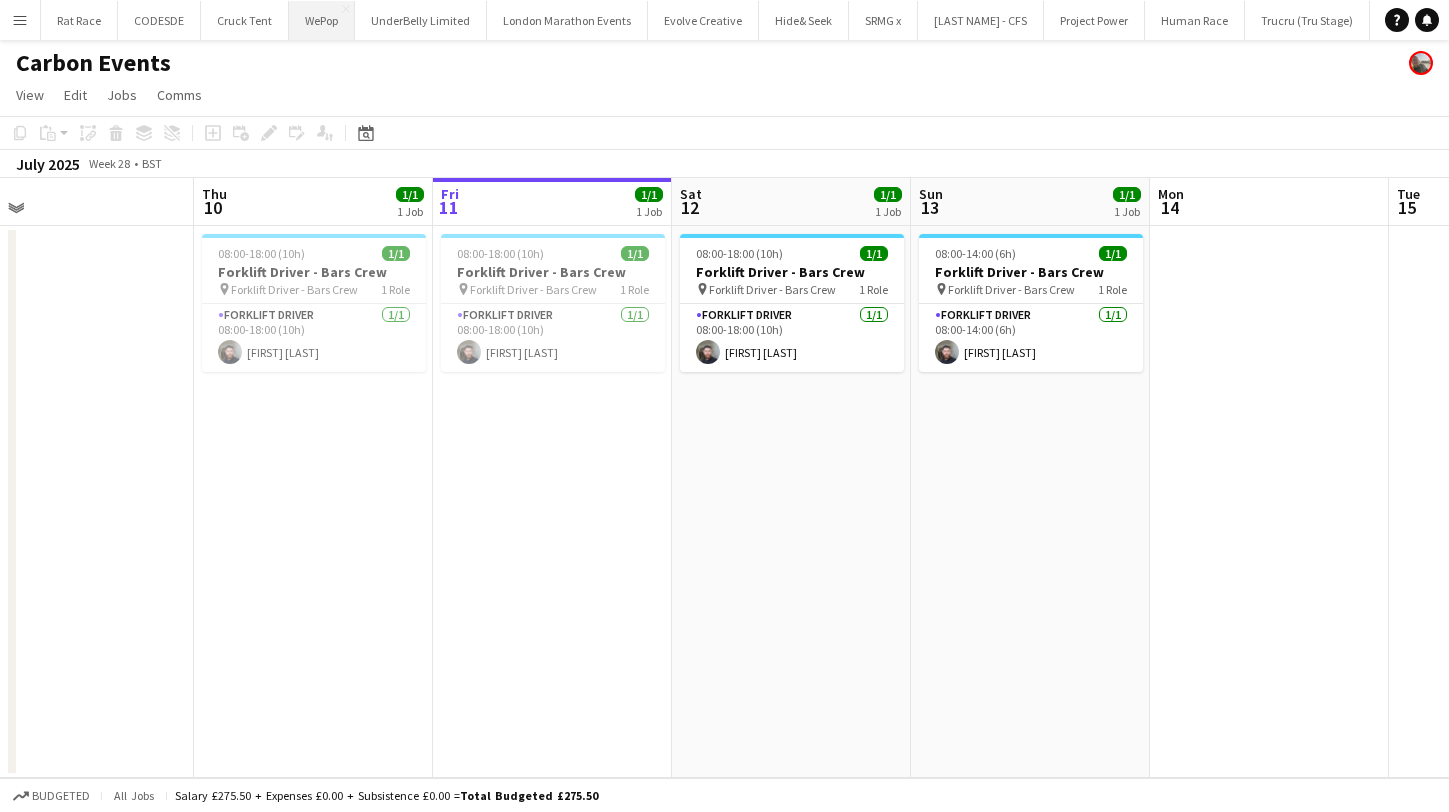 click on "WePop
Close" at bounding box center (322, 20) 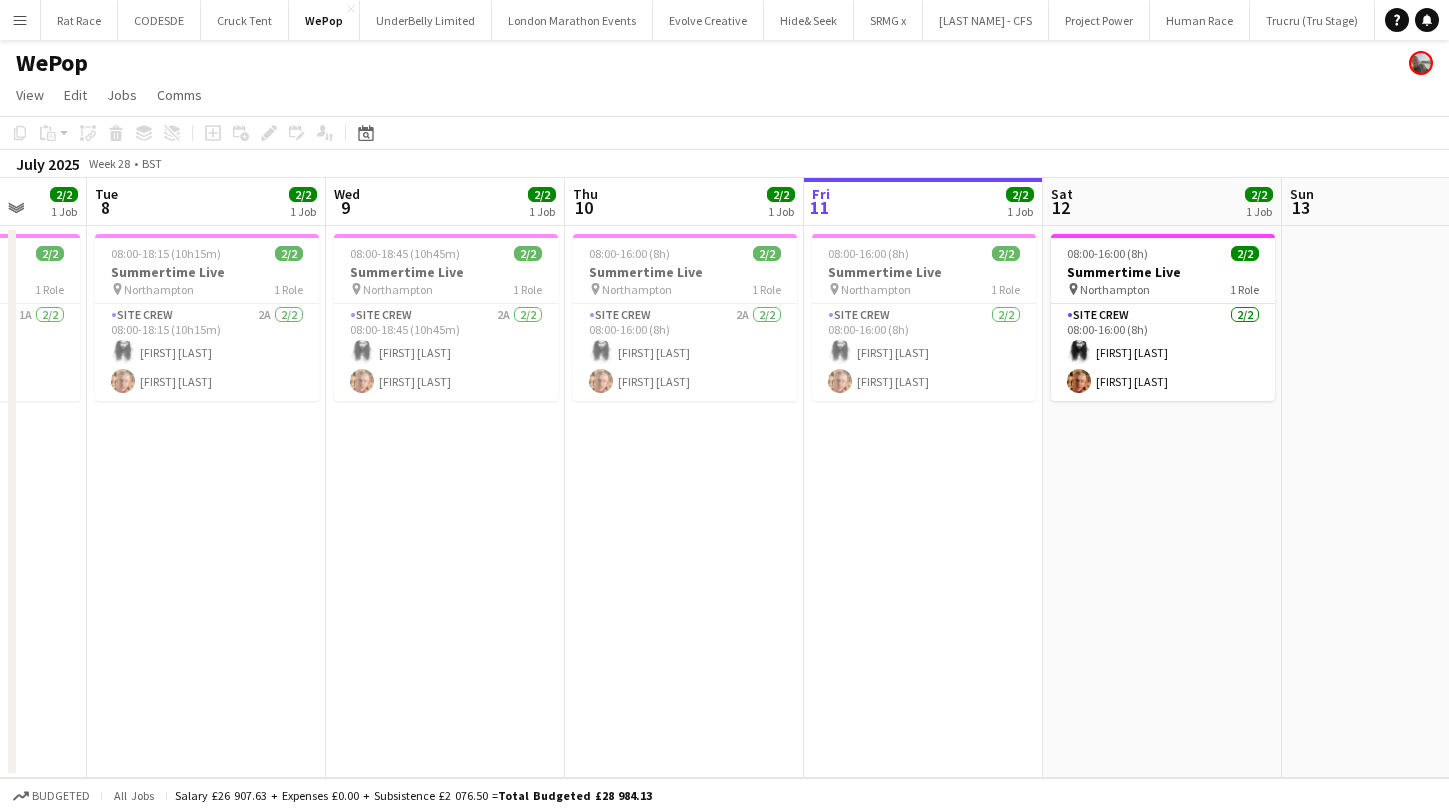 scroll, scrollTop: 0, scrollLeft: 626, axis: horizontal 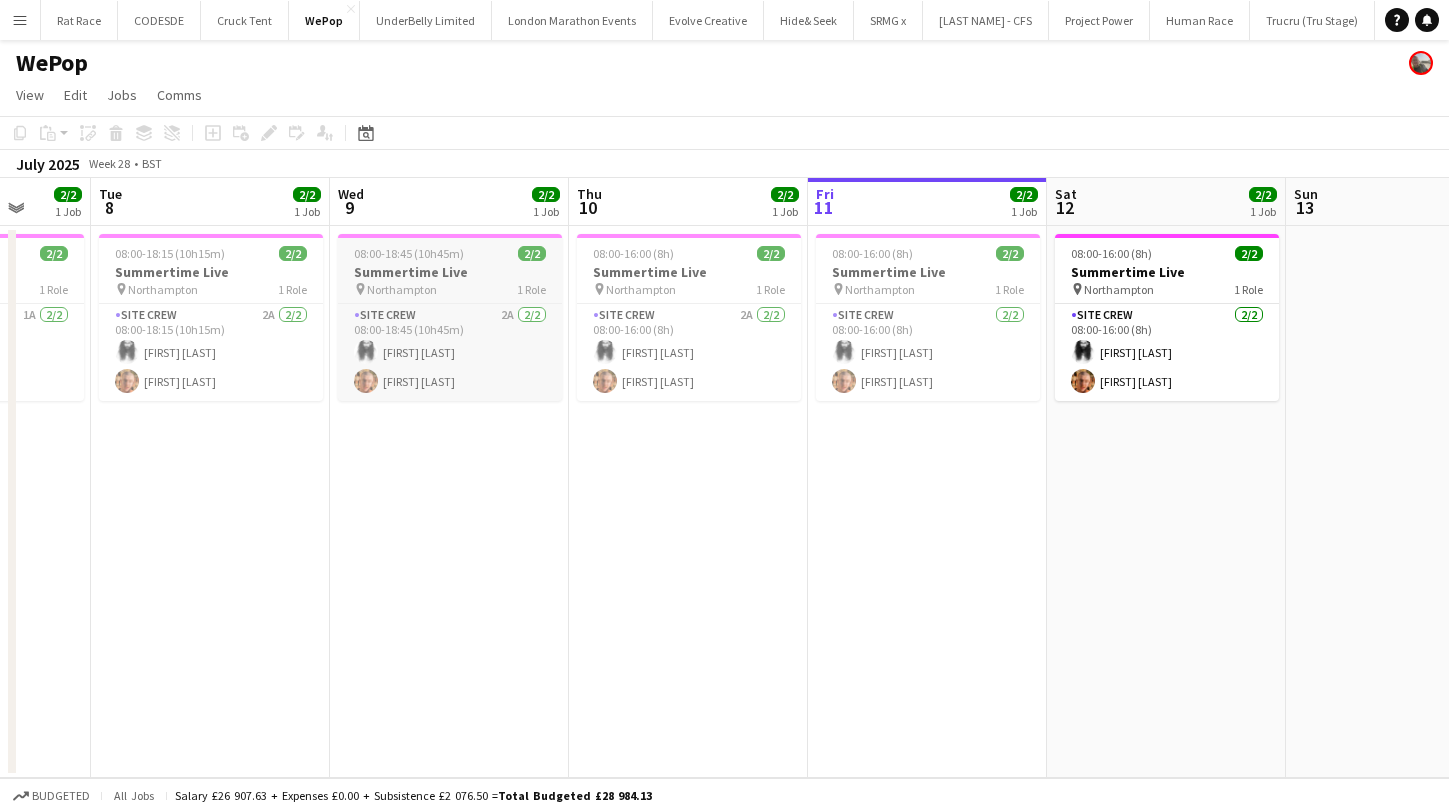 click on "pin
Northampton   1 Role" at bounding box center [450, 289] 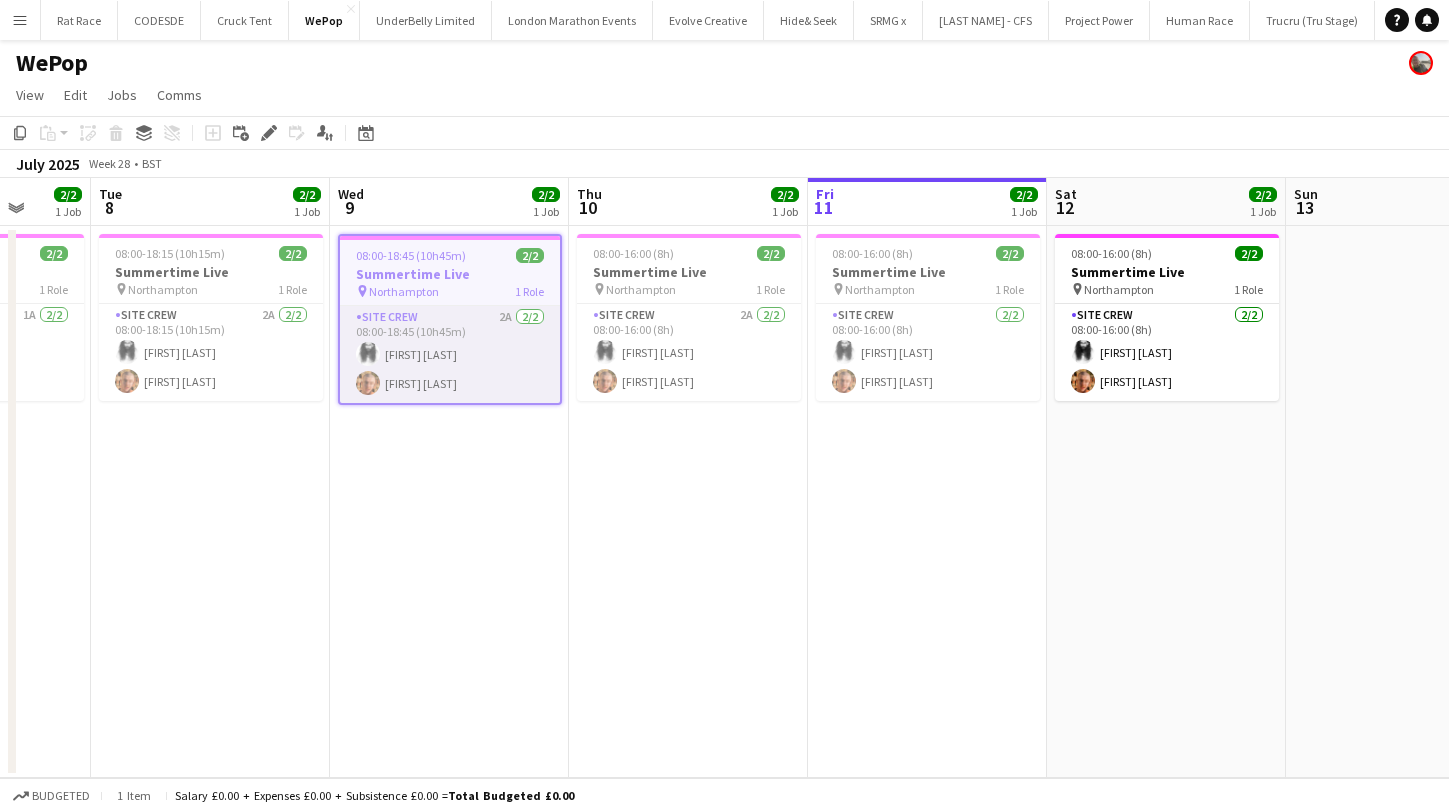 click on "Site Crew   2A   2/2   08:00-18:45 (10h45m)
Alexander Parsi Harvey James Harvey" at bounding box center (450, 354) 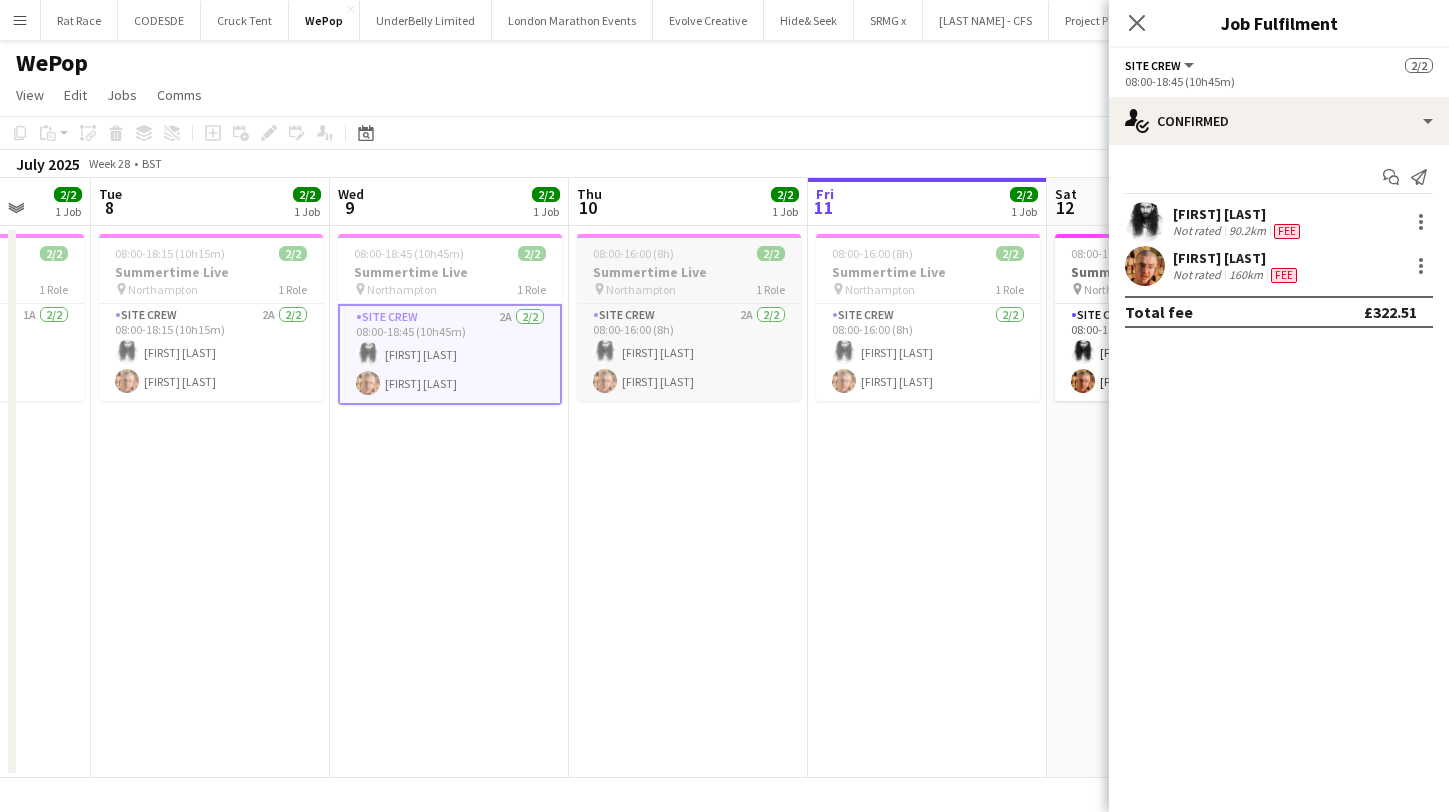 click on "Summertime Live" at bounding box center (689, 272) 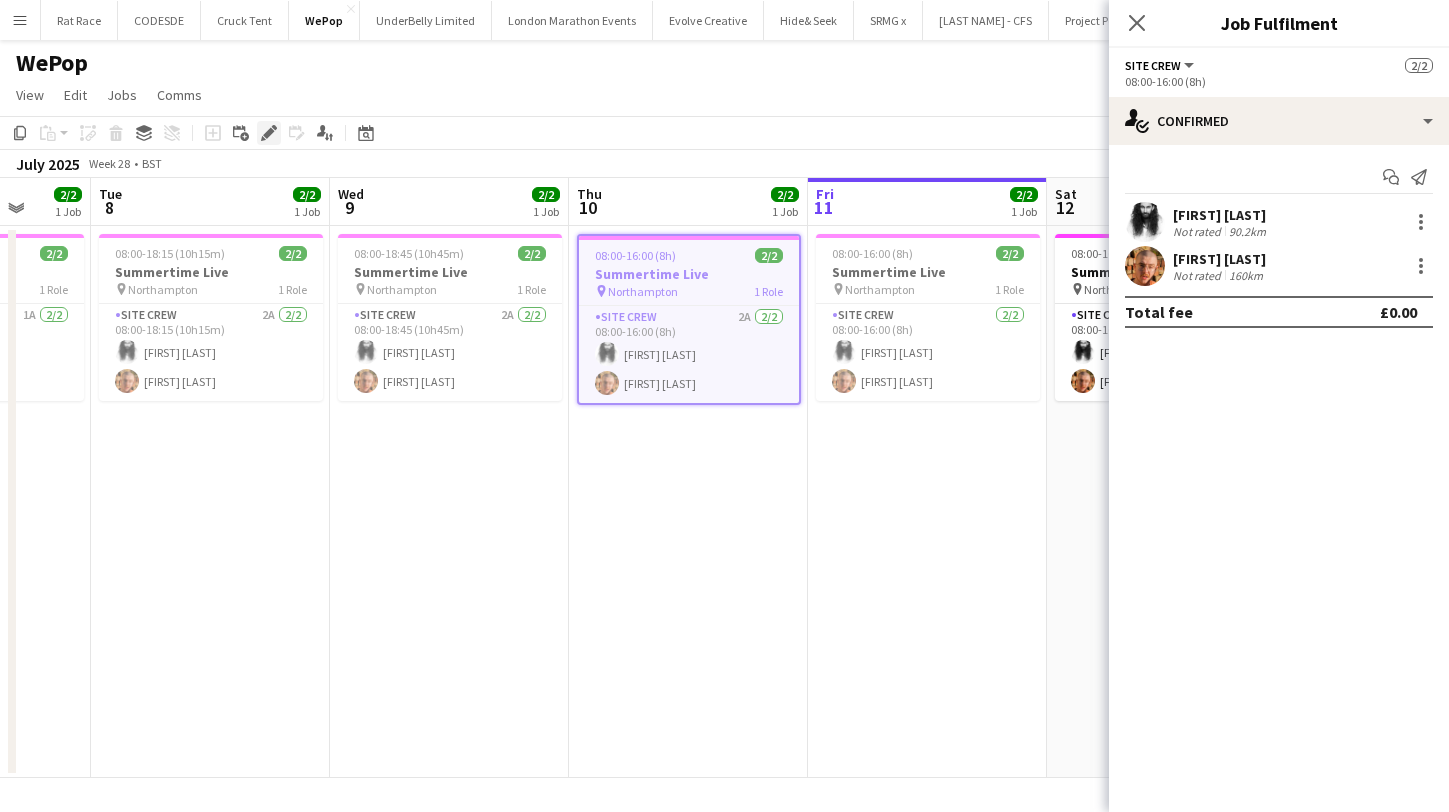 click on "Edit" 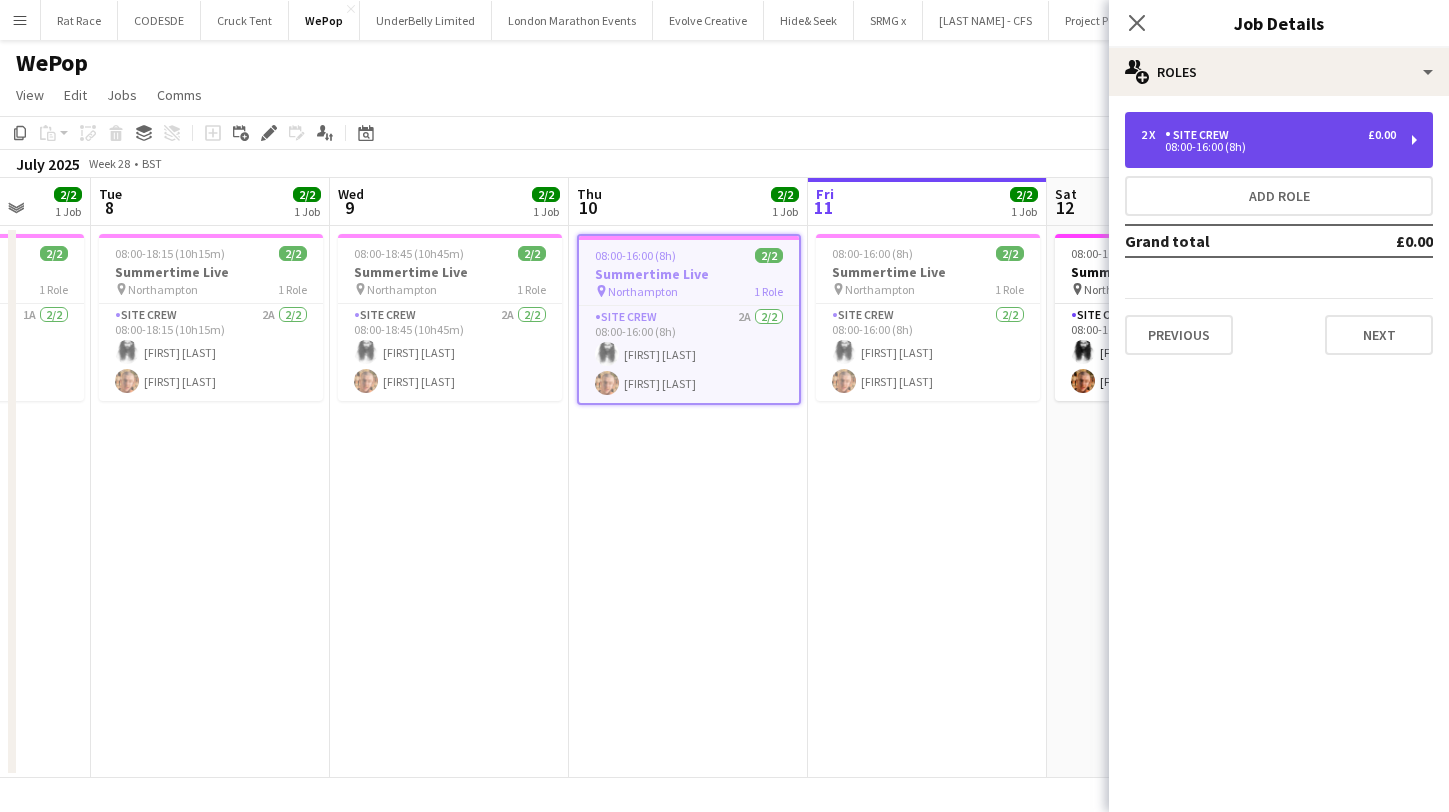 click on "08:00-16:00 (8h)" at bounding box center [1268, 147] 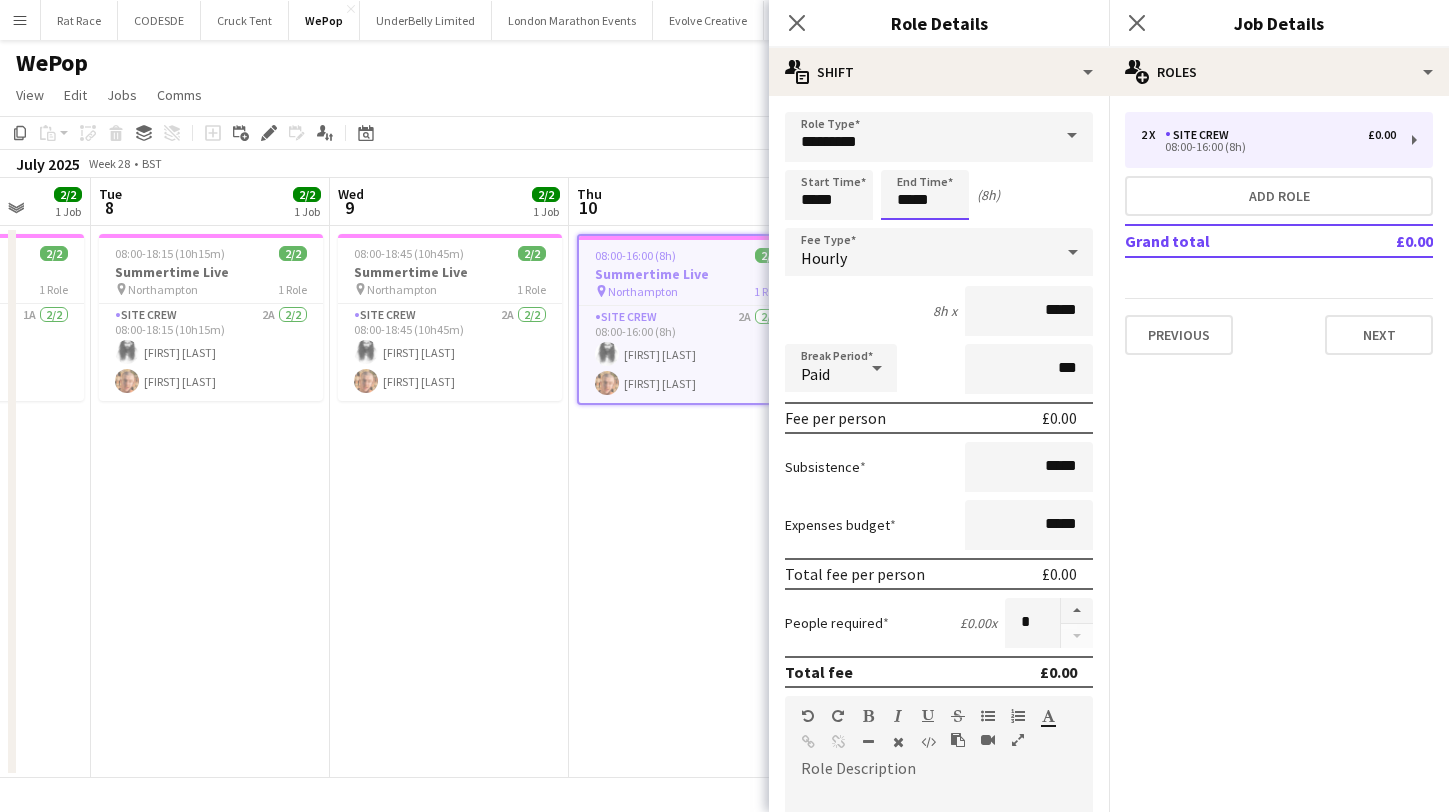 click on "Menu
Boards
Boards   Boards   All jobs   Status
Workforce
Workforce   My Workforce   Recruiting
Comms
Comms
Pay
Pay   Approvals   Payments   Reports
Platform Settings
Platform Settings   App settings   Your settings   Profiles
Training Academy
Training Academy
Knowledge Base
Knowledge Base
Product Updates
Product Updates   Log Out   Privacy   Rat Race
Close
CODESDE
Close
Cruck Tent
Close
WePop
Close
UnderBelly Limited
Close
London Marathon Events
Close
Evolve Creative
Close
Hide& Seek
Close
SRMG x
Close
Close" at bounding box center [724, 406] 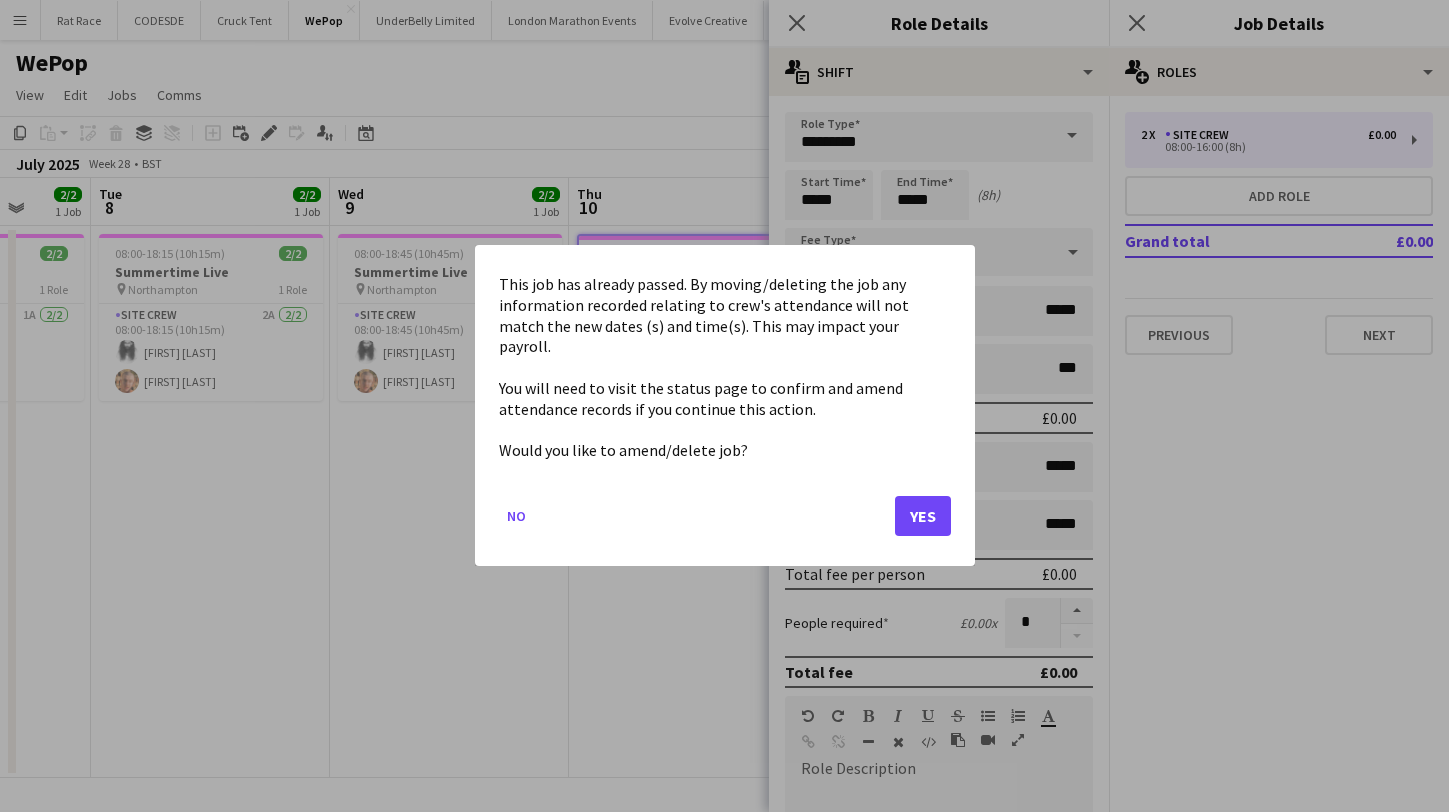click on "Yes" 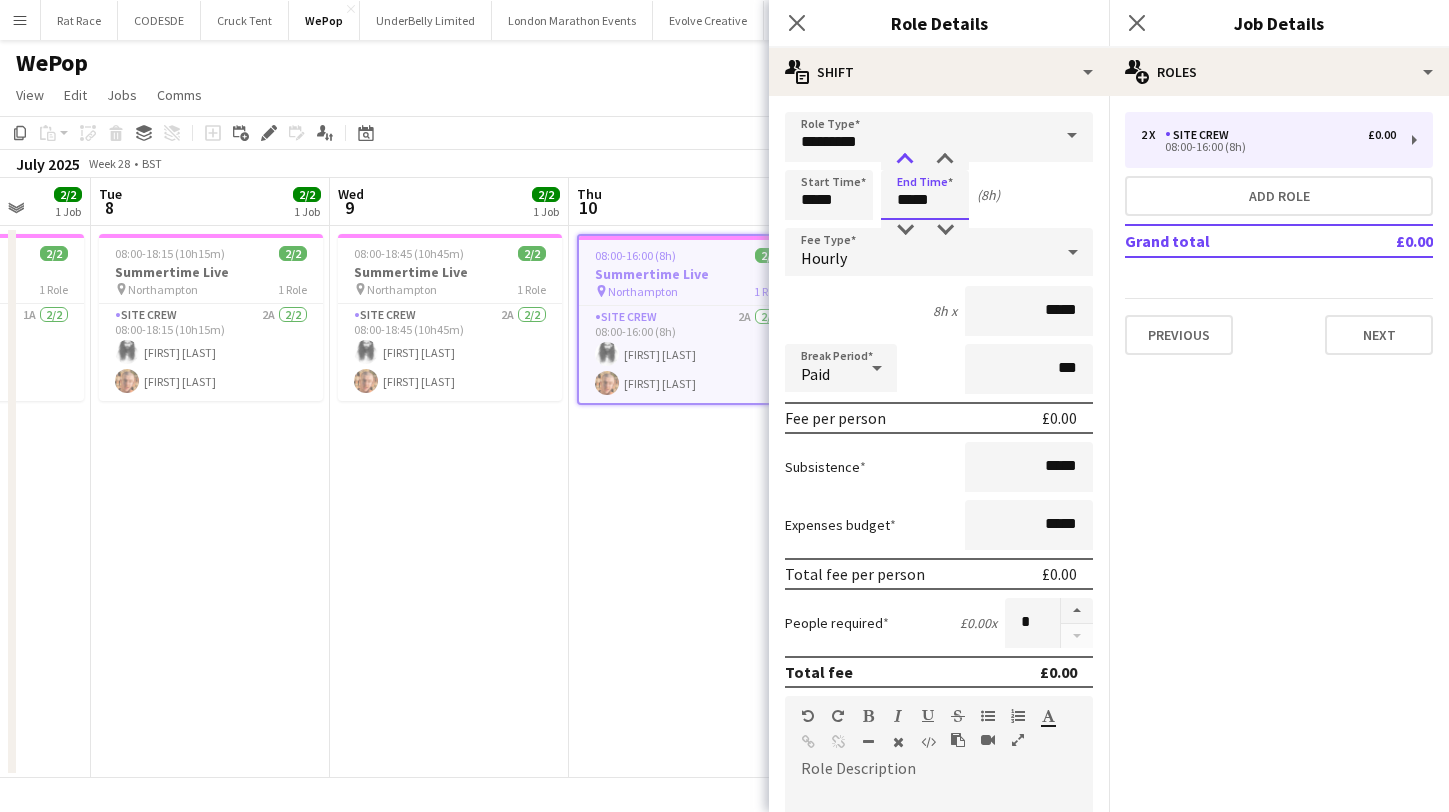 click at bounding box center [905, 160] 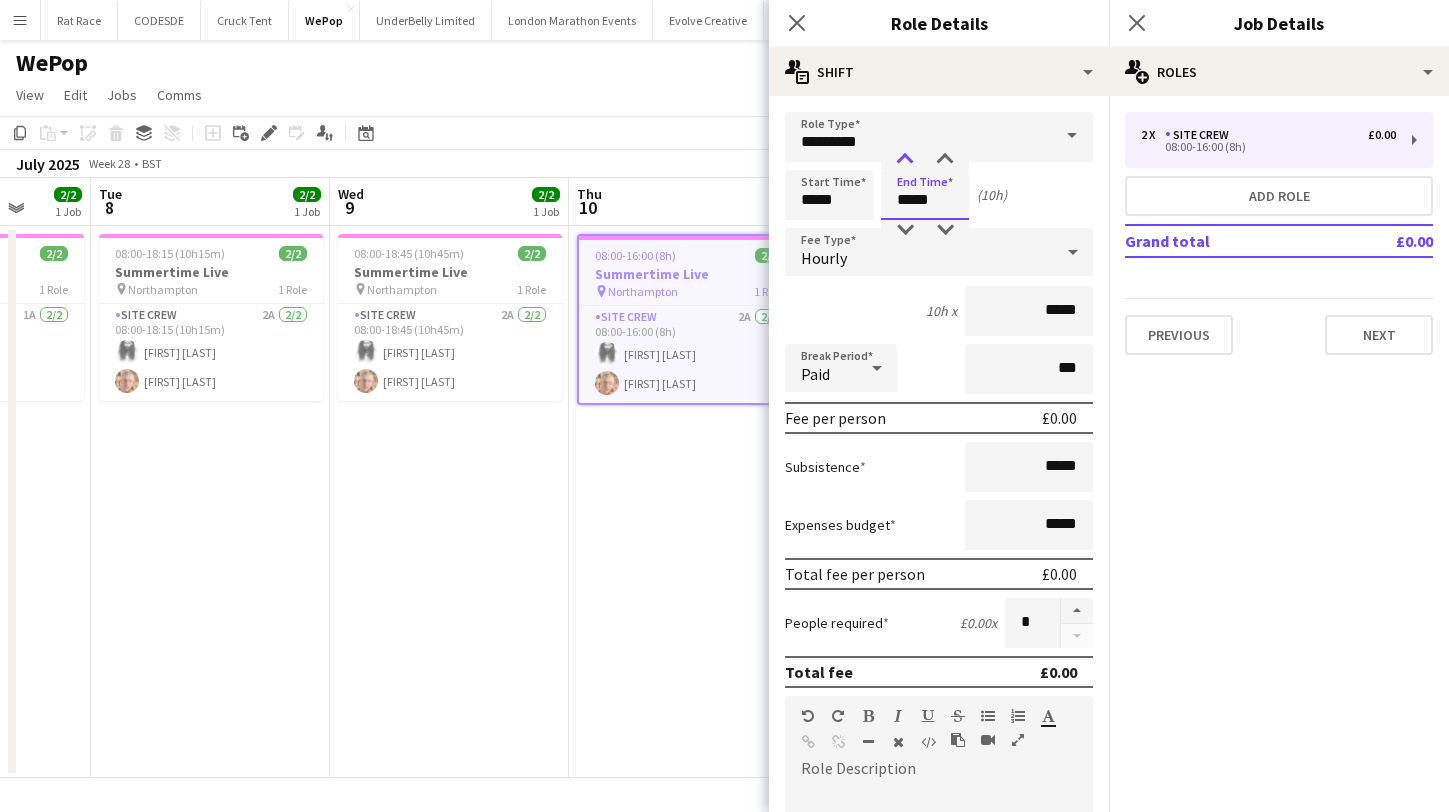 click at bounding box center [905, 160] 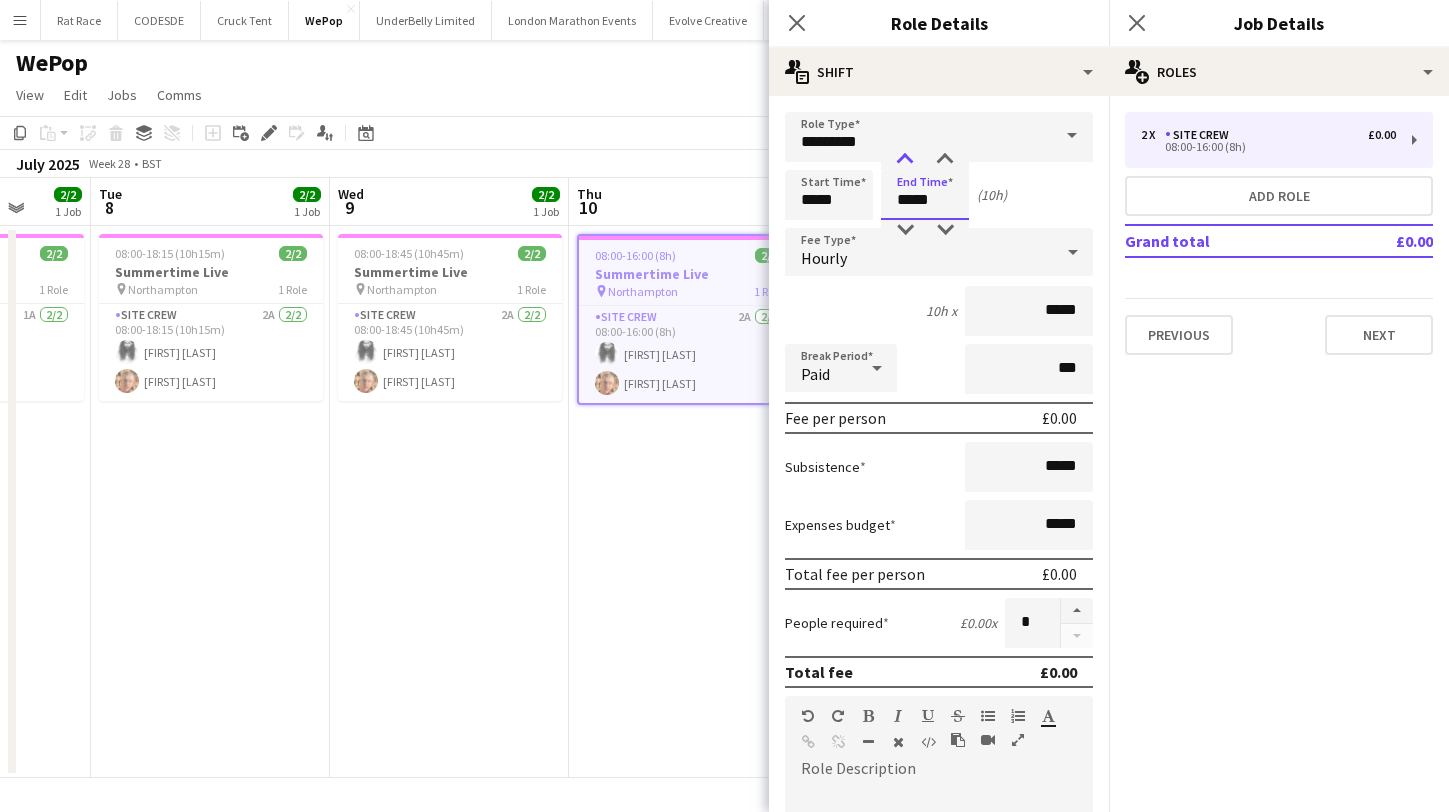 type on "*****" 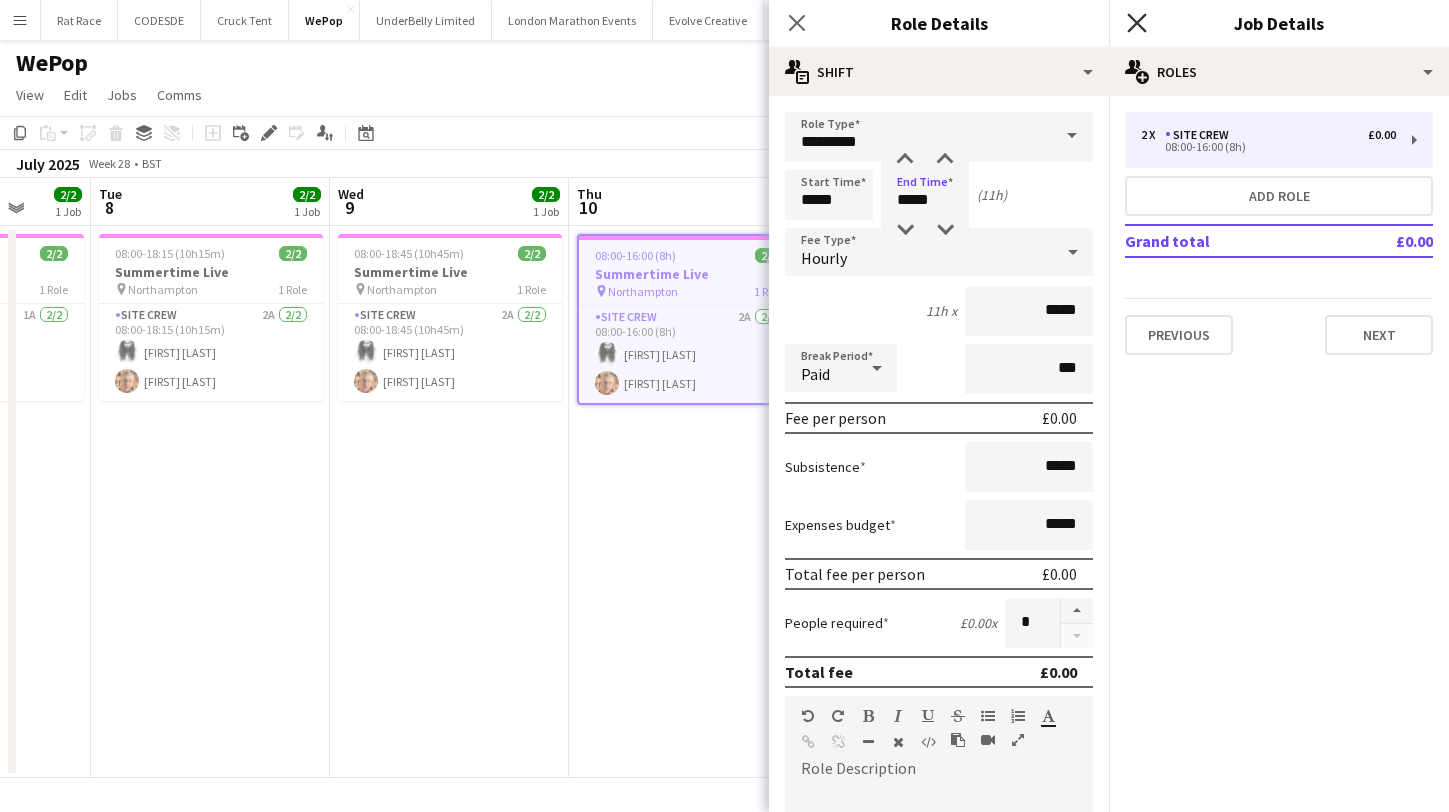 click on "Close pop-in" 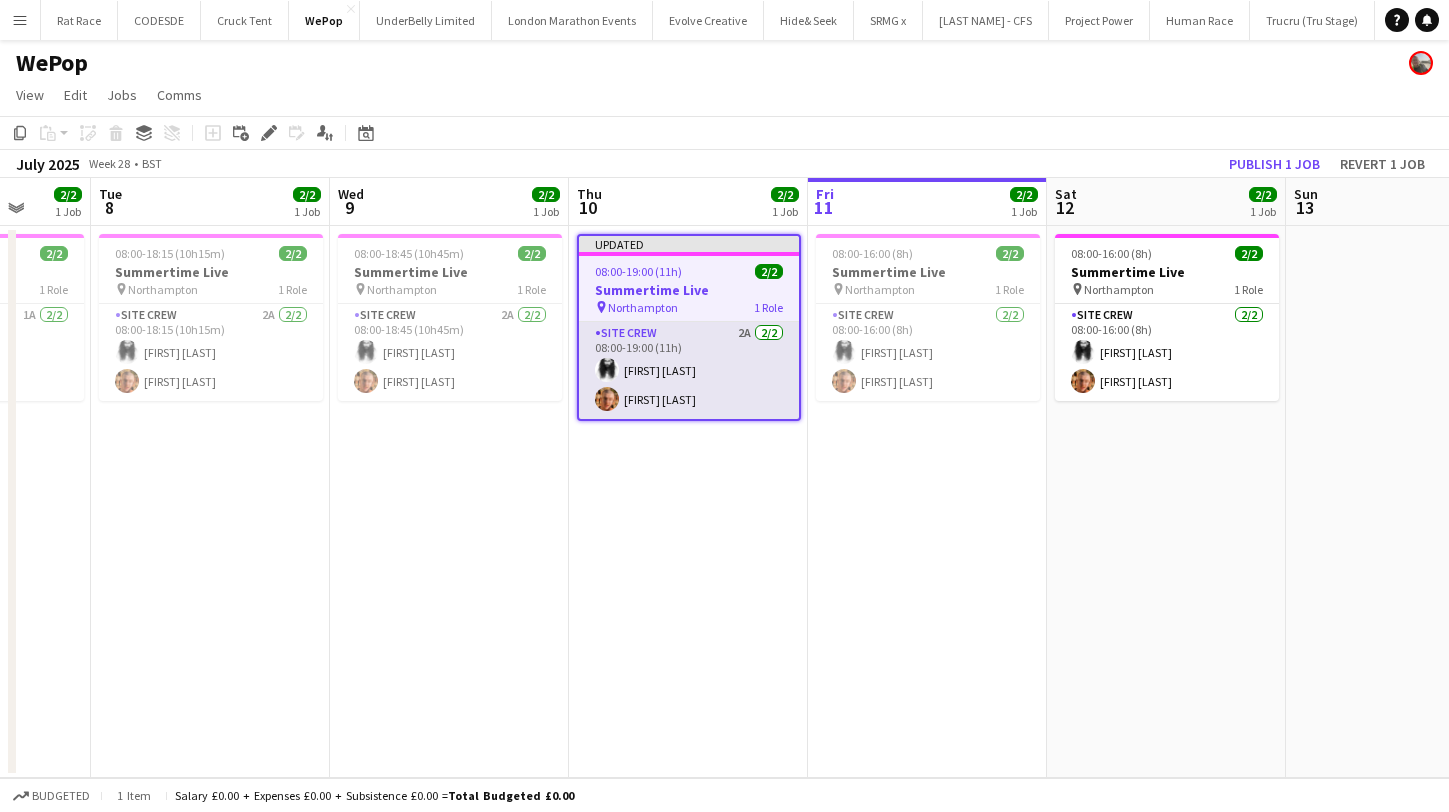 click on "Site Crew   2A   2/2   08:00-19:00 (11h)
Alexander Parsi Harvey James Harvey" at bounding box center [689, 370] 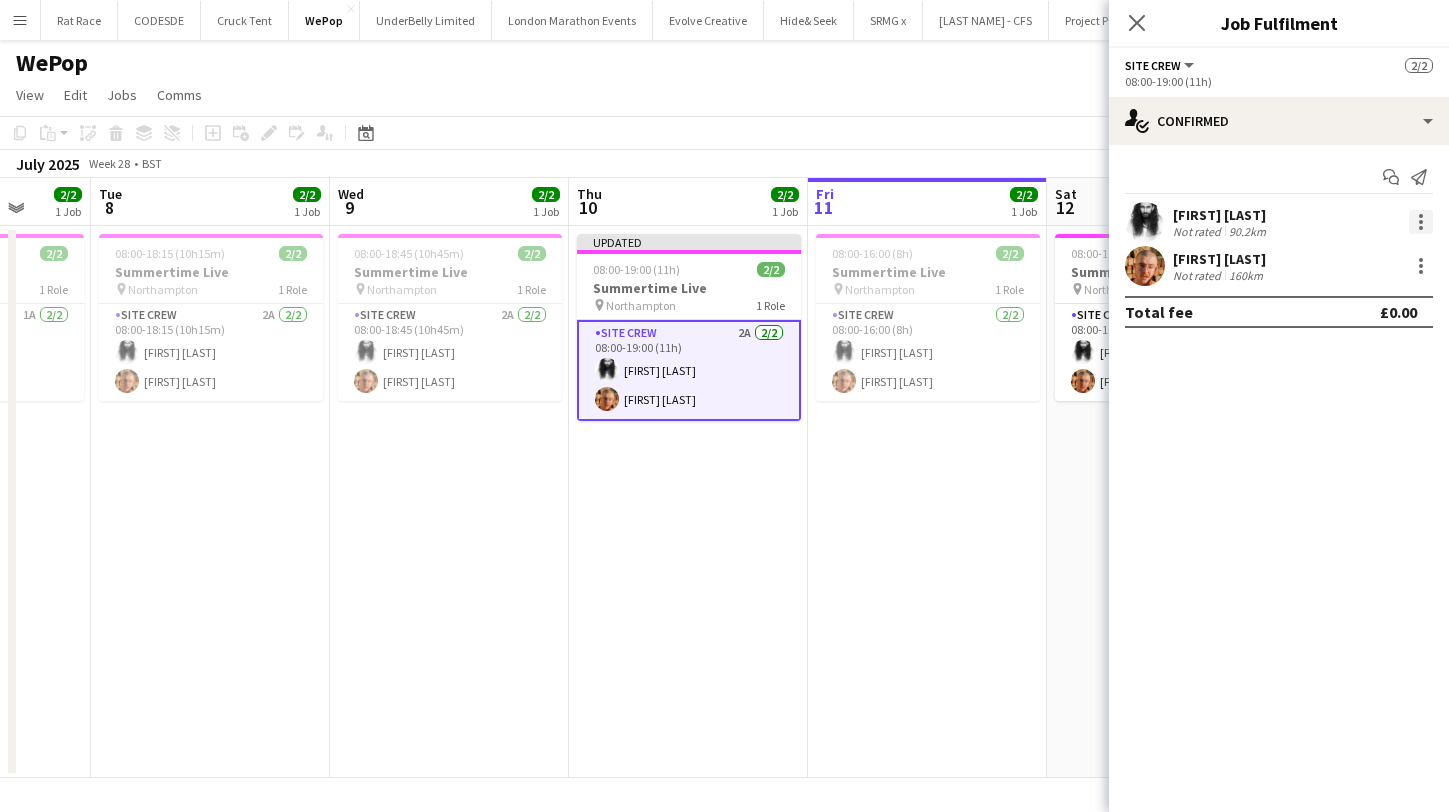 click at bounding box center (1421, 222) 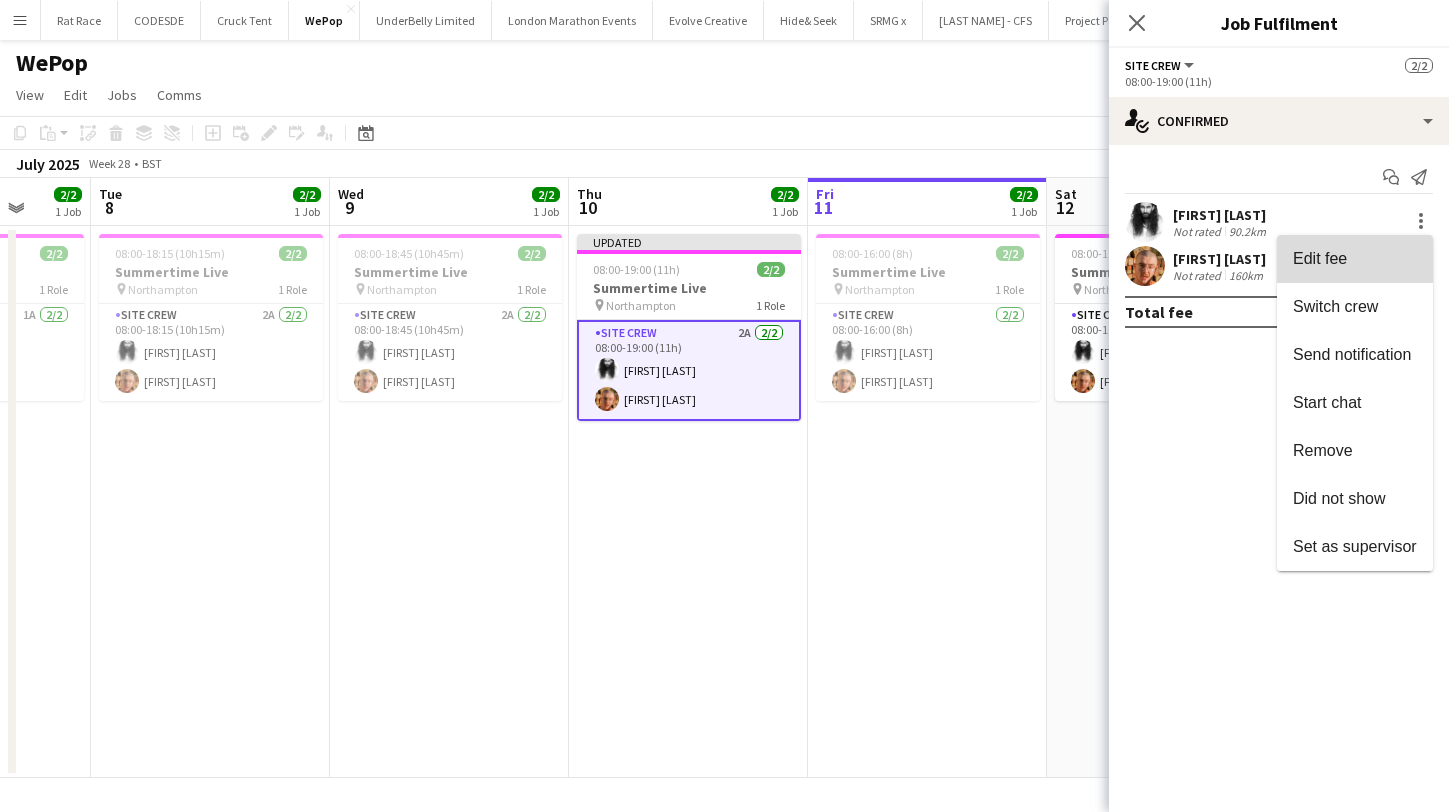 click on "Edit fee" at bounding box center [1355, 259] 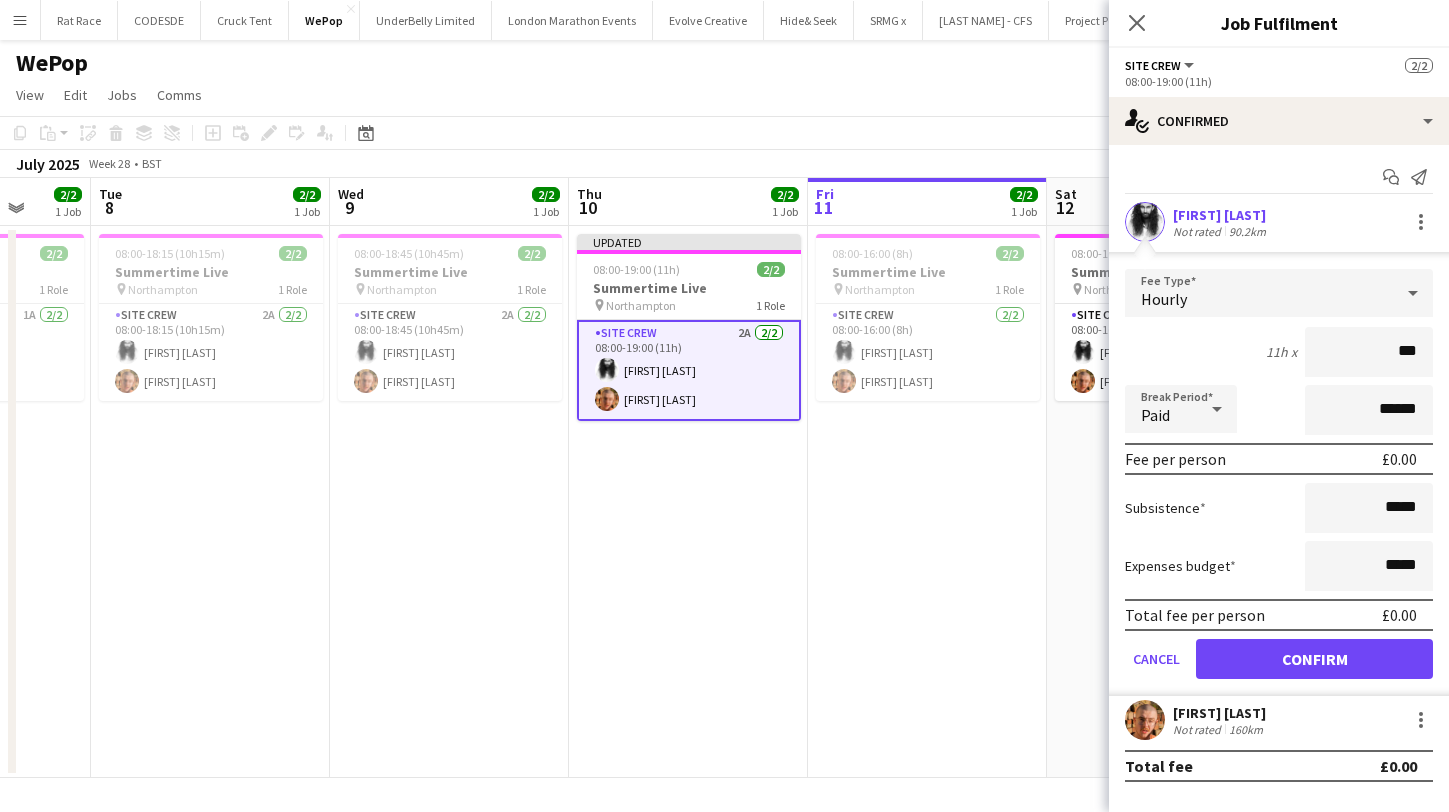 type on "**" 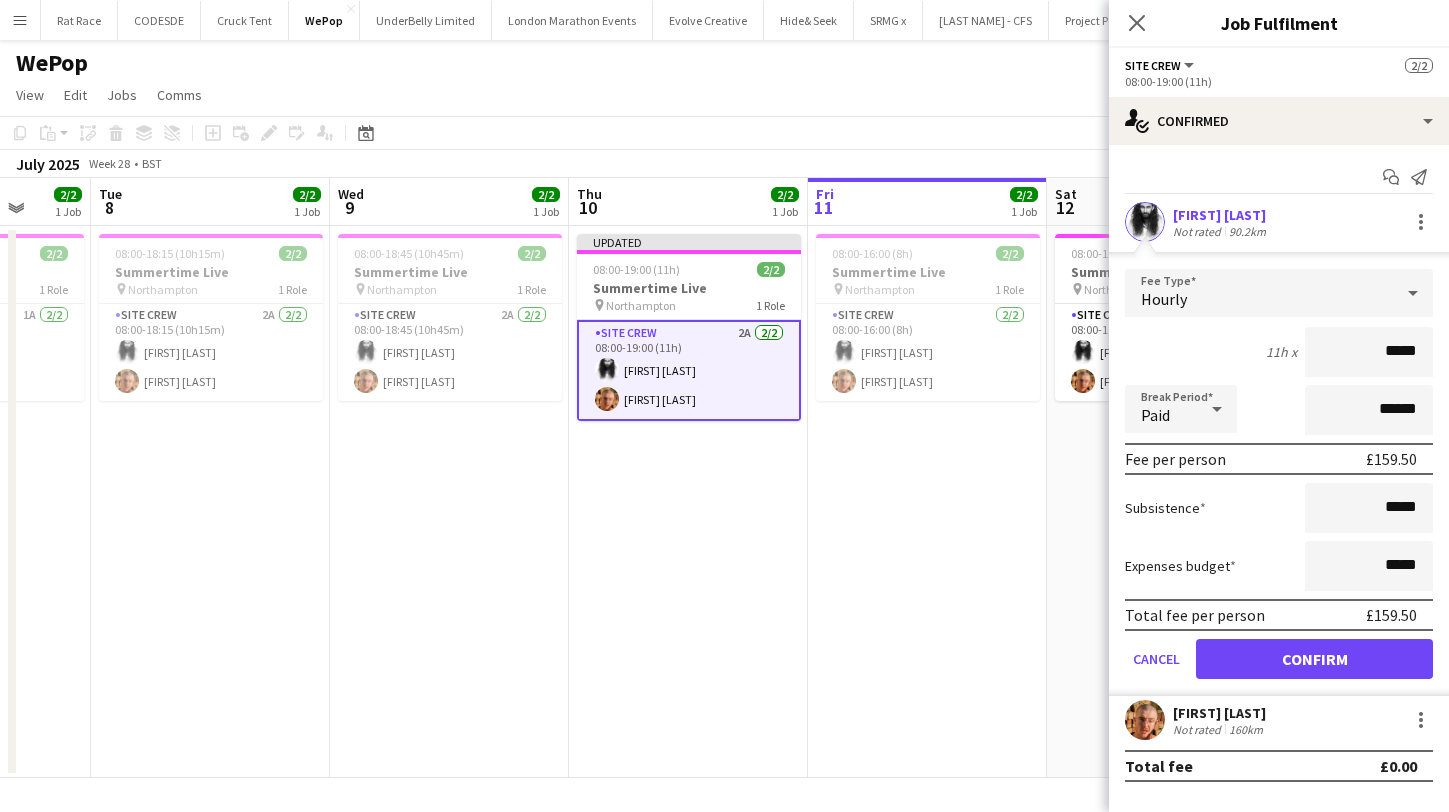 type on "*****" 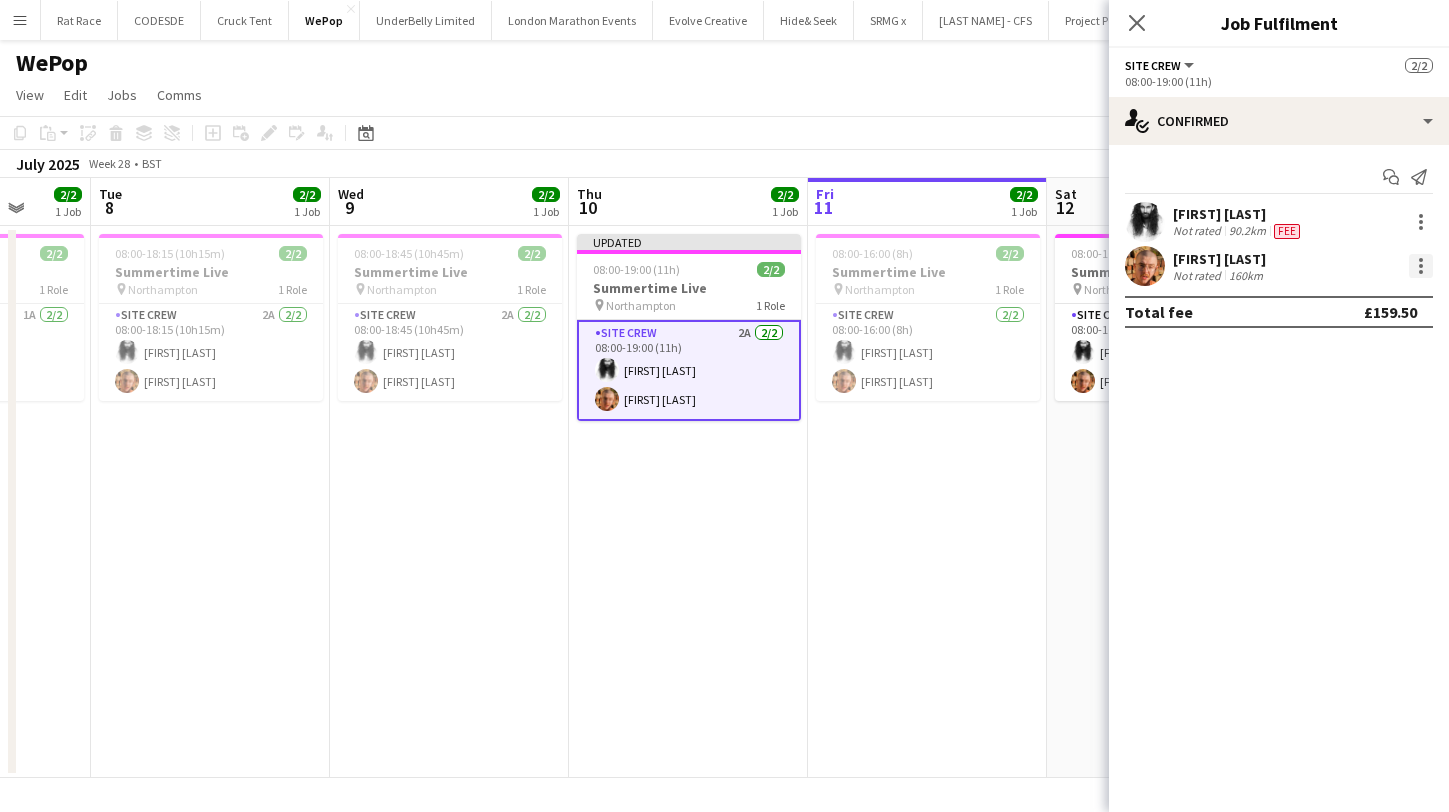 click at bounding box center (1421, 266) 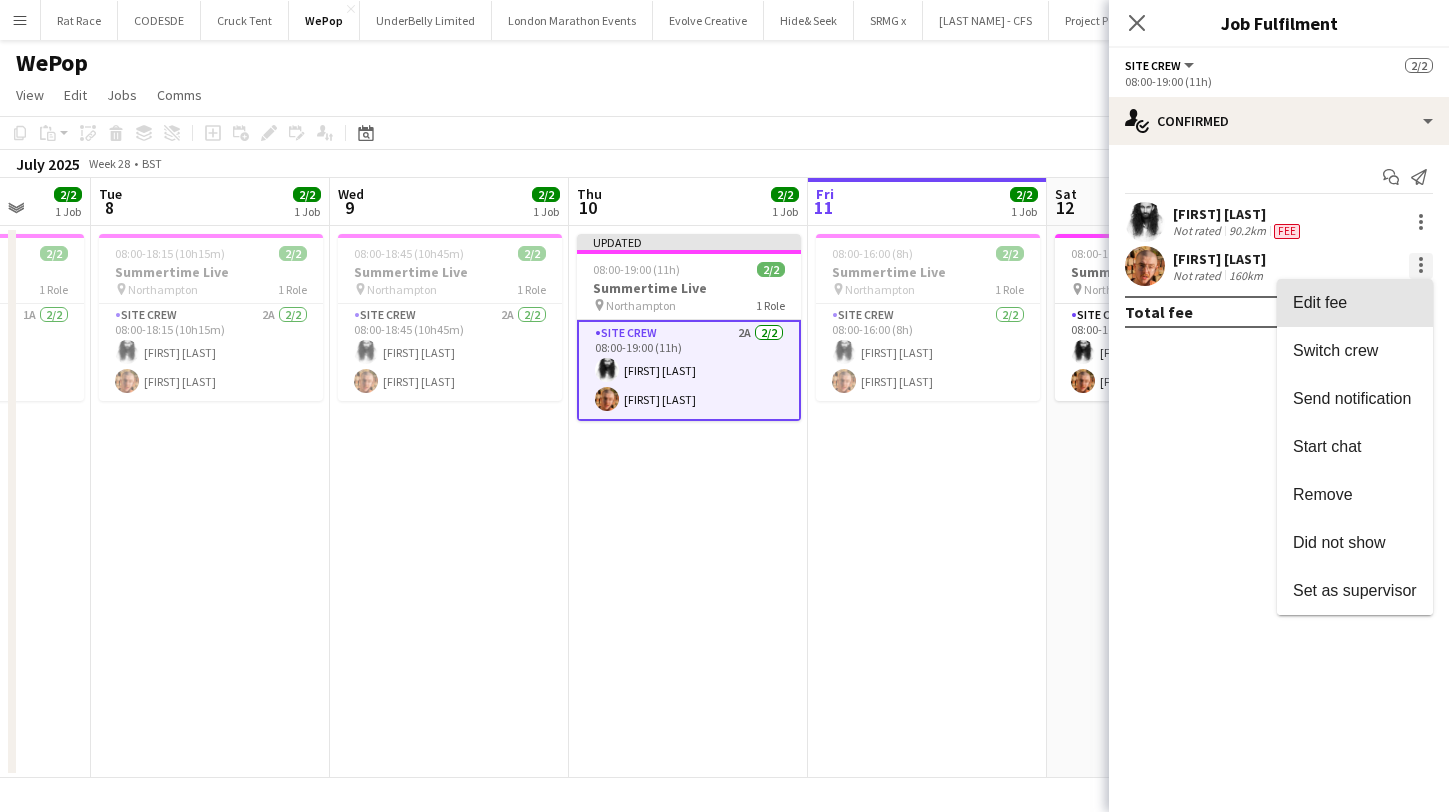 click on "Edit fee" at bounding box center (1355, 303) 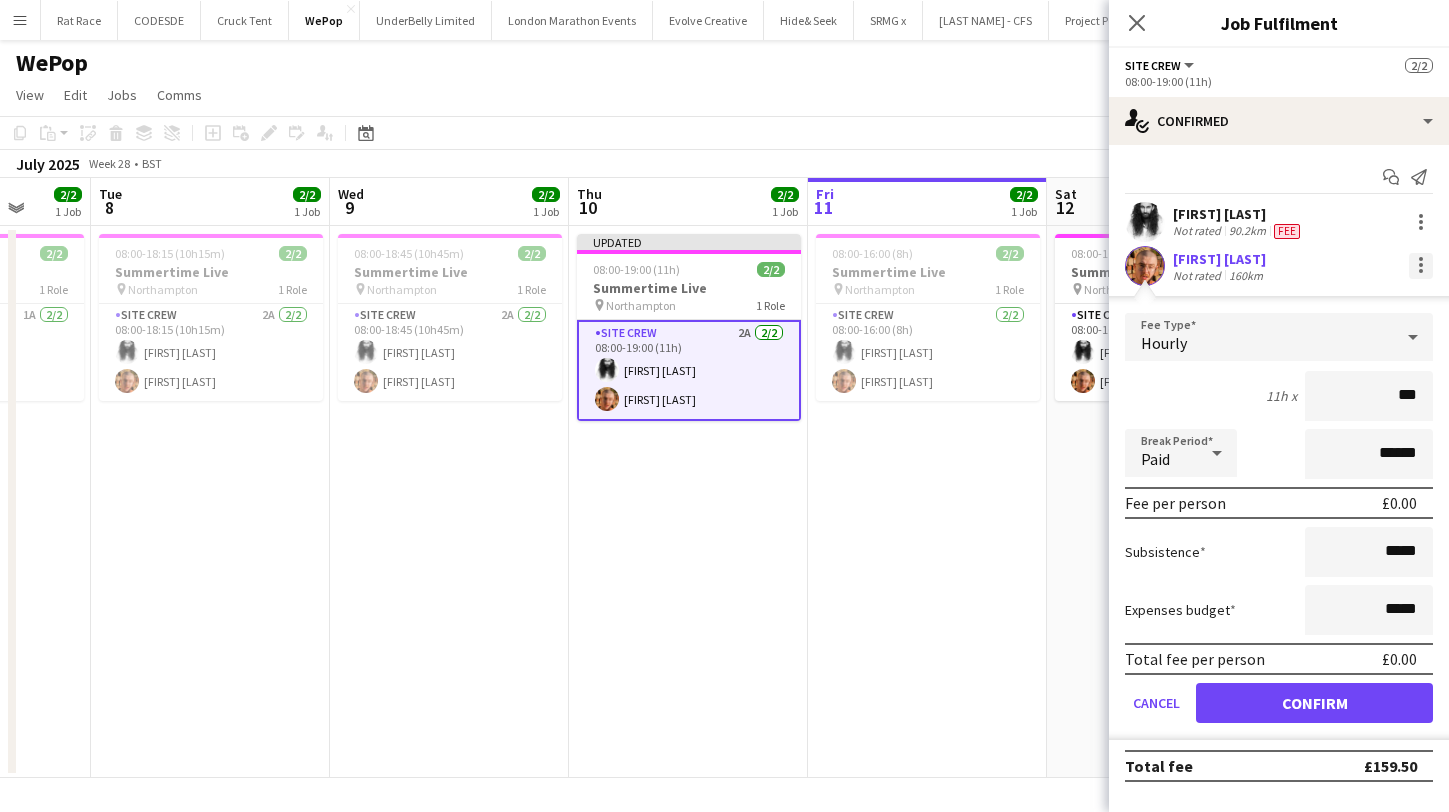 type on "**" 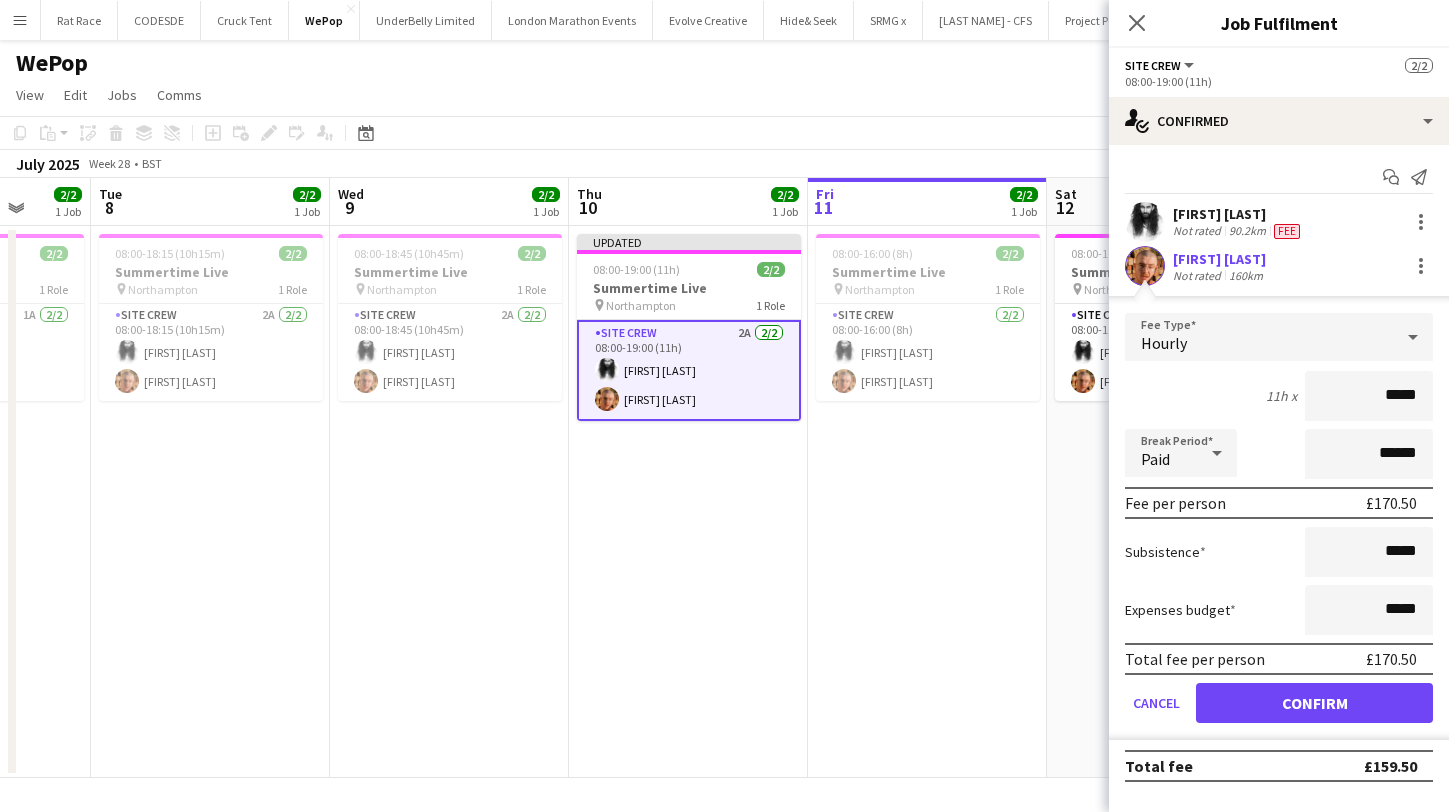 type on "*****" 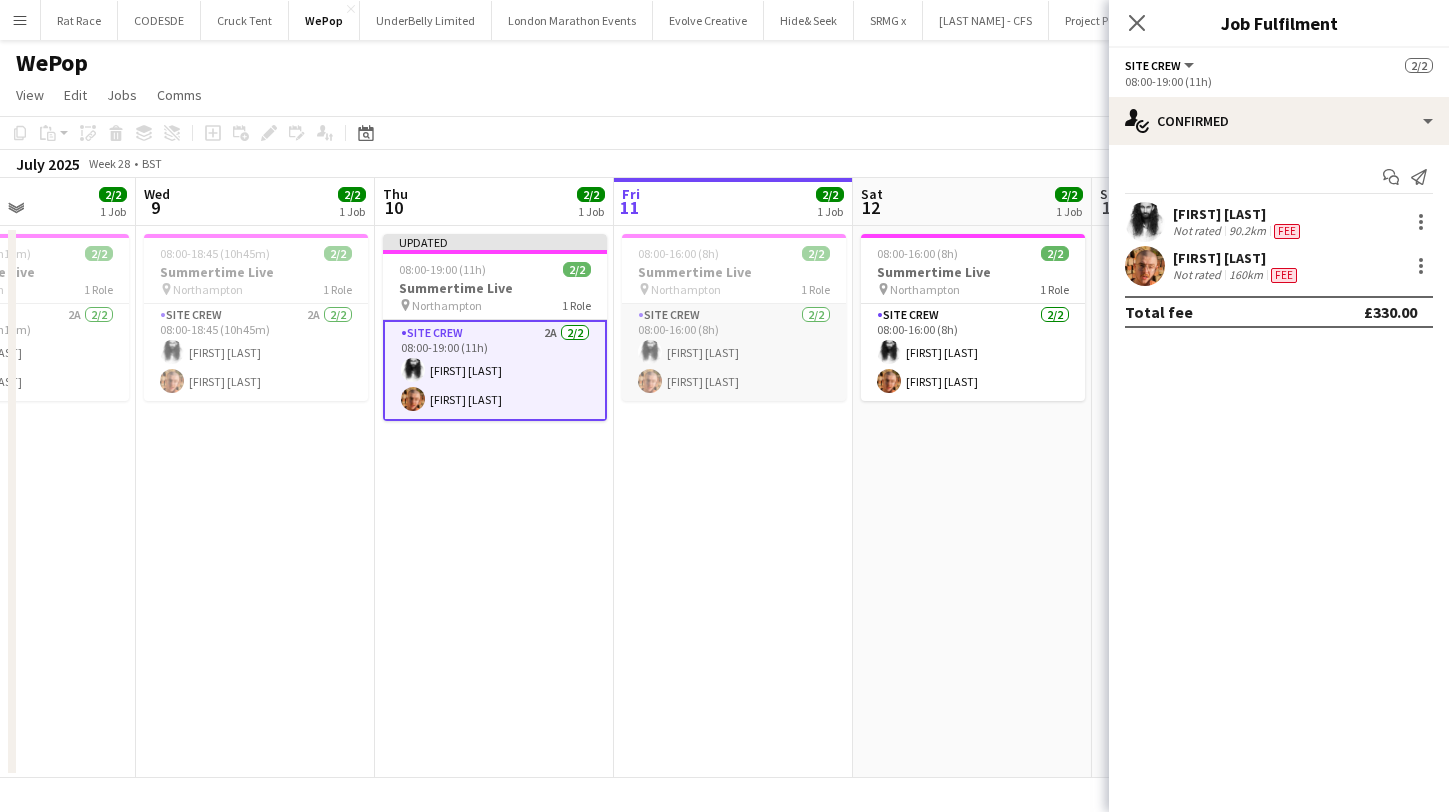 scroll, scrollTop: 0, scrollLeft: 823, axis: horizontal 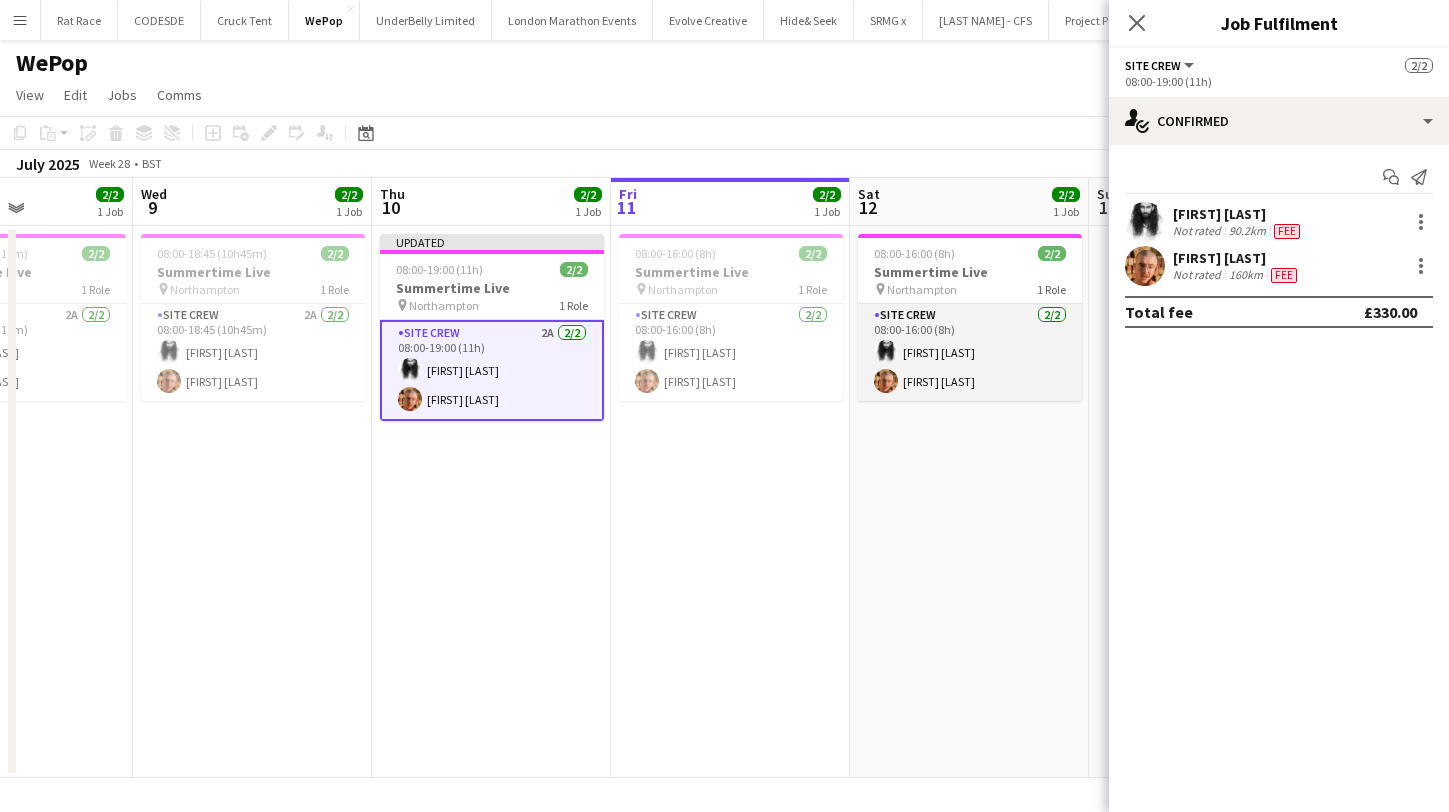 click on "Site Crew   2/2   08:00-16:00 (8h)
Alexander Parsi Harvey James Harvey" at bounding box center (970, 352) 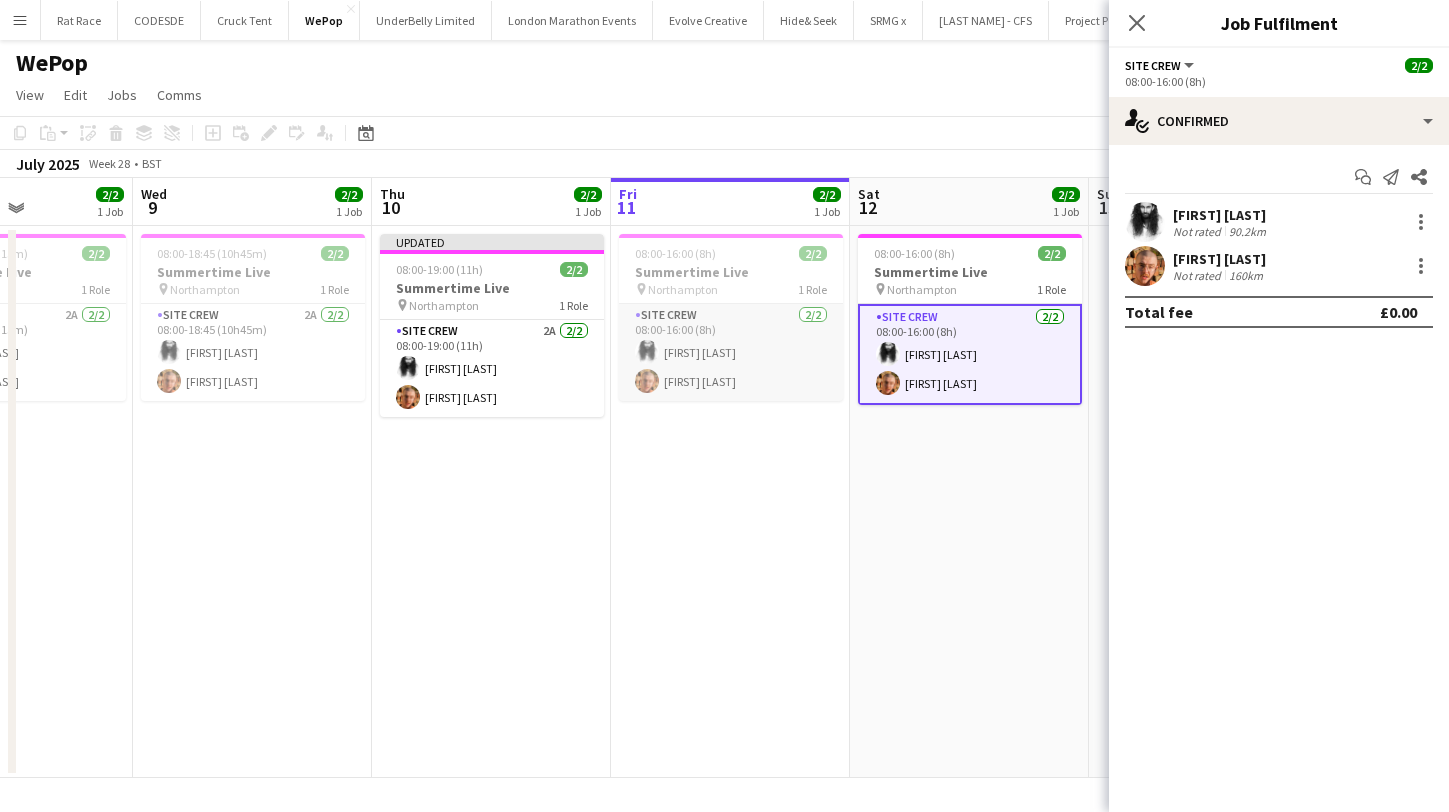 click on "Site Crew   2/2   08:00-16:00 (8h)
Alexander Parsi Harvey James Harvey" at bounding box center [731, 352] 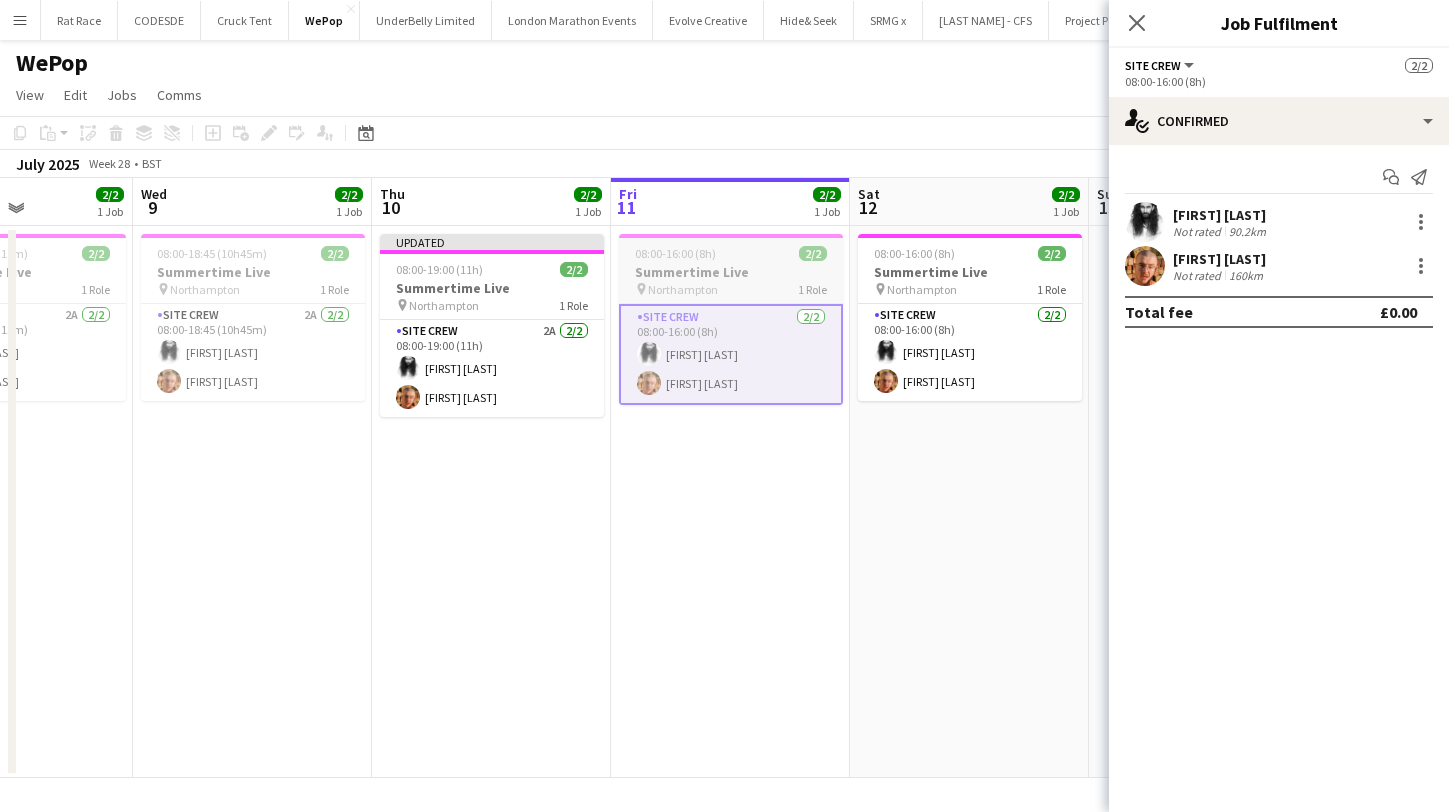 click on "08:00-16:00 (8h)    2/2   Summertime Live
pin
Northampton   1 Role   Site Crew   2/2   08:00-16:00 (8h)
Alexander Parsi Harvey James Harvey" at bounding box center (731, 319) 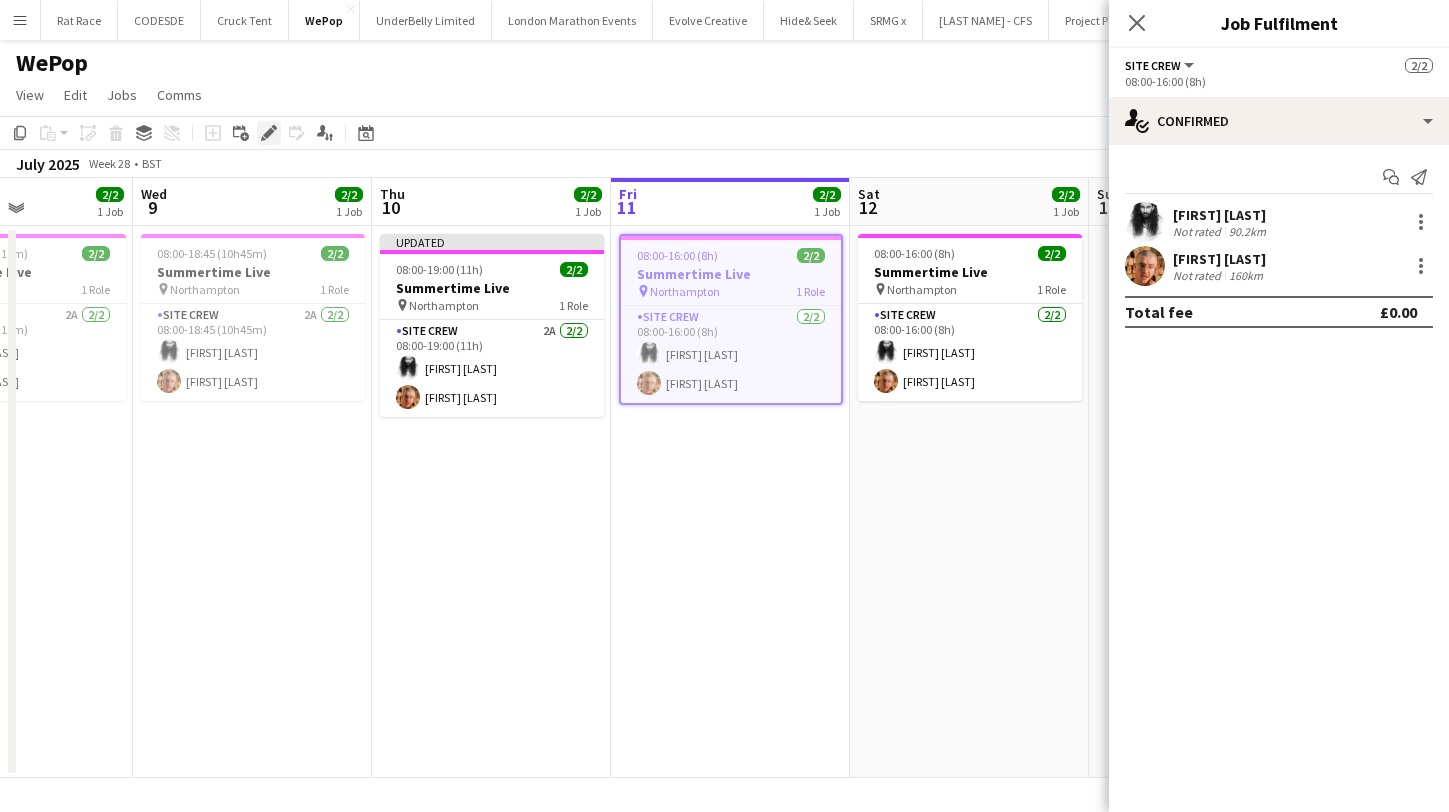 click 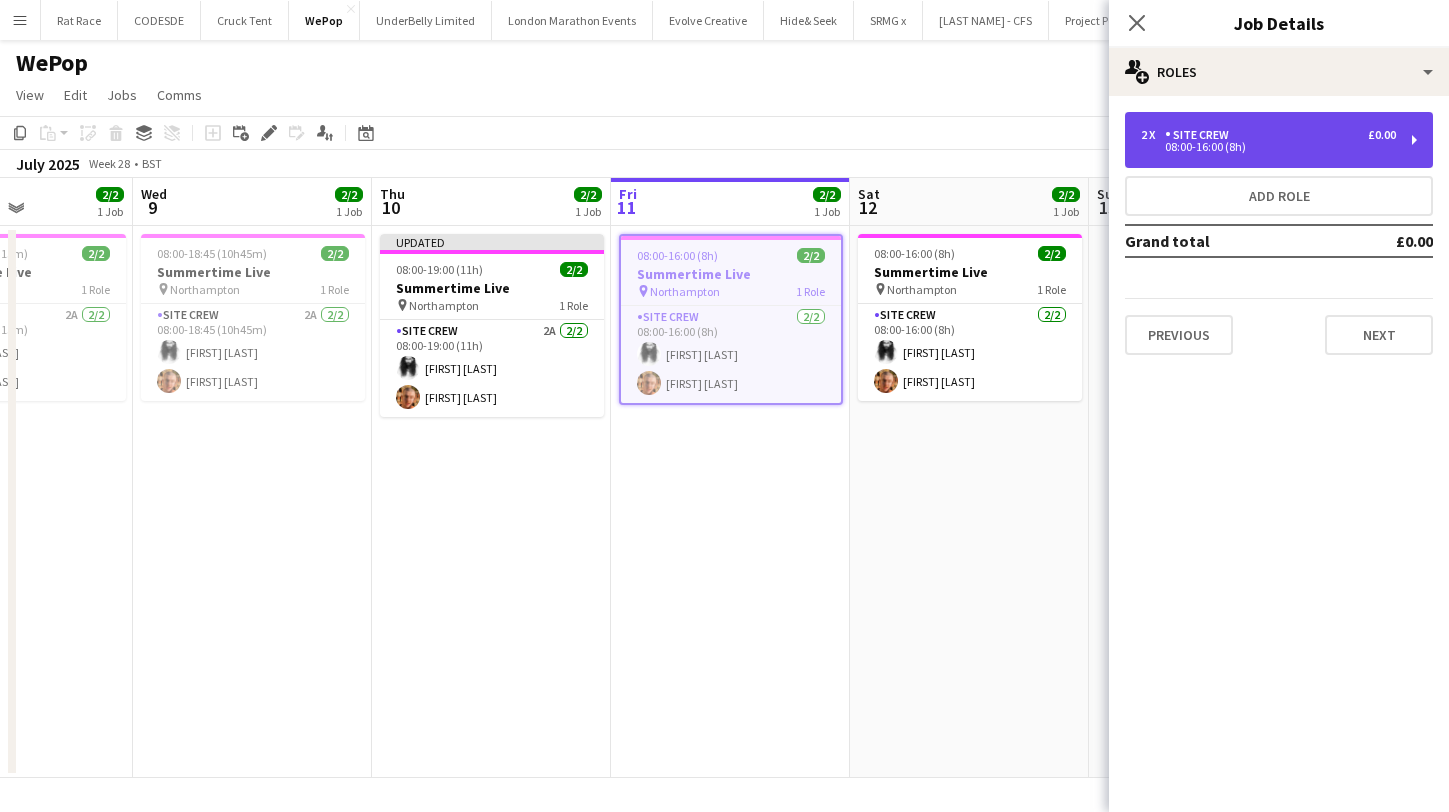click on "08:00-16:00 (8h)" at bounding box center (1268, 147) 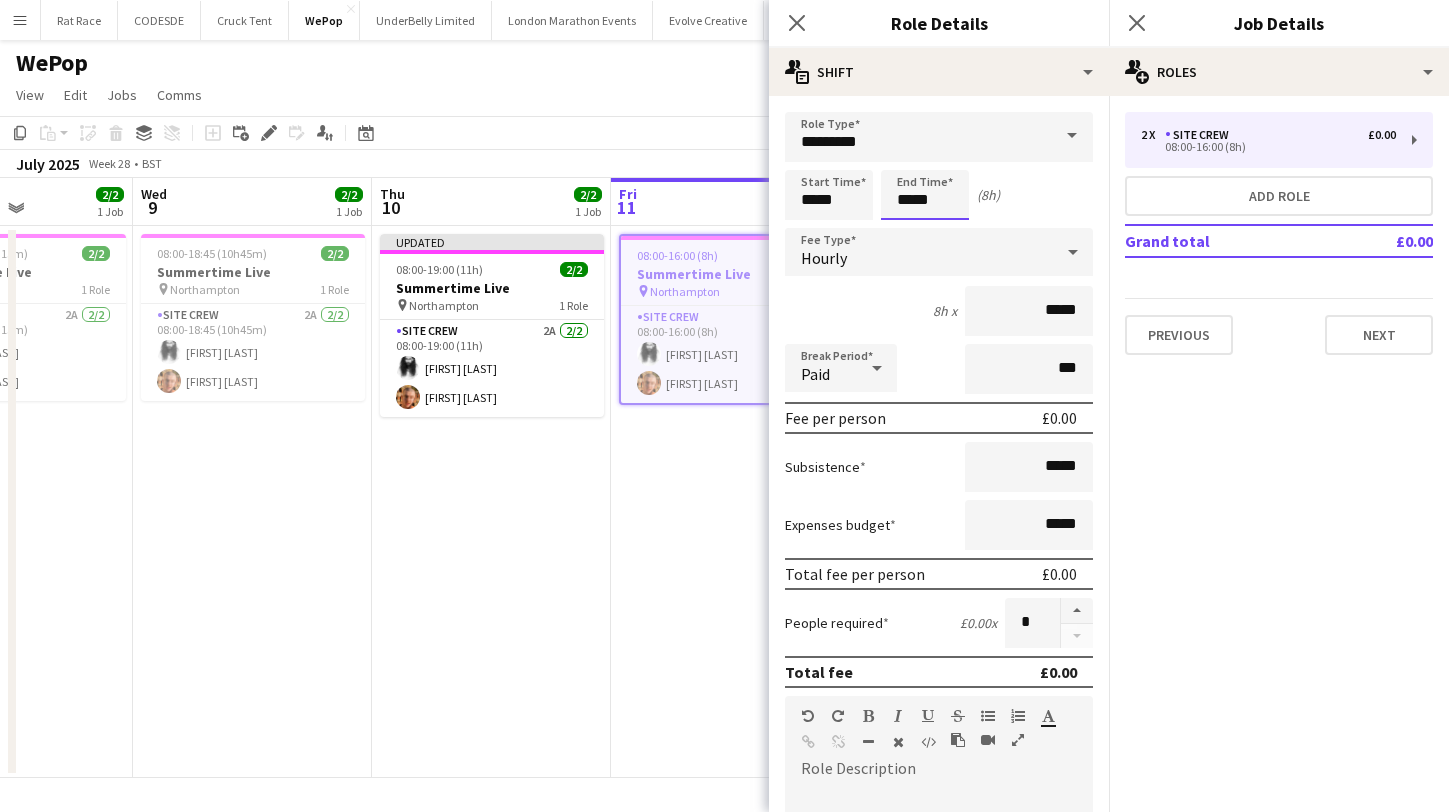 click on "Menu
Boards
Boards   Boards   All jobs   Status
Workforce
Workforce   My Workforce   Recruiting
Comms
Comms
Pay
Pay   Approvals   Payments   Reports
Platform Settings
Platform Settings   App settings   Your settings   Profiles
Training Academy
Training Academy
Knowledge Base
Knowledge Base
Product Updates
Product Updates   Log Out   Privacy   Rat Race
Close
CODESDE
Close
Cruck Tent
Close
WePop
Close
UnderBelly Limited
Close
London Marathon Events
Close
Evolve Creative
Close
Hide& Seek
Close
SRMG x
Close
Close" at bounding box center [724, 406] 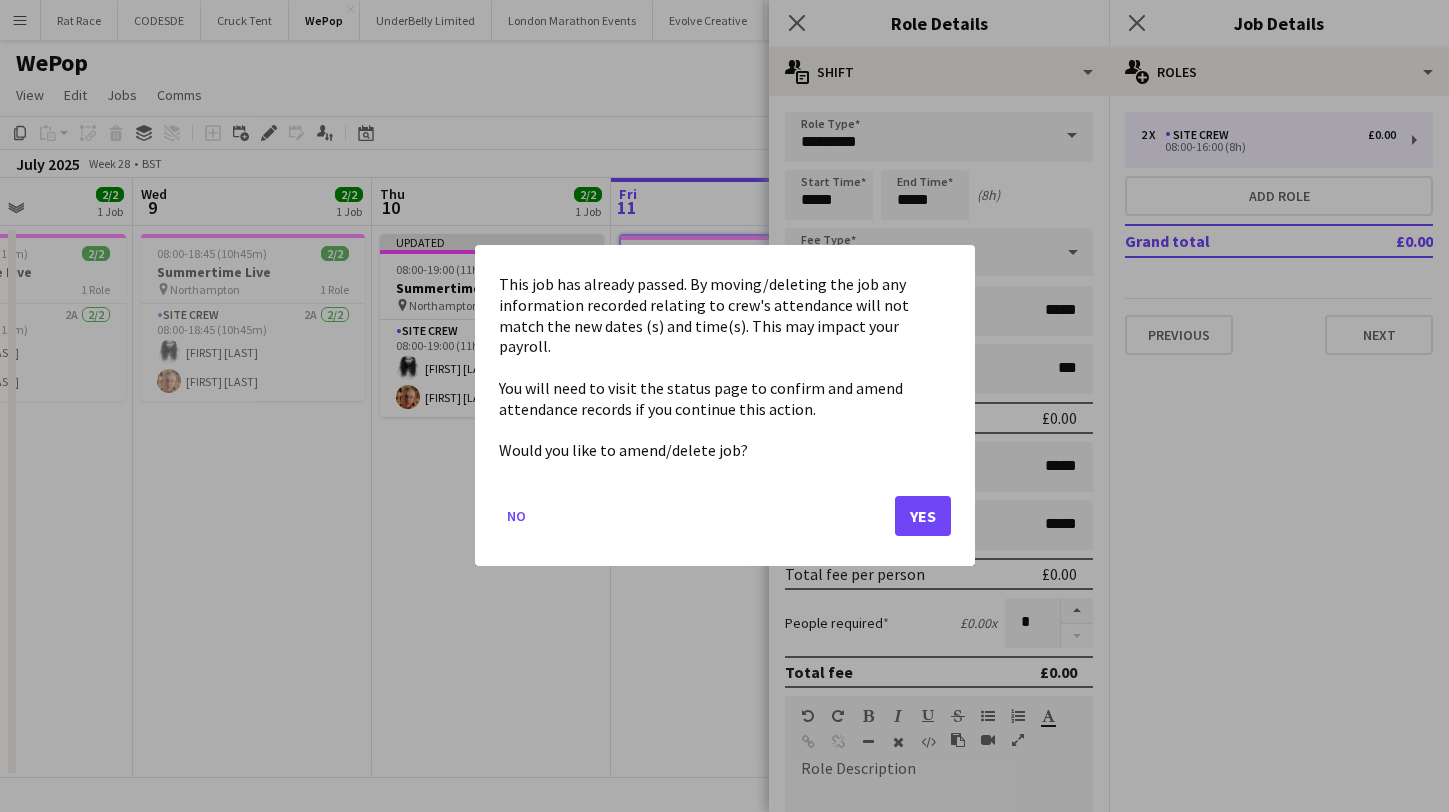 click on "Yes" 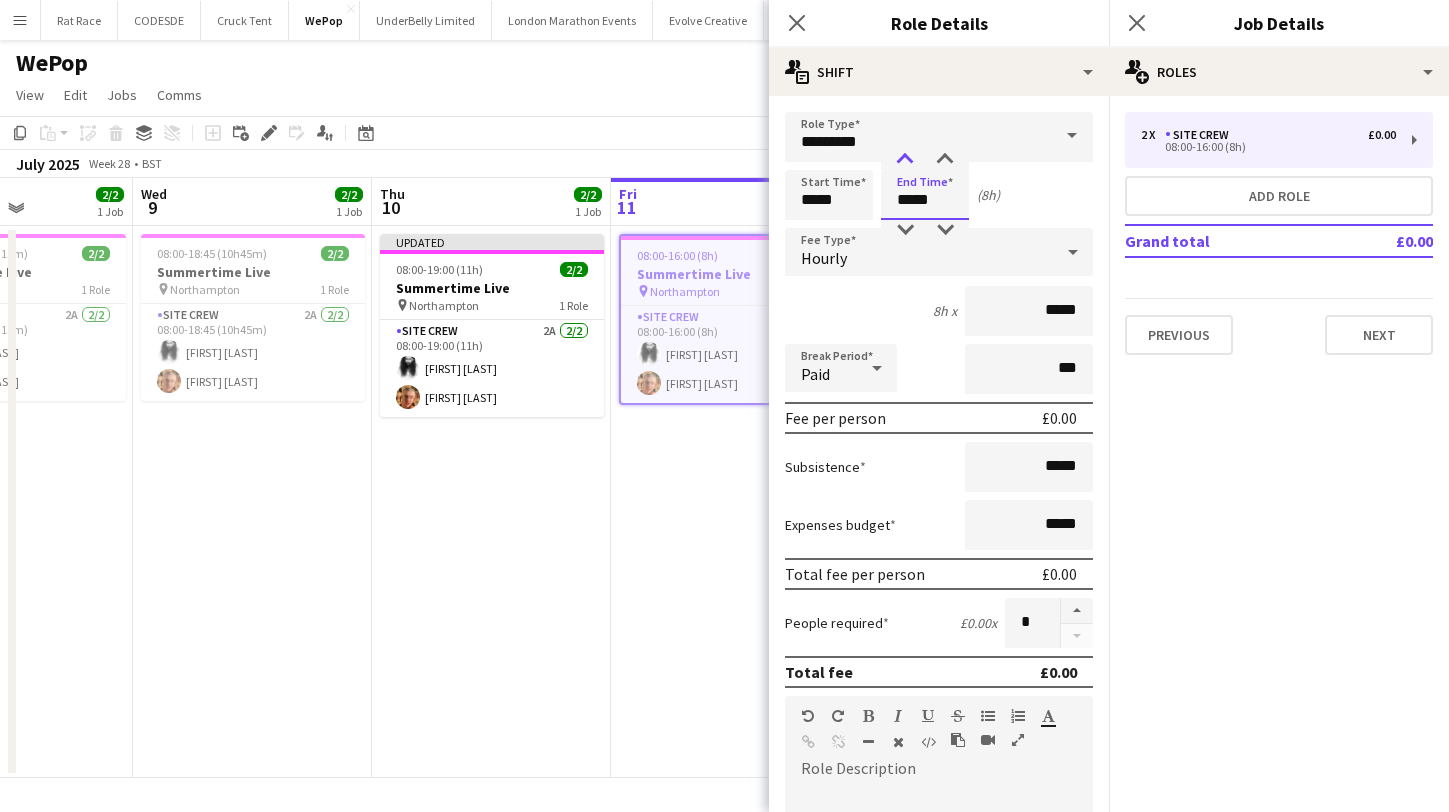 click at bounding box center [905, 160] 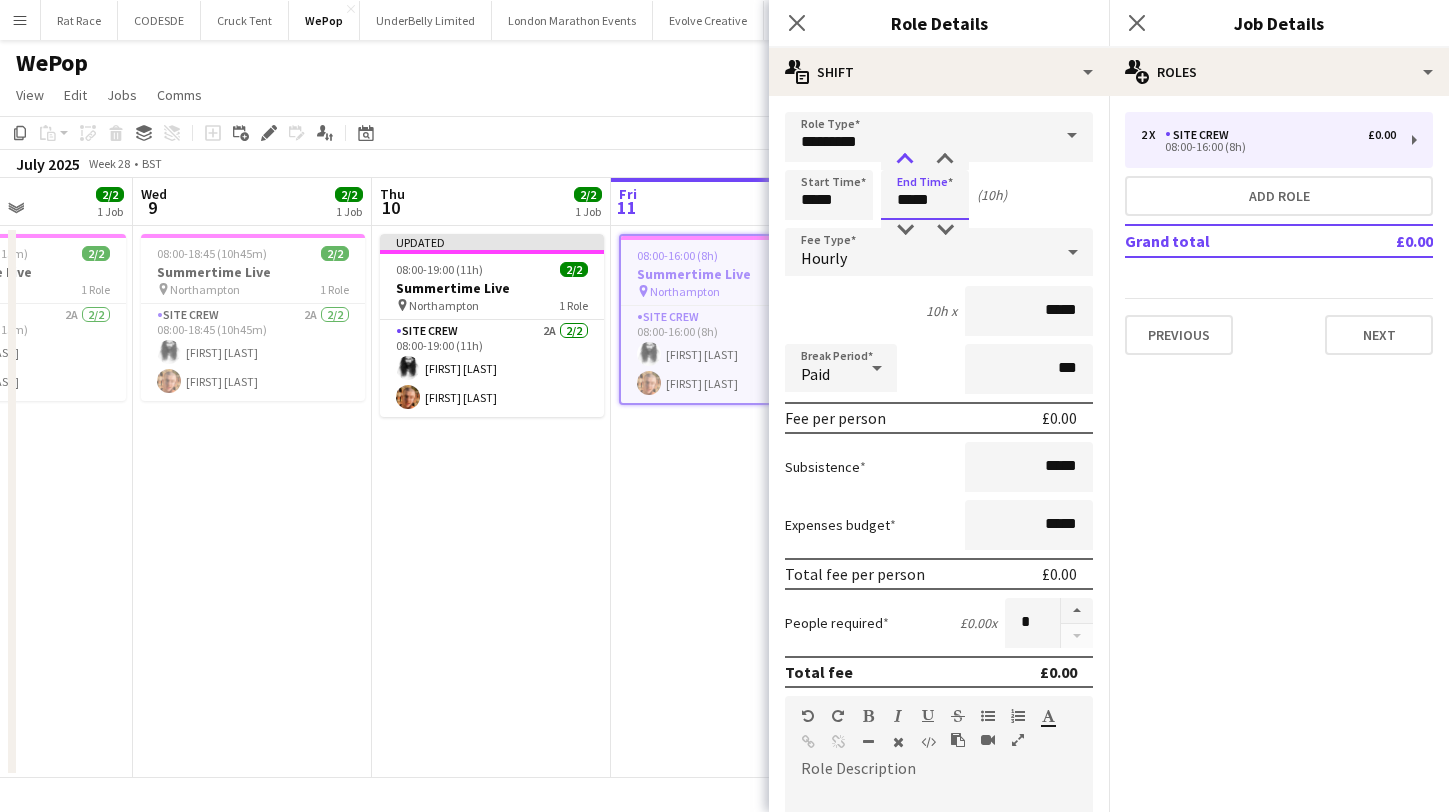 click at bounding box center [905, 160] 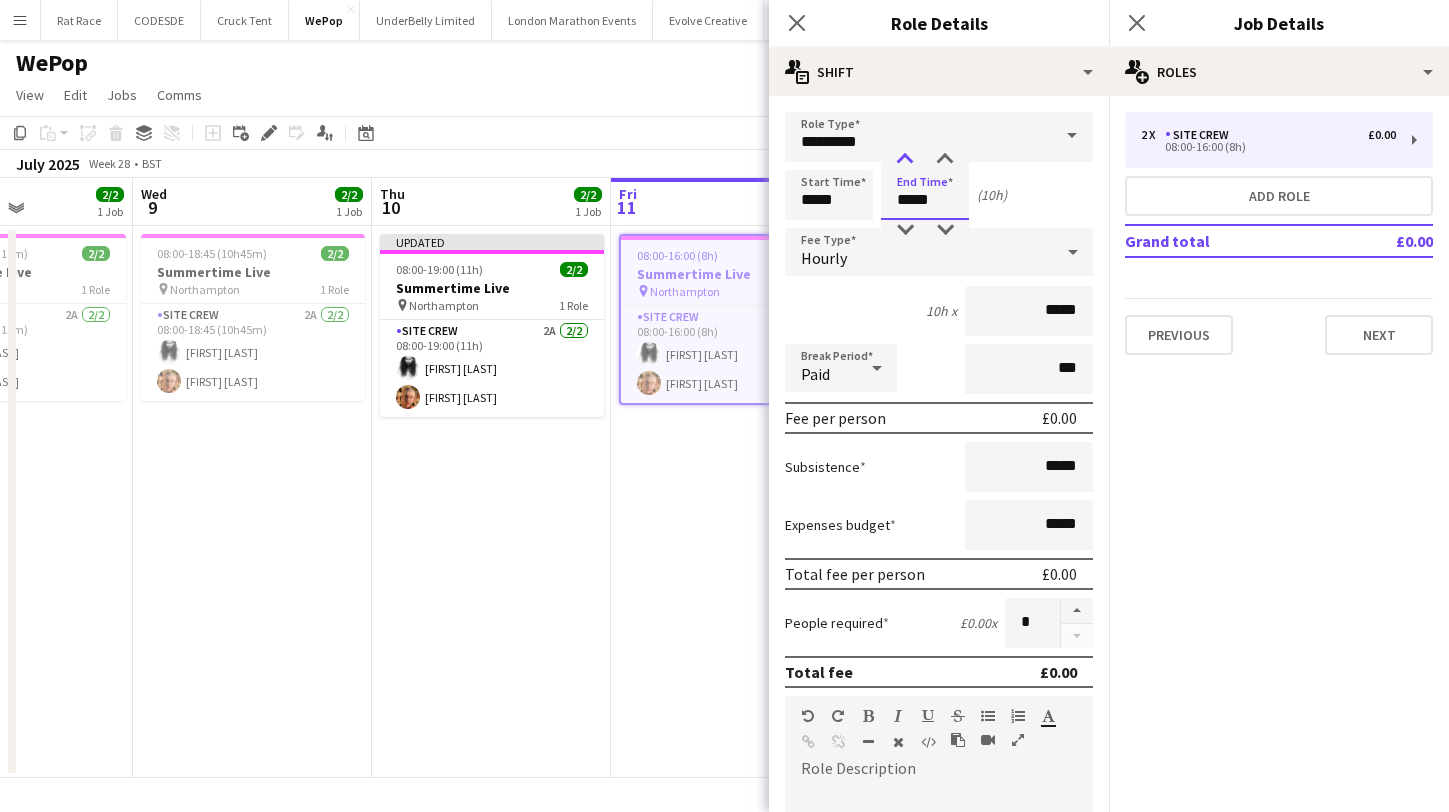 type on "*****" 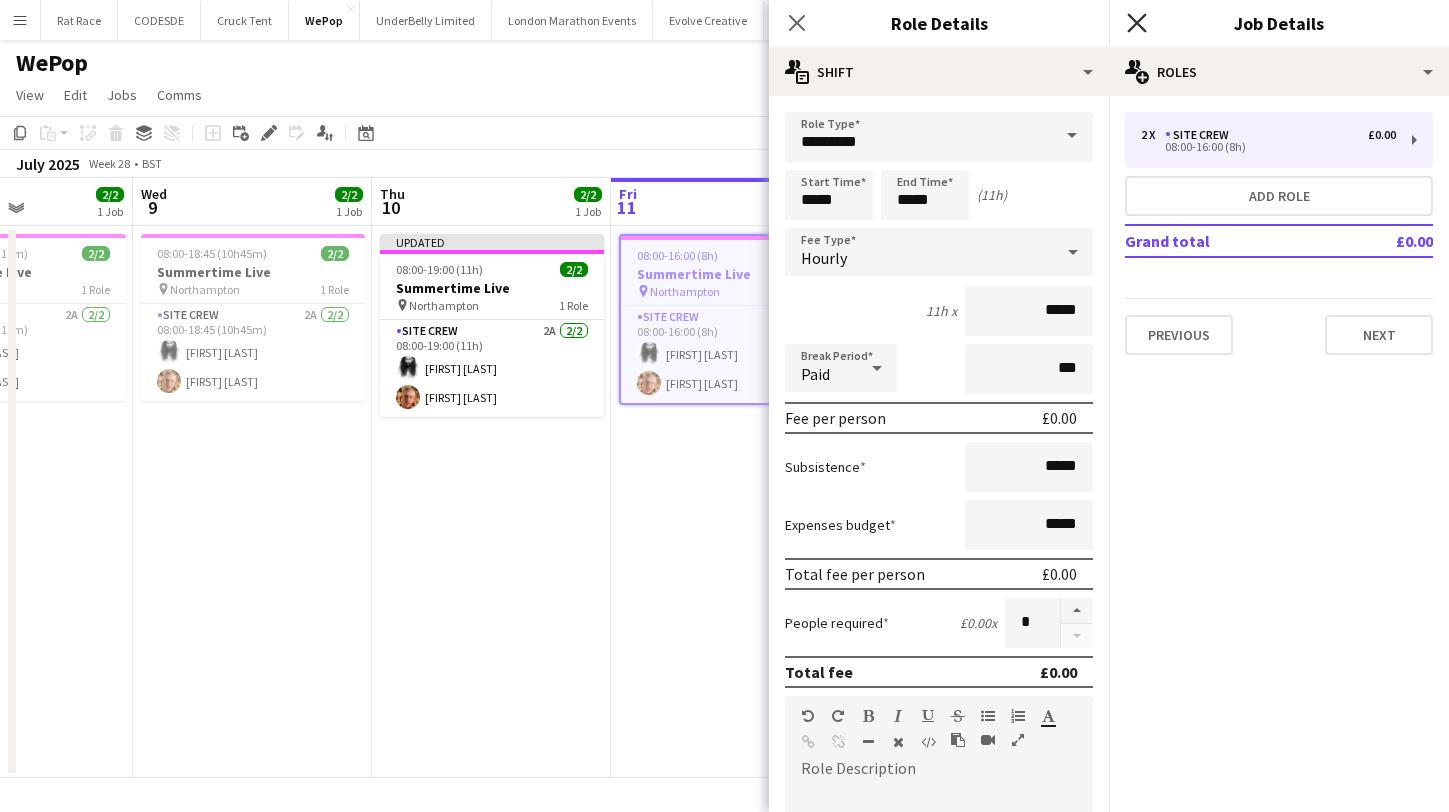 click on "Close pop-in" 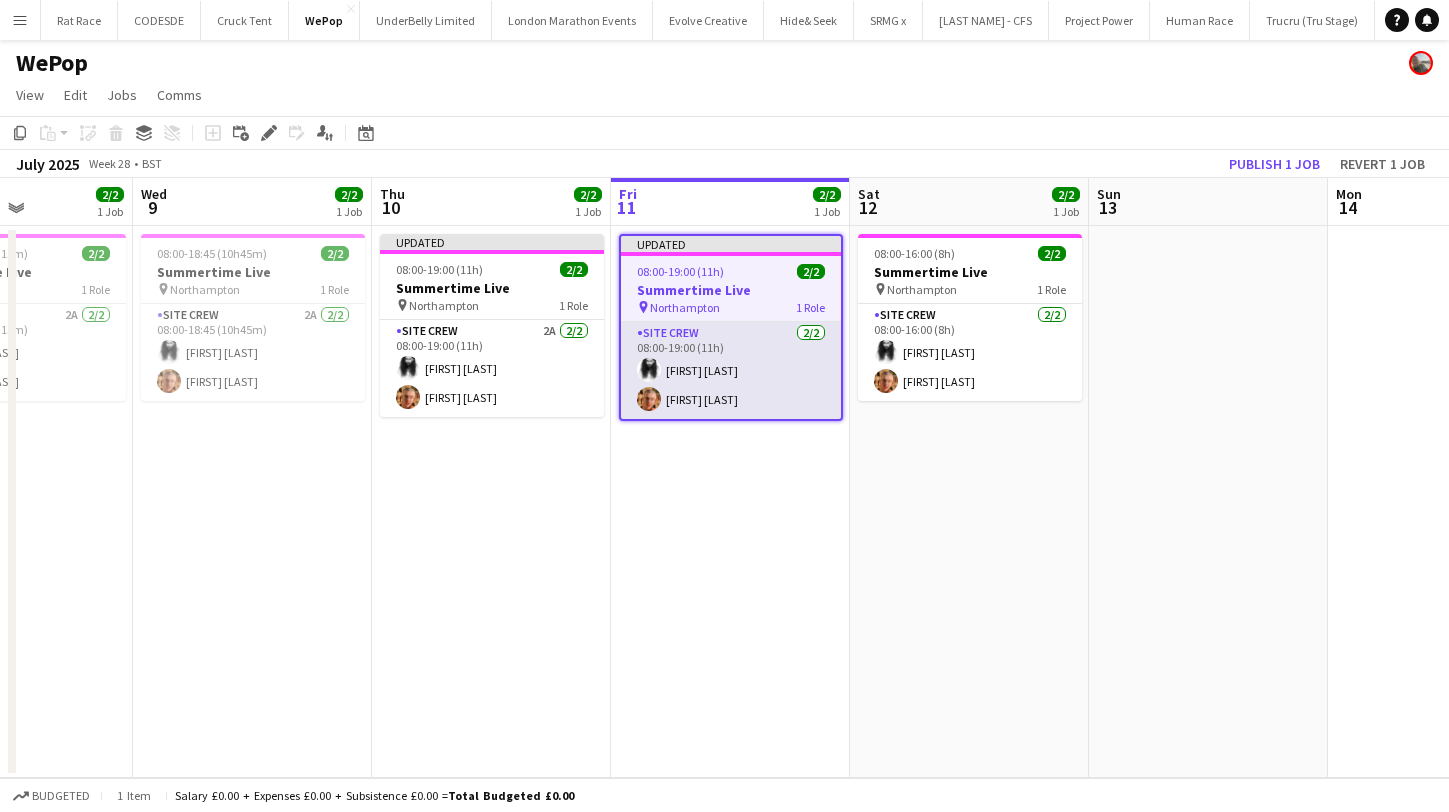 click at bounding box center (649, 399) 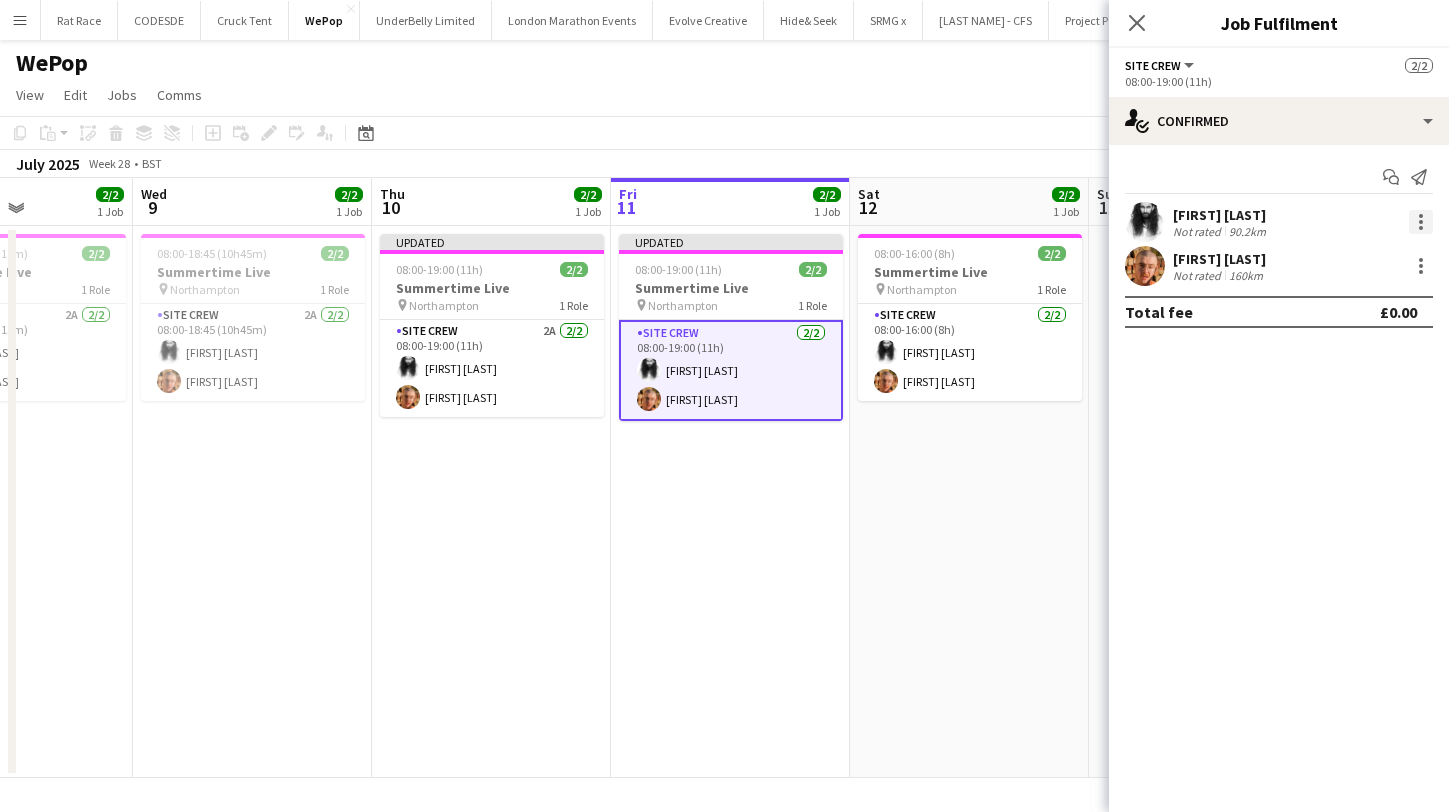click at bounding box center [1421, 222] 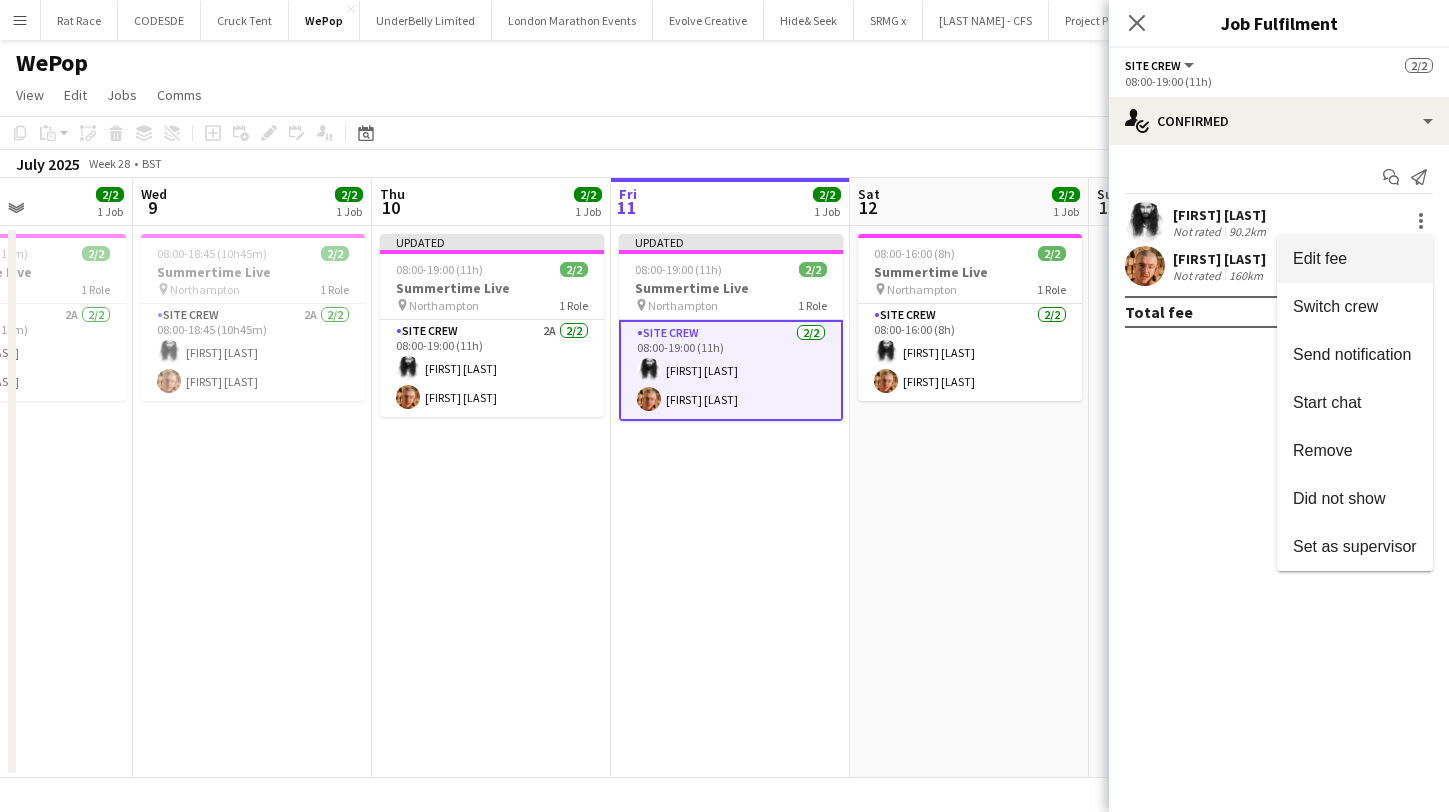 click on "Edit fee" at bounding box center [1355, 259] 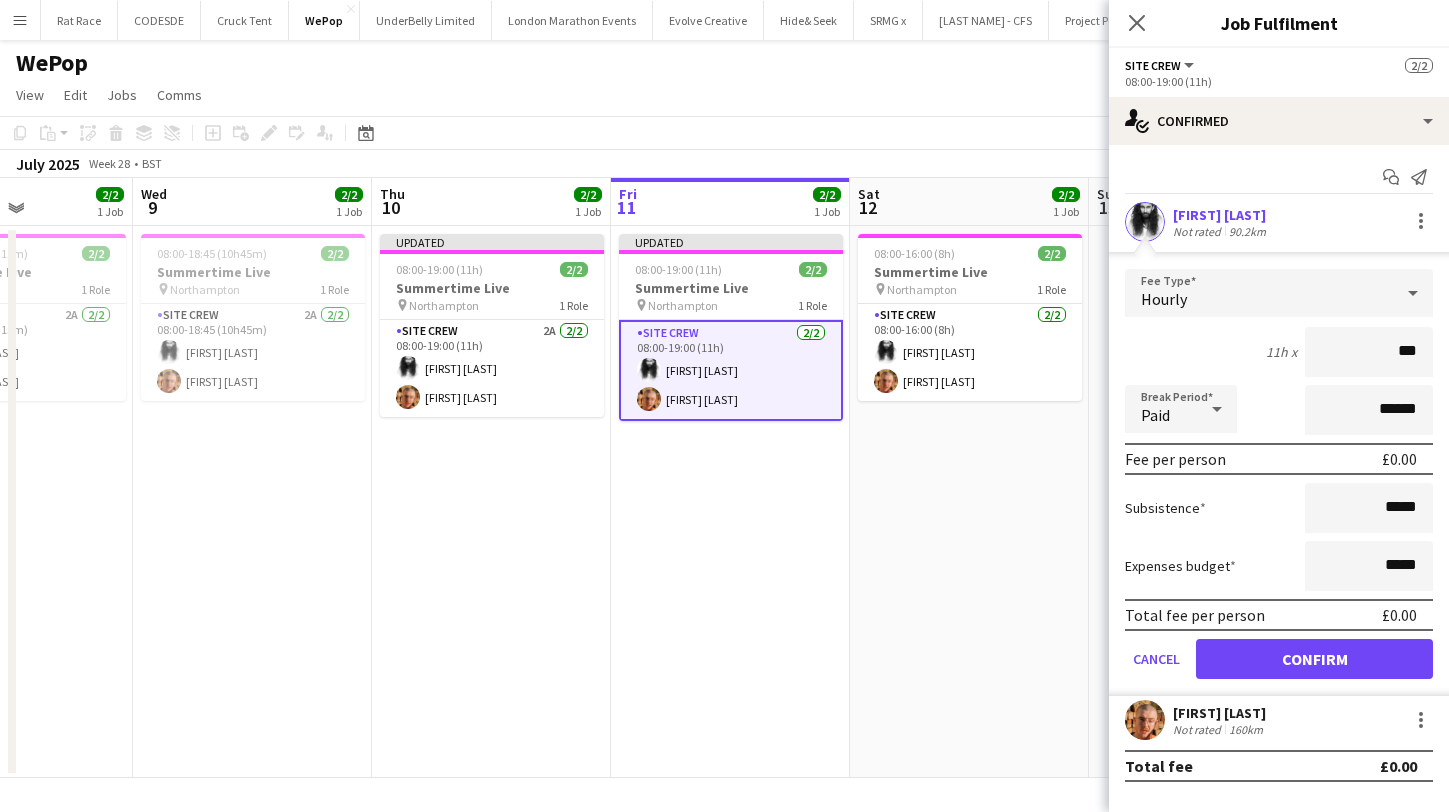 type on "**" 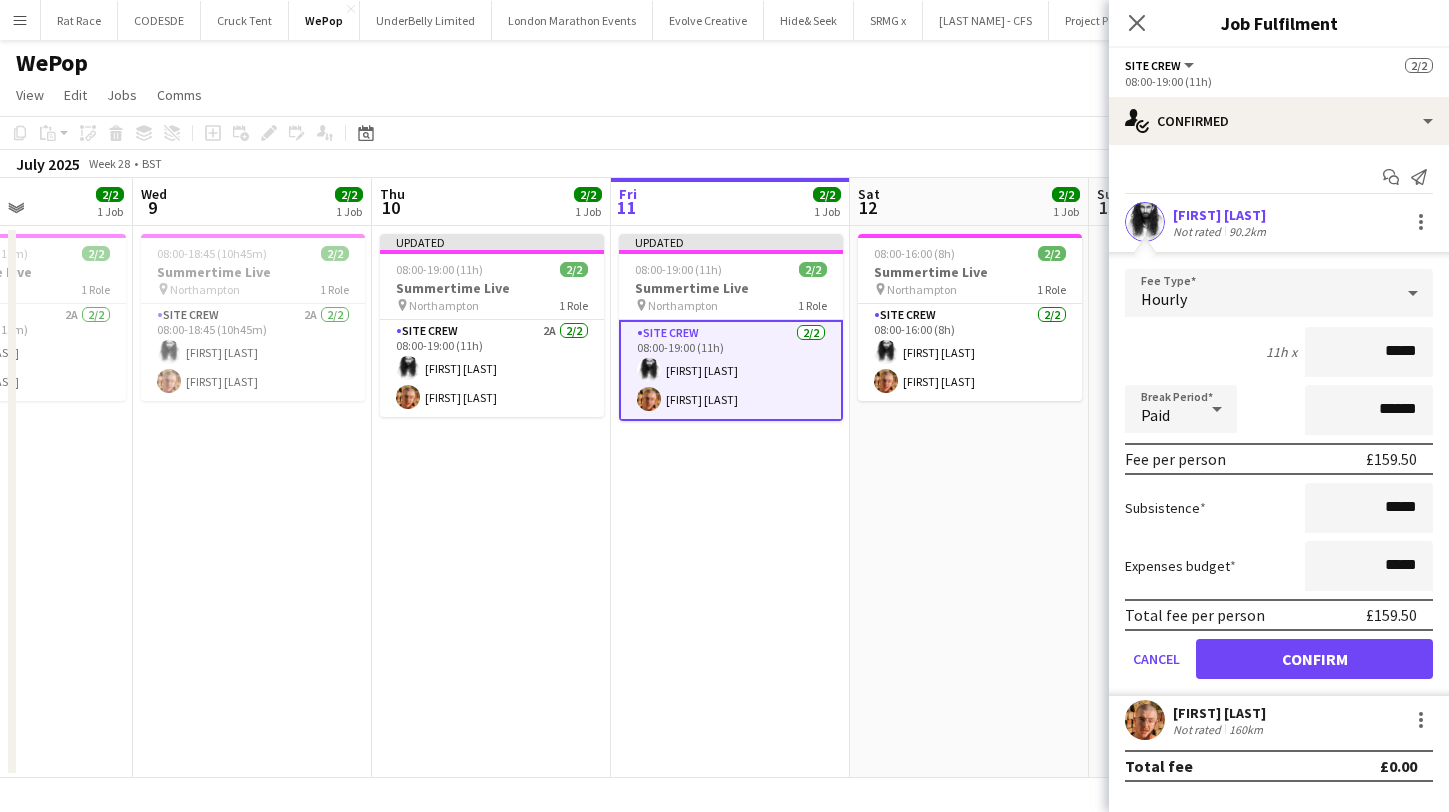 type on "*****" 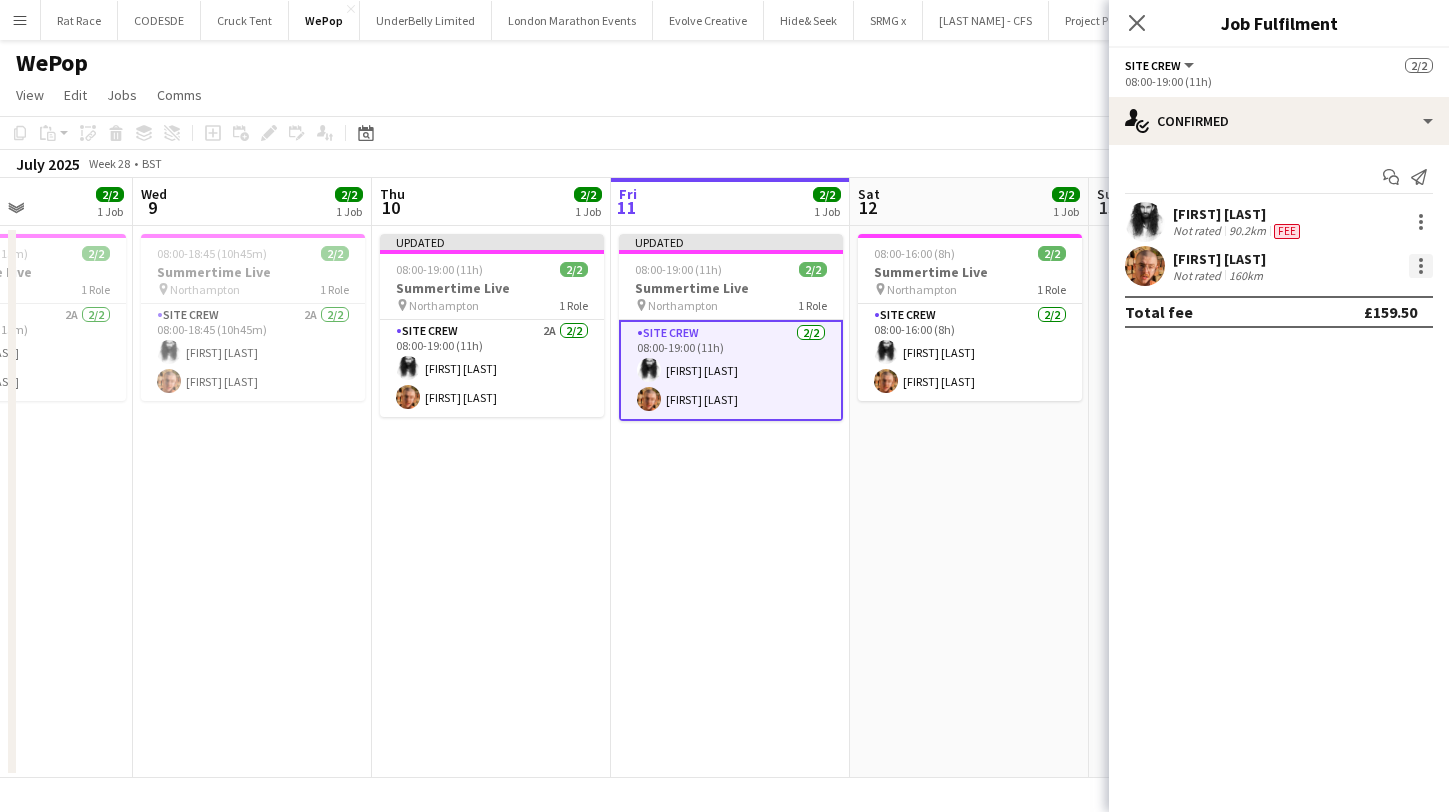 click at bounding box center (1421, 266) 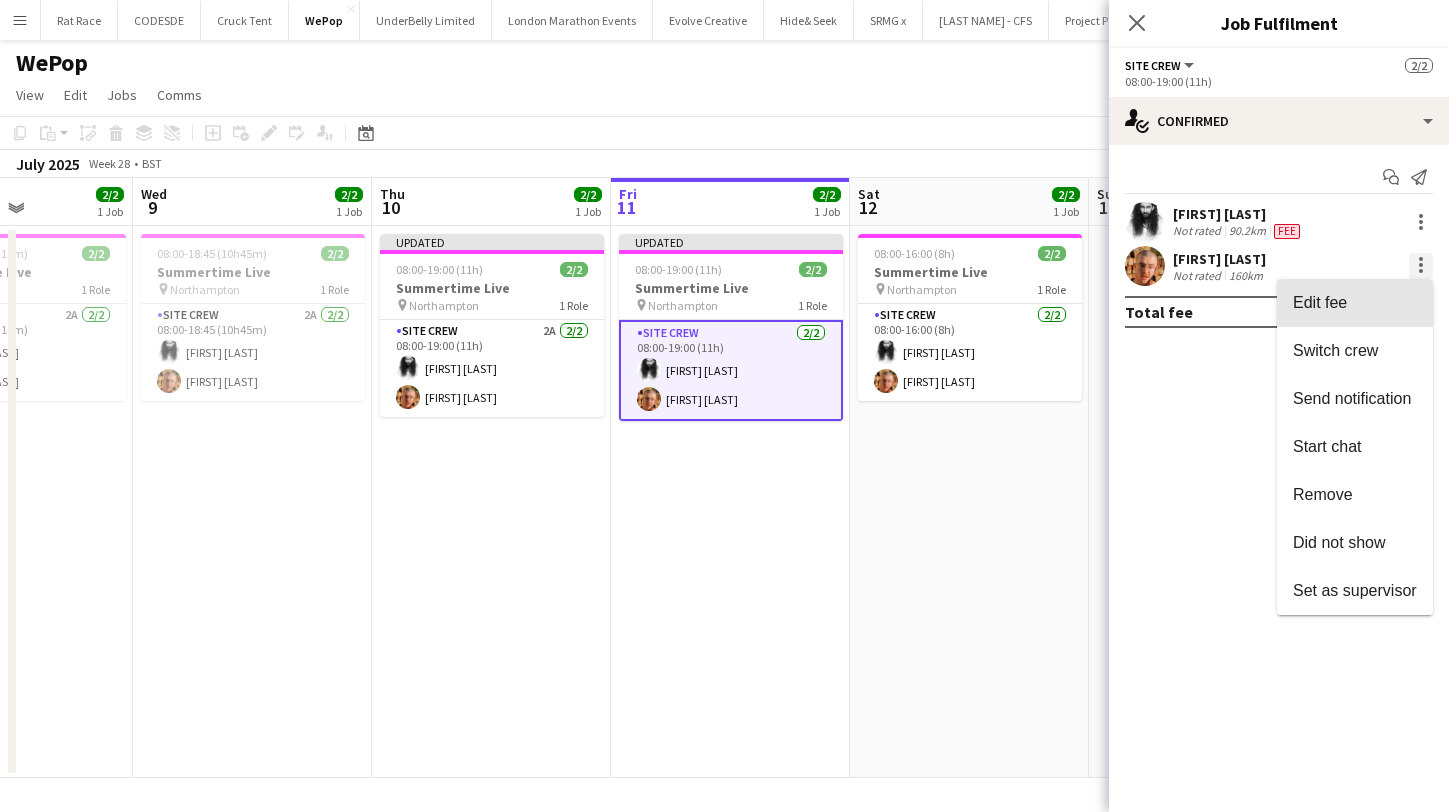 click on "Edit fee" at bounding box center (1355, 303) 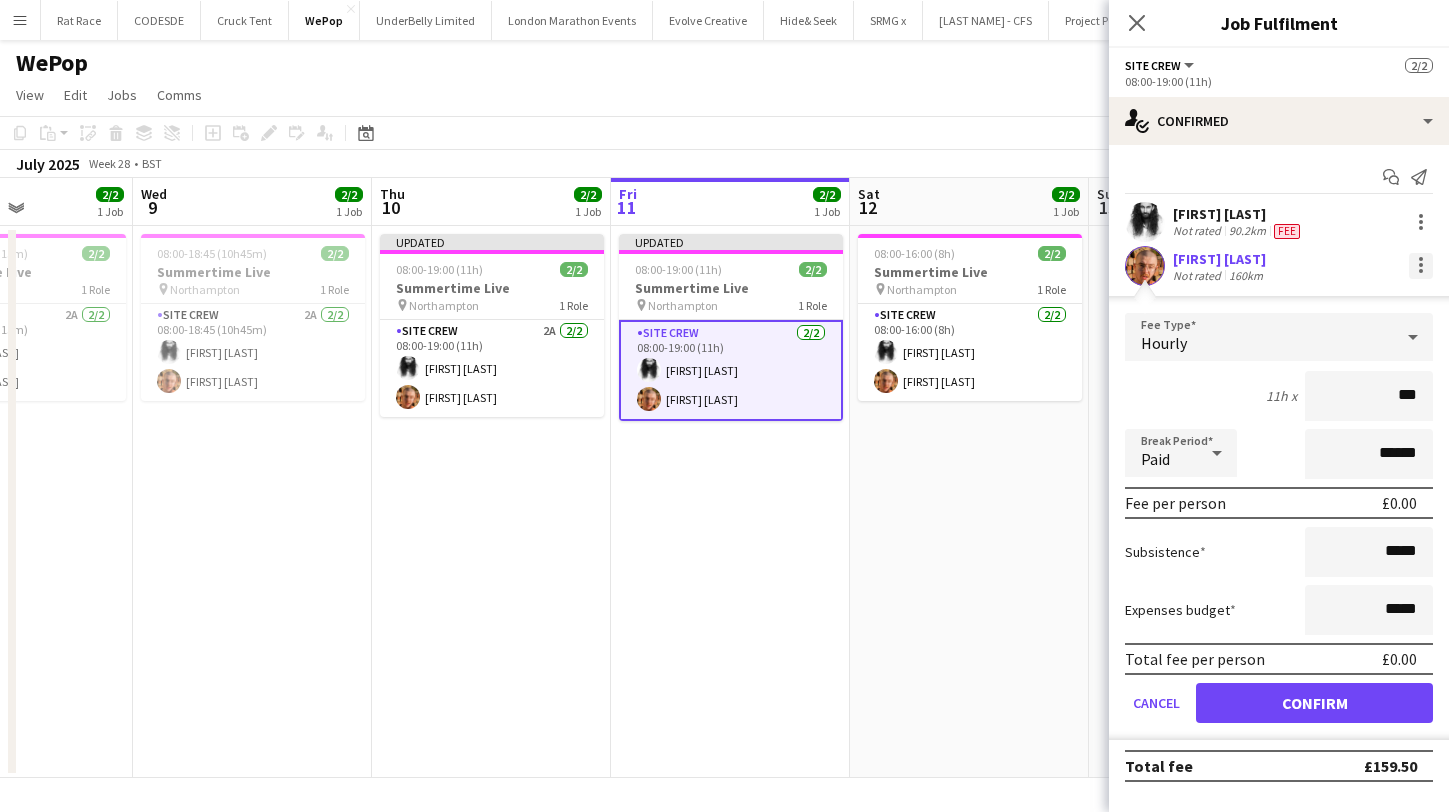 type on "**" 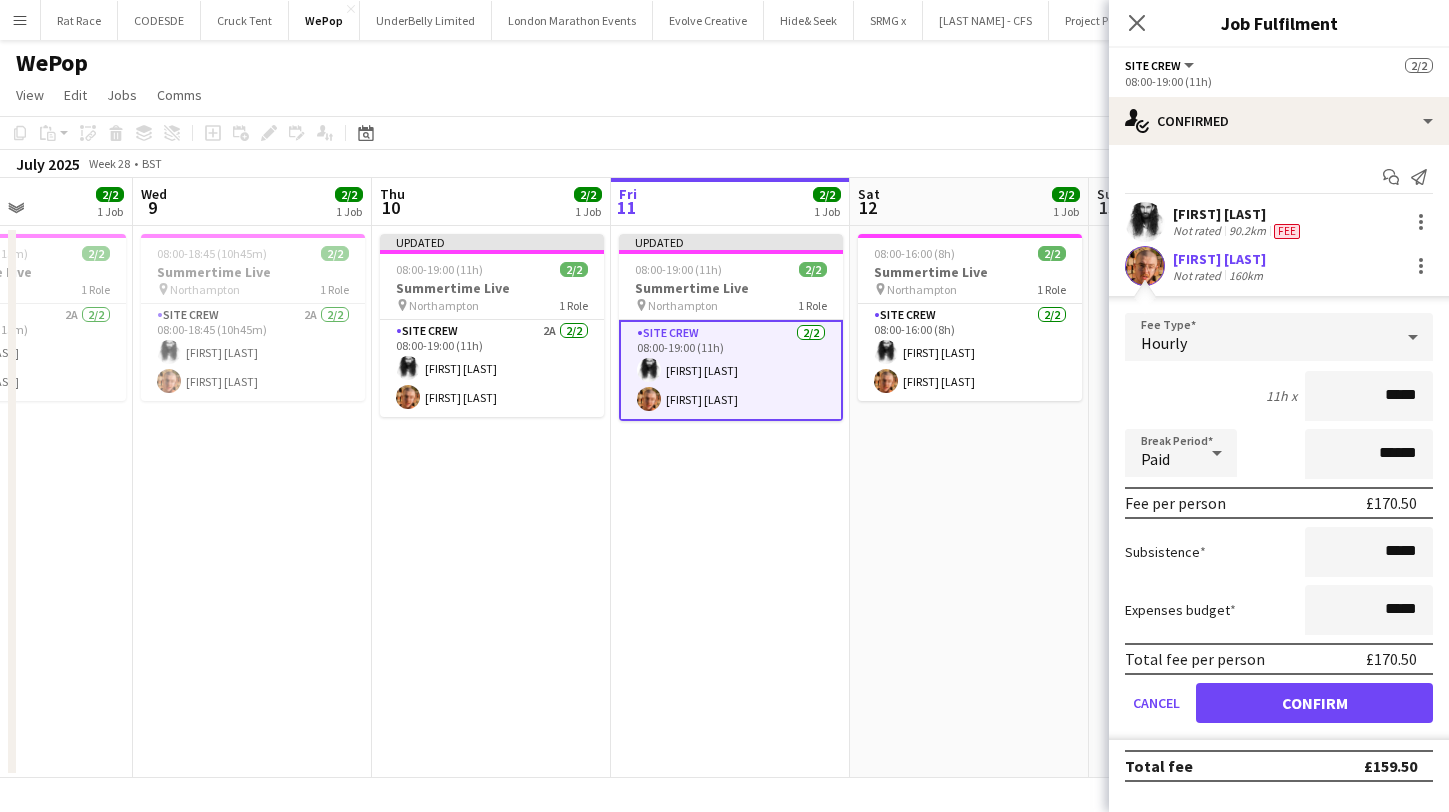 type on "*****" 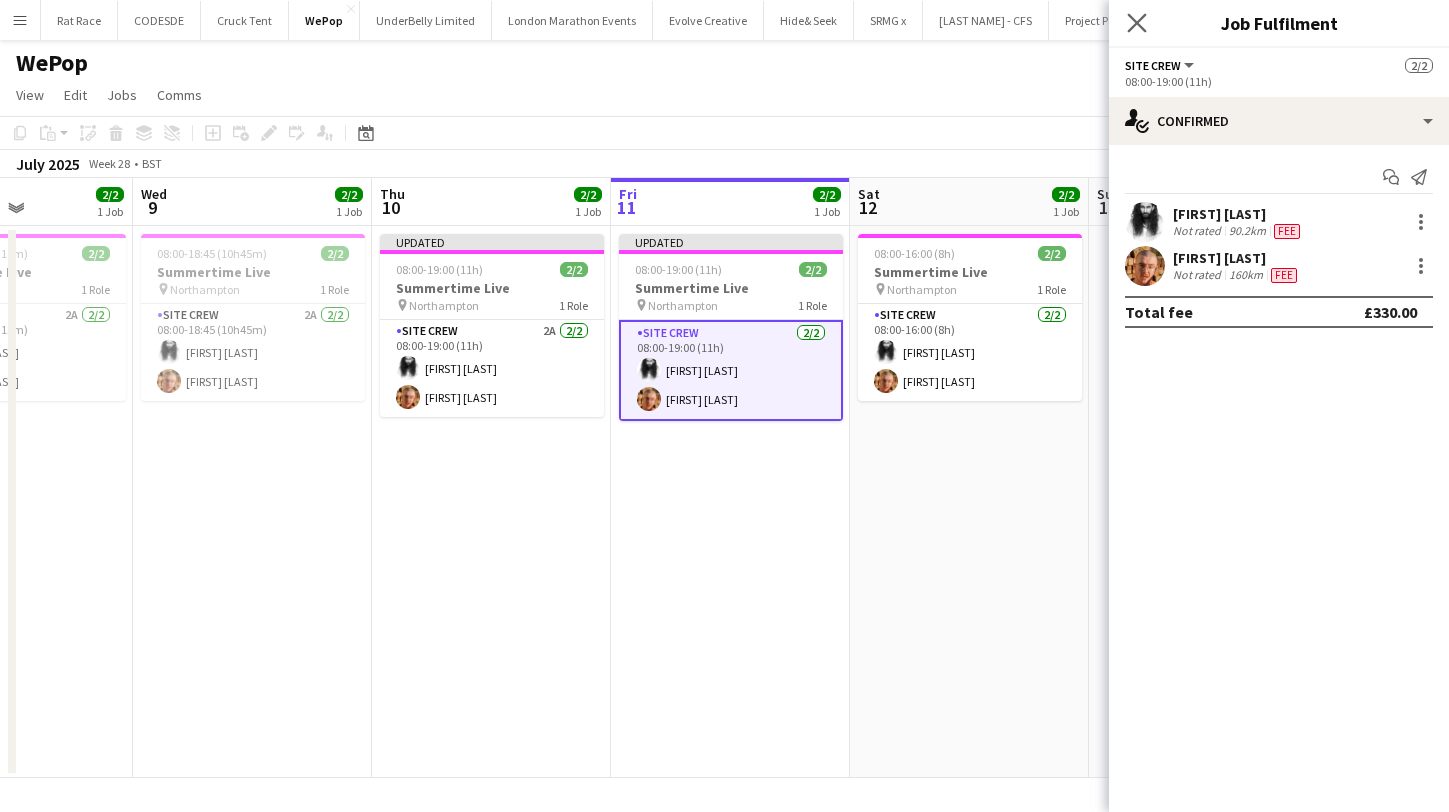 click on "Close pop-in" 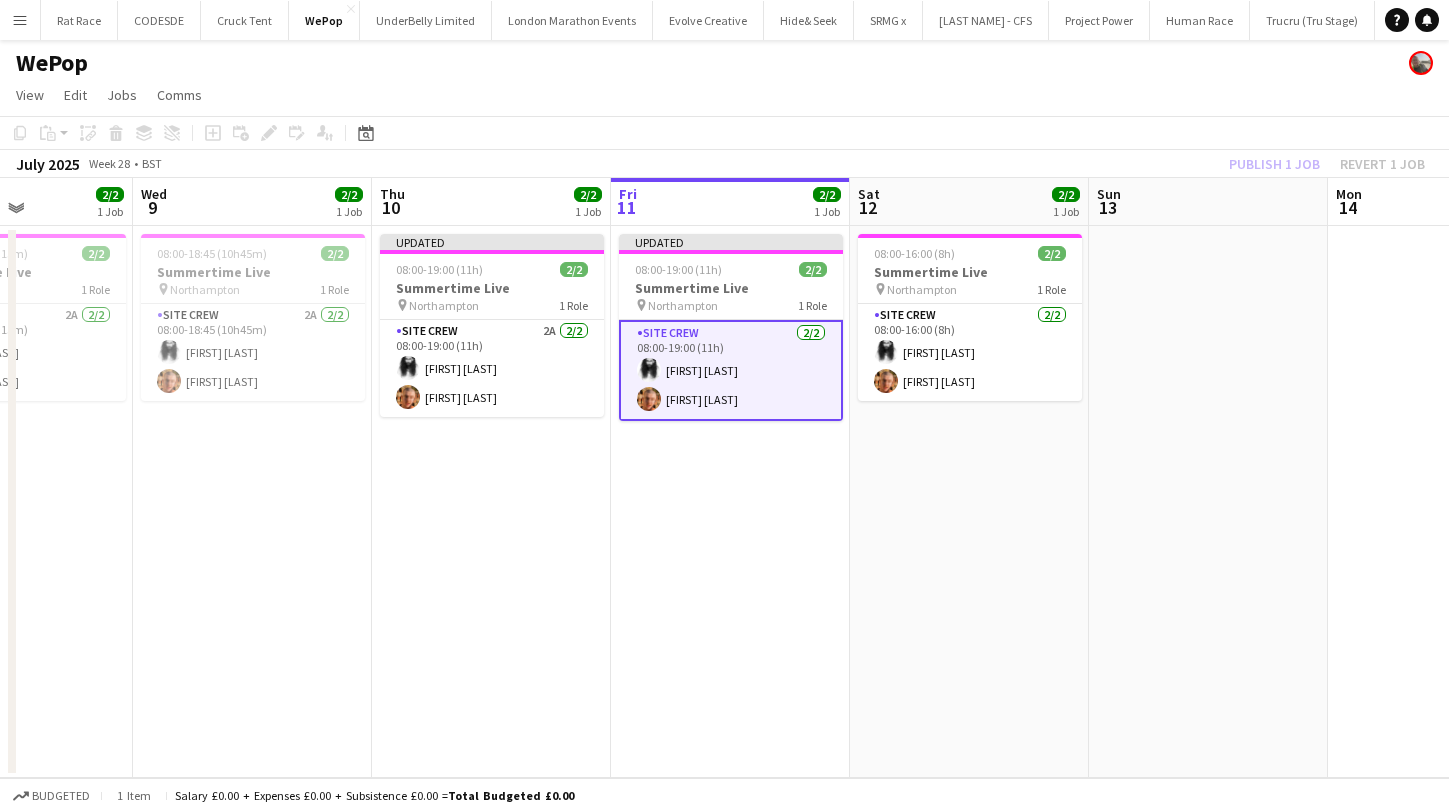 click on "Copy
Paste
Paste
Command
V Paste with crew
Command
Shift
V
Paste linked Job
Delete
Group
Ungroup
Add job
Add linked Job
Edit
Edit linked Job
Applicants
Date picker
JUL 2025 JUL 2025 Monday M Tuesday T Wednesday W Thursday T Friday F Saturday S Sunday S  JUL      1   2   3   4   5   6   7   8   9   10   11   12   13   14   15   16   17   18   19   20   21   22   23   24" 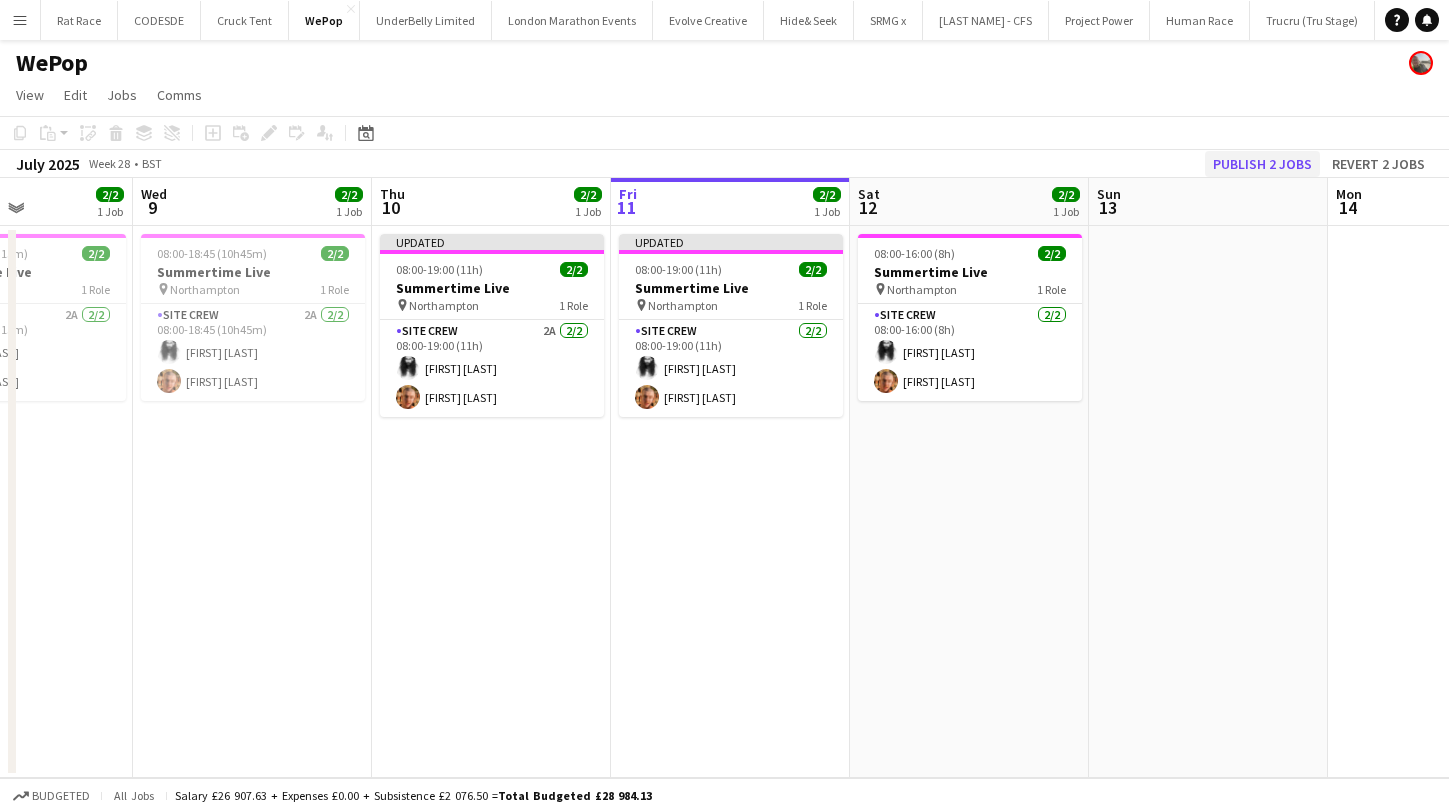 click on "Publish 2 jobs" 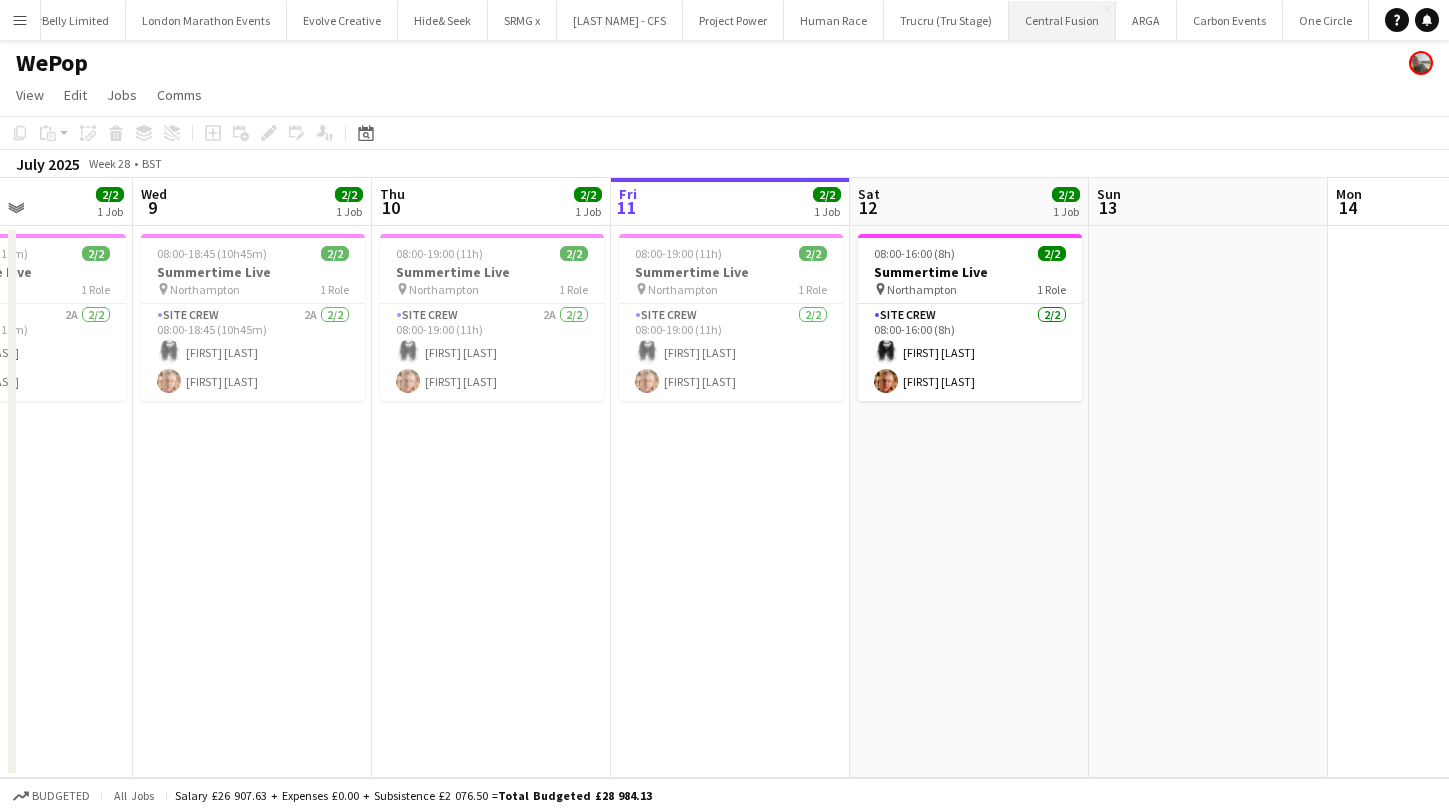 scroll, scrollTop: 0, scrollLeft: 380, axis: horizontal 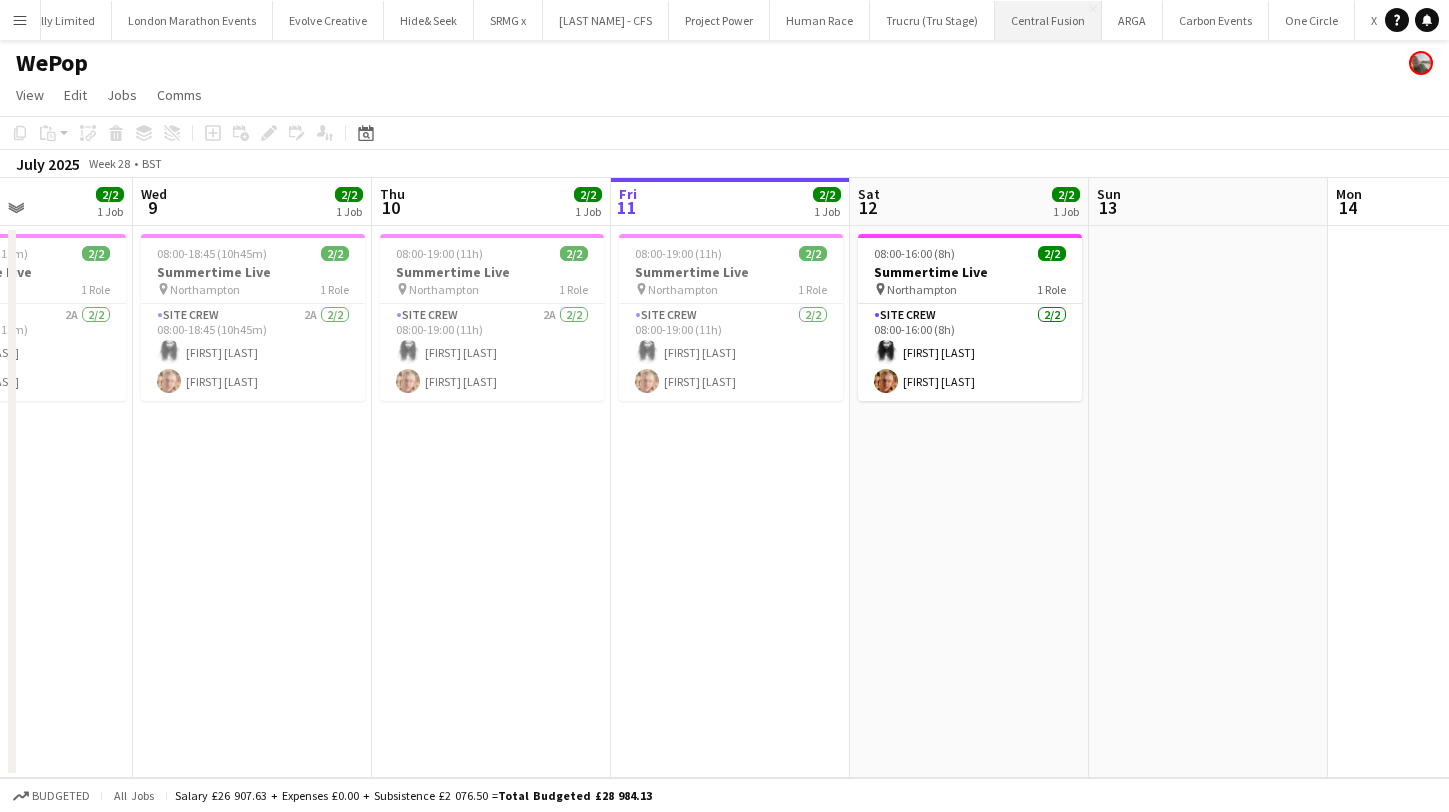 click on "Central Fusion
Close" at bounding box center [1048, 20] 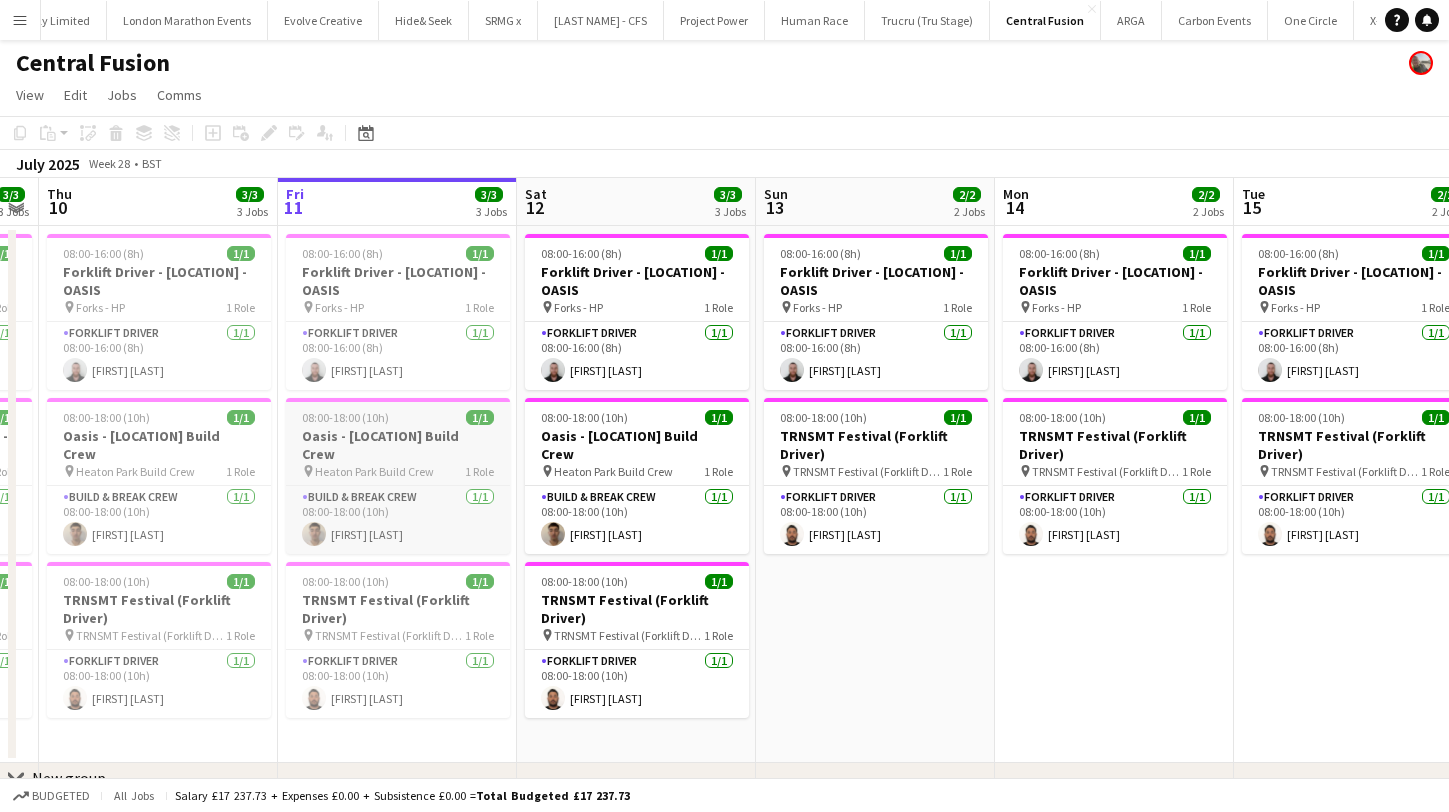 scroll, scrollTop: 0, scrollLeft: 438, axis: horizontal 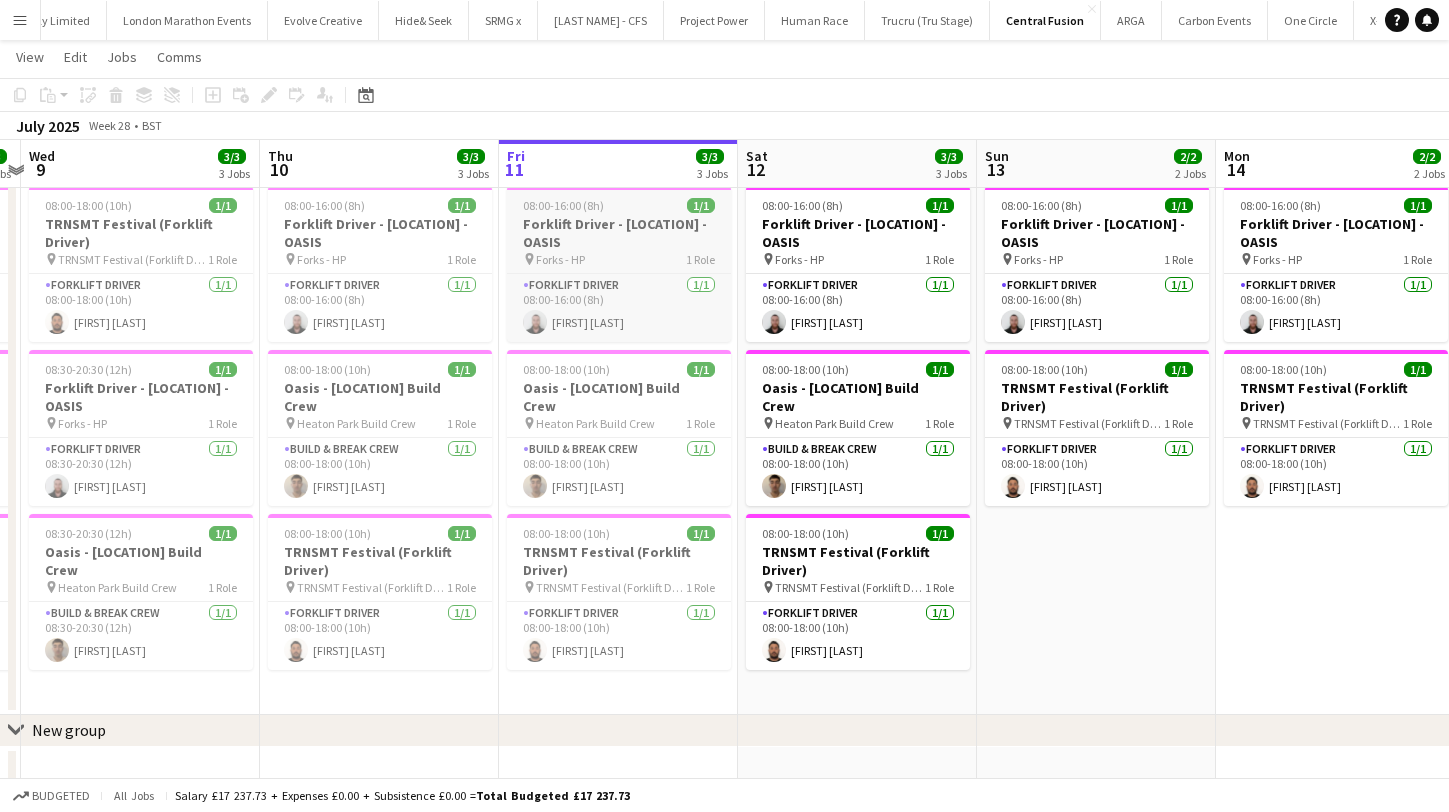 click on "Forklift Driver - Heaton Park - OASIS" at bounding box center (619, 233) 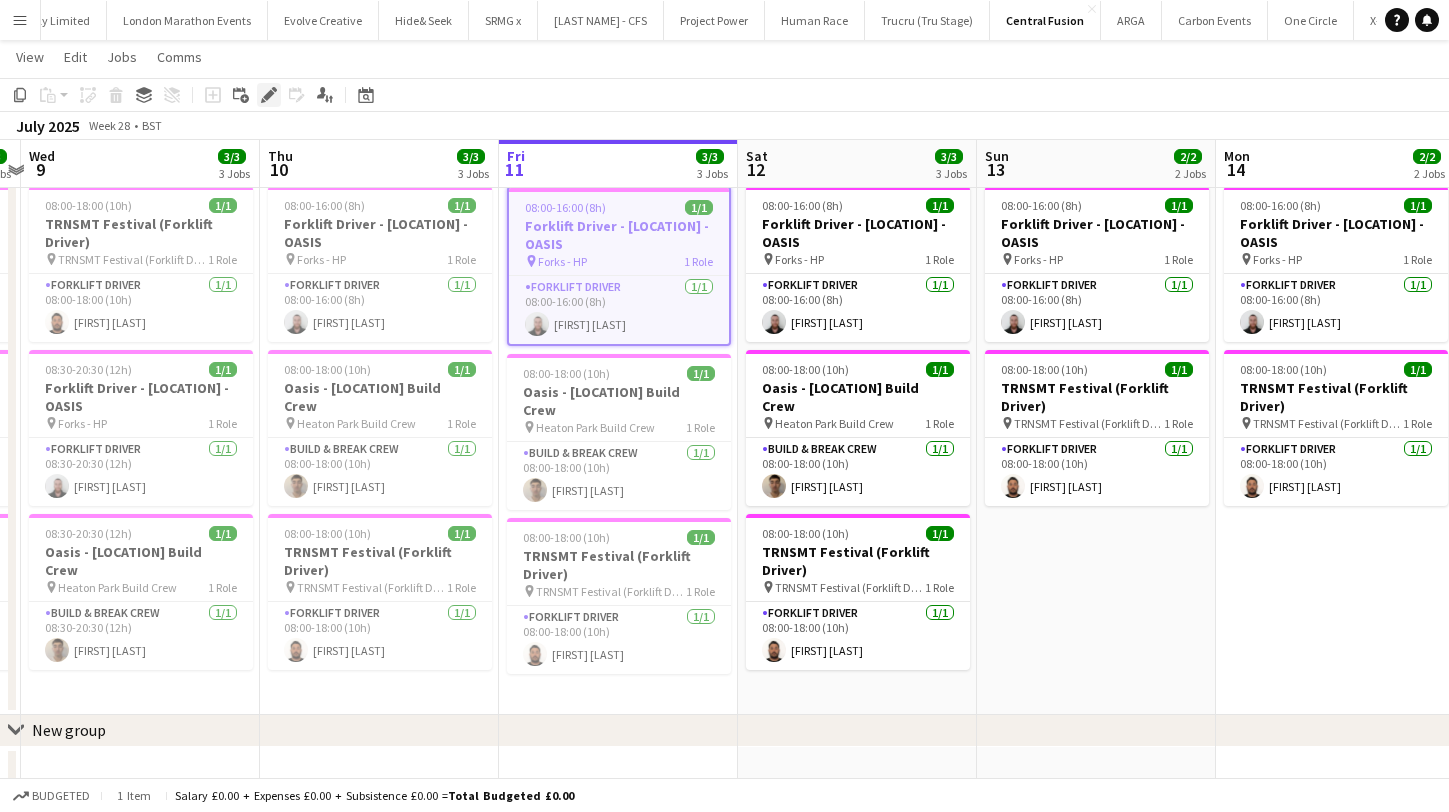 click on "Edit" at bounding box center [269, 95] 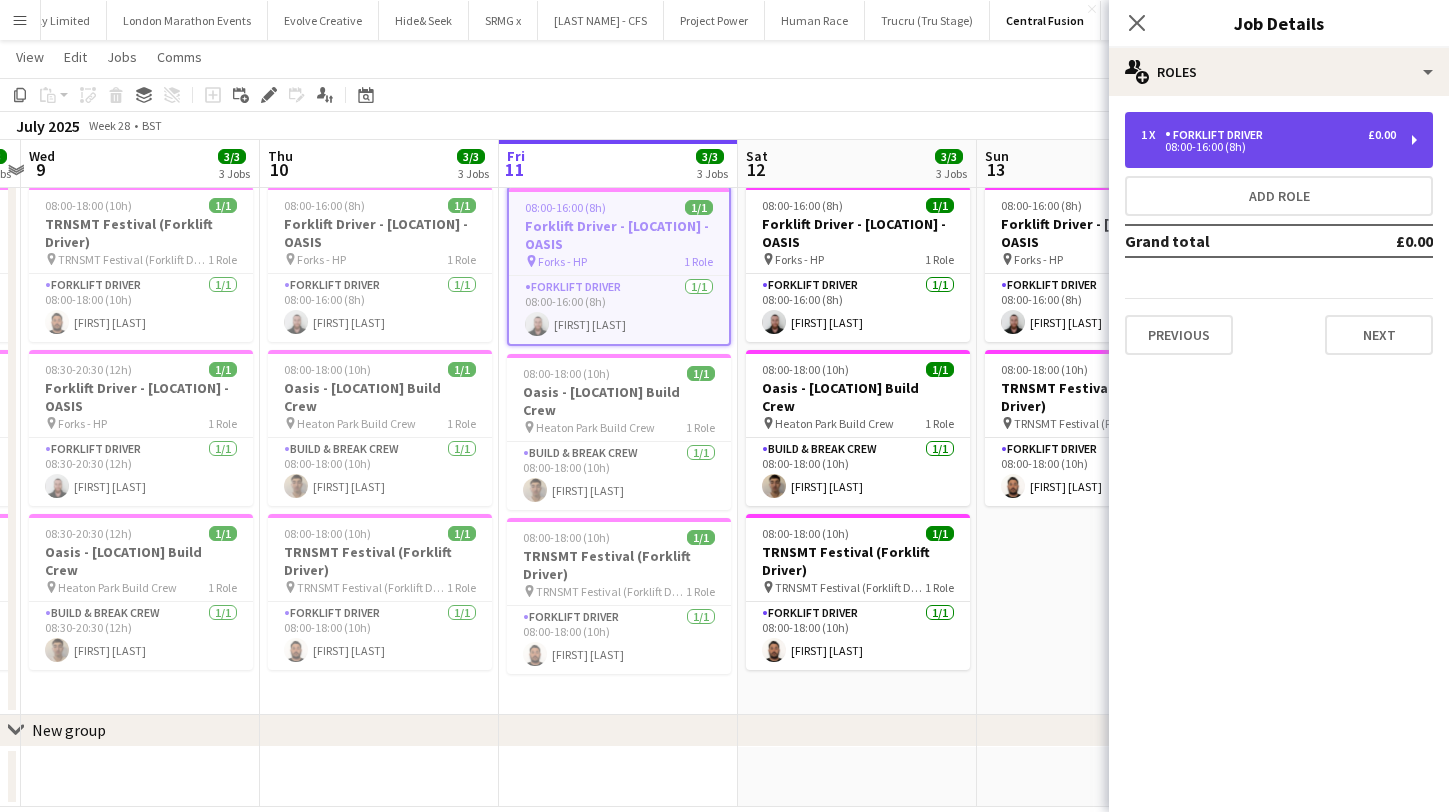 click on "Forklift Driver" at bounding box center (1218, 135) 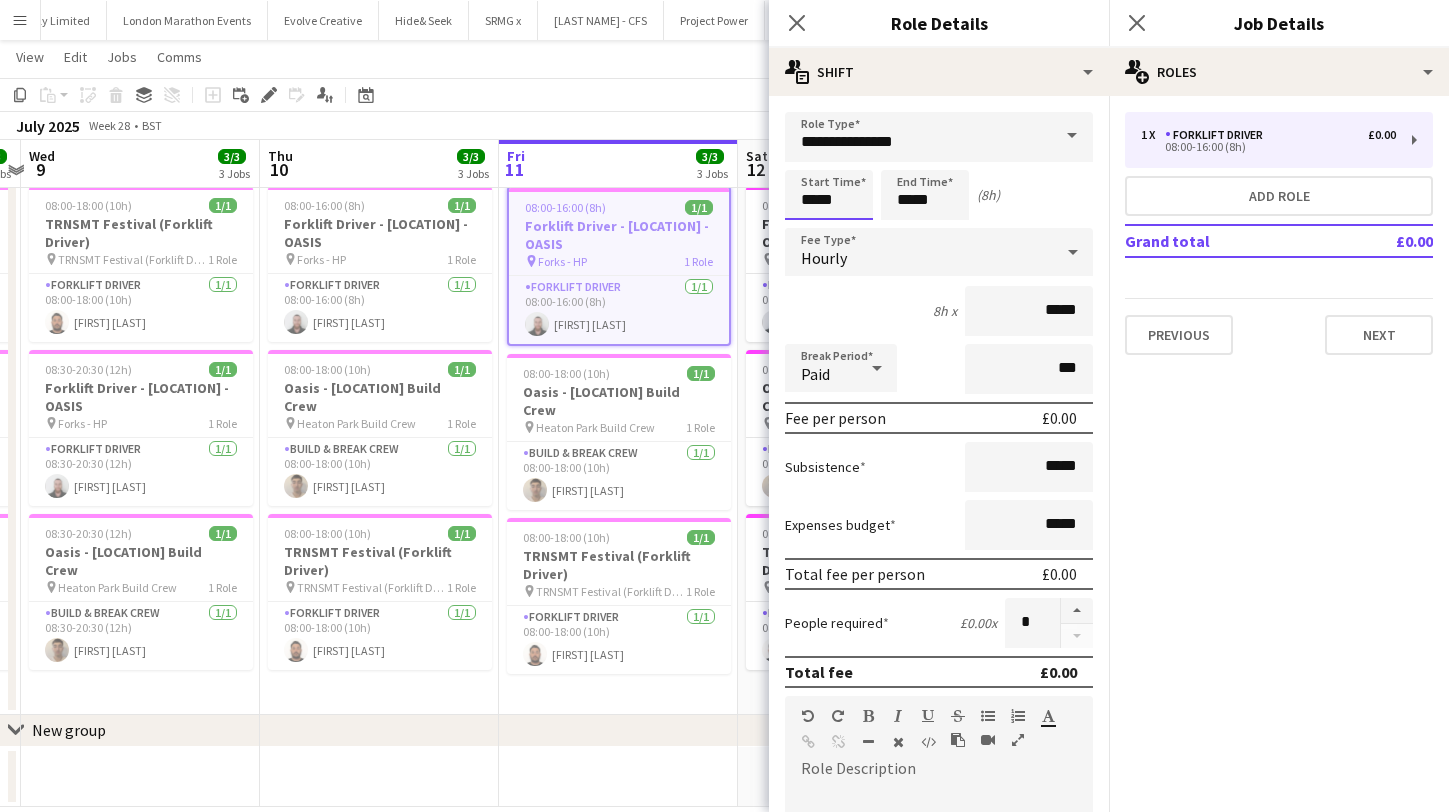 click on "Menu
Boards
Boards   Boards   All jobs   Status
Workforce
Workforce   My Workforce   Recruiting
Comms
Comms
Pay
Pay   Approvals   Payments   Reports
Platform Settings
Platform Settings   App settings   Your settings   Profiles
Training Academy
Training Academy
Knowledge Base
Knowledge Base
Product Updates
Product Updates   Log Out   Privacy   Rat Race
Close
CODESDE
Close
Cruck Tent
Close
WePop
Close
UnderBelly Limited
Close
London Marathon Events
Close
Evolve Creative
Close
Hide& Seek
Close
SRMG x
Close
Close" at bounding box center (724, 397) 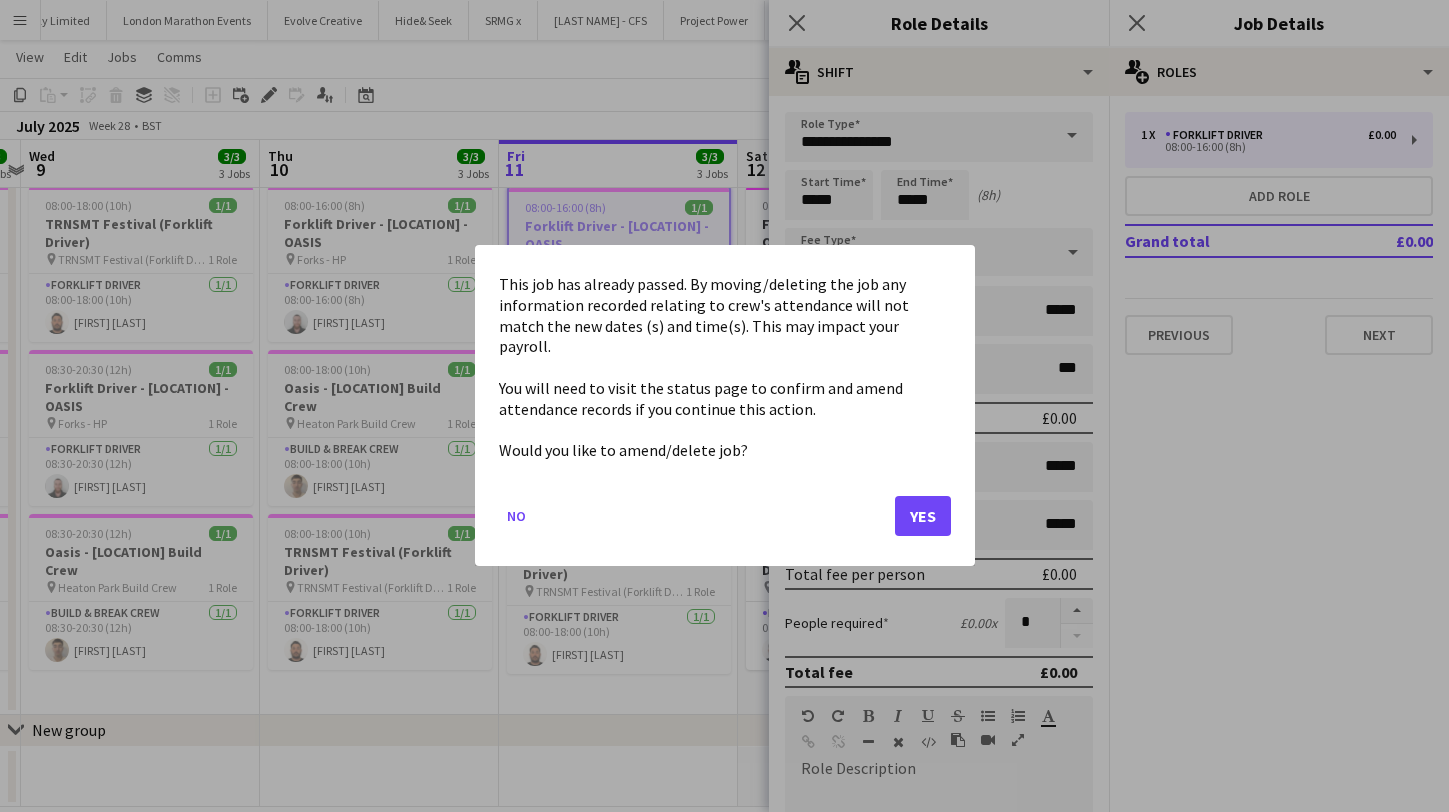 click on "Yes" 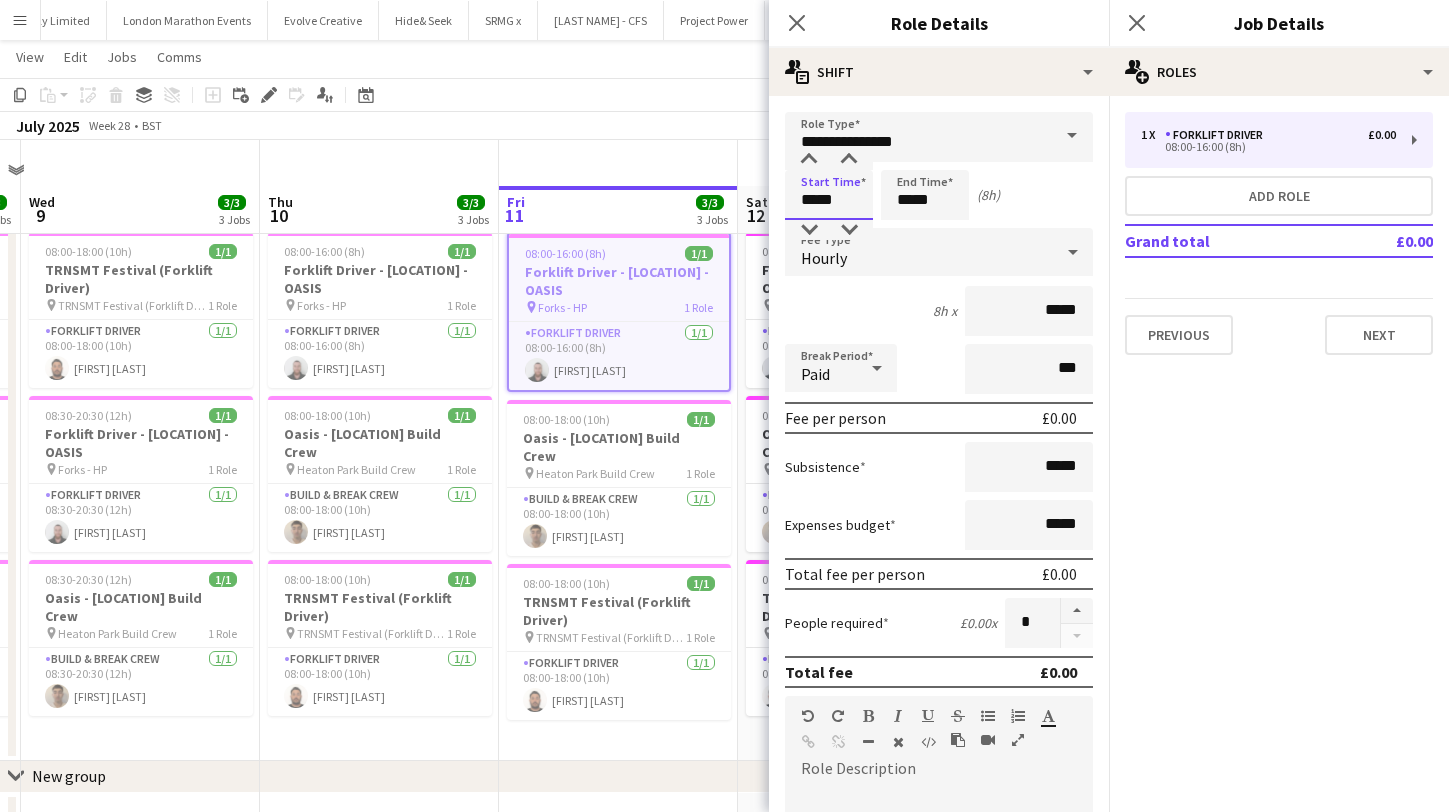 scroll, scrollTop: 46, scrollLeft: 0, axis: vertical 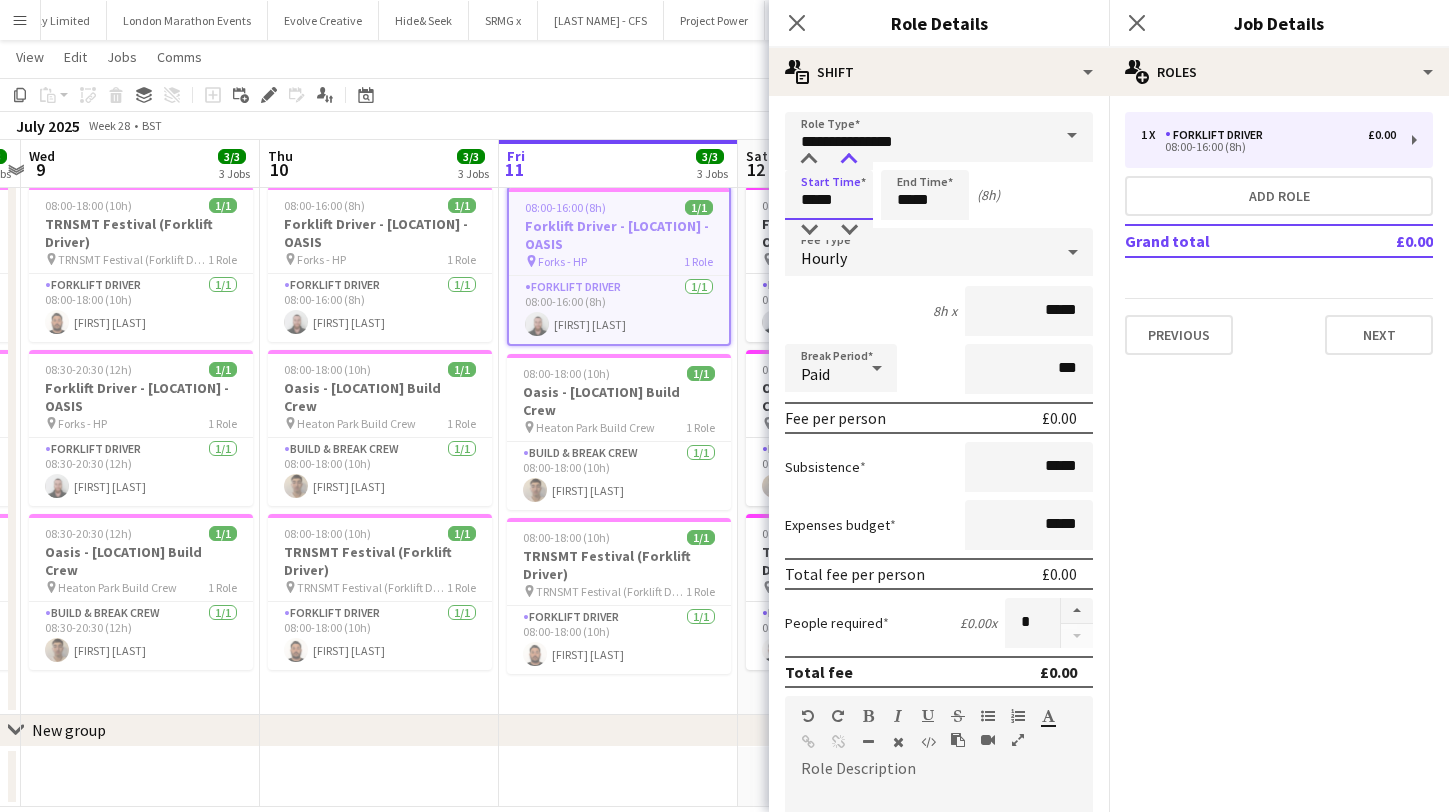 click at bounding box center [849, 160] 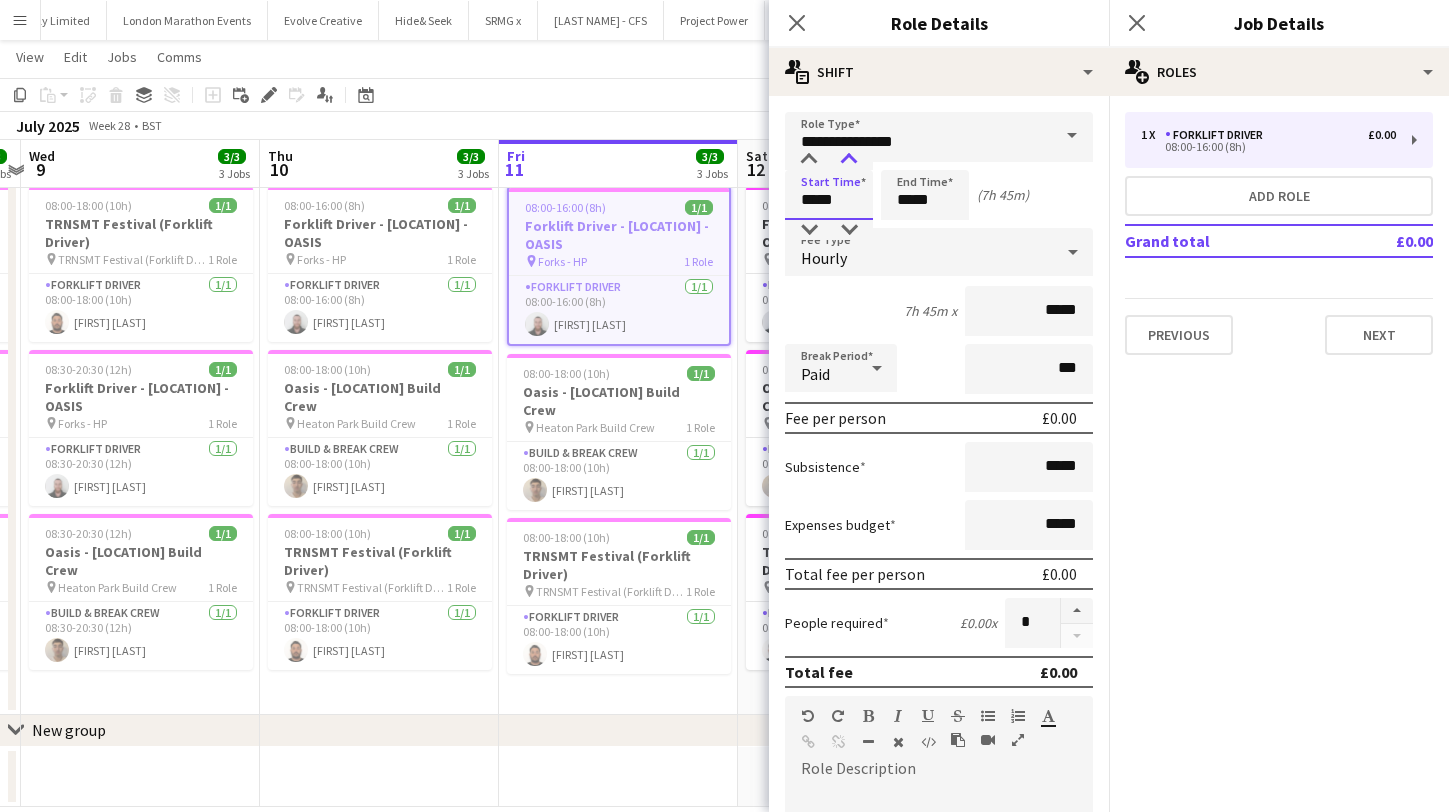 type on "*****" 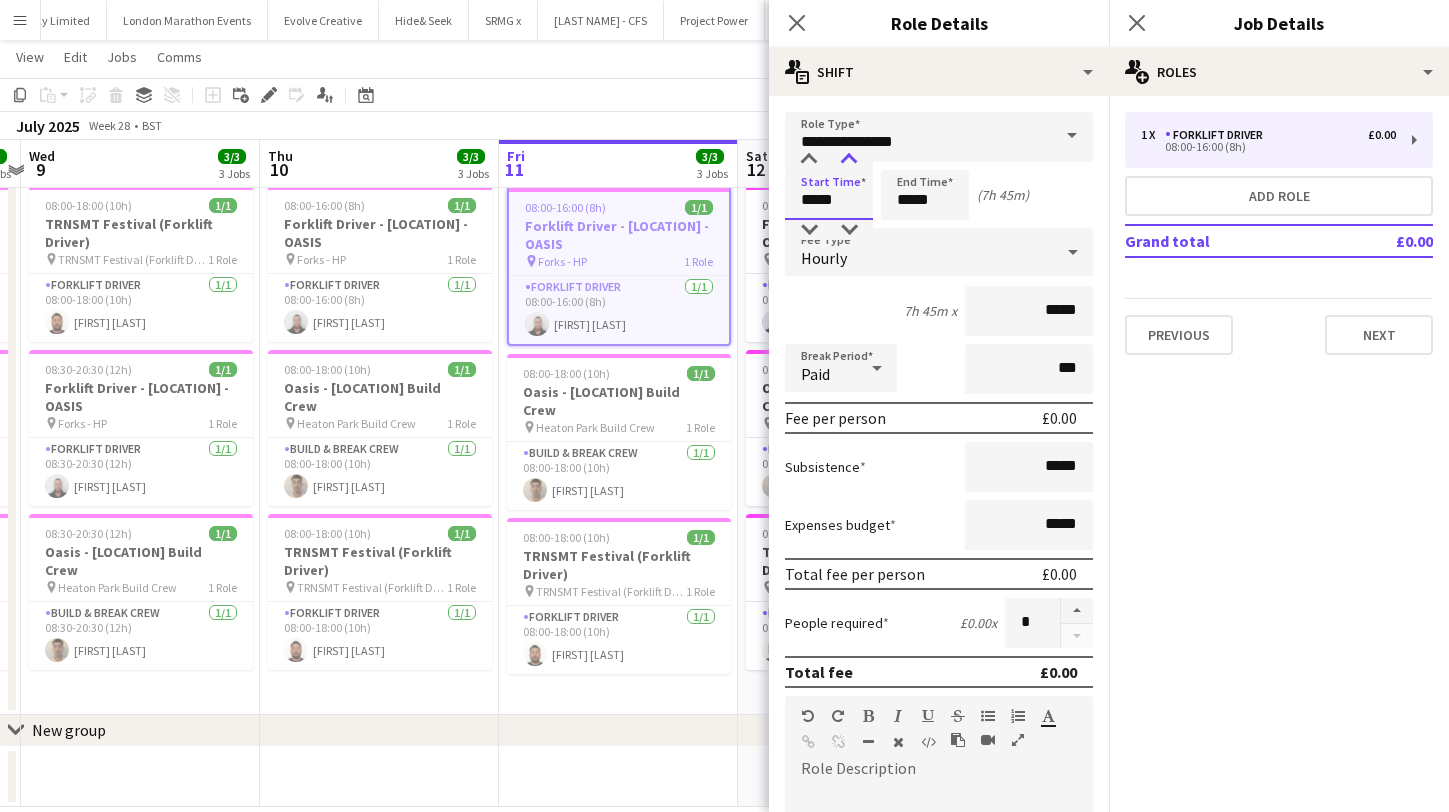 click at bounding box center [849, 160] 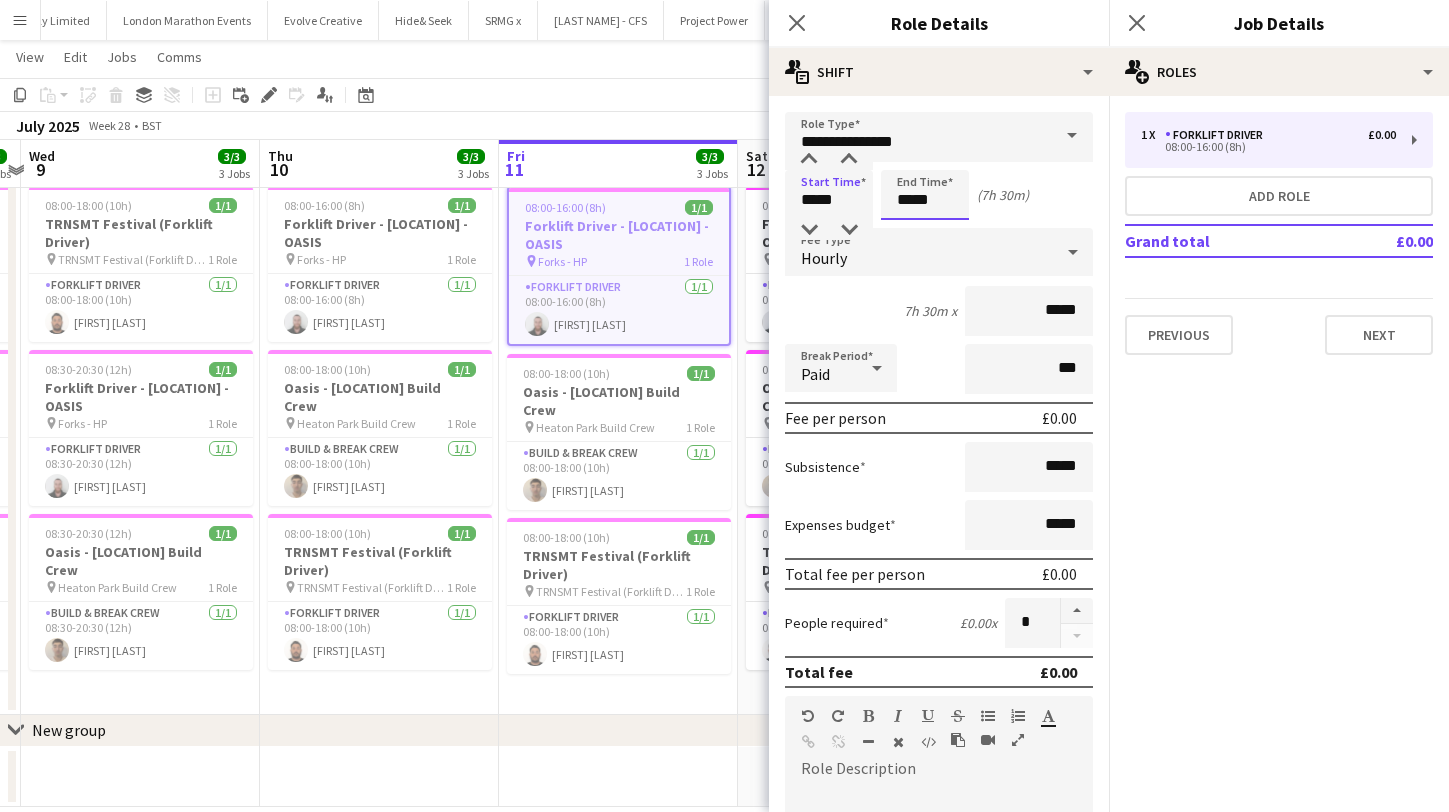 click on "*****" at bounding box center (925, 195) 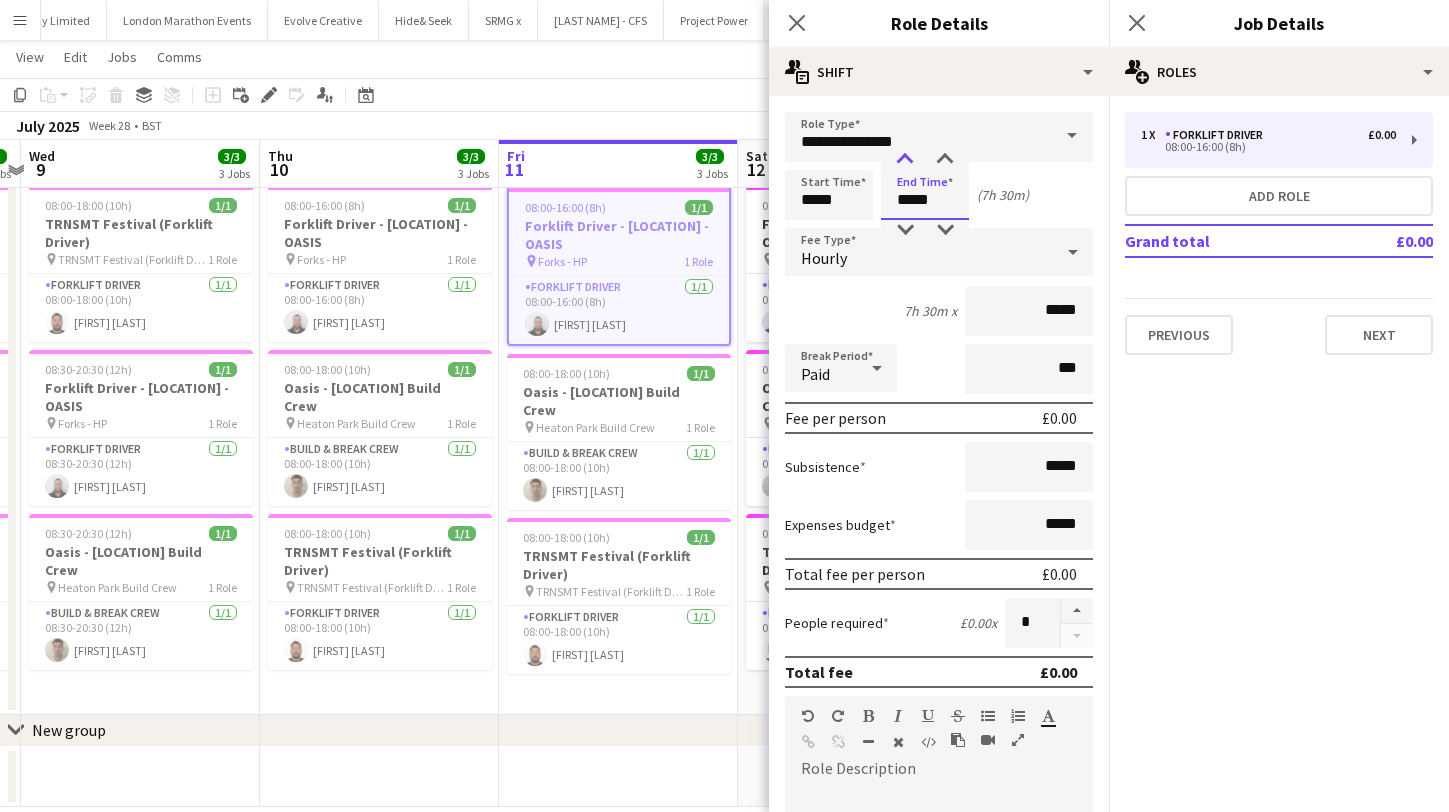 click at bounding box center (905, 160) 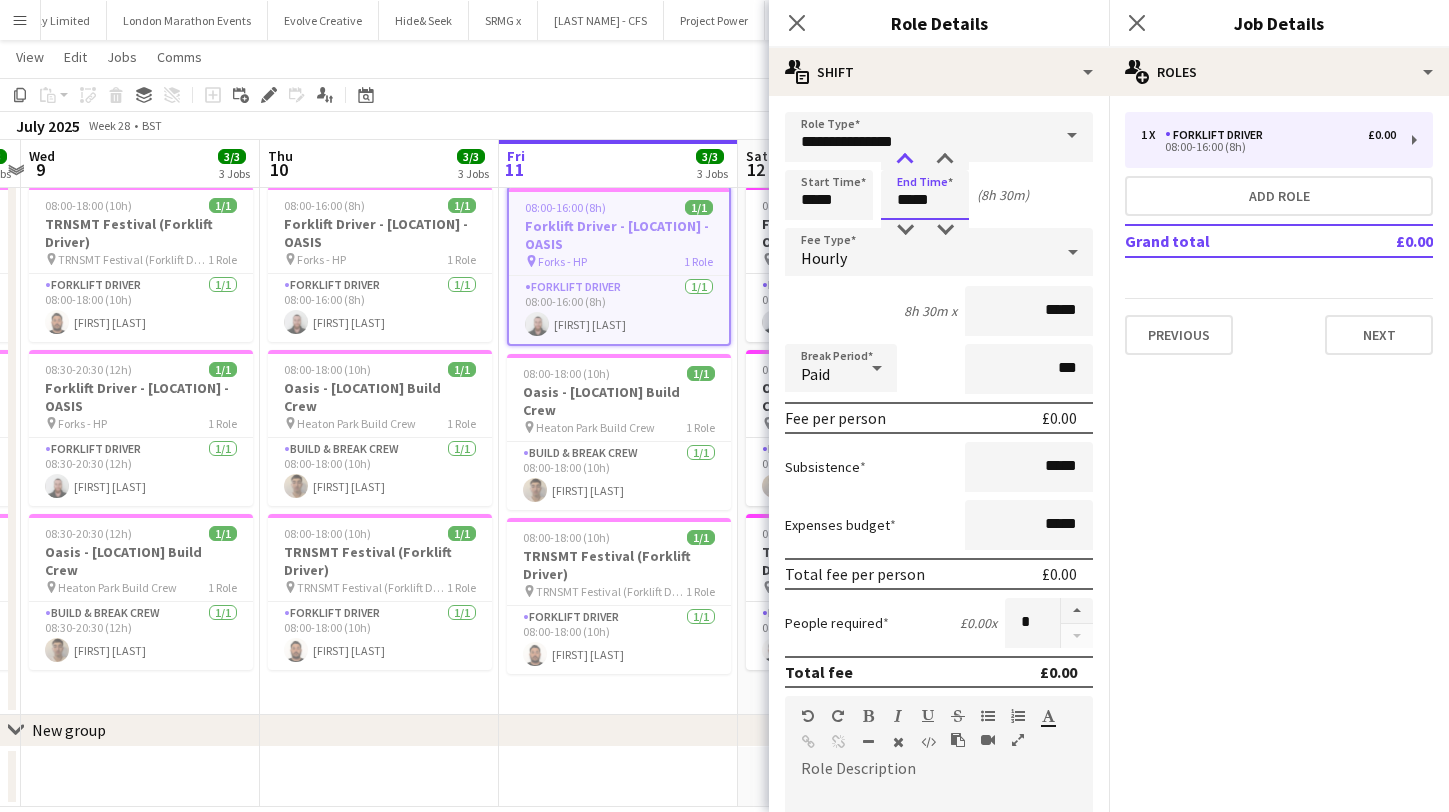 click at bounding box center (905, 160) 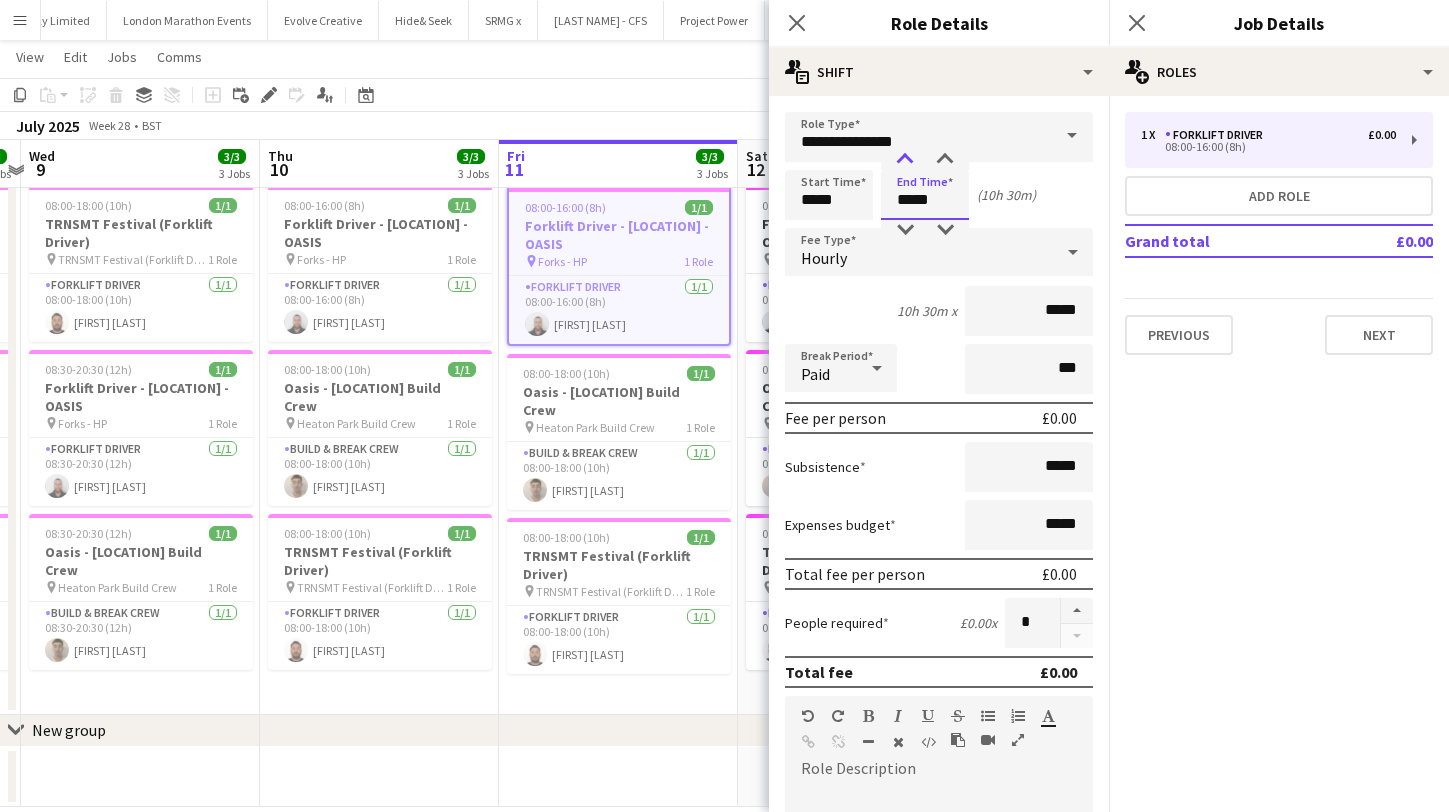 click at bounding box center (905, 160) 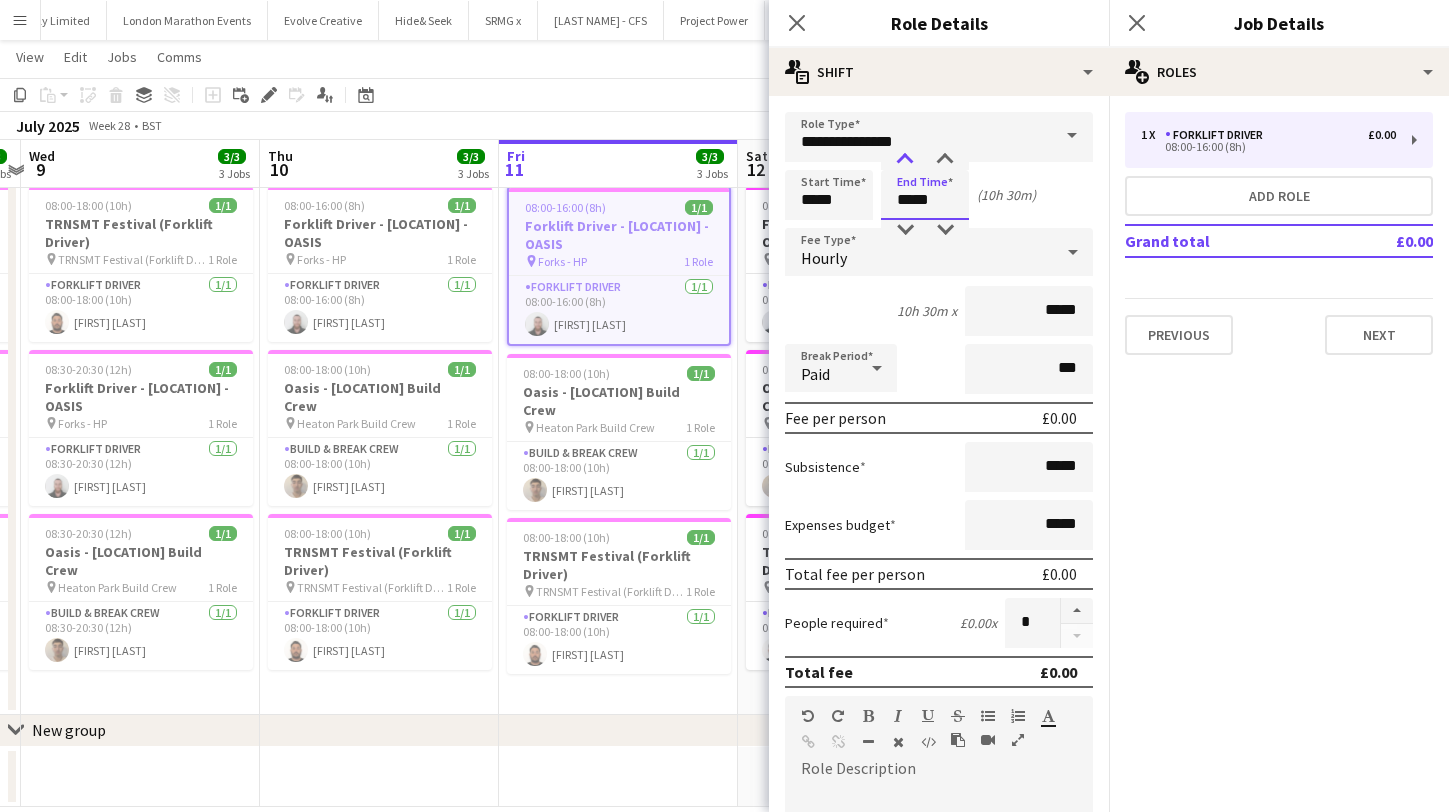 click at bounding box center [905, 160] 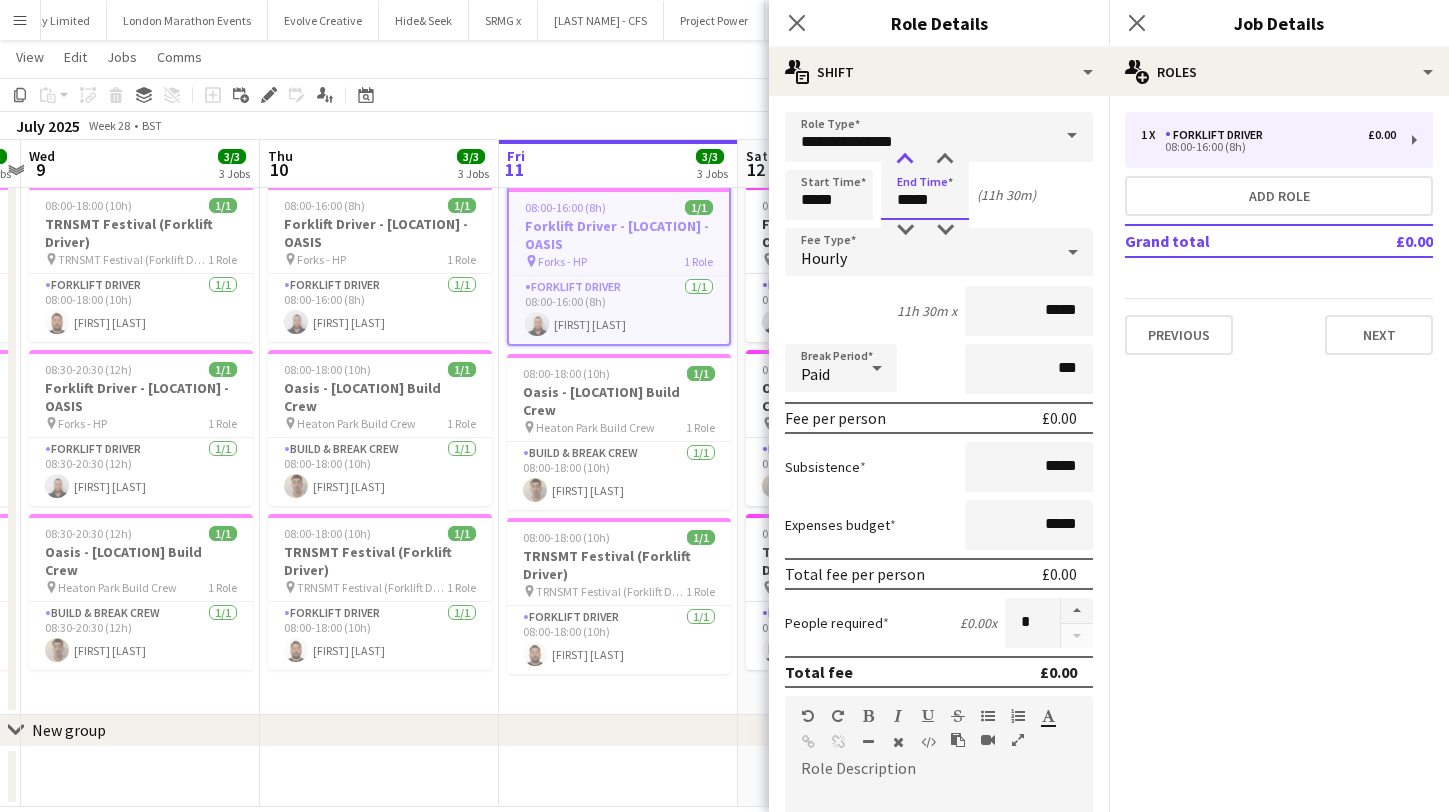 click at bounding box center [905, 160] 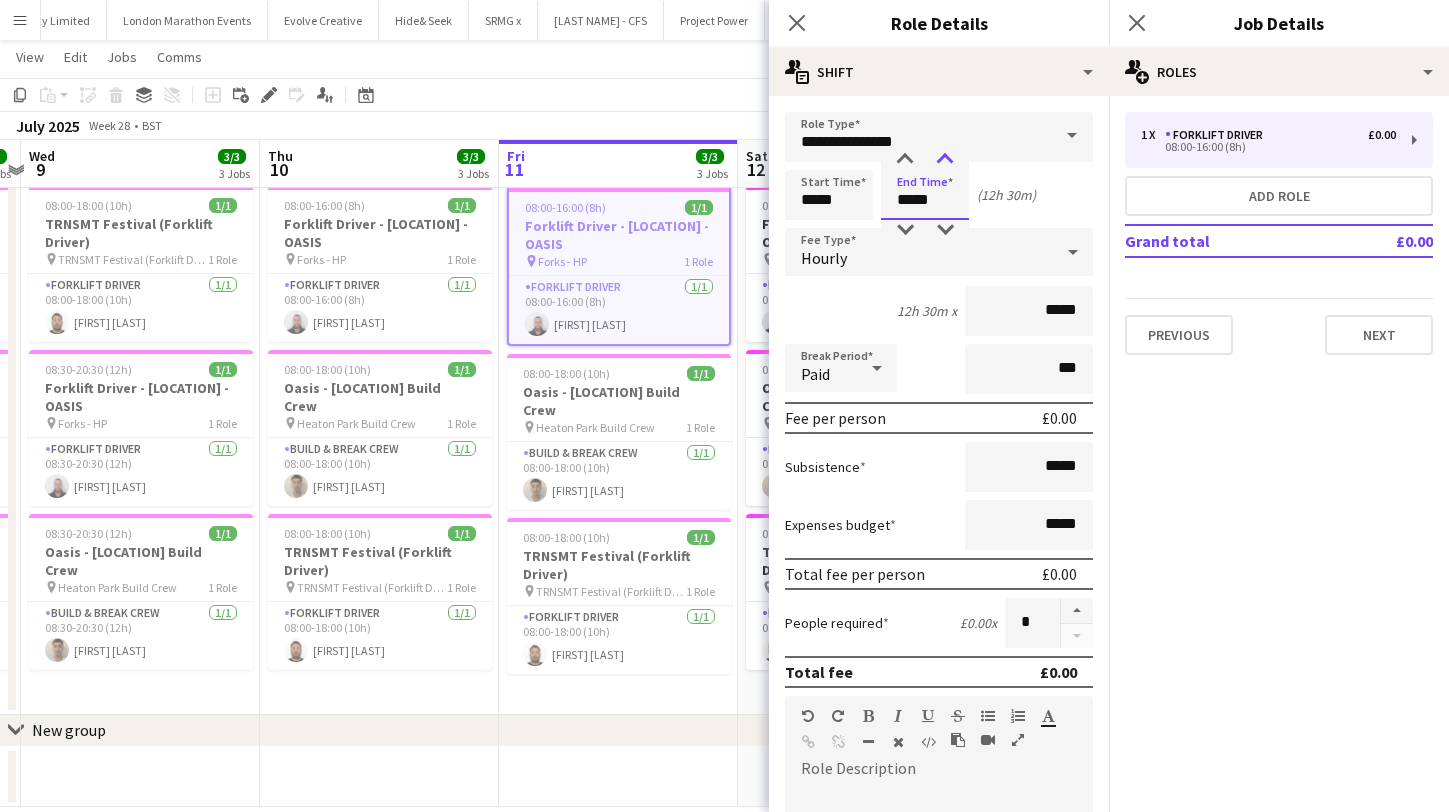 click at bounding box center (945, 160) 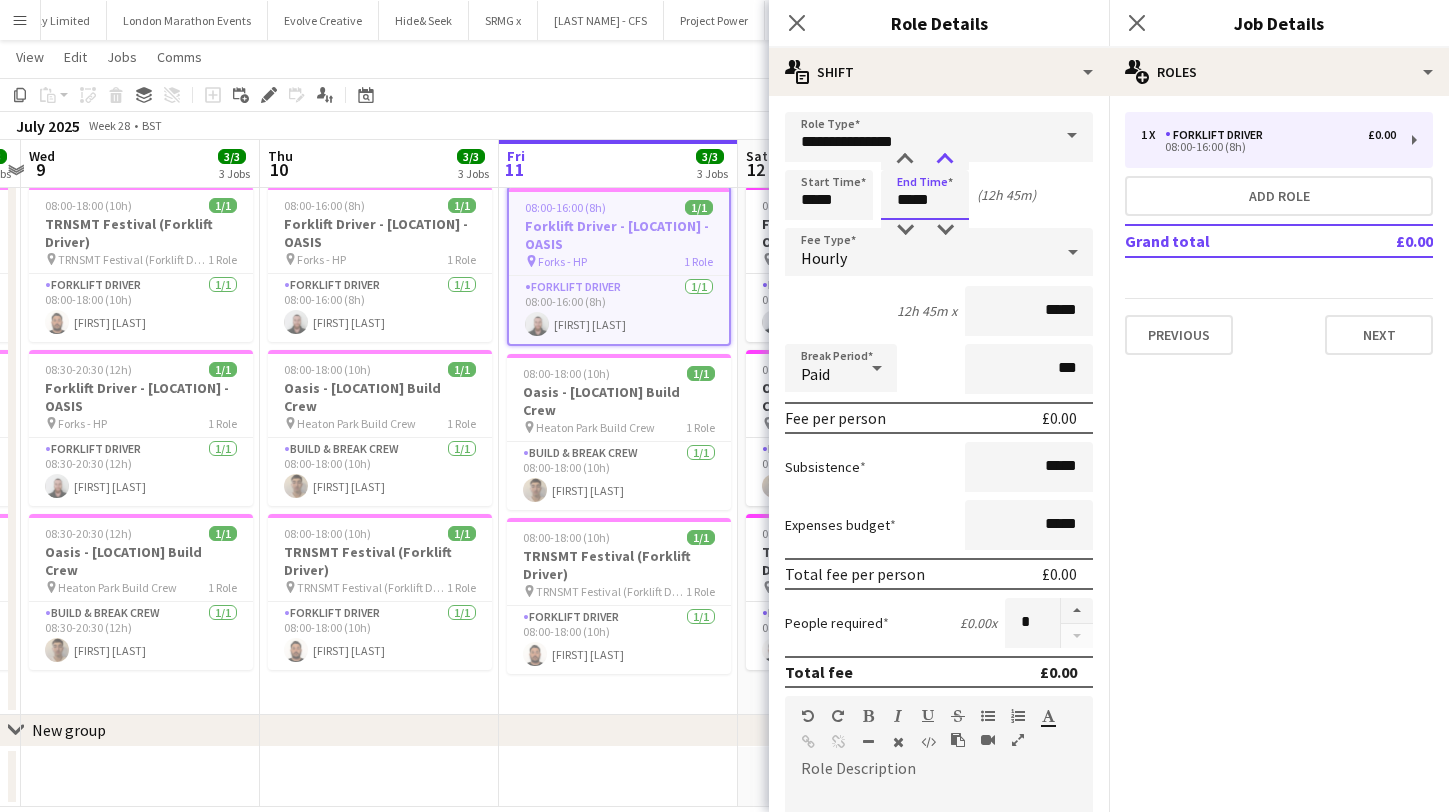type on "*****" 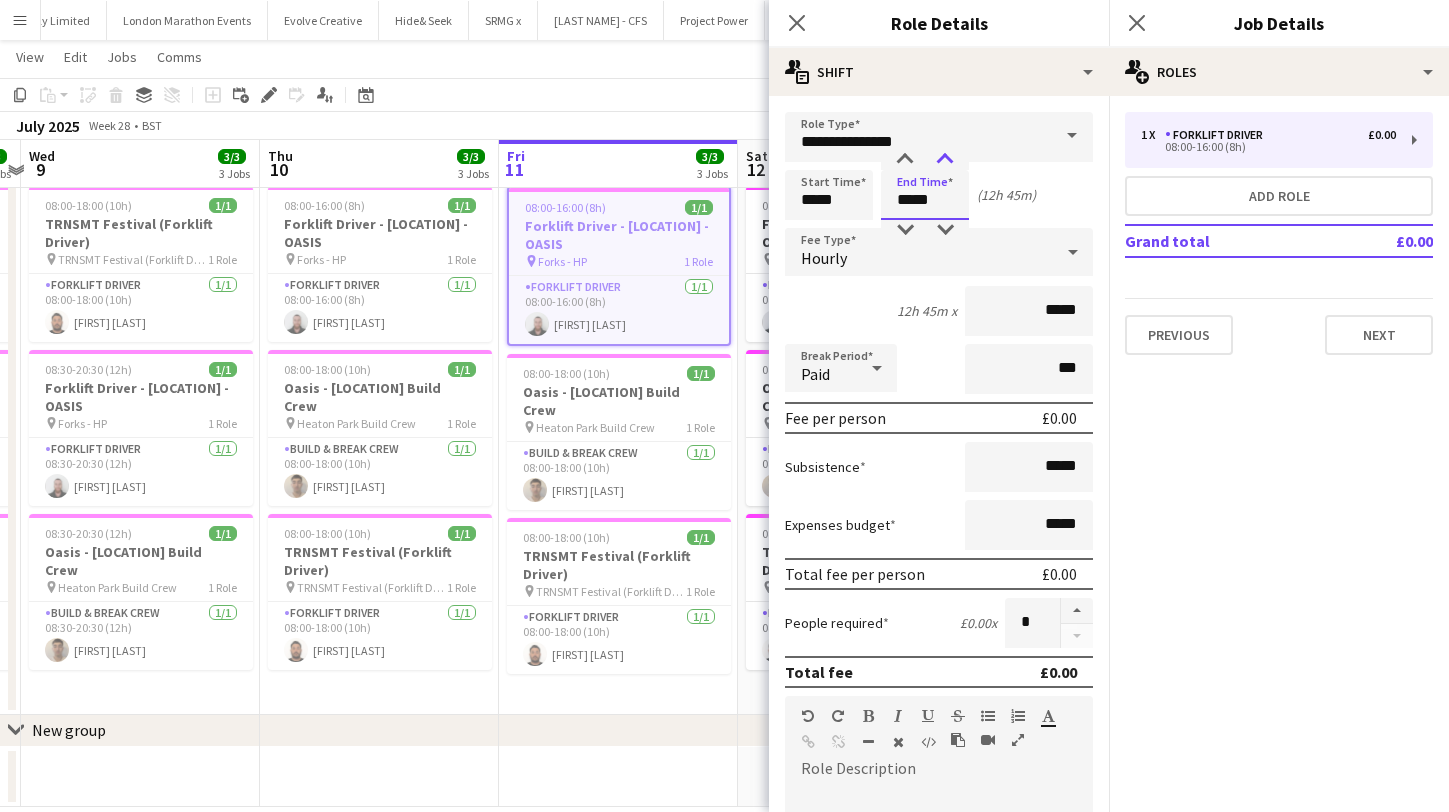 click at bounding box center (945, 160) 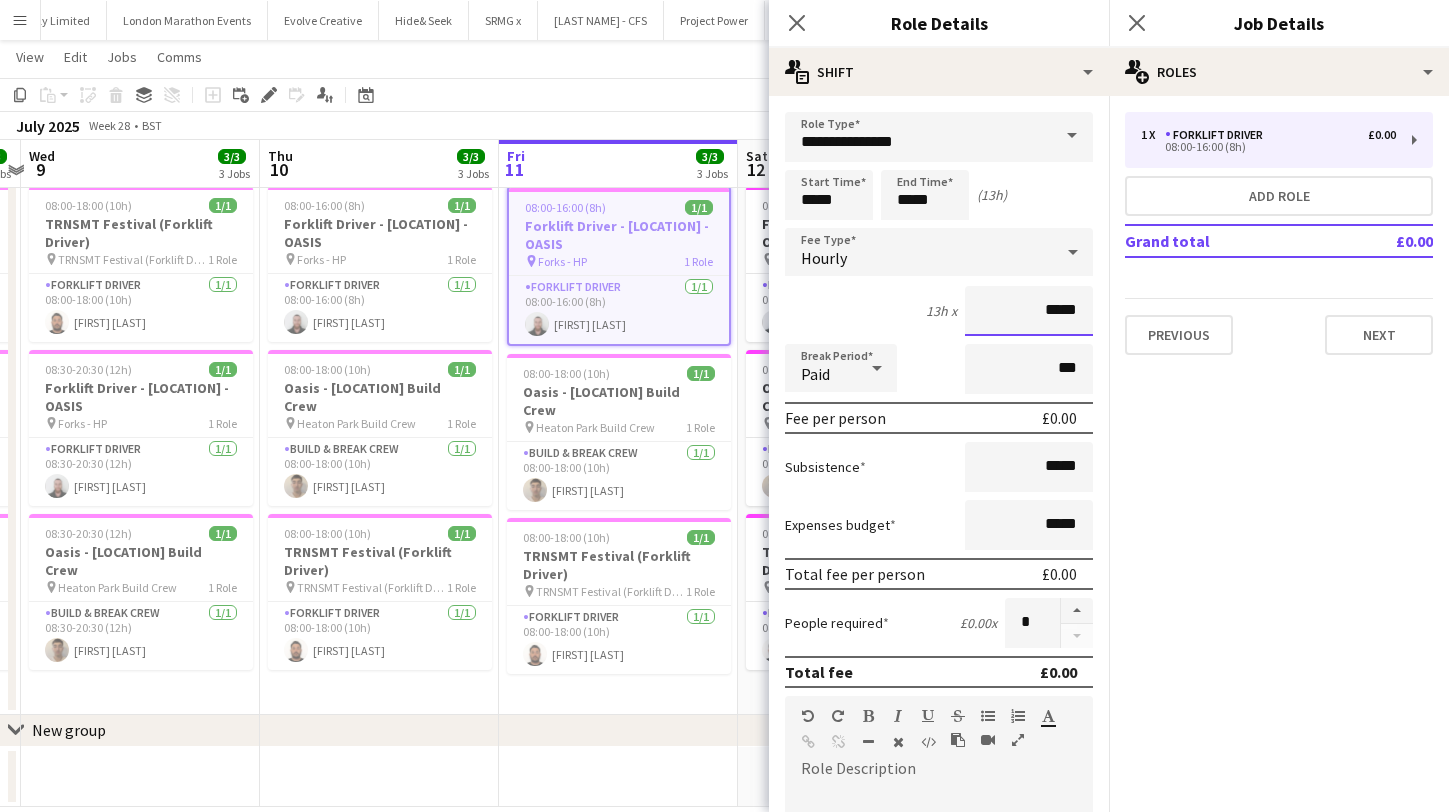 drag, startPoint x: 1082, startPoint y: 311, endPoint x: 918, endPoint y: 307, distance: 164.04877 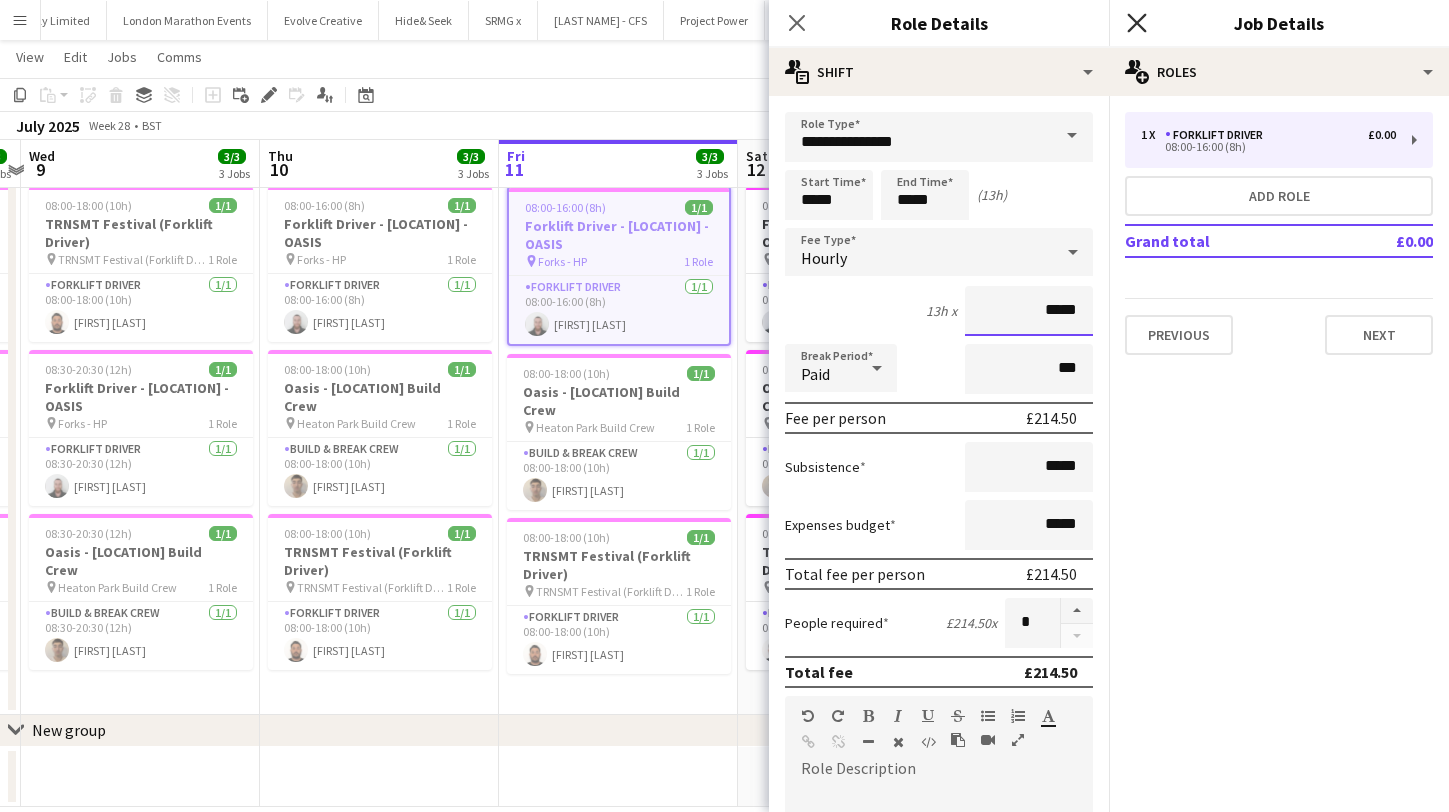 type on "*****" 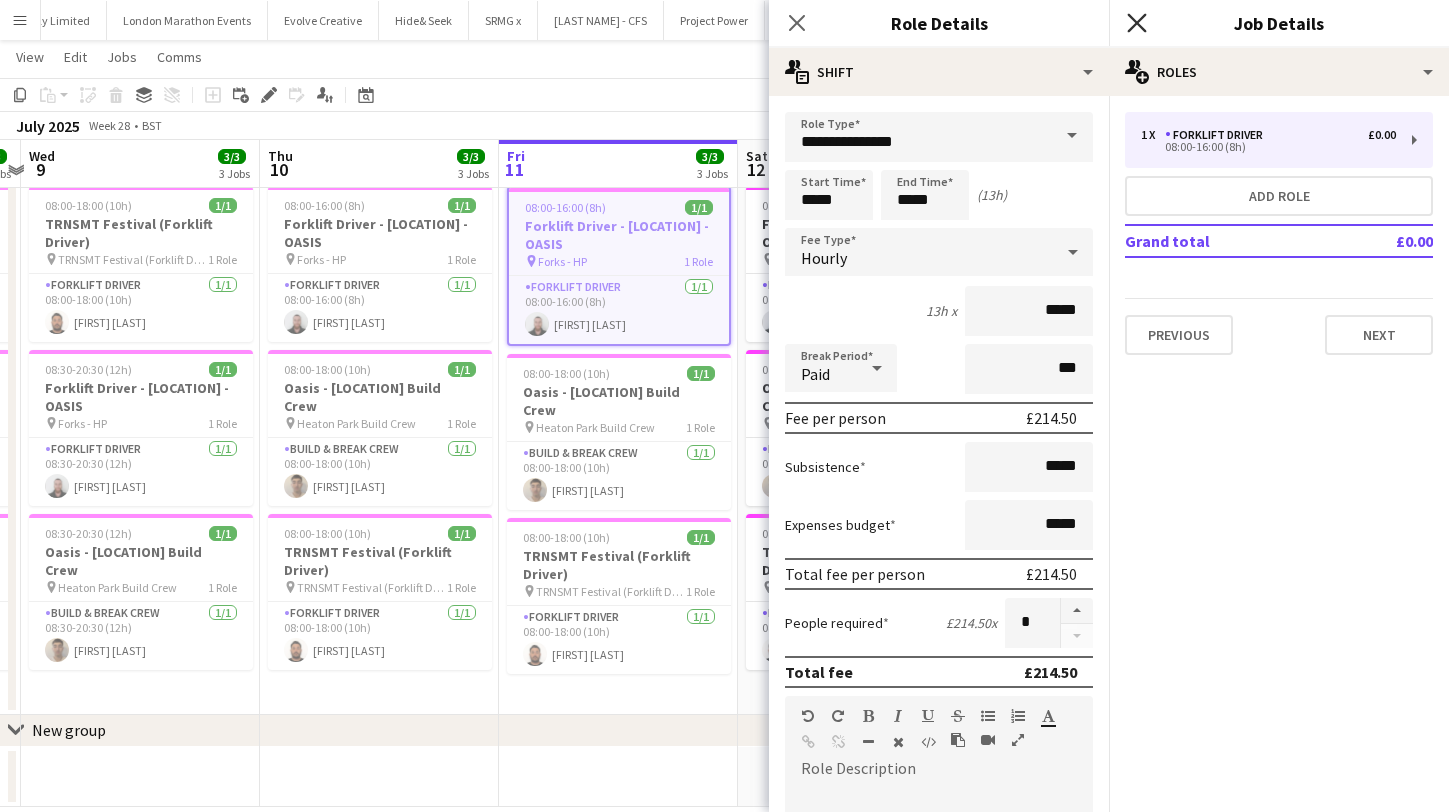 click 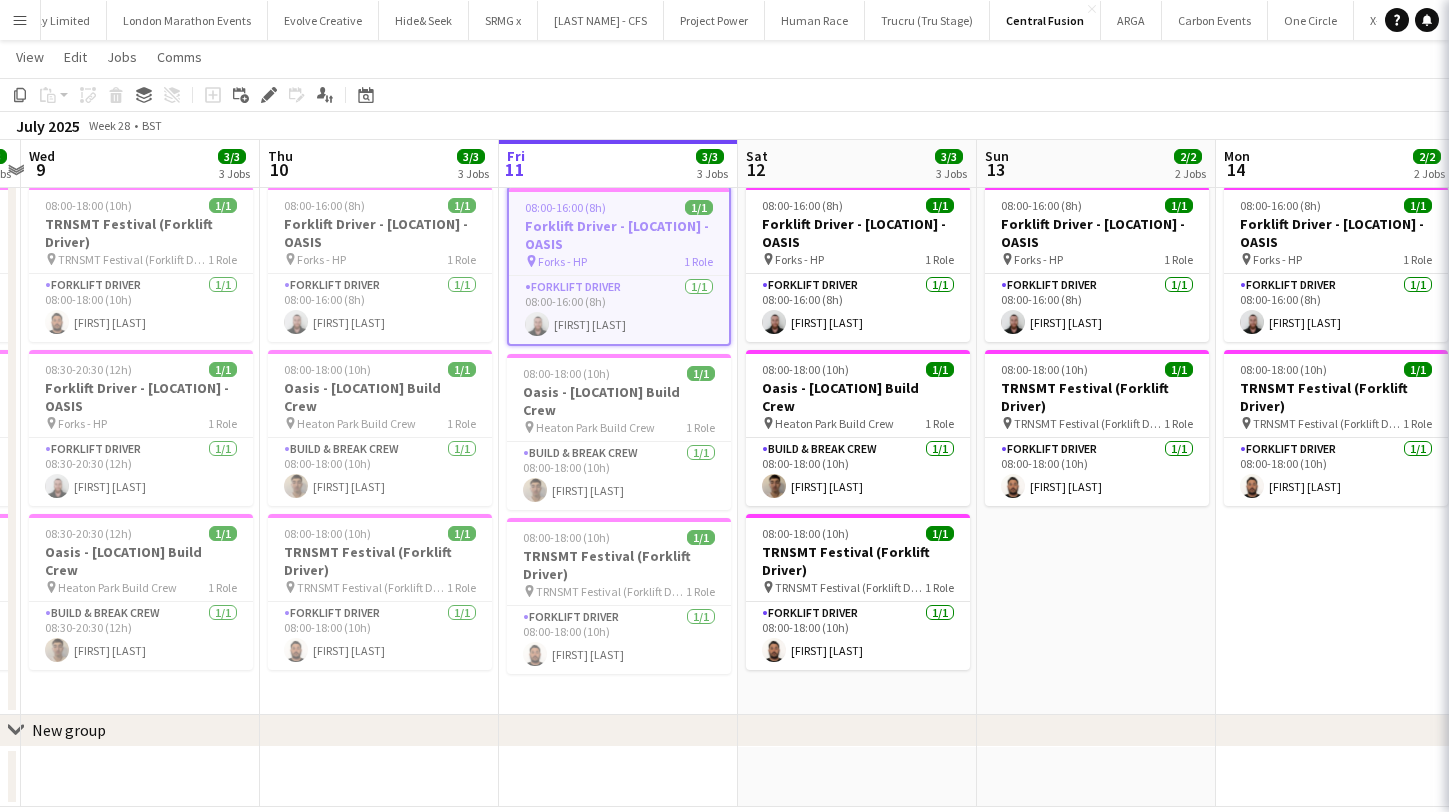 scroll, scrollTop: 0, scrollLeft: 0, axis: both 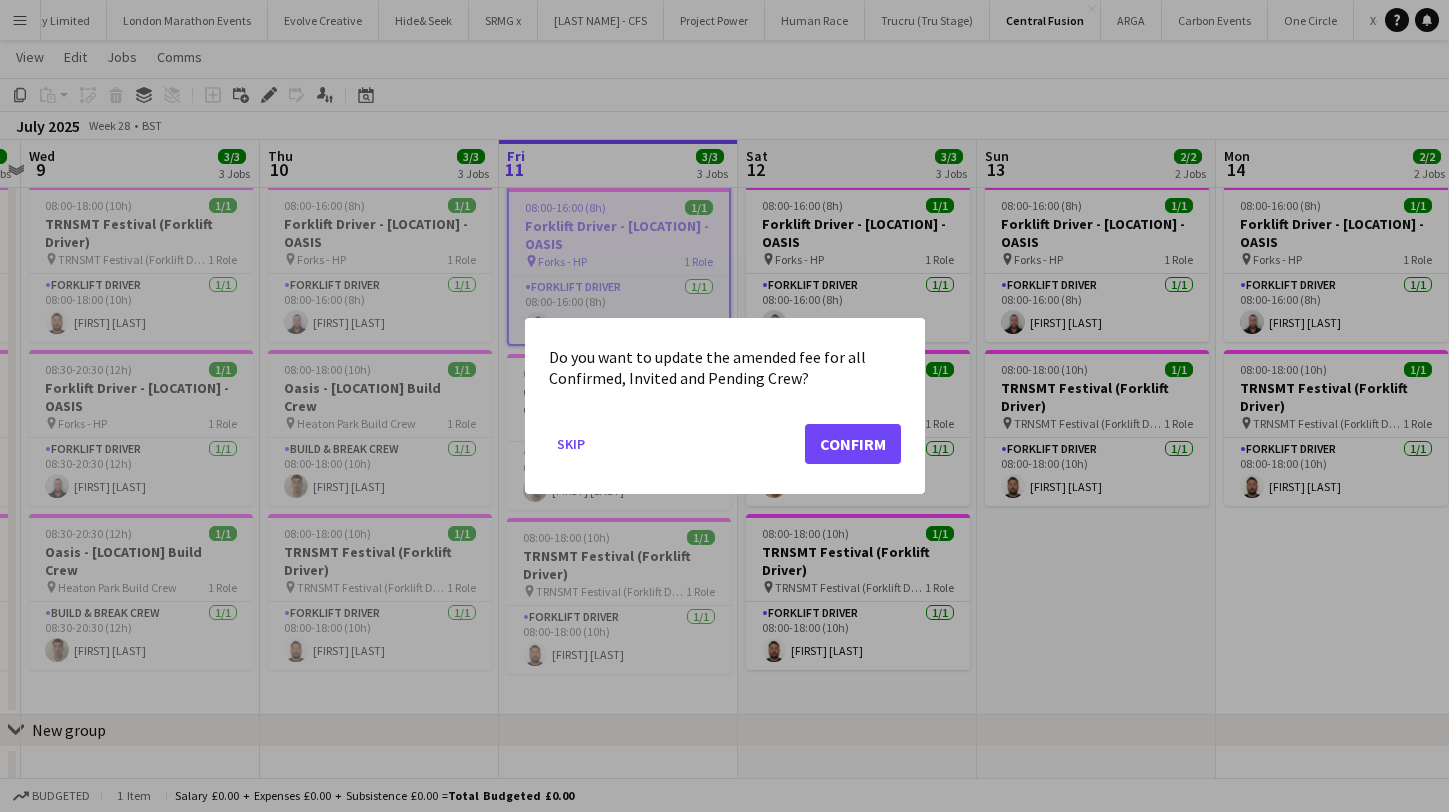 click on "Confirm" 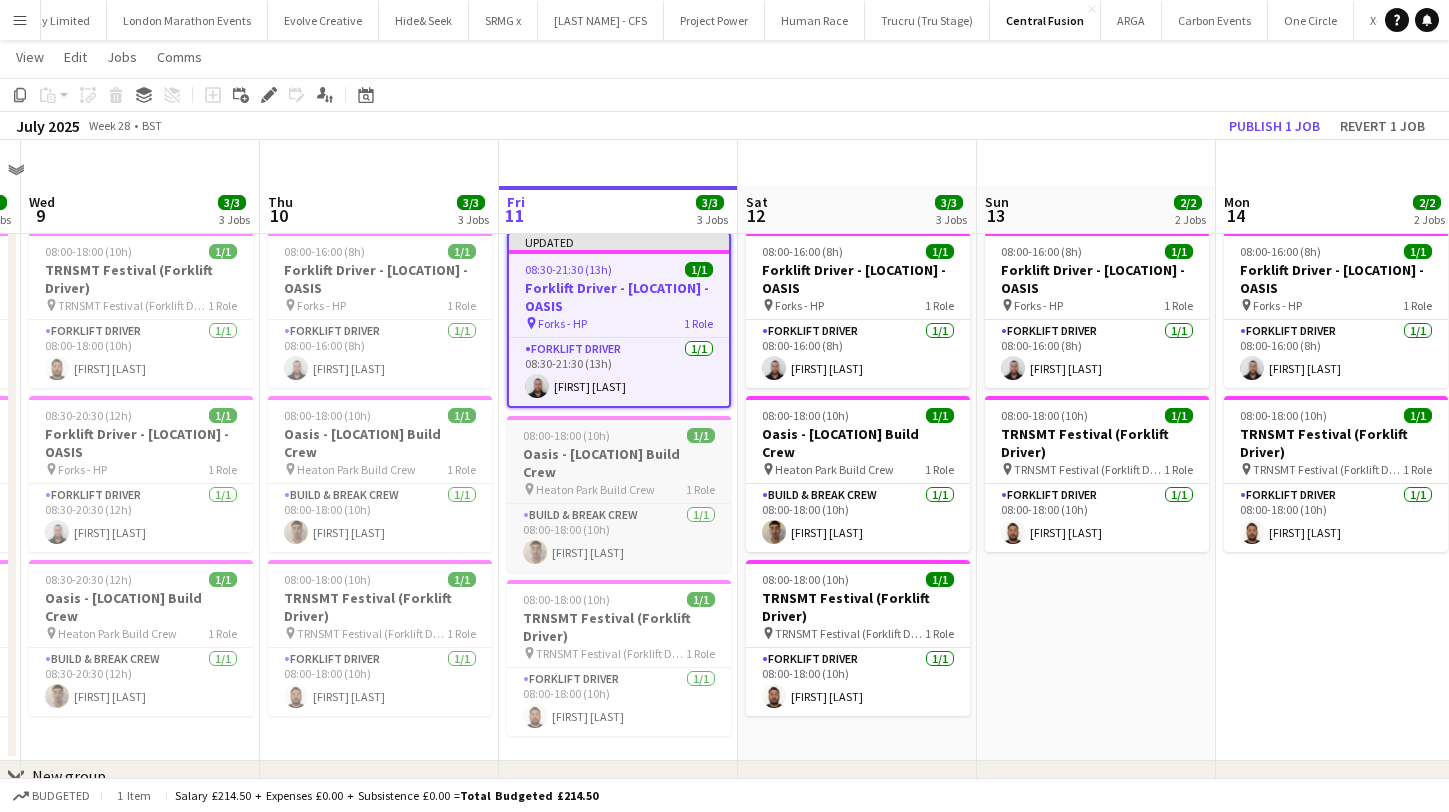 scroll, scrollTop: 46, scrollLeft: 0, axis: vertical 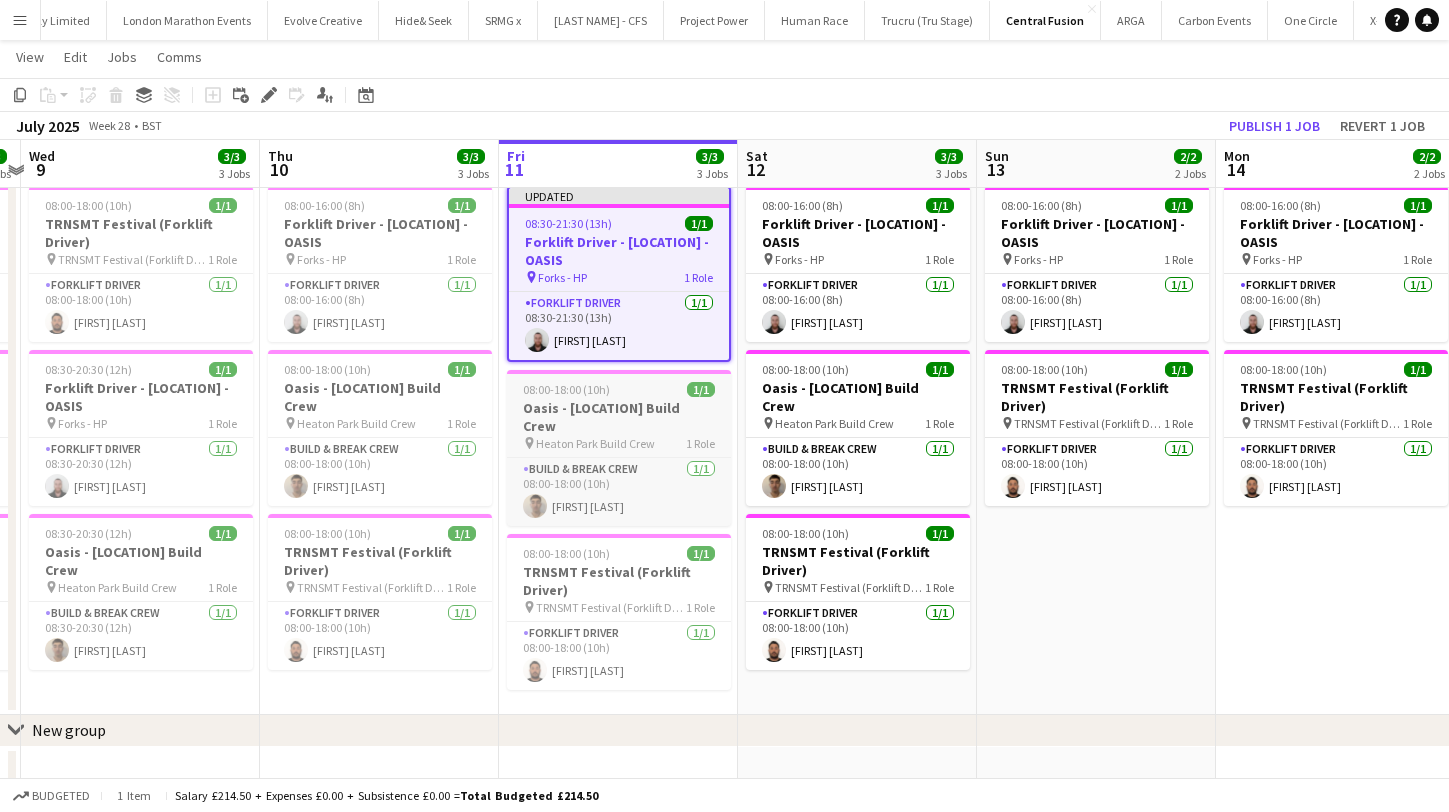 click on "Oasis - Heaton Park Build Crew" at bounding box center [619, 417] 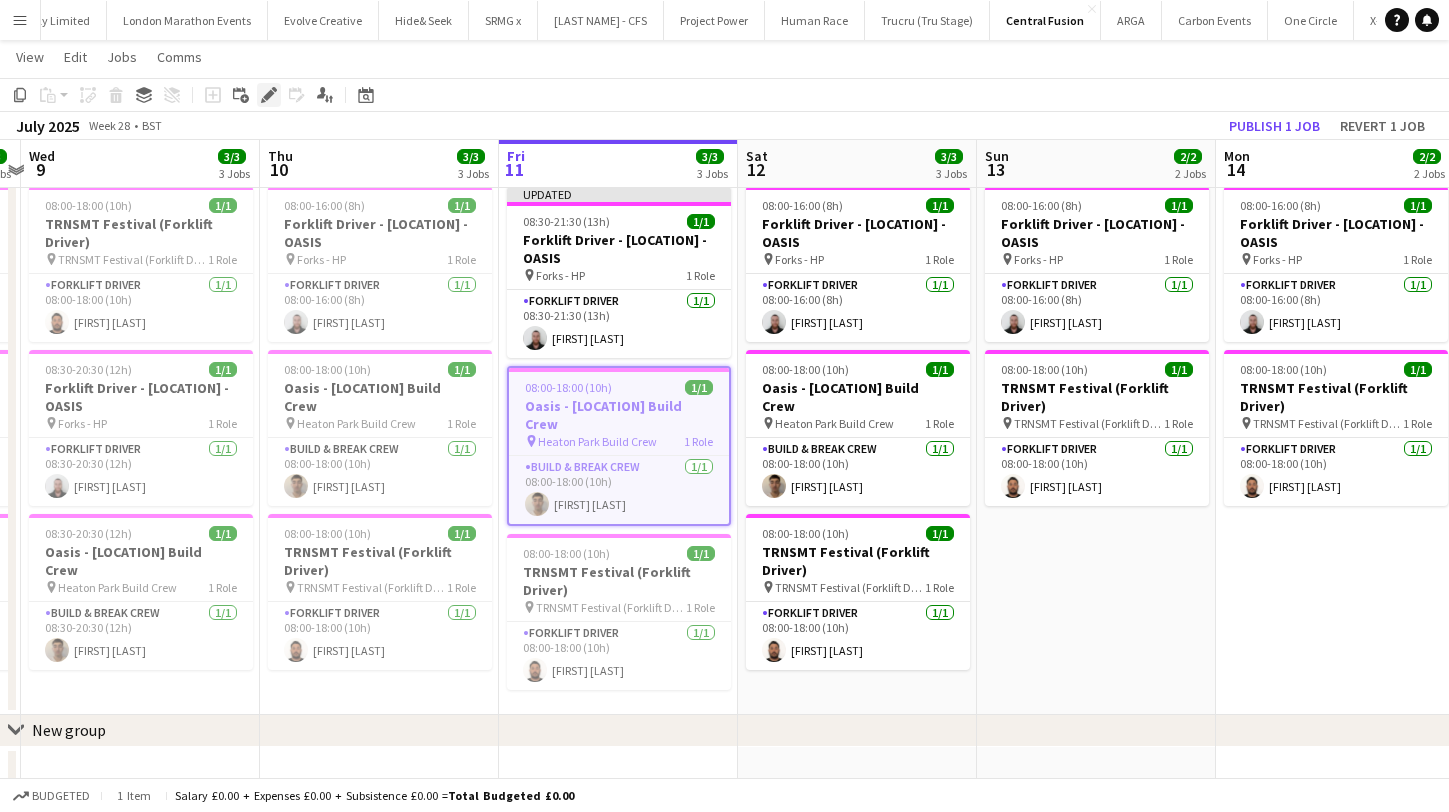 click on "Edit" 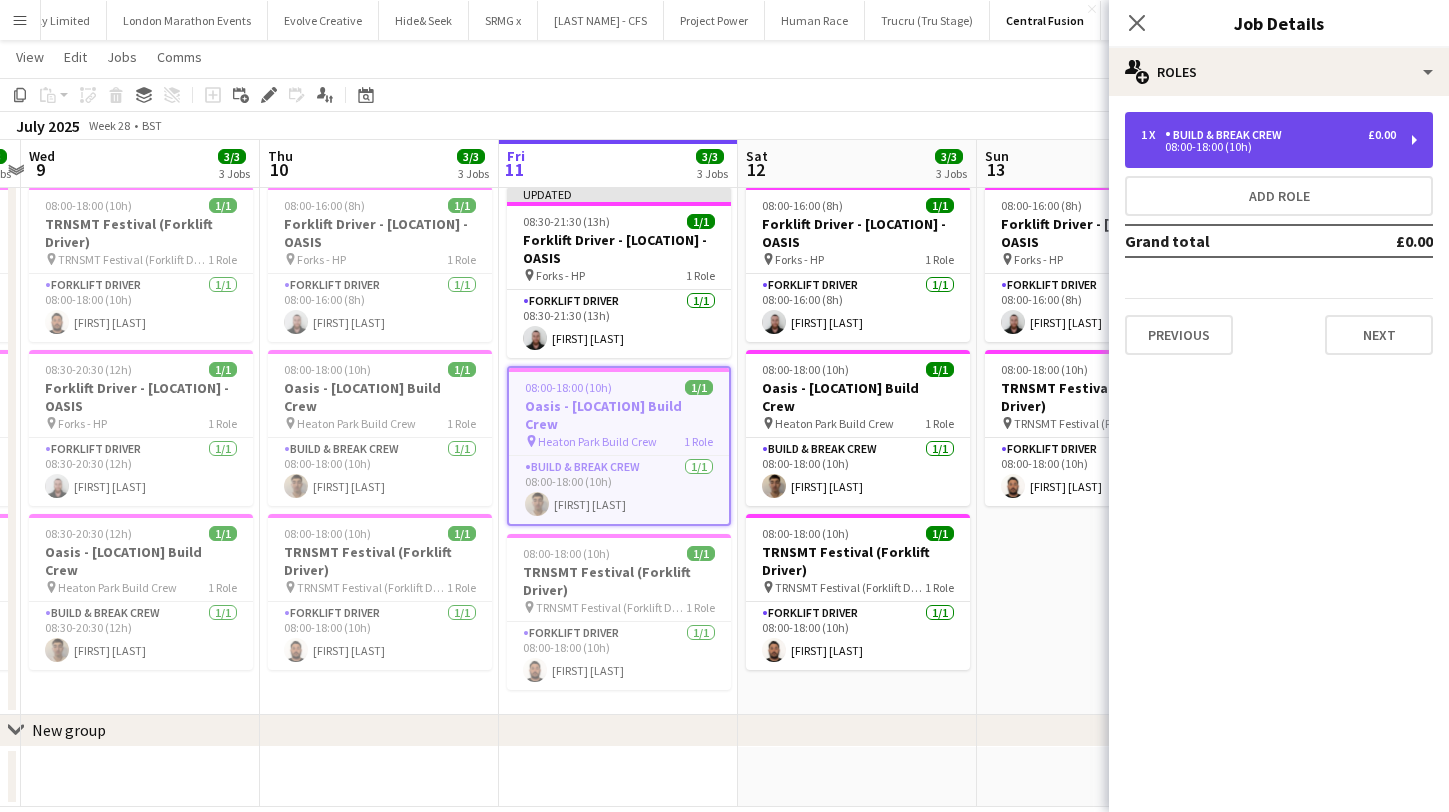 click on "08:00-18:00 (10h)" at bounding box center [1268, 147] 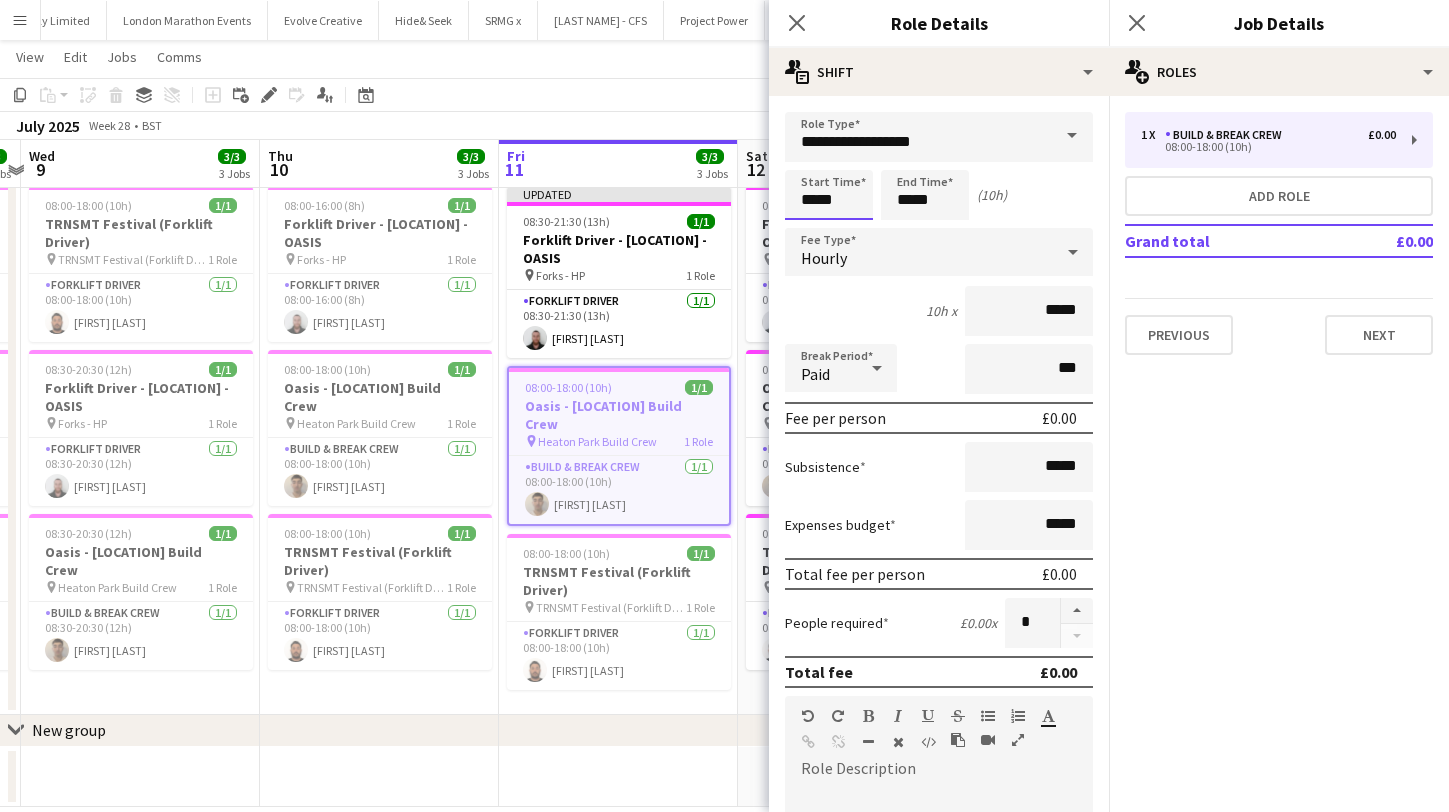 click on "Menu
Boards
Boards   Boards   All jobs   Status
Workforce
Workforce   My Workforce   Recruiting
Comms
Comms
Pay
Pay   Approvals   Payments   Reports
Platform Settings
Platform Settings   App settings   Your settings   Profiles
Training Academy
Training Academy
Knowledge Base
Knowledge Base
Product Updates
Product Updates   Log Out   Privacy   Rat Race
Close
CODESDE
Close
Cruck Tent
Close
WePop
Close
UnderBelly Limited
Close
London Marathon Events
Close
Evolve Creative
Close
Hide& Seek
Close
SRMG x
Close
Close" at bounding box center (724, 397) 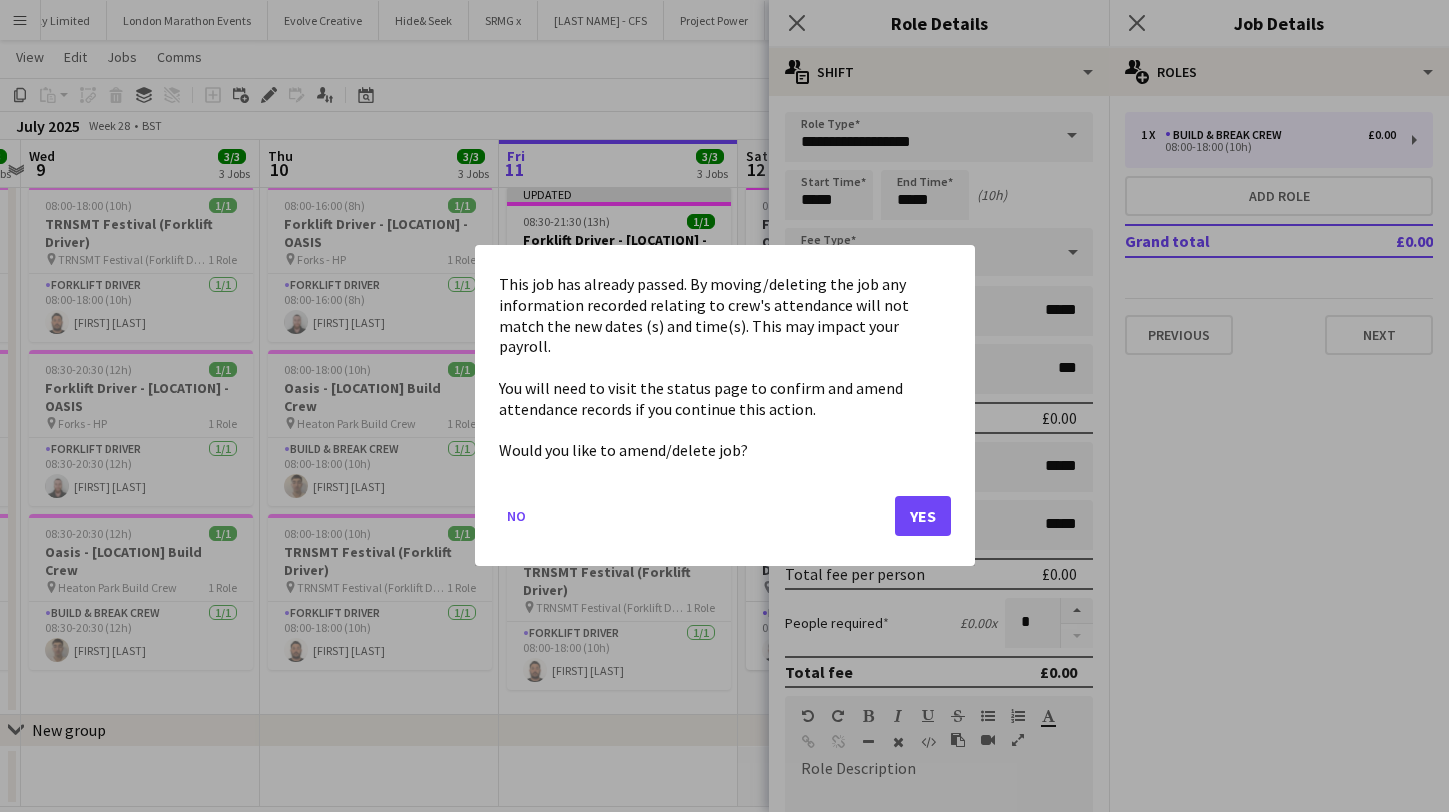 click on "Yes" 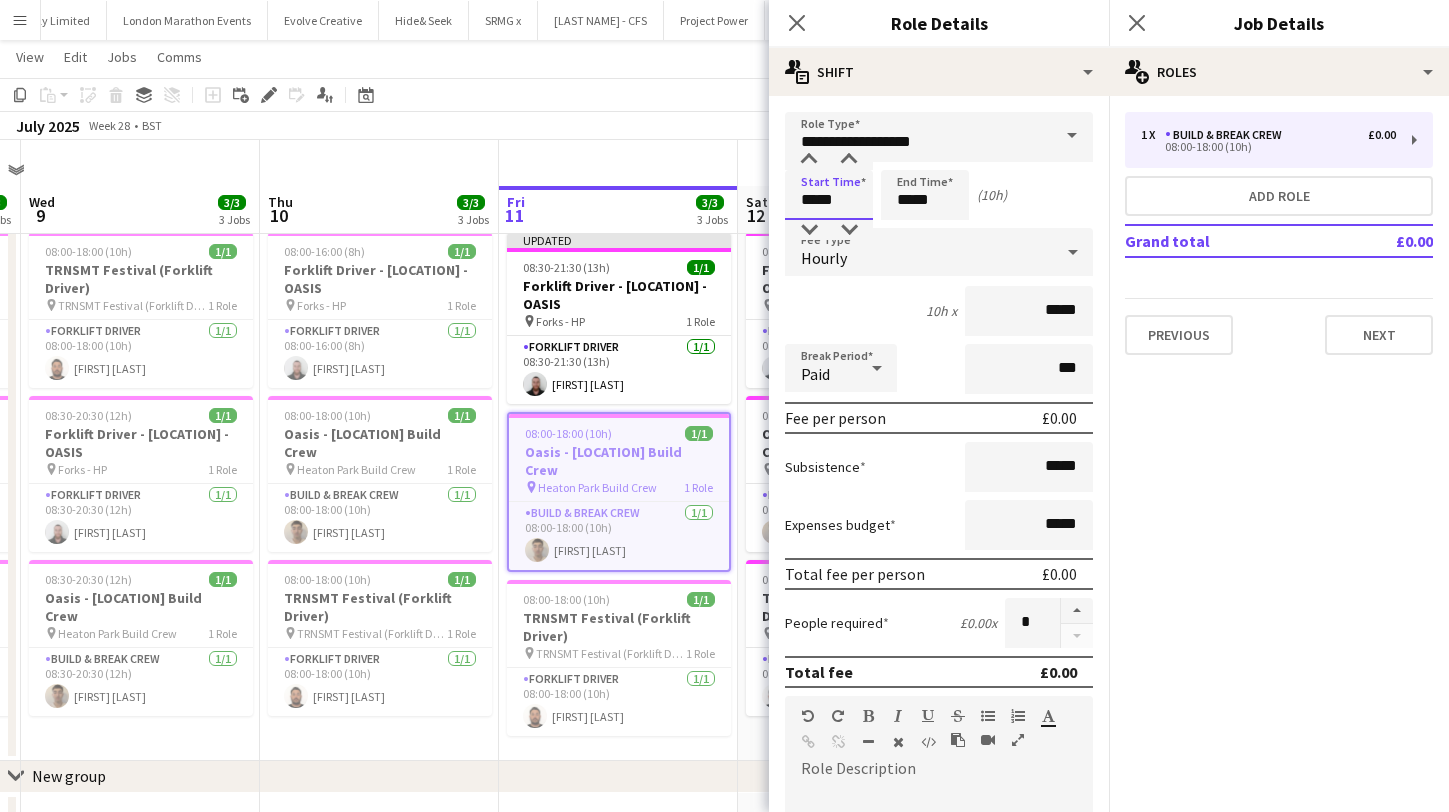scroll, scrollTop: 46, scrollLeft: 0, axis: vertical 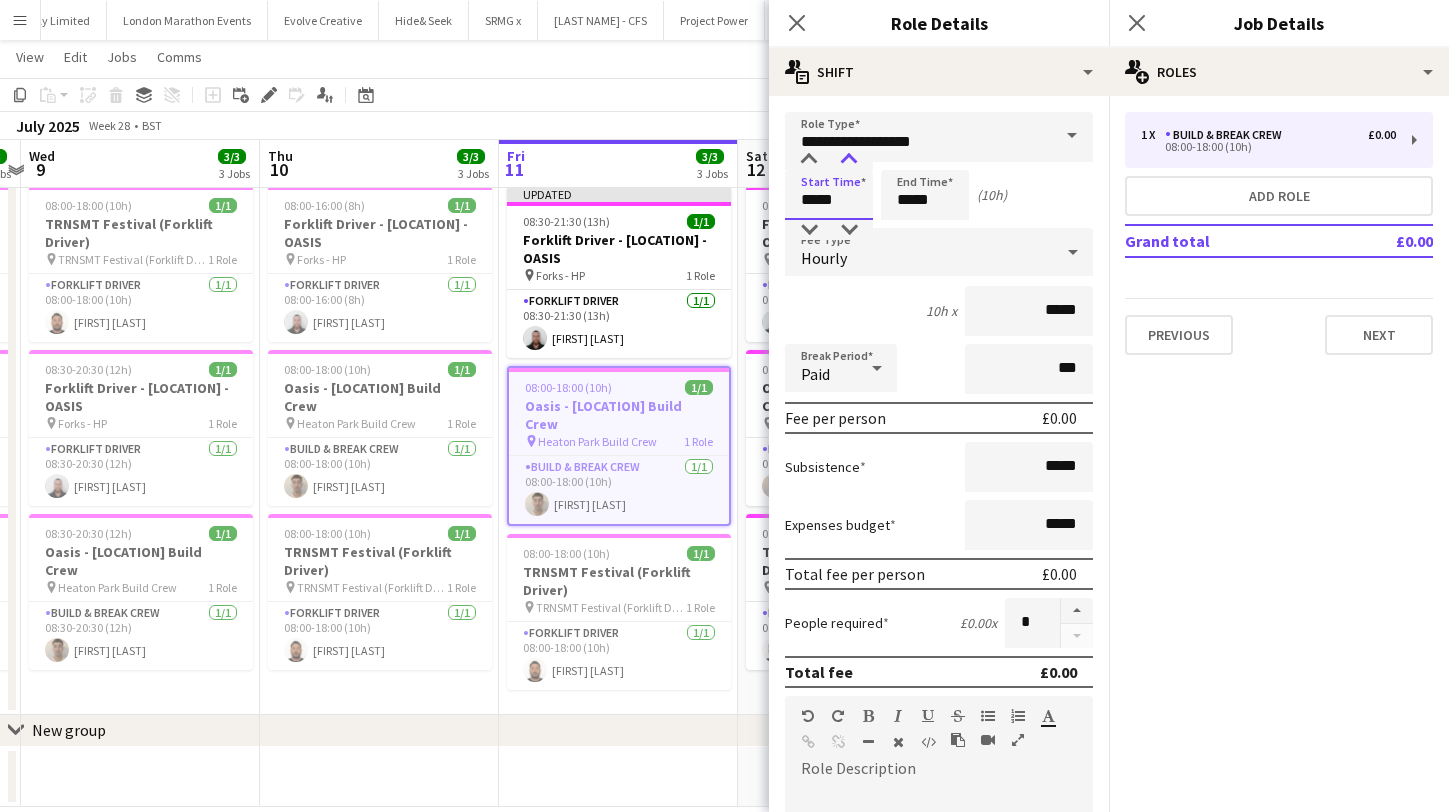 click at bounding box center [849, 160] 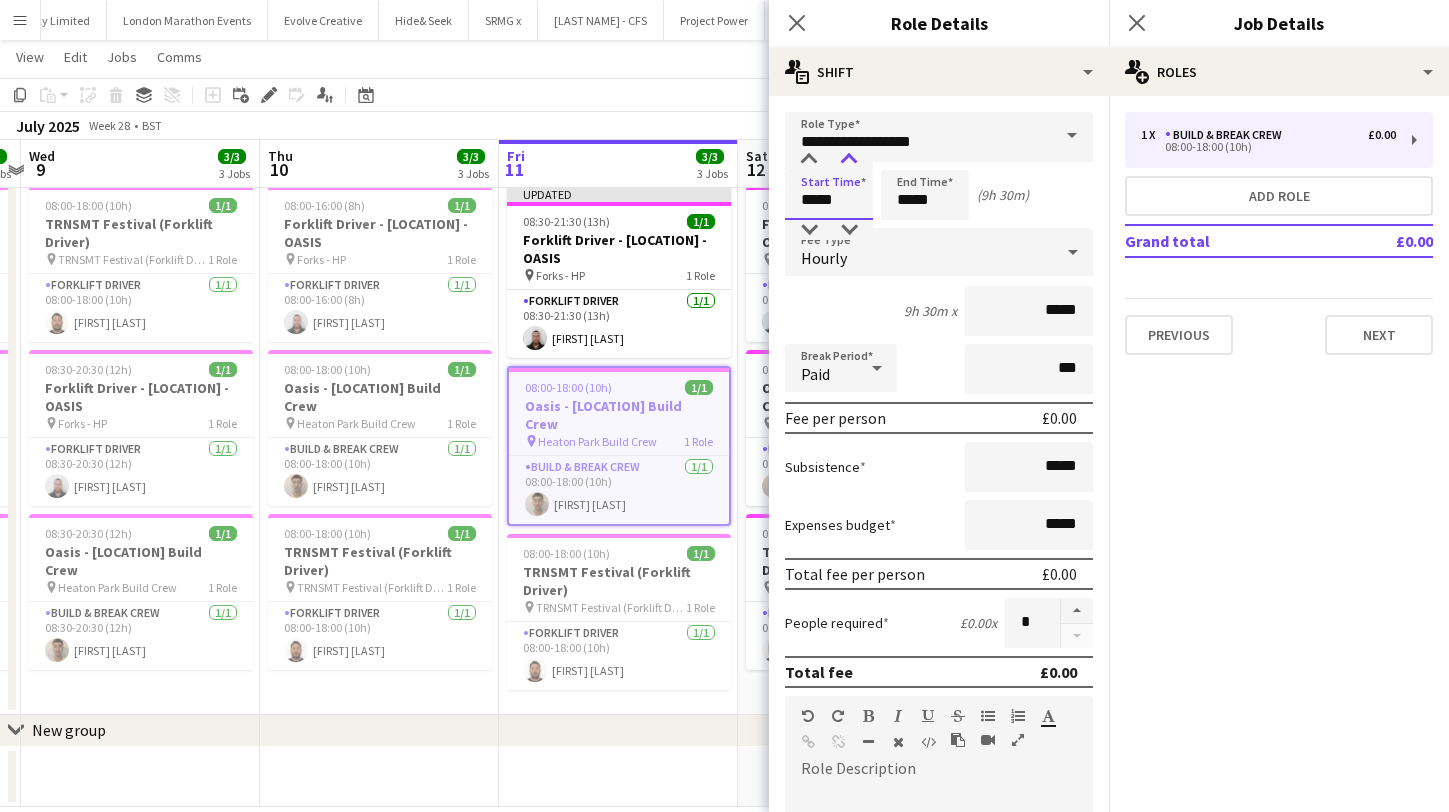 click at bounding box center [849, 160] 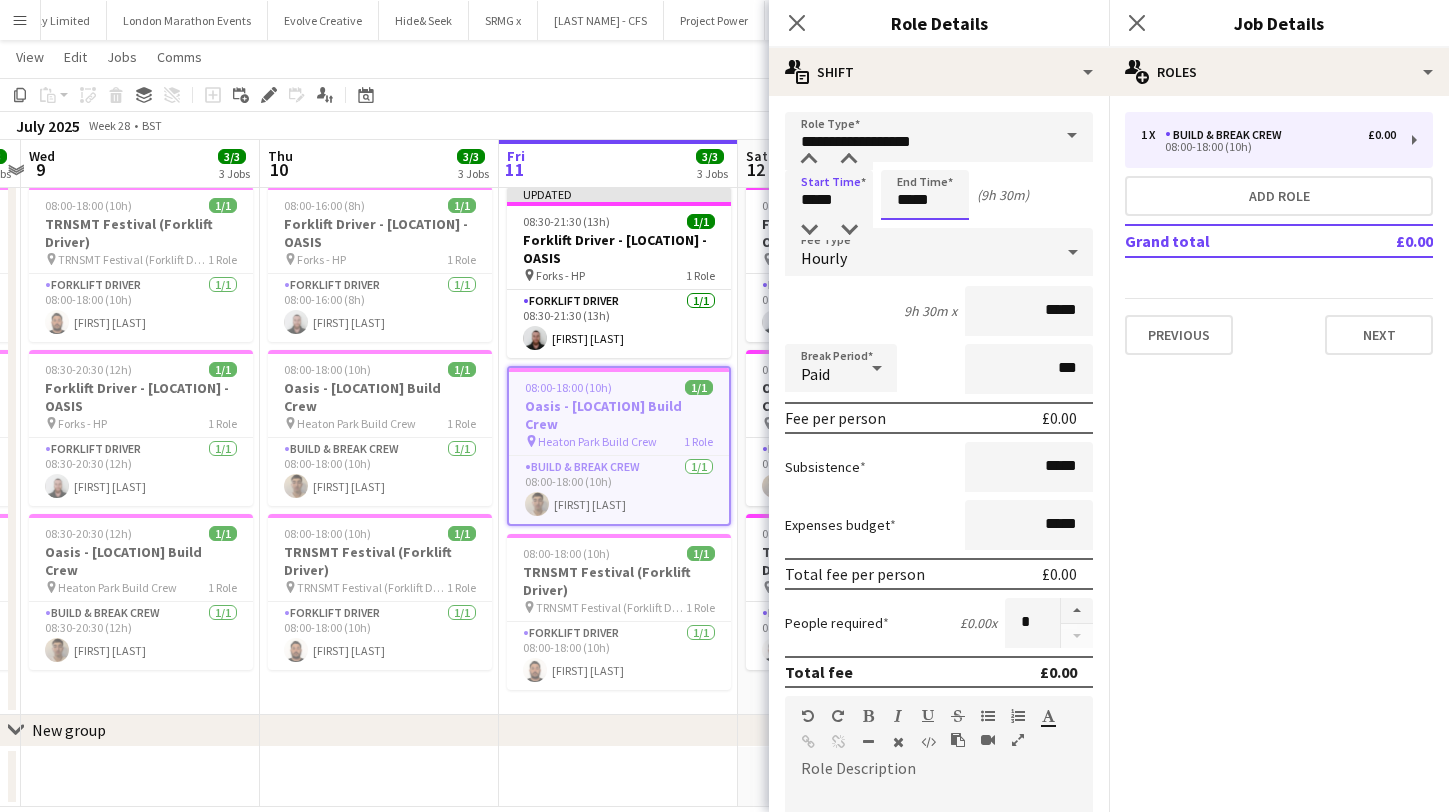 click on "*****" at bounding box center [925, 195] 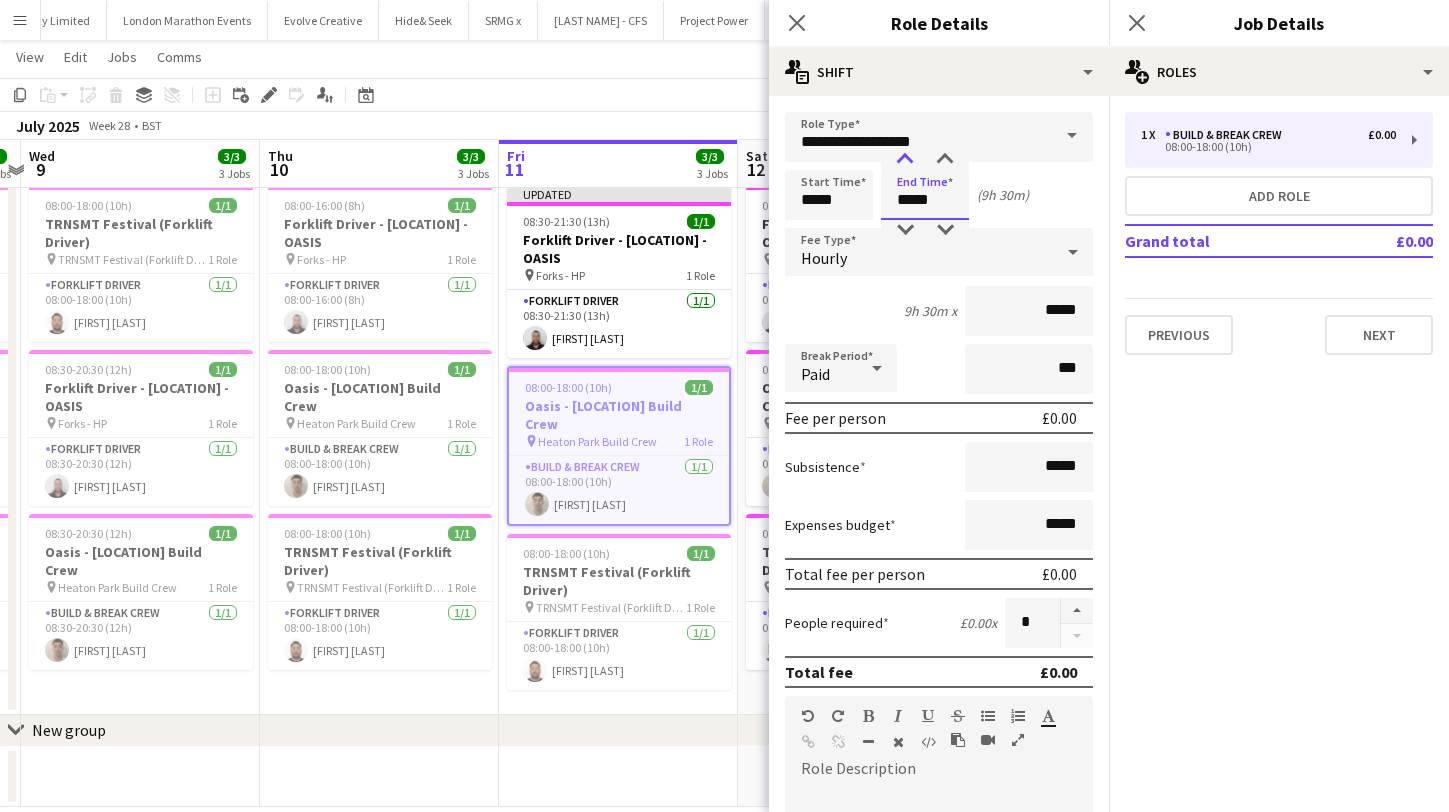 click at bounding box center [905, 160] 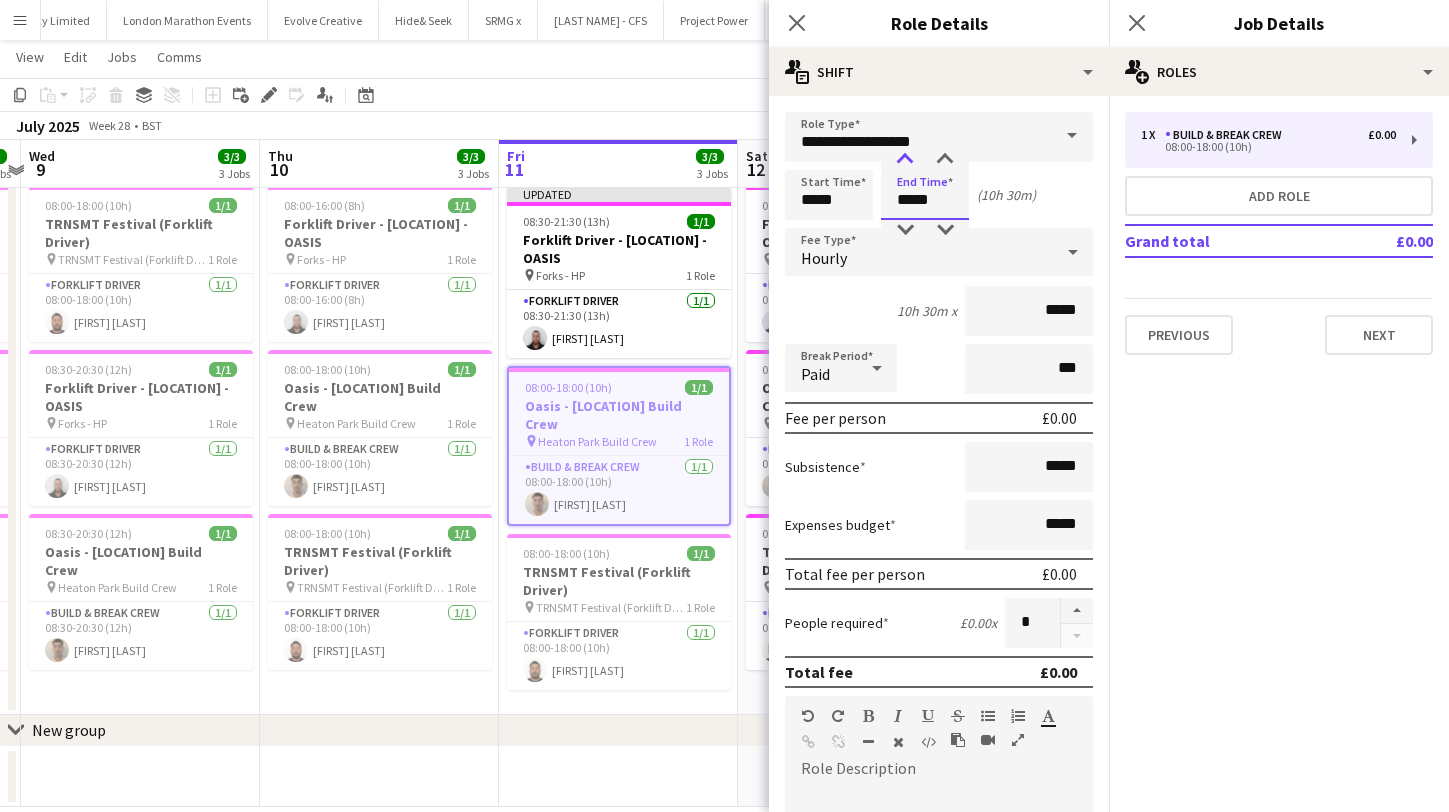 click at bounding box center (905, 160) 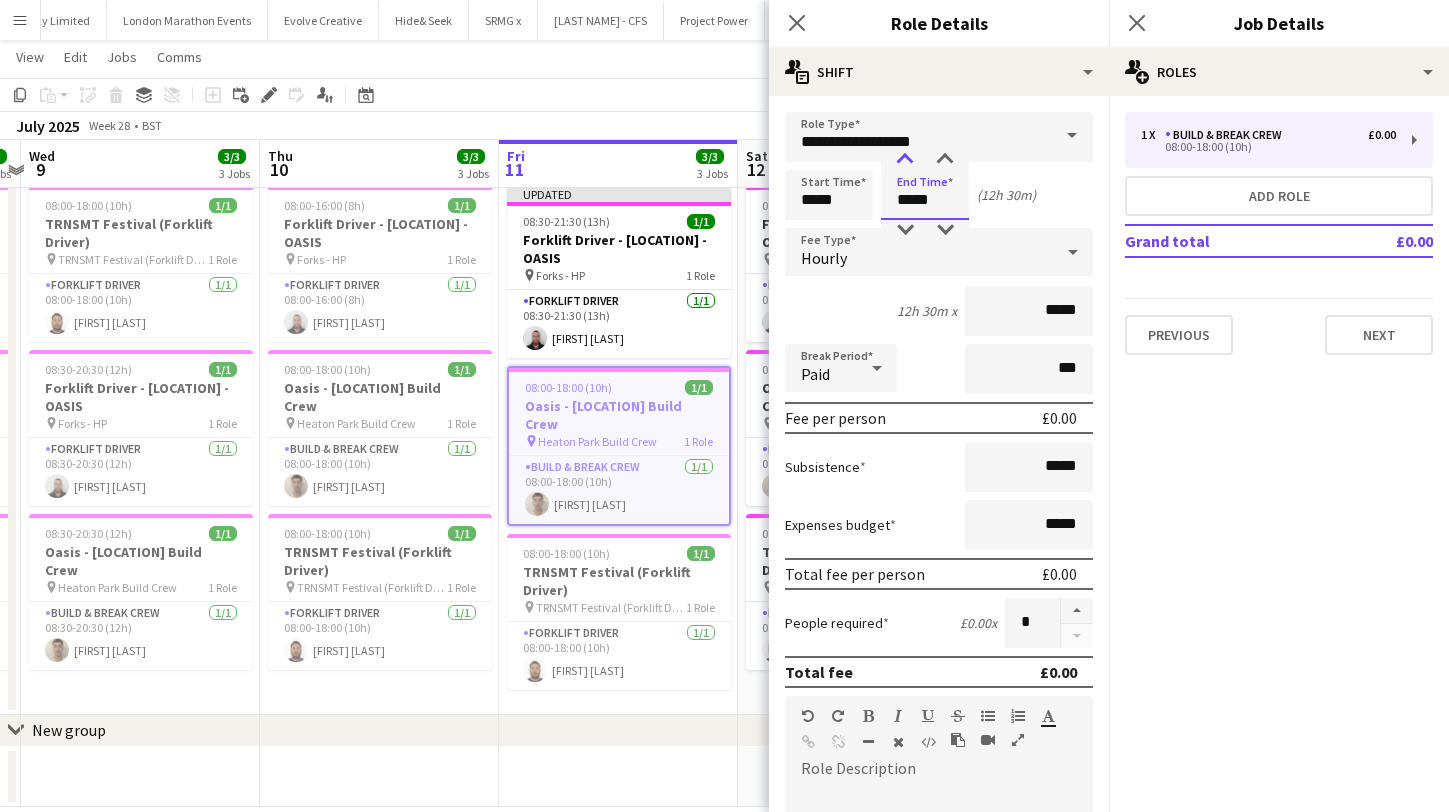 click at bounding box center [905, 160] 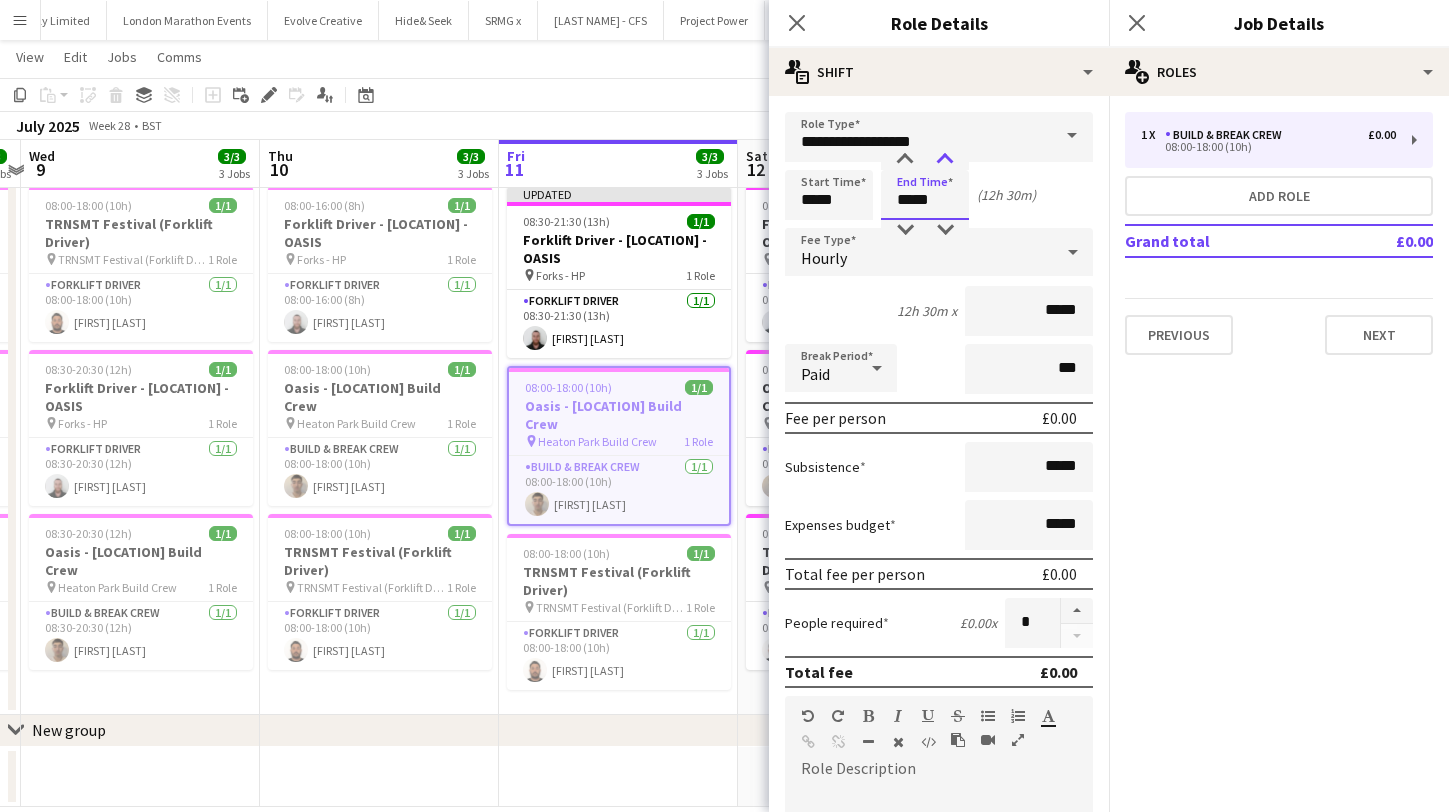 click at bounding box center (945, 160) 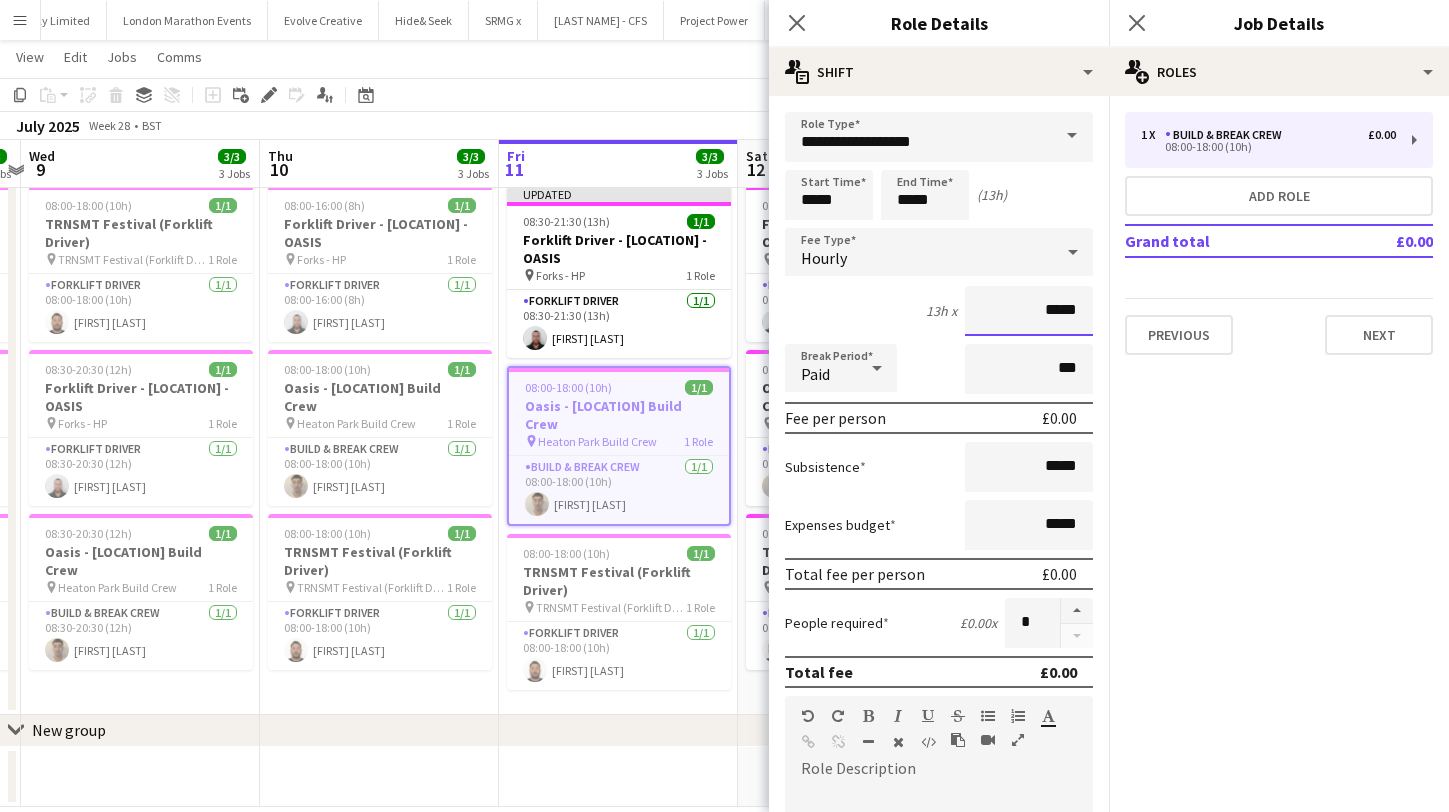 drag, startPoint x: 1081, startPoint y: 312, endPoint x: 877, endPoint y: 288, distance: 205.4069 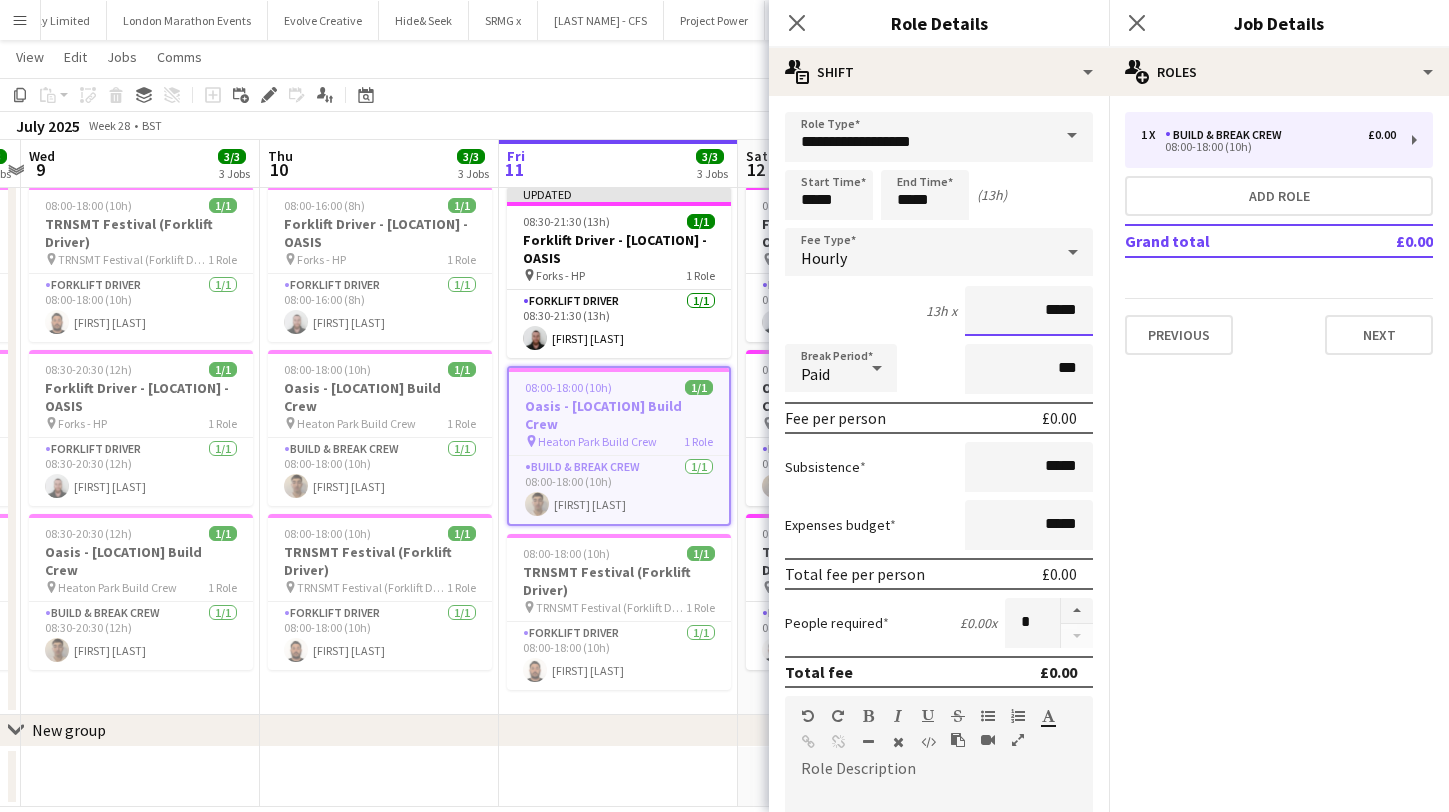 click on "13h x  *****" at bounding box center [939, 311] 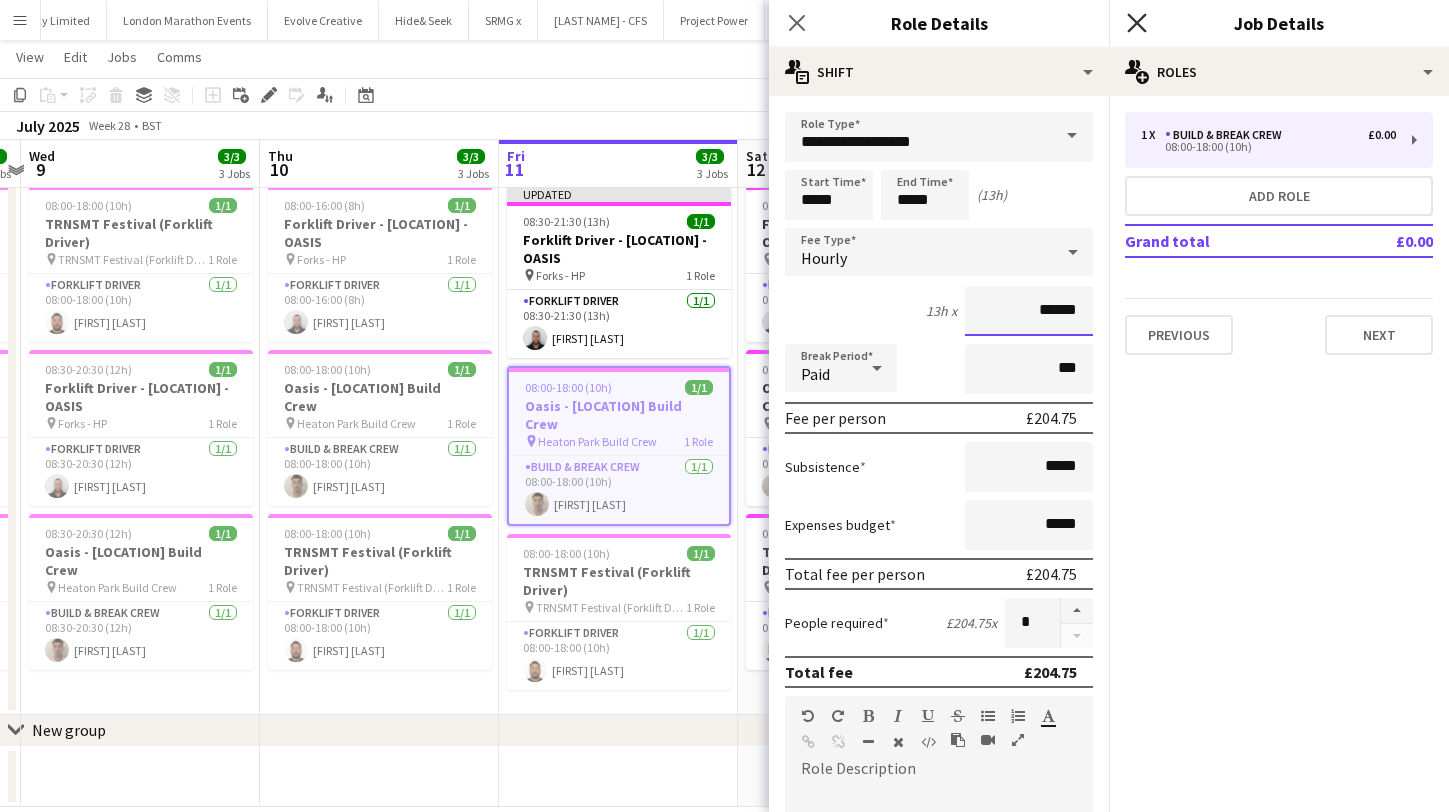 type on "******" 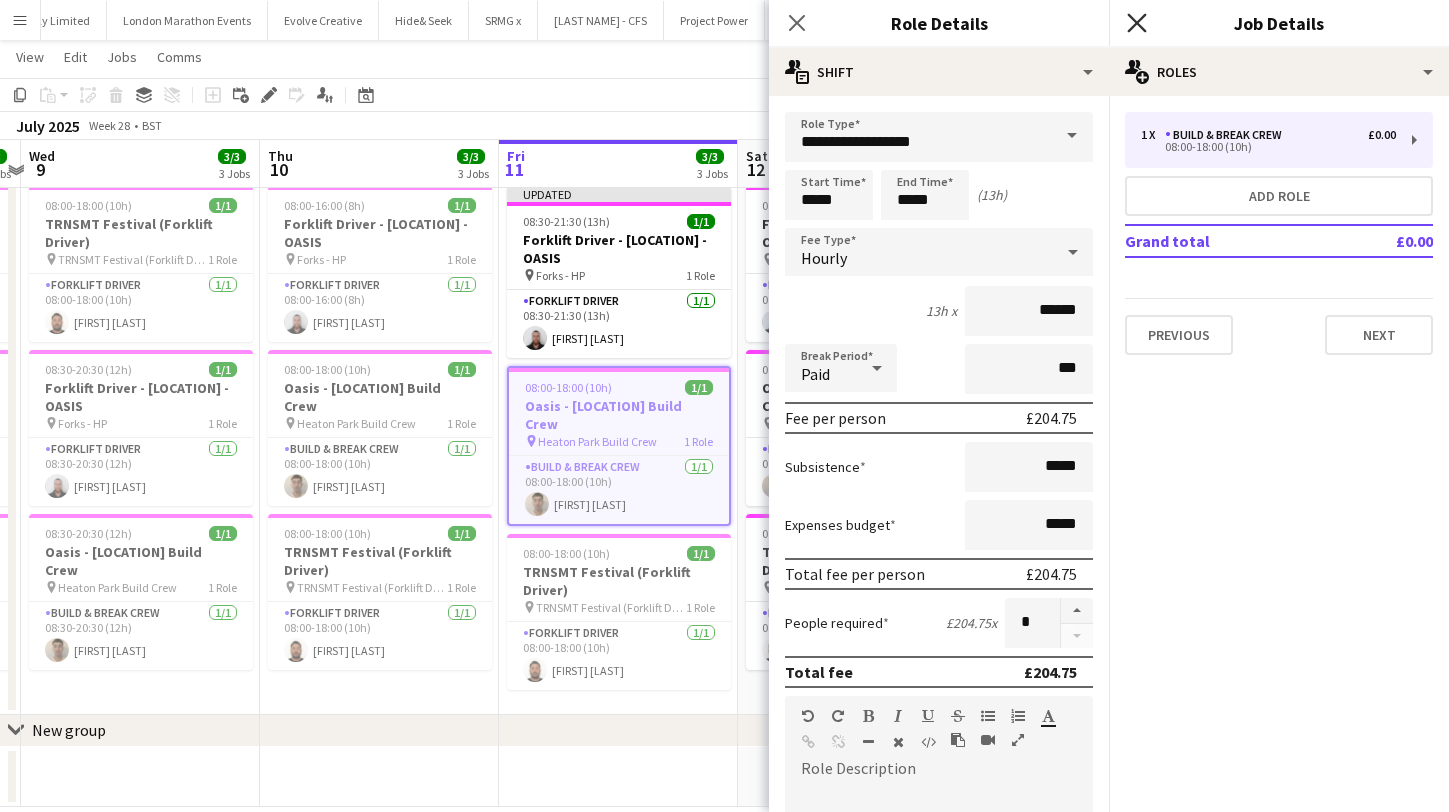 click on "Close pop-in" 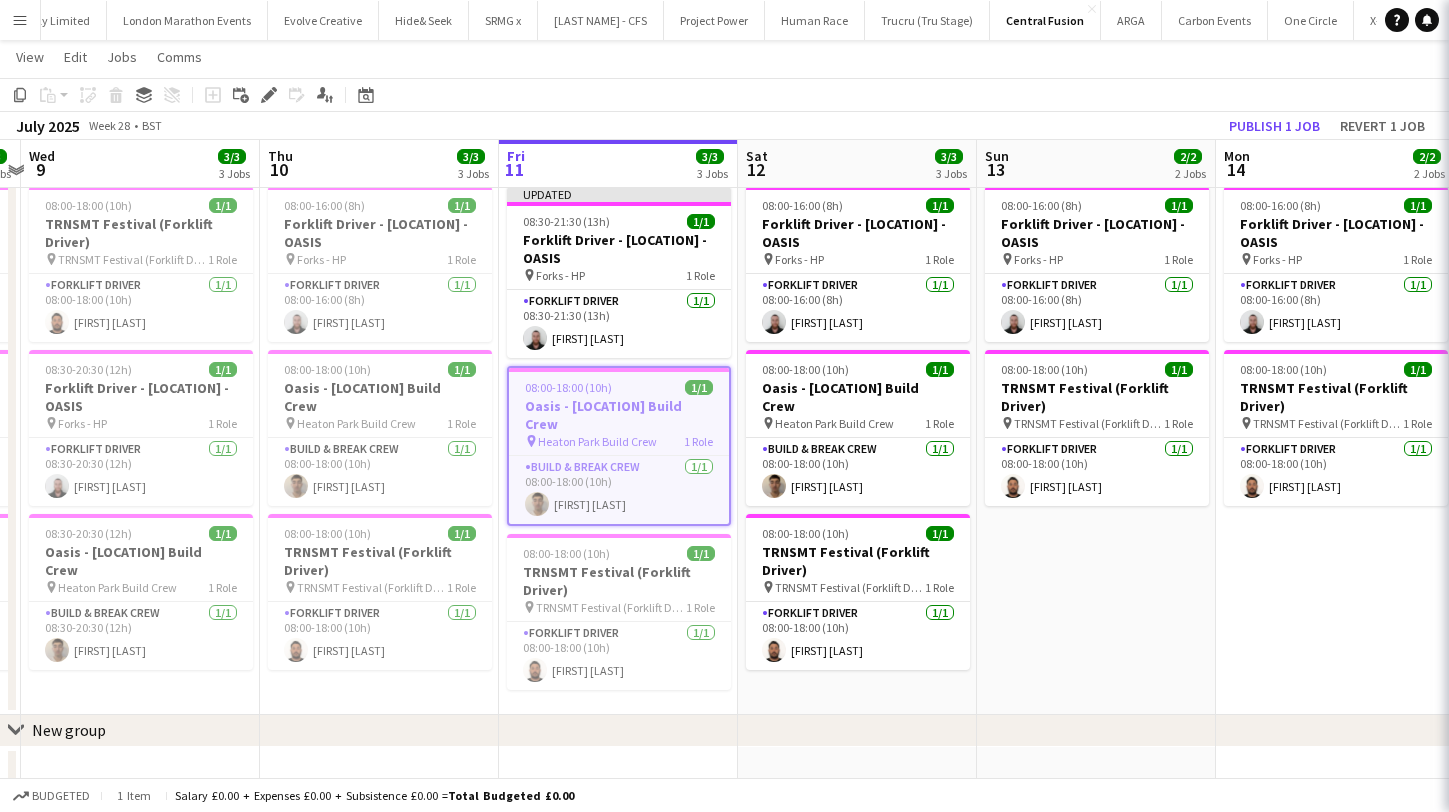 scroll, scrollTop: 0, scrollLeft: 0, axis: both 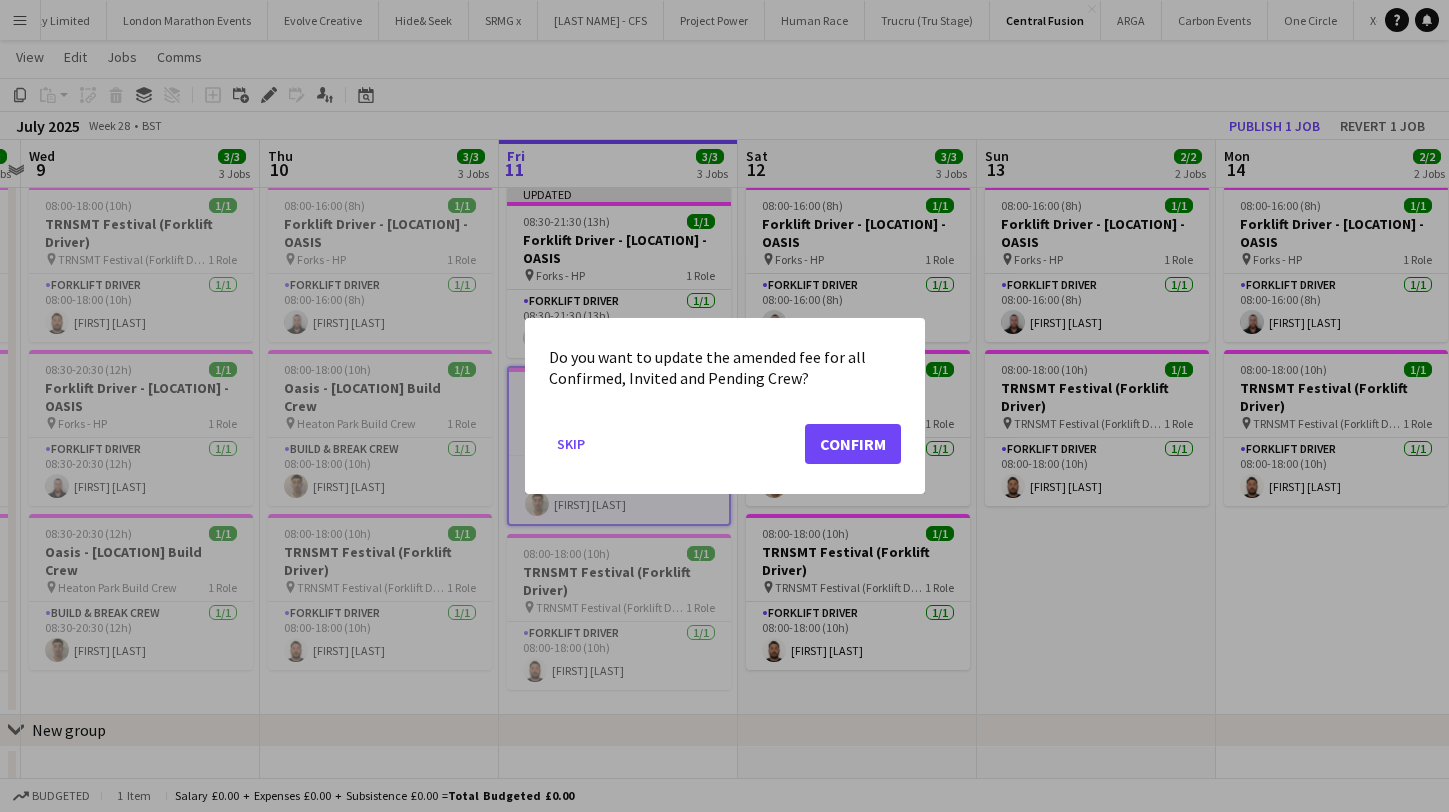 click on "Confirm" 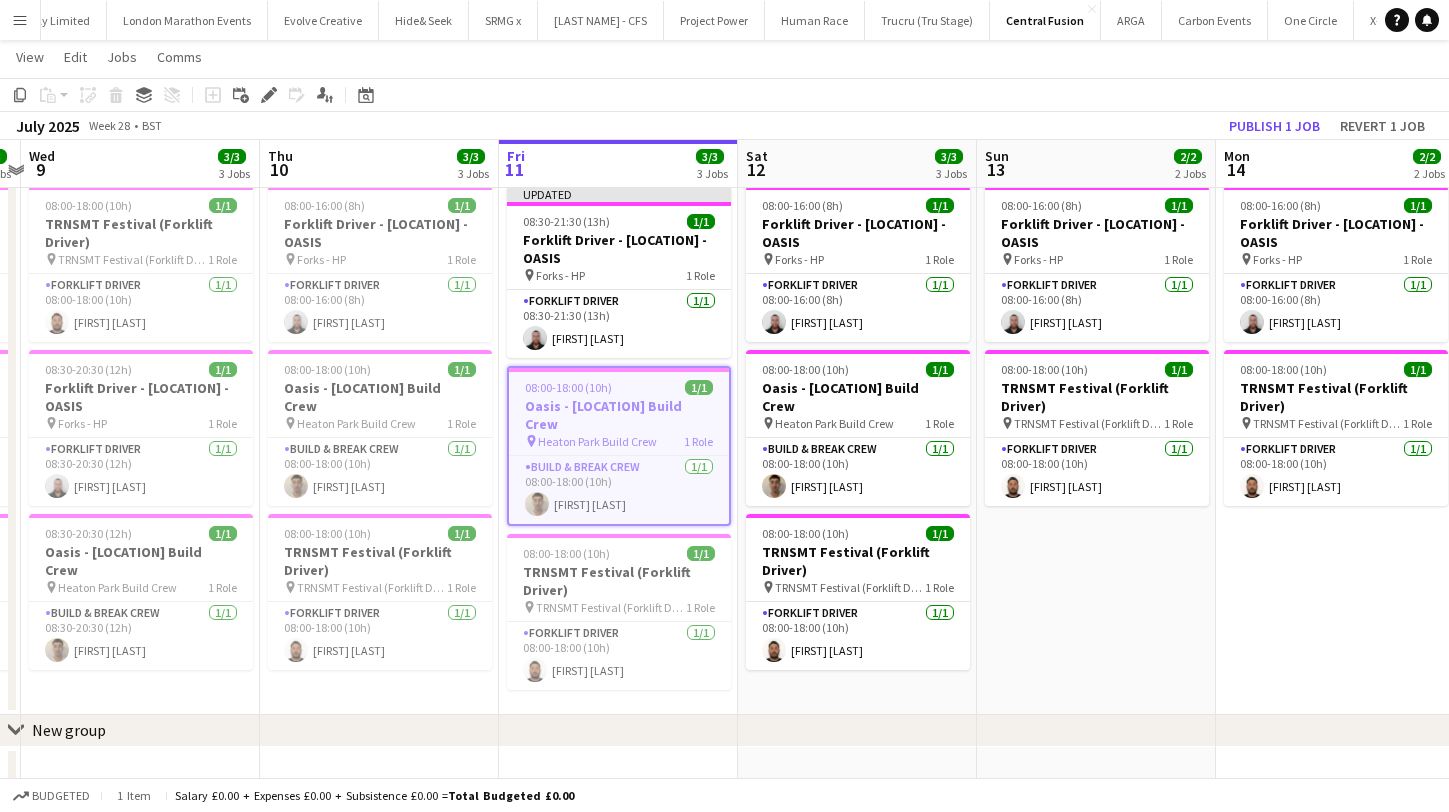 scroll, scrollTop: 46, scrollLeft: 0, axis: vertical 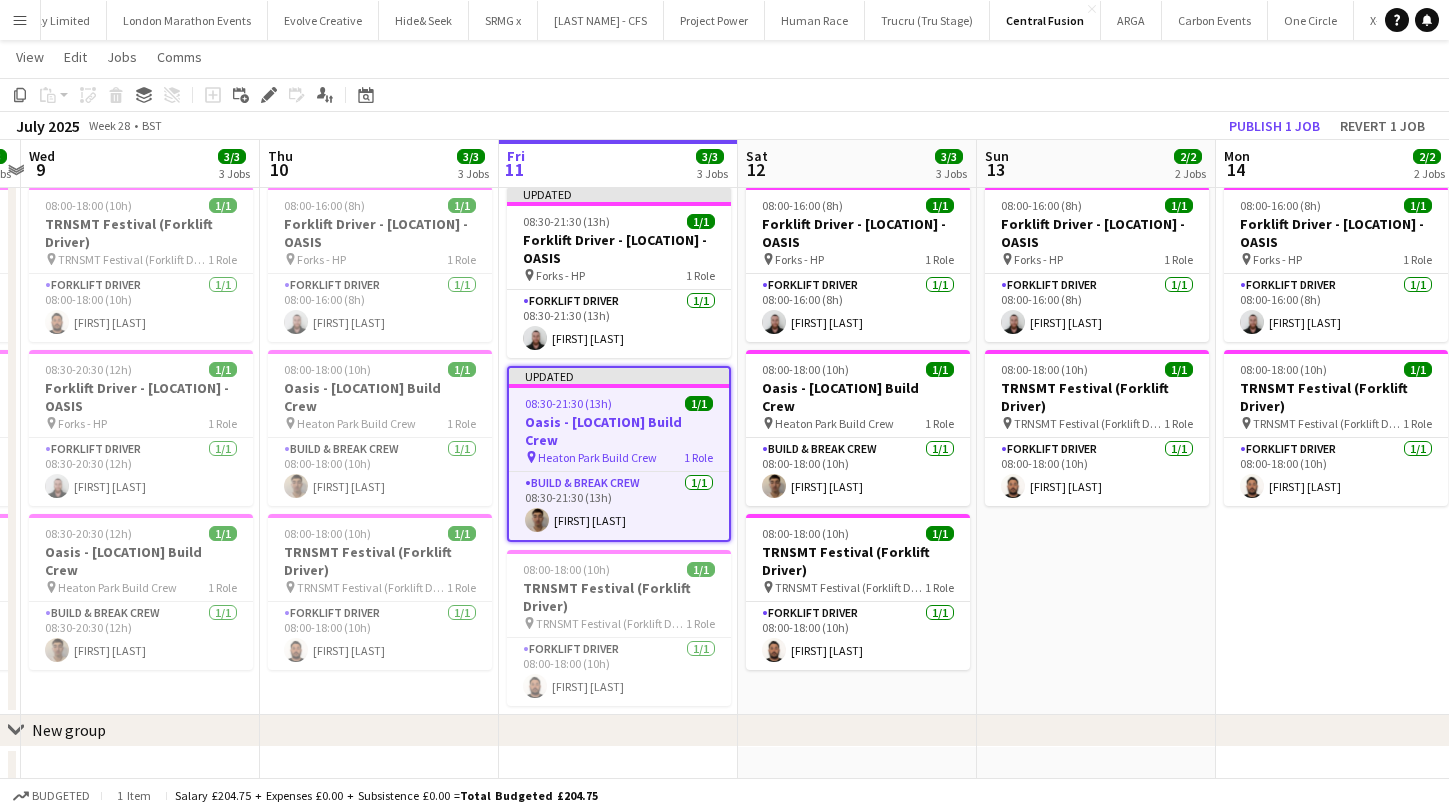 click on "Copy
Paste
Paste
Command
V Paste with crew
Command
Shift
V
Paste linked Job
Delete
Group
Ungroup
Add job
Add linked Job
Edit
Edit linked Job
Applicants
Date picker
JUL 2025 JUL 2025 Monday M Tuesday T Wednesday W Thursday T Friday F Saturday S Sunday S  JUL      1   2   3   4   5   6   7   8   9   10   11   12   13   14   15   16   17   18   19   20   21   22   23   24" 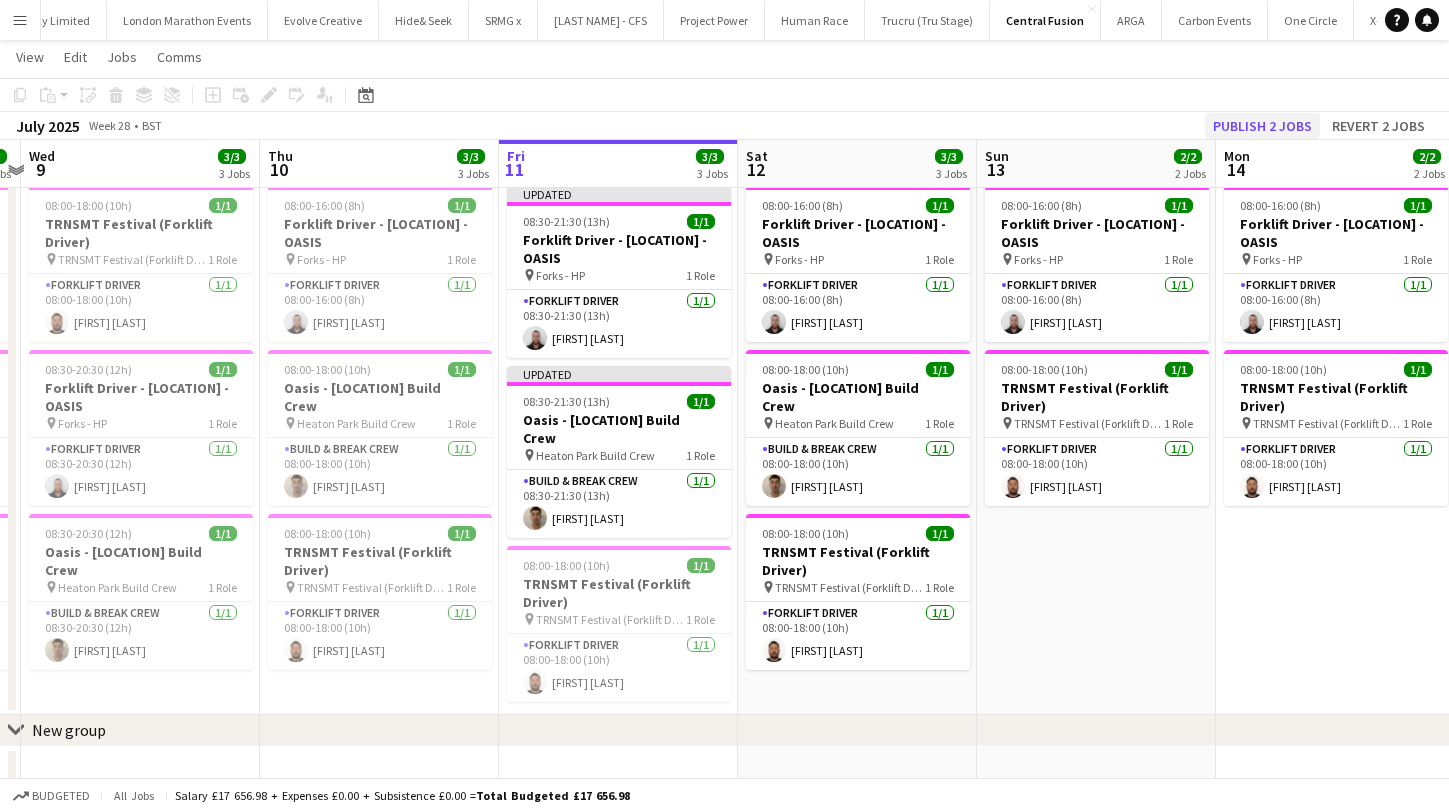 click on "Publish 2 jobs" 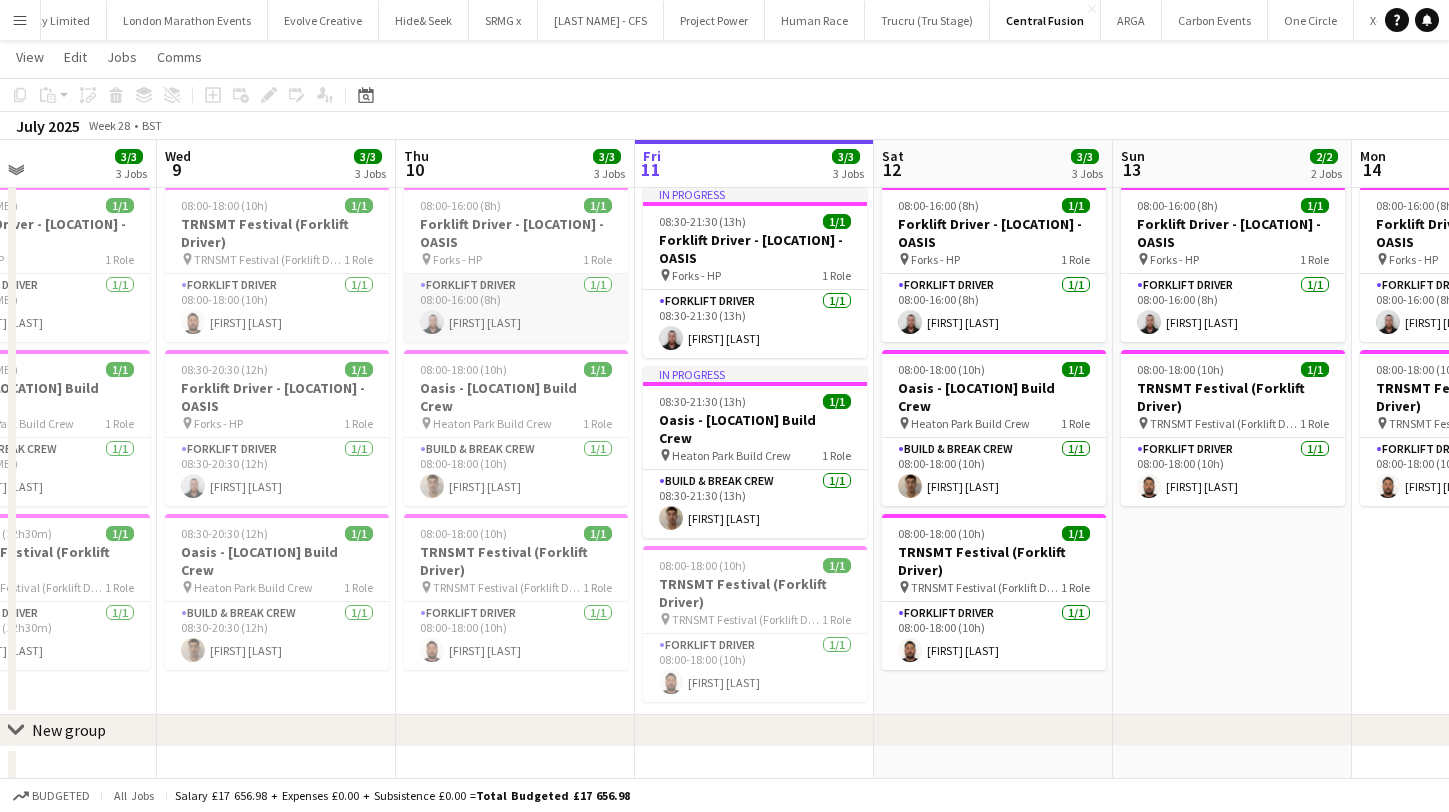 scroll, scrollTop: 0, scrollLeft: 559, axis: horizontal 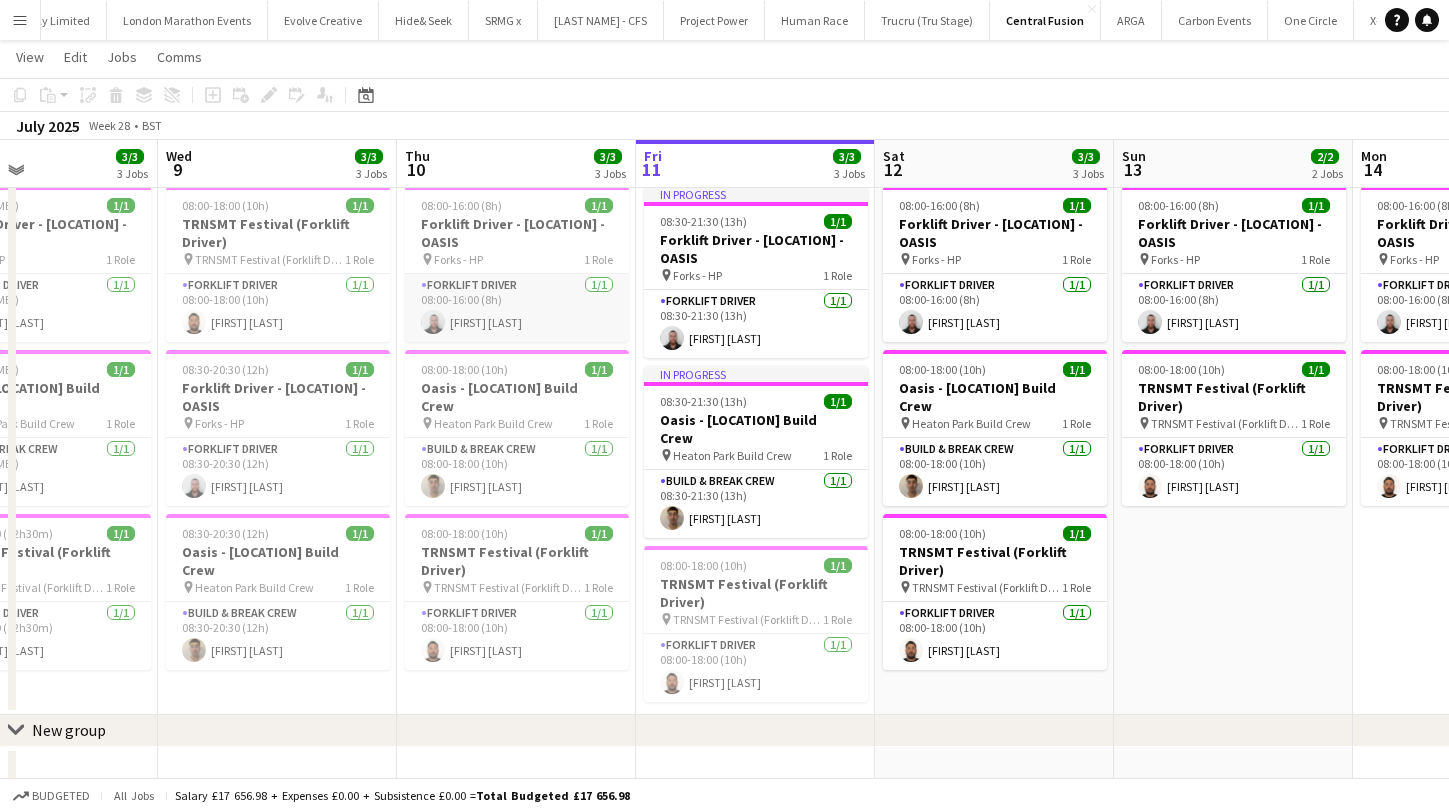 click on "Forklift Driver   1/1   08:00-16:00 (8h)
Conor McGowan" at bounding box center [517, 308] 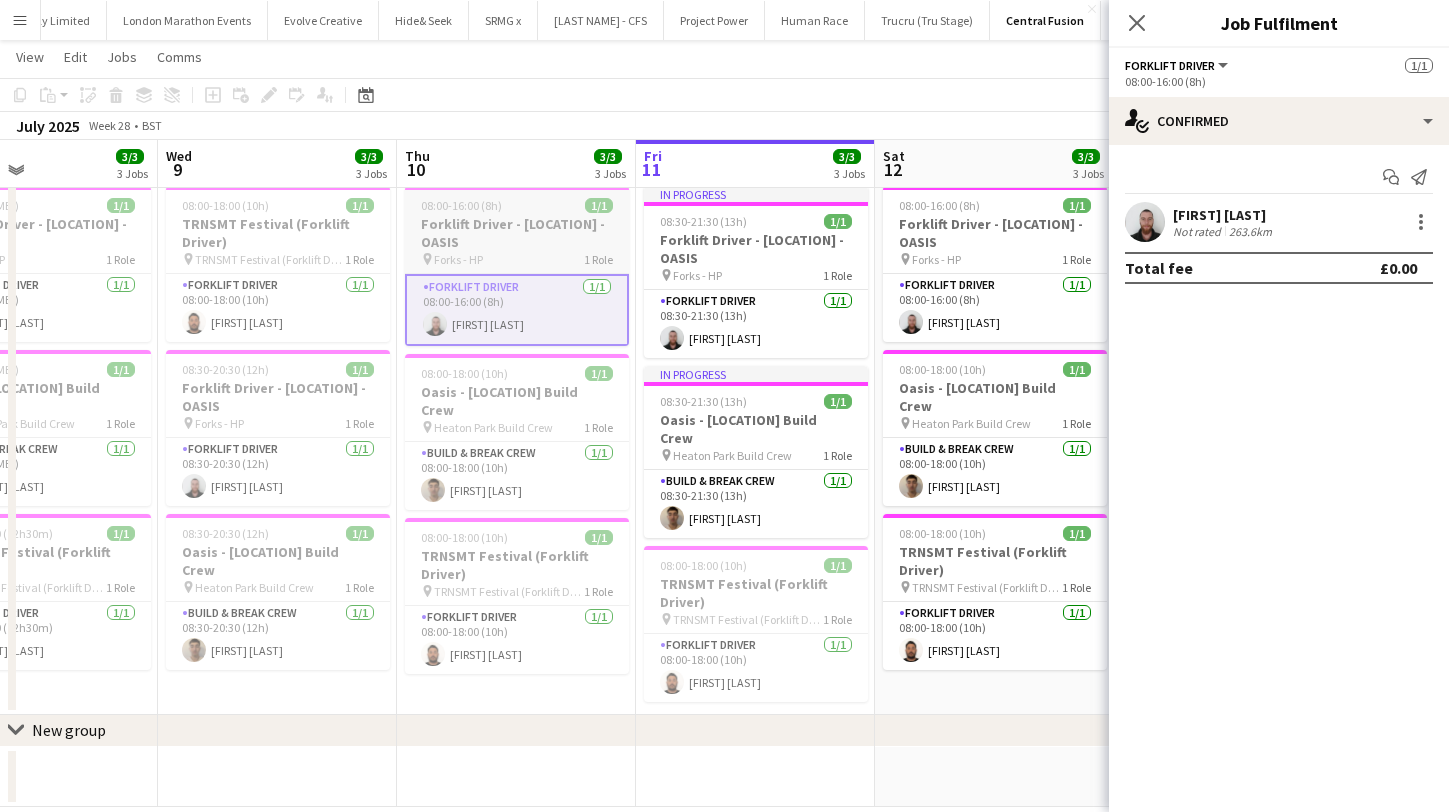 click on "Forklift Driver - Heaton Park - OASIS" at bounding box center [517, 233] 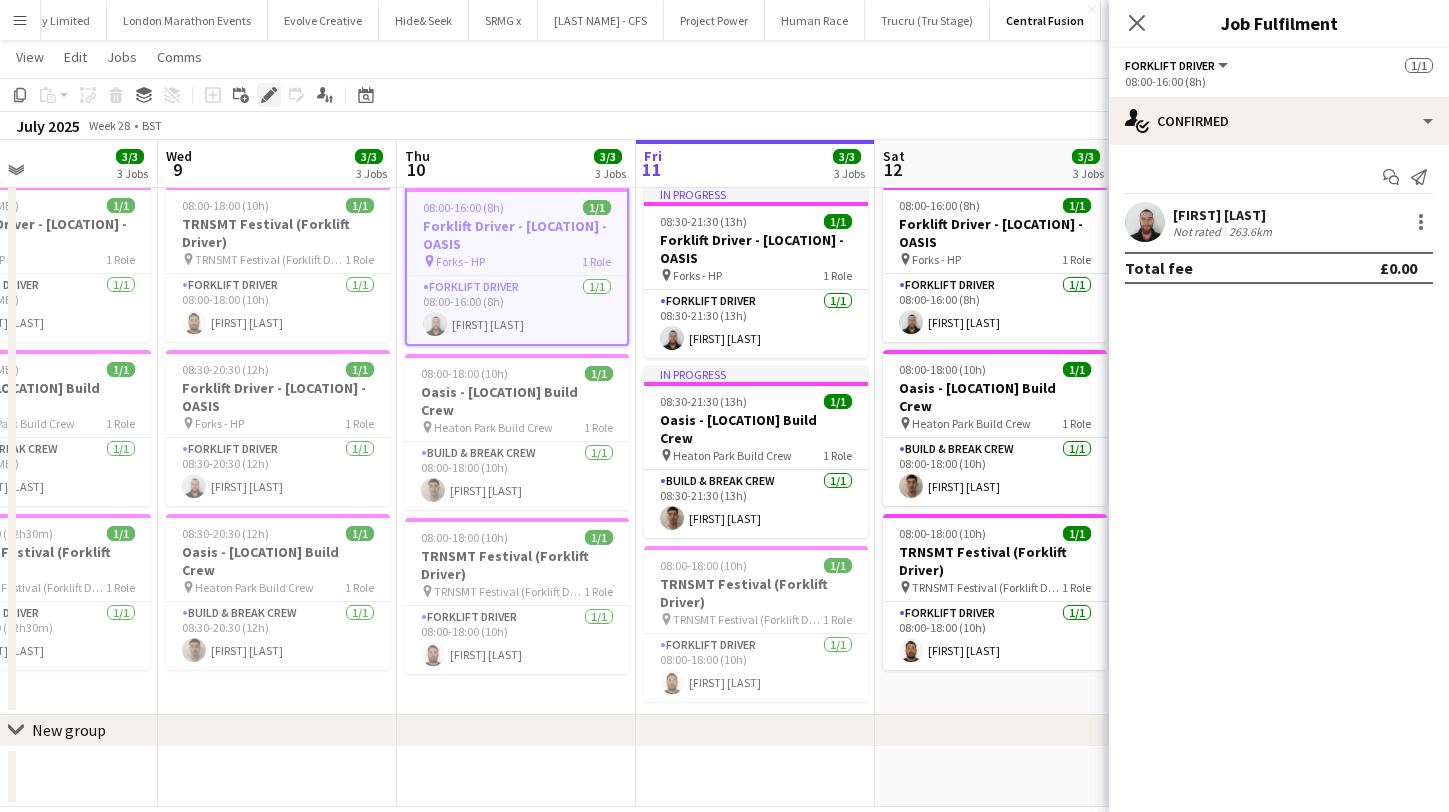 click on "Edit" 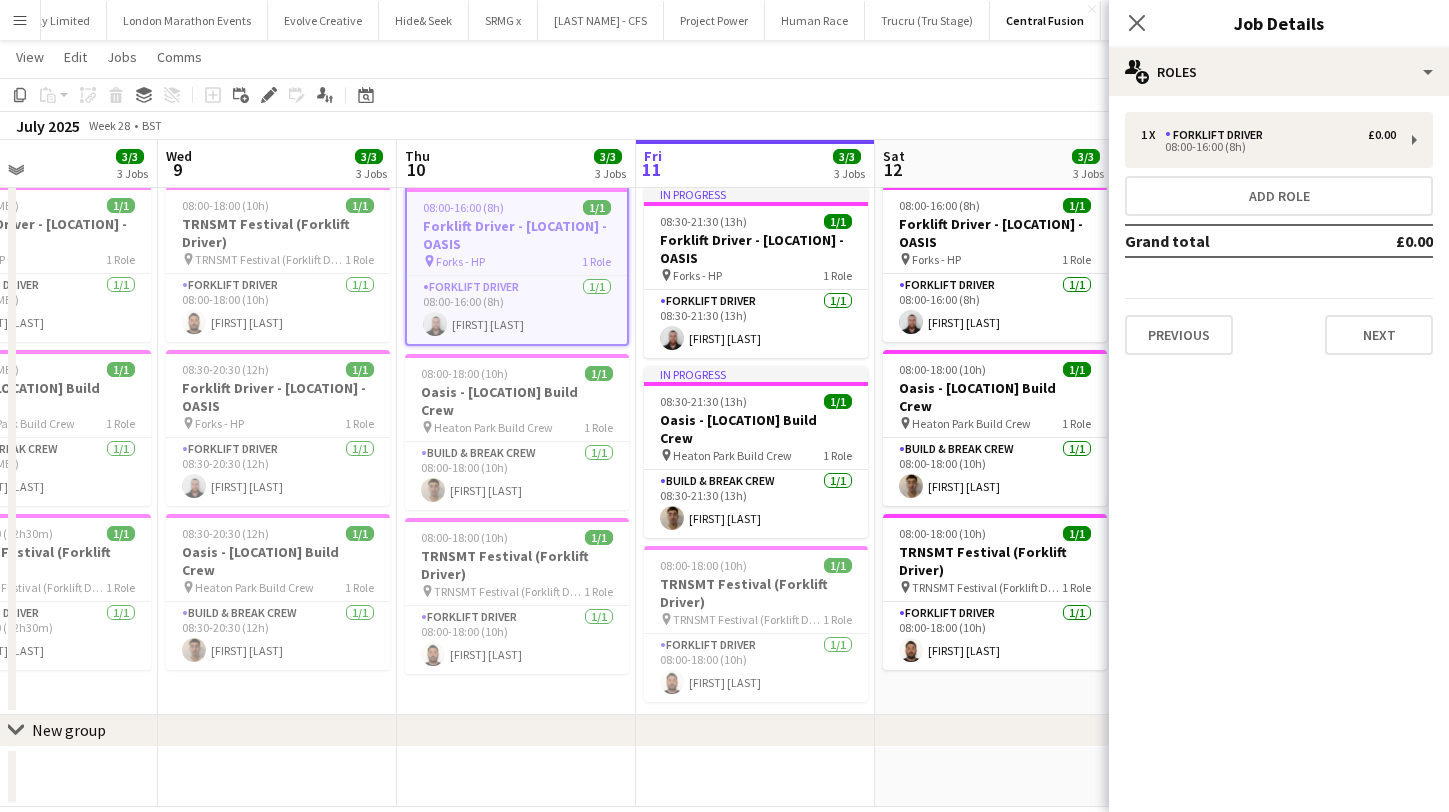 click on "1 x   Forklift Driver   £0.00   08:00-16:00 (8h)   Add role   Grand total   £0.00   Previous   Next" at bounding box center (1279, 233) 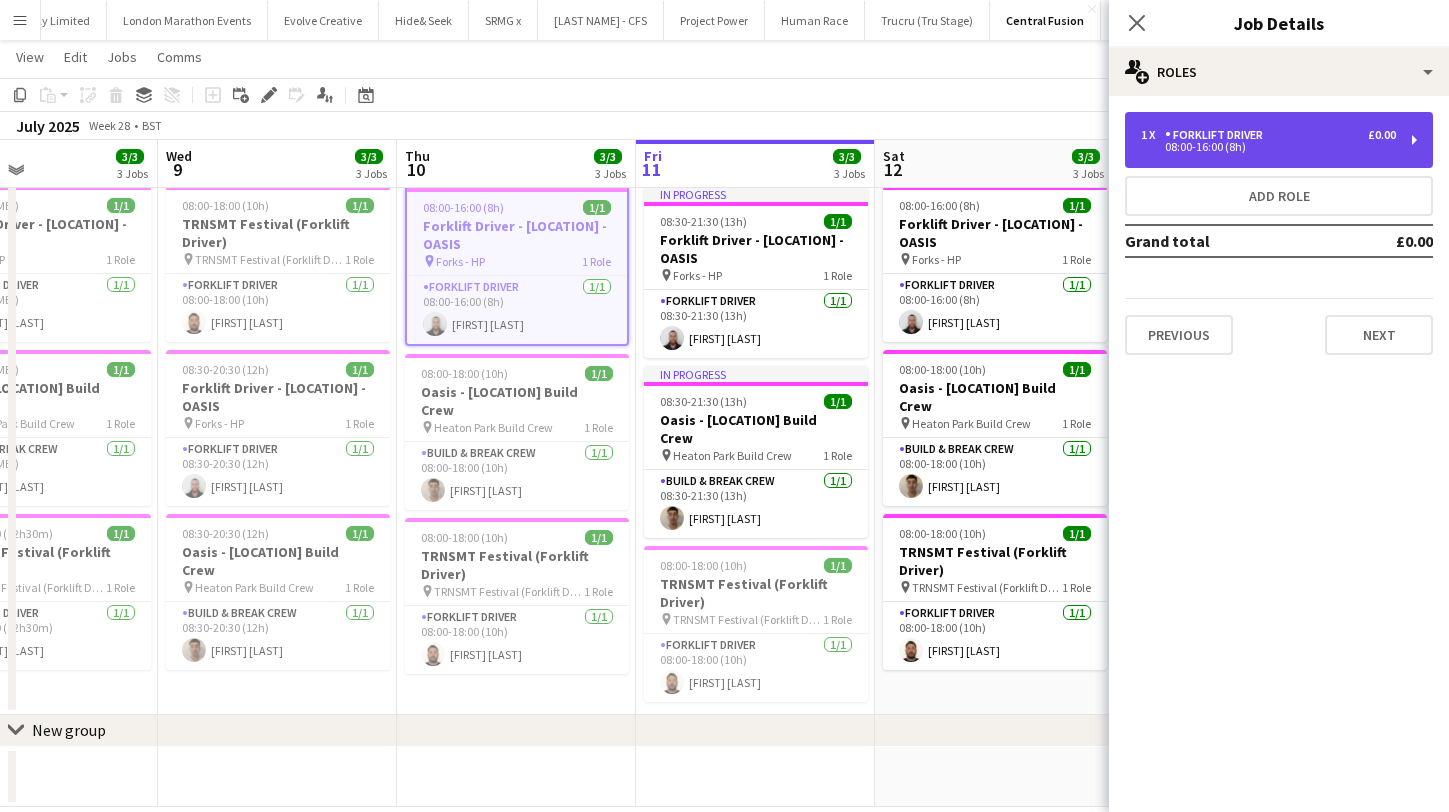 click on "1 x   Forklift Driver   £0.00   08:00-16:00 (8h)" at bounding box center (1279, 140) 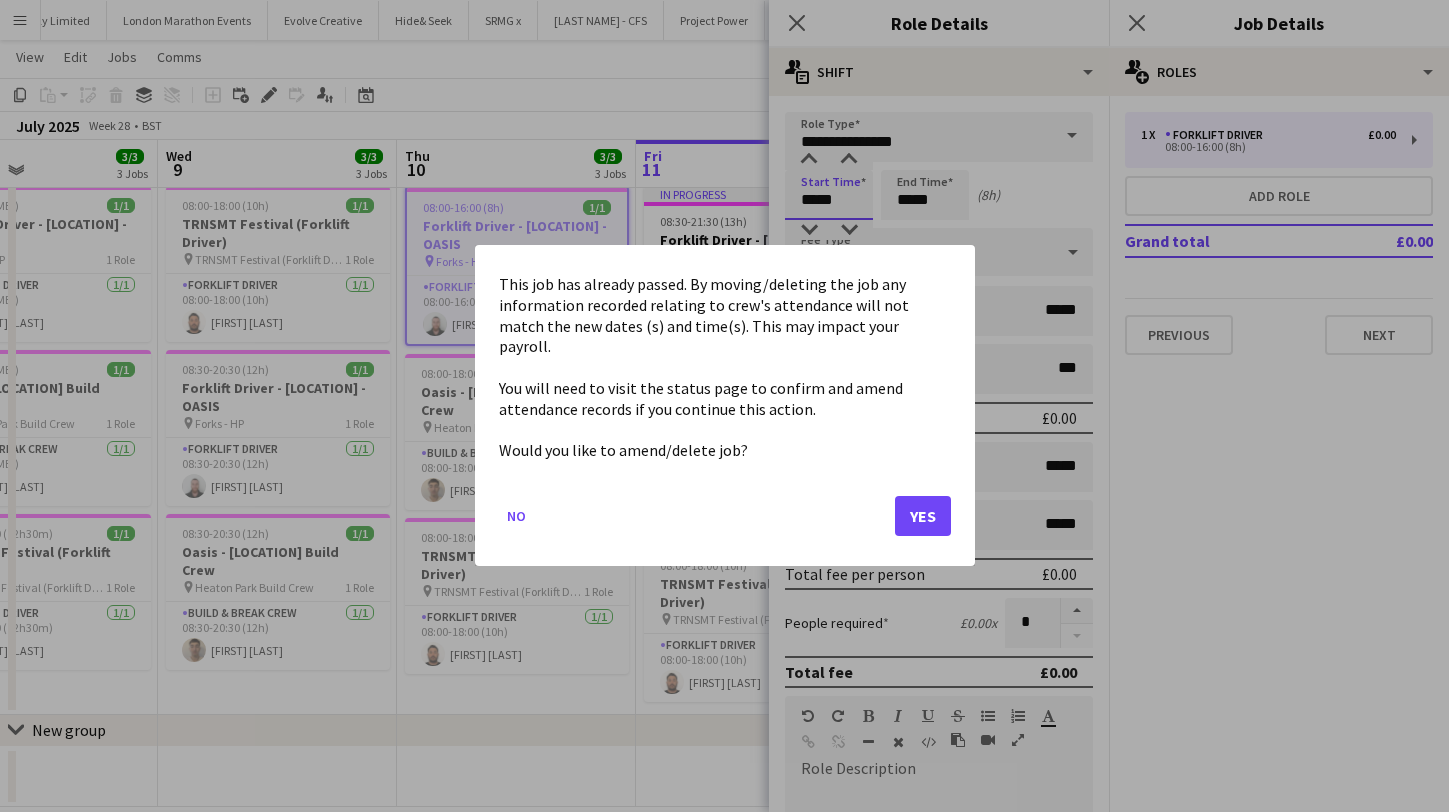 click on "Menu
Boards
Boards   Boards   All jobs   Status
Workforce
Workforce   My Workforce   Recruiting
Comms
Comms
Pay
Pay   Approvals   Payments   Reports
Platform Settings
Platform Settings   App settings   Your settings   Profiles
Training Academy
Training Academy
Knowledge Base
Knowledge Base
Product Updates
Product Updates   Log Out   Privacy   Rat Race
Close
CODESDE
Close
Cruck Tent
Close
WePop
Close
UnderBelly Limited
Close
London Marathon Events
Close
Evolve Creative
Close
Hide& Seek
Close
SRMG x
Close
Close" at bounding box center [724, 397] 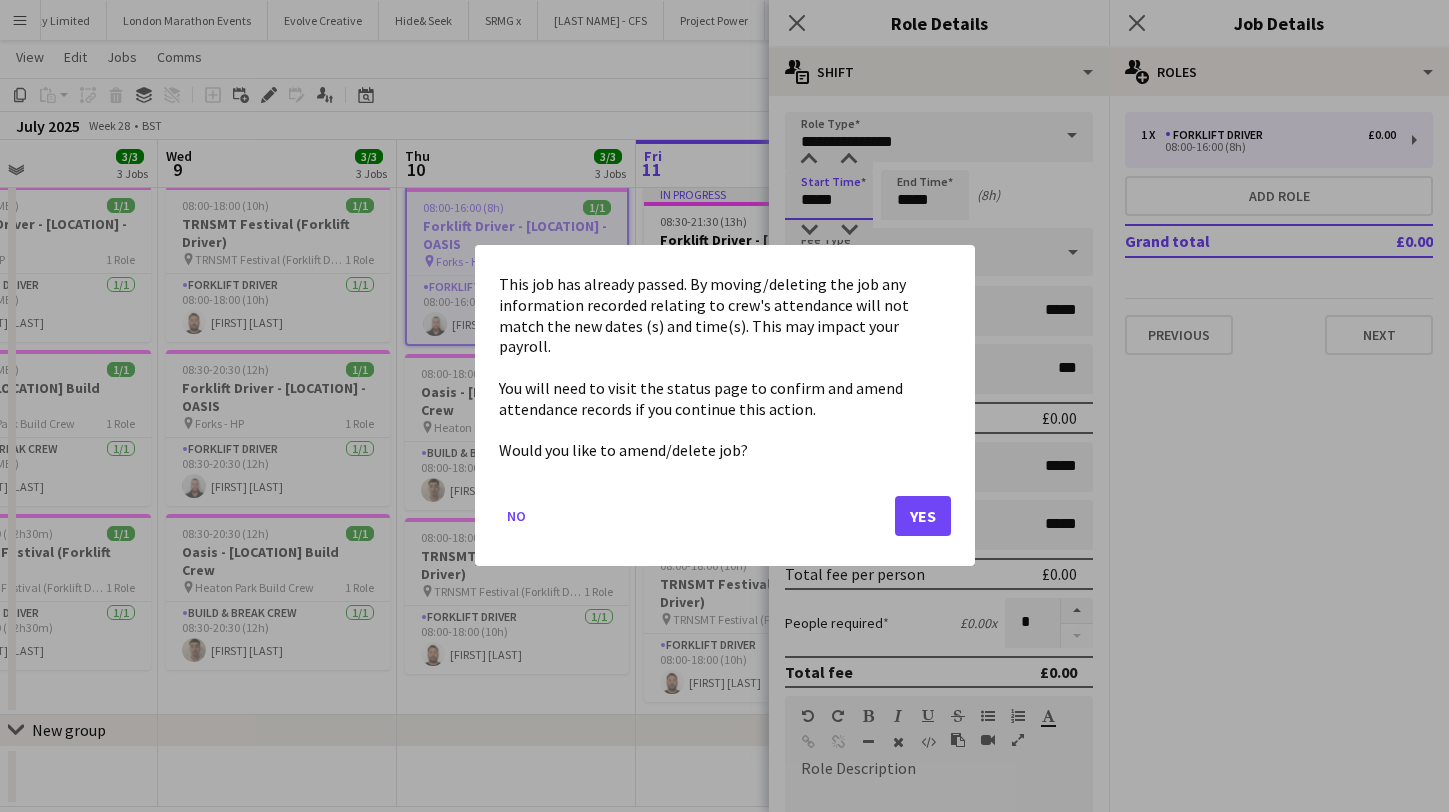 scroll, scrollTop: 0, scrollLeft: 0, axis: both 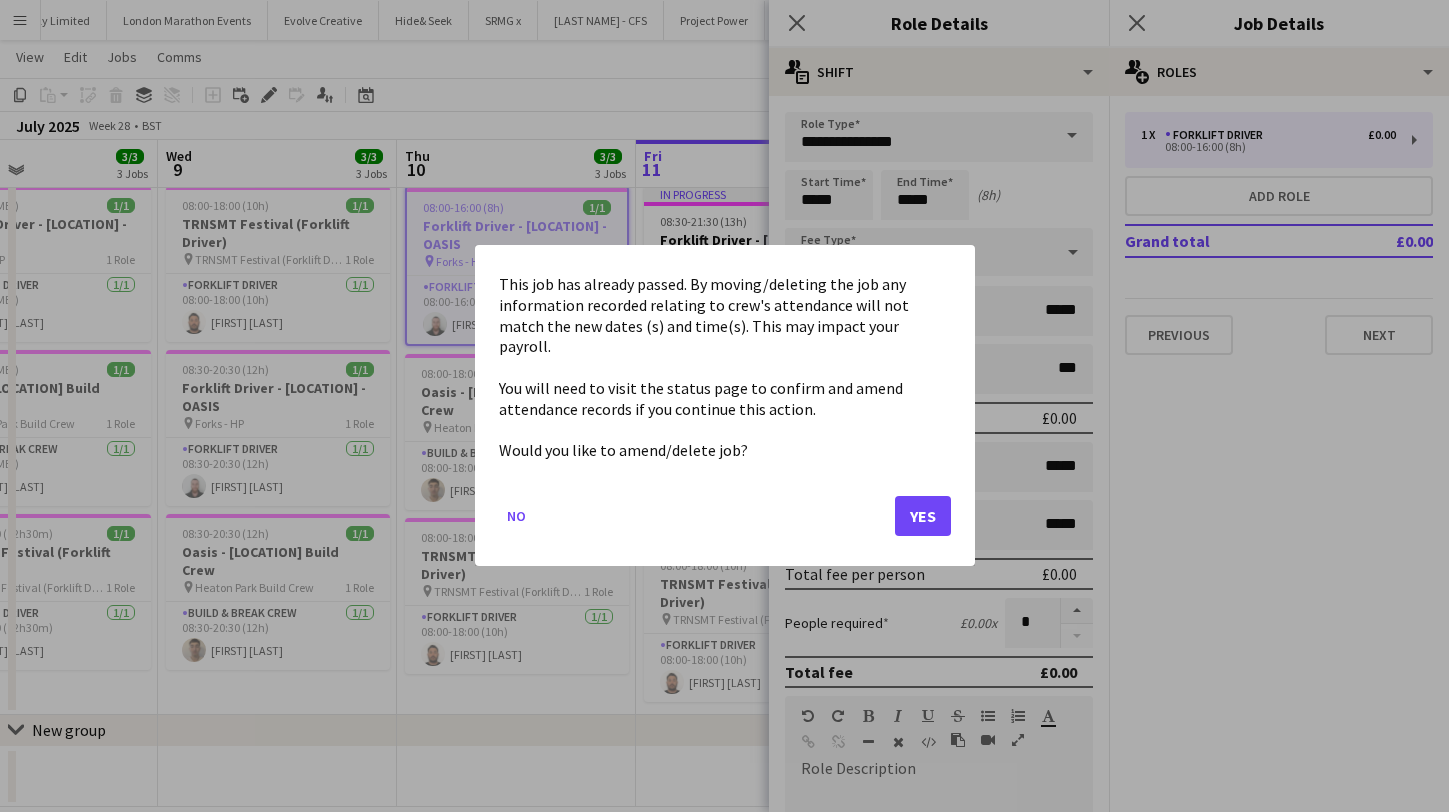 drag, startPoint x: 898, startPoint y: 492, endPoint x: 899, endPoint y: 480, distance: 12.0415945 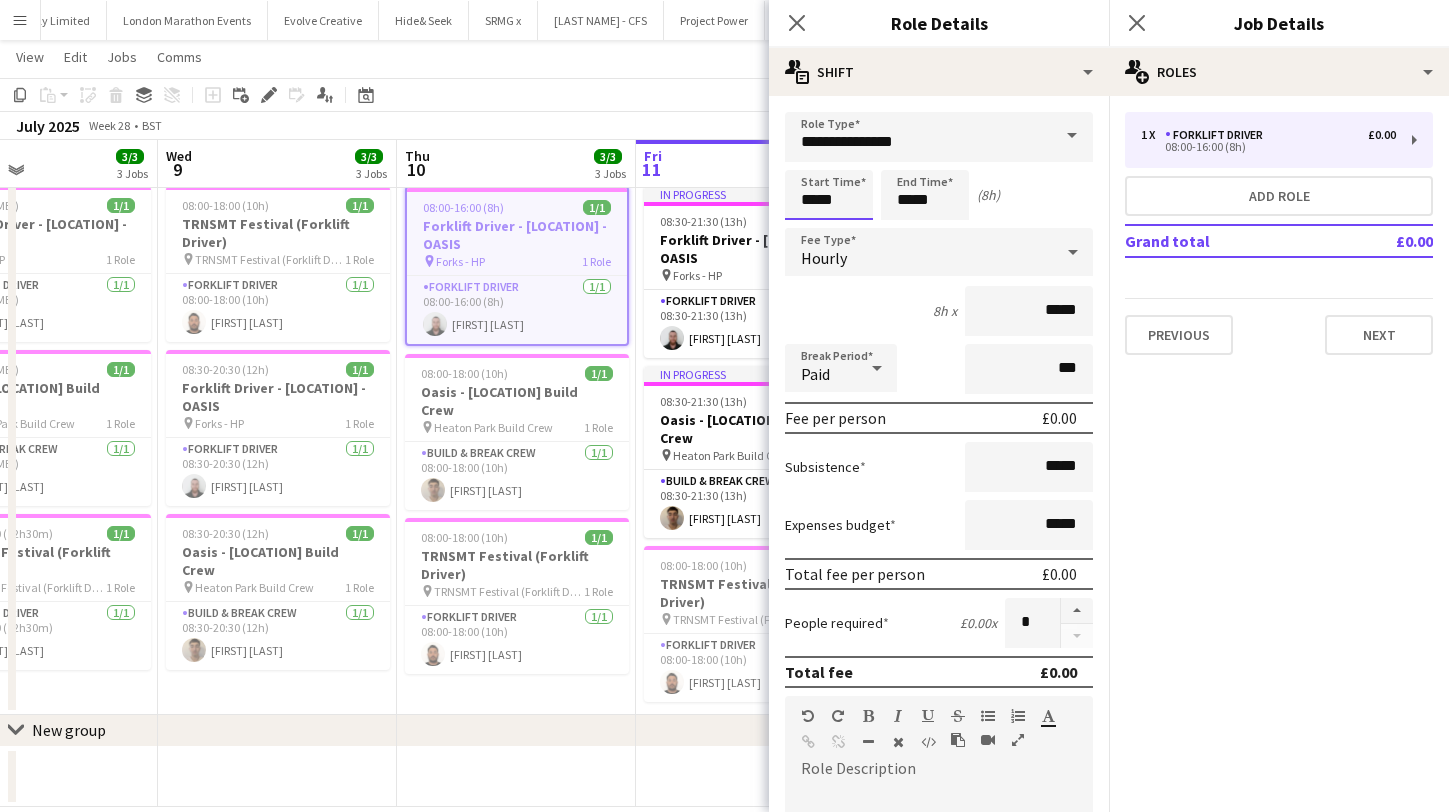 scroll, scrollTop: 46, scrollLeft: 0, axis: vertical 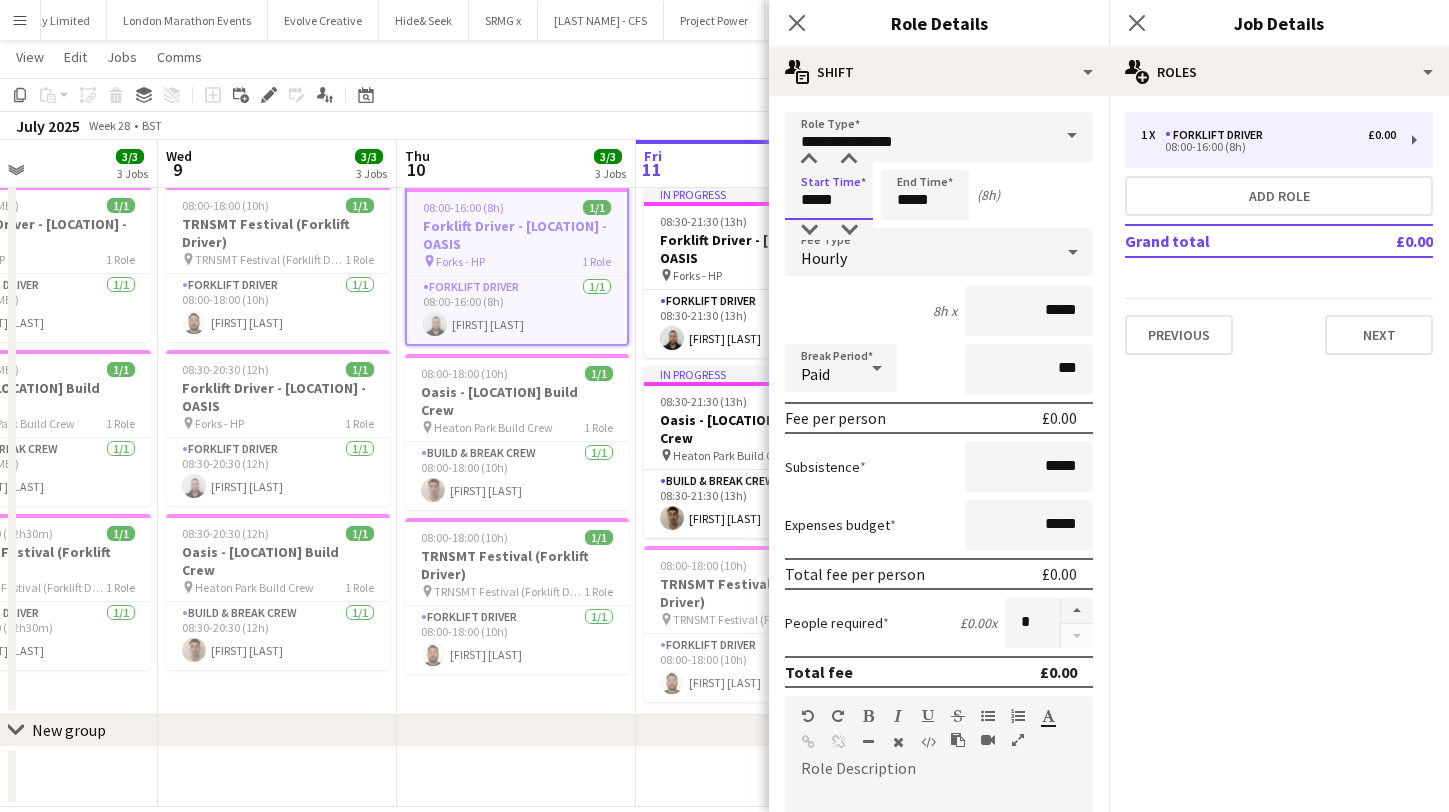 click on "*****" at bounding box center [829, 195] 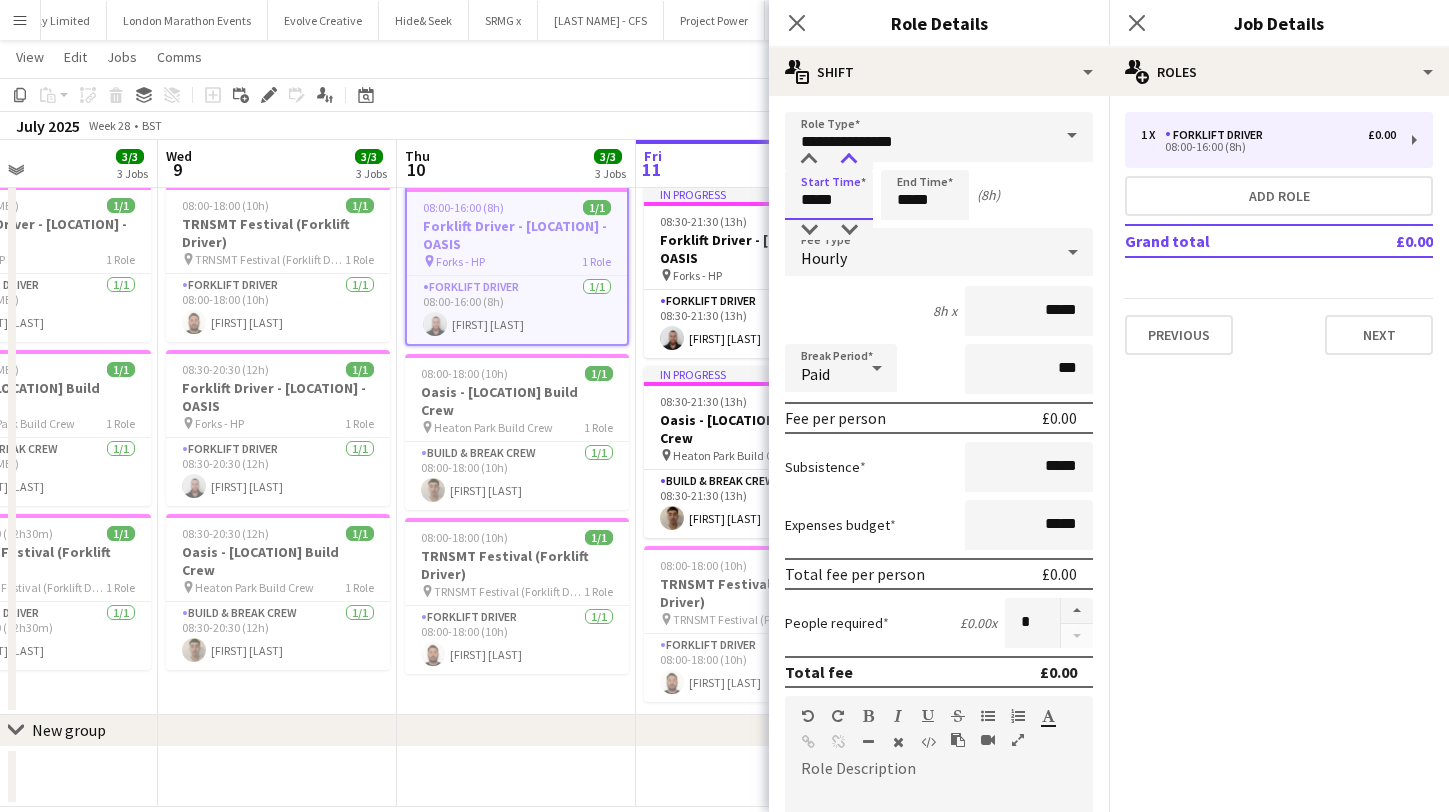 click at bounding box center [849, 160] 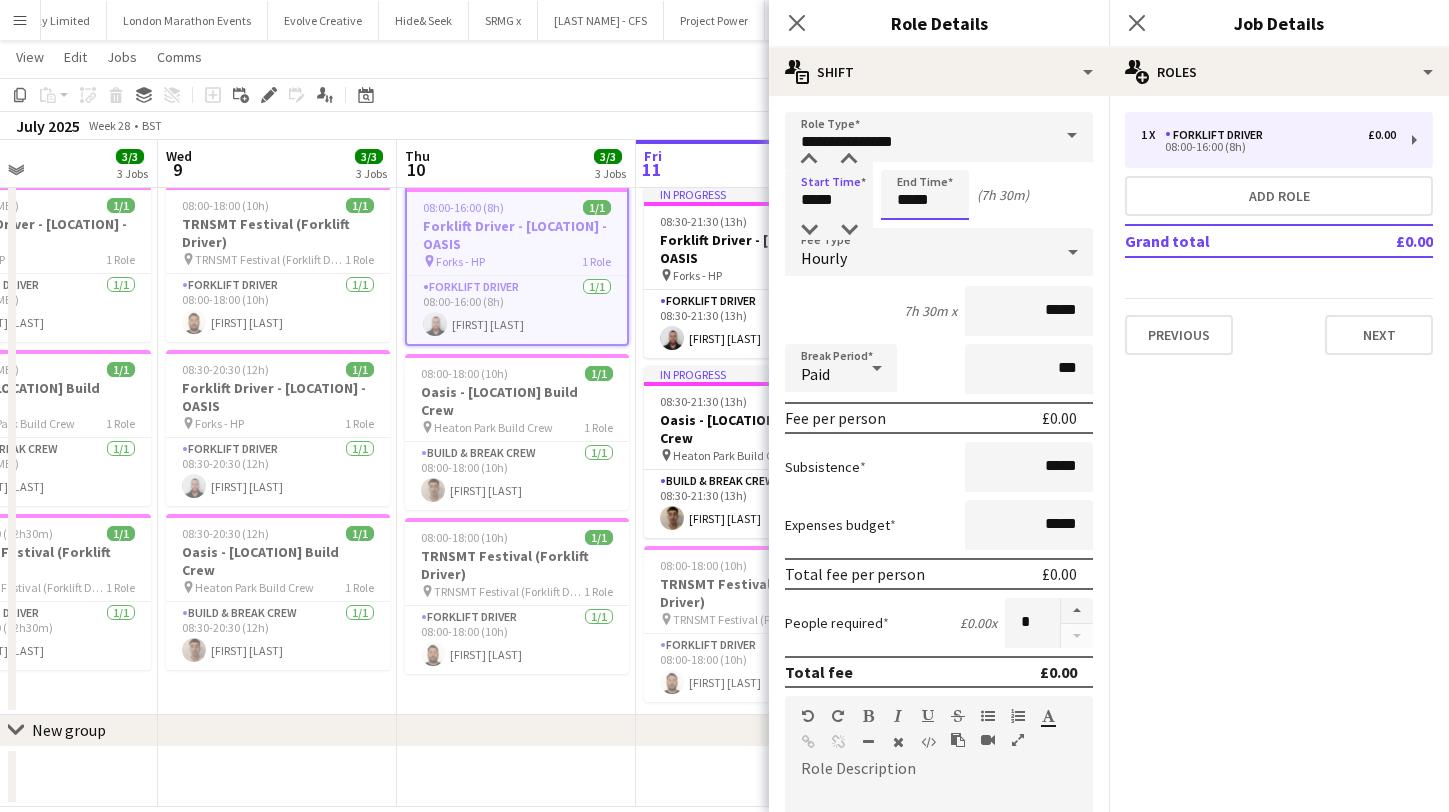 click on "*****" at bounding box center (925, 195) 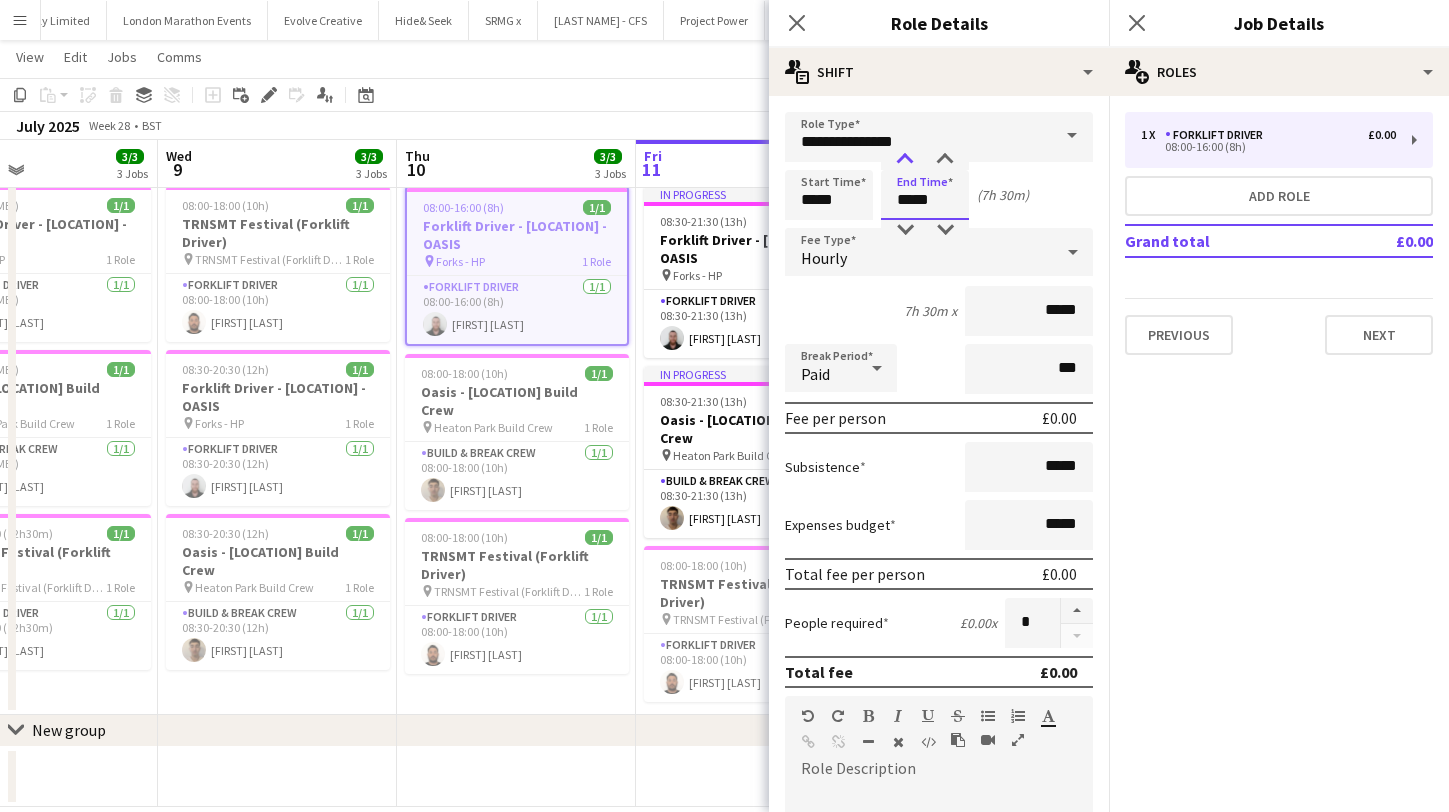 click at bounding box center (905, 160) 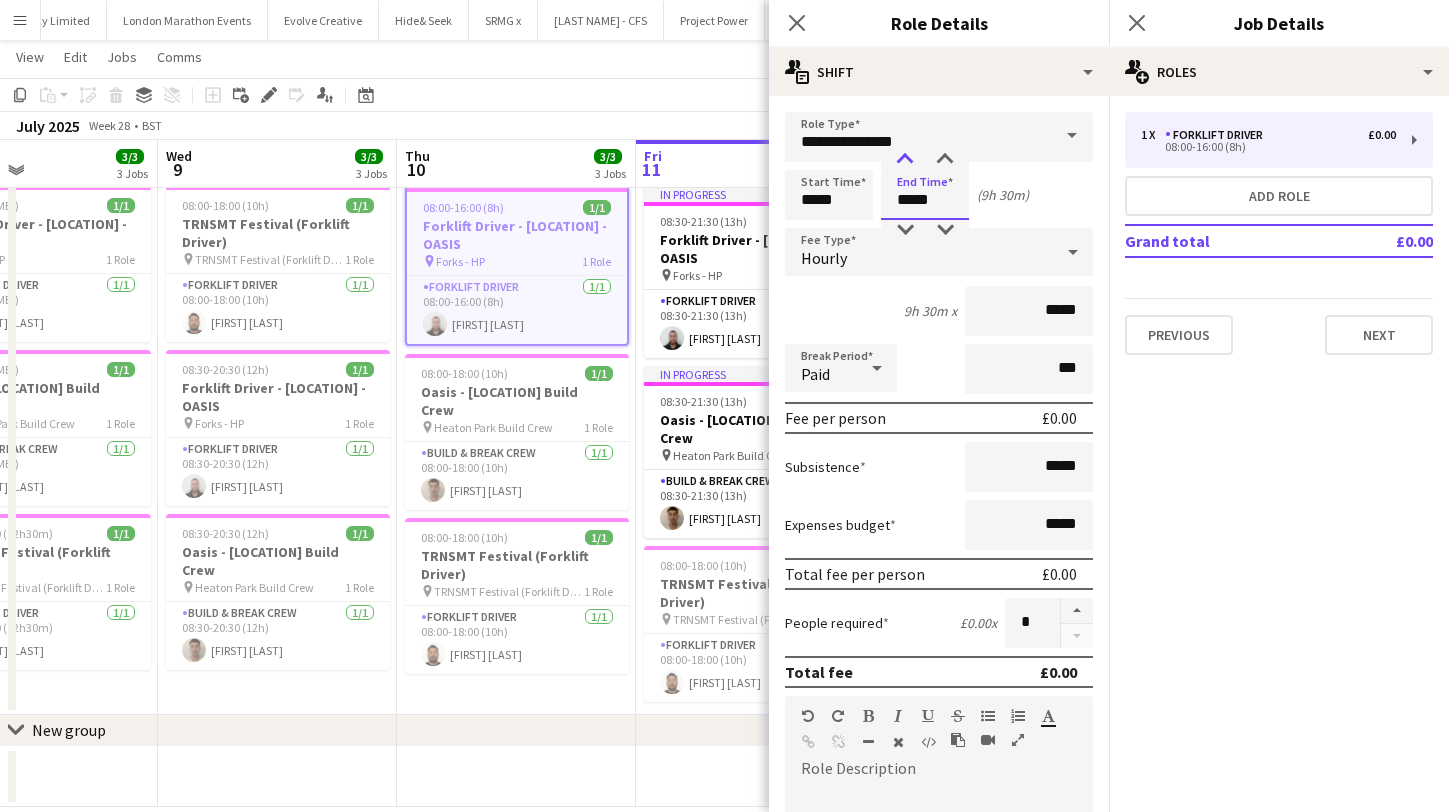 click at bounding box center (905, 160) 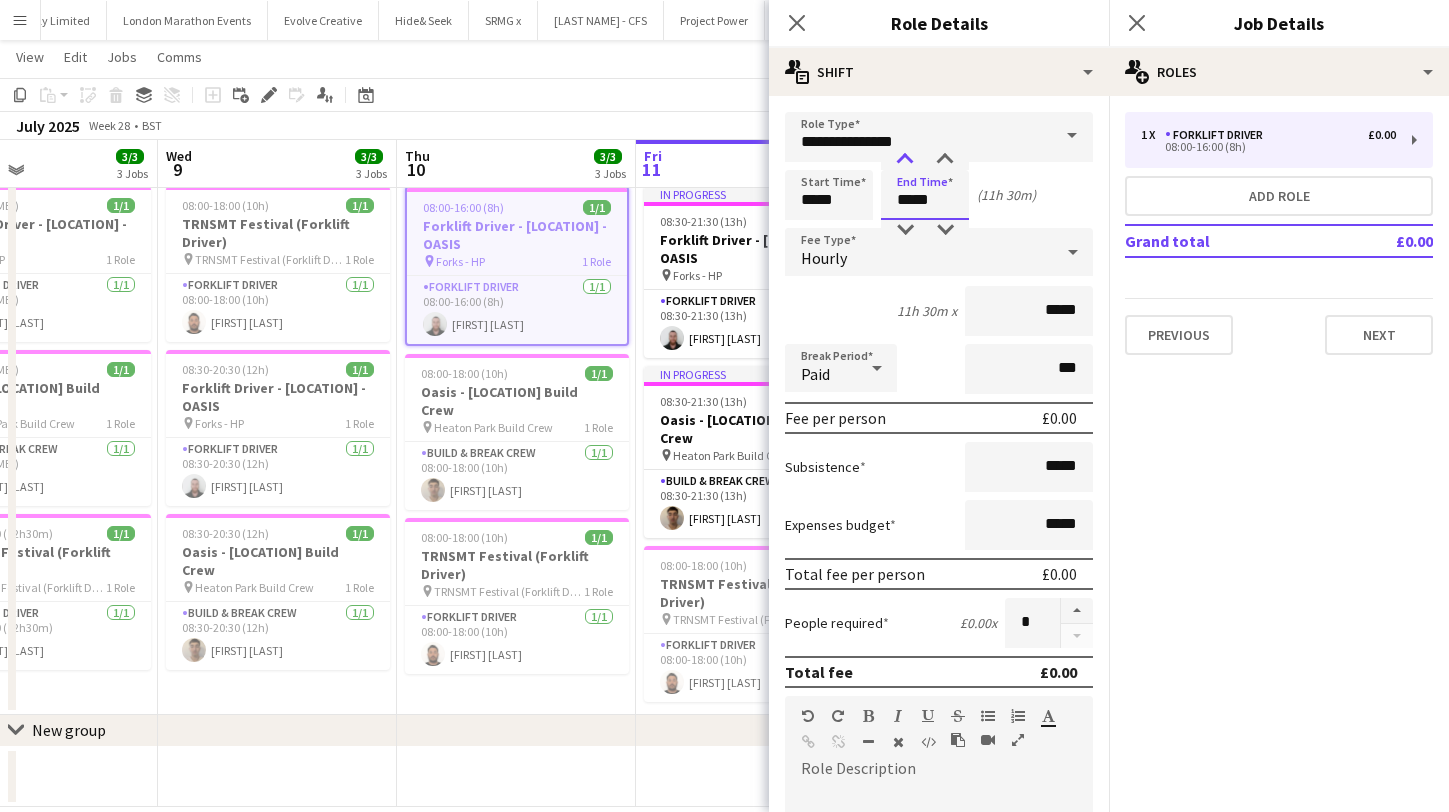 click at bounding box center (905, 160) 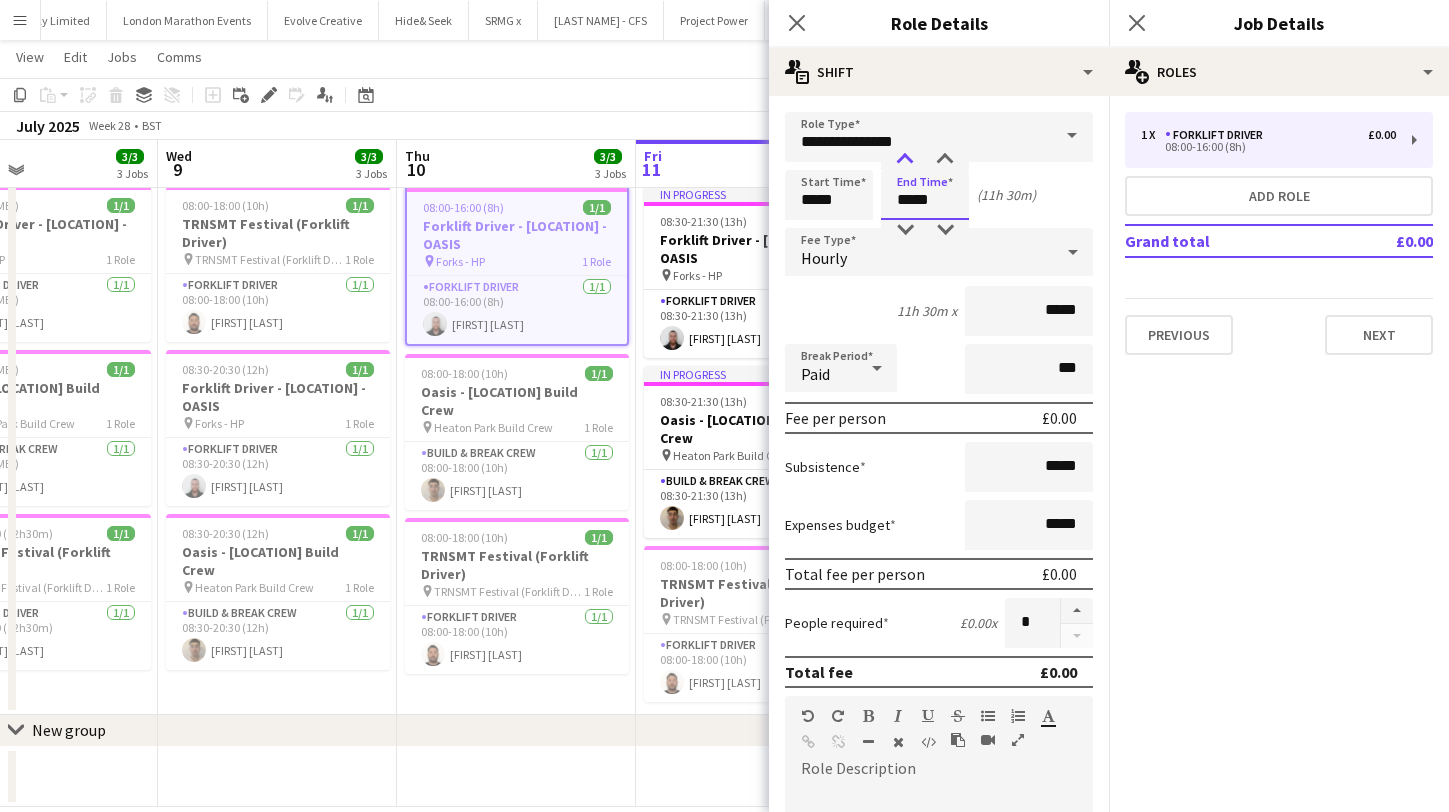 click at bounding box center [905, 160] 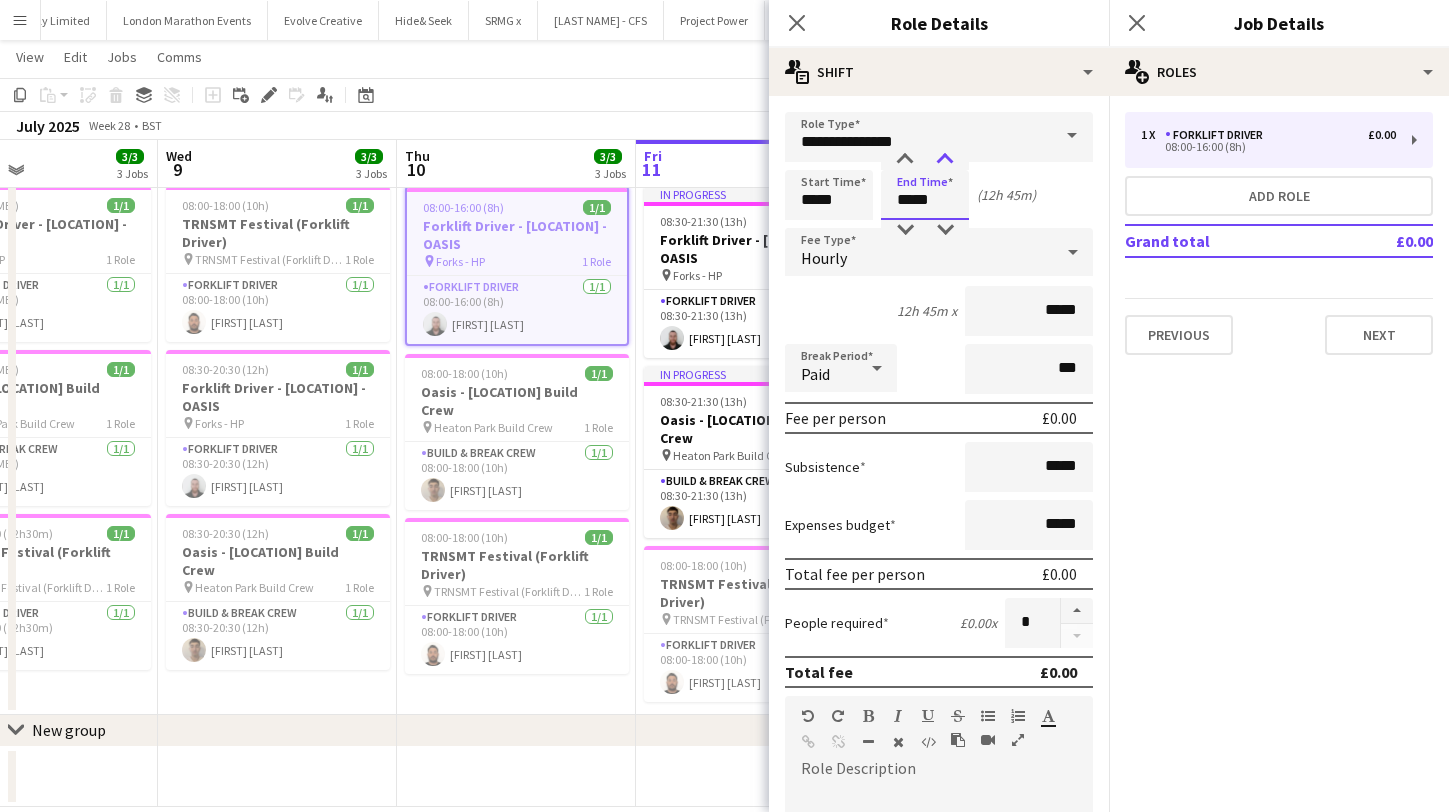 click at bounding box center [945, 160] 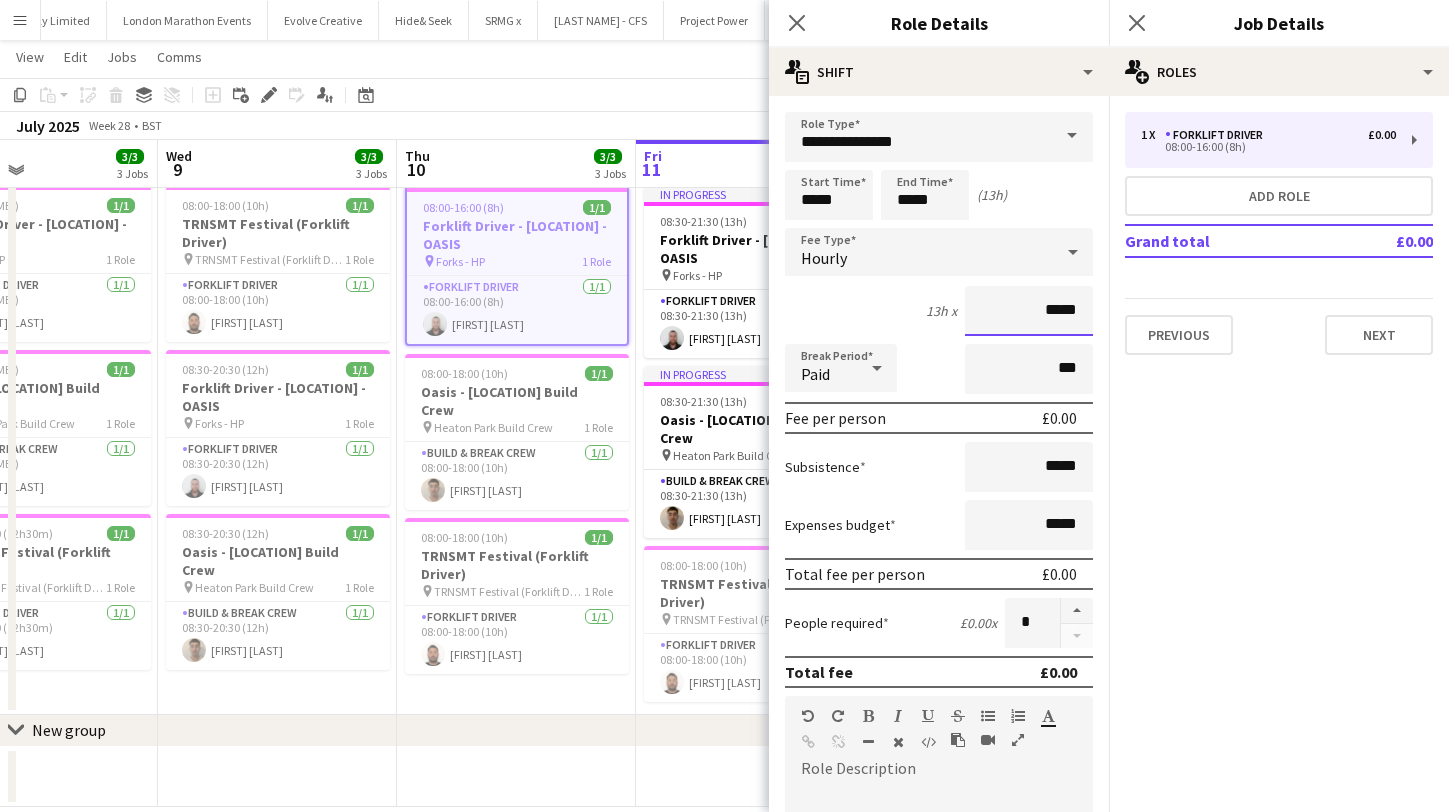 drag, startPoint x: 1075, startPoint y: 311, endPoint x: 816, endPoint y: 294, distance: 259.5573 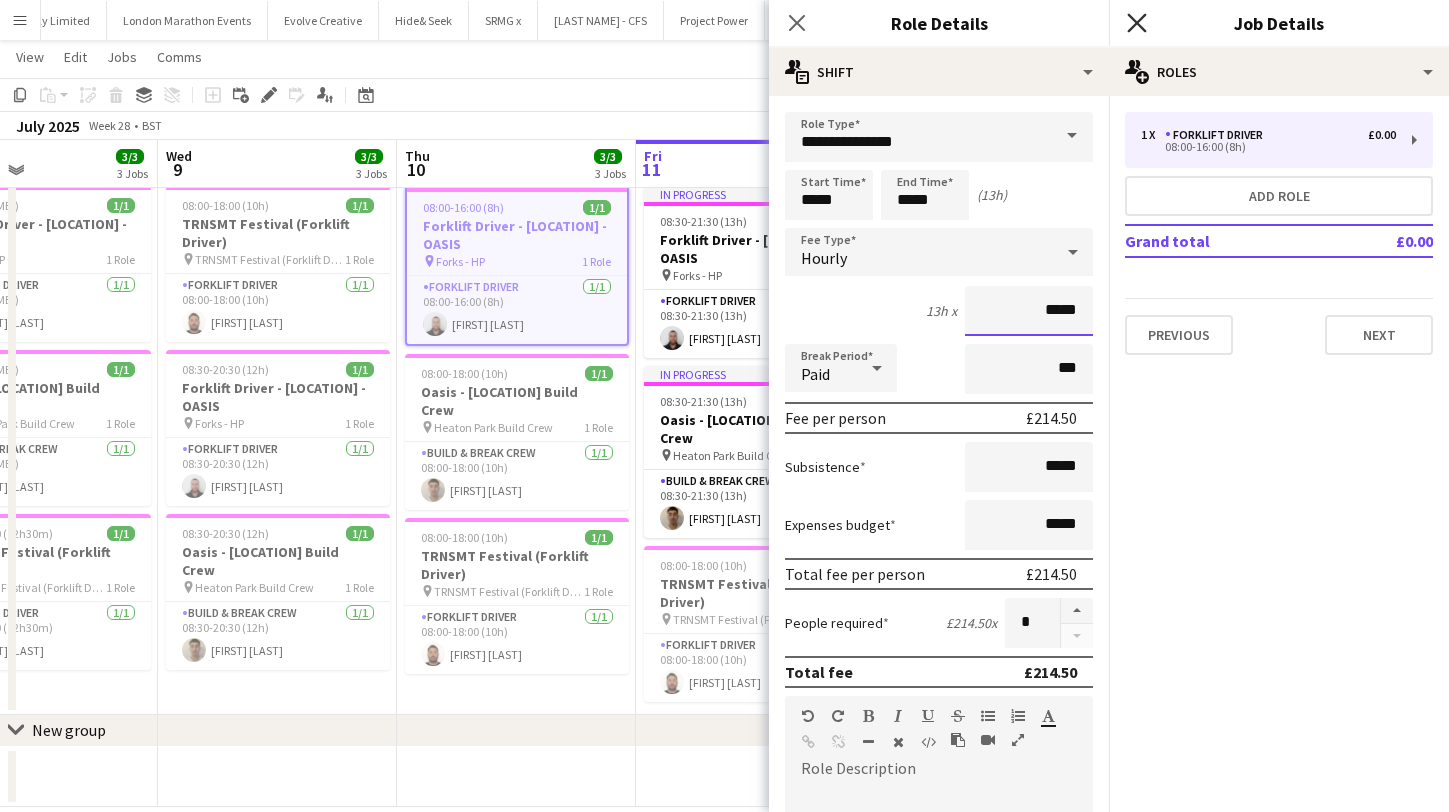 type on "*****" 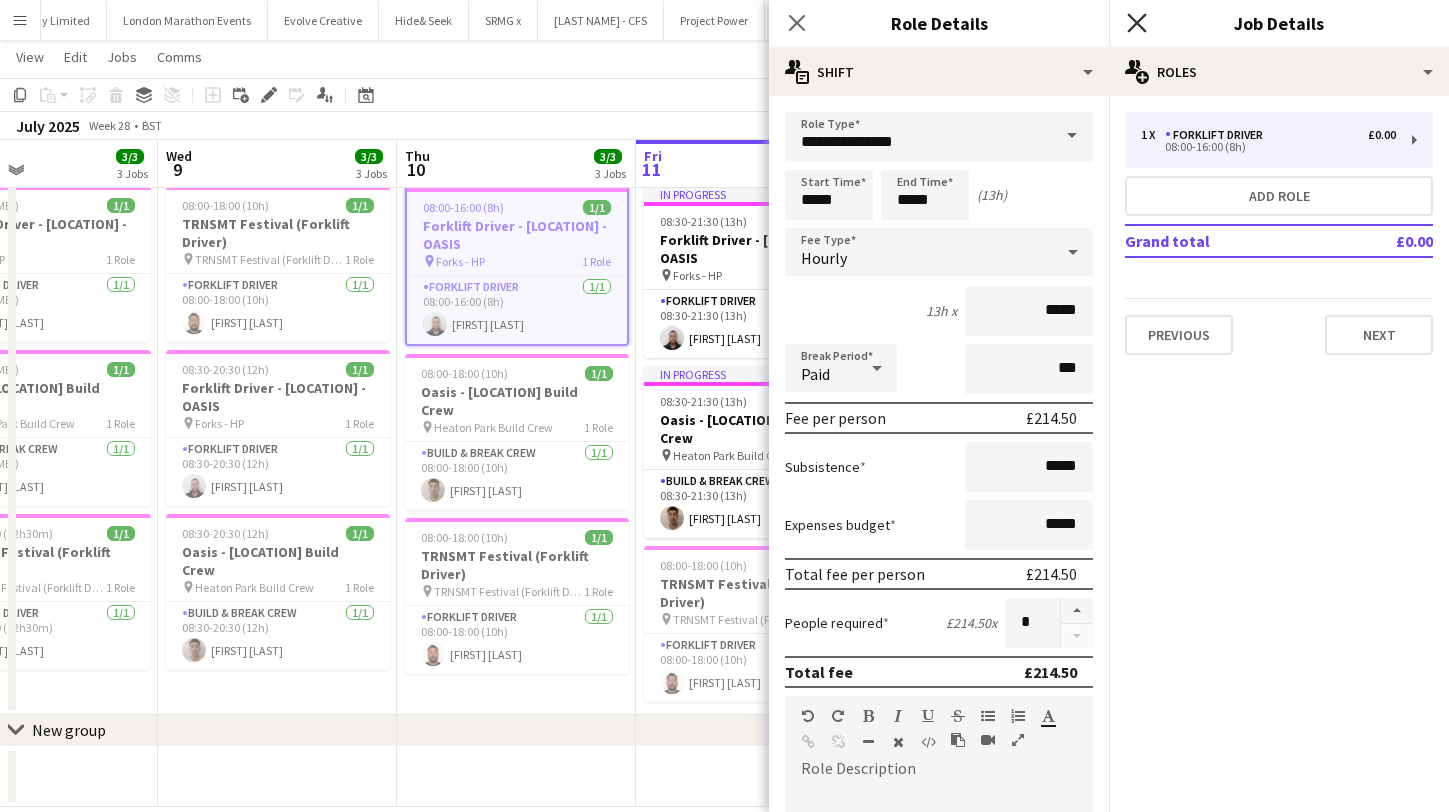 click on "Close pop-in" 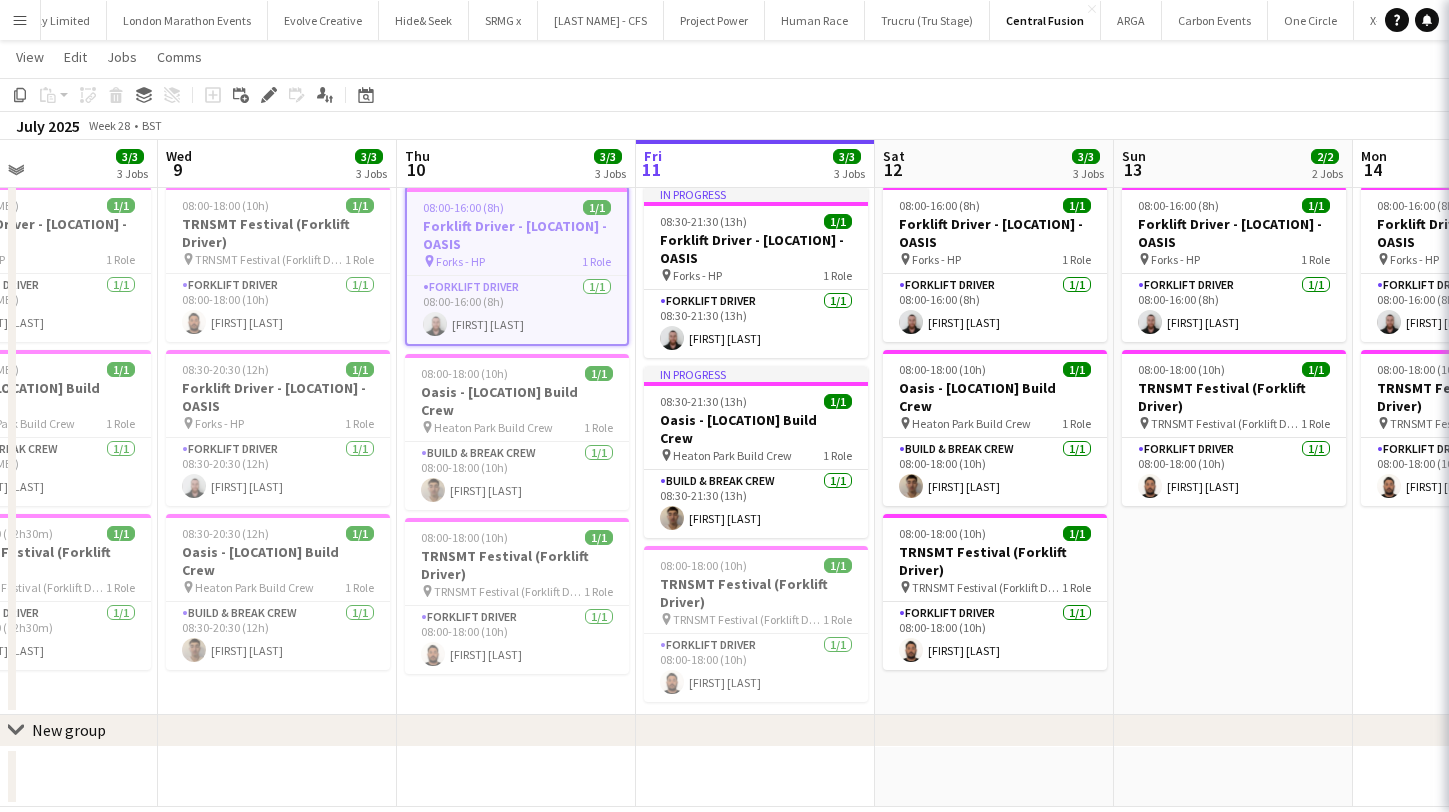 scroll, scrollTop: 0, scrollLeft: 0, axis: both 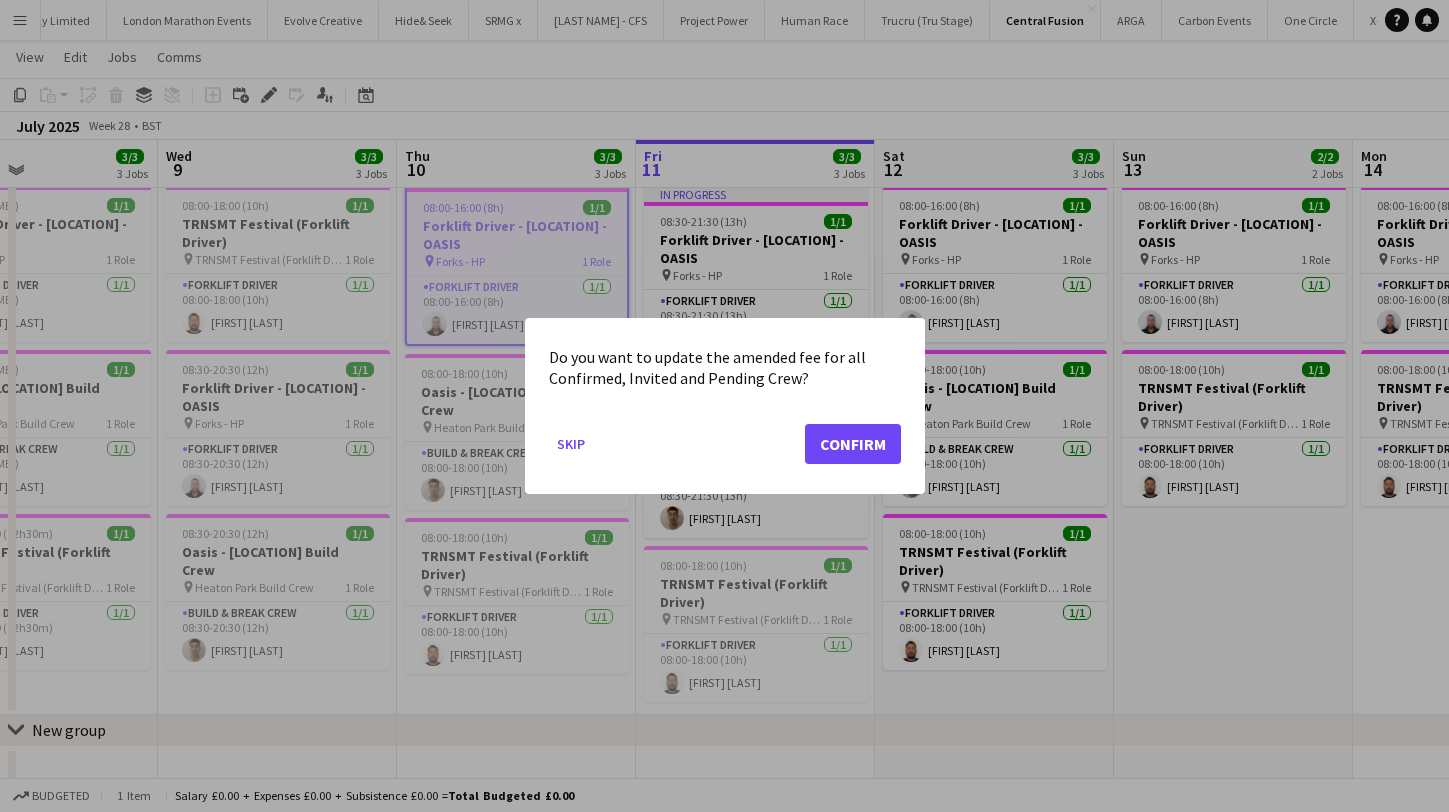 click on "Confirm" 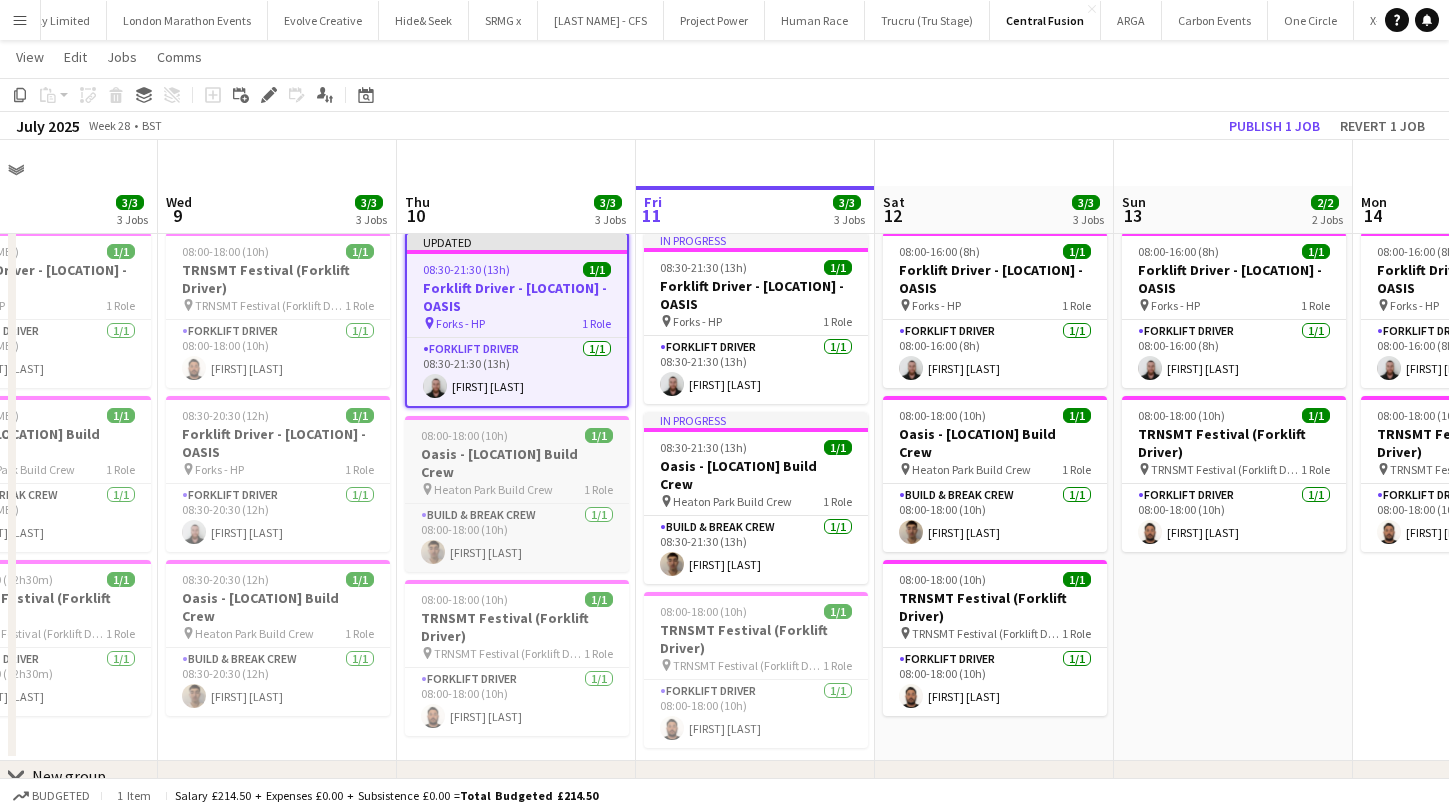 scroll, scrollTop: 46, scrollLeft: 0, axis: vertical 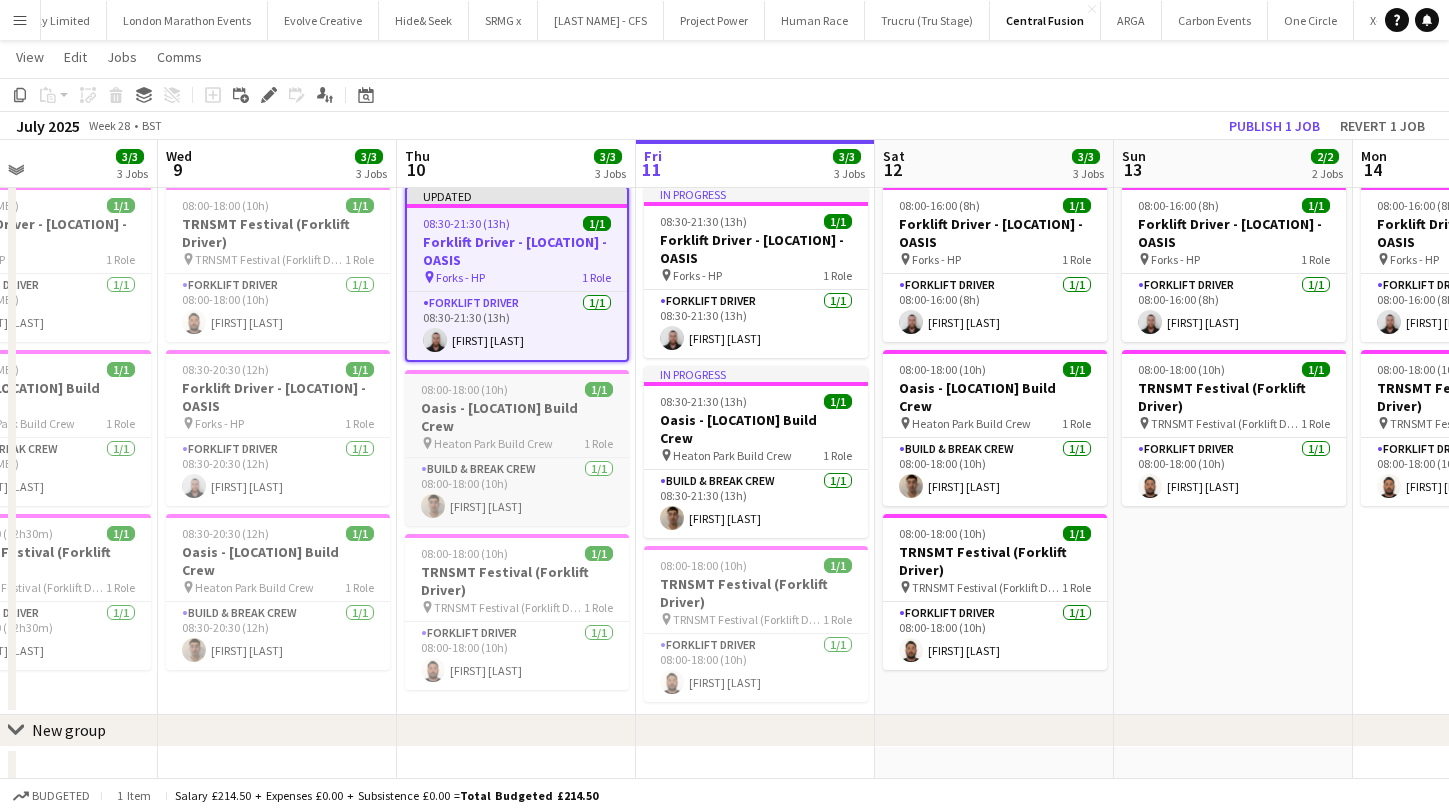 click on "08:00-18:00 (10h)    1/1   Oasis - Heaton Park Build Crew
pin
Heaton Park Build Crew   1 Role   Build & Break Crew   1/1   08:00-18:00 (10h)
Gaspard Mikulewicz" at bounding box center (517, 448) 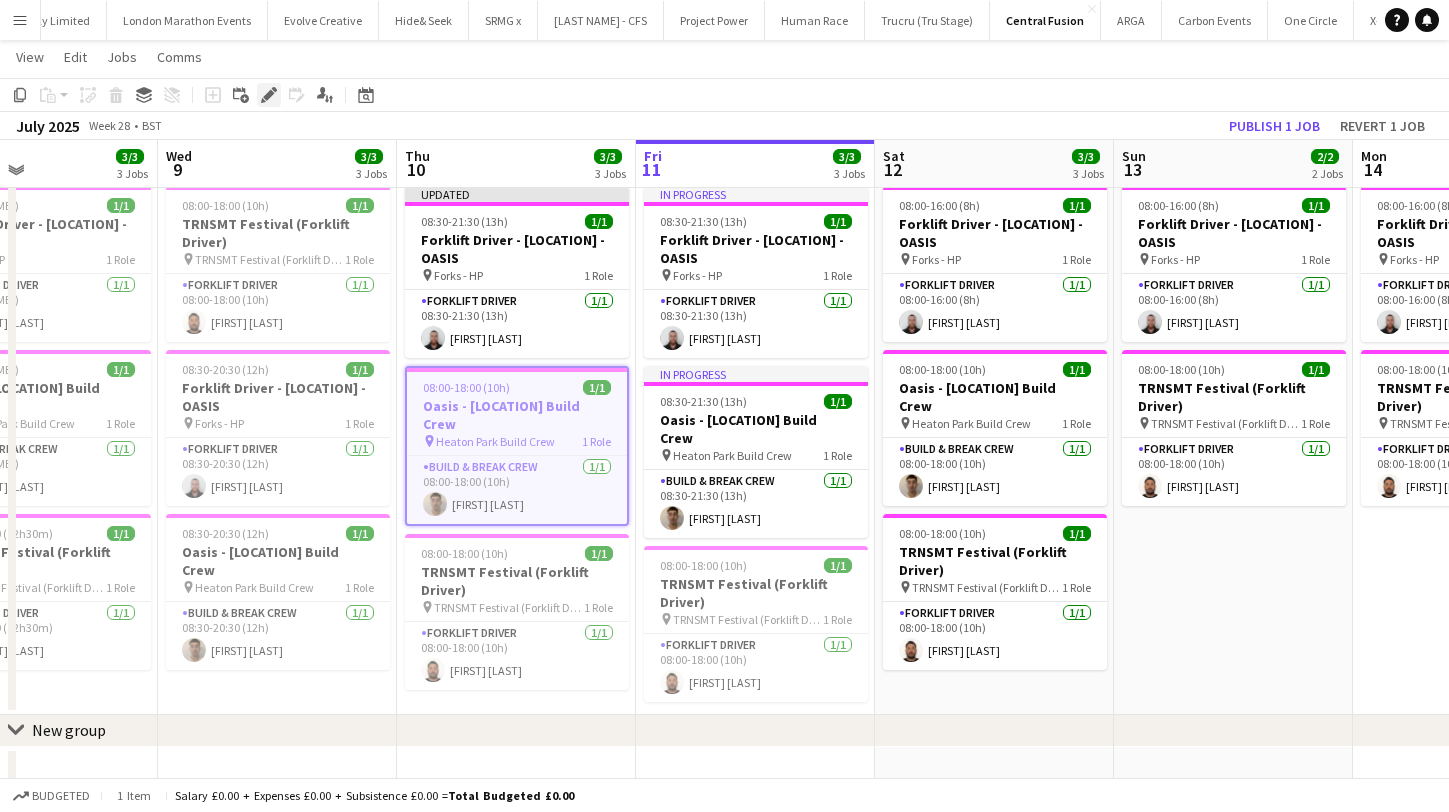 click on "Edit" at bounding box center [269, 95] 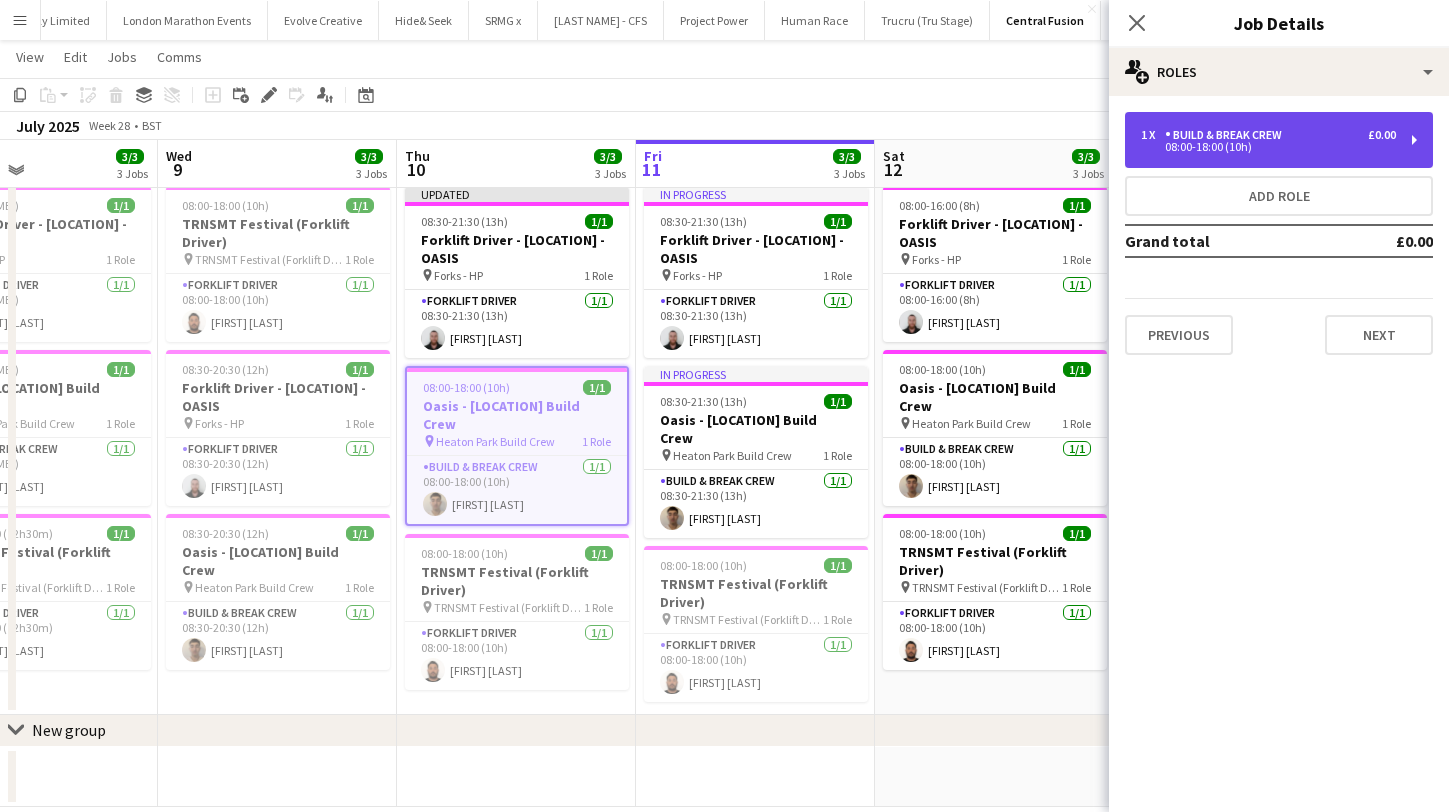 click on "1 x   Build & Break Crew   £0.00   08:00-18:00 (10h)" at bounding box center (1279, 140) 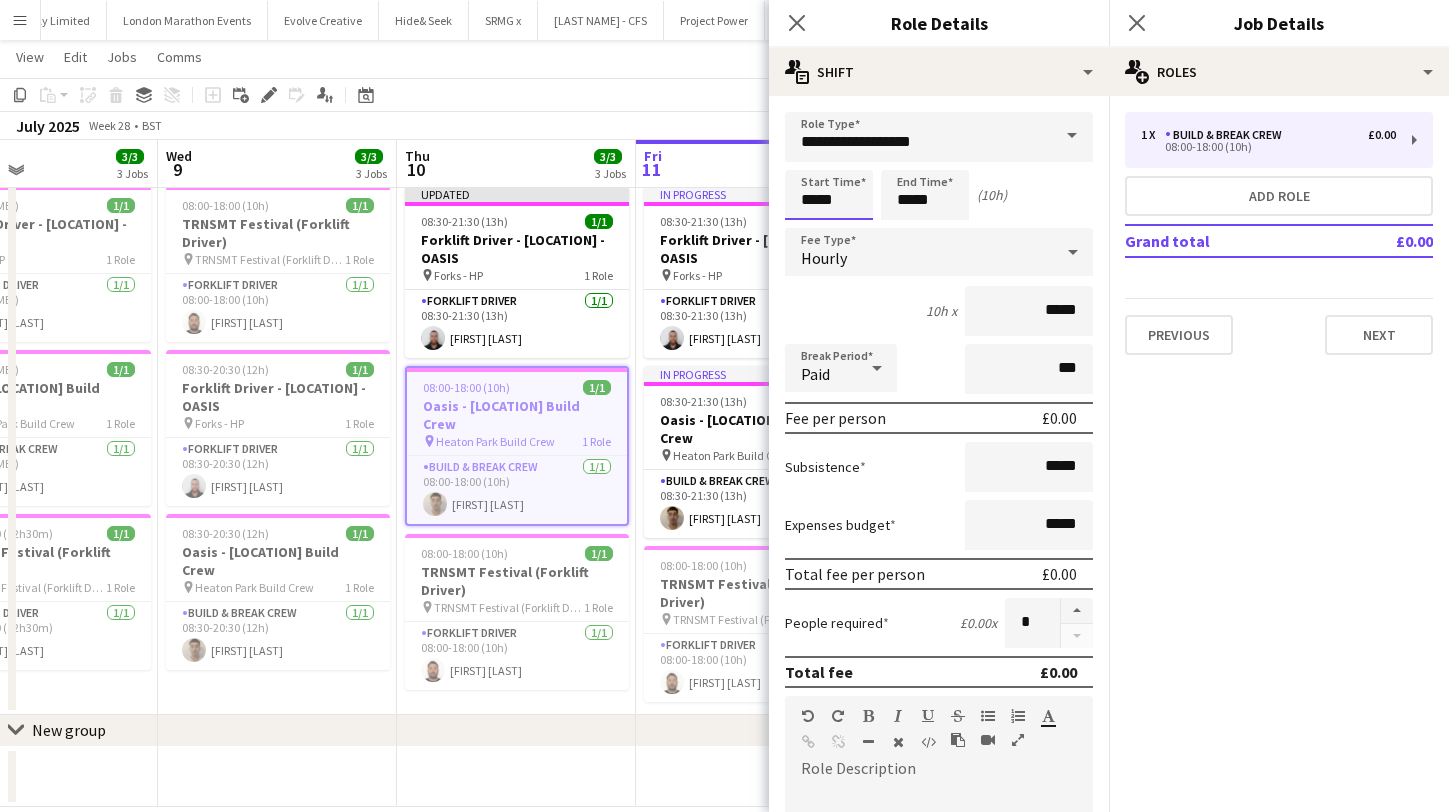 click on "Menu
Boards
Boards   Boards   All jobs   Status
Workforce
Workforce   My Workforce   Recruiting
Comms
Comms
Pay
Pay   Approvals   Payments   Reports
Platform Settings
Platform Settings   App settings   Your settings   Profiles
Training Academy
Training Academy
Knowledge Base
Knowledge Base
Product Updates
Product Updates   Log Out   Privacy   Rat Race
Close
CODESDE
Close
Cruck Tent
Close
WePop
Close
UnderBelly Limited
Close
London Marathon Events
Close
Evolve Creative
Close
Hide& Seek
Close
SRMG x
Close
Close" at bounding box center [724, 397] 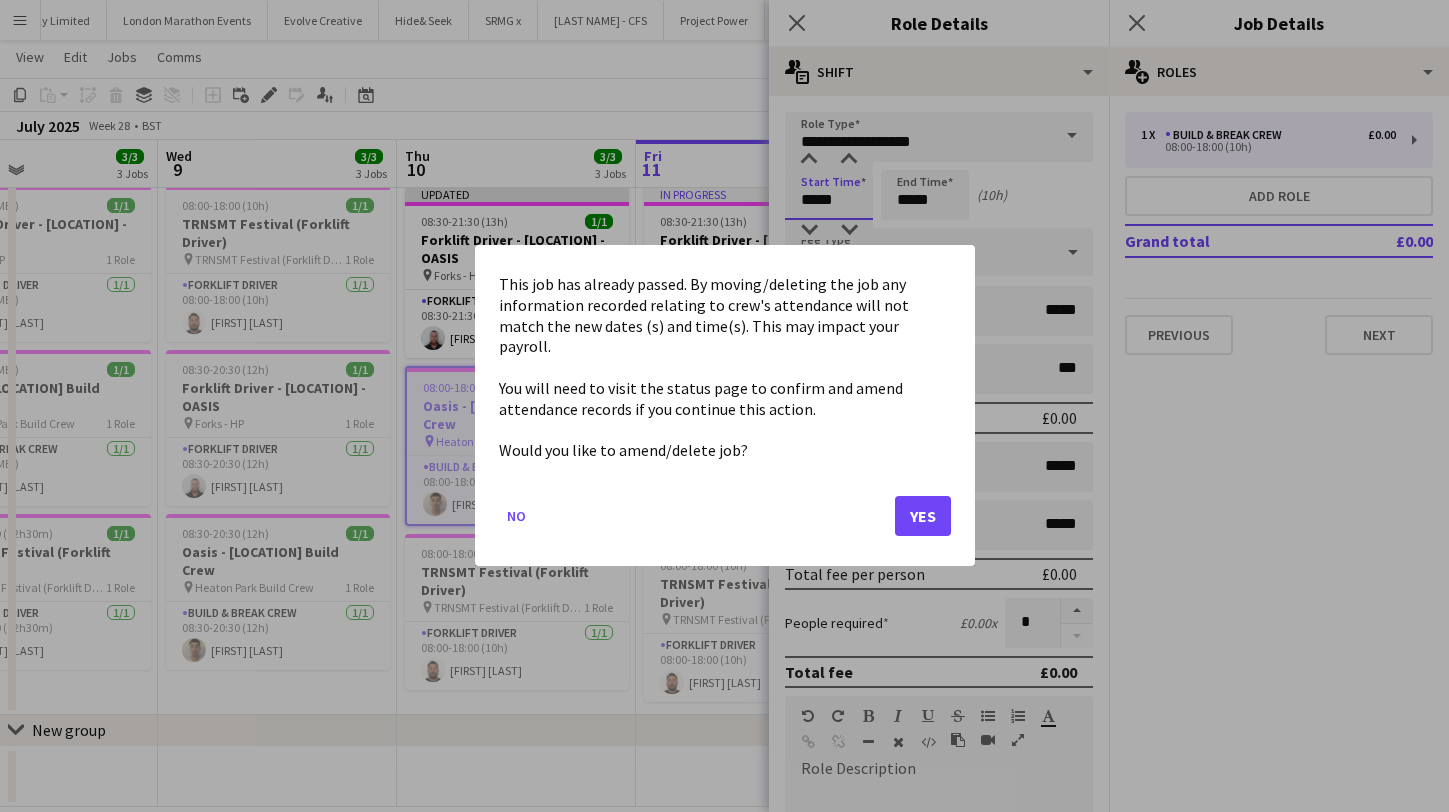 scroll, scrollTop: 0, scrollLeft: 0, axis: both 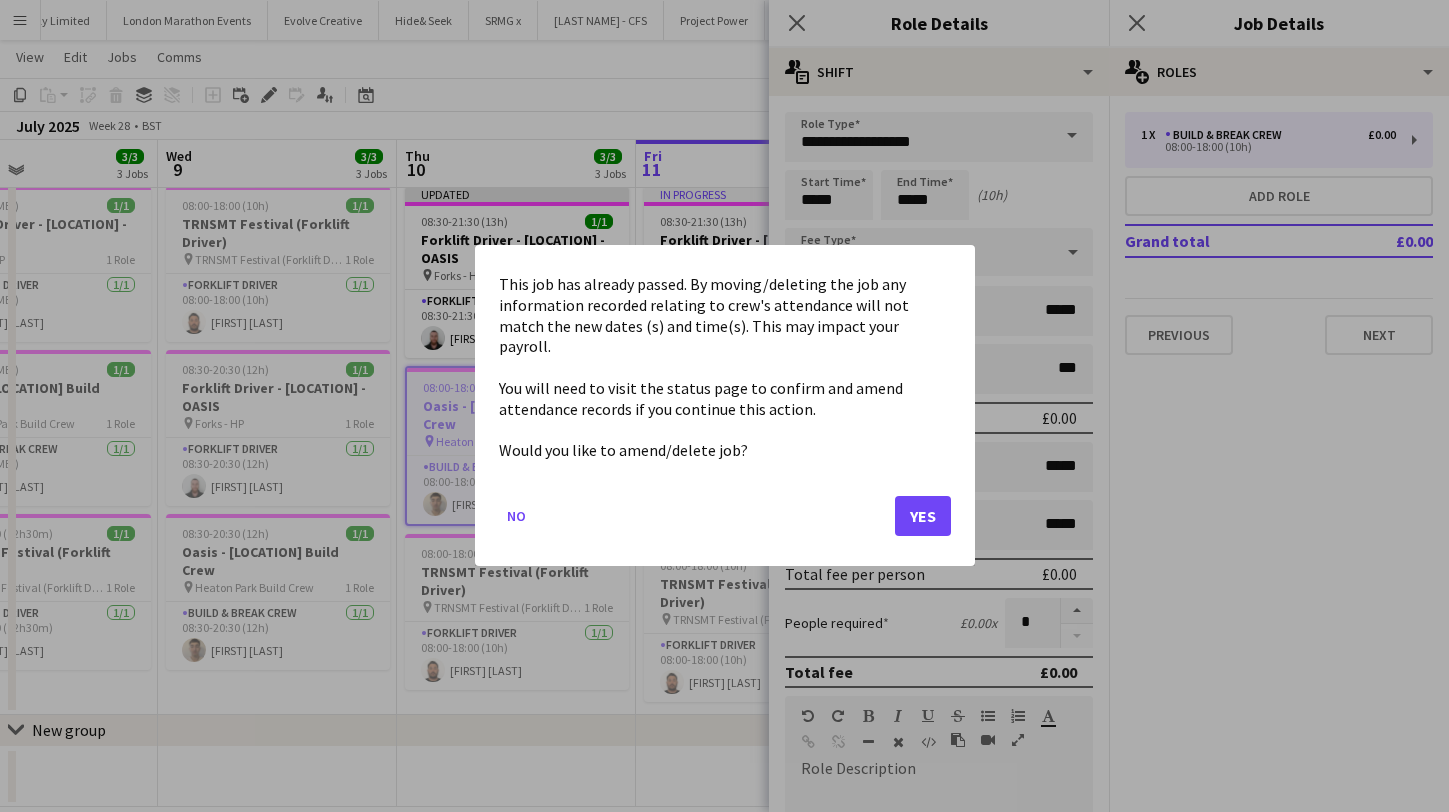 click on "Yes" 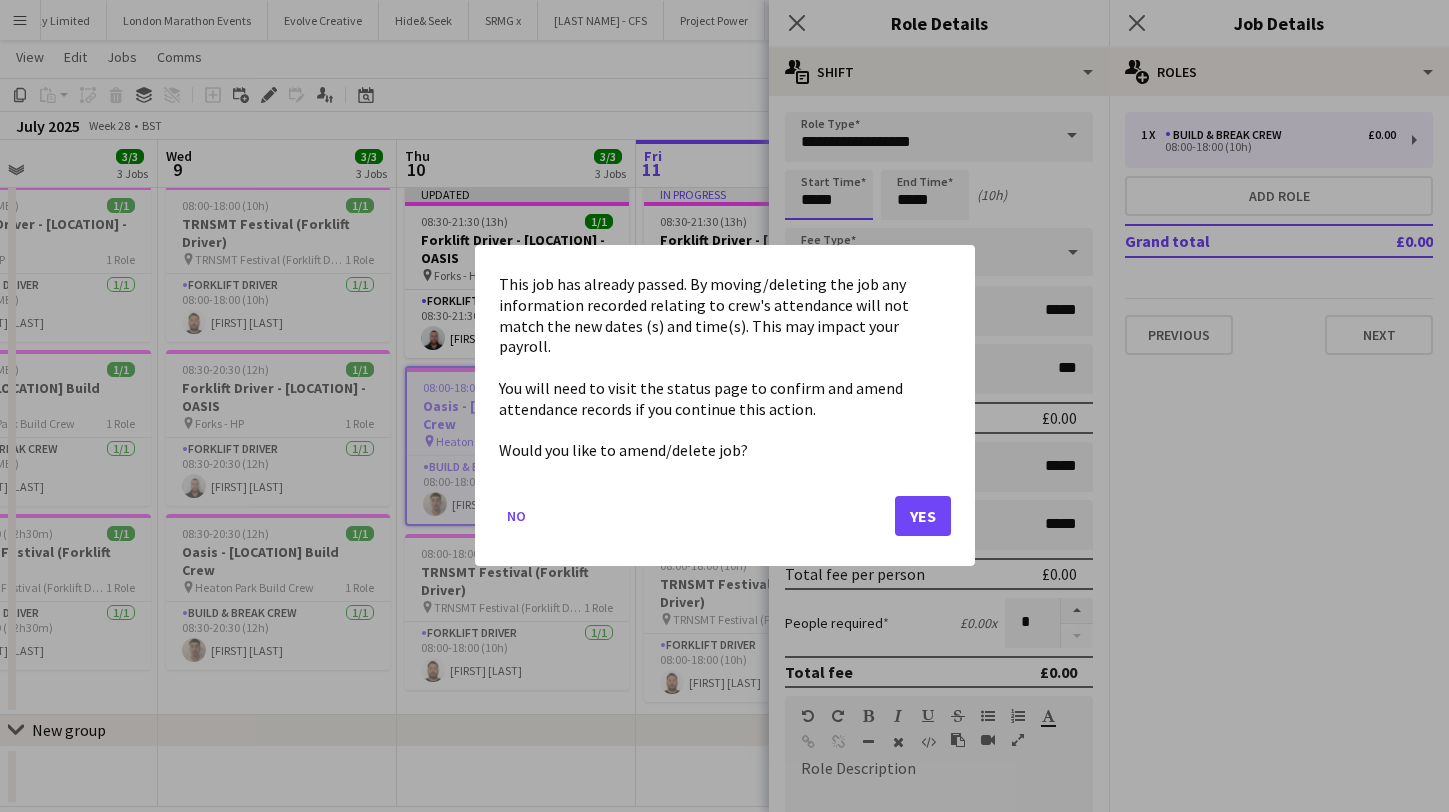 scroll, scrollTop: 46, scrollLeft: 0, axis: vertical 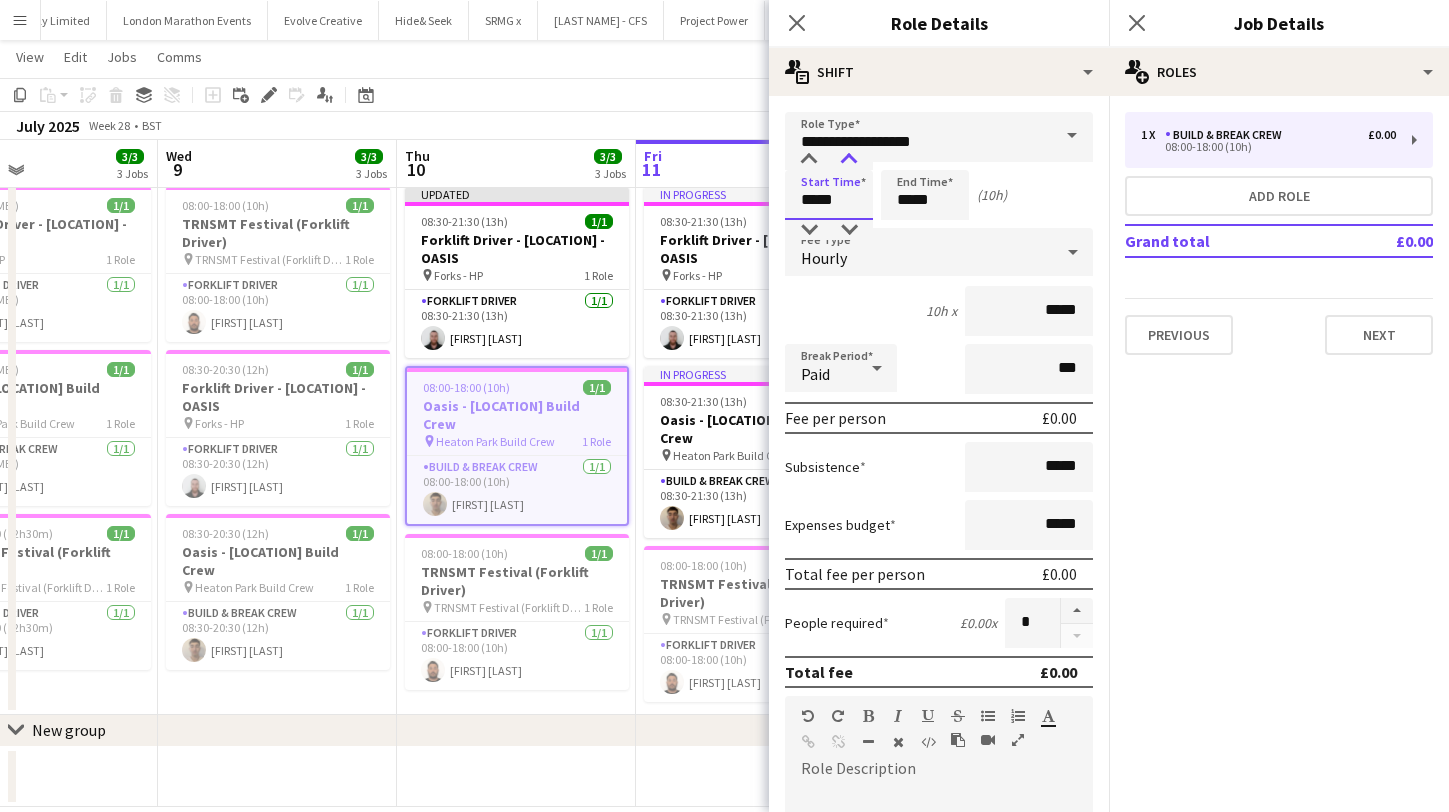 click at bounding box center (849, 160) 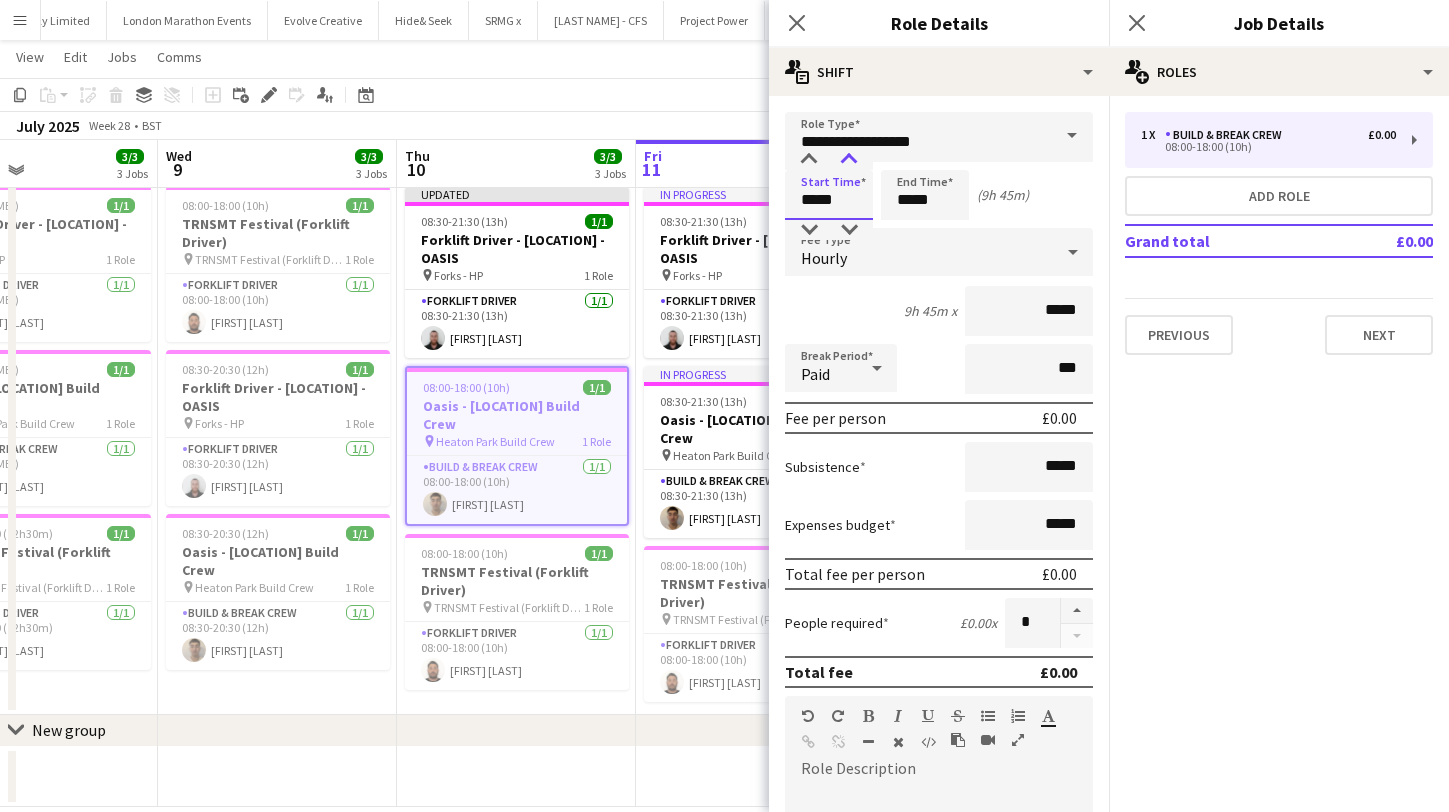 type on "*****" 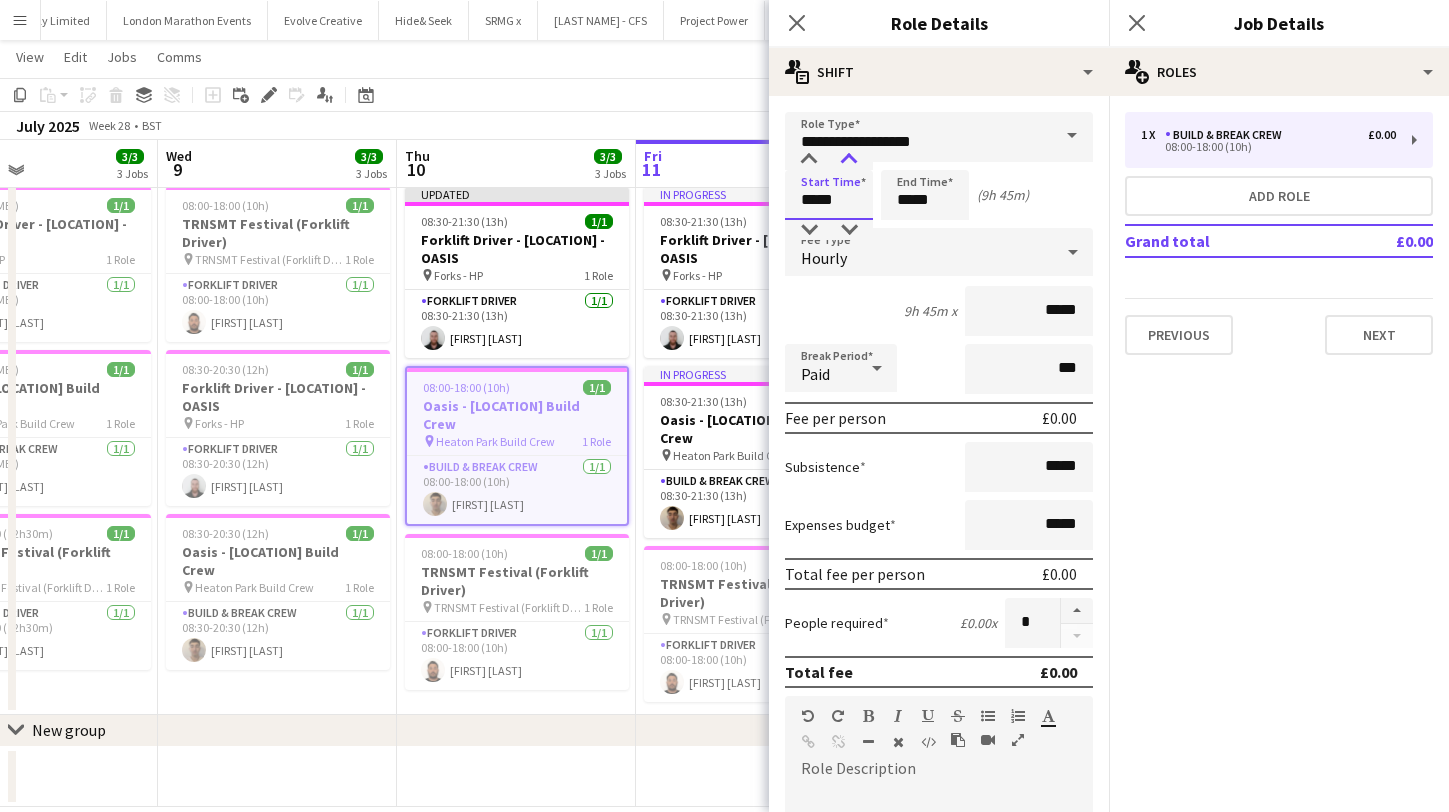 click at bounding box center (849, 160) 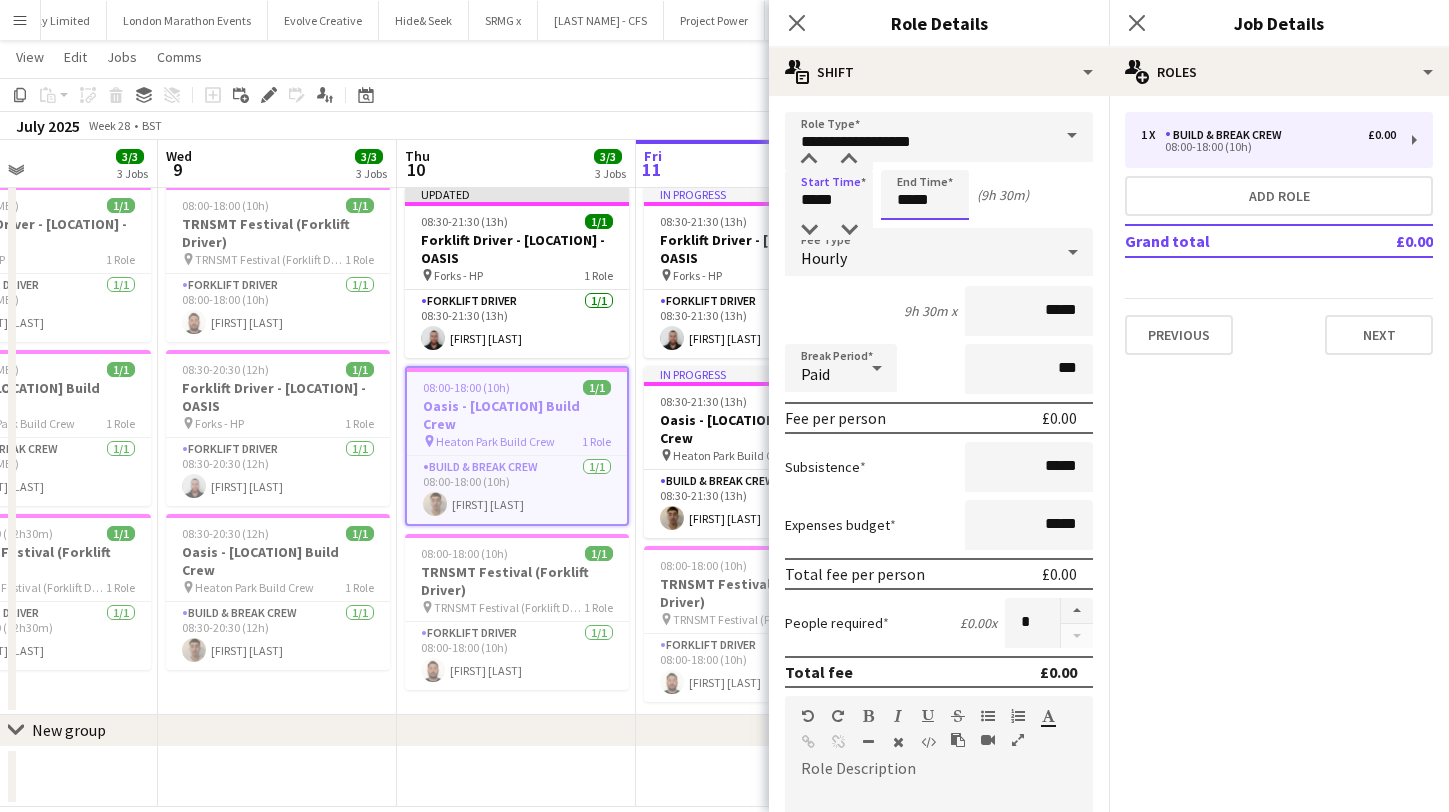 click on "*****" at bounding box center [925, 195] 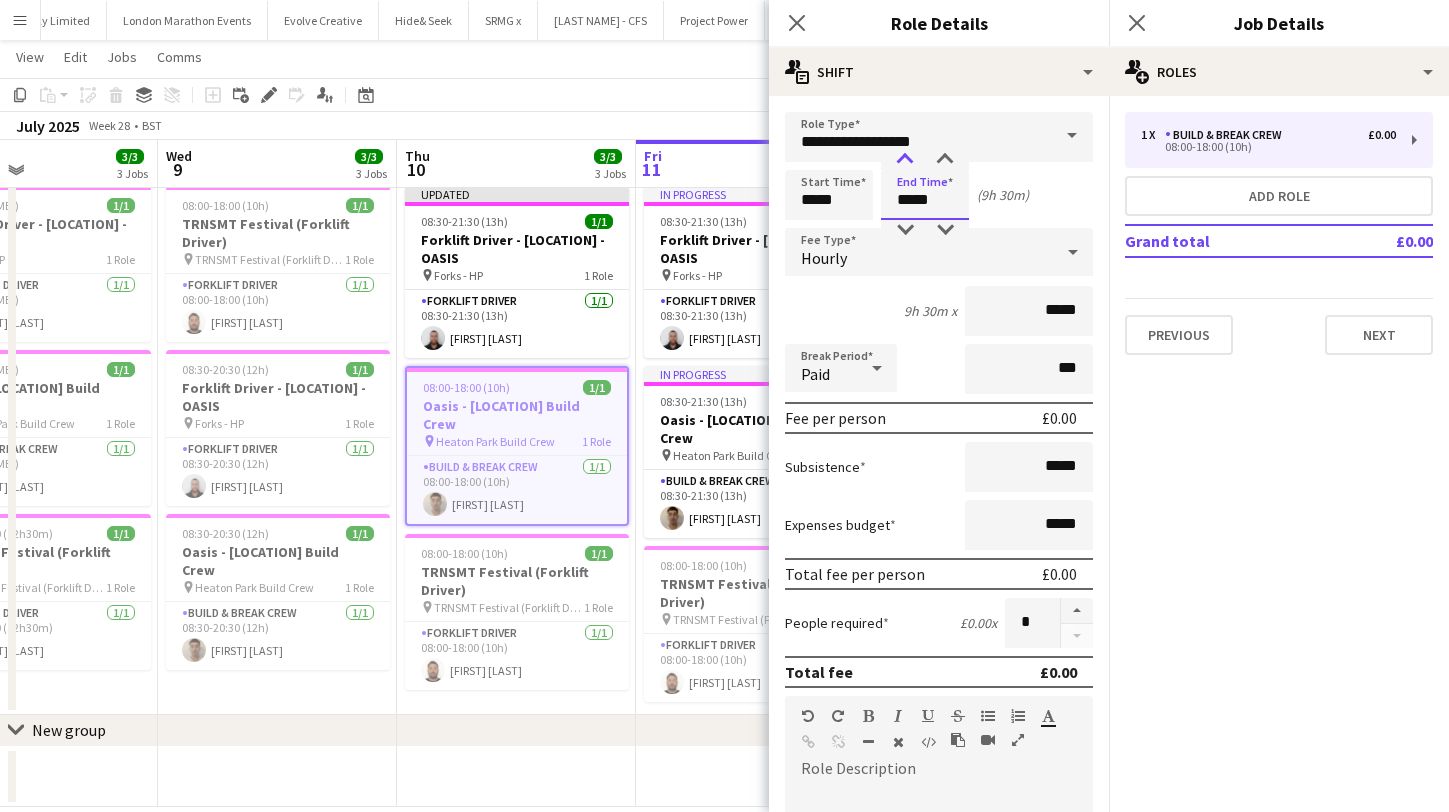 click at bounding box center (905, 160) 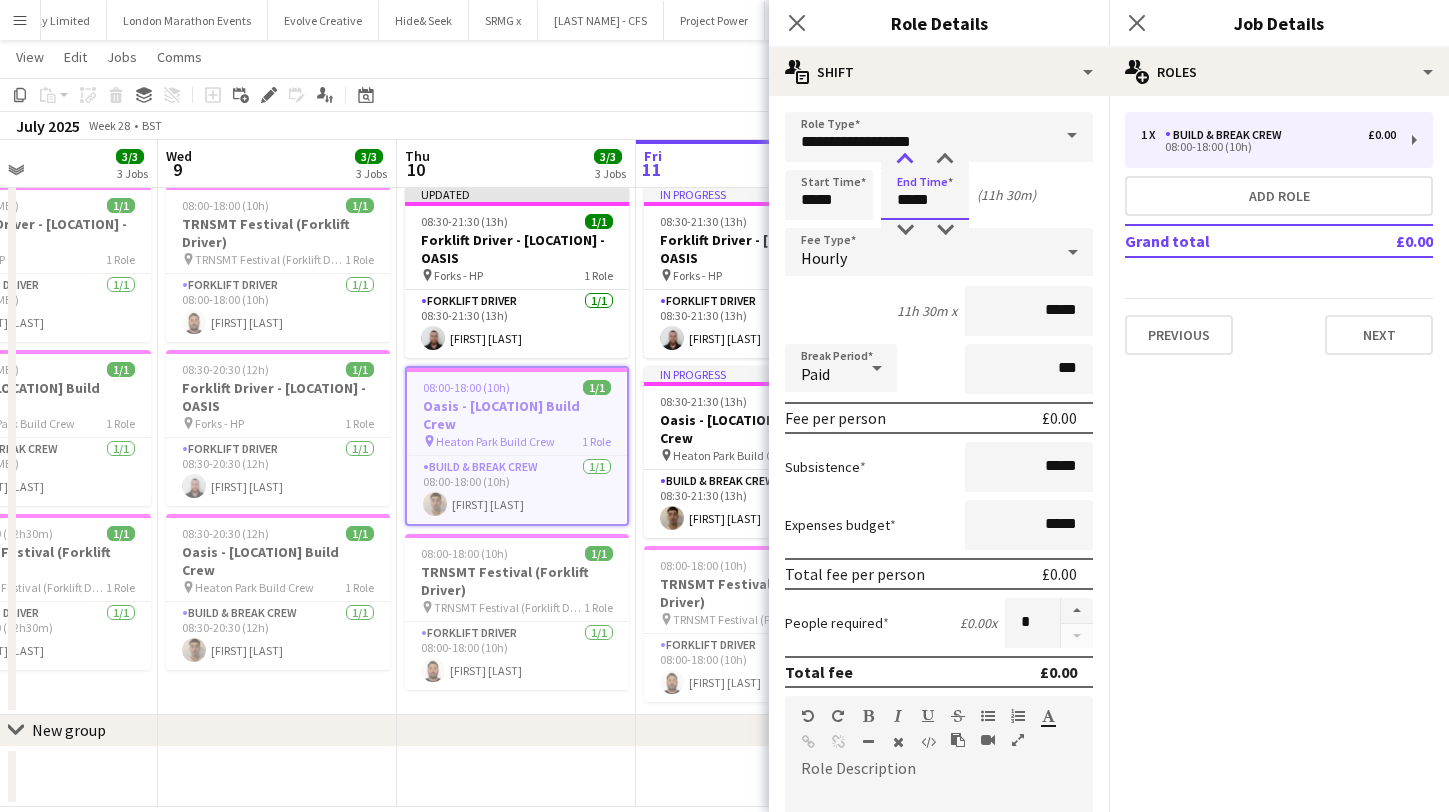click at bounding box center (905, 160) 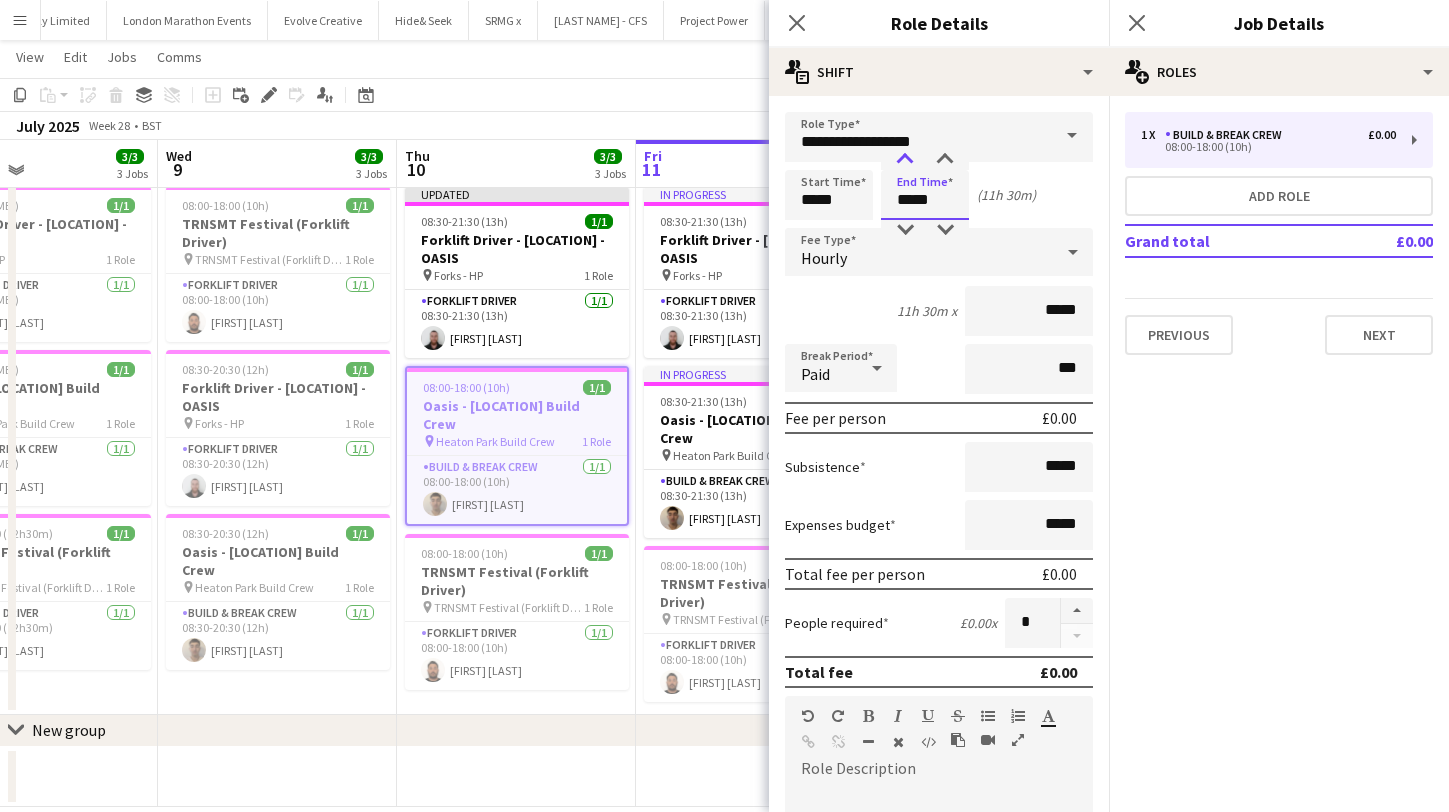 click at bounding box center (905, 160) 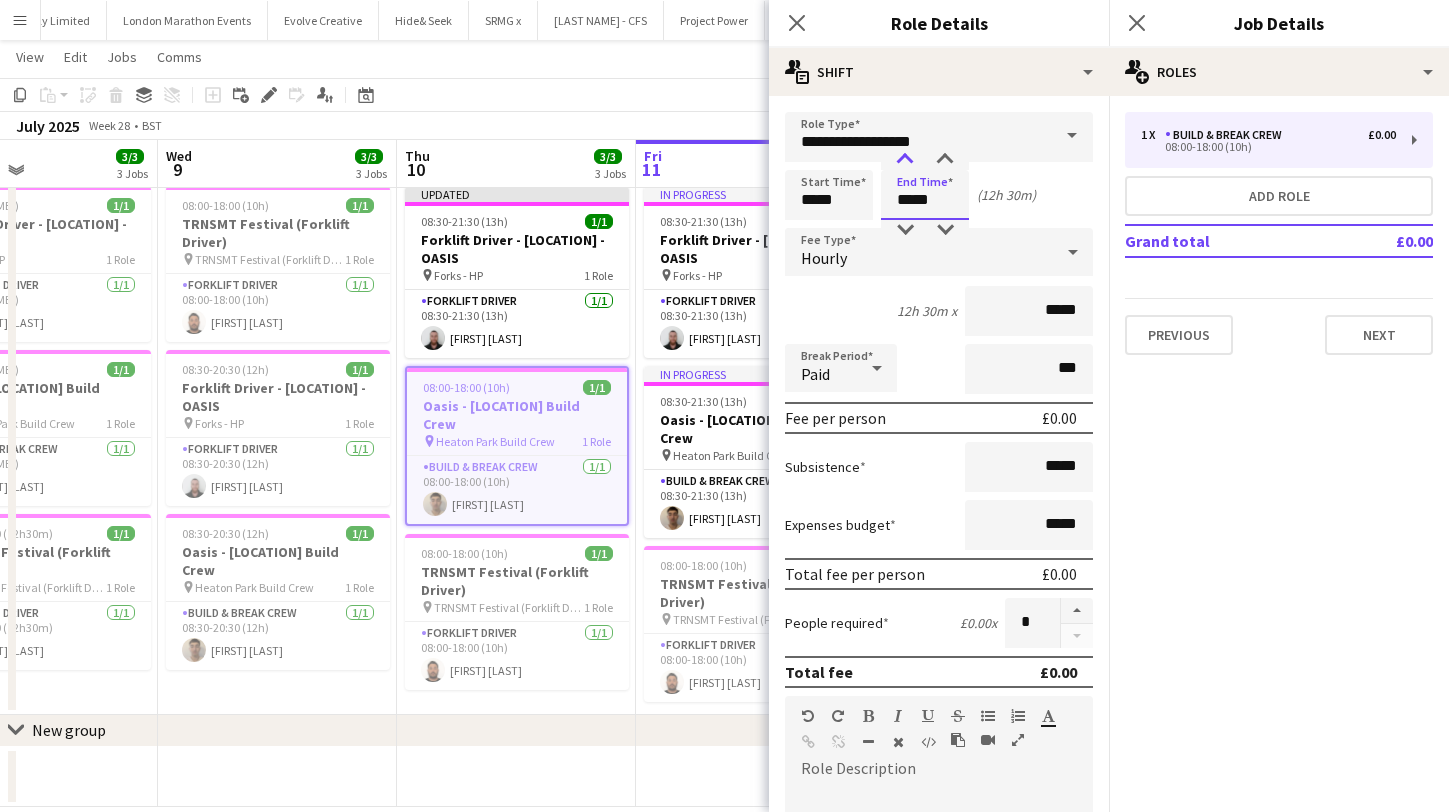 click at bounding box center (905, 160) 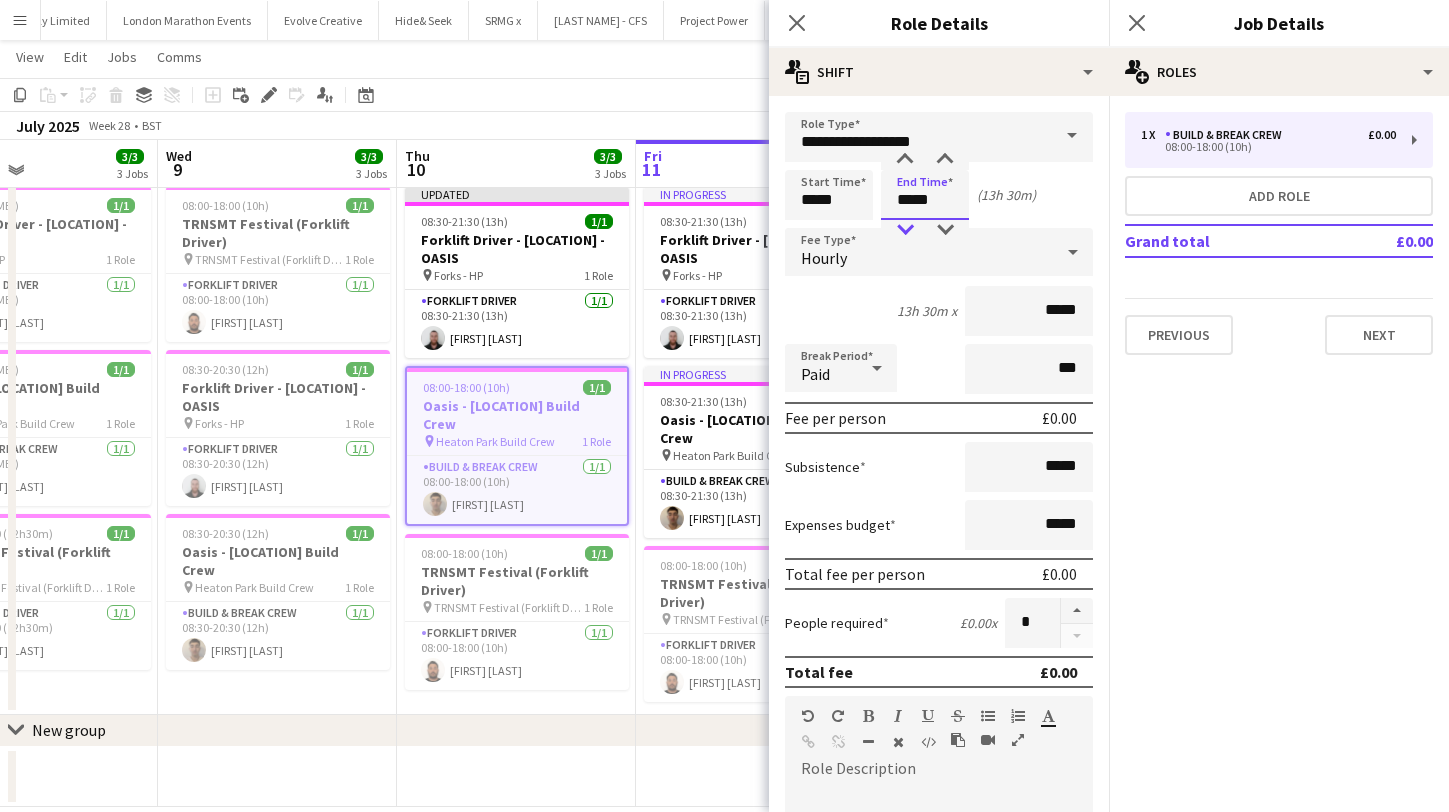 click at bounding box center (905, 230) 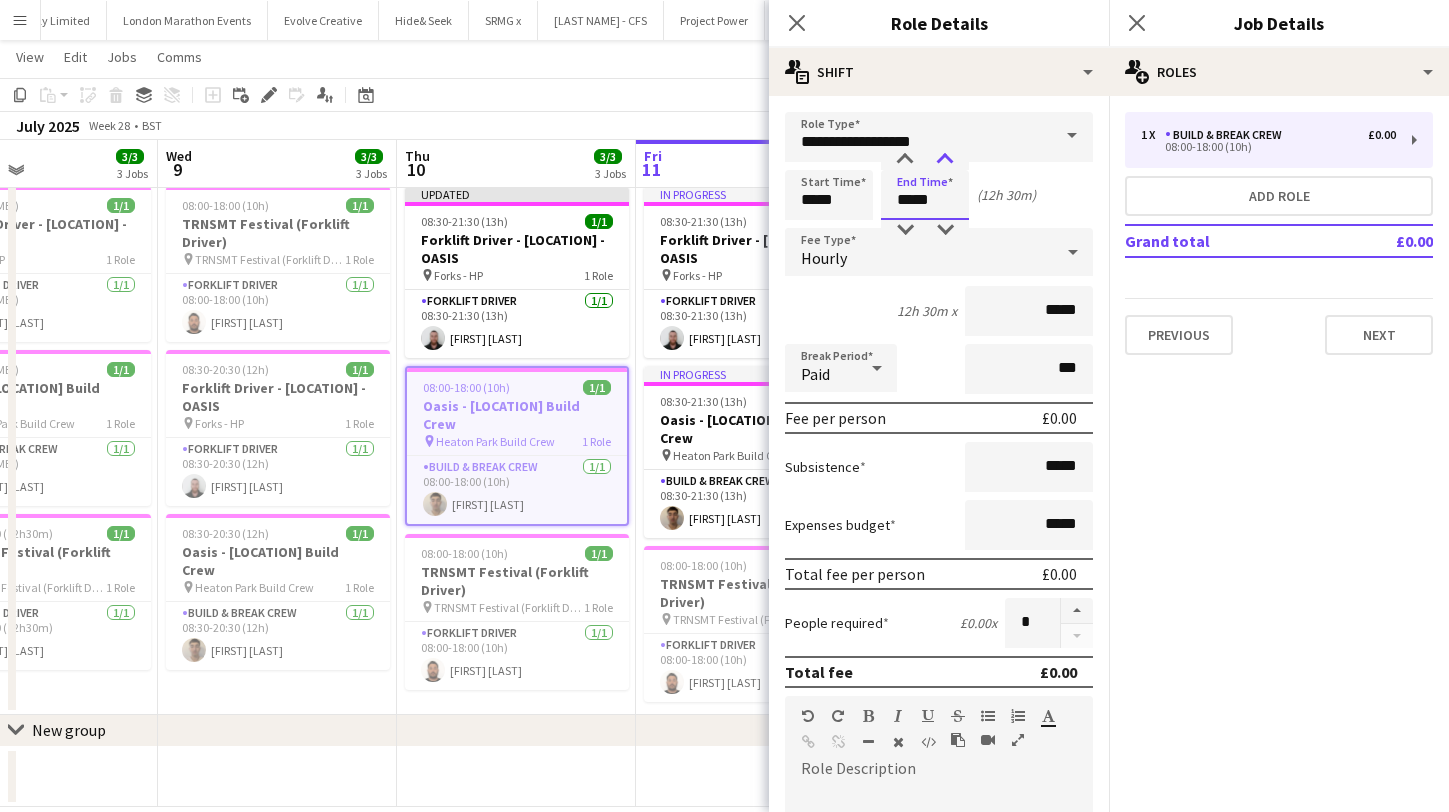 click at bounding box center (945, 160) 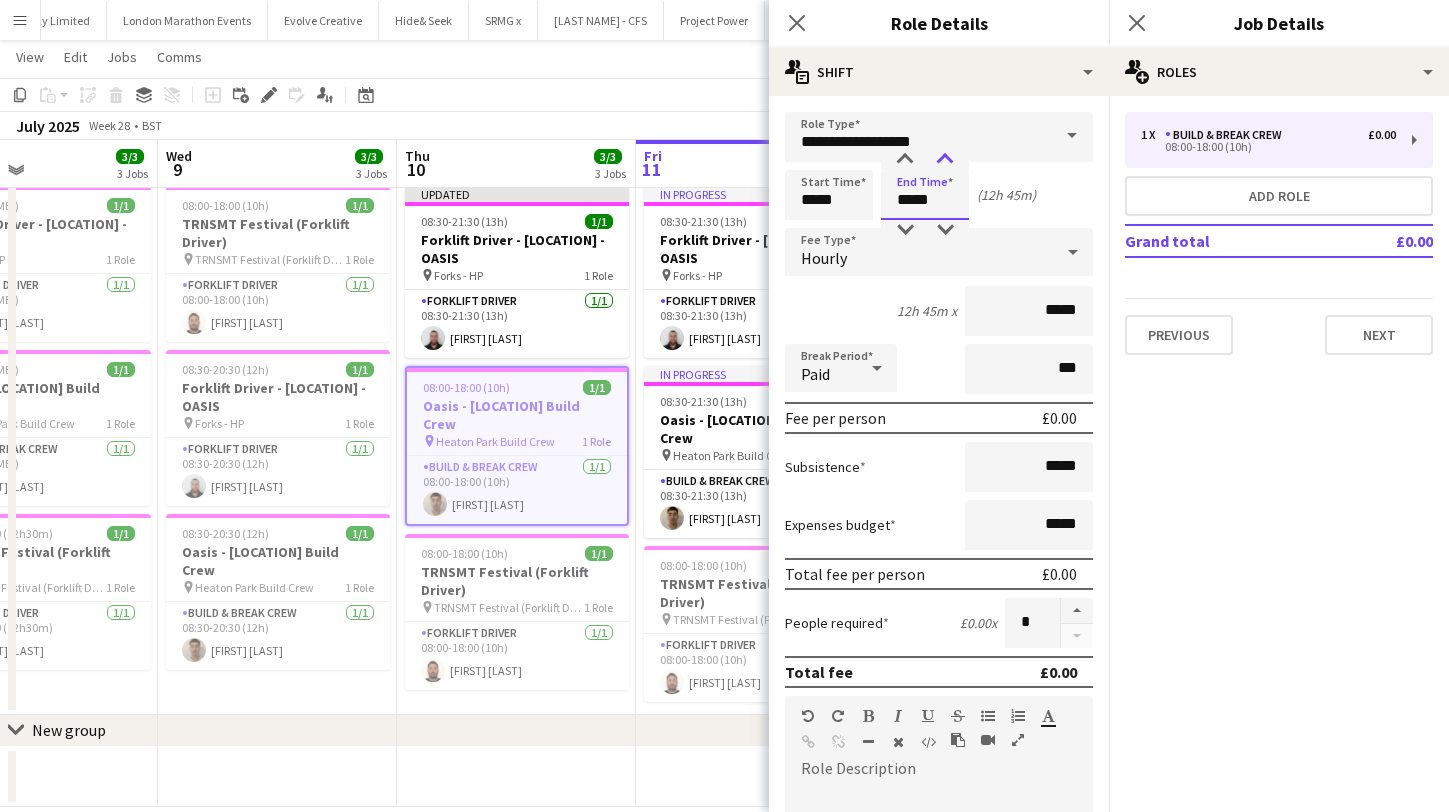 type on "*****" 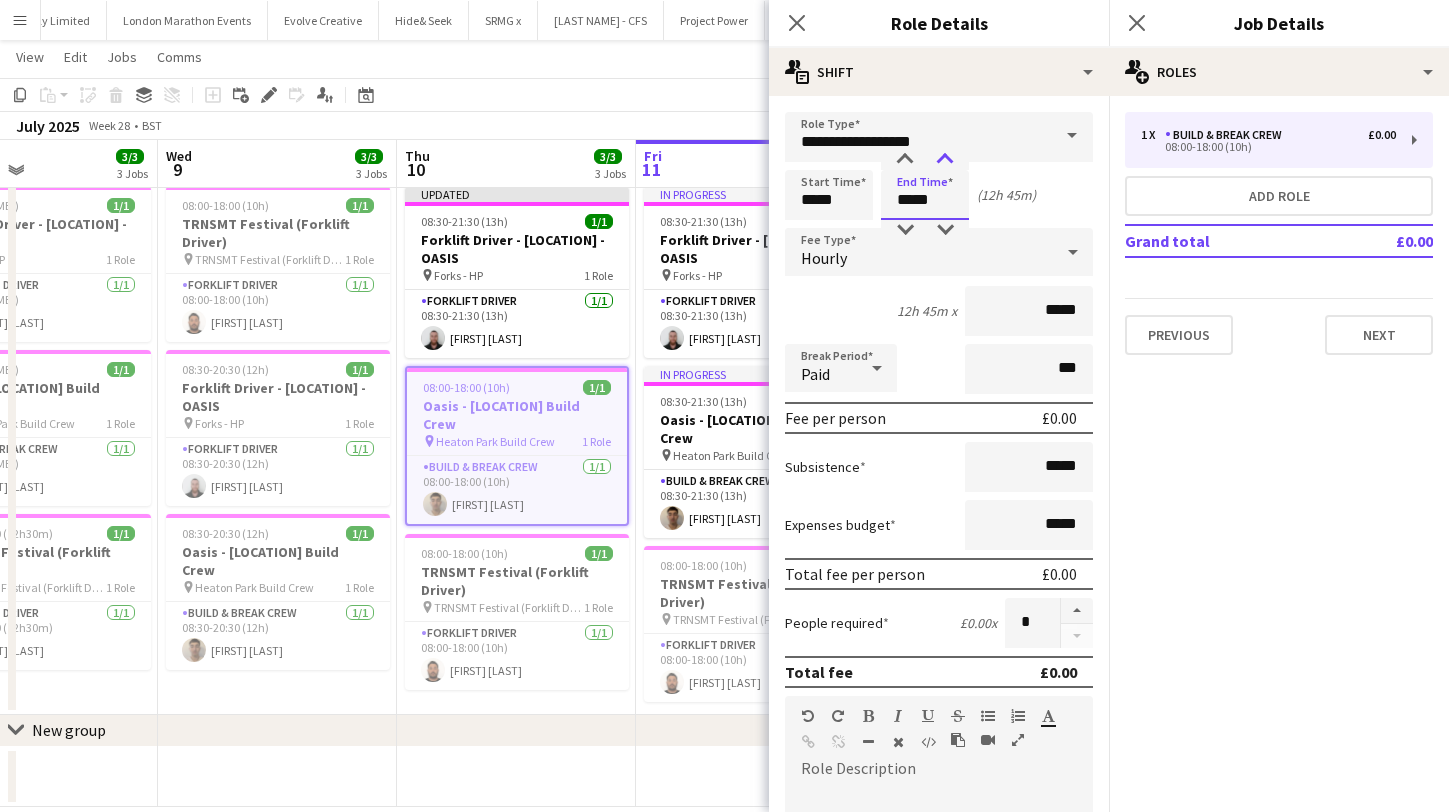 click at bounding box center [945, 160] 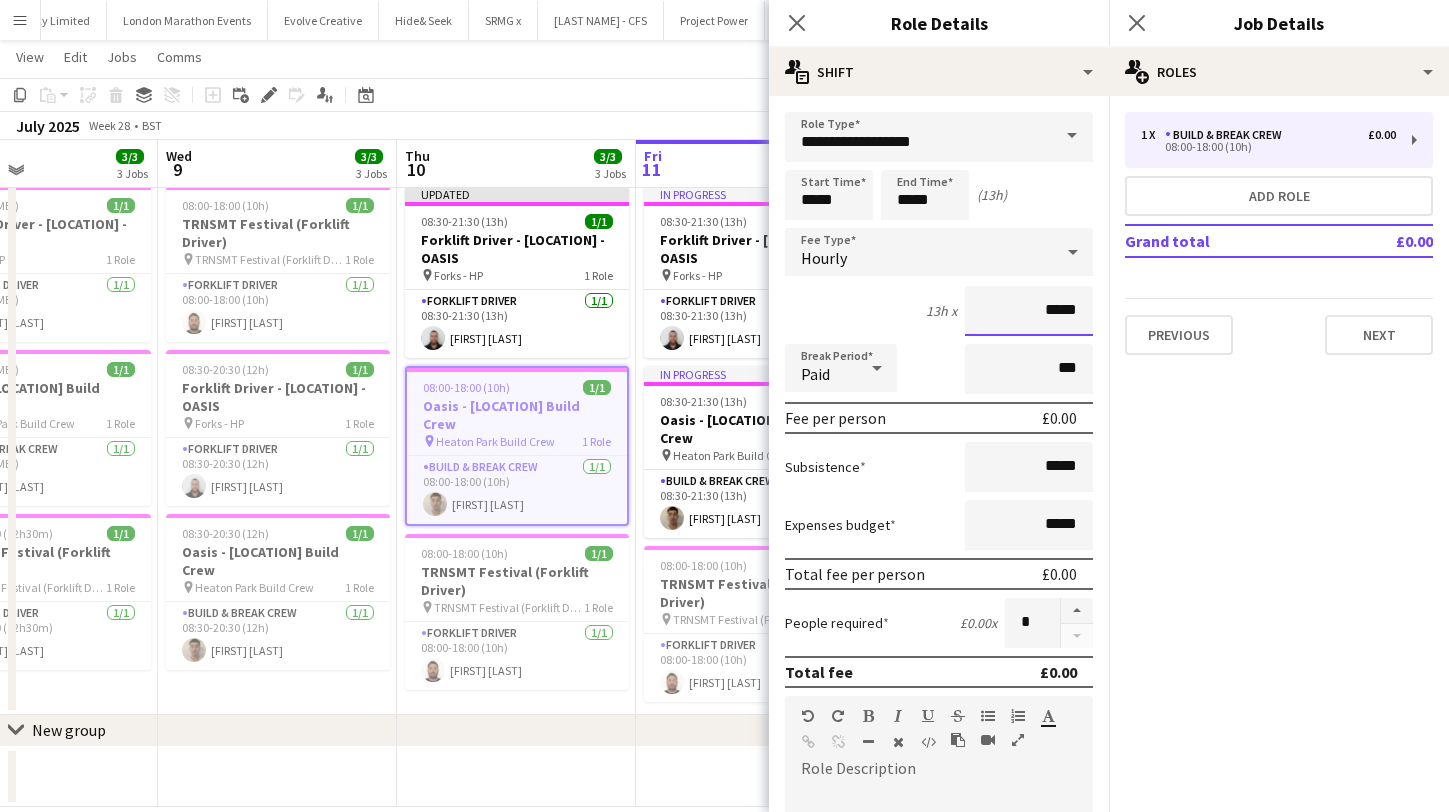 drag, startPoint x: 1080, startPoint y: 308, endPoint x: 960, endPoint y: 300, distance: 120.26637 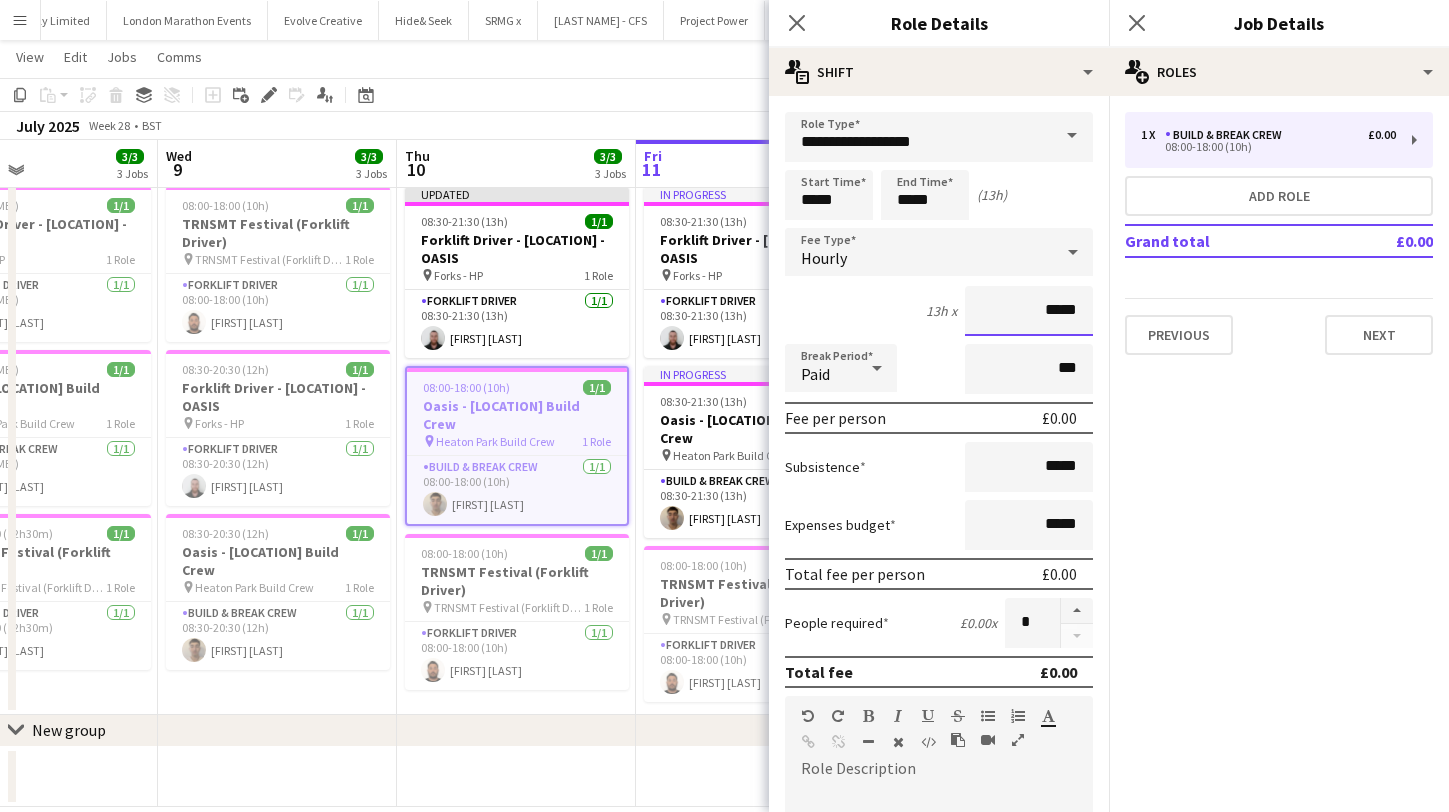 click on "*****" at bounding box center (1029, 311) 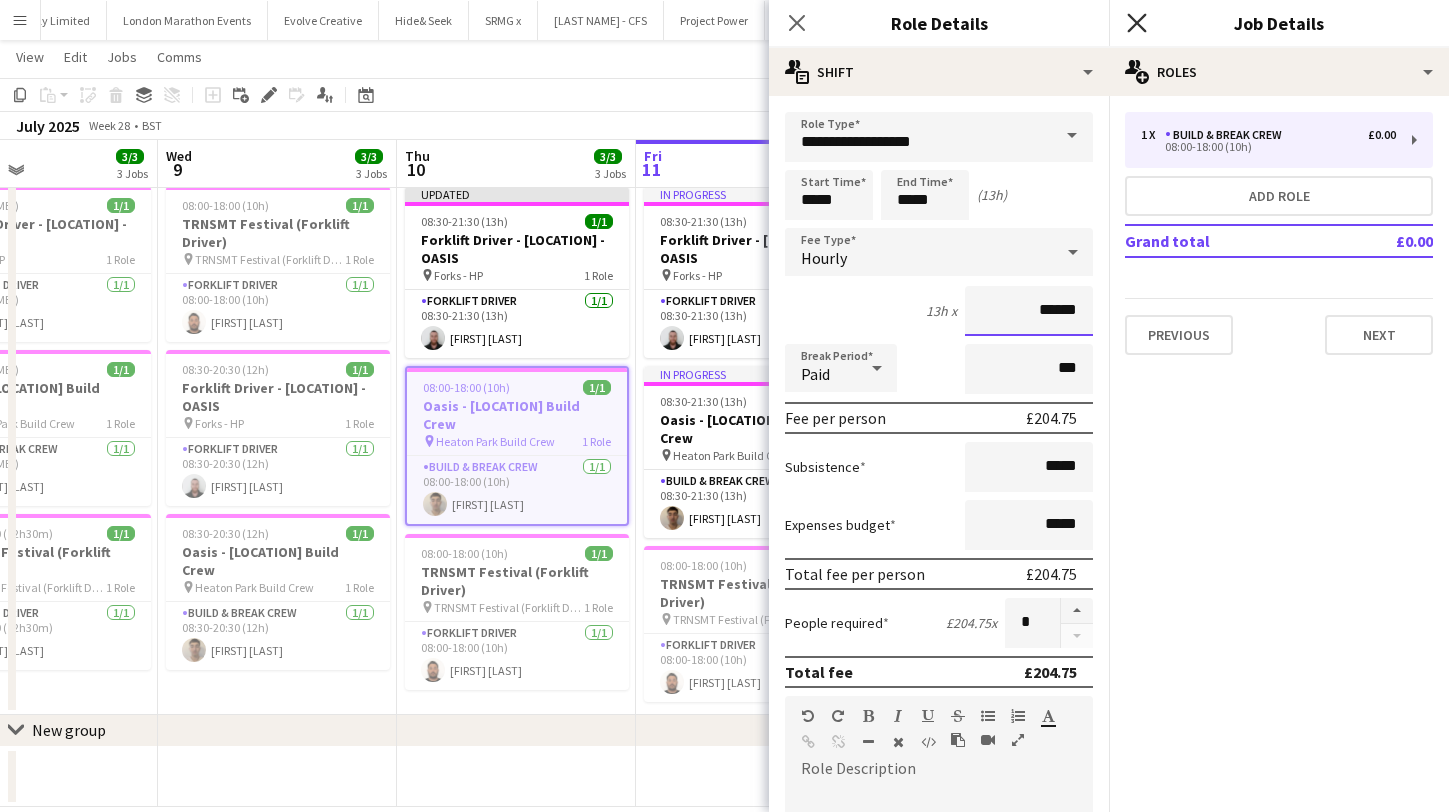 type on "******" 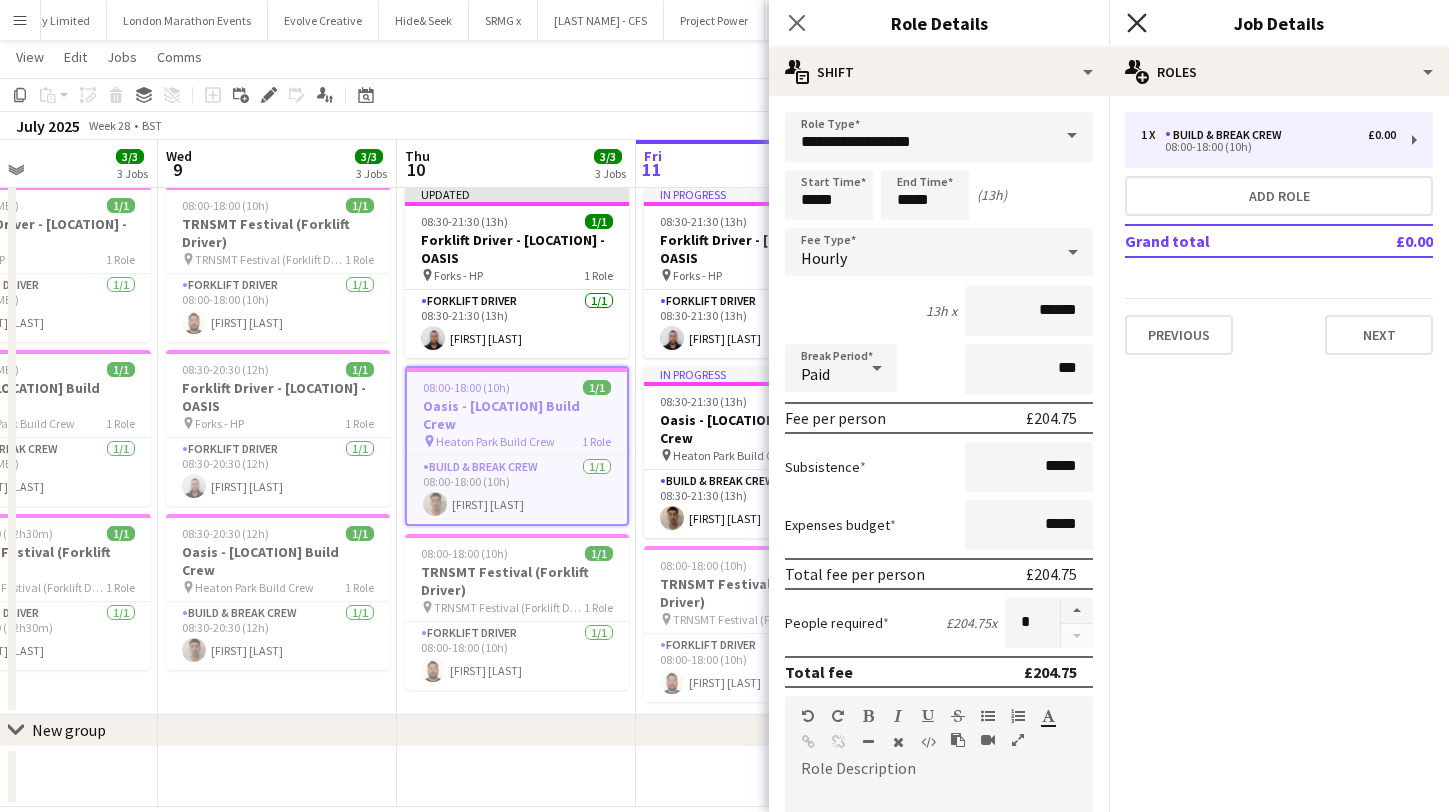 click 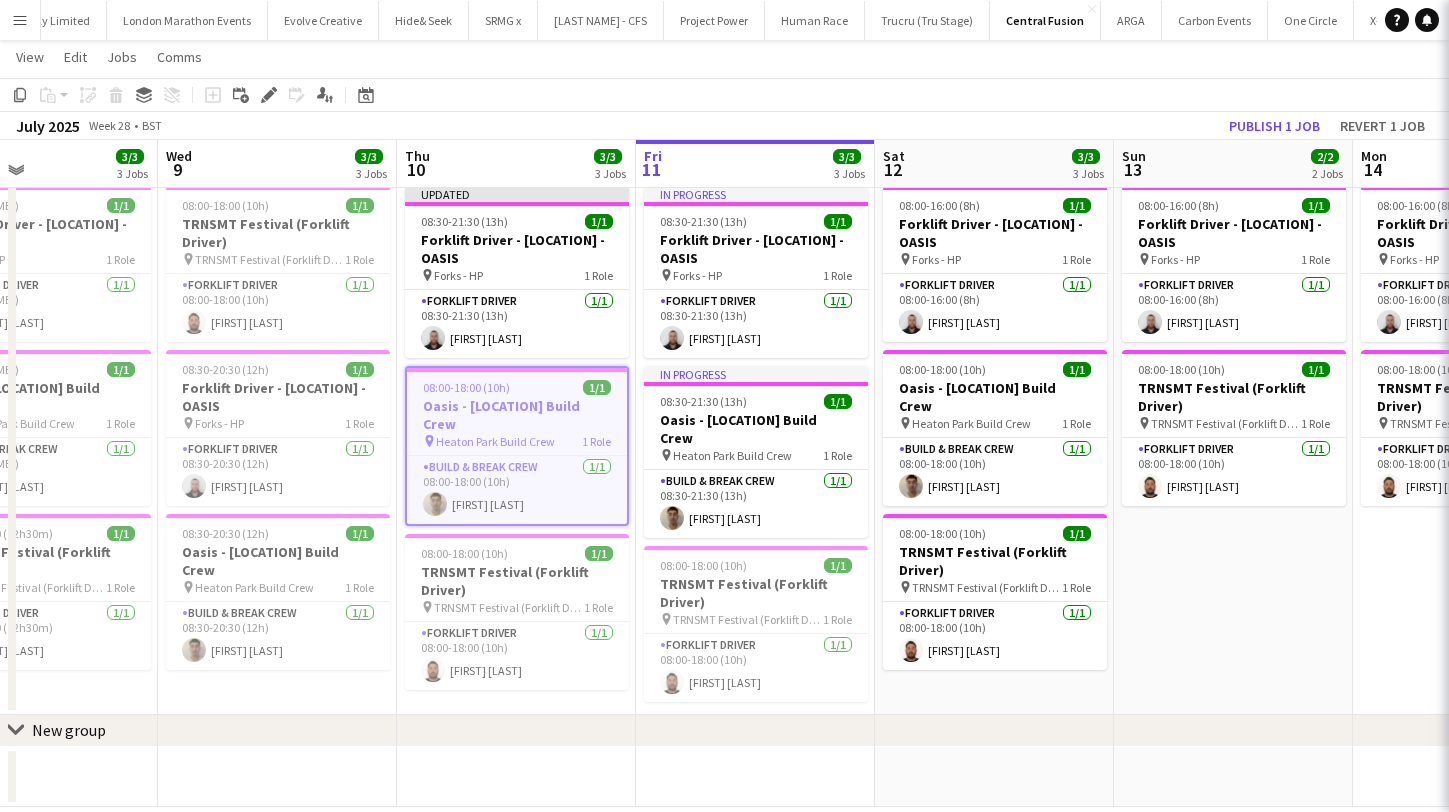 scroll, scrollTop: 0, scrollLeft: 0, axis: both 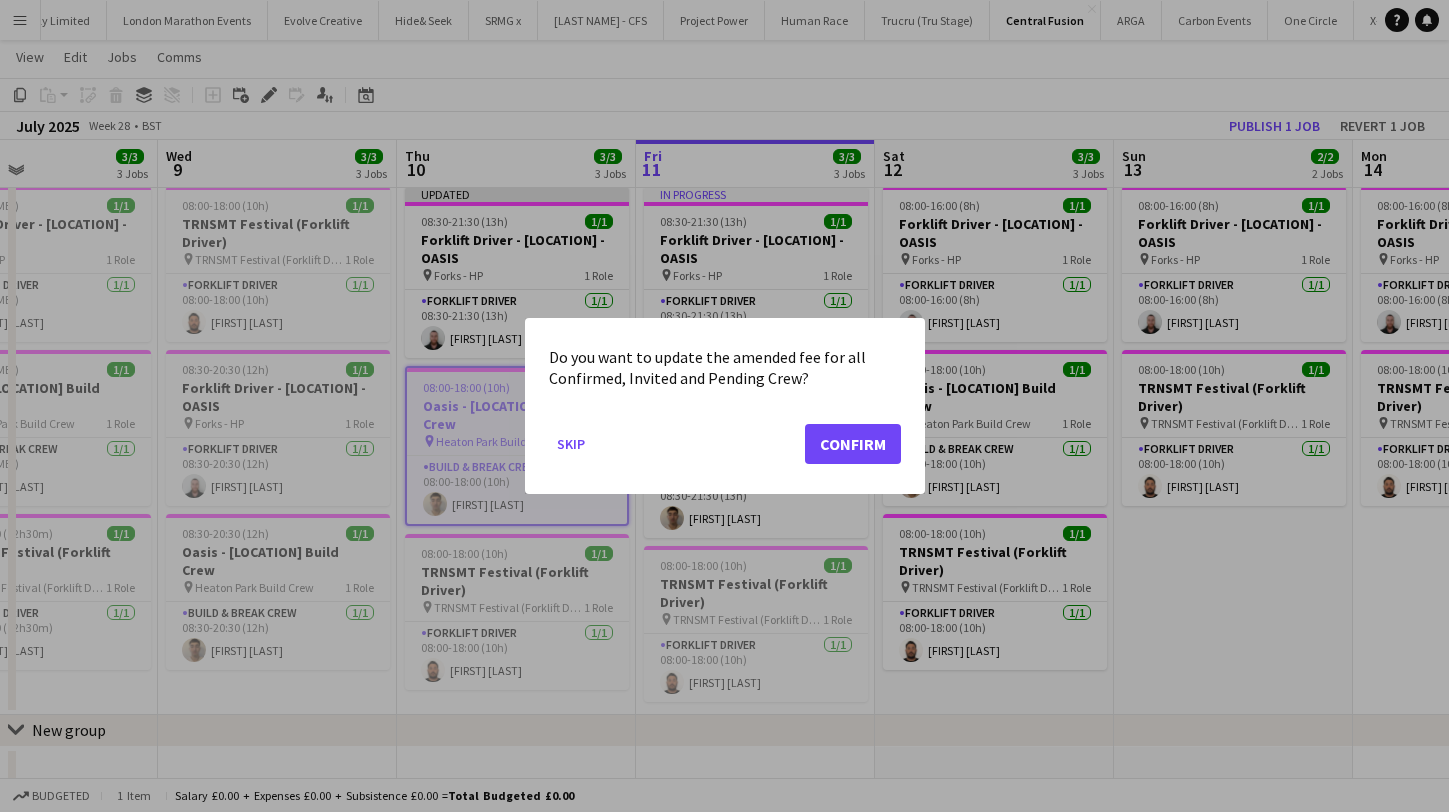 click on "Confirm" 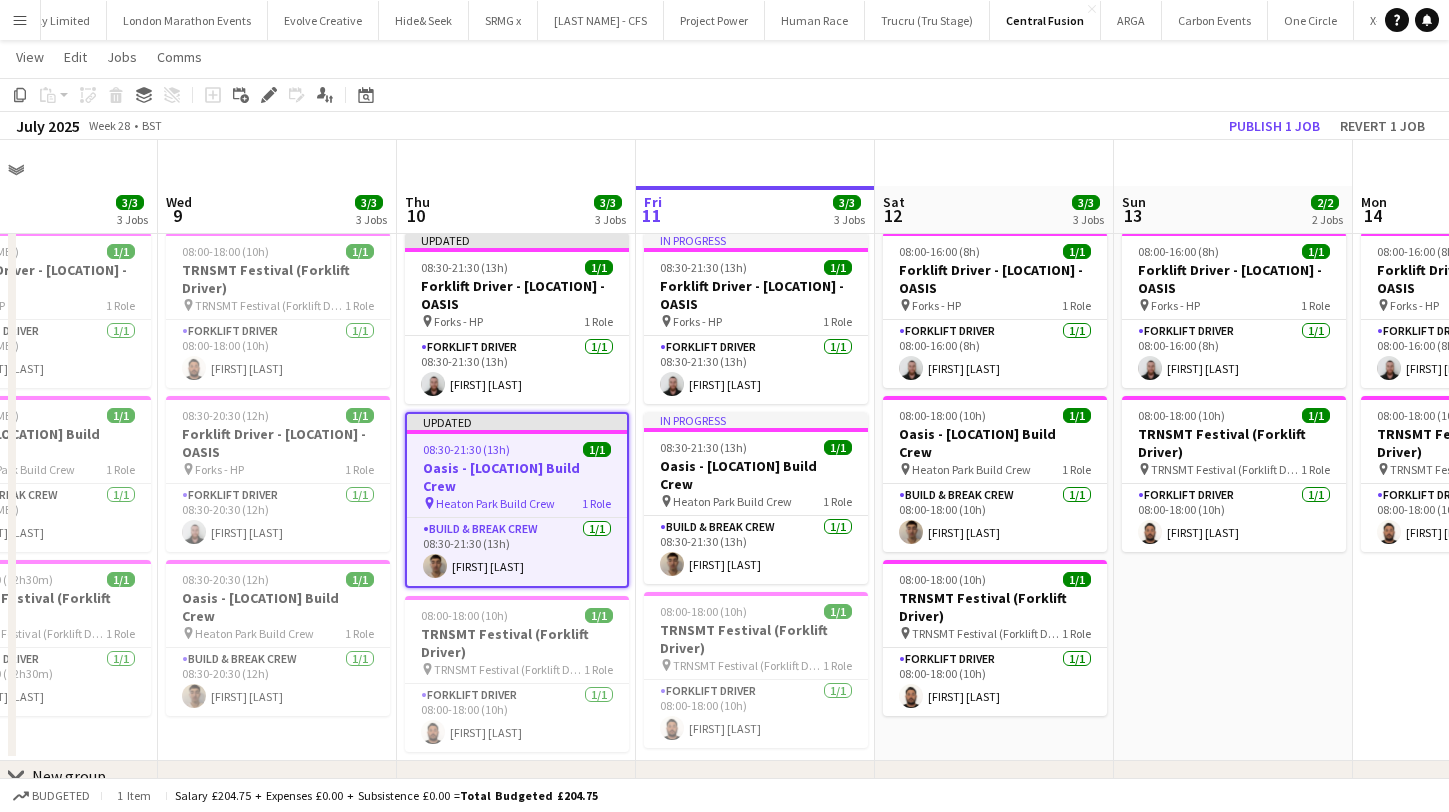 scroll, scrollTop: 46, scrollLeft: 0, axis: vertical 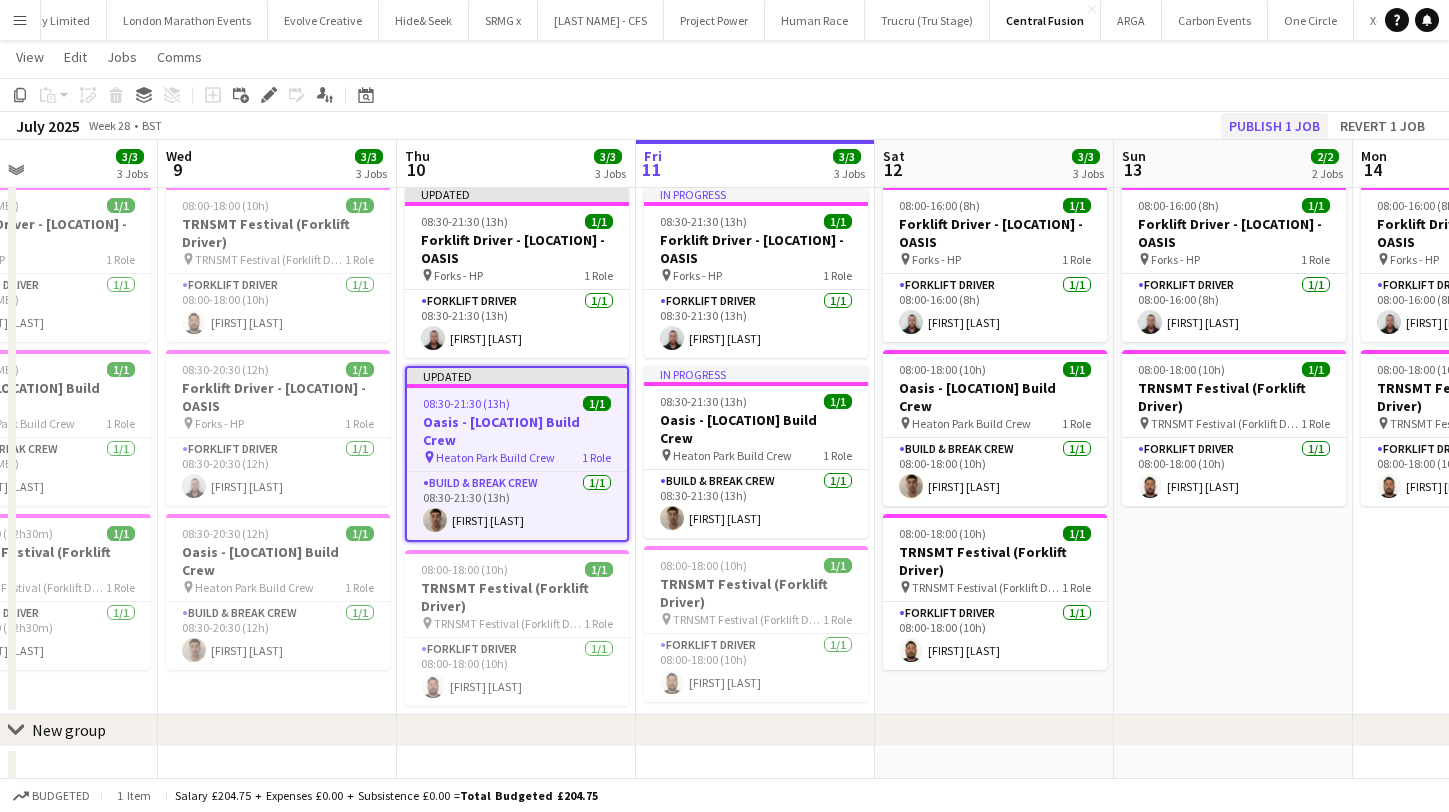 click on "Publish 1 job" 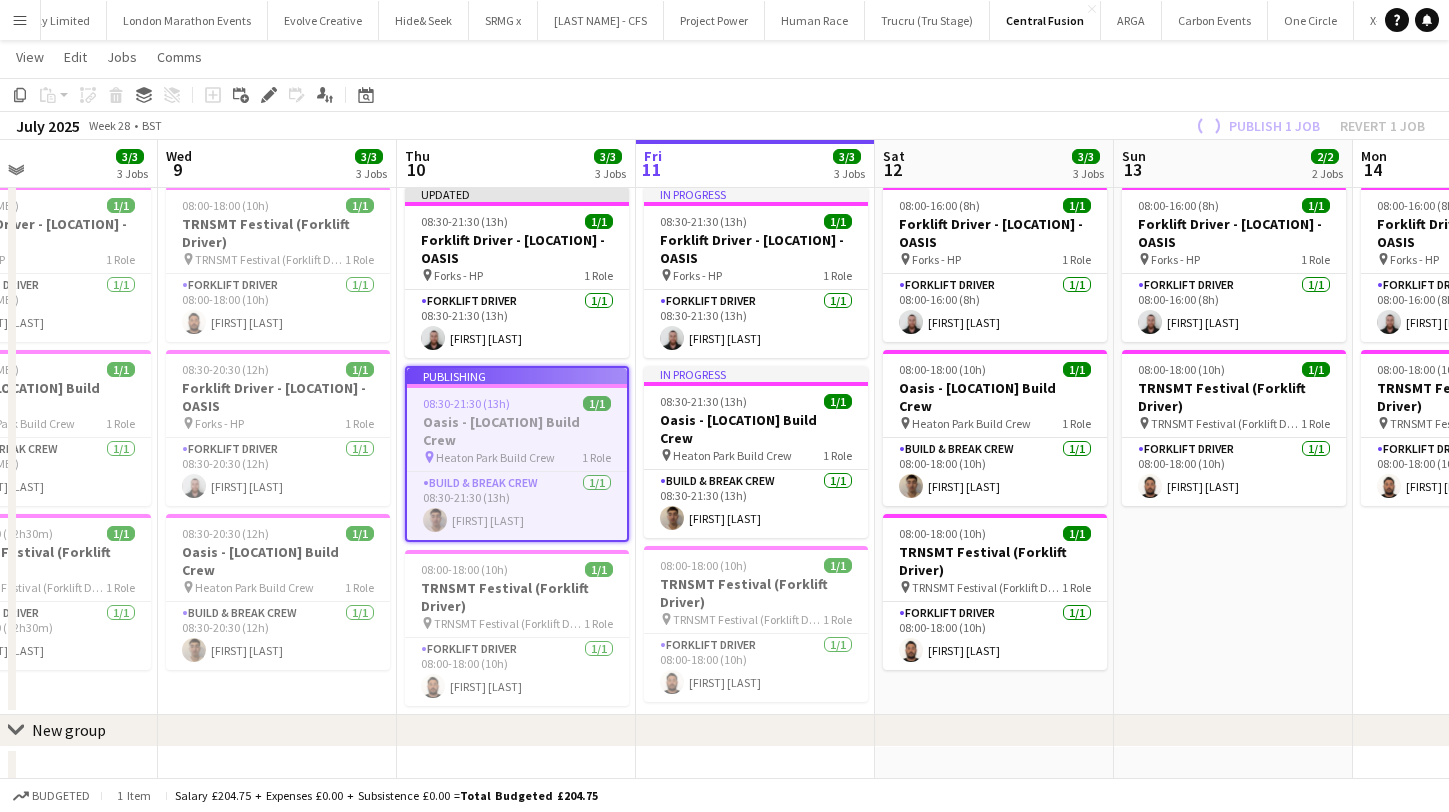 click on "Publish 1 job   Revert 1 job" 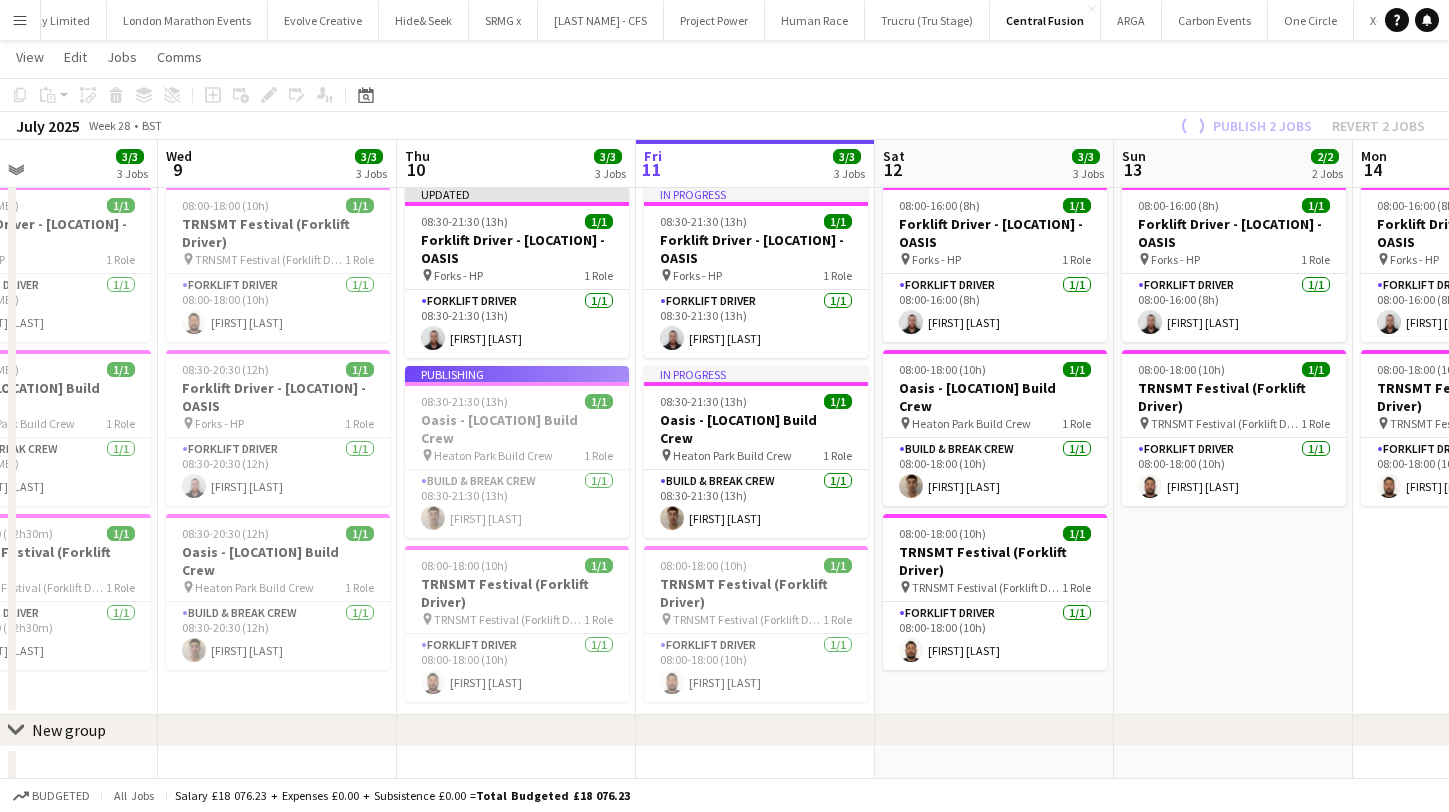 click on "Publish 2 jobs" 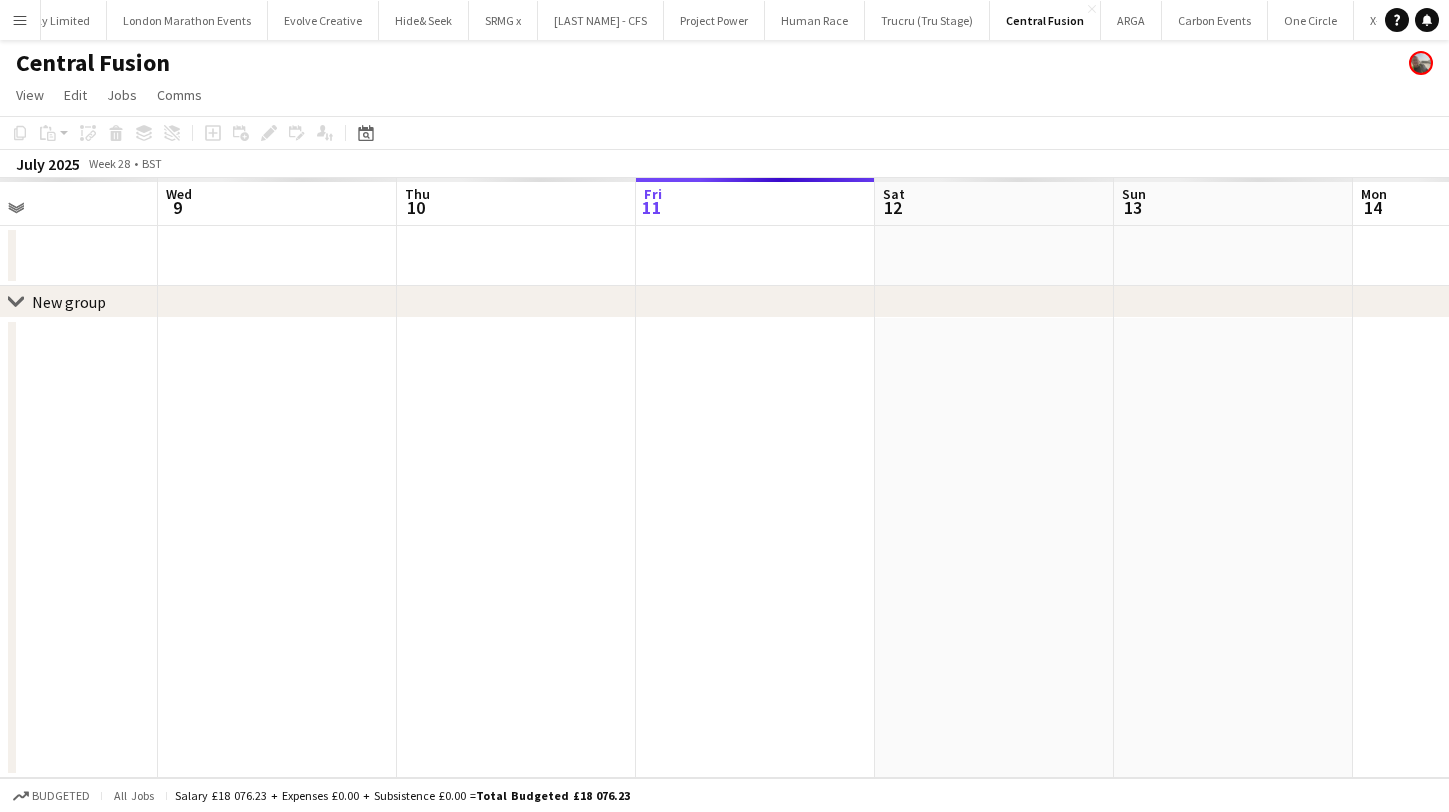 scroll, scrollTop: 0, scrollLeft: 0, axis: both 